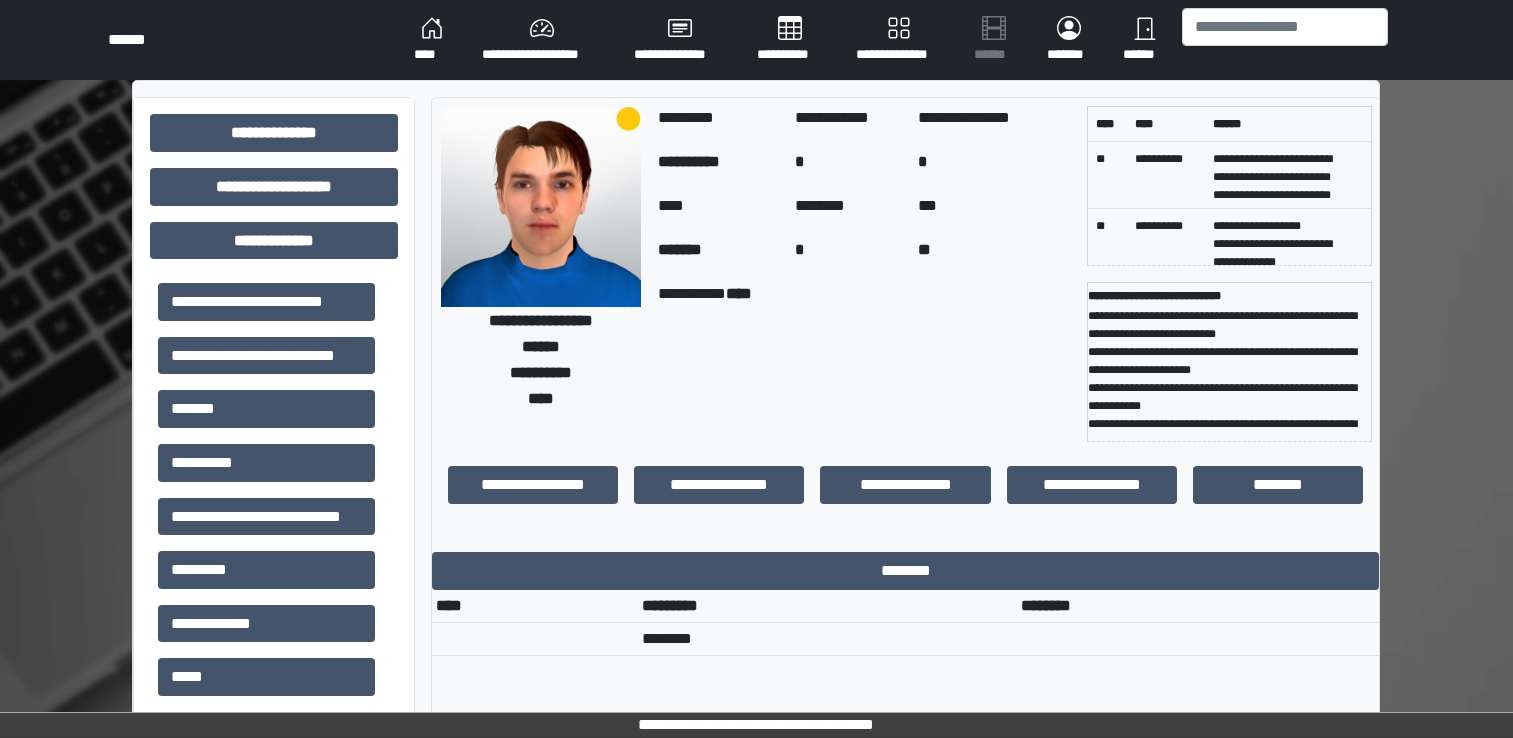 scroll, scrollTop: 0, scrollLeft: 0, axis: both 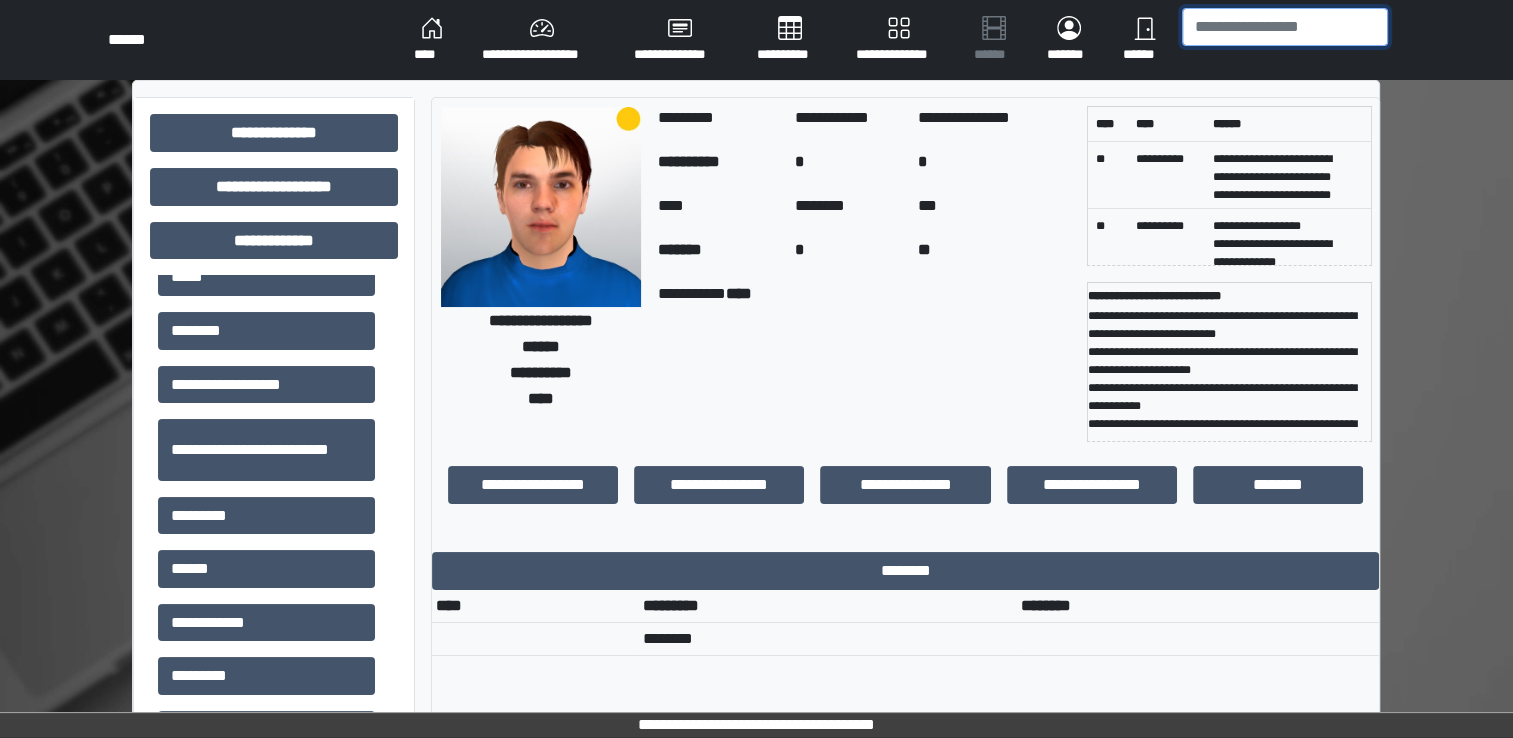click at bounding box center [1285, 27] 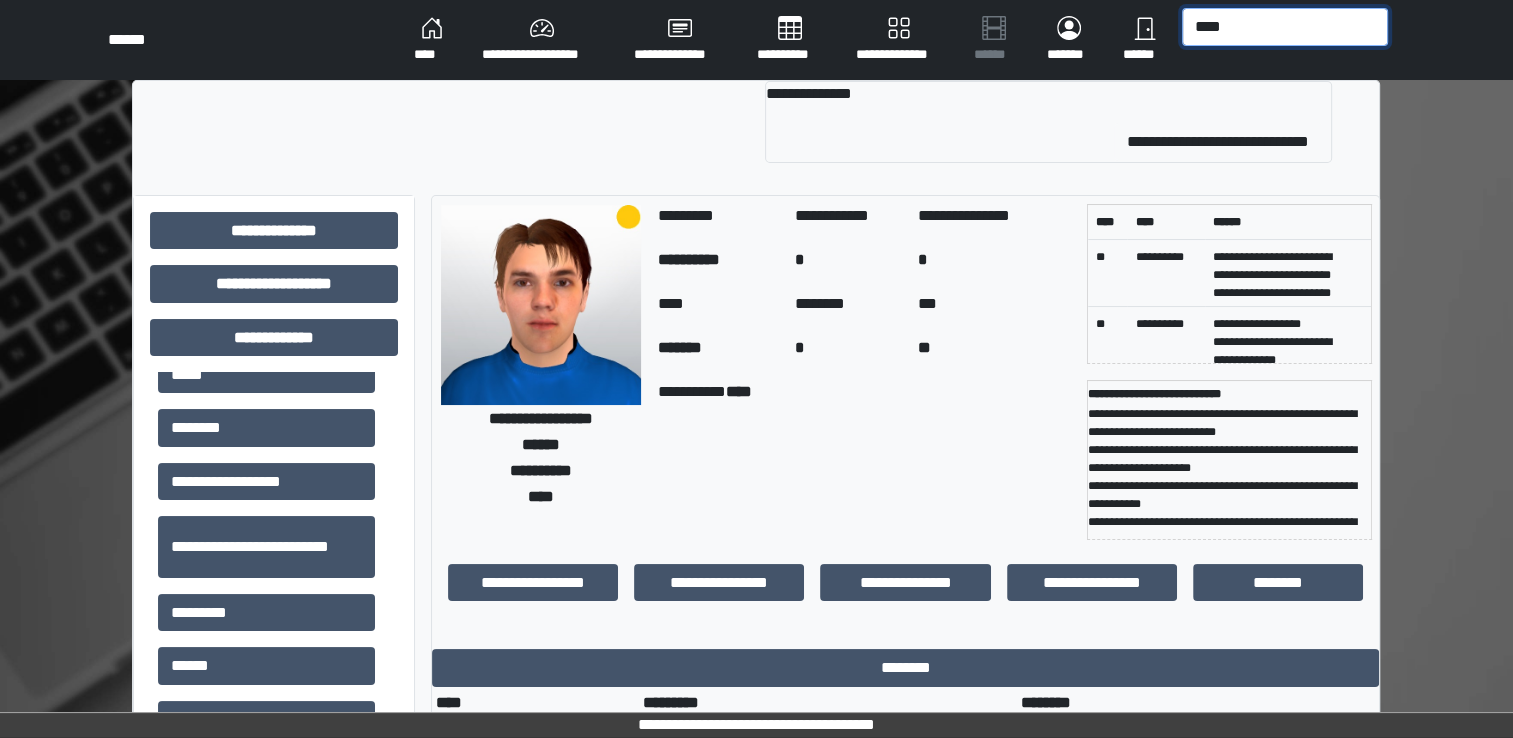 type on "****" 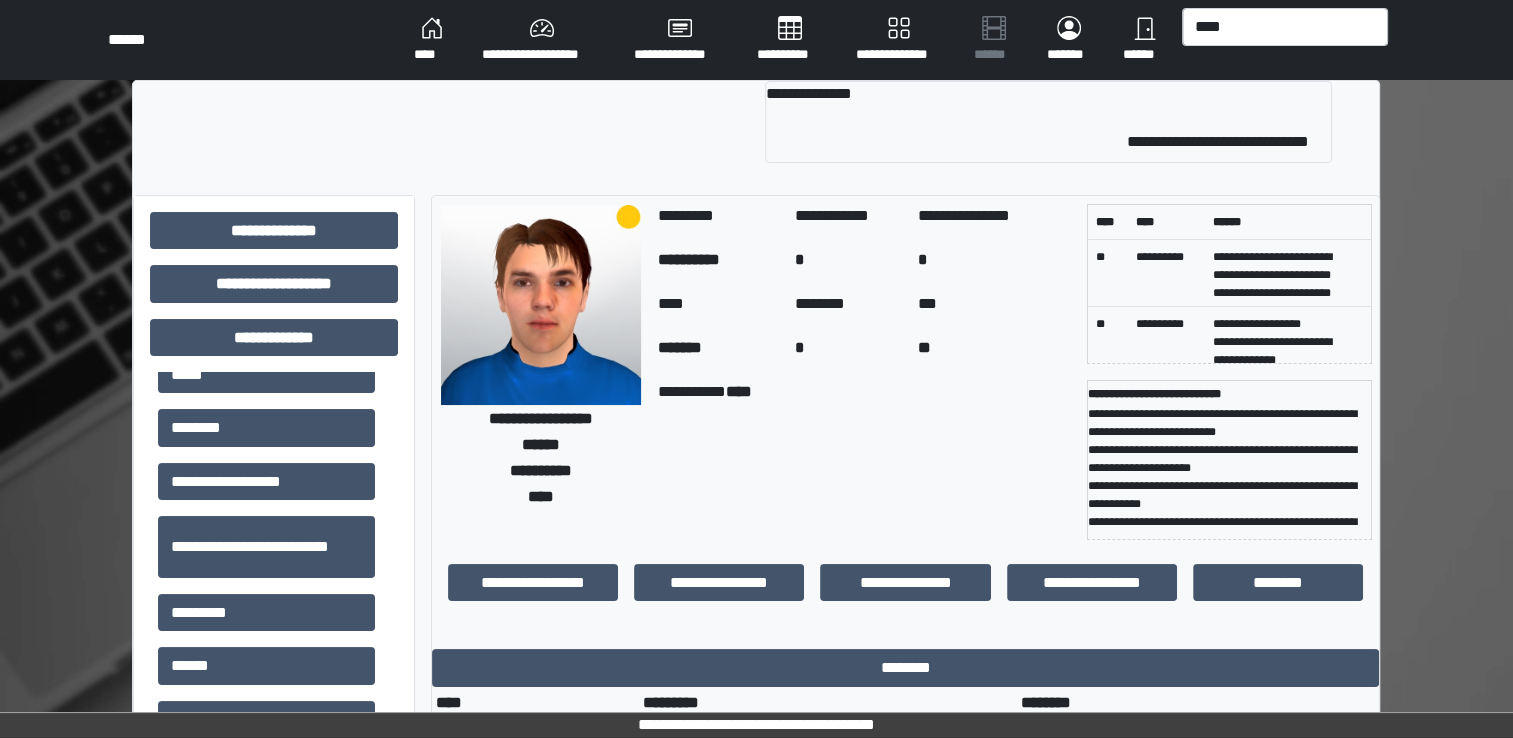 click on "****" at bounding box center (432, 40) 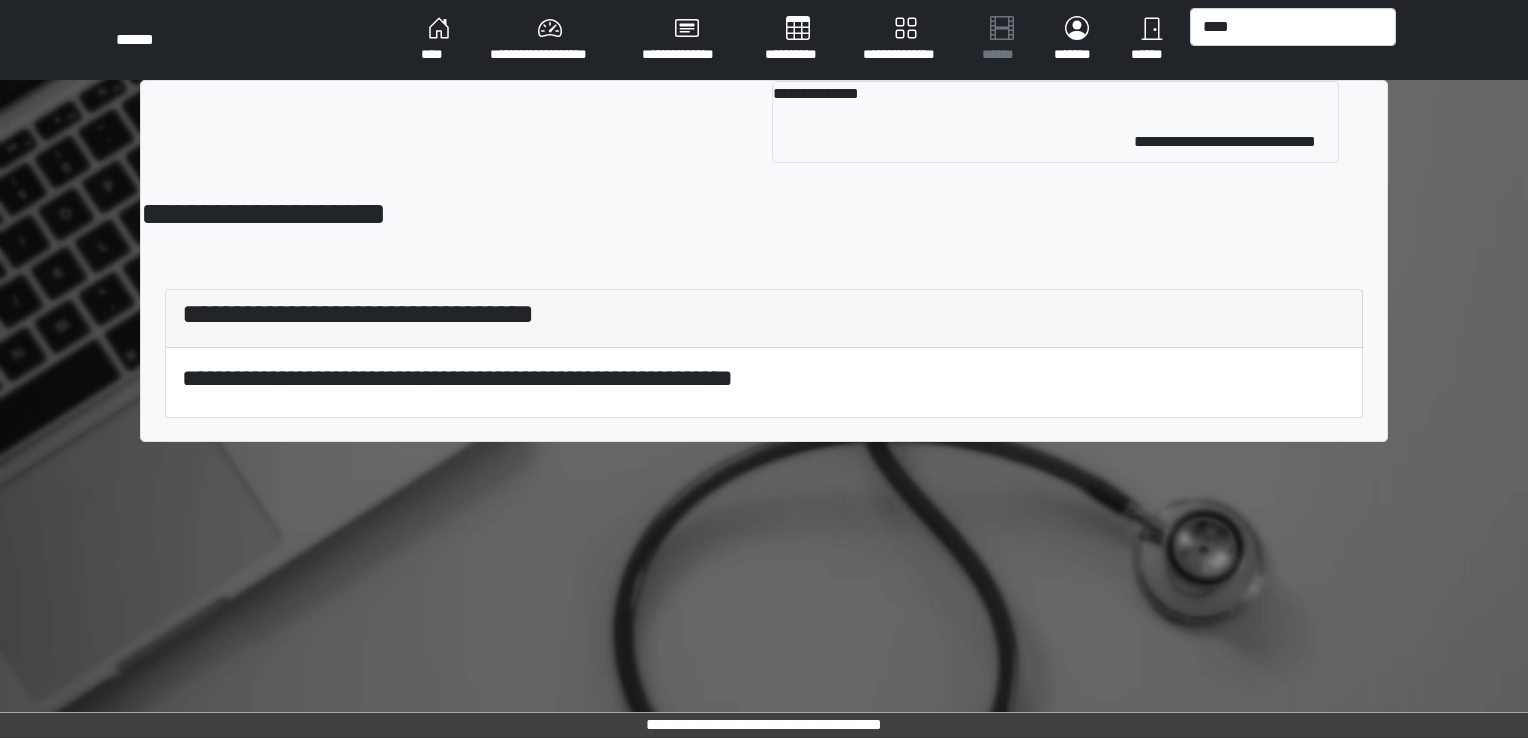 click on "**********" at bounding box center (550, 40) 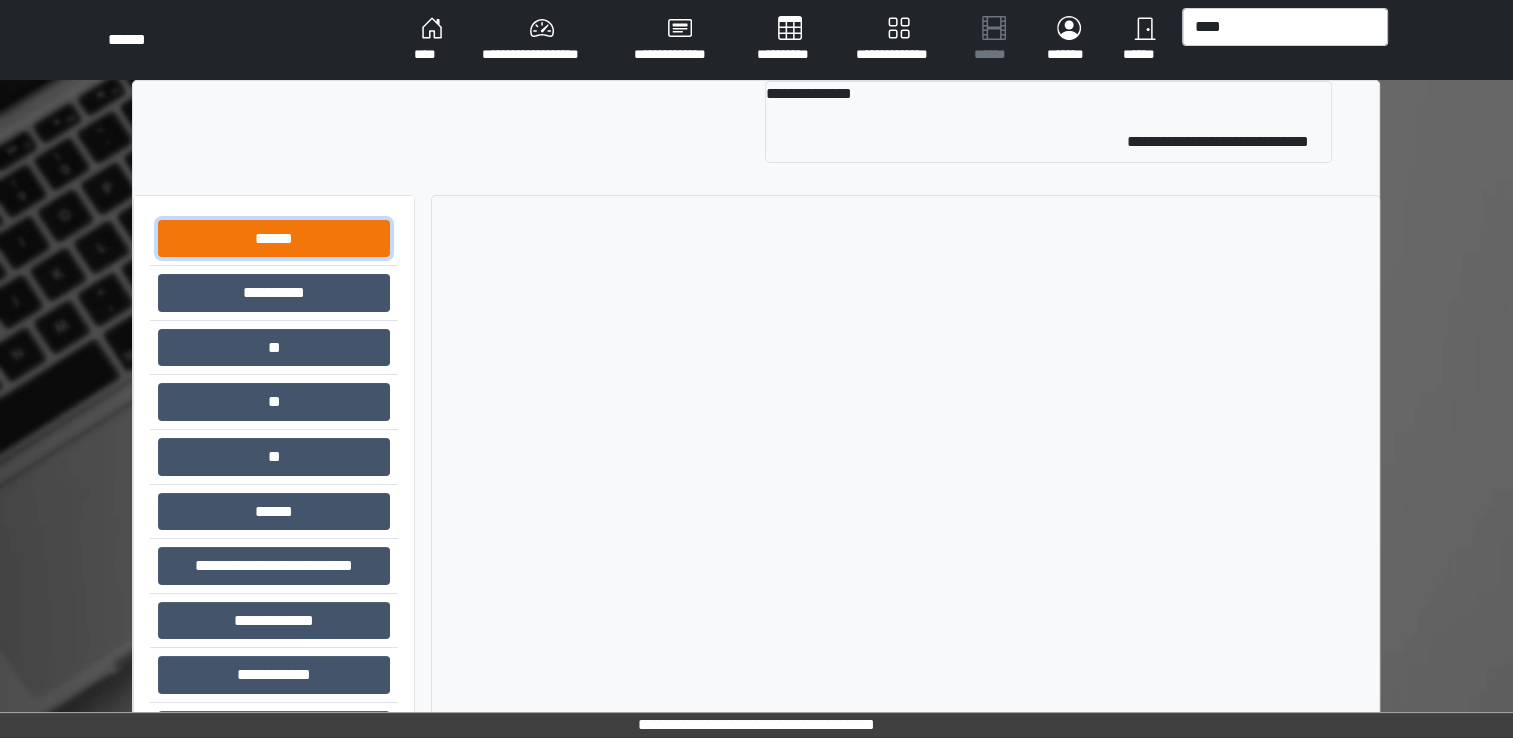 click on "******" at bounding box center (274, 239) 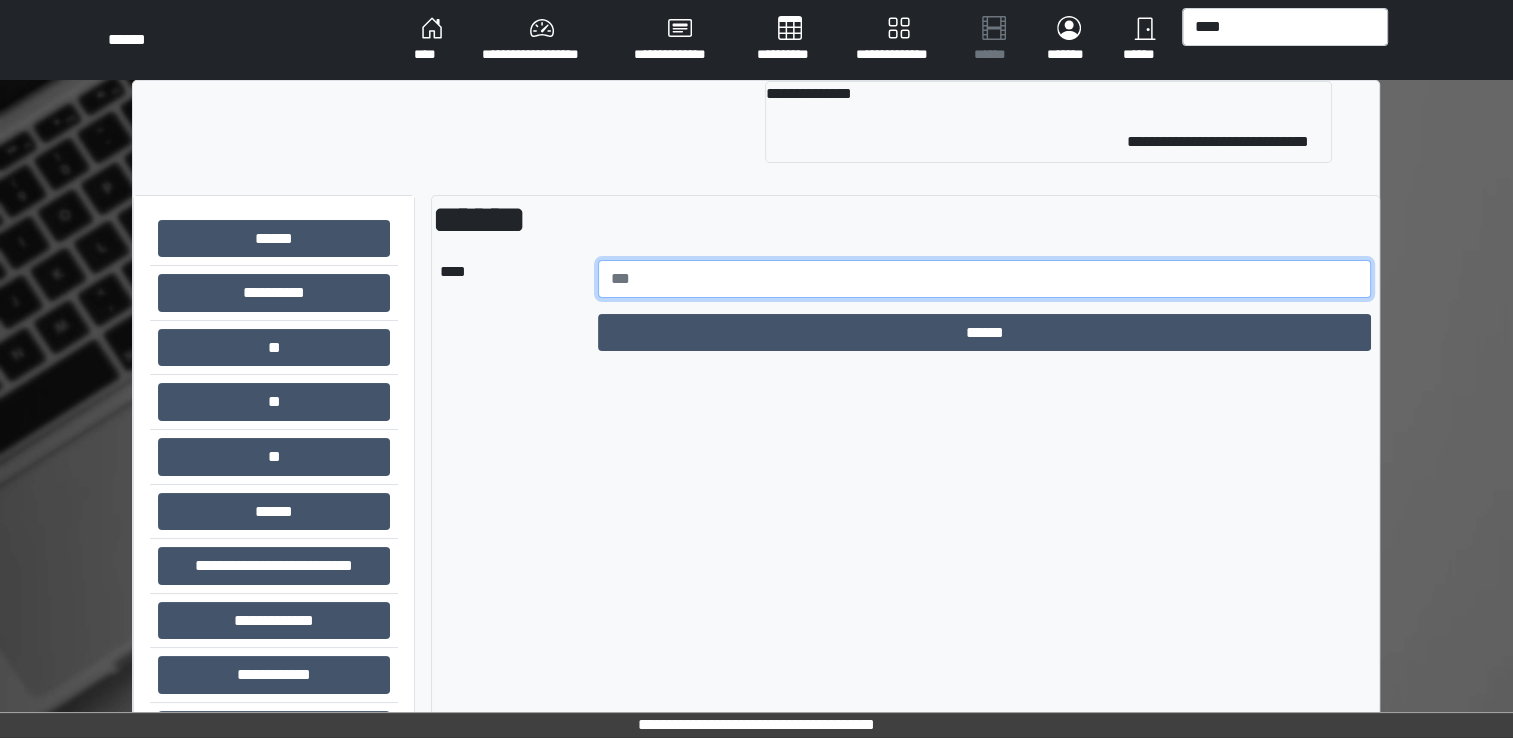 click at bounding box center [985, 279] 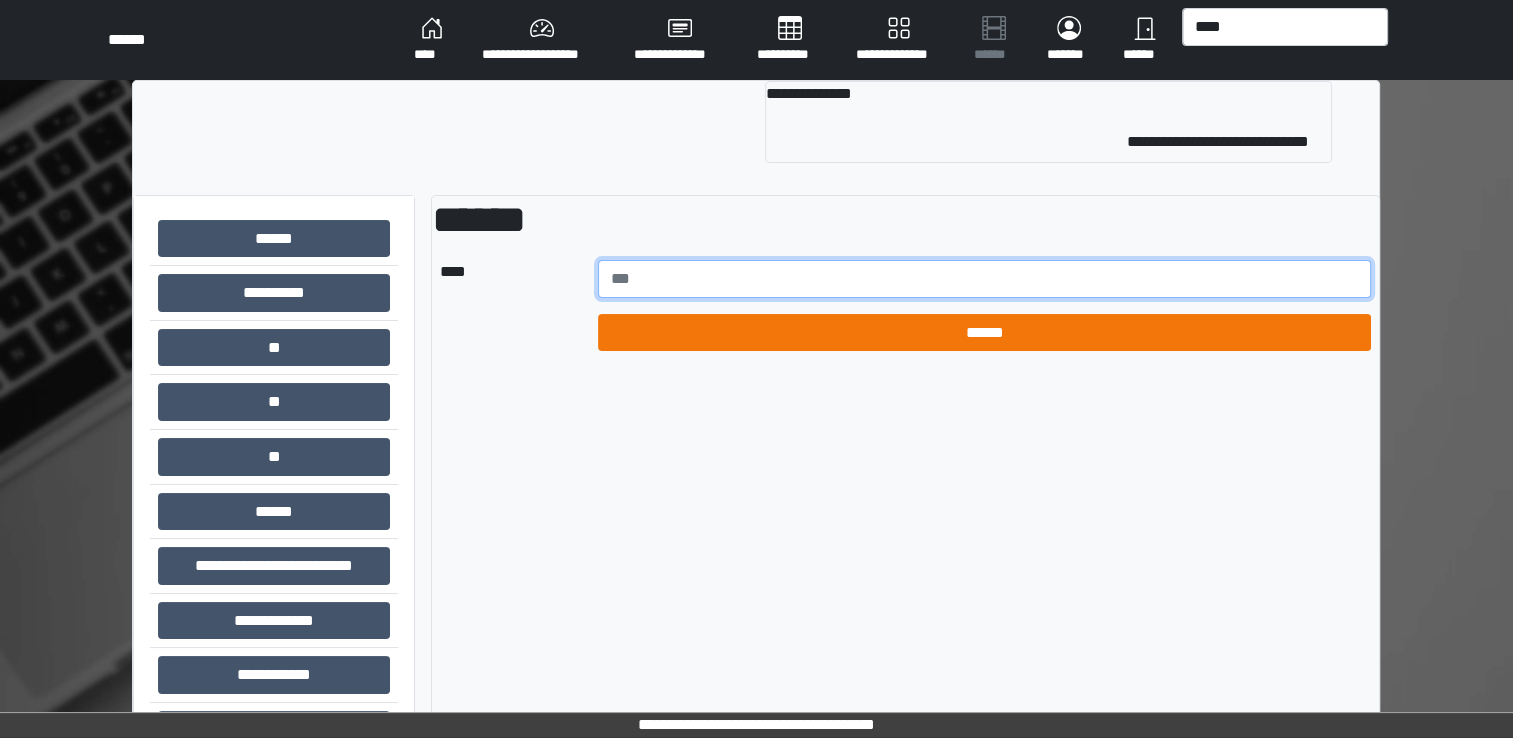 type on "******" 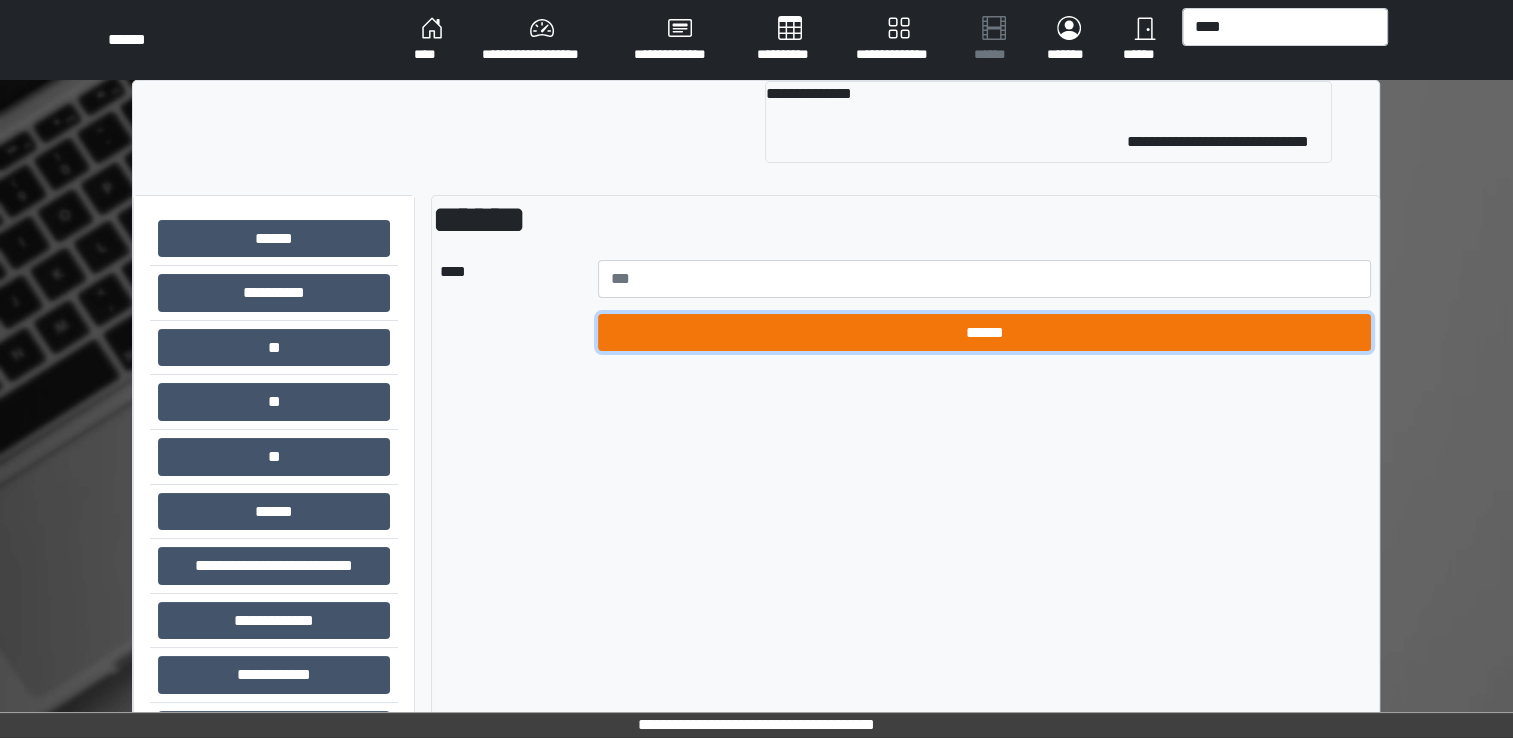 click on "******" at bounding box center (985, 333) 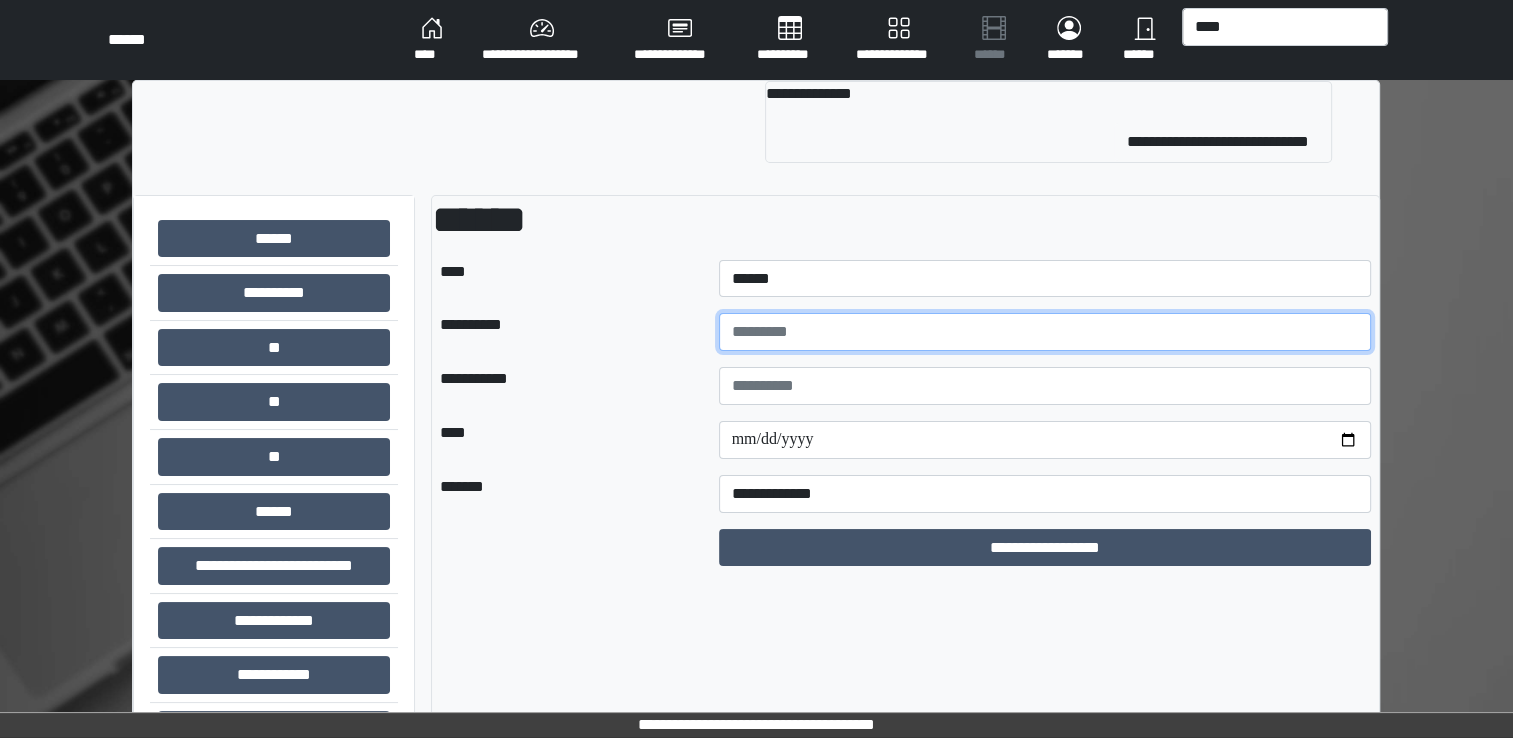 click at bounding box center (1045, 332) 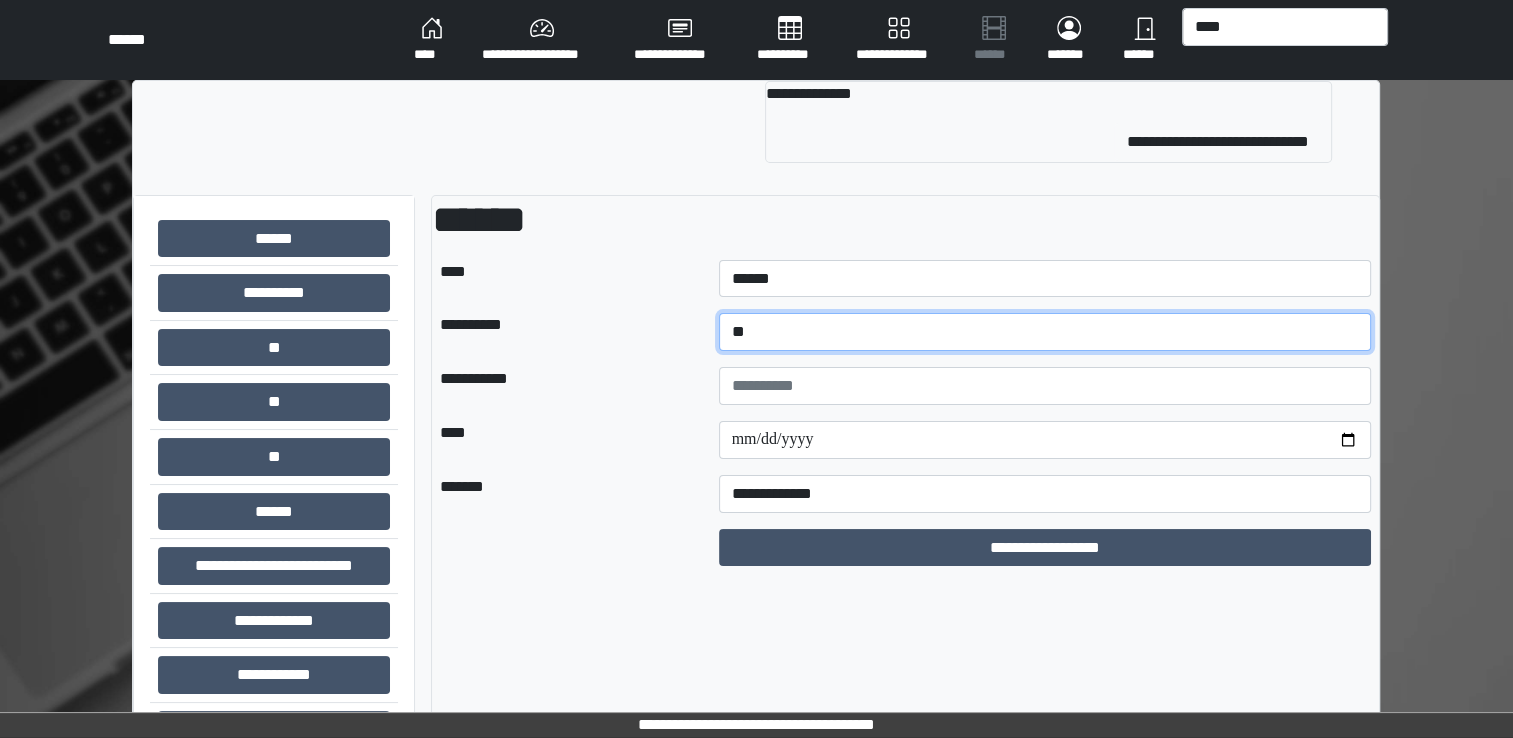 type on "*" 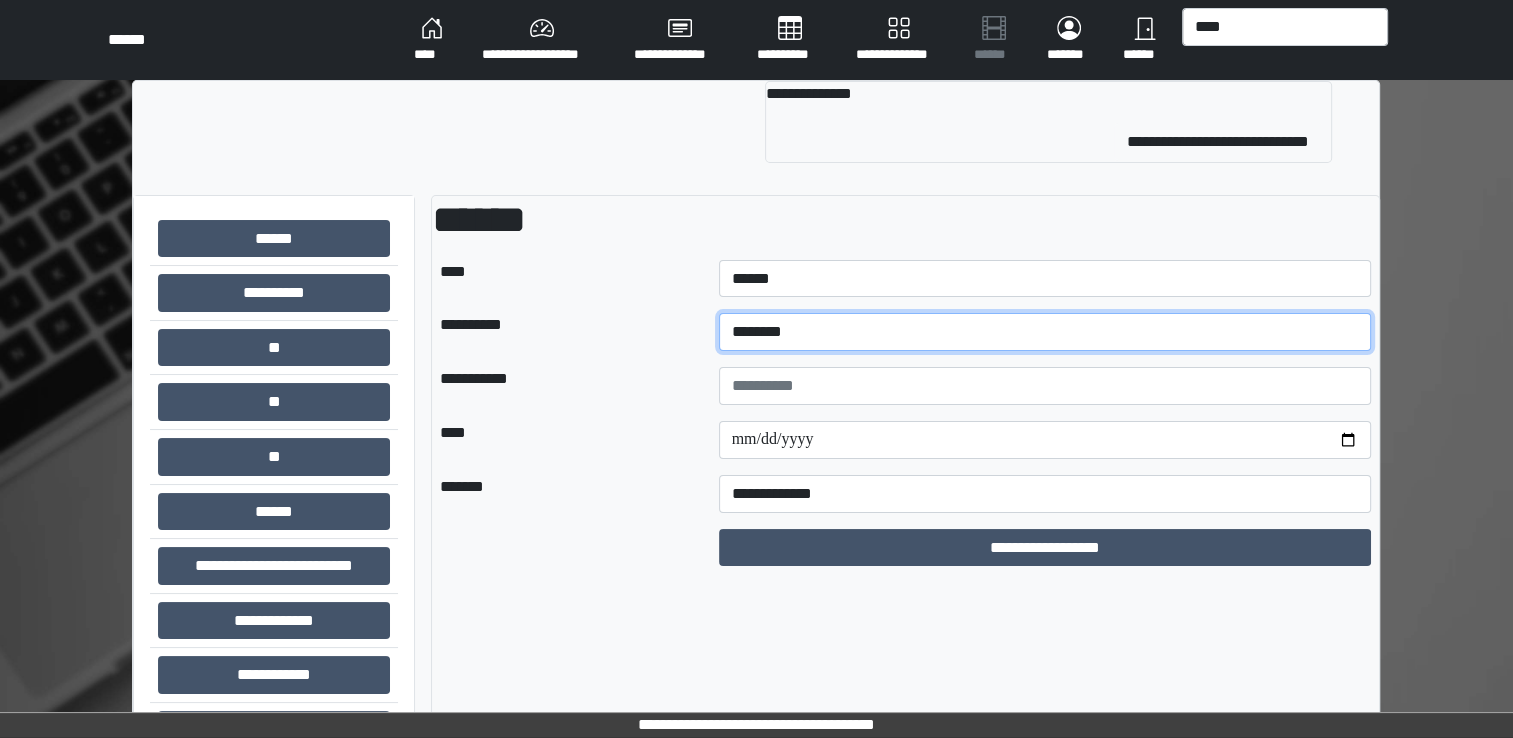 type on "********" 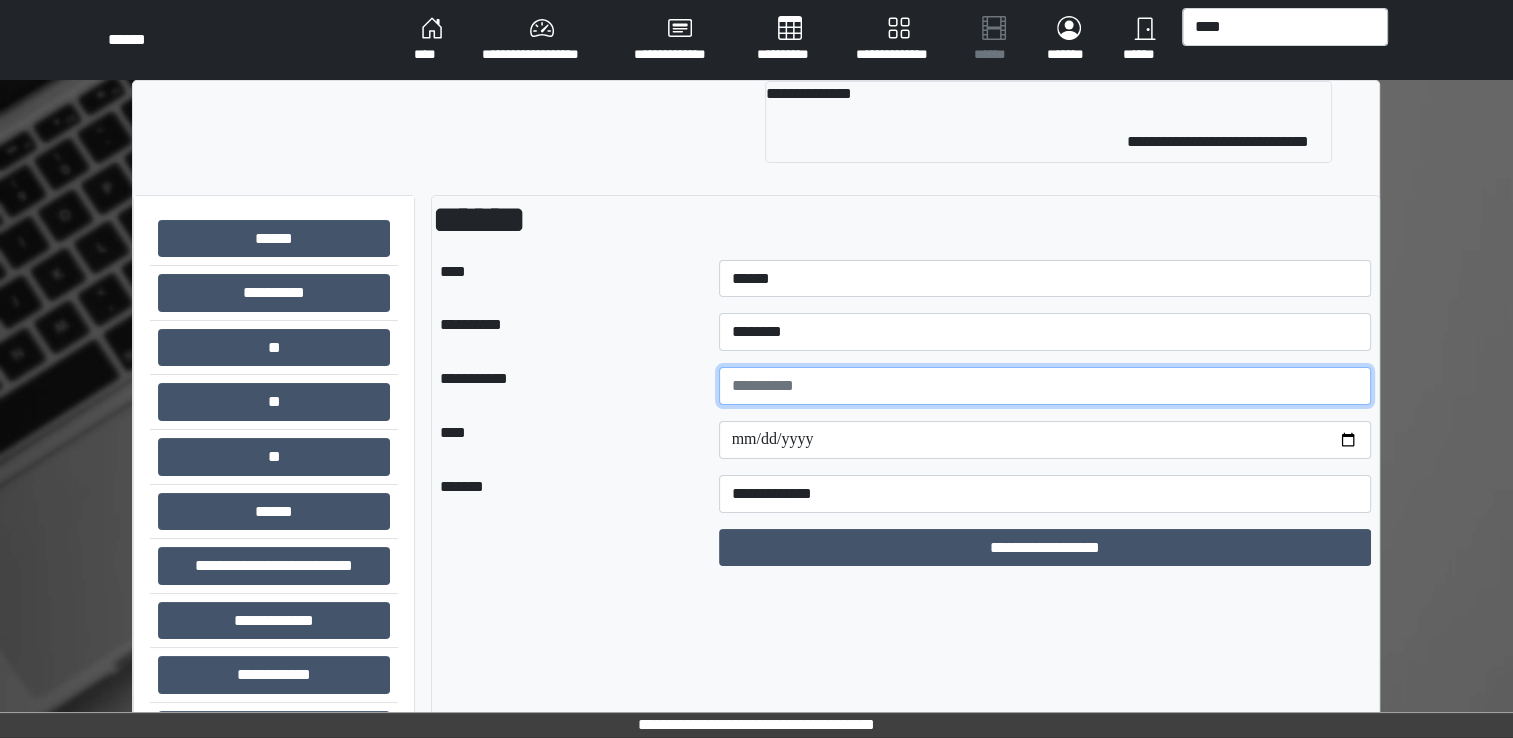 click at bounding box center [1045, 386] 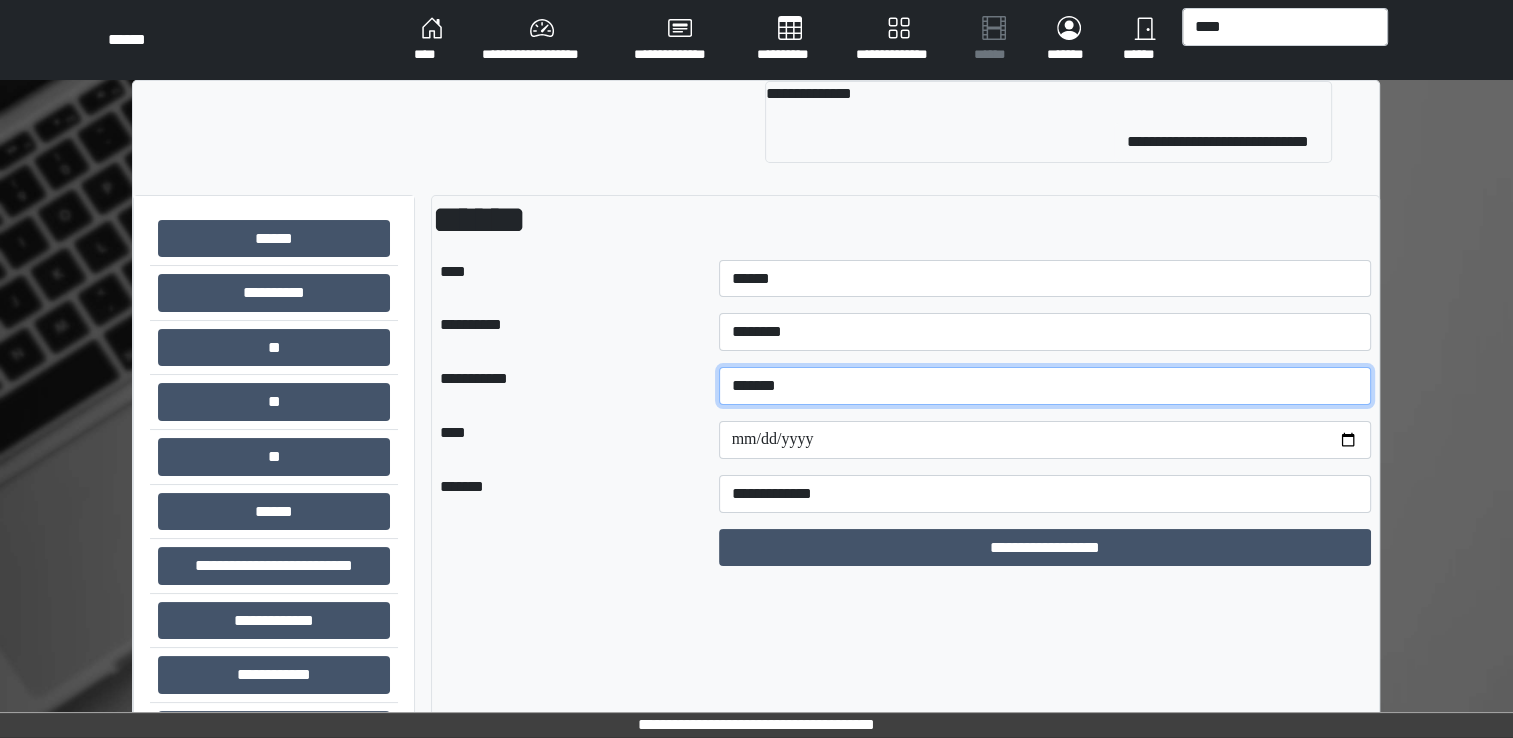 type on "*******" 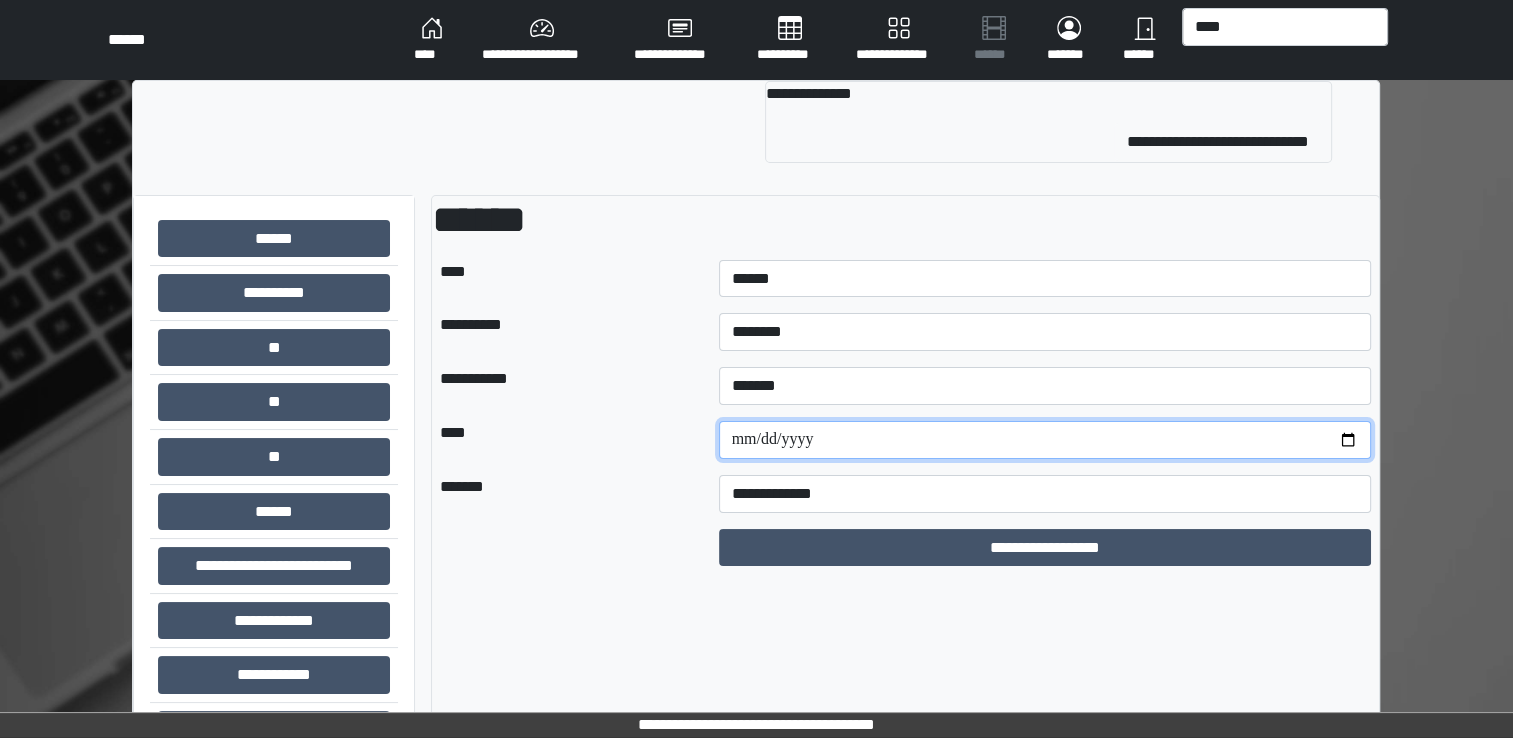 click at bounding box center [1045, 440] 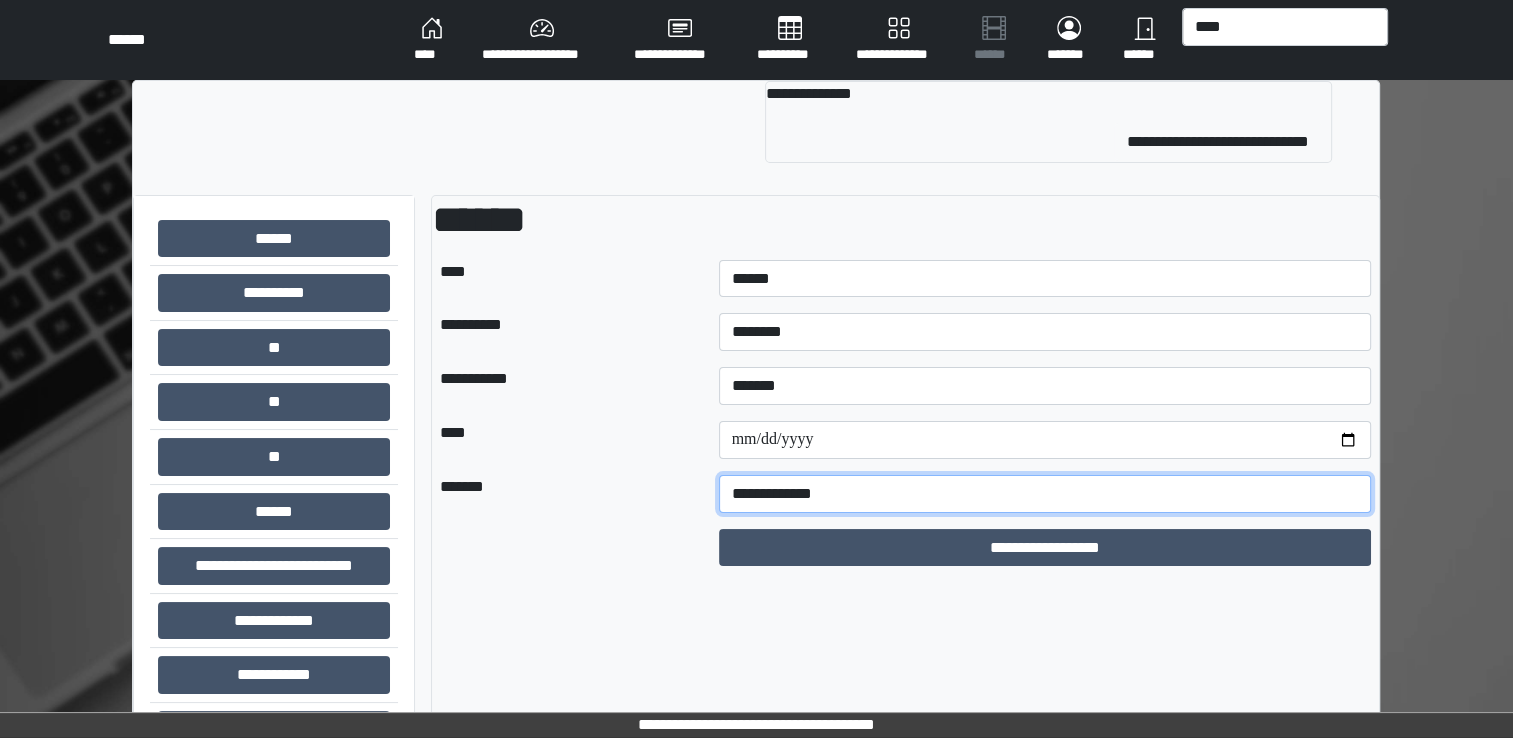 click on "**********" at bounding box center (1045, 494) 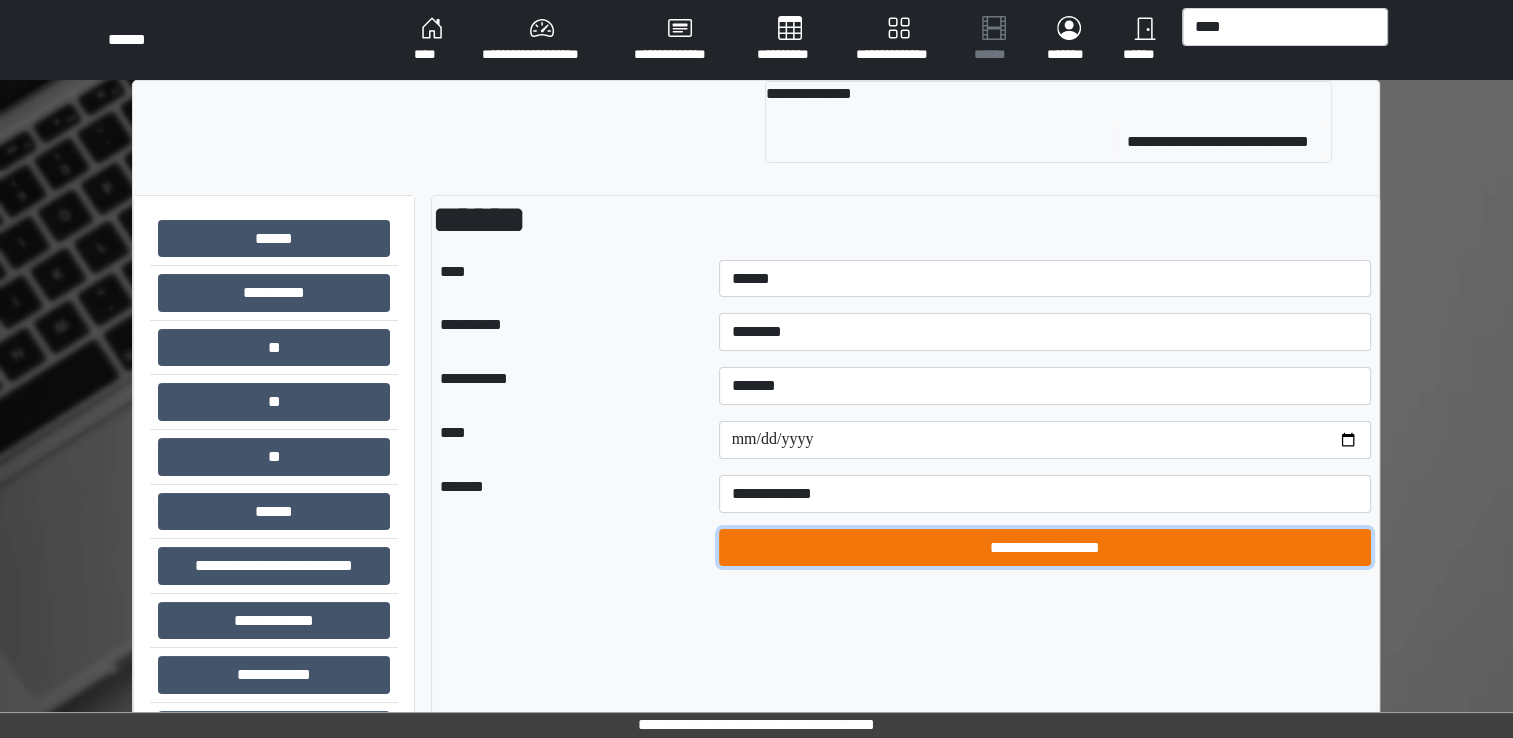 click on "**********" at bounding box center [1045, 548] 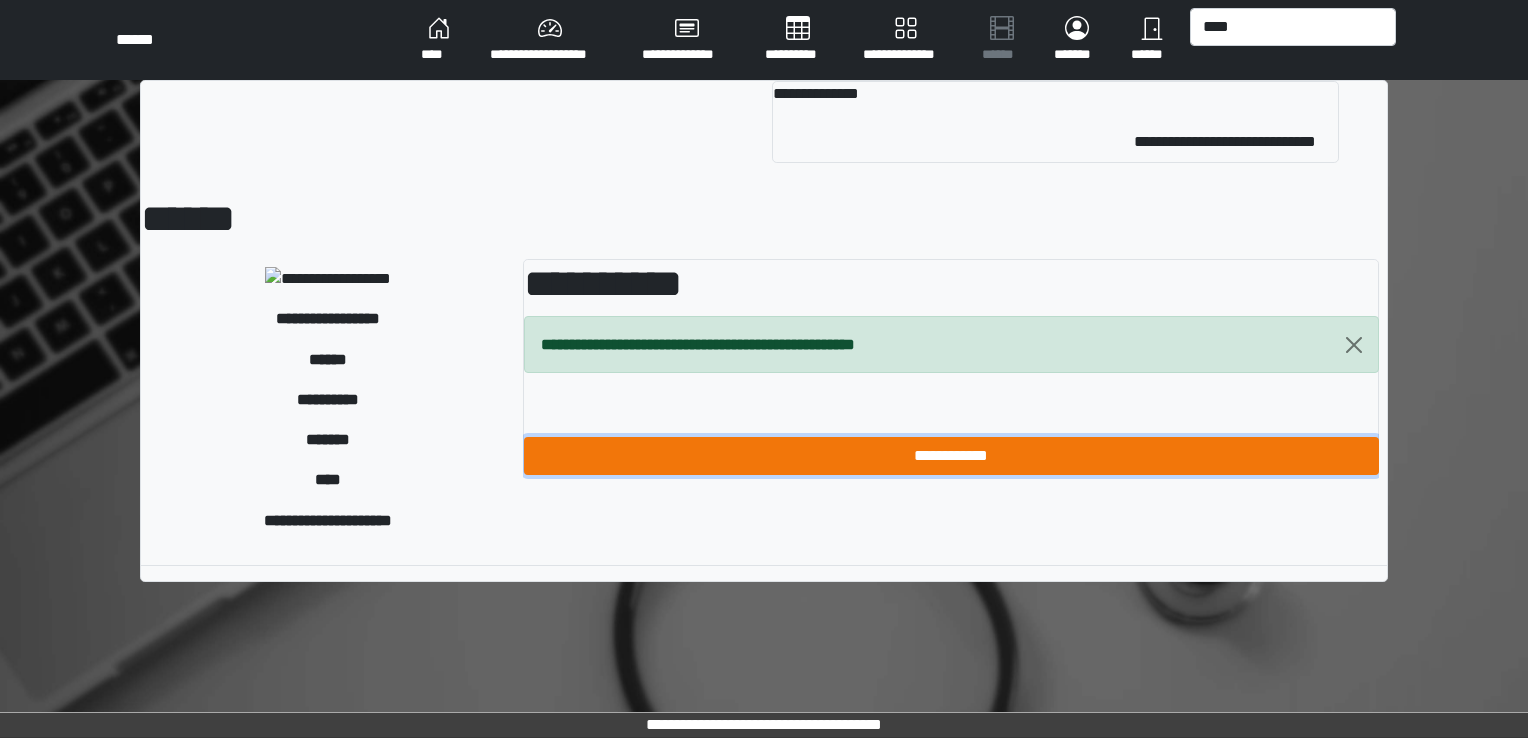click on "**********" at bounding box center (951, 456) 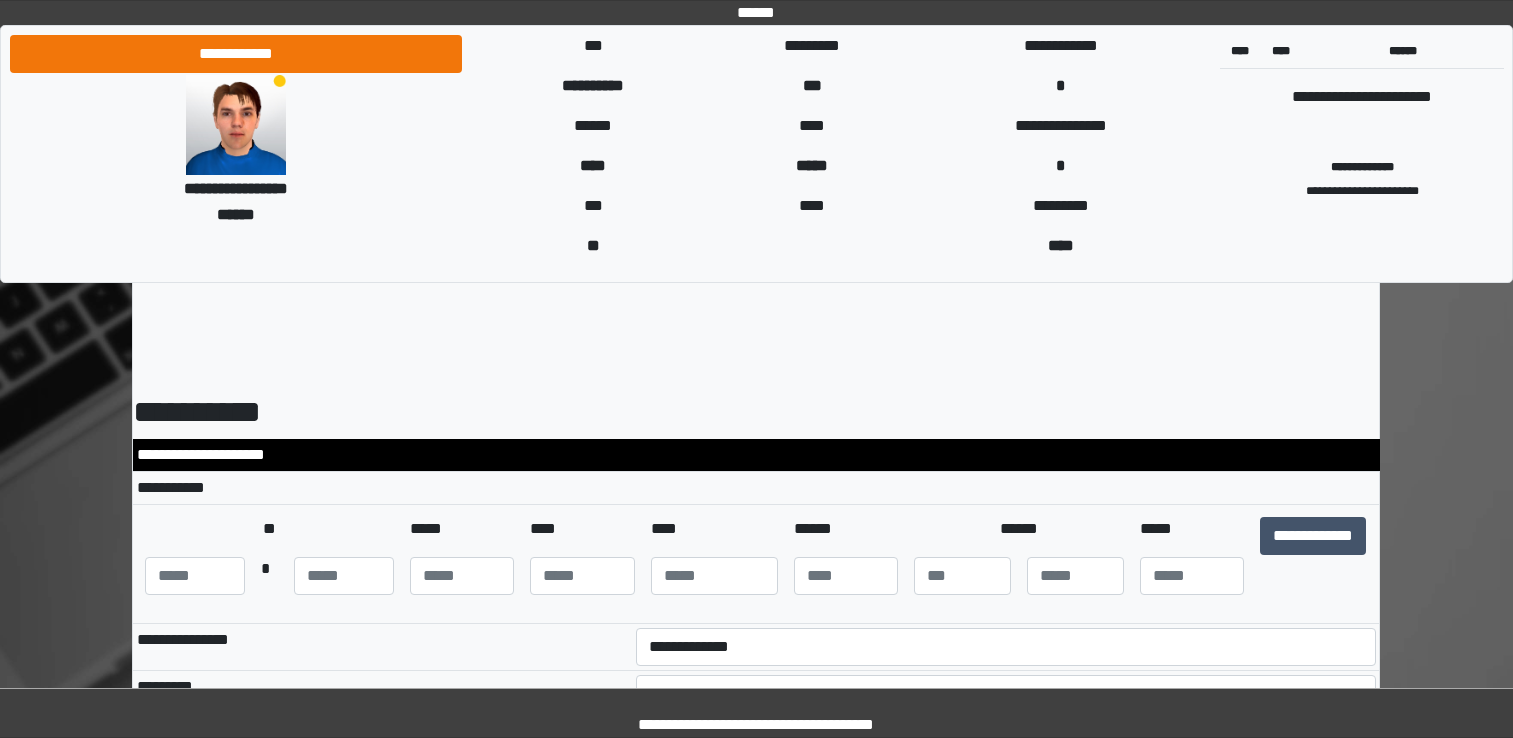 scroll, scrollTop: 0, scrollLeft: 0, axis: both 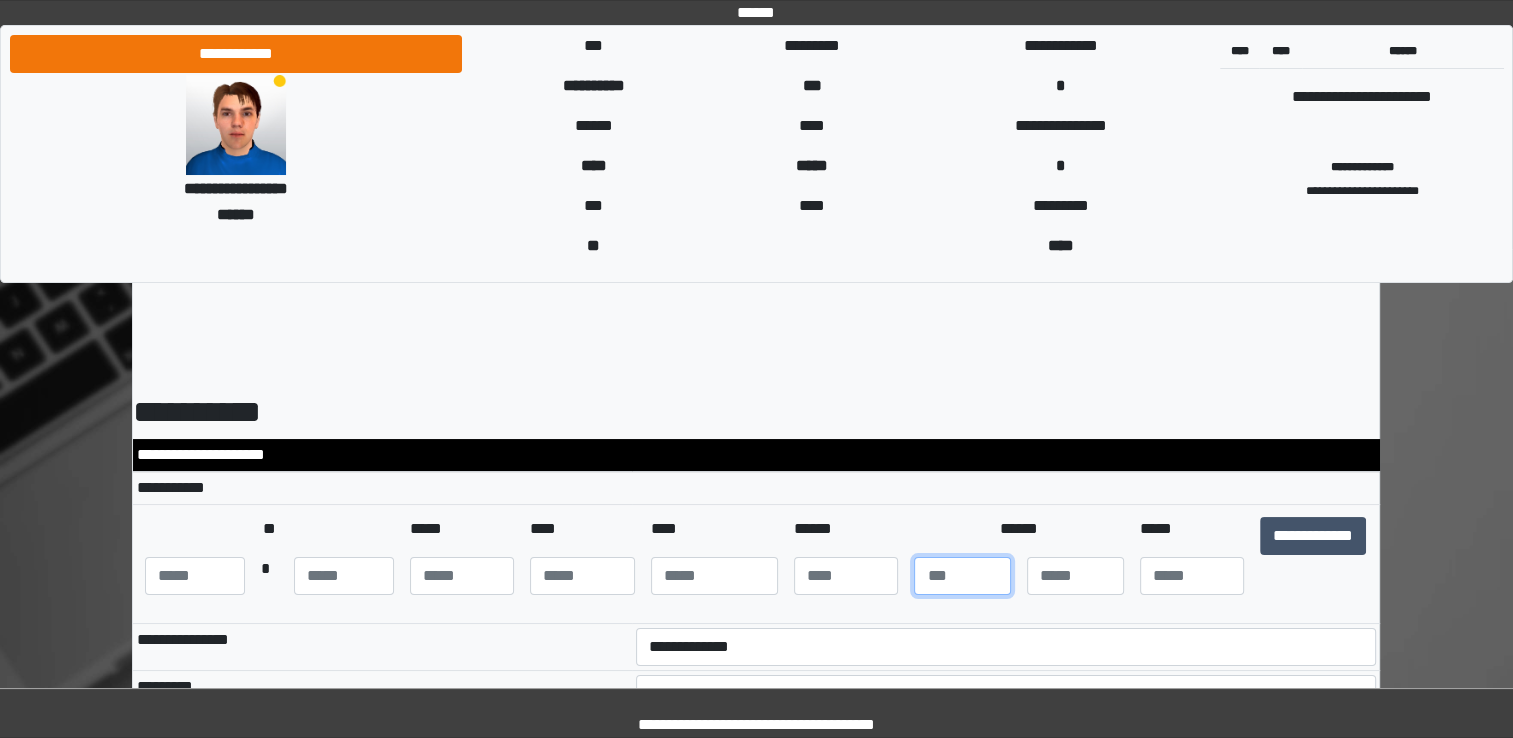 click at bounding box center [962, 576] 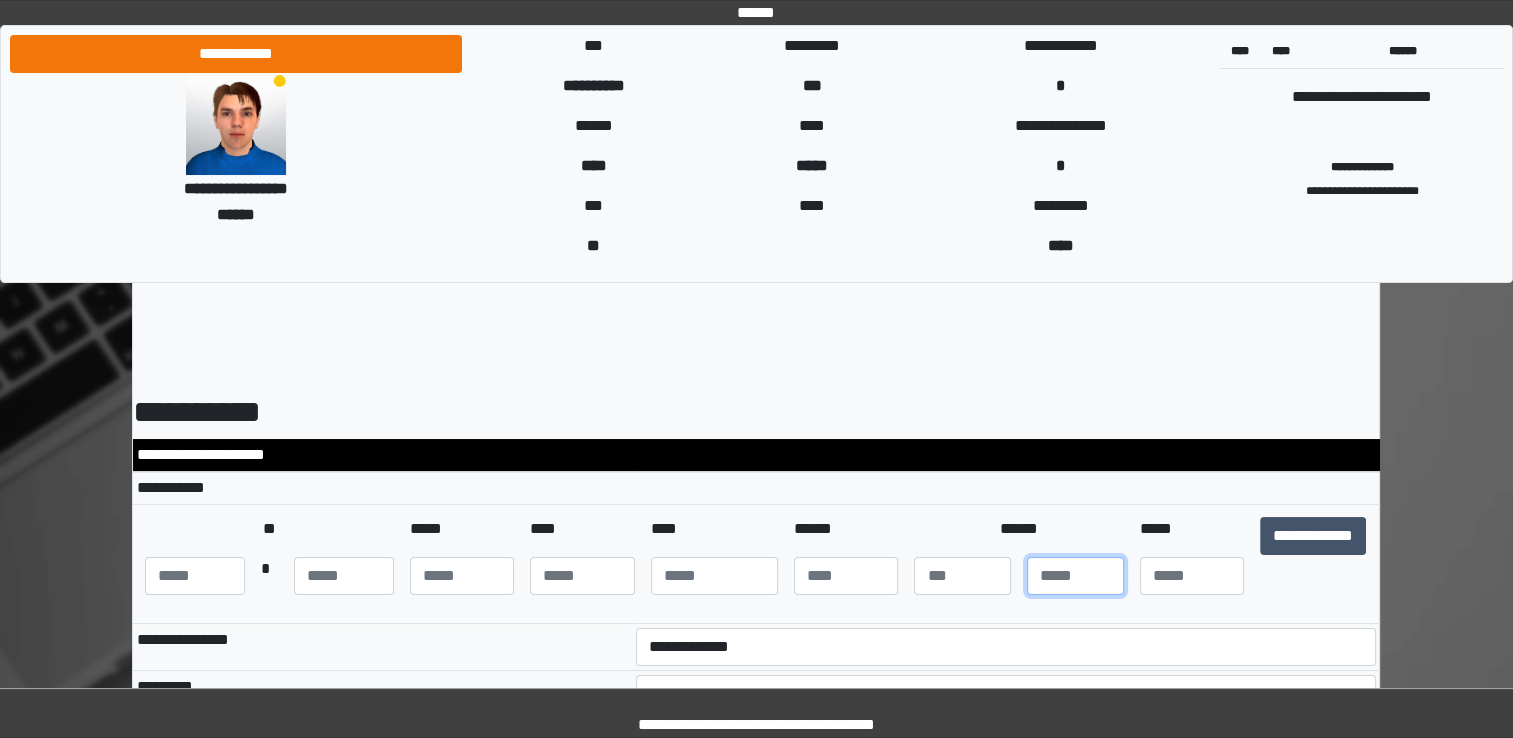 click at bounding box center (1075, 576) 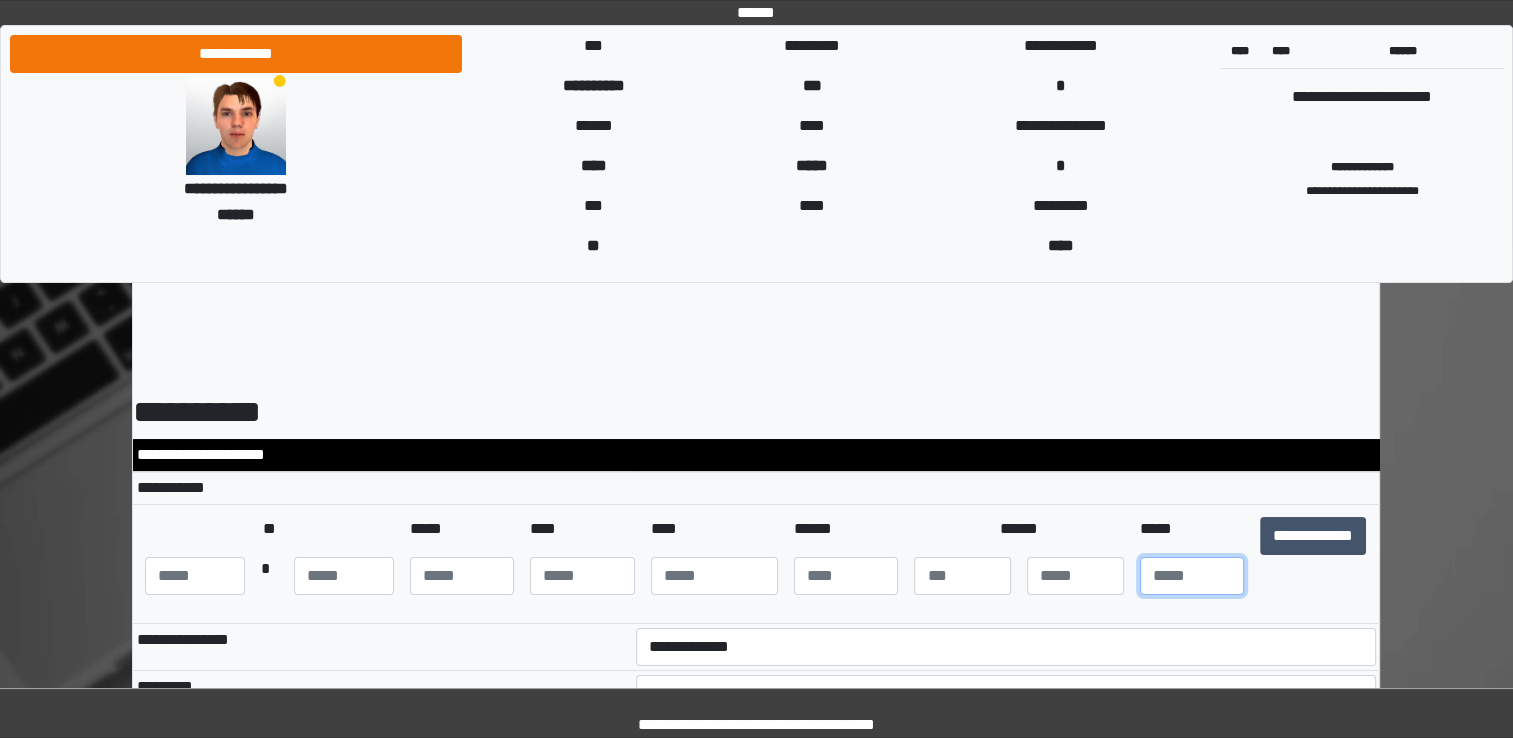 click at bounding box center (1192, 576) 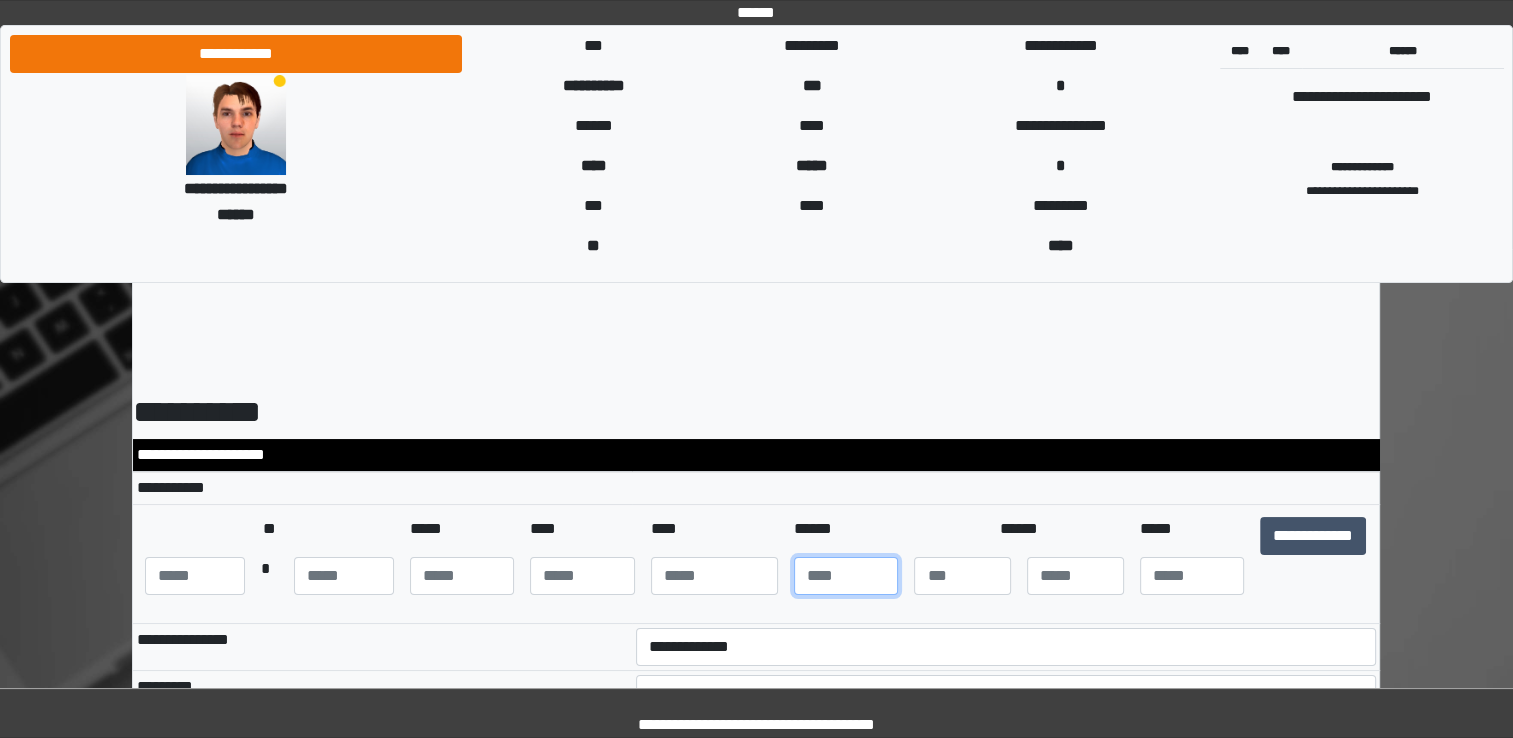 click at bounding box center [846, 576] 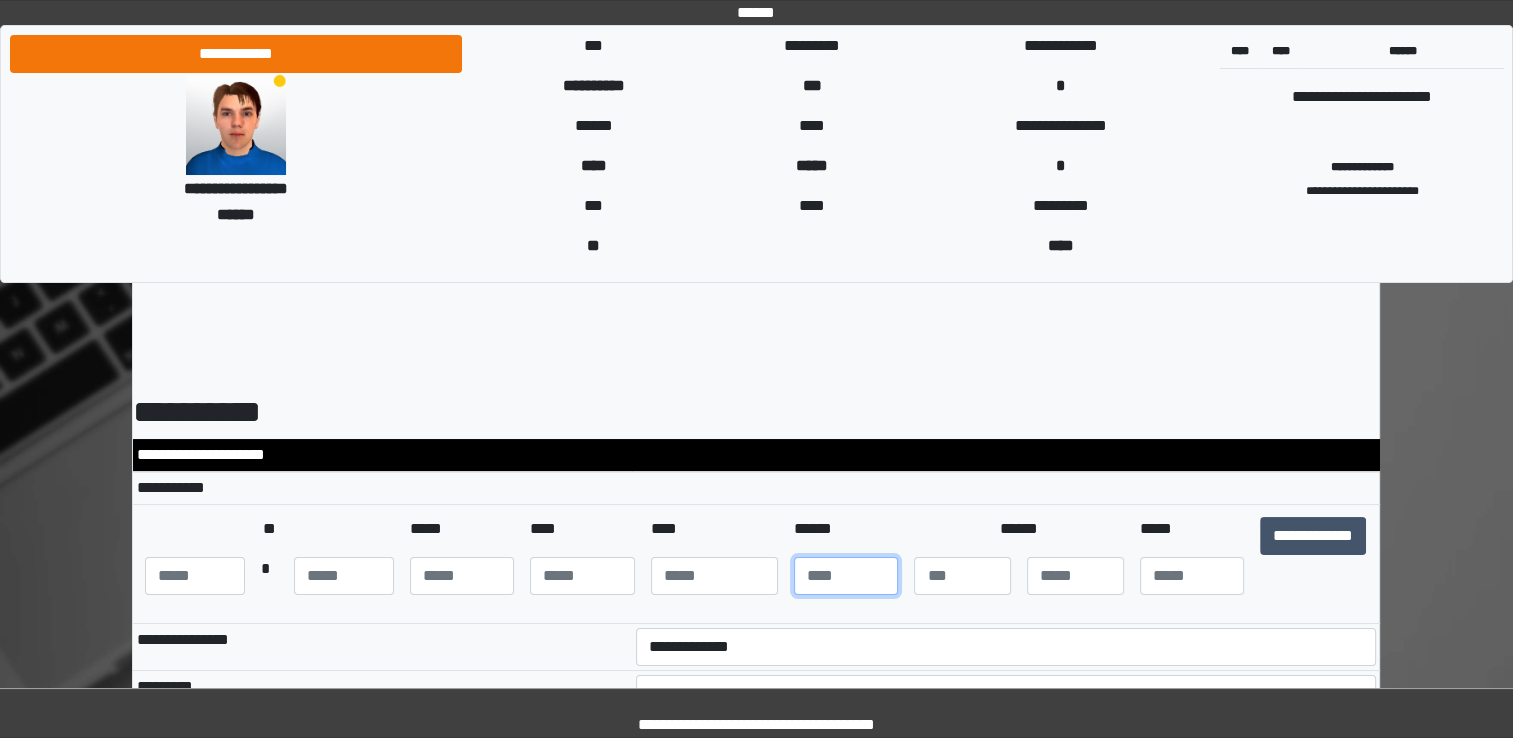 type on "***" 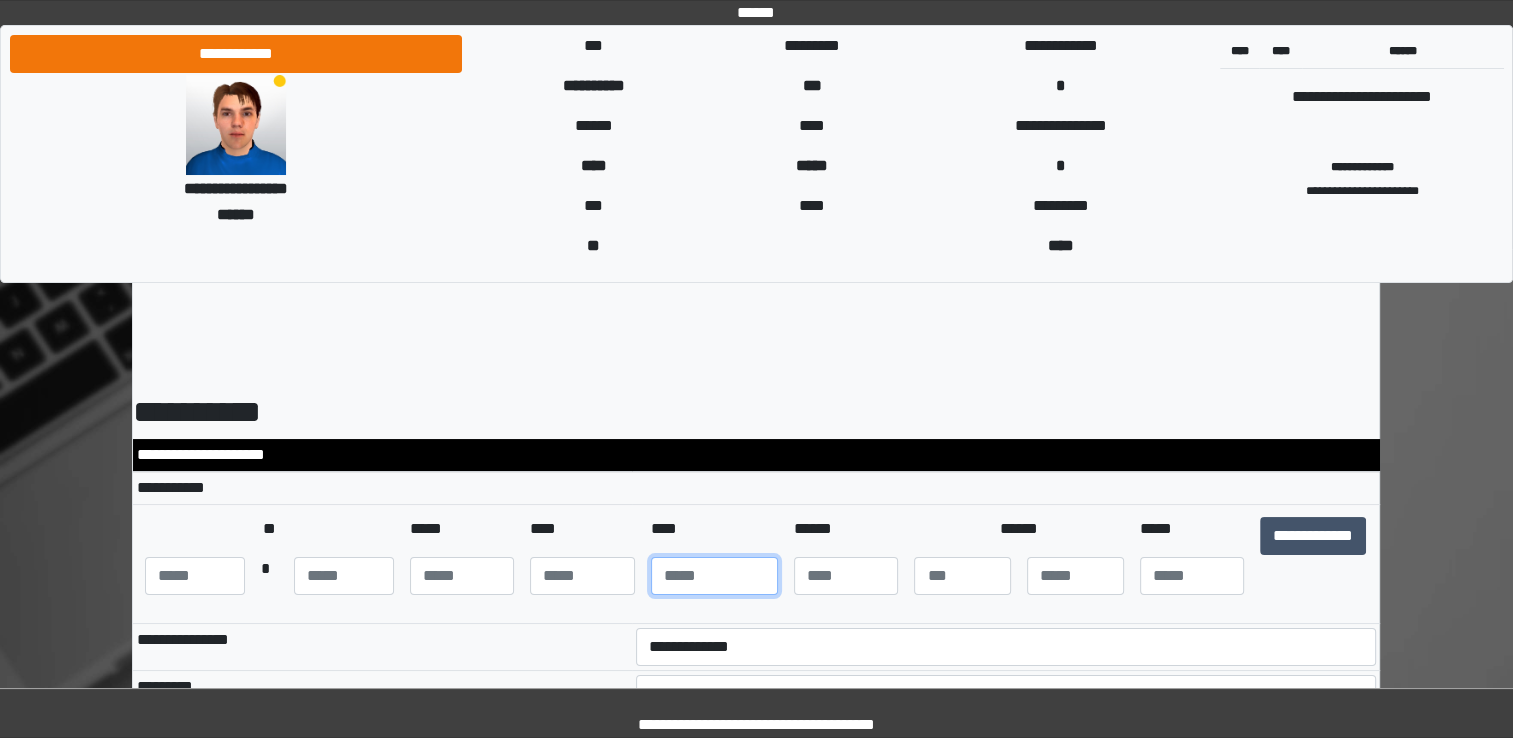 click at bounding box center (714, 576) 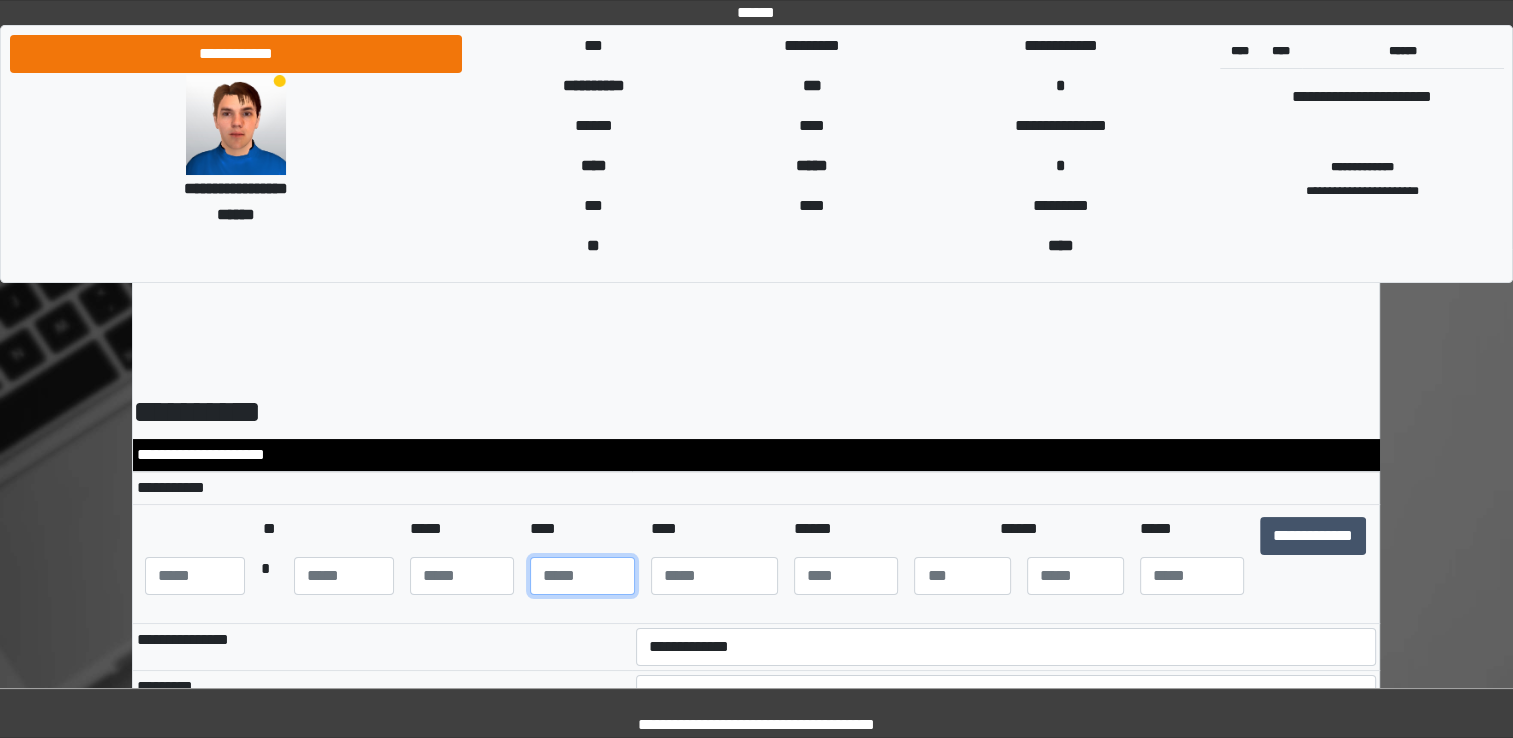 click at bounding box center [582, 576] 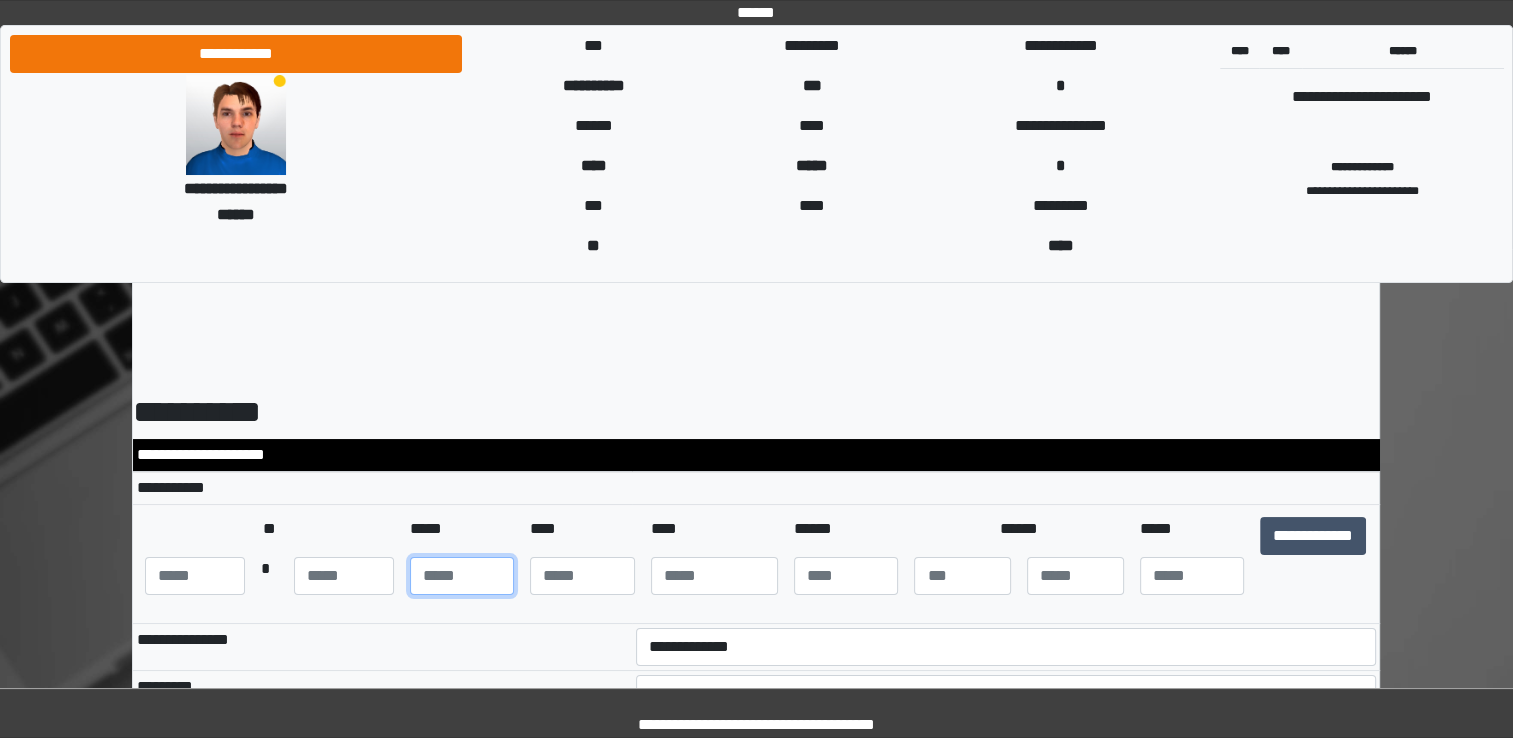 click at bounding box center (462, 576) 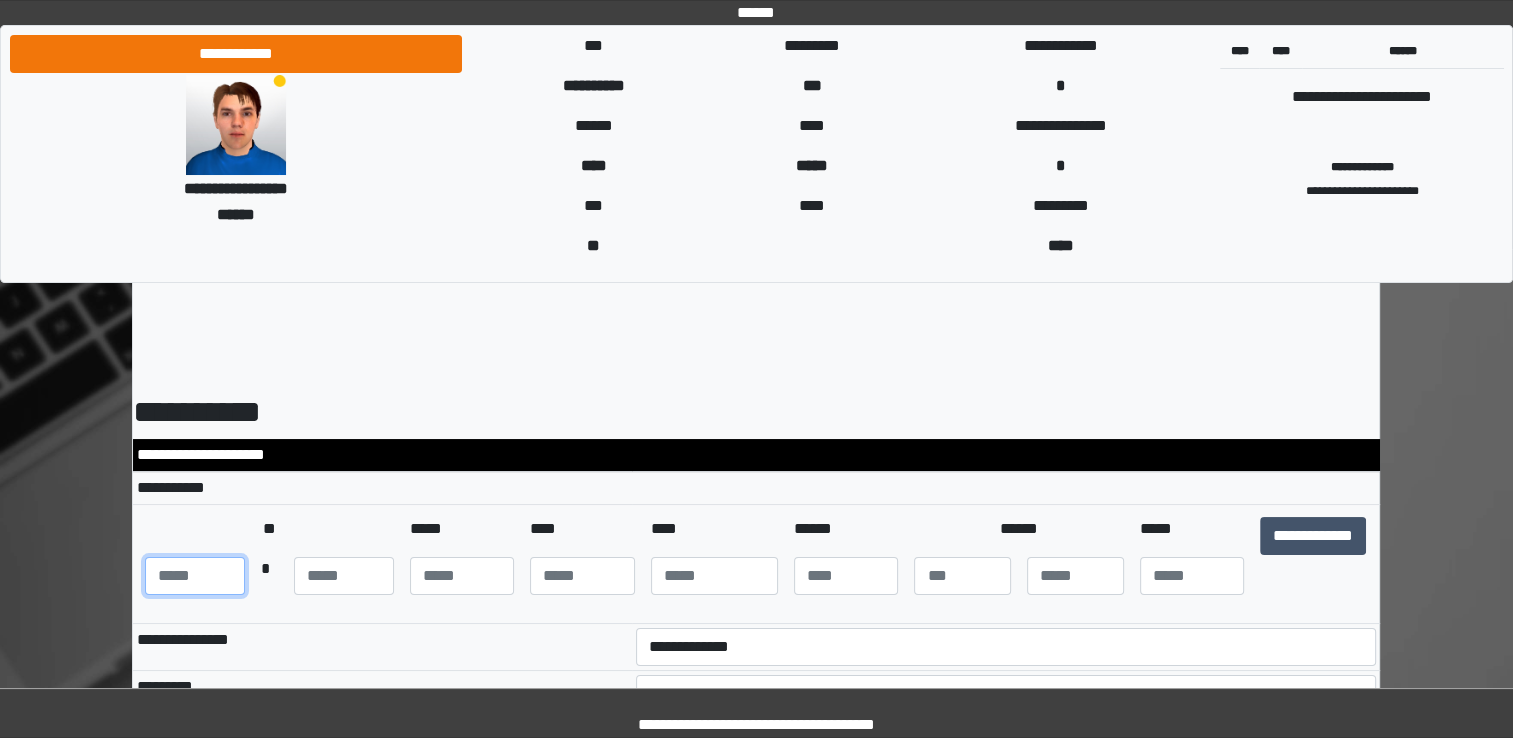 click at bounding box center (195, 576) 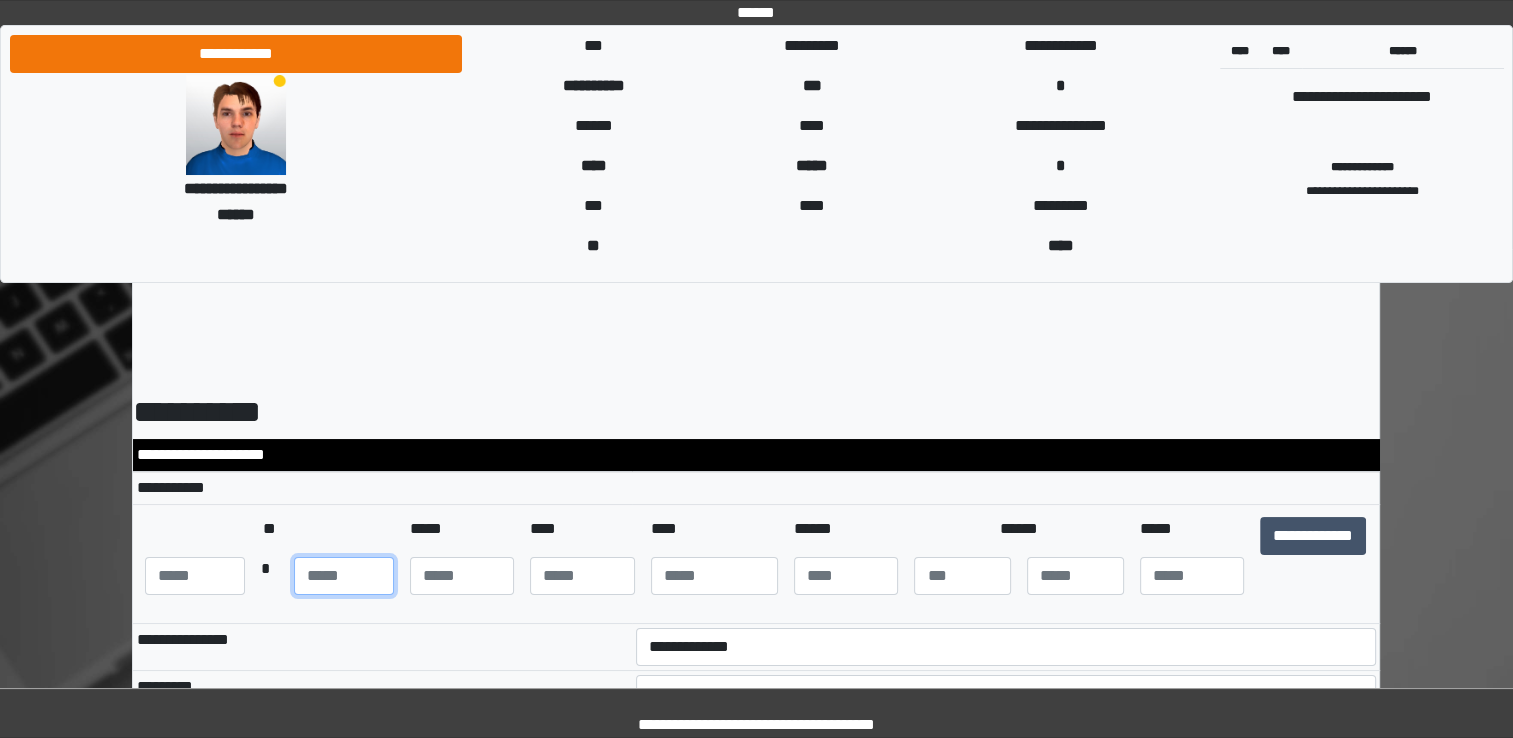 type on "**" 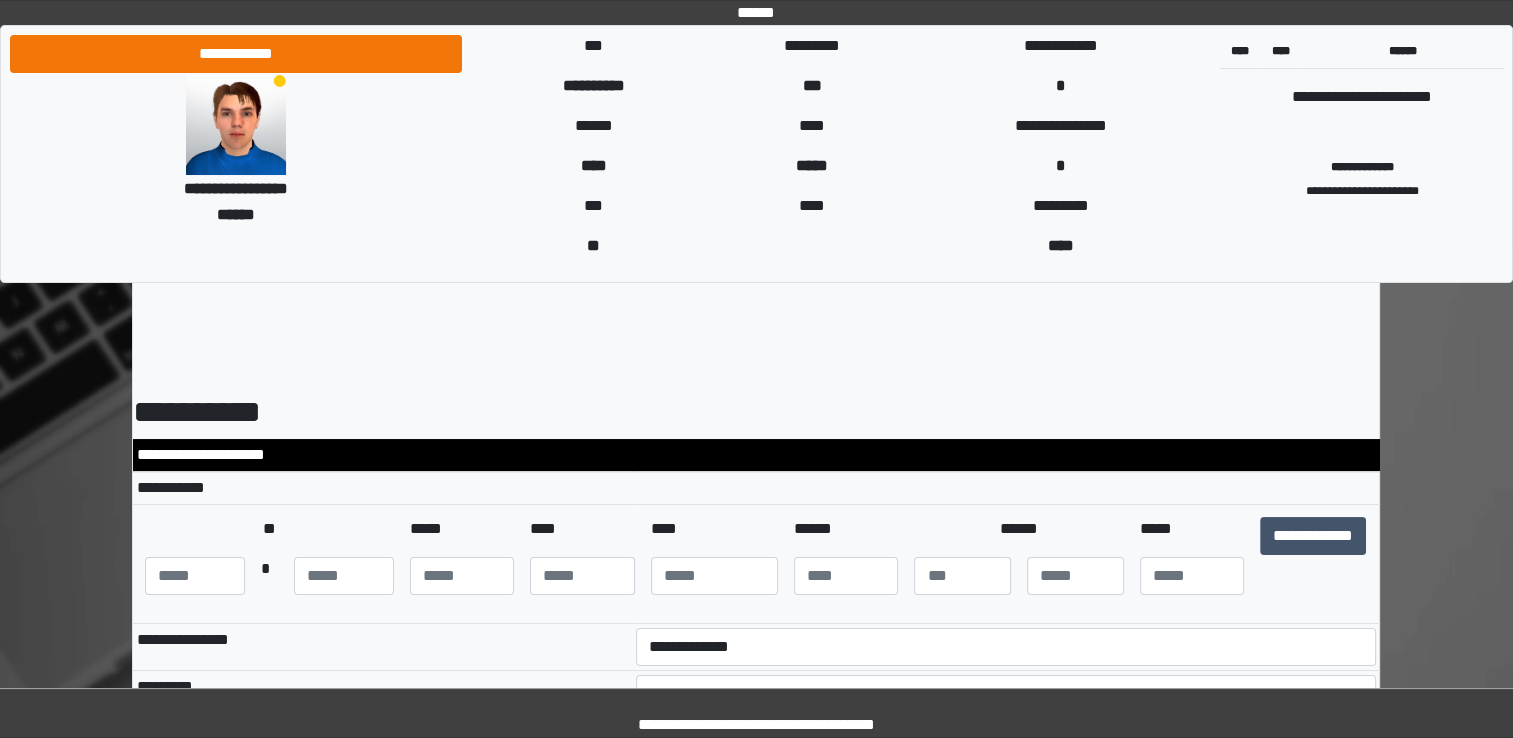 click at bounding box center (1006, 488) 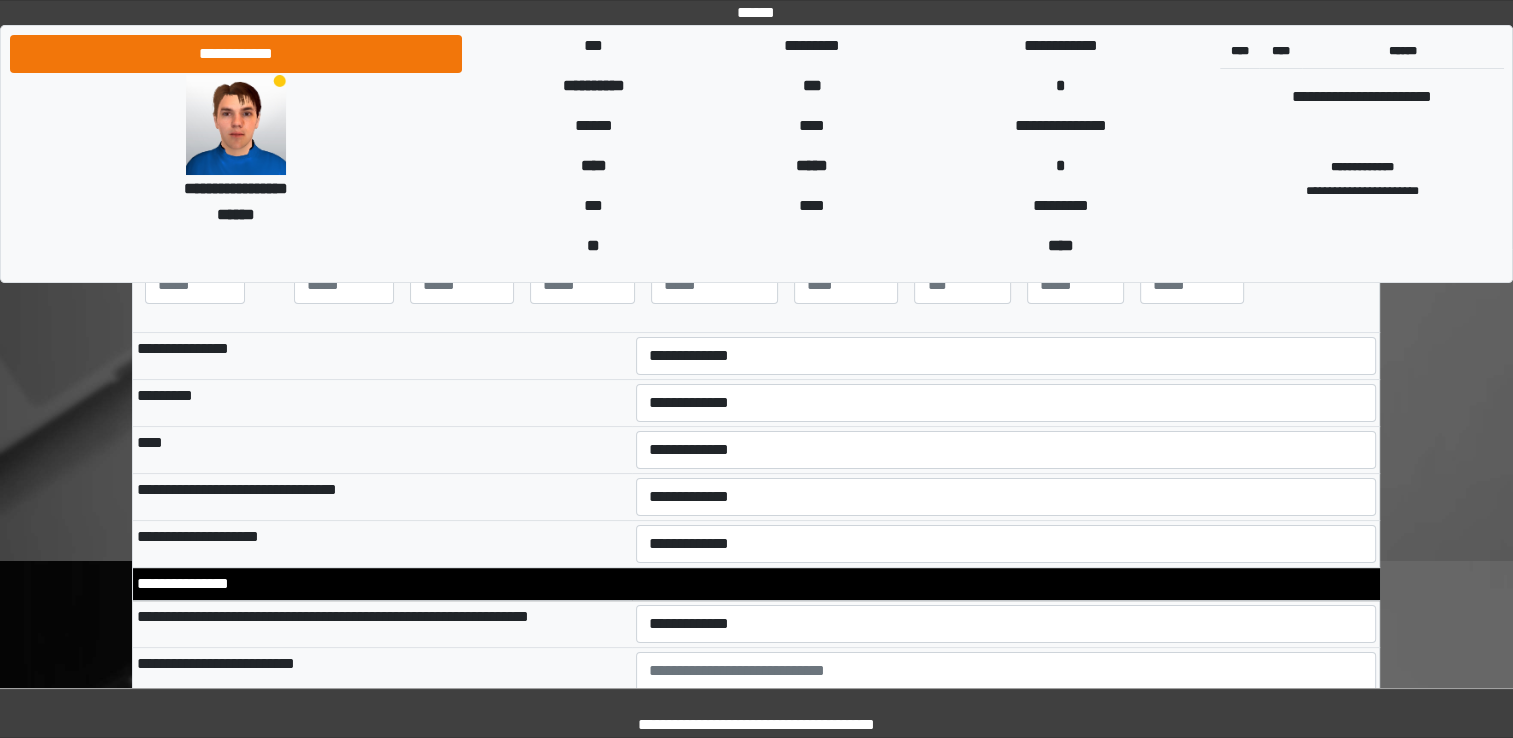 scroll, scrollTop: 300, scrollLeft: 0, axis: vertical 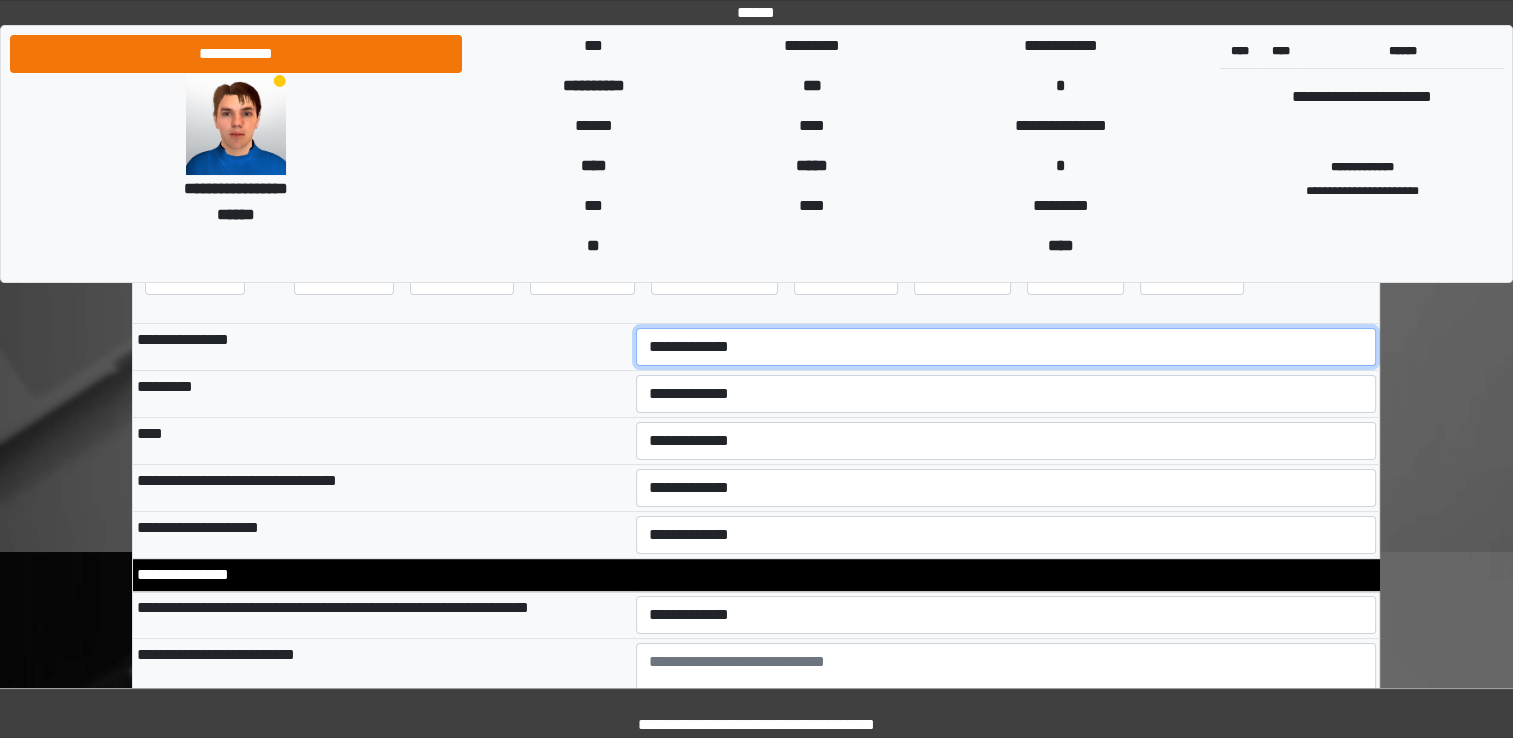 click on "**********" at bounding box center [1006, 347] 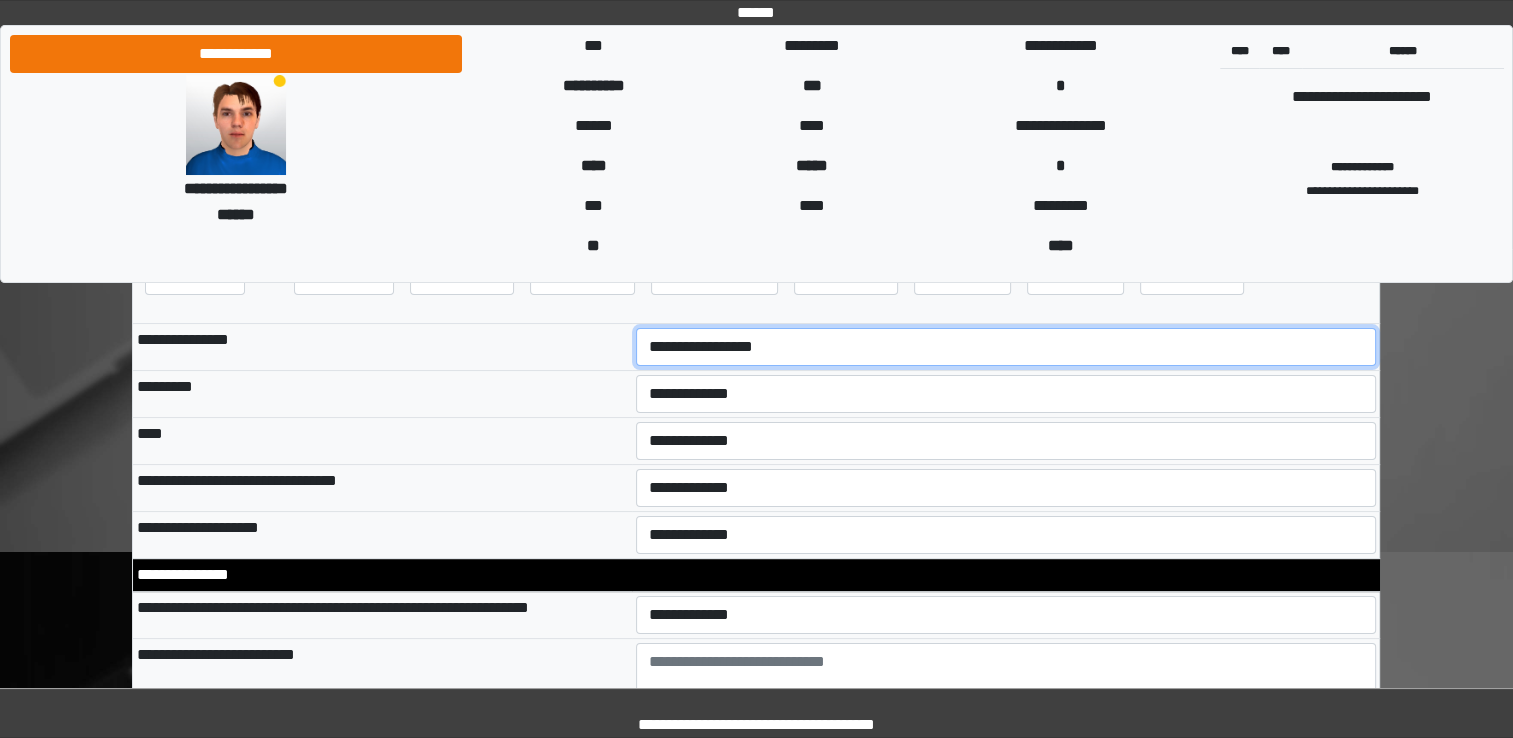 click on "**********" at bounding box center (1006, 347) 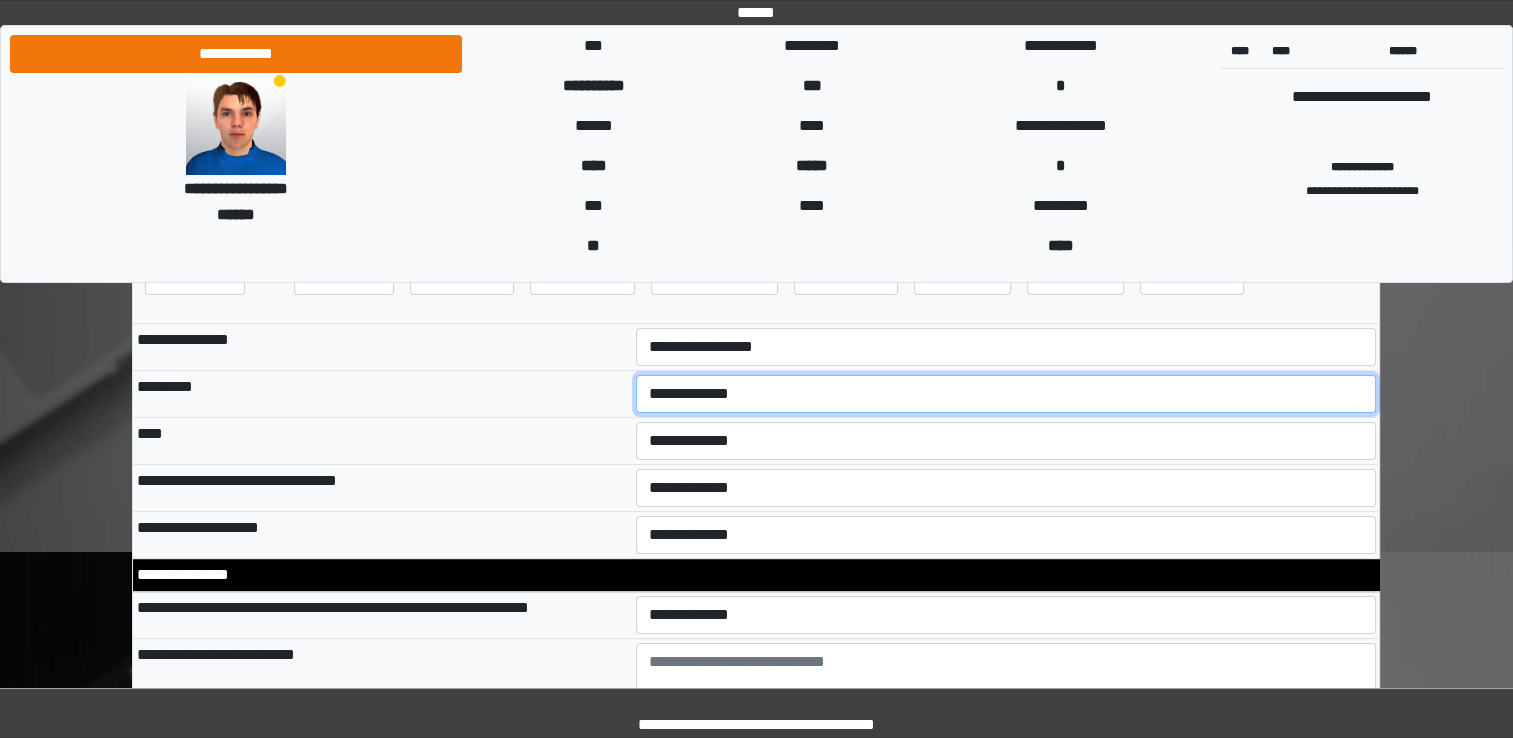click on "**********" at bounding box center (1006, 394) 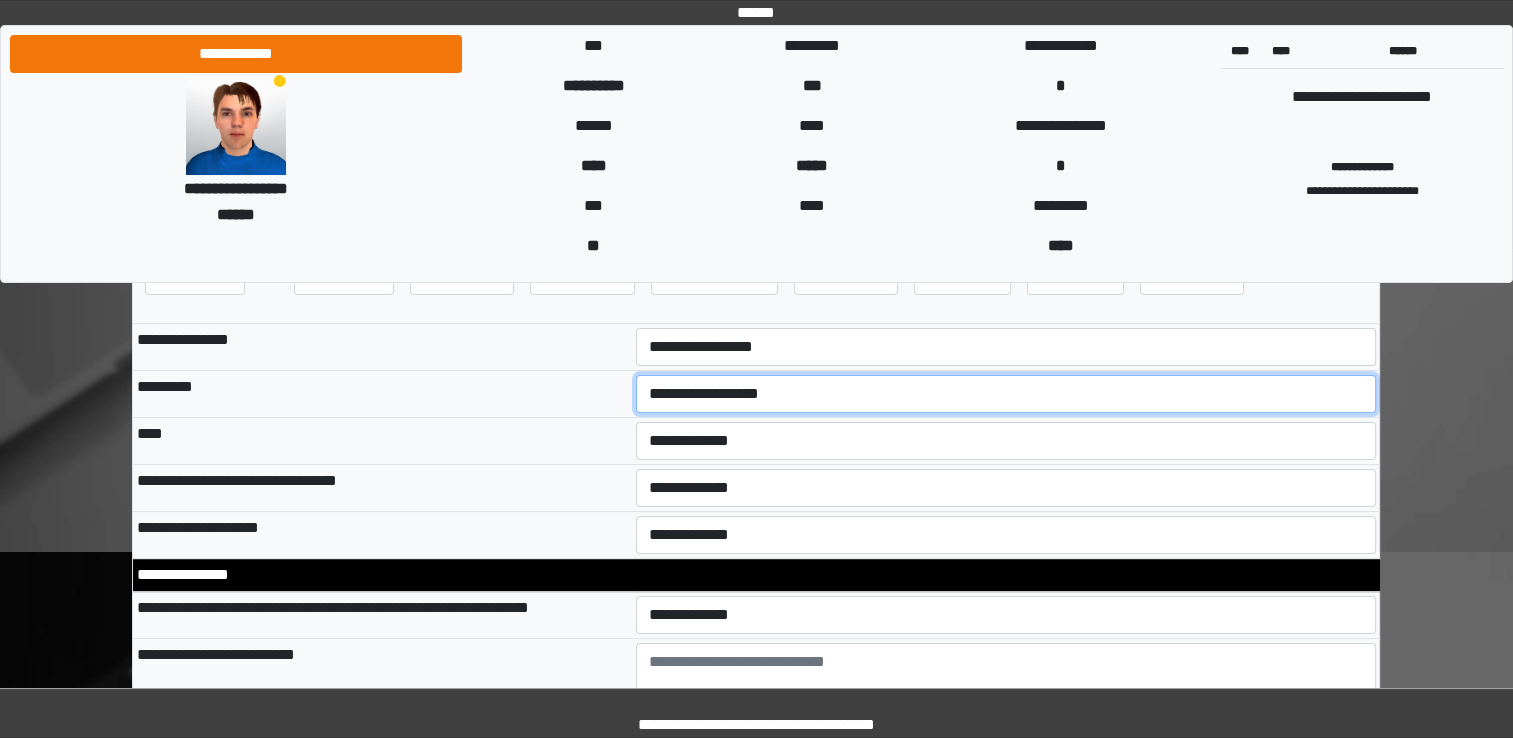click on "**********" at bounding box center [1006, 394] 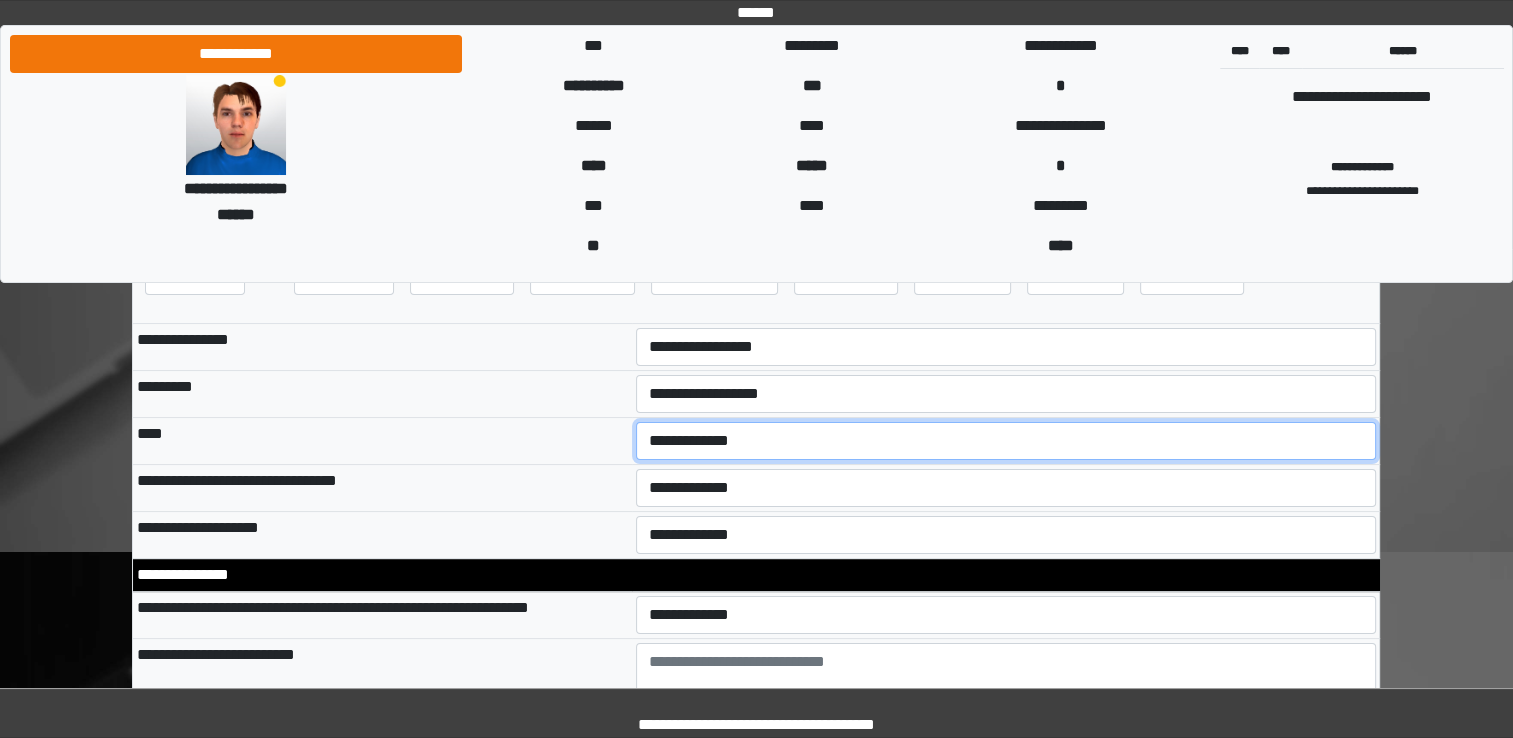 click on "**********" at bounding box center (1006, 441) 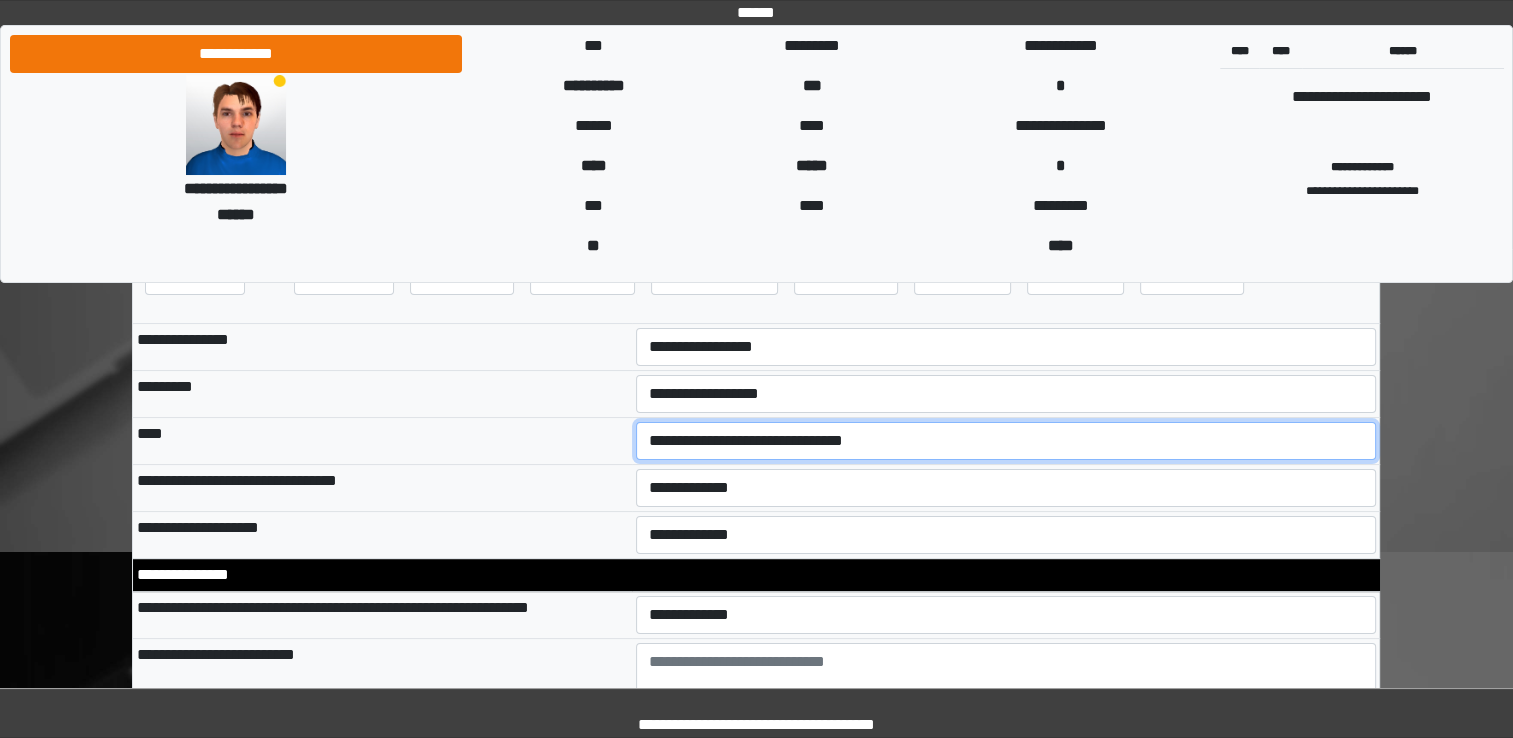 click on "**********" at bounding box center [1006, 441] 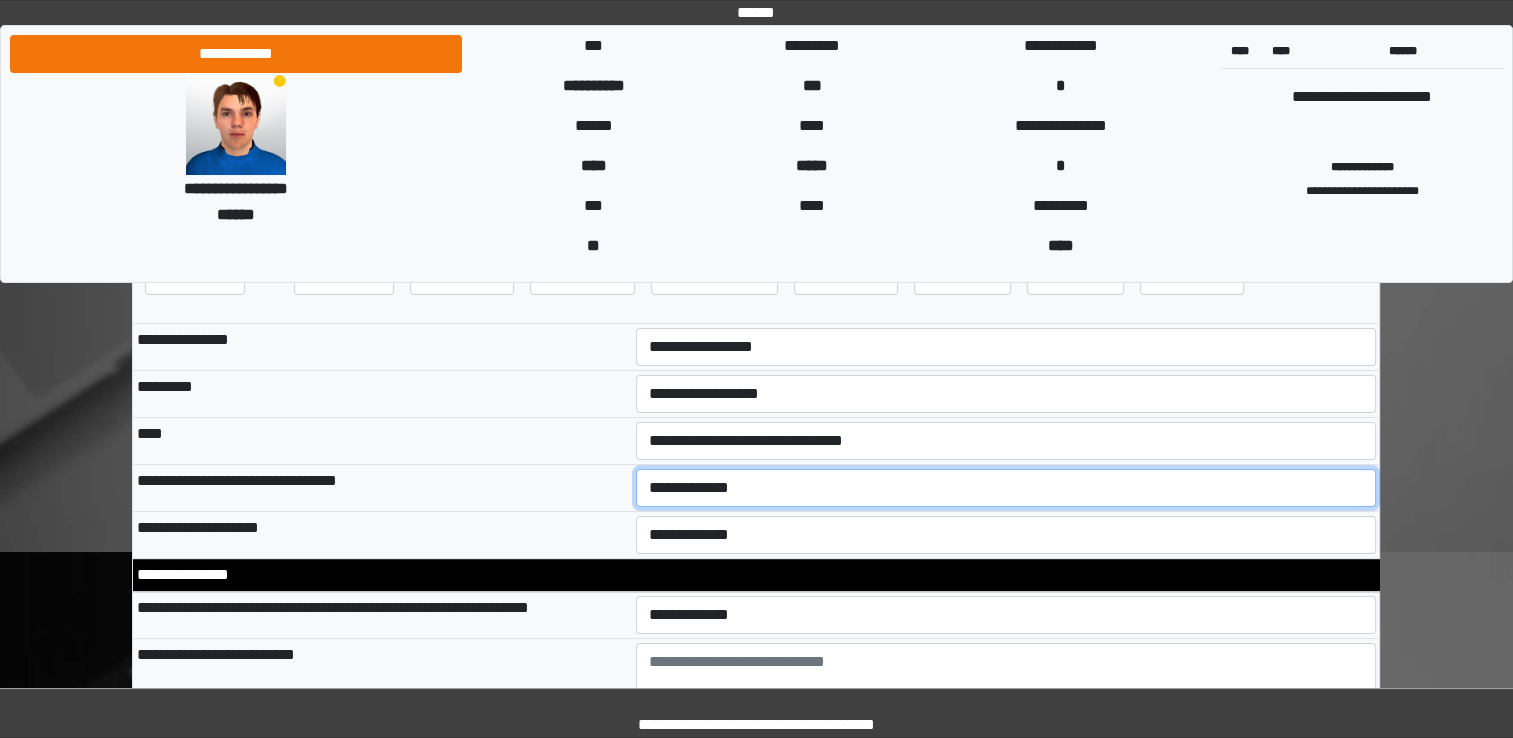 click on "**********" at bounding box center (1006, 488) 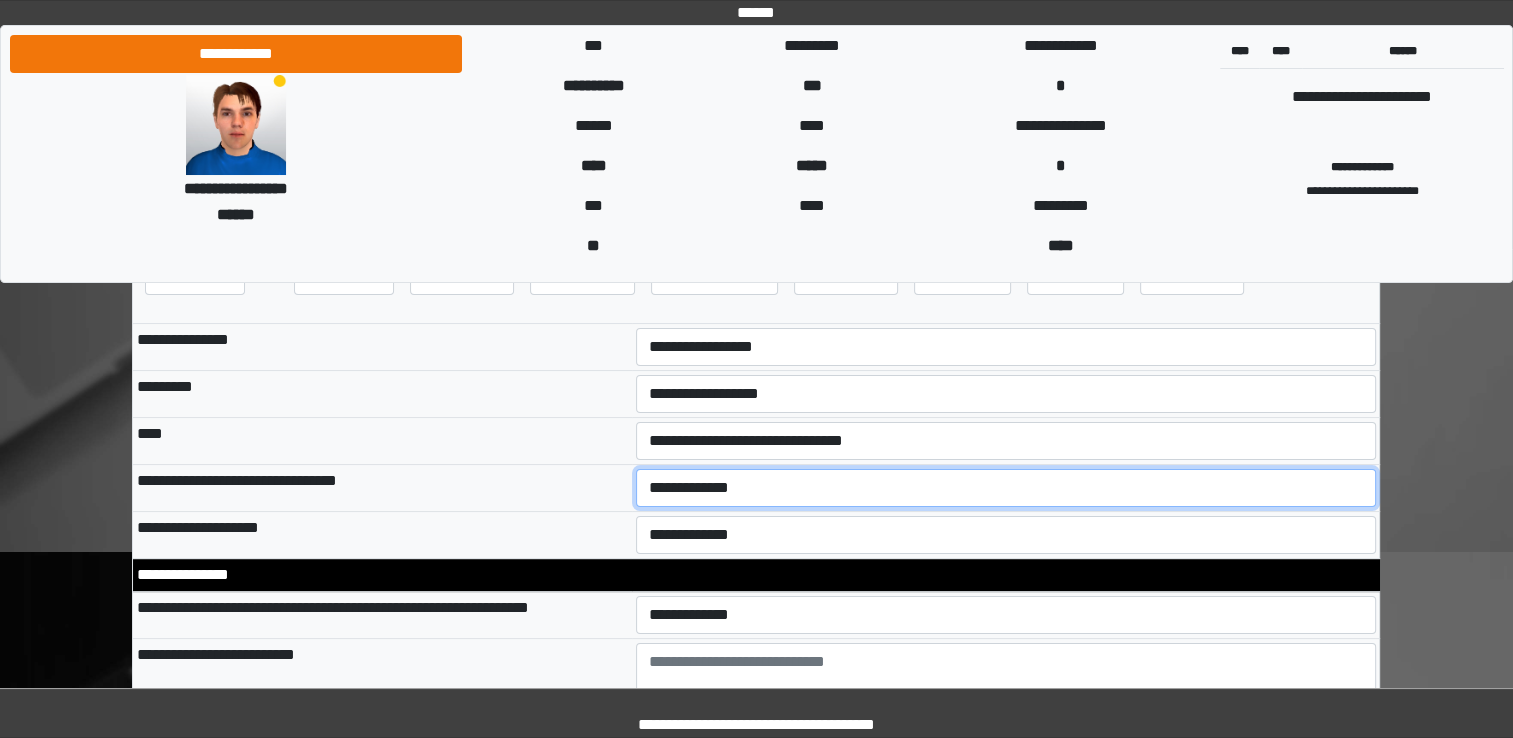 select on "*" 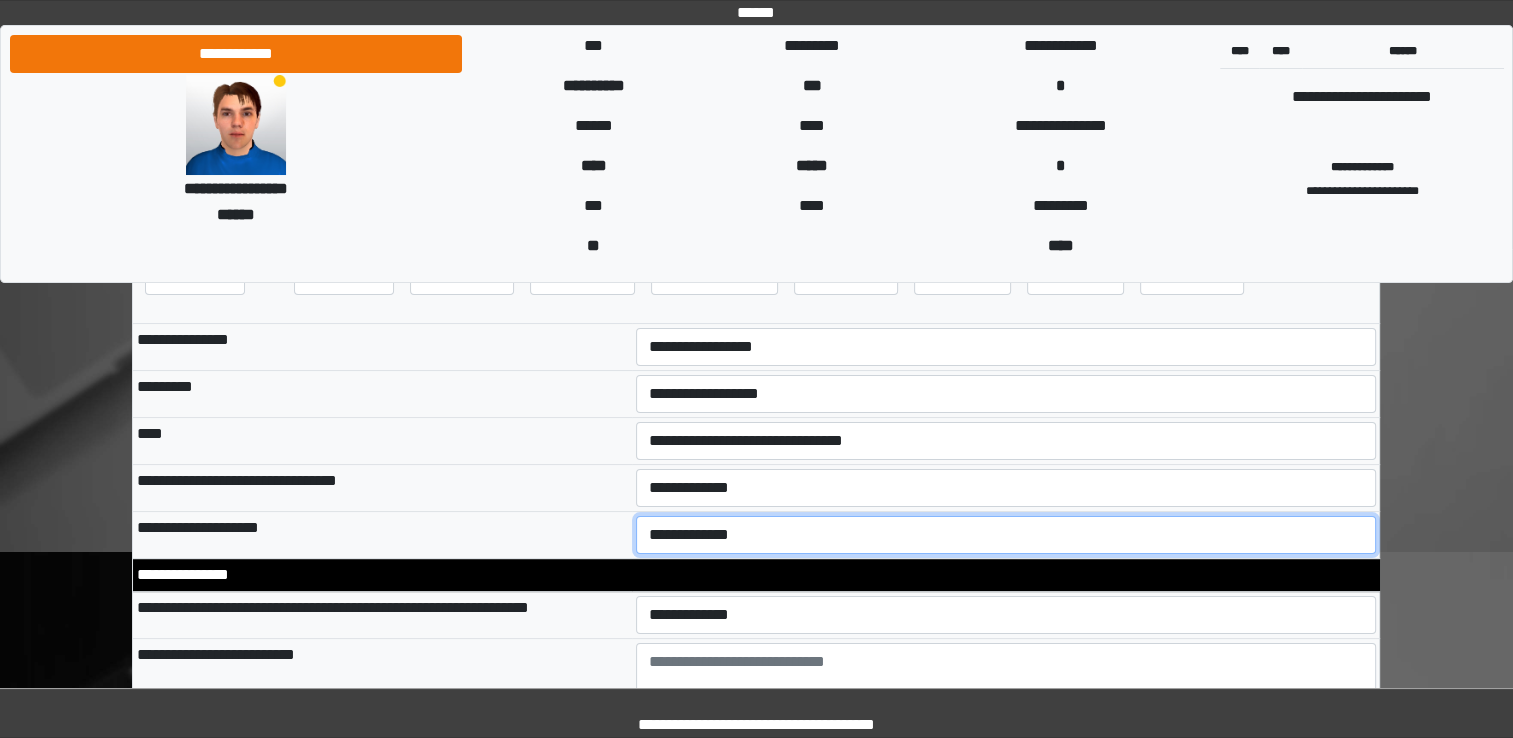 click on "**********" at bounding box center (1006, 535) 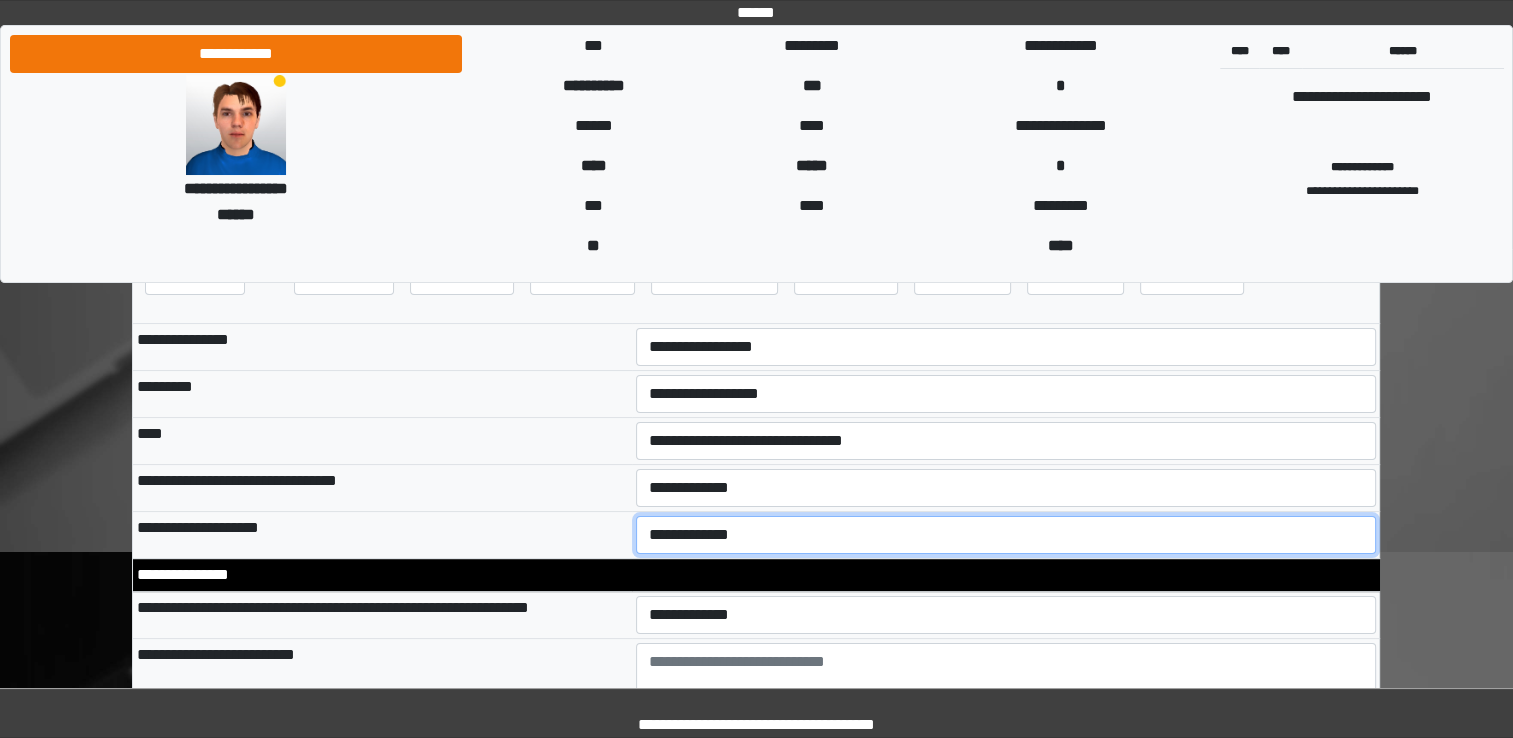 select on "**" 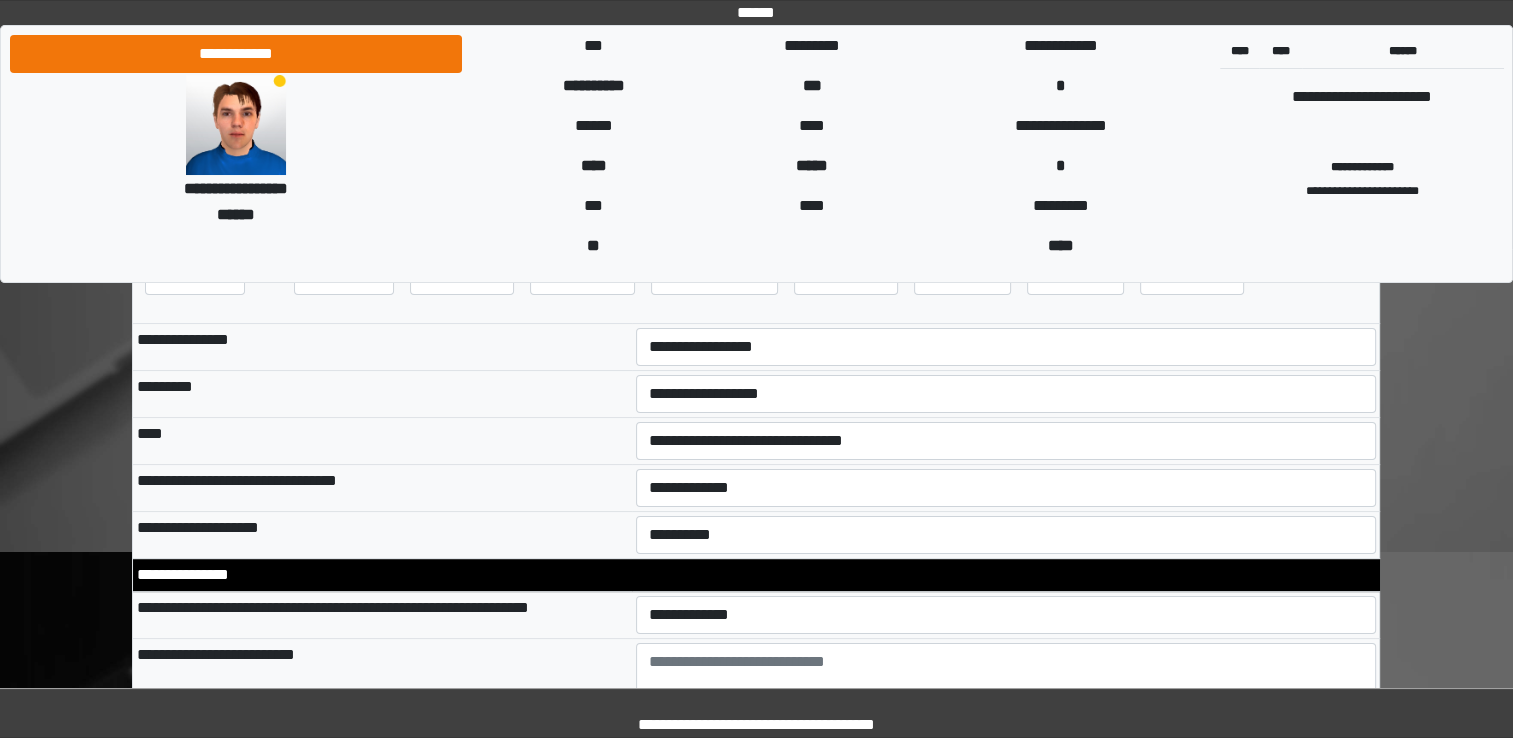 click on "**********" at bounding box center (382, 535) 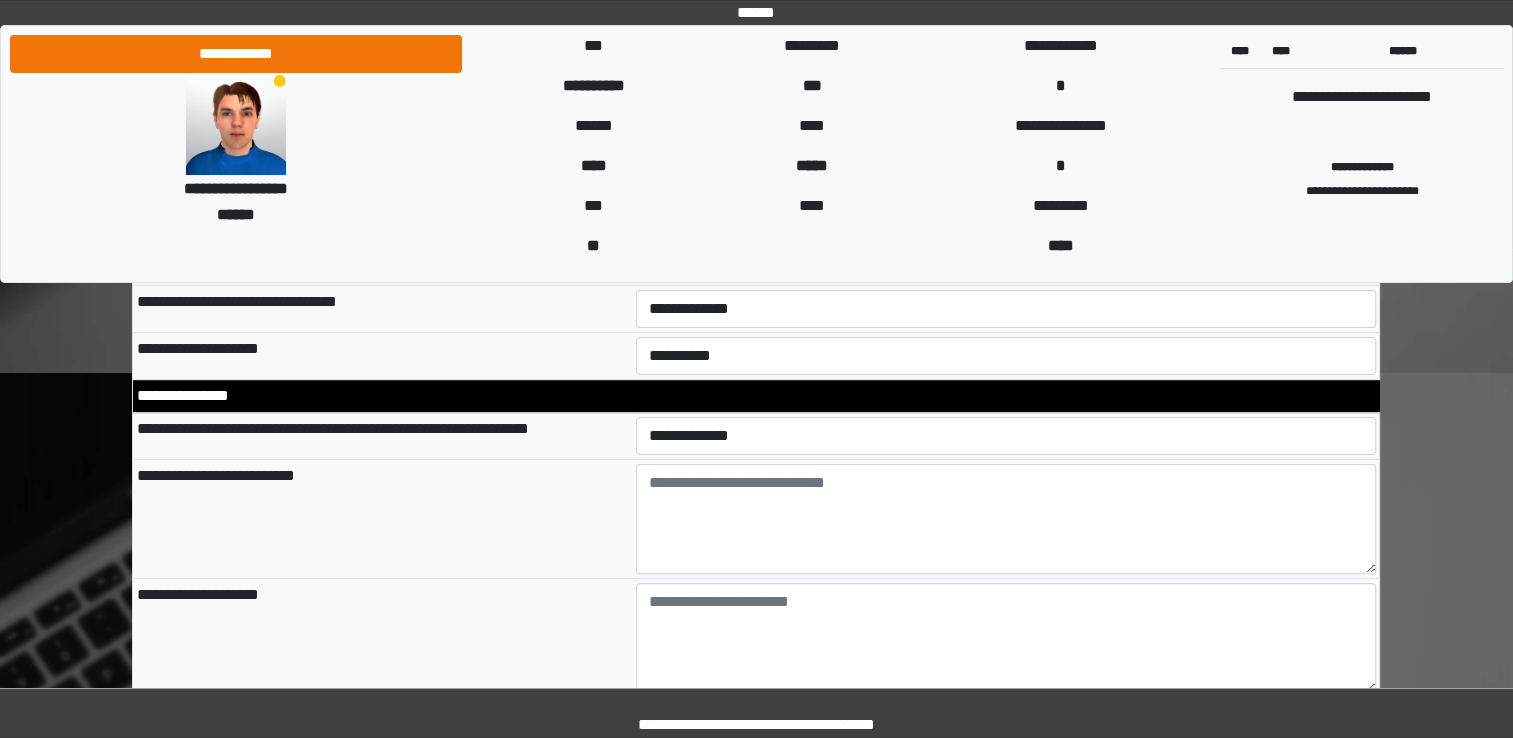 scroll, scrollTop: 500, scrollLeft: 0, axis: vertical 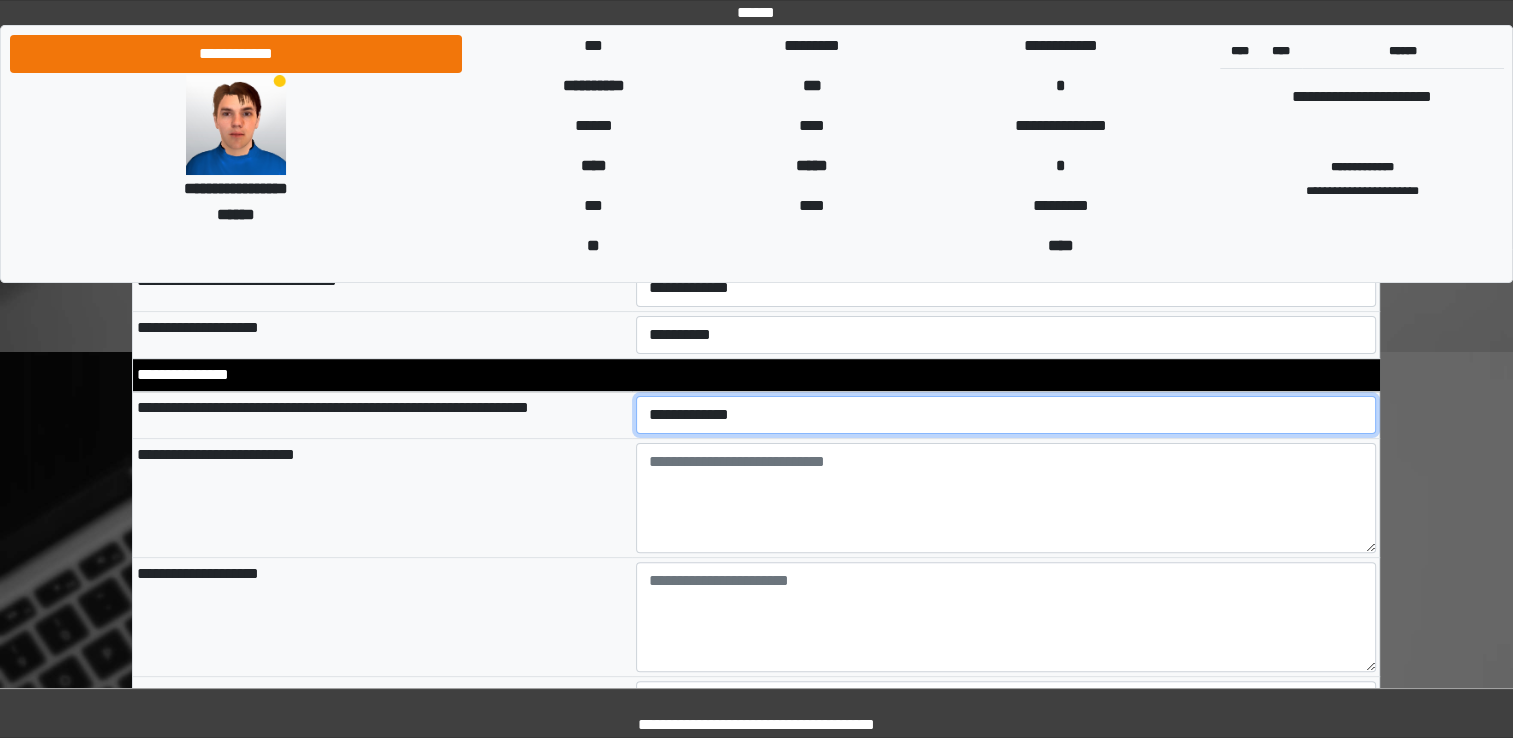 click on "**********" at bounding box center [1006, 415] 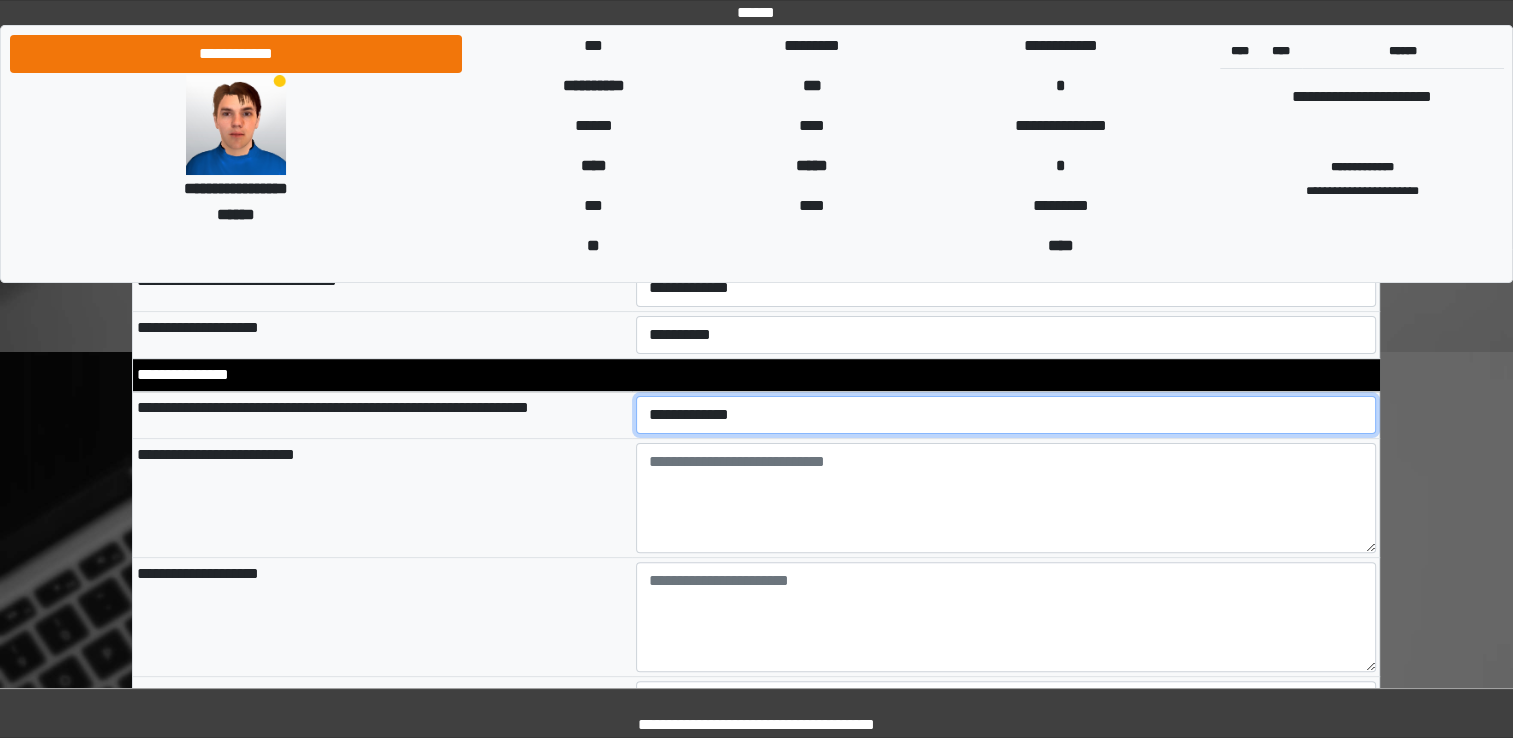 select on "*" 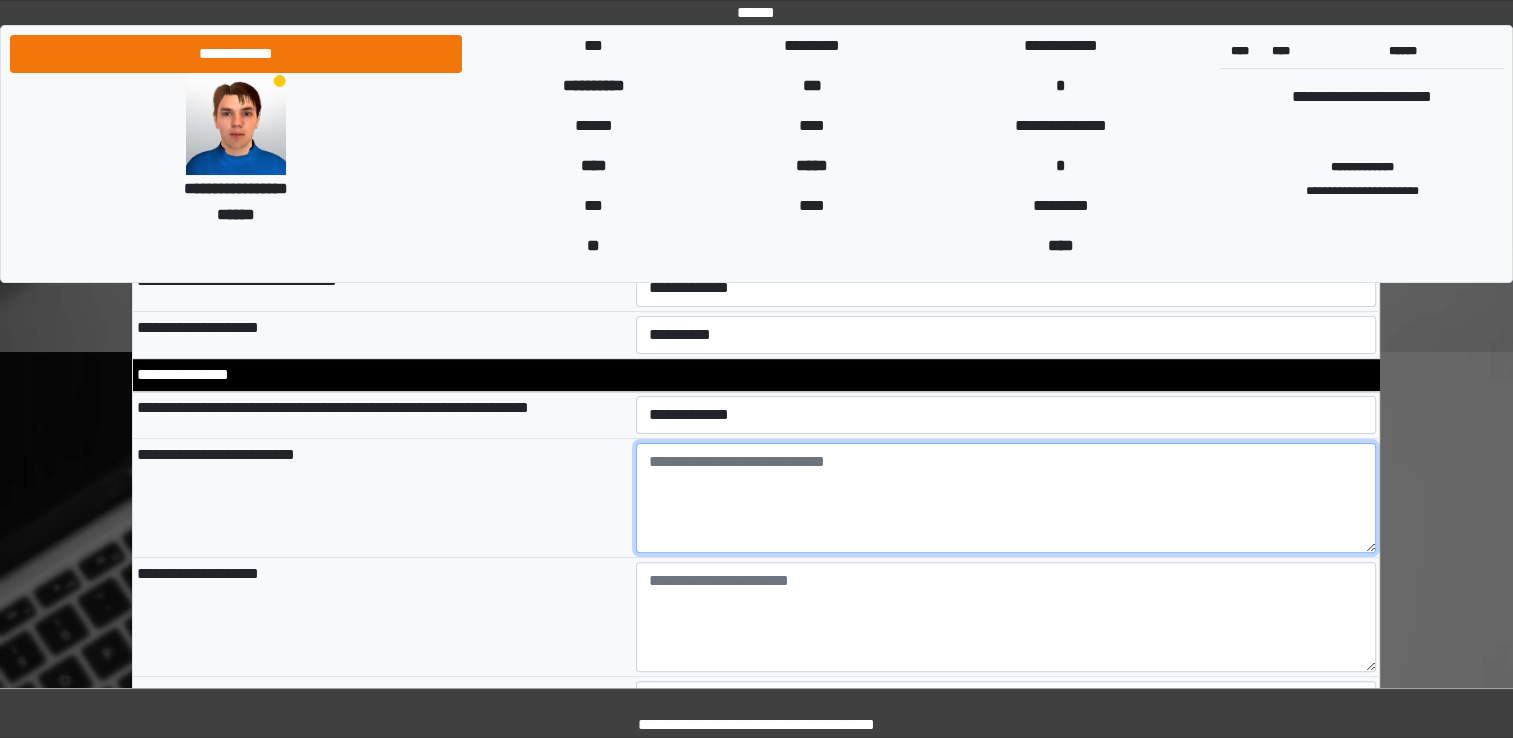 click at bounding box center (1006, 498) 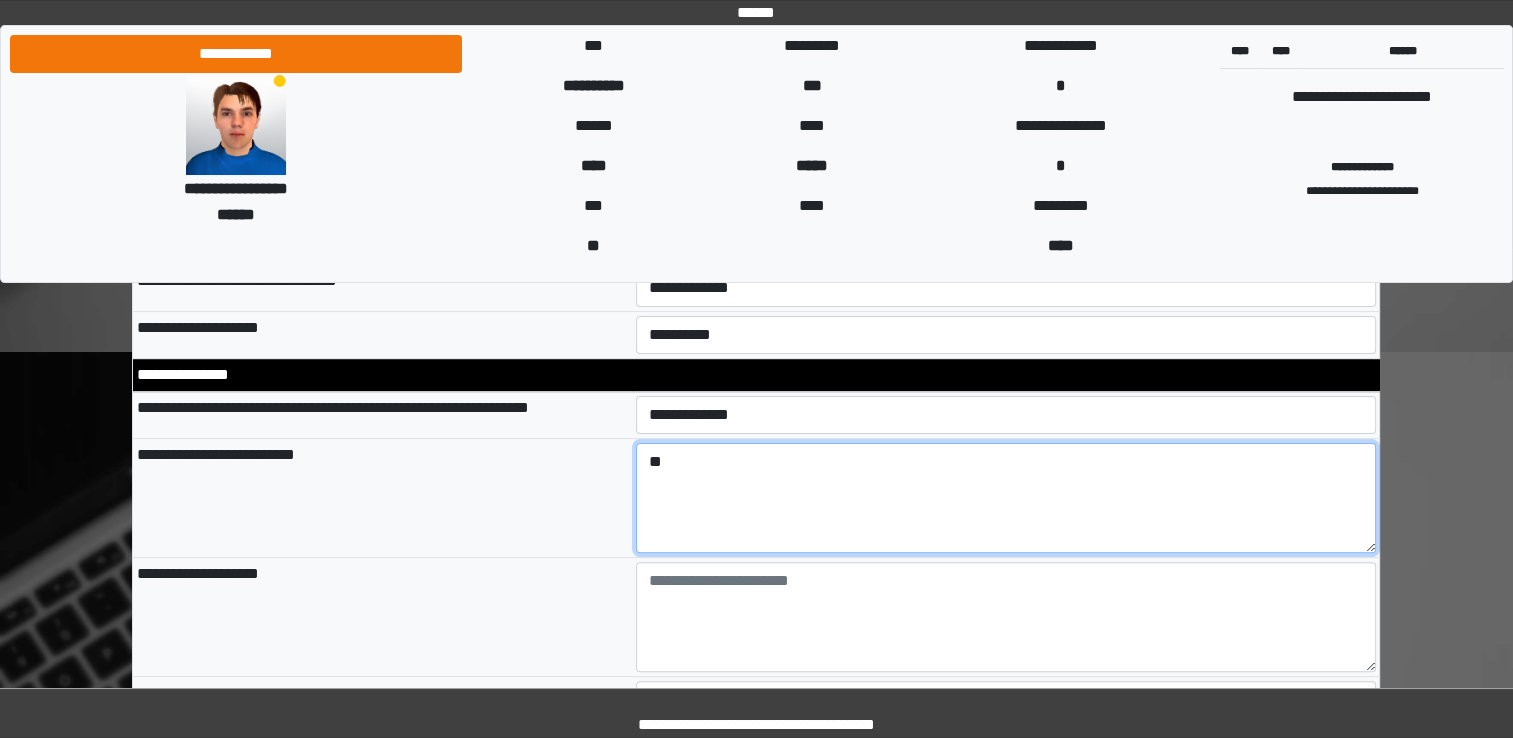 type on "*" 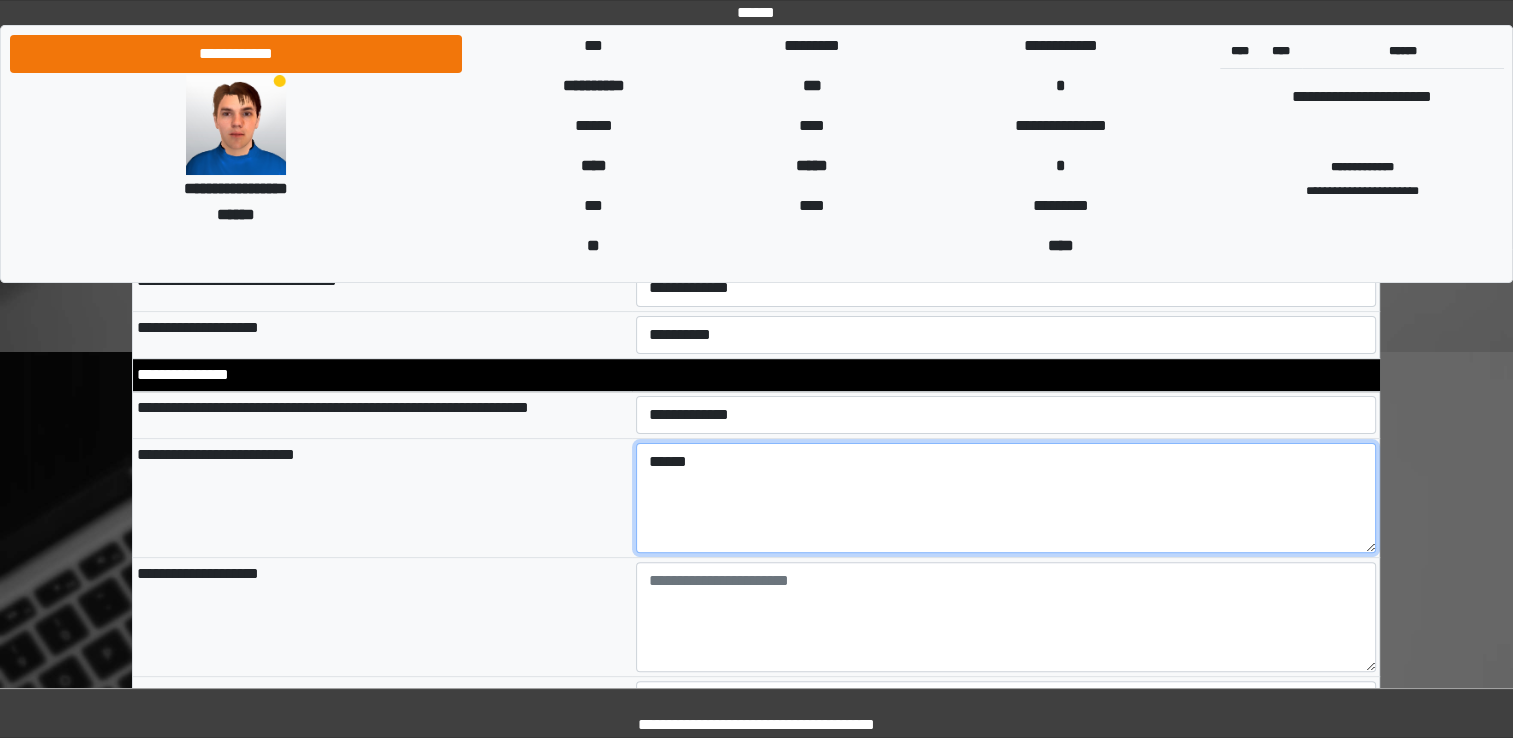type on "******" 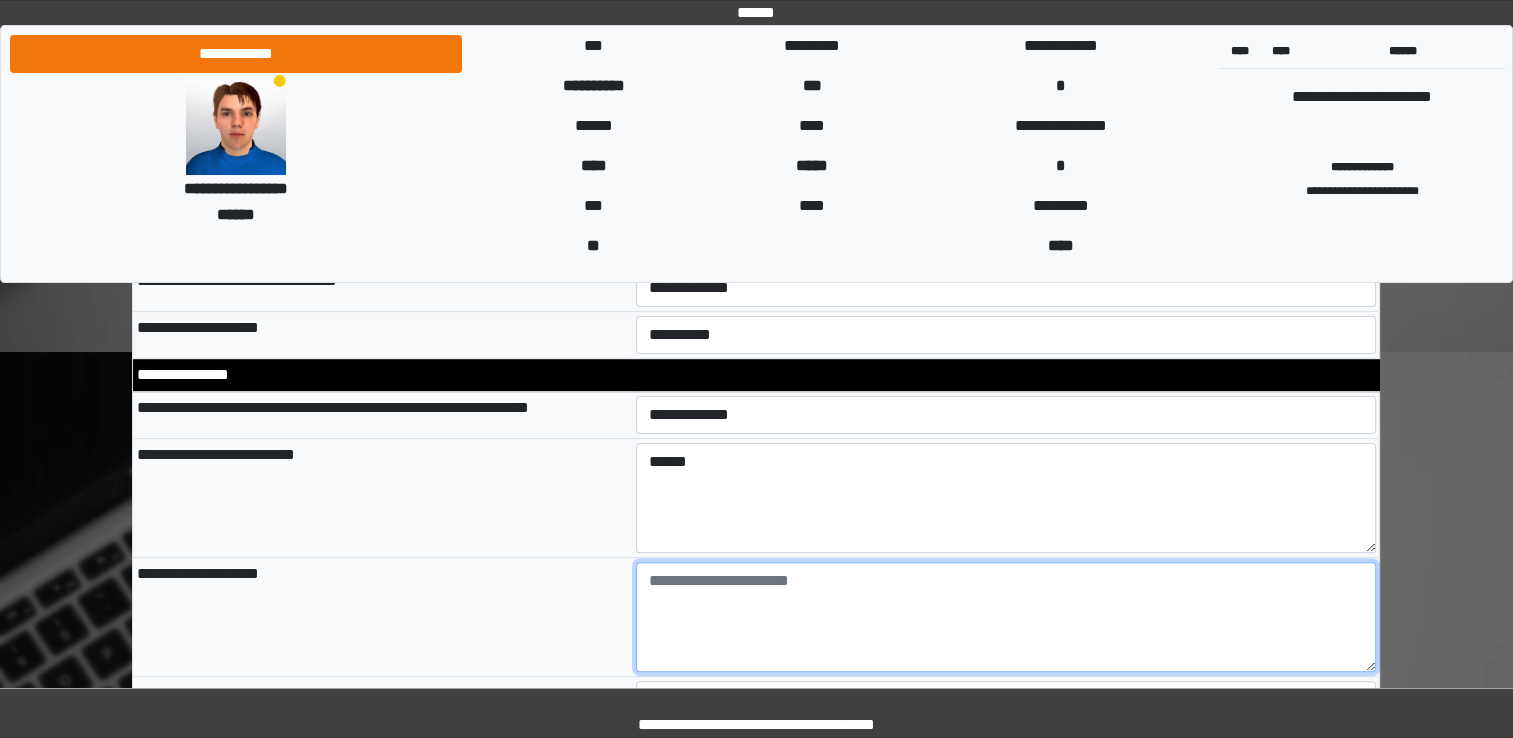 click at bounding box center (1006, 617) 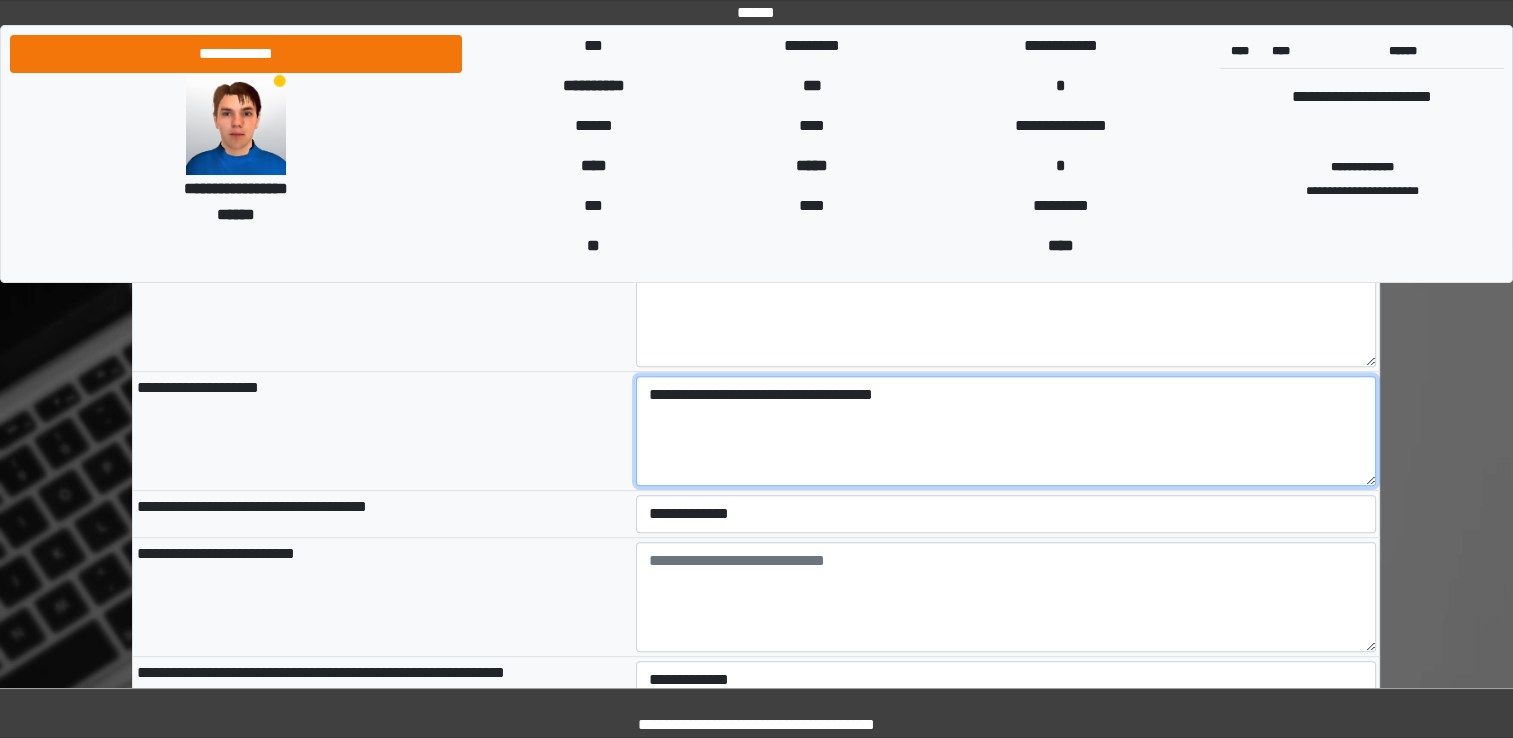 scroll, scrollTop: 700, scrollLeft: 0, axis: vertical 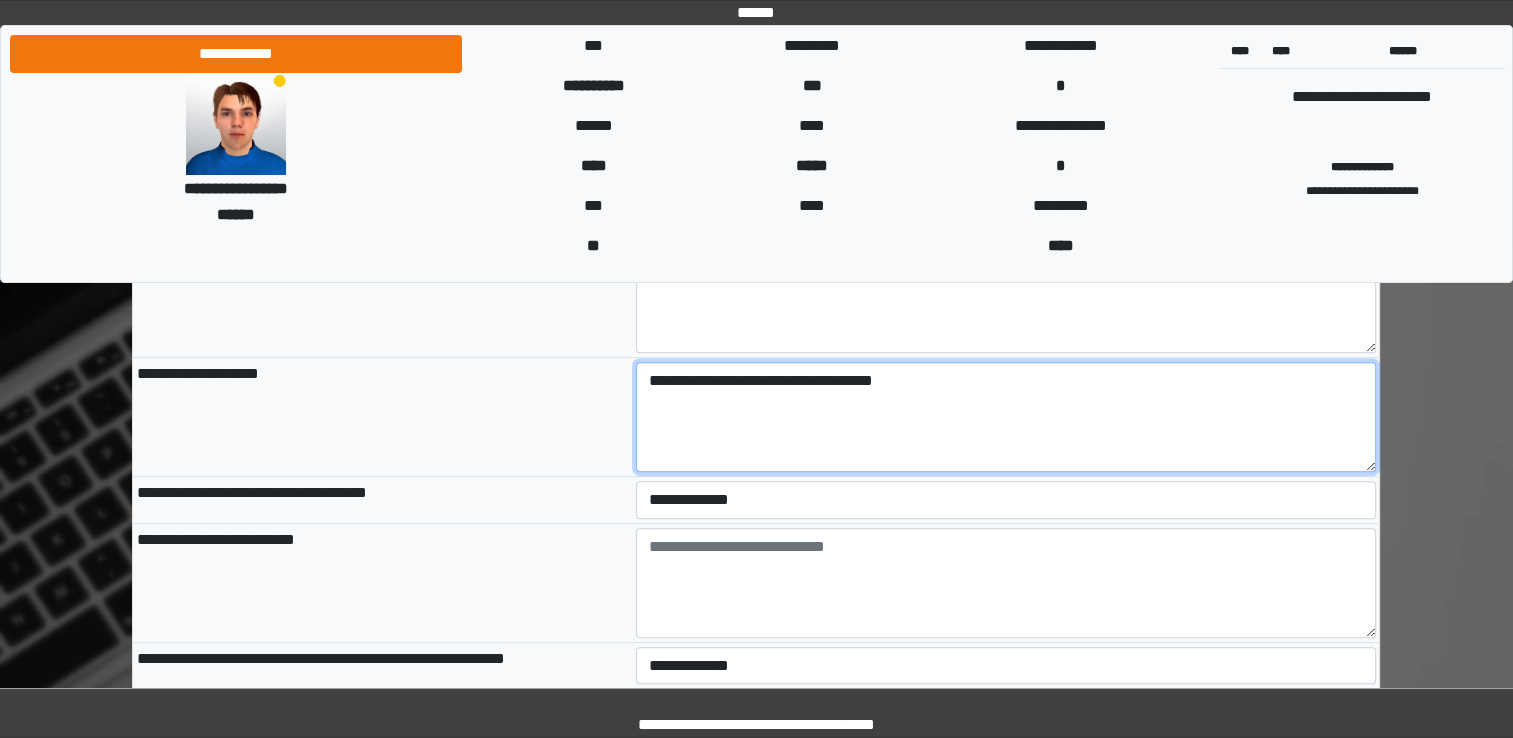 type on "**********" 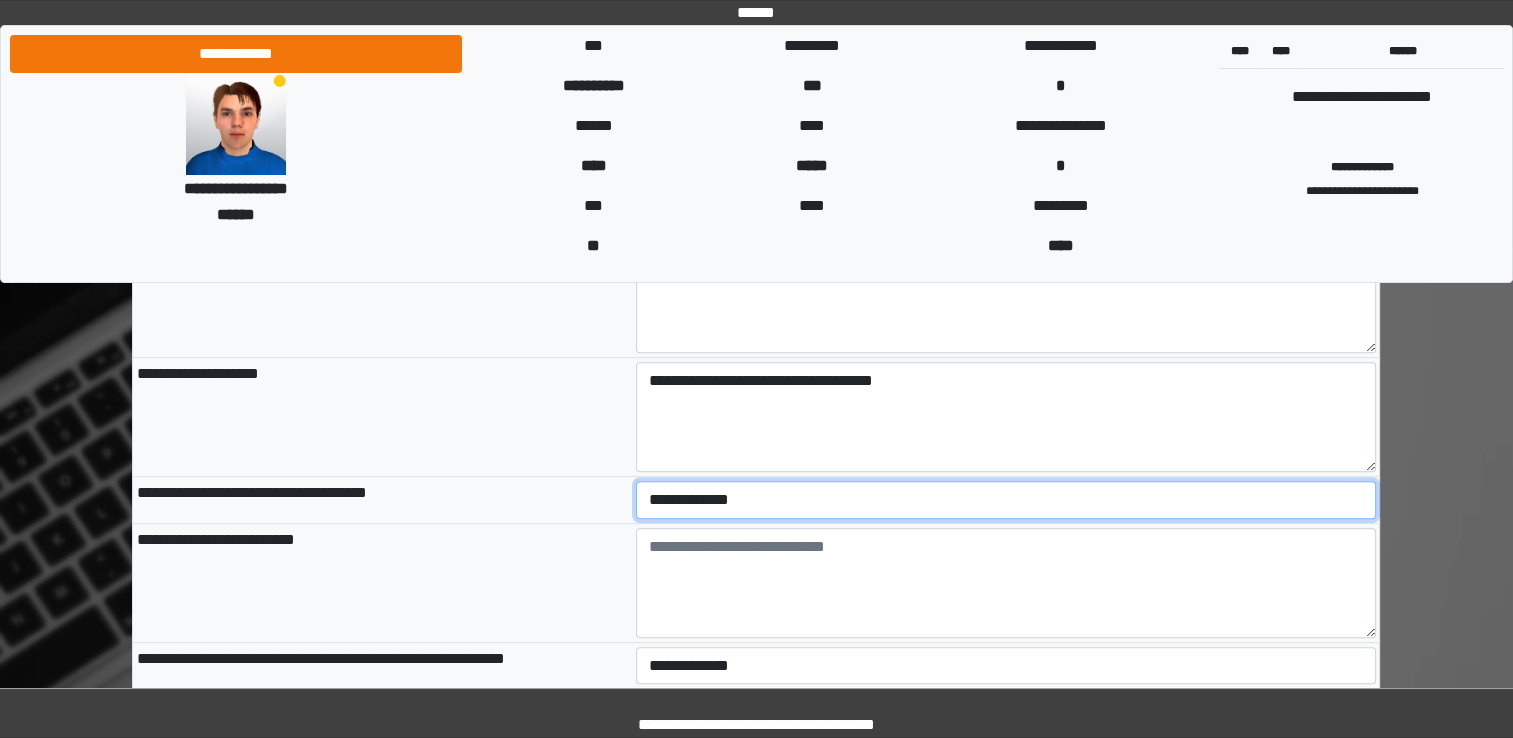 click on "**********" at bounding box center [1006, 500] 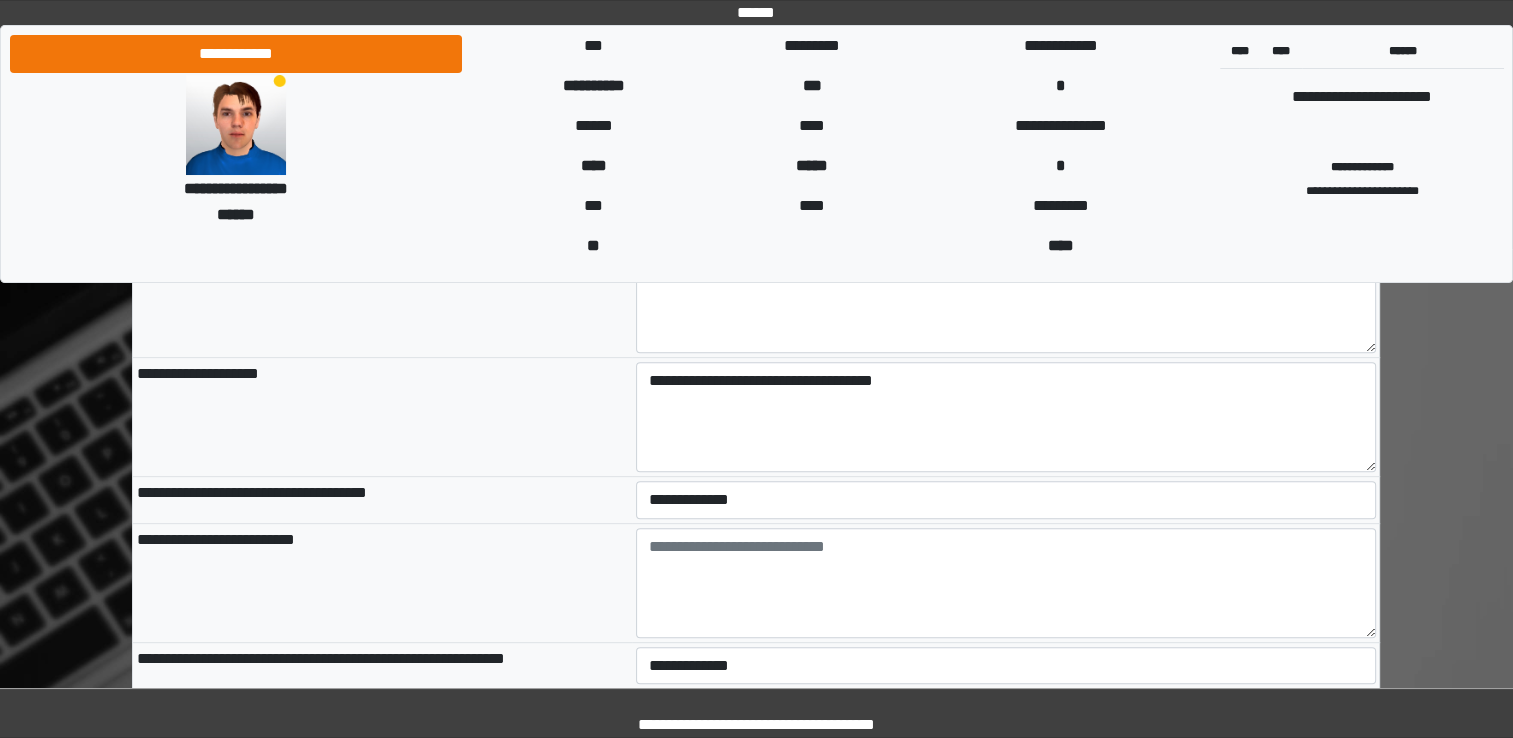 drag, startPoint x: 624, startPoint y: 569, endPoint x: 662, endPoint y: 569, distance: 38 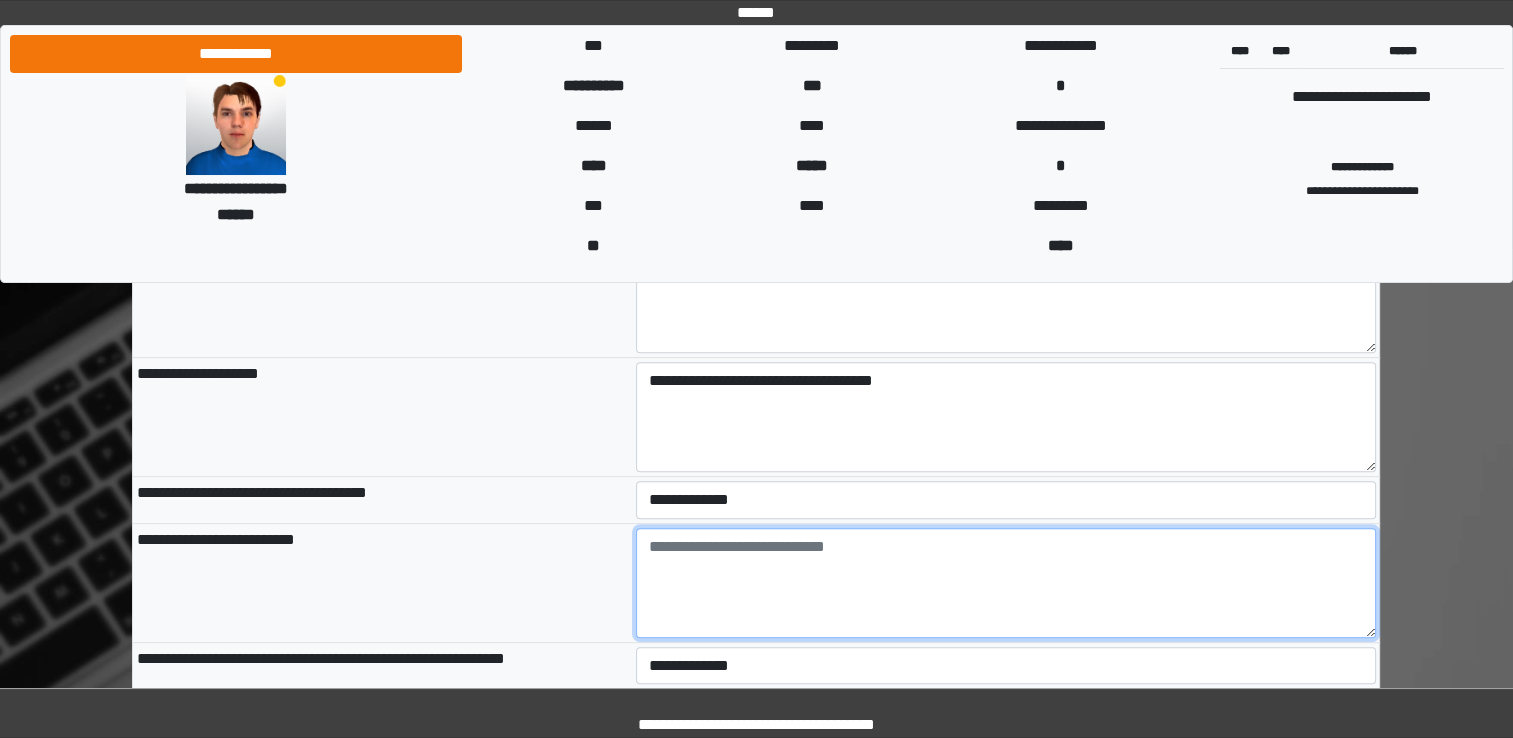 click at bounding box center (1006, 583) 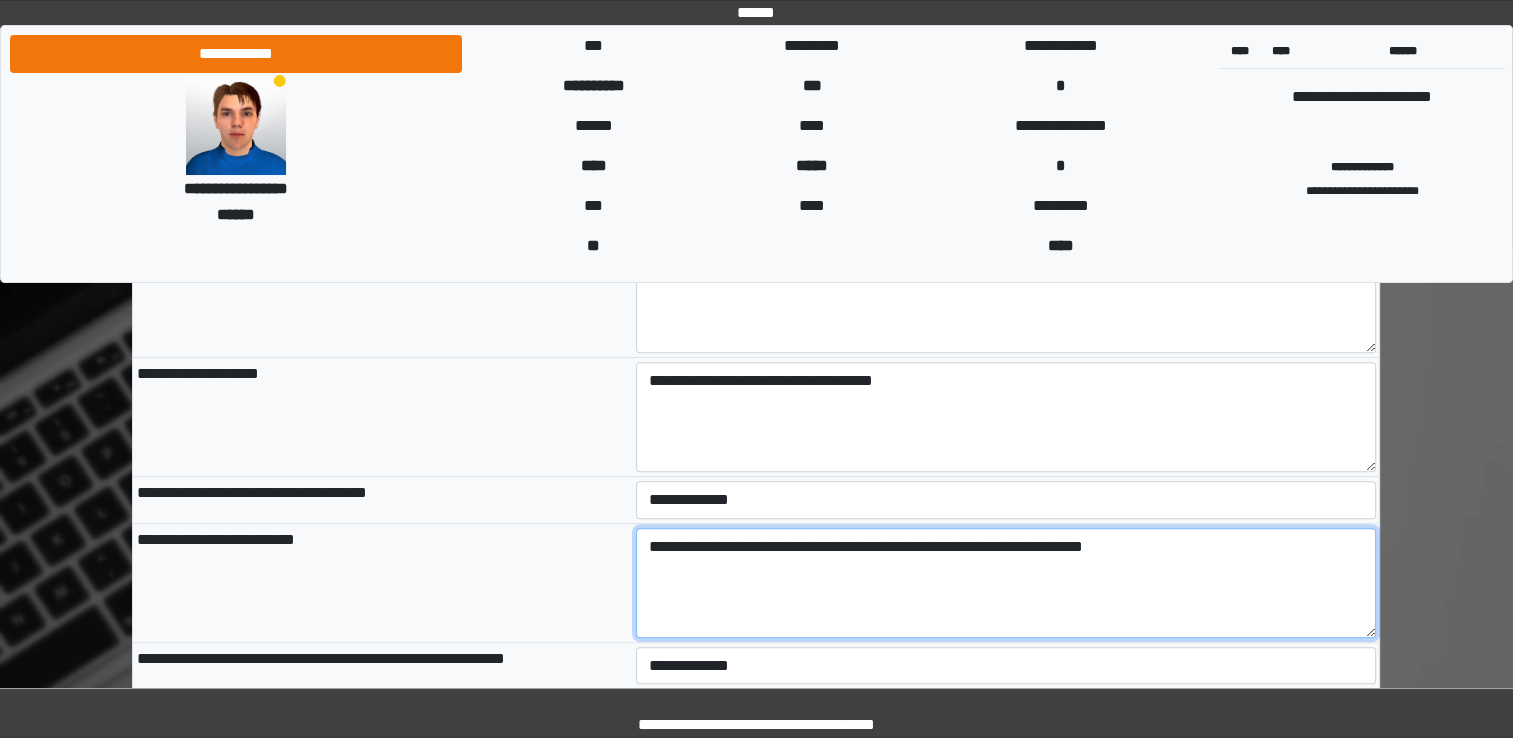 type on "**********" 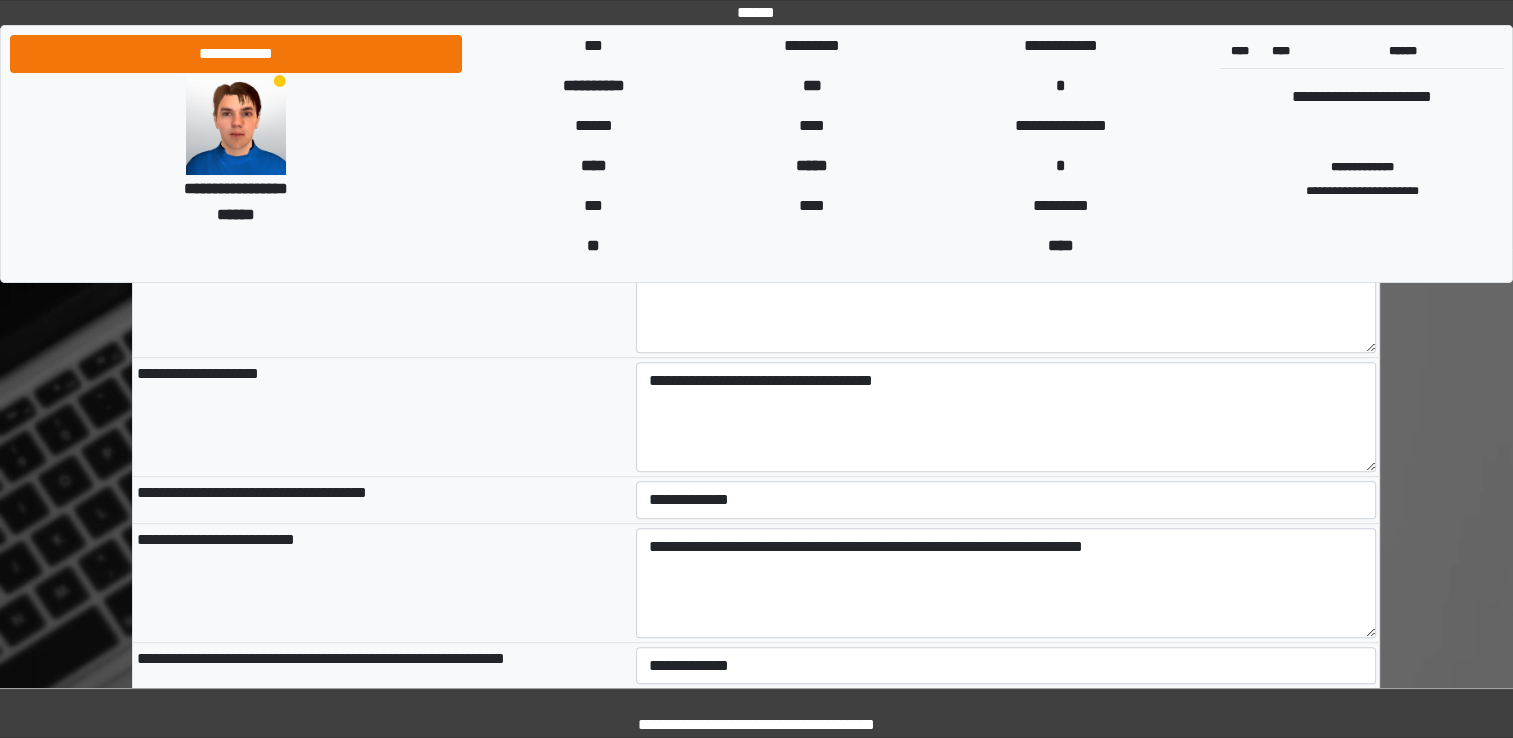 click on "**********" at bounding box center [382, 582] 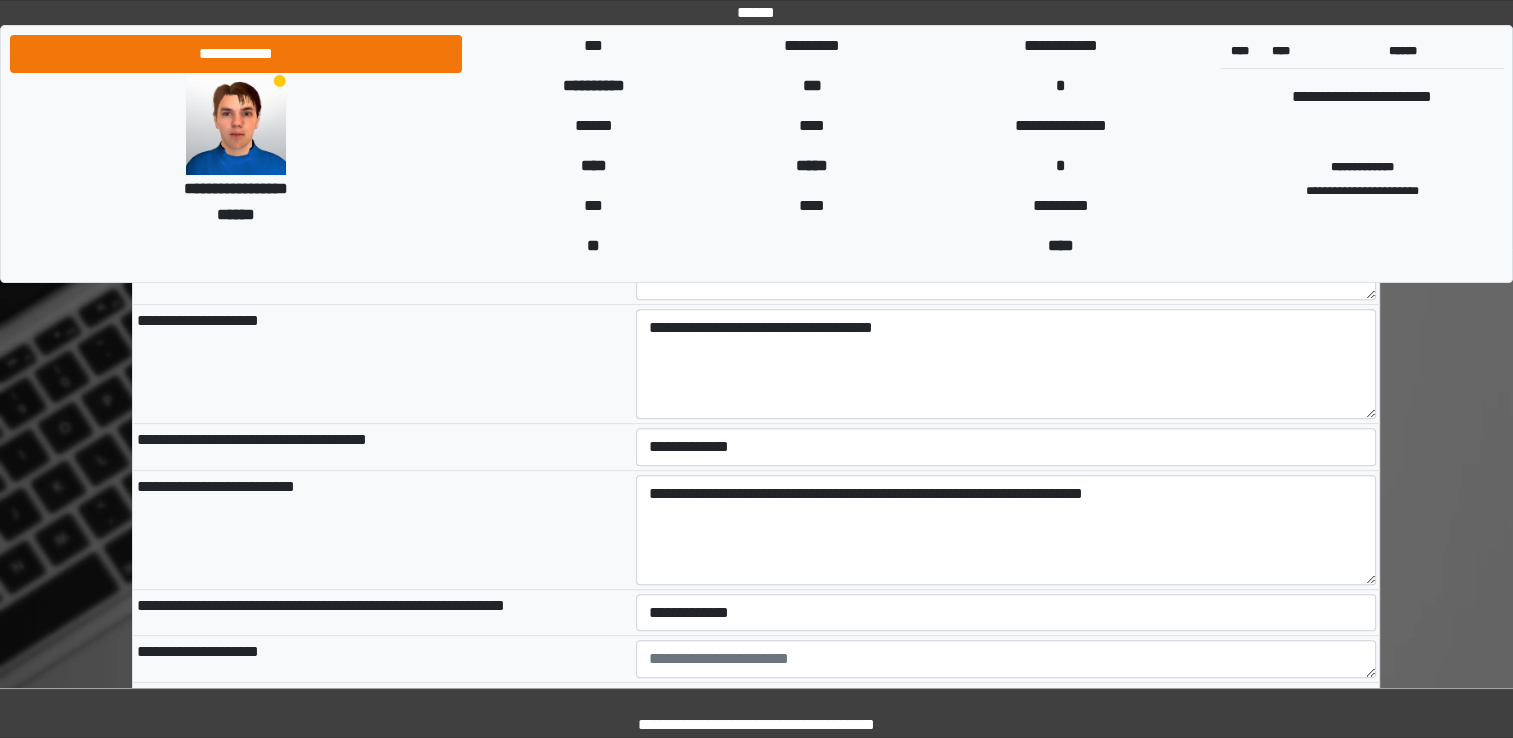 scroll, scrollTop: 800, scrollLeft: 0, axis: vertical 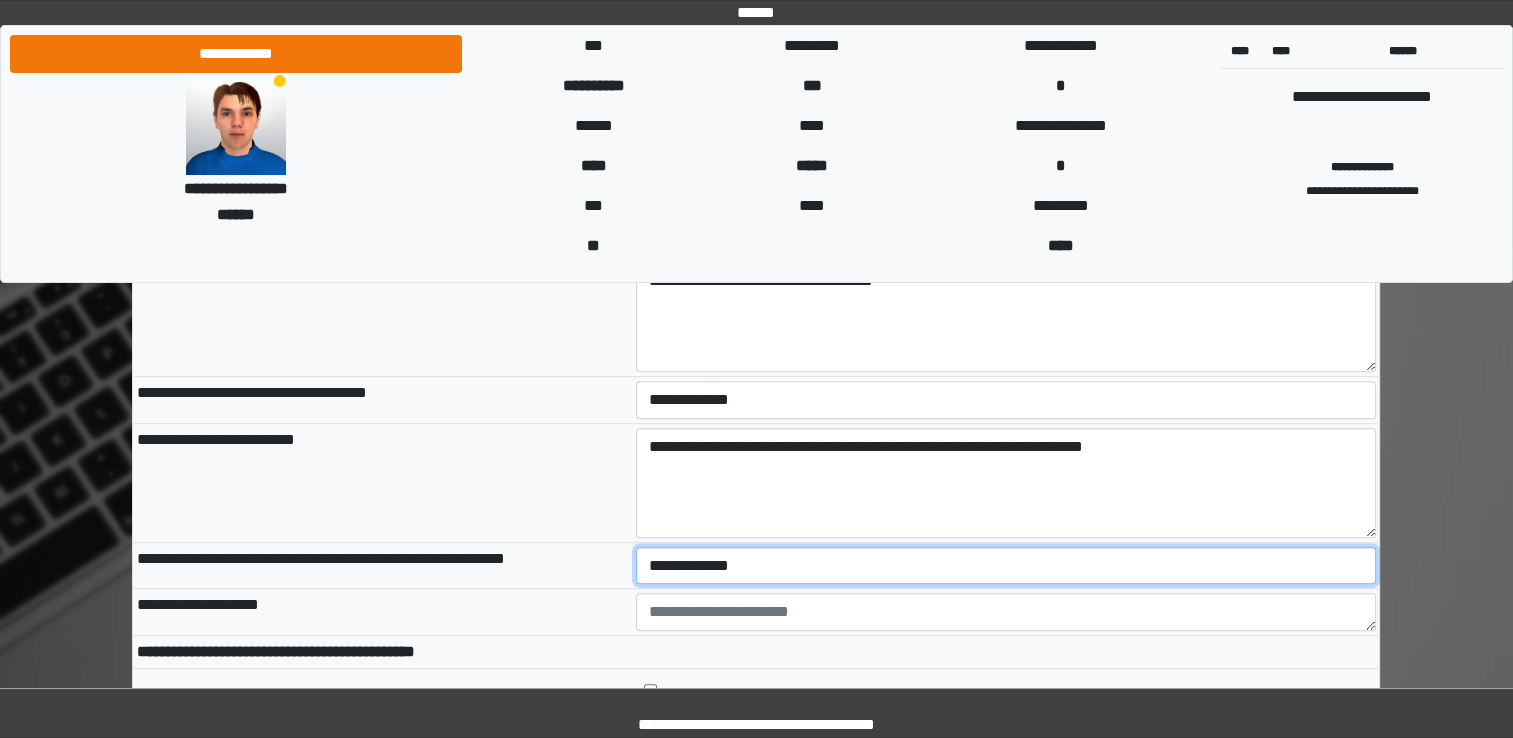 click on "**********" at bounding box center (1006, 566) 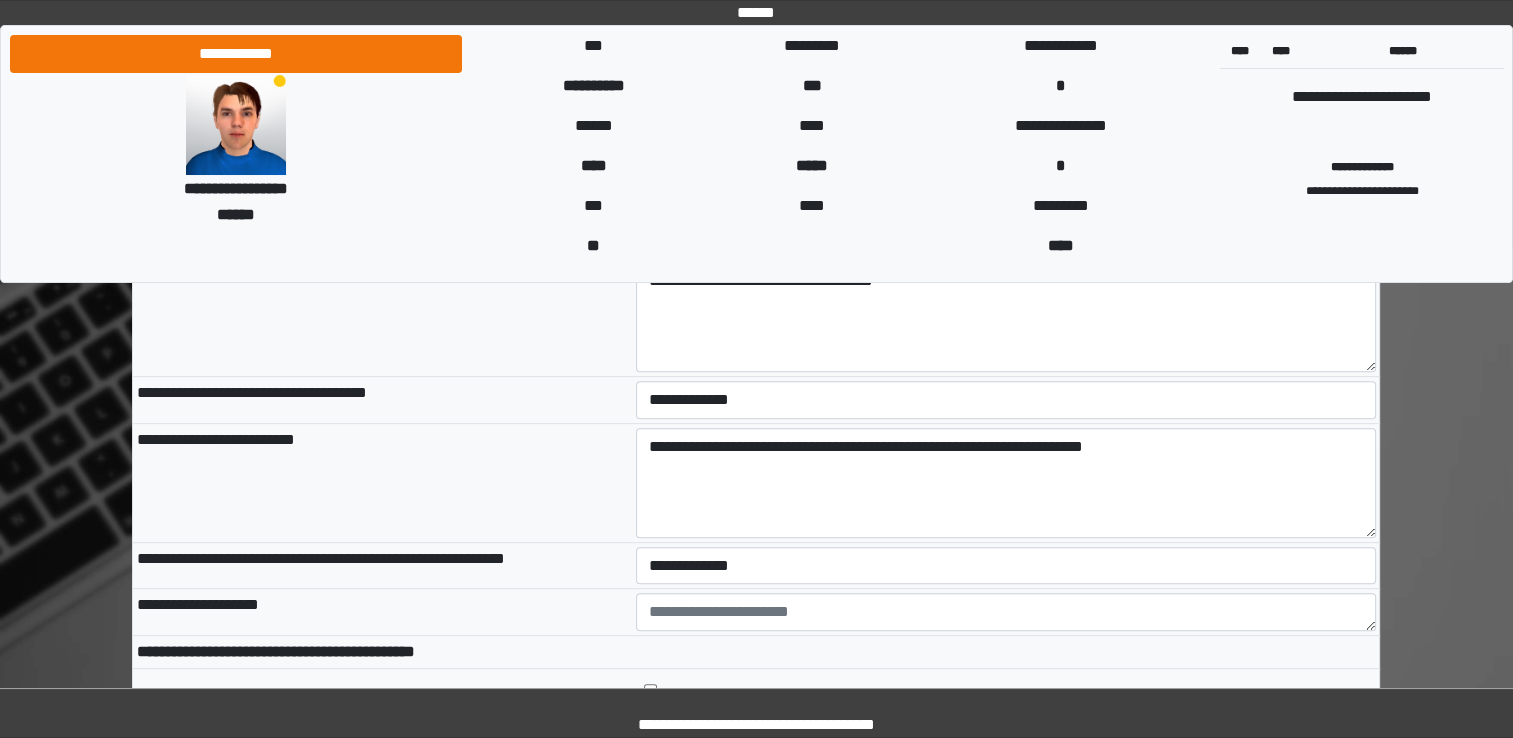 click on "**********" at bounding box center (382, 612) 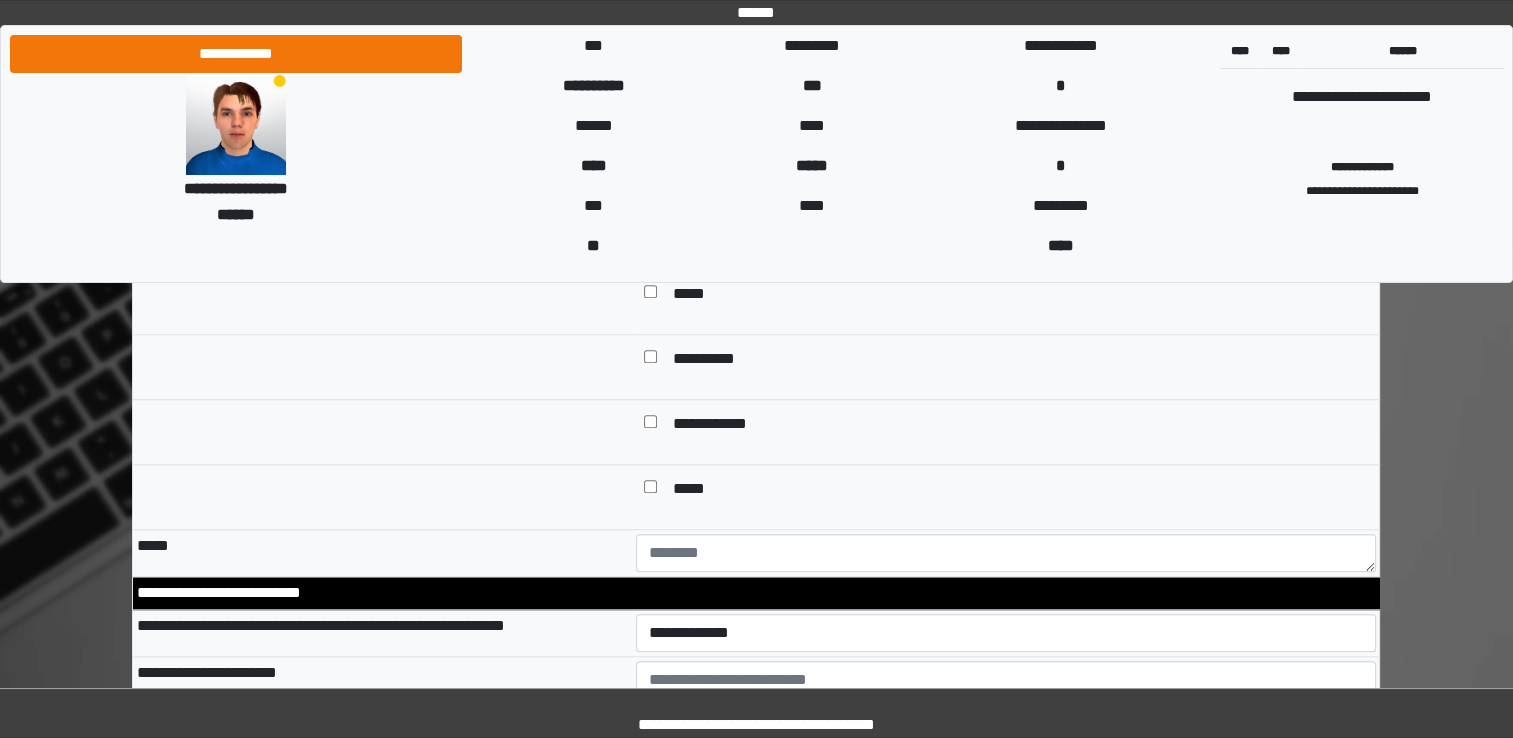 scroll, scrollTop: 1900, scrollLeft: 0, axis: vertical 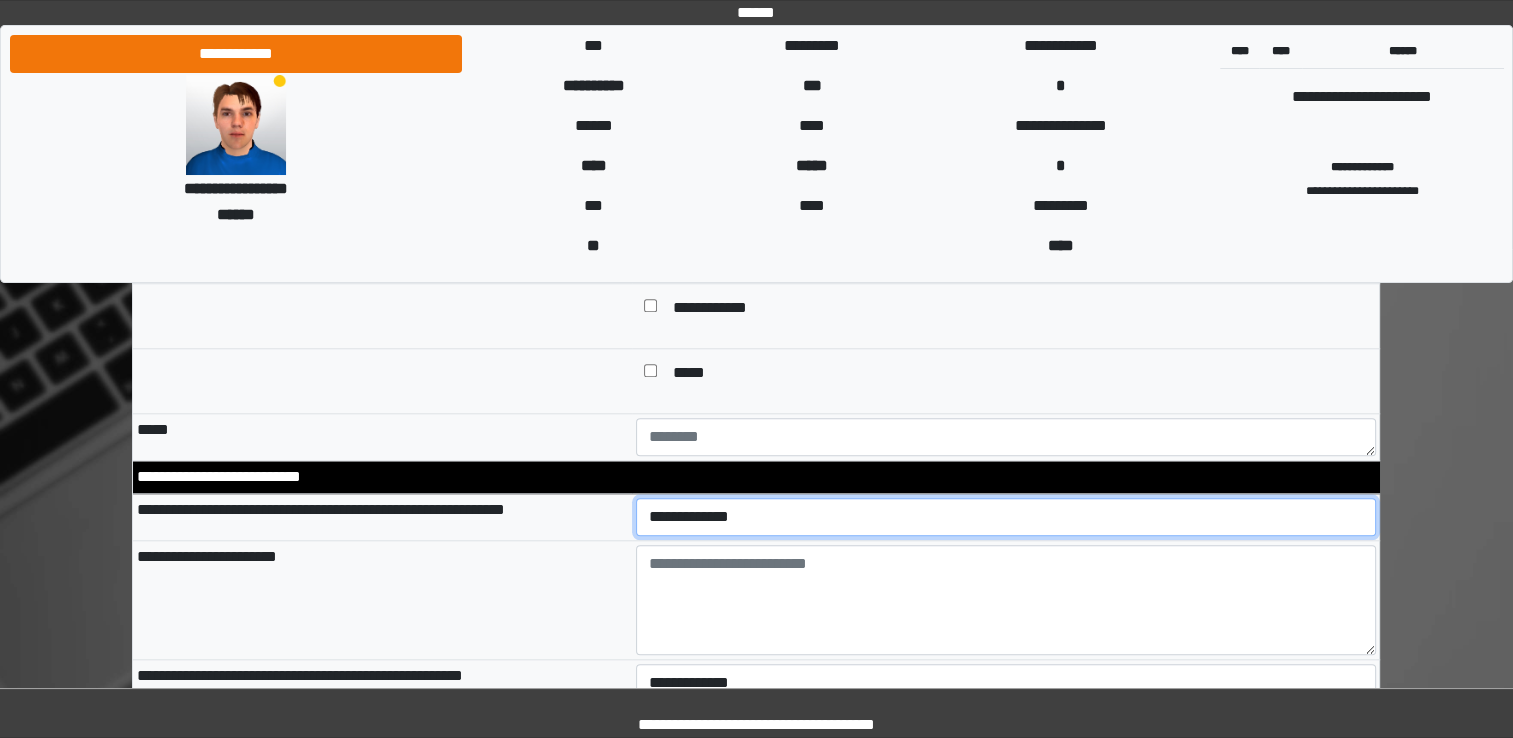 click on "**********" at bounding box center [1006, 517] 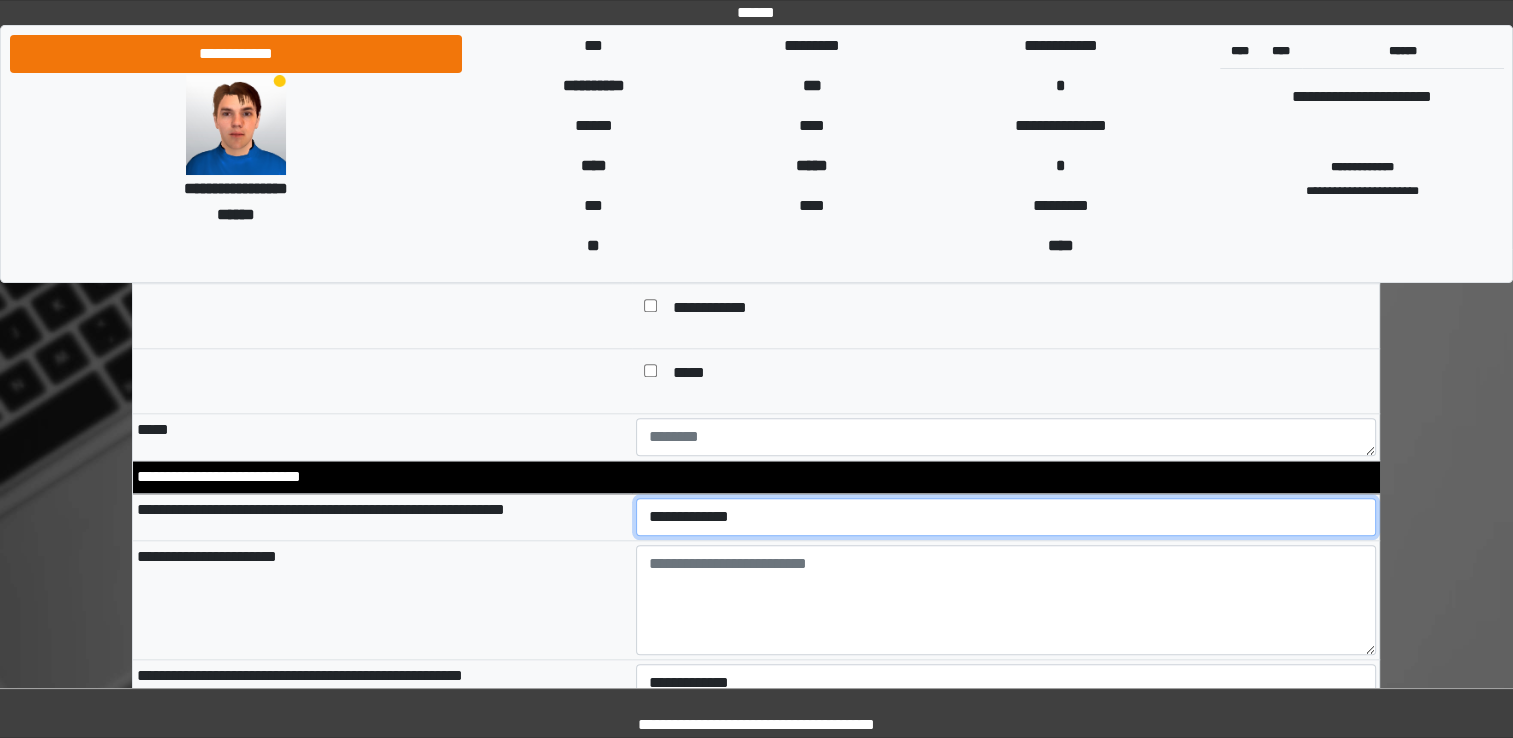select on "*" 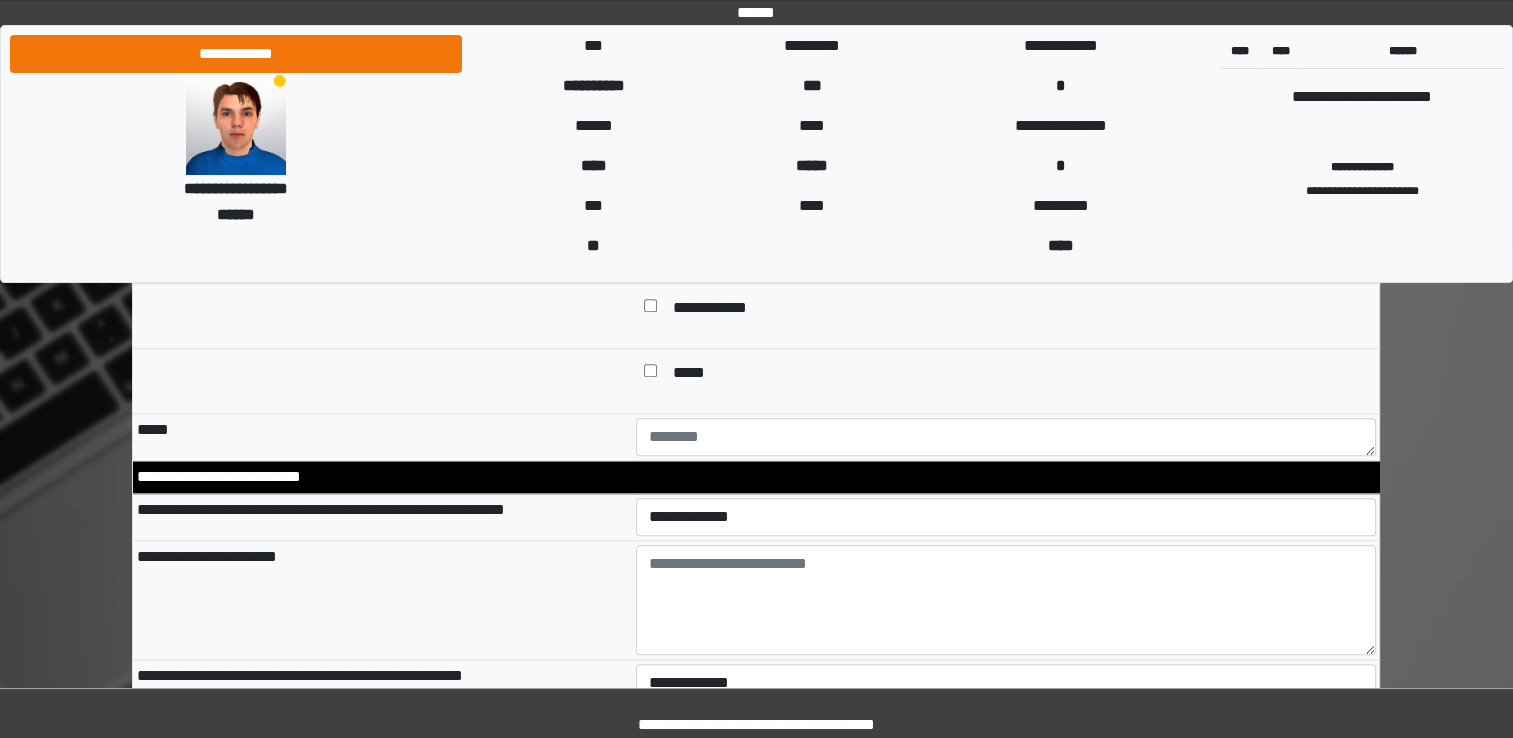click on "**********" at bounding box center [382, 599] 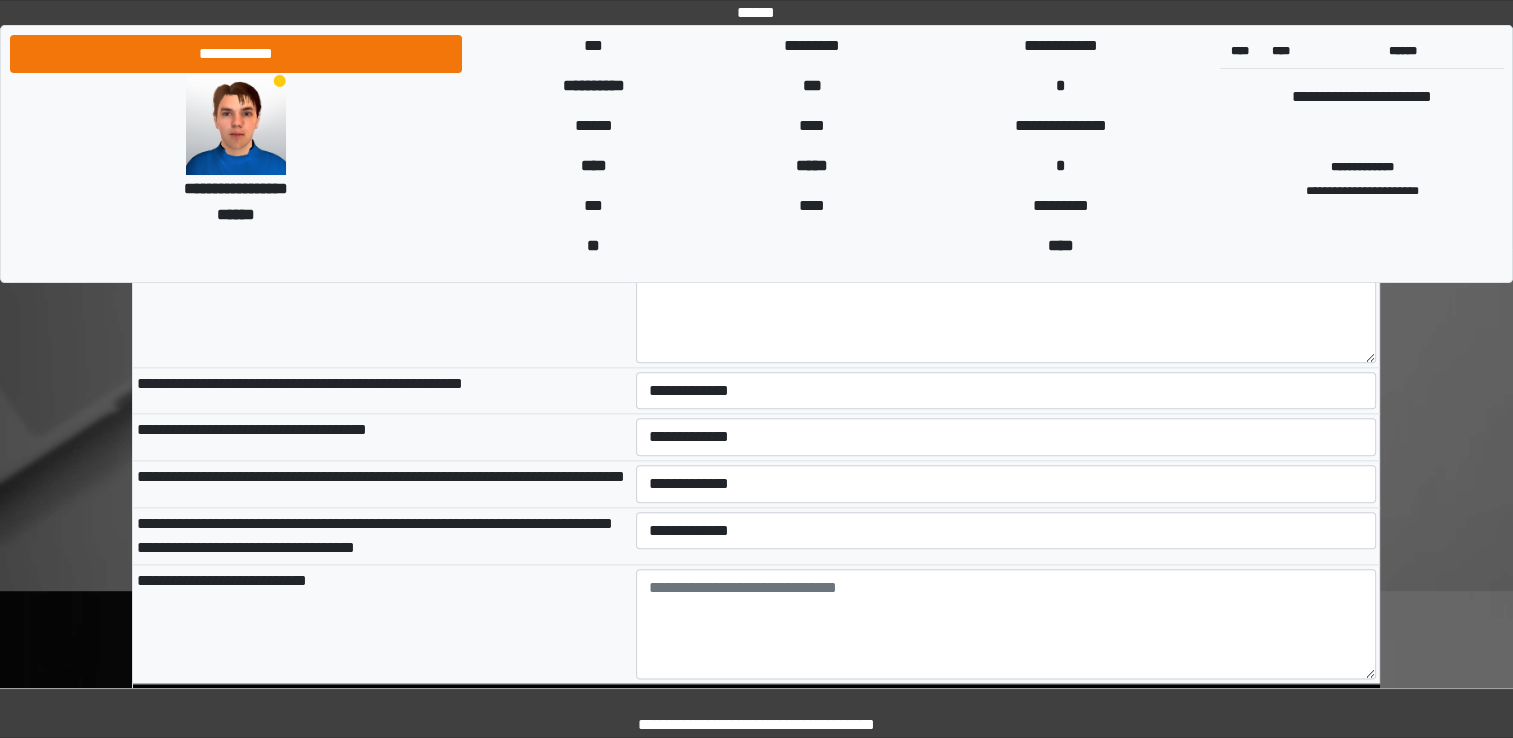 scroll, scrollTop: 2200, scrollLeft: 0, axis: vertical 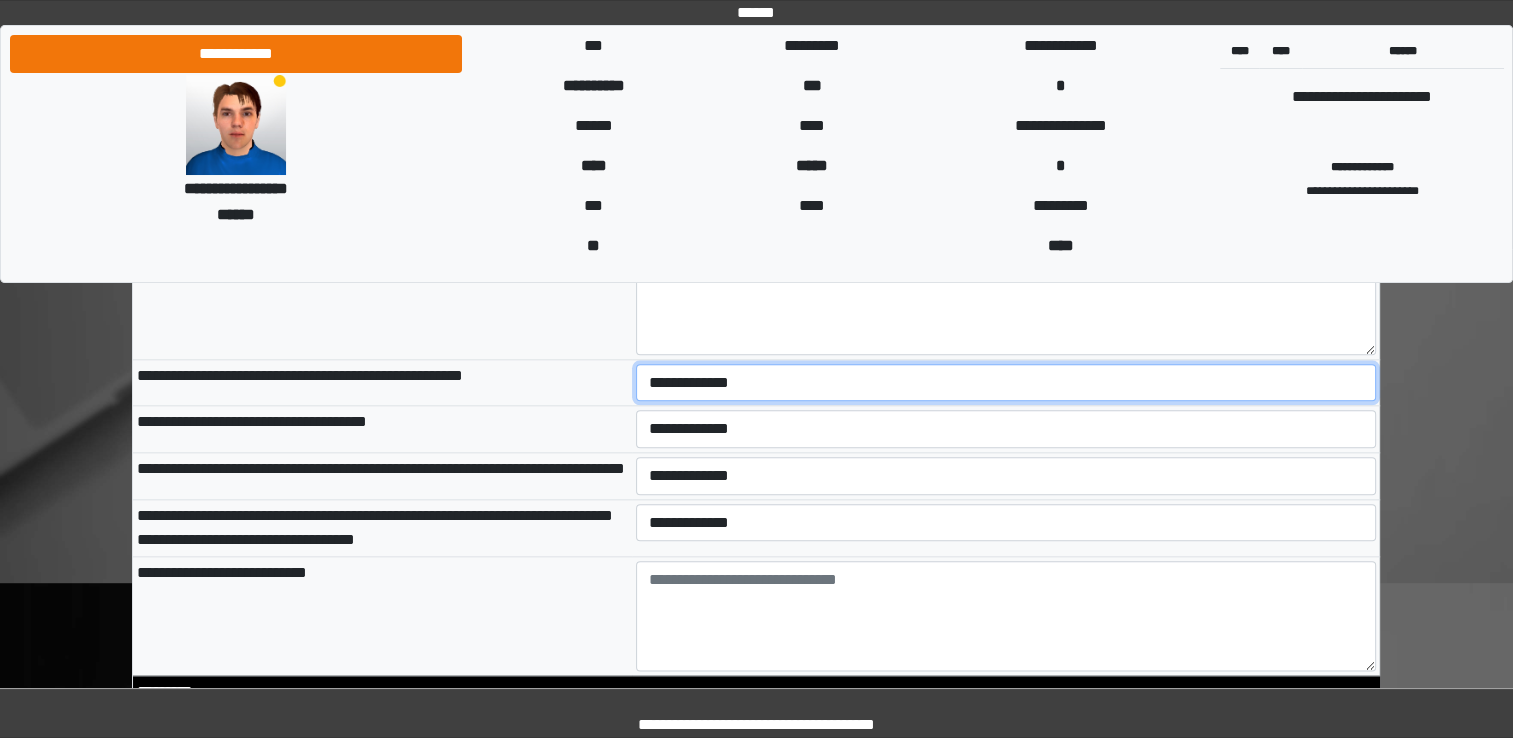 click on "**********" at bounding box center (1006, 383) 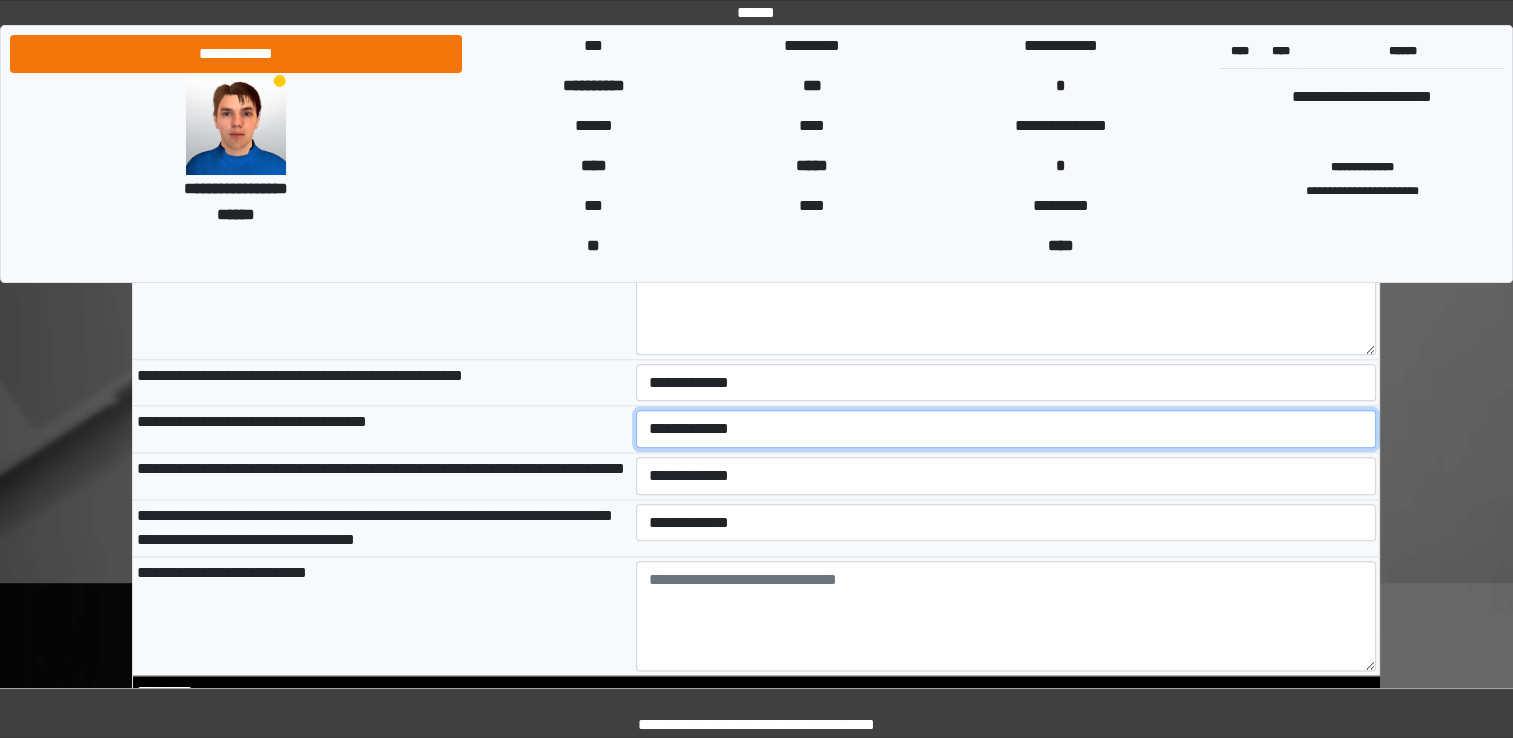 click on "**********" at bounding box center [1006, 429] 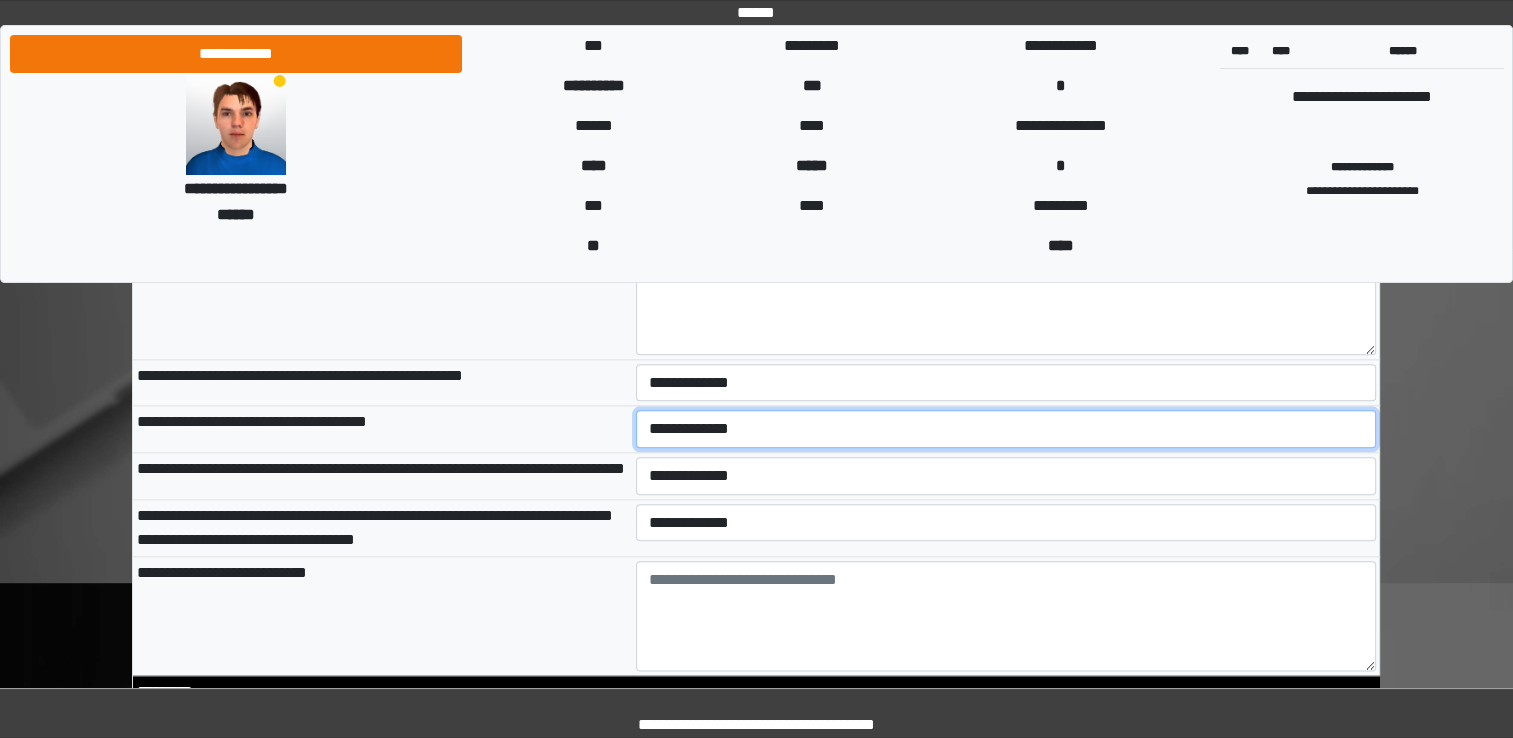 select on "*" 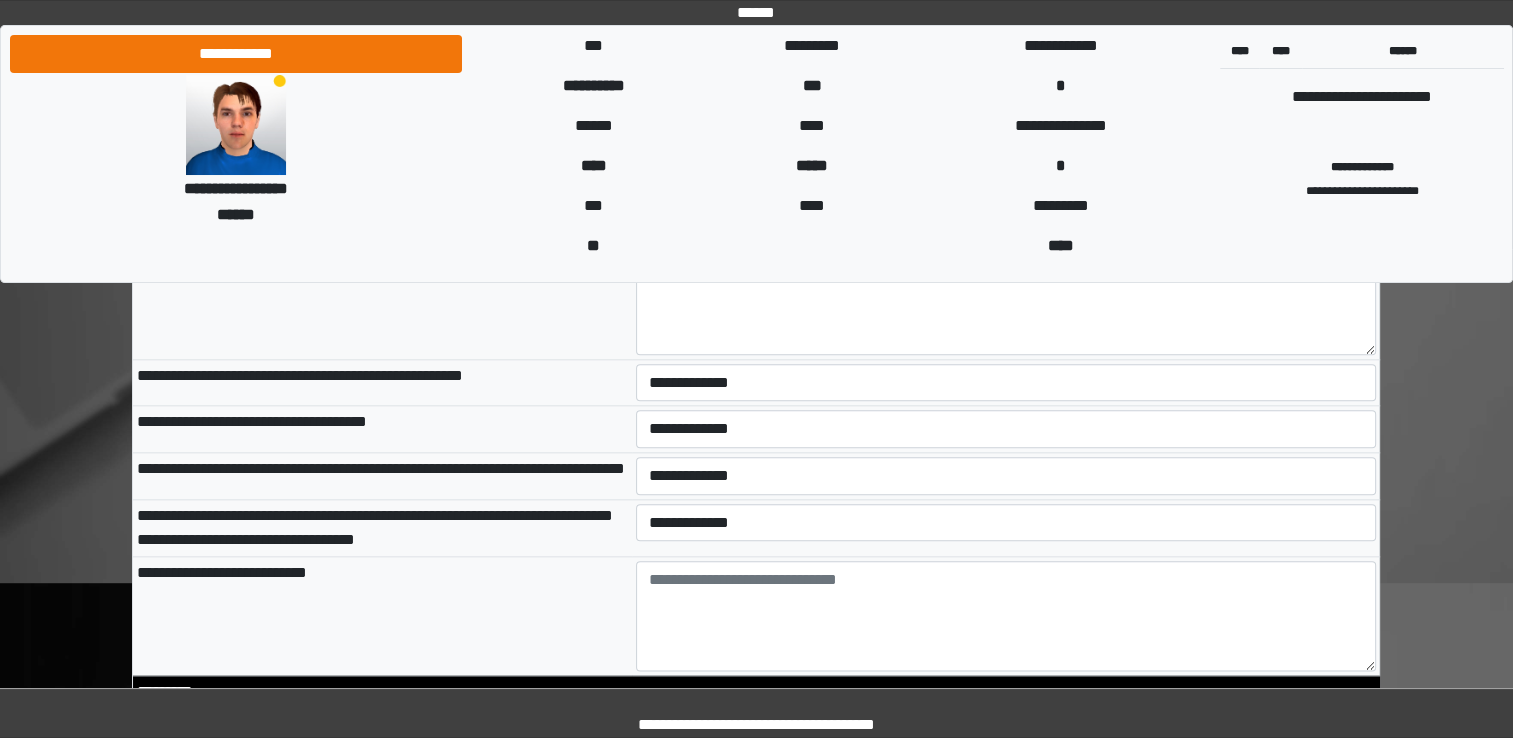 click on "**********" at bounding box center [382, 475] 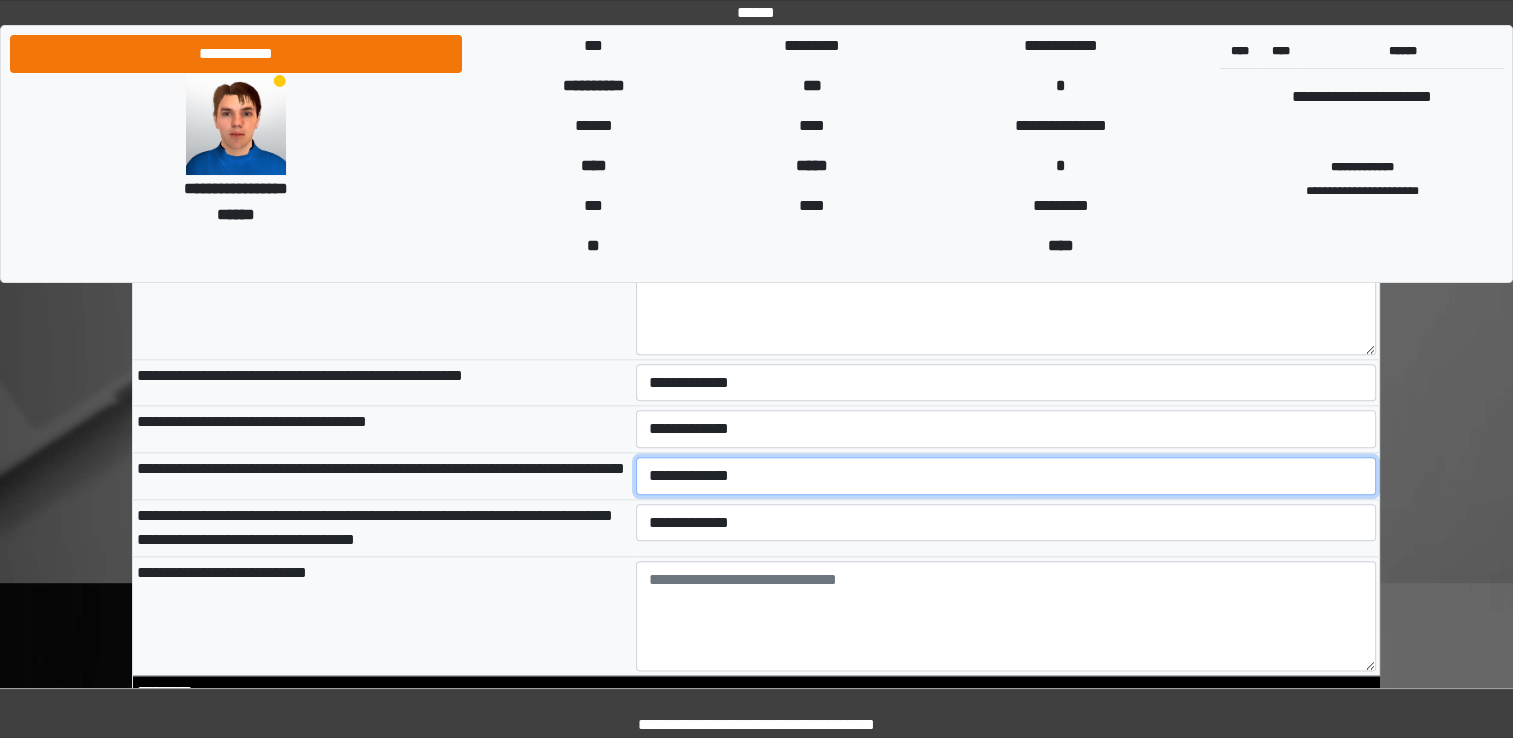 click on "**********" at bounding box center (1006, 476) 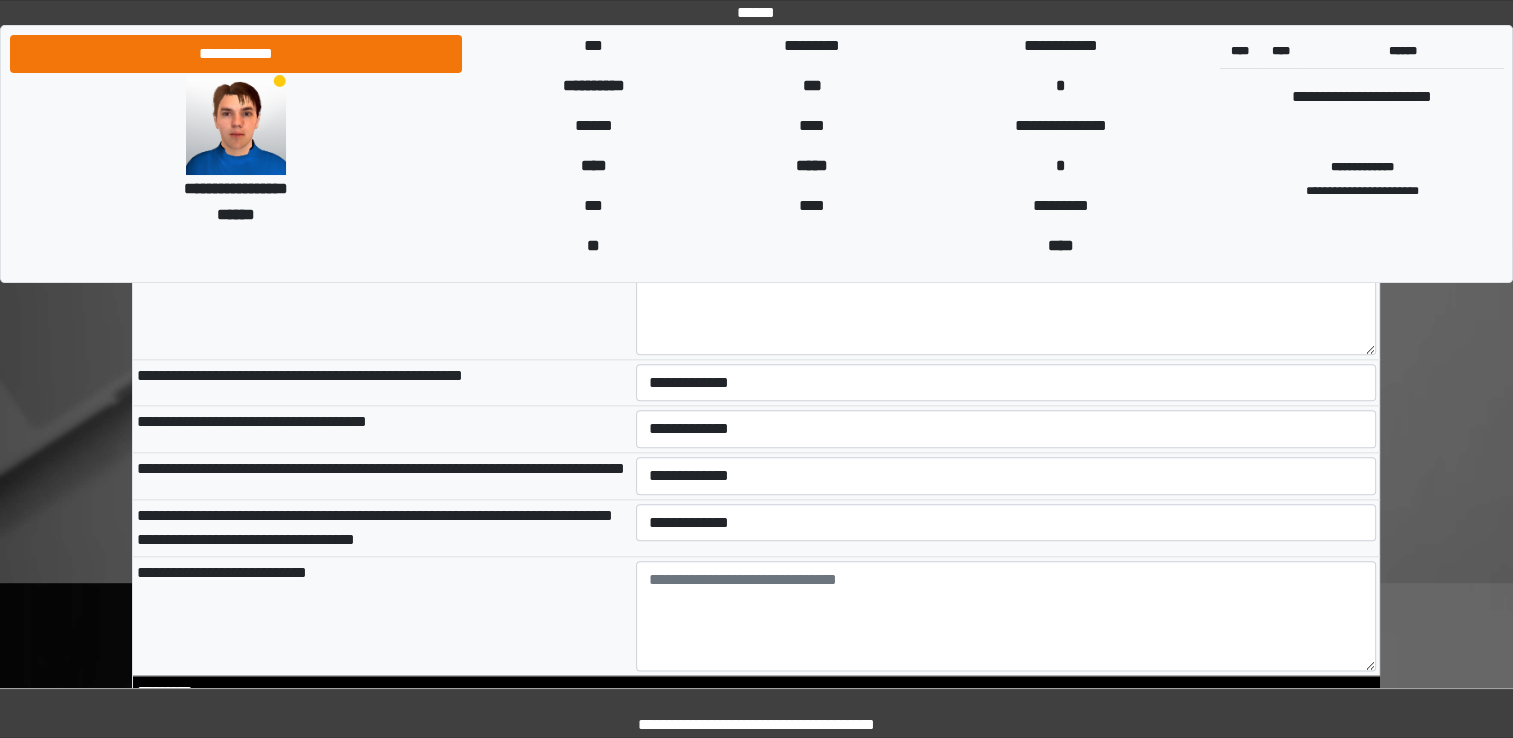 click on "**********" at bounding box center [382, 527] 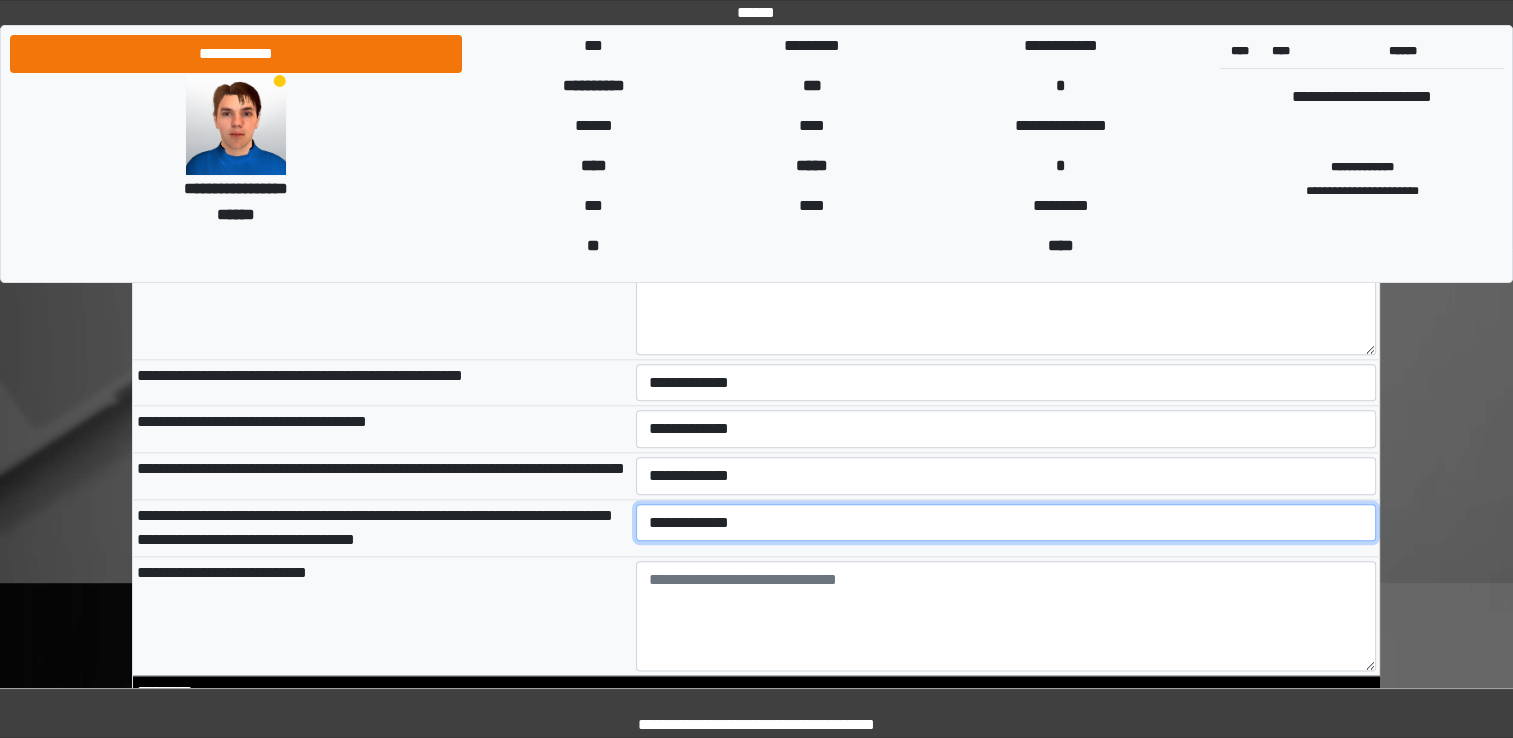 click on "**********" at bounding box center (1006, 523) 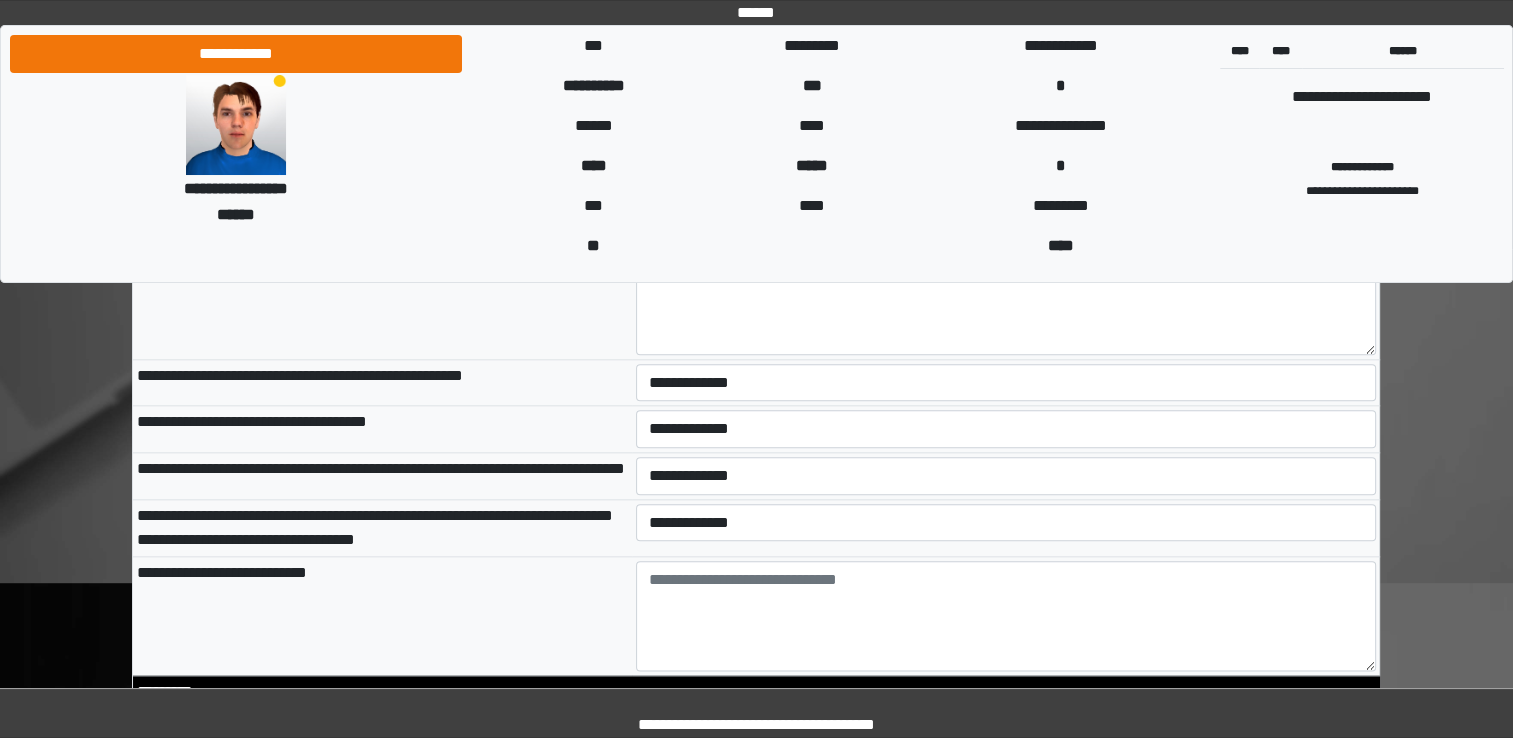 click on "**********" at bounding box center (382, 615) 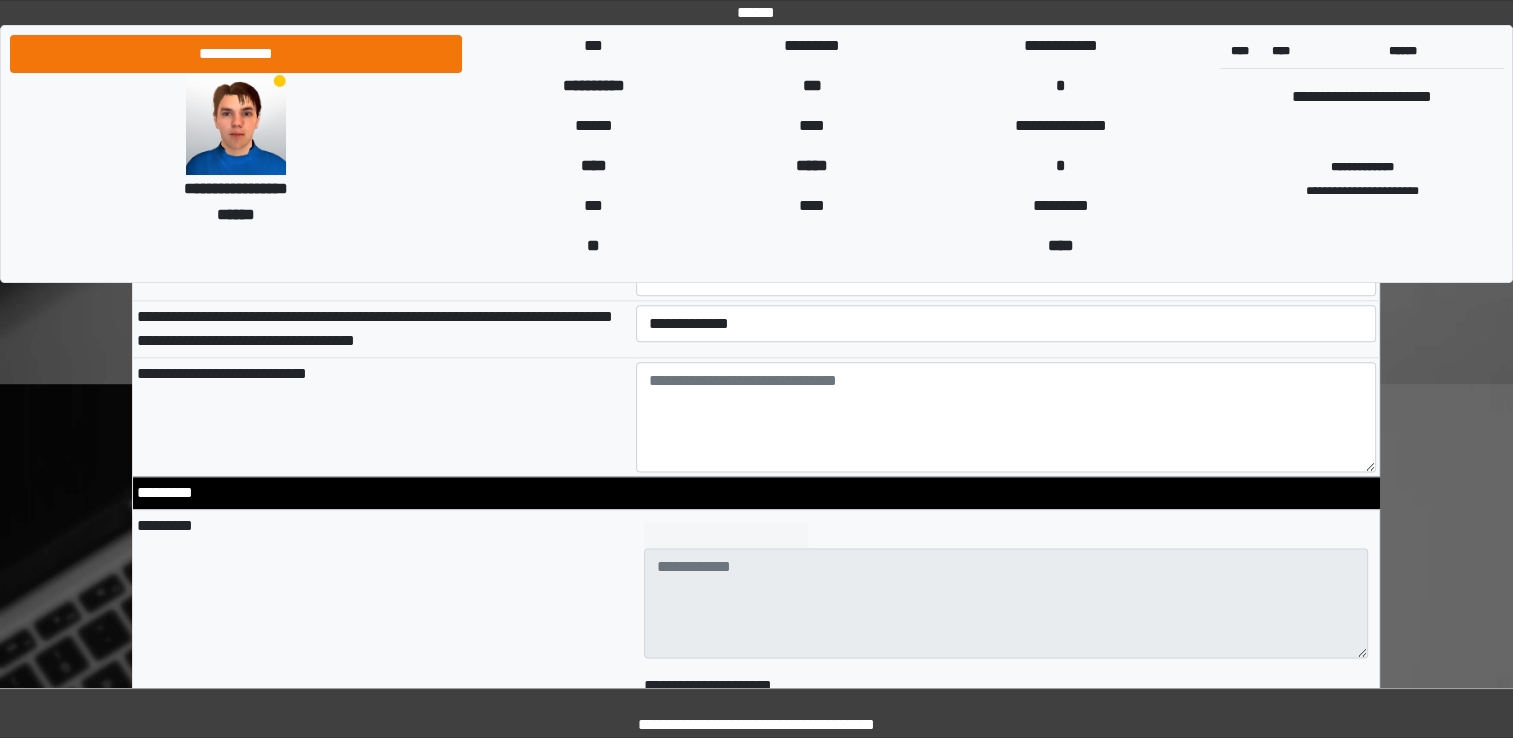 scroll, scrollTop: 2400, scrollLeft: 0, axis: vertical 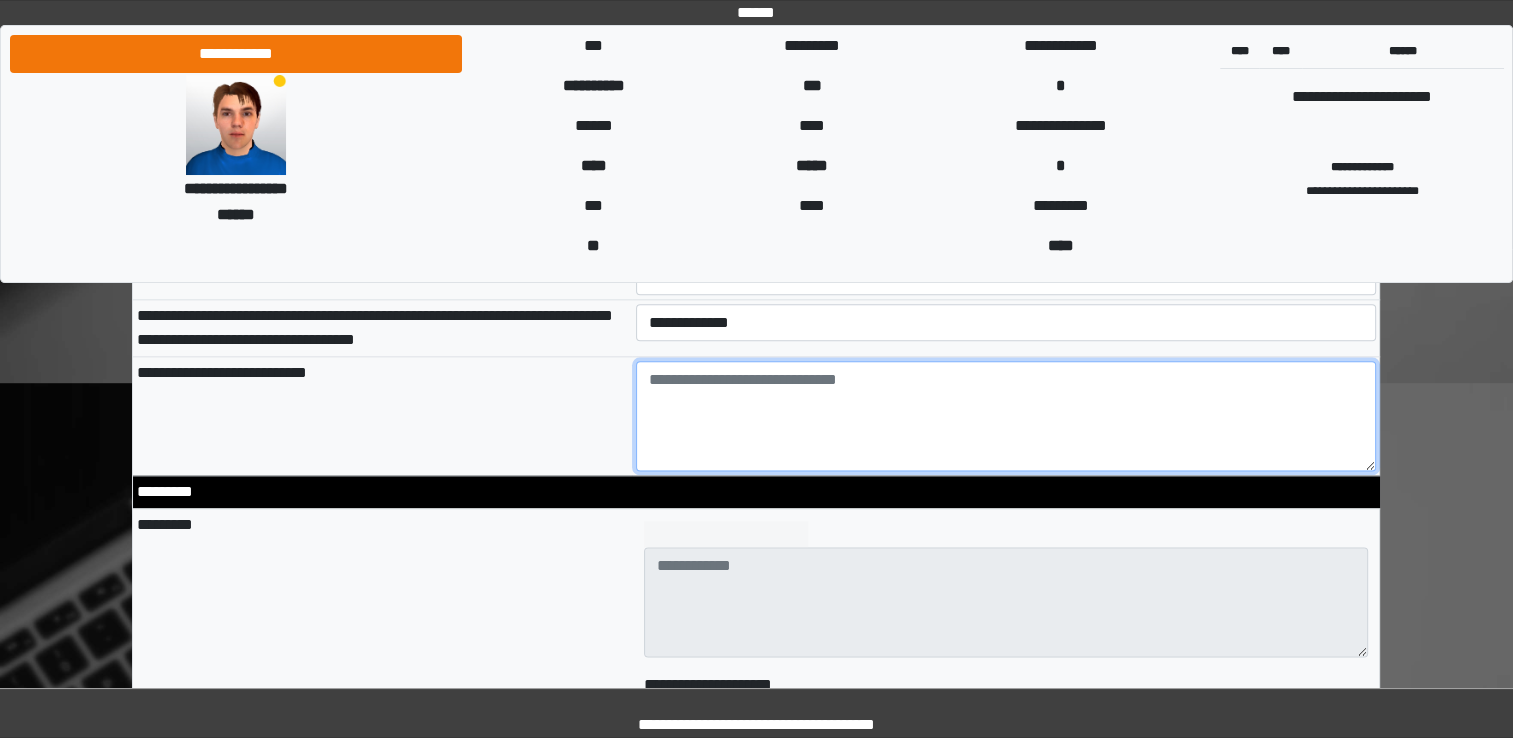 click at bounding box center (1006, 416) 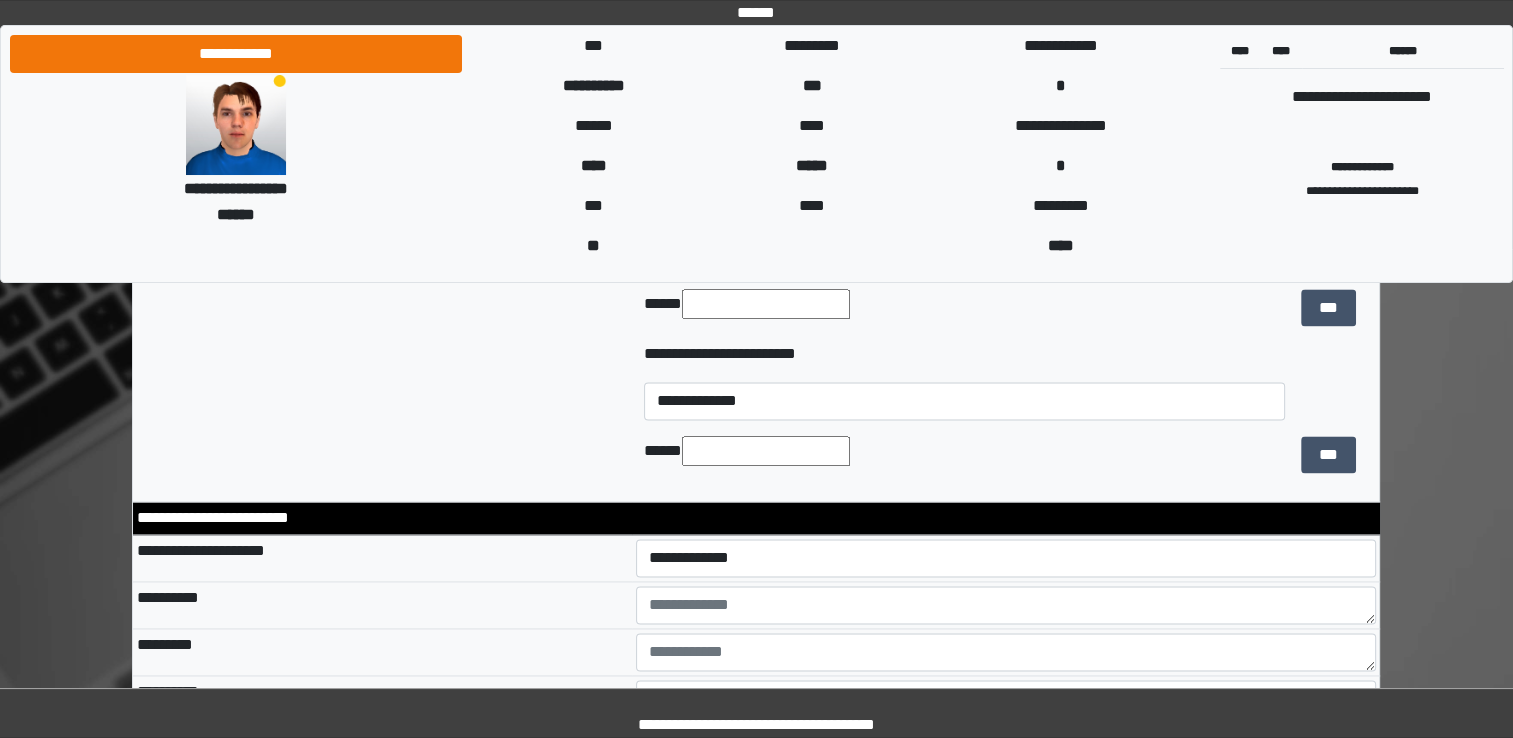 scroll, scrollTop: 2900, scrollLeft: 0, axis: vertical 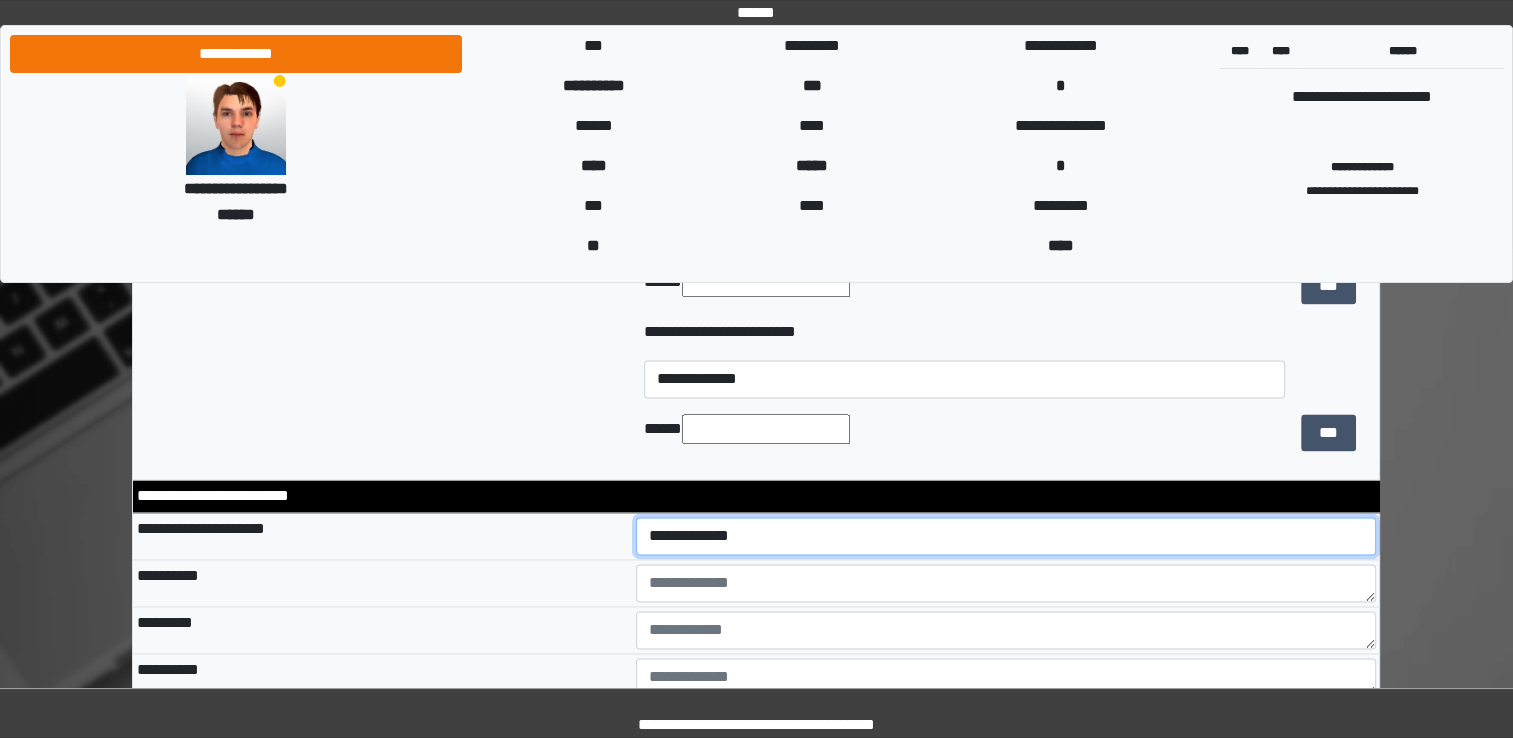 click on "**********" at bounding box center [1006, 536] 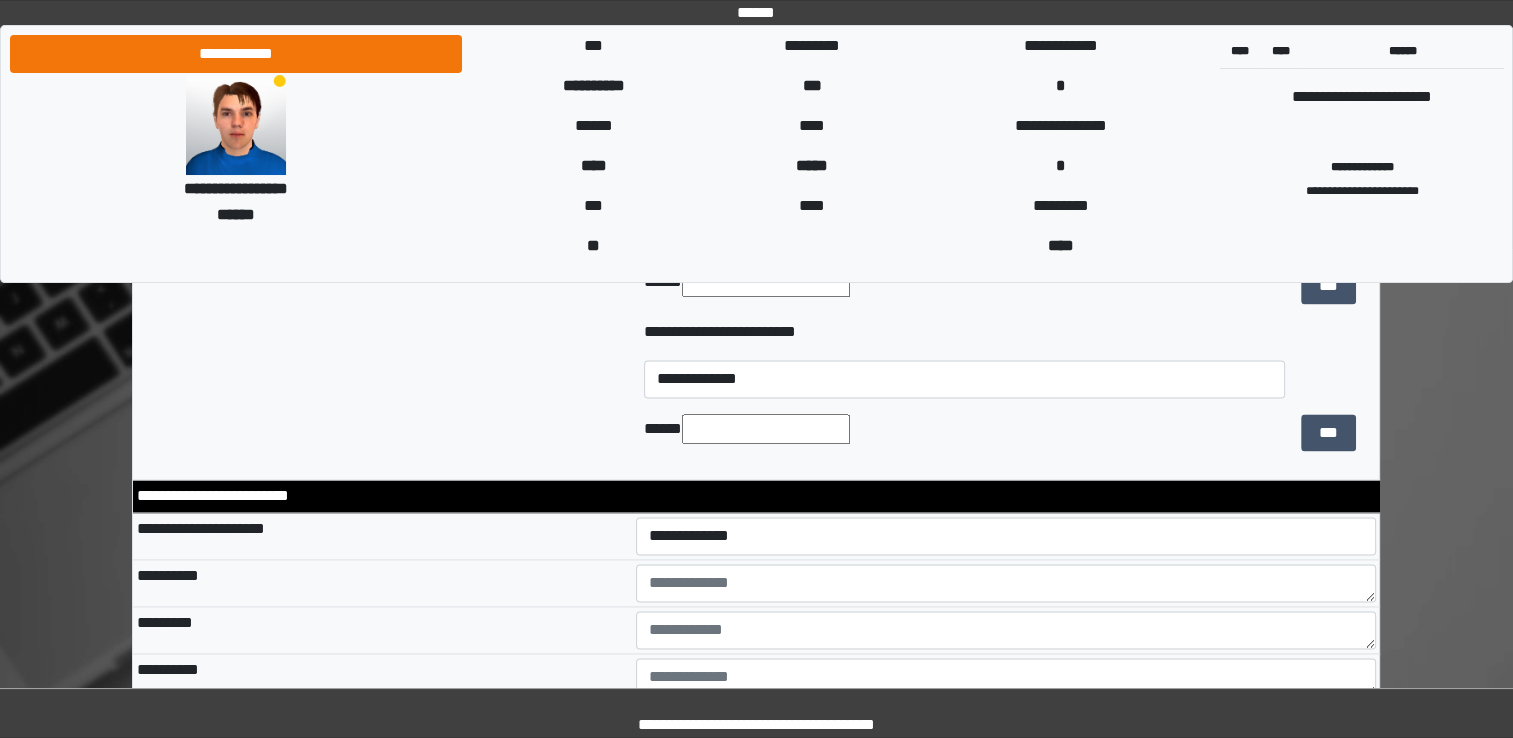 click on "**********" at bounding box center (382, 582) 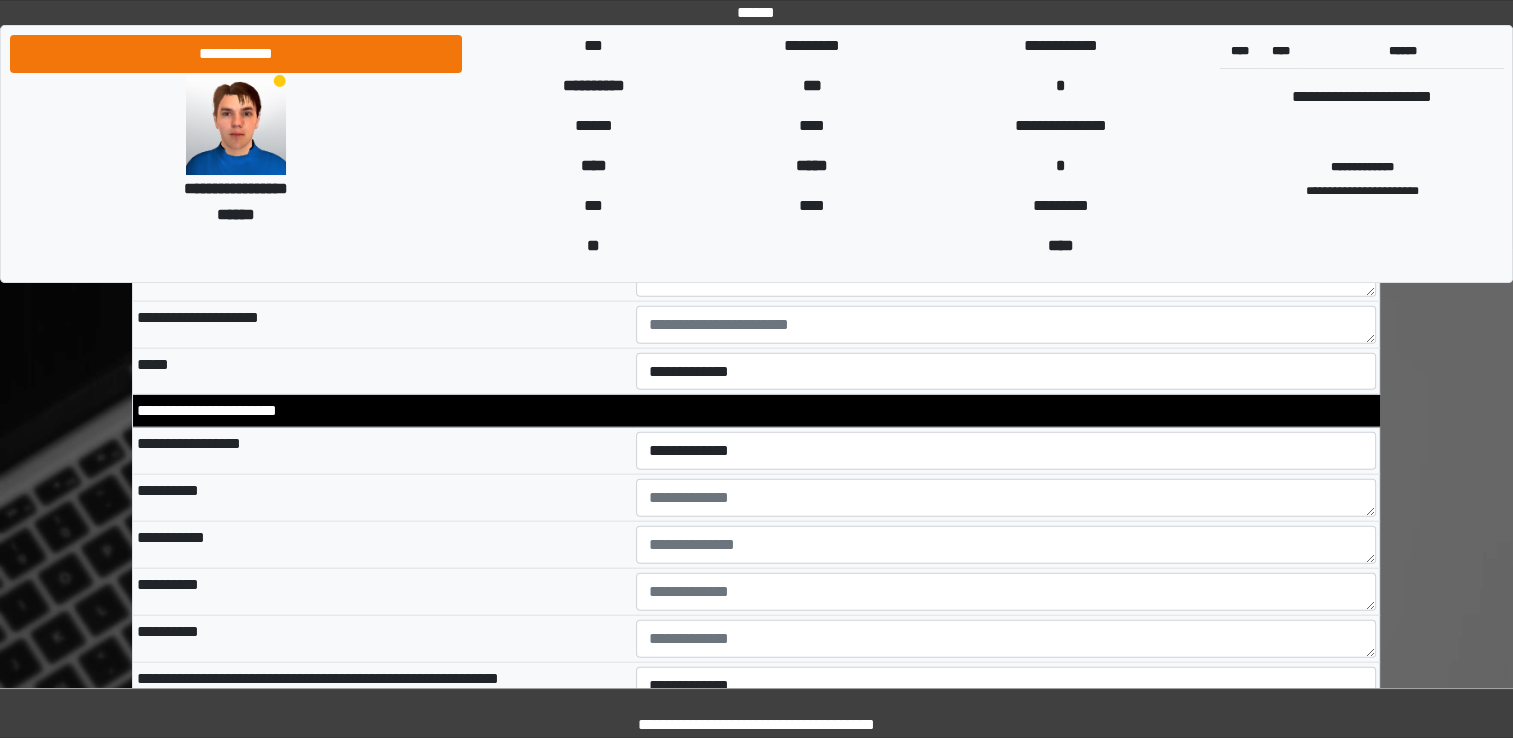 scroll, scrollTop: 4500, scrollLeft: 0, axis: vertical 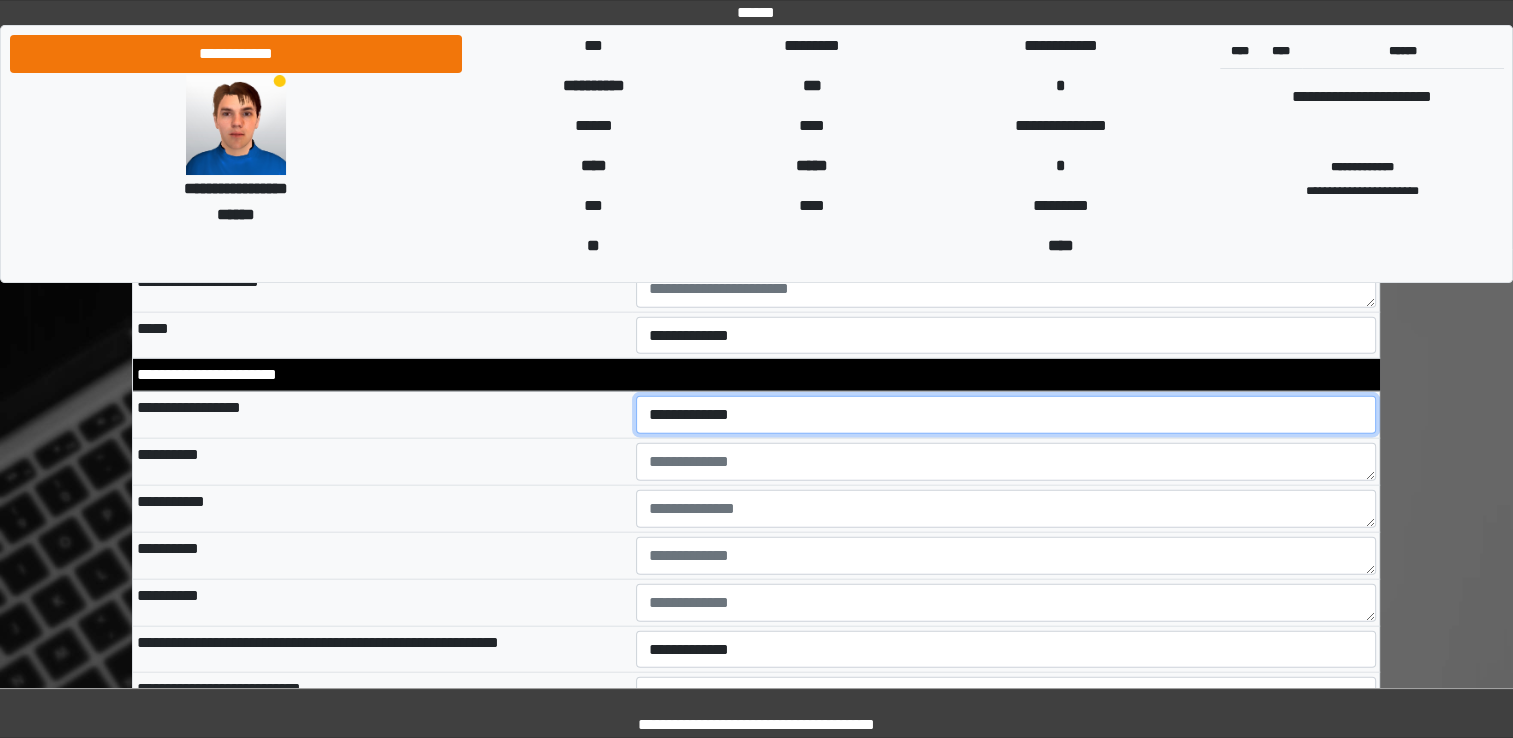 click on "**********" at bounding box center (1006, 415) 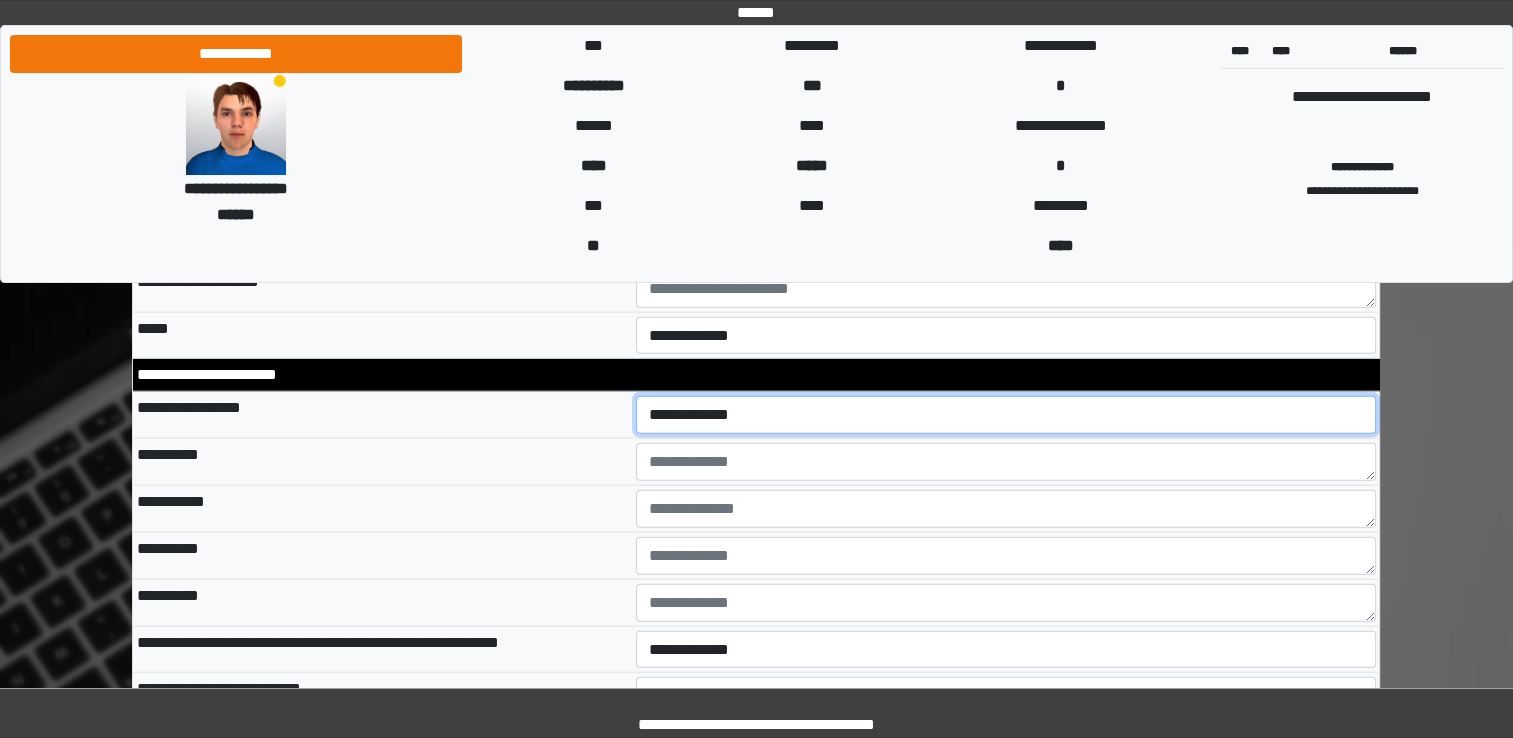 select on "*" 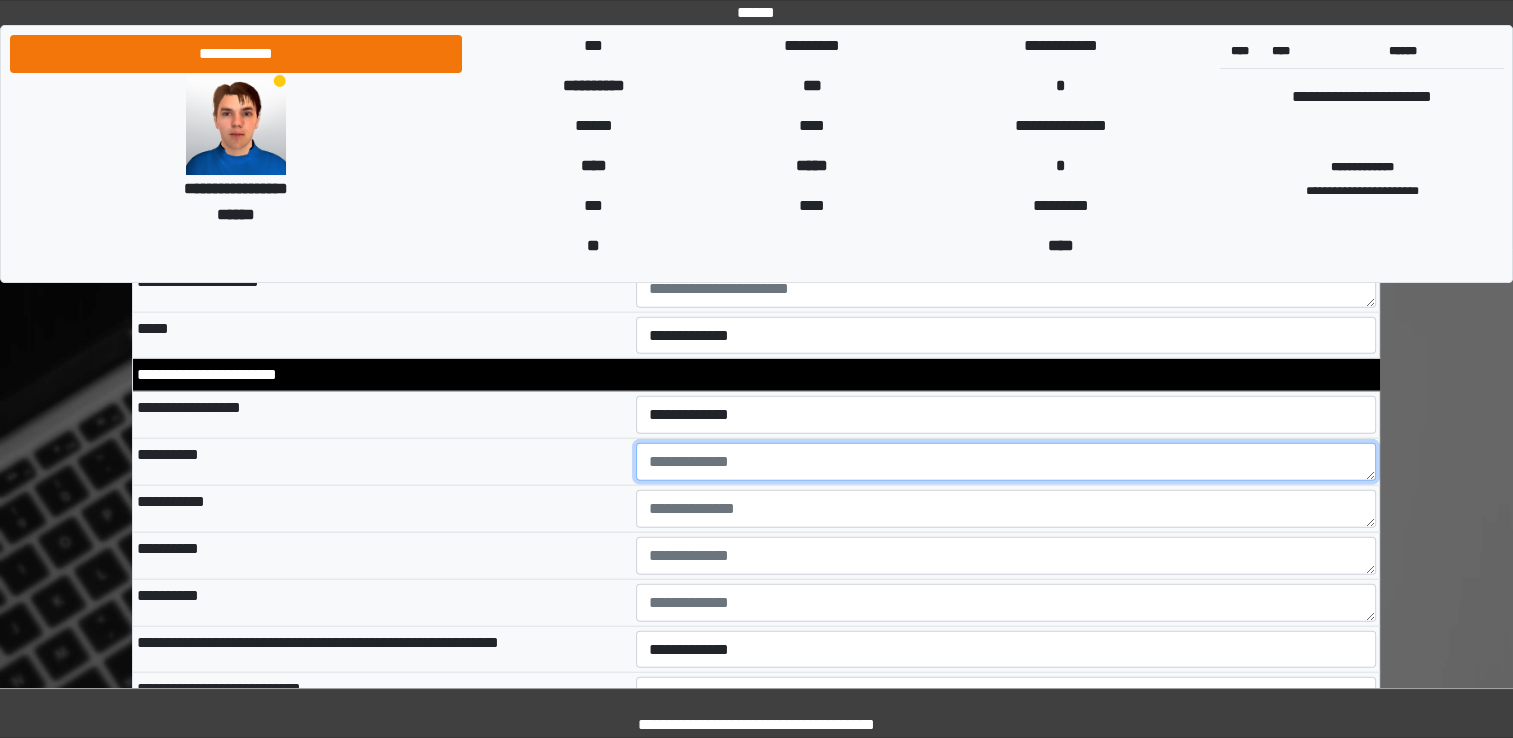 click at bounding box center [1006, 462] 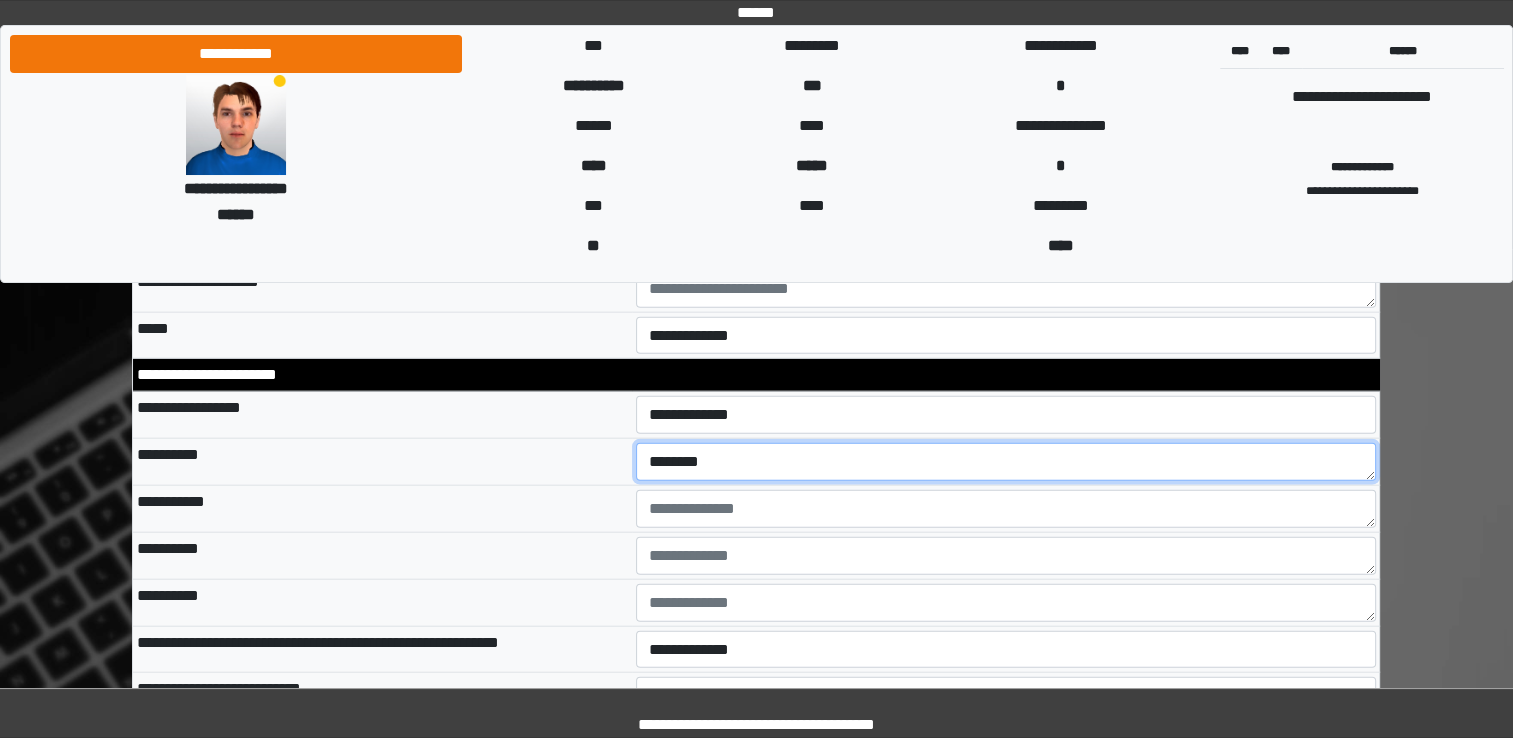 type on "********" 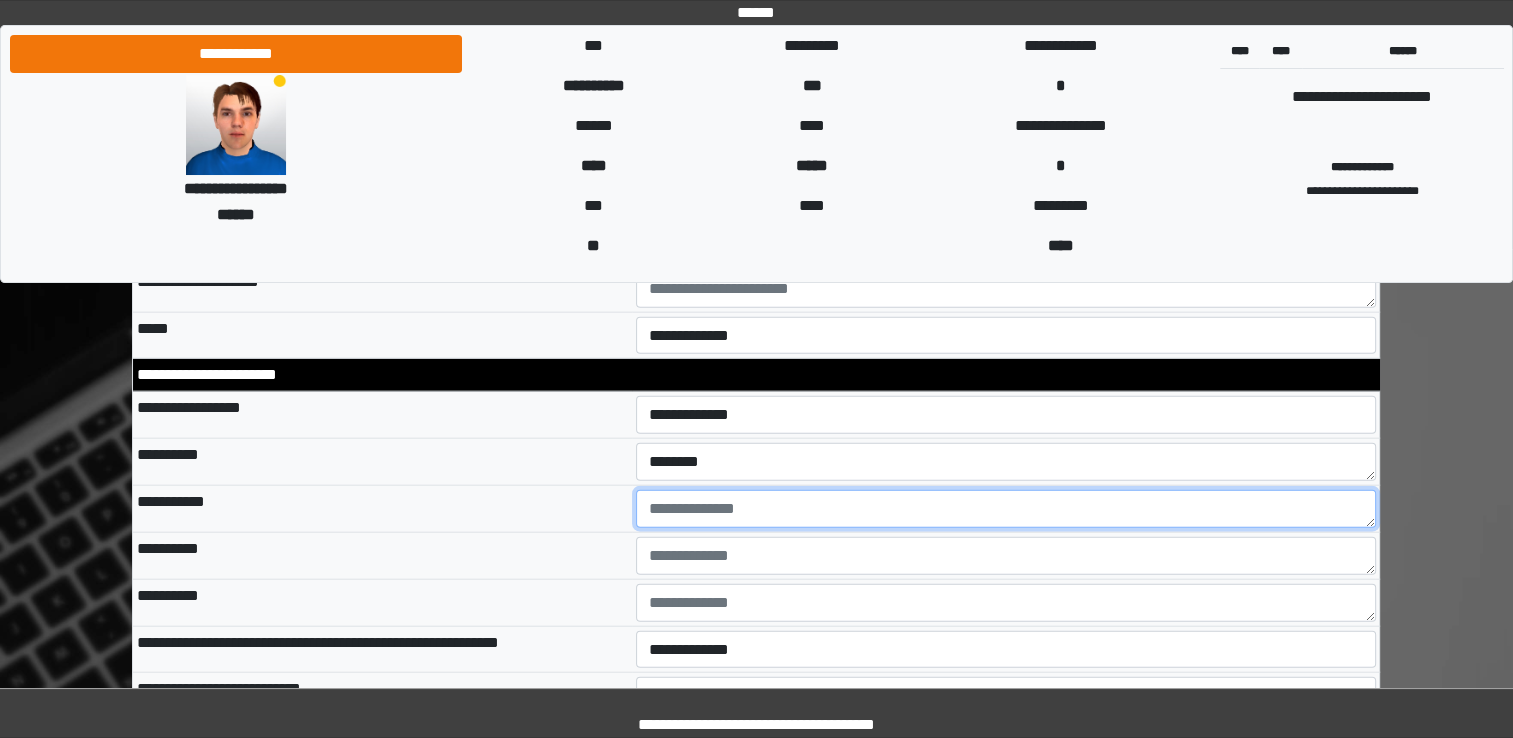 click at bounding box center (1006, 509) 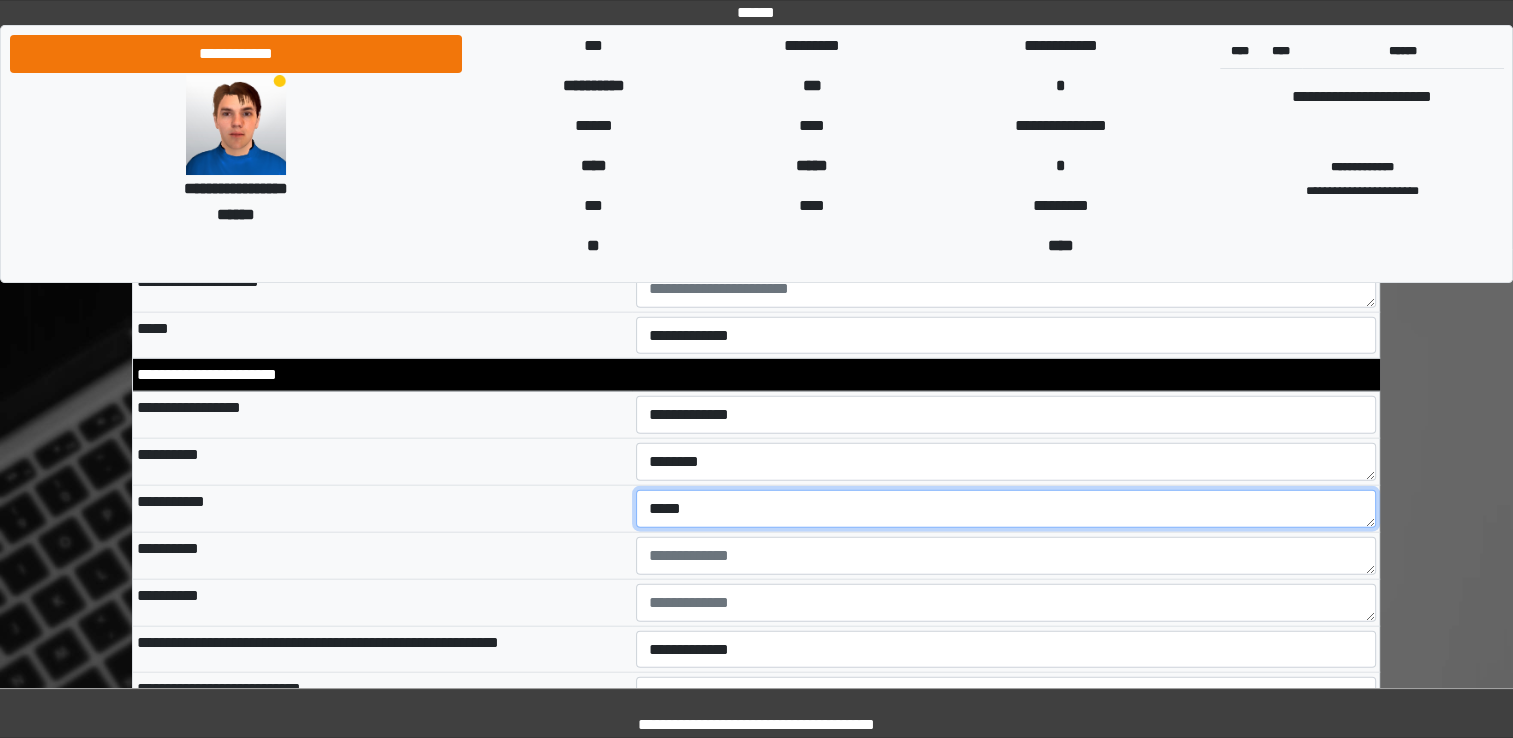 type on "*****" 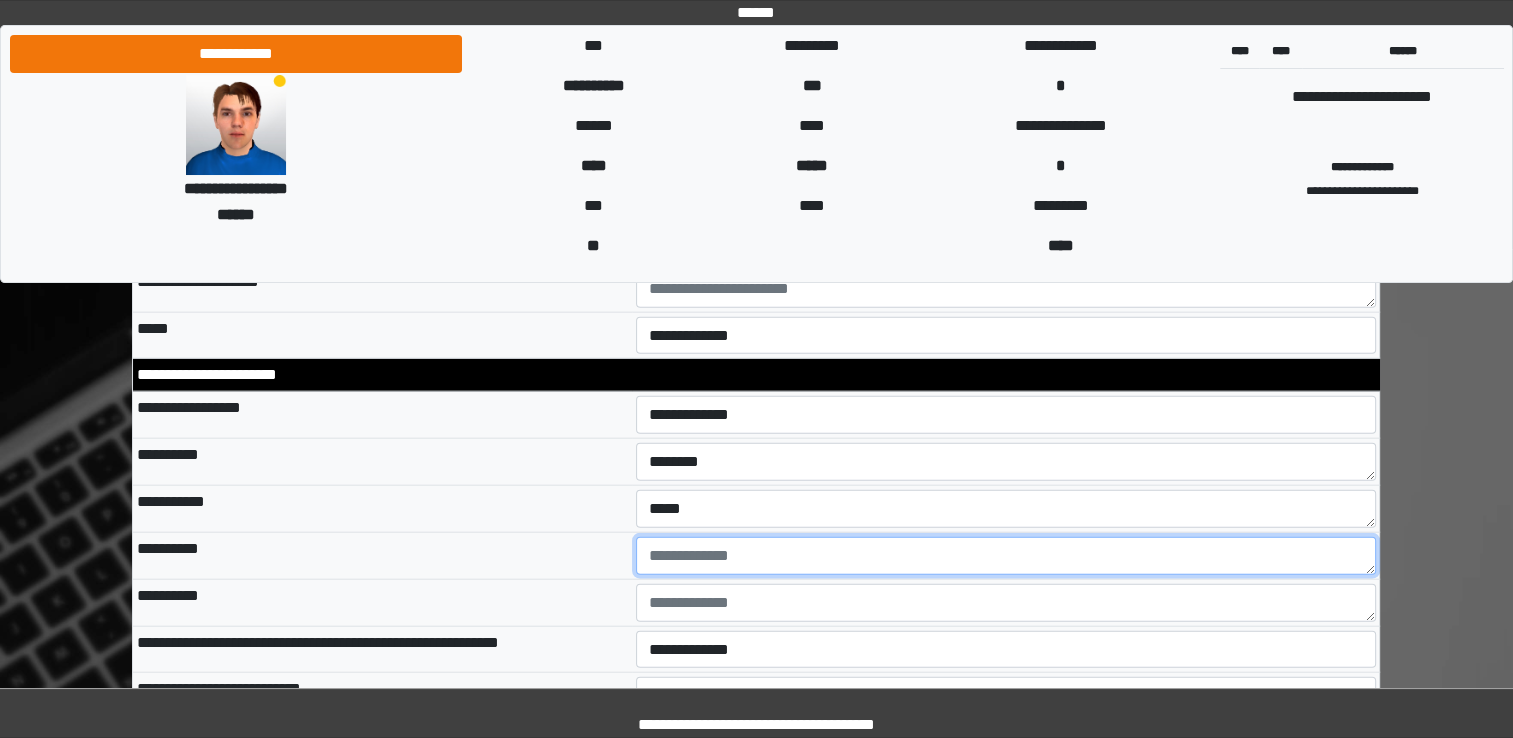 click at bounding box center (1006, 556) 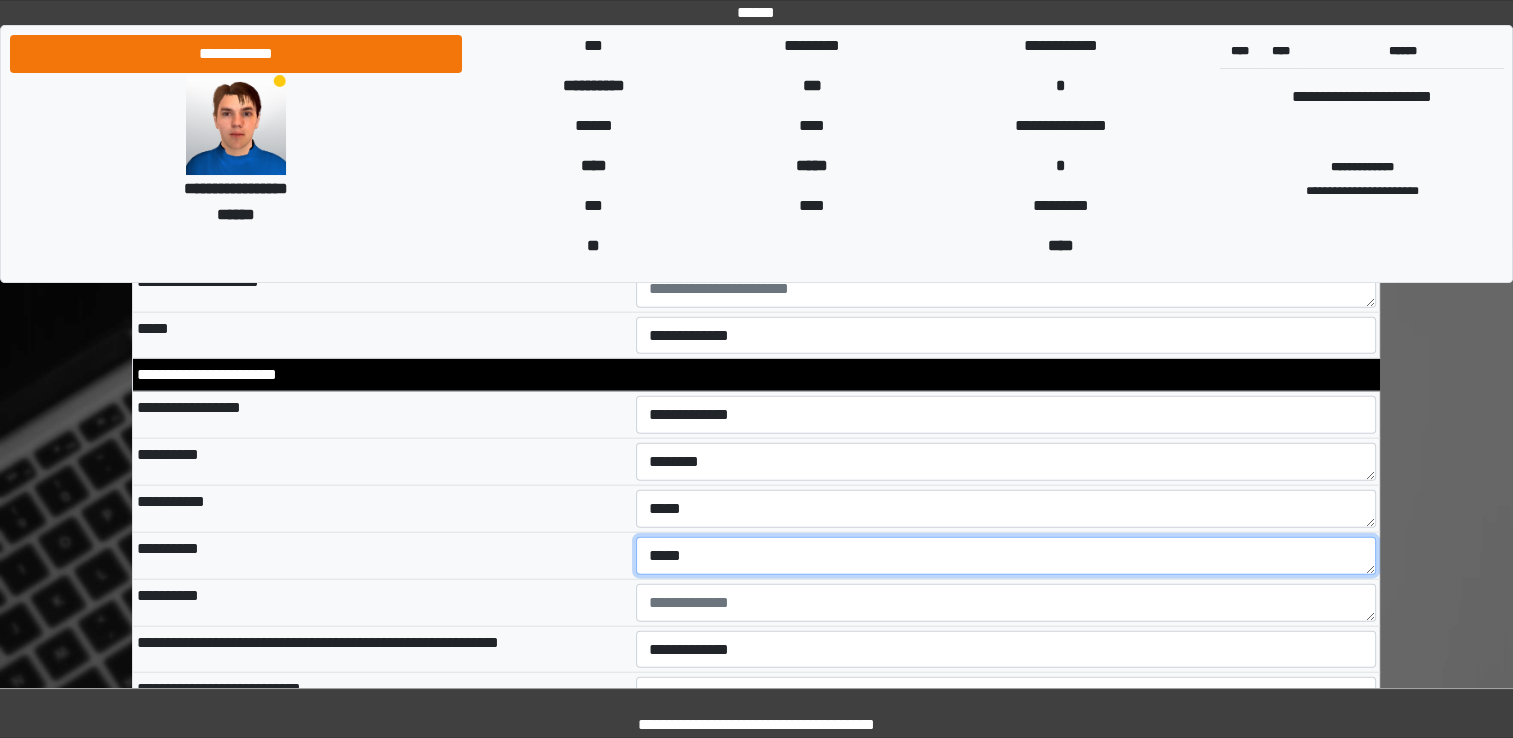 type on "*****" 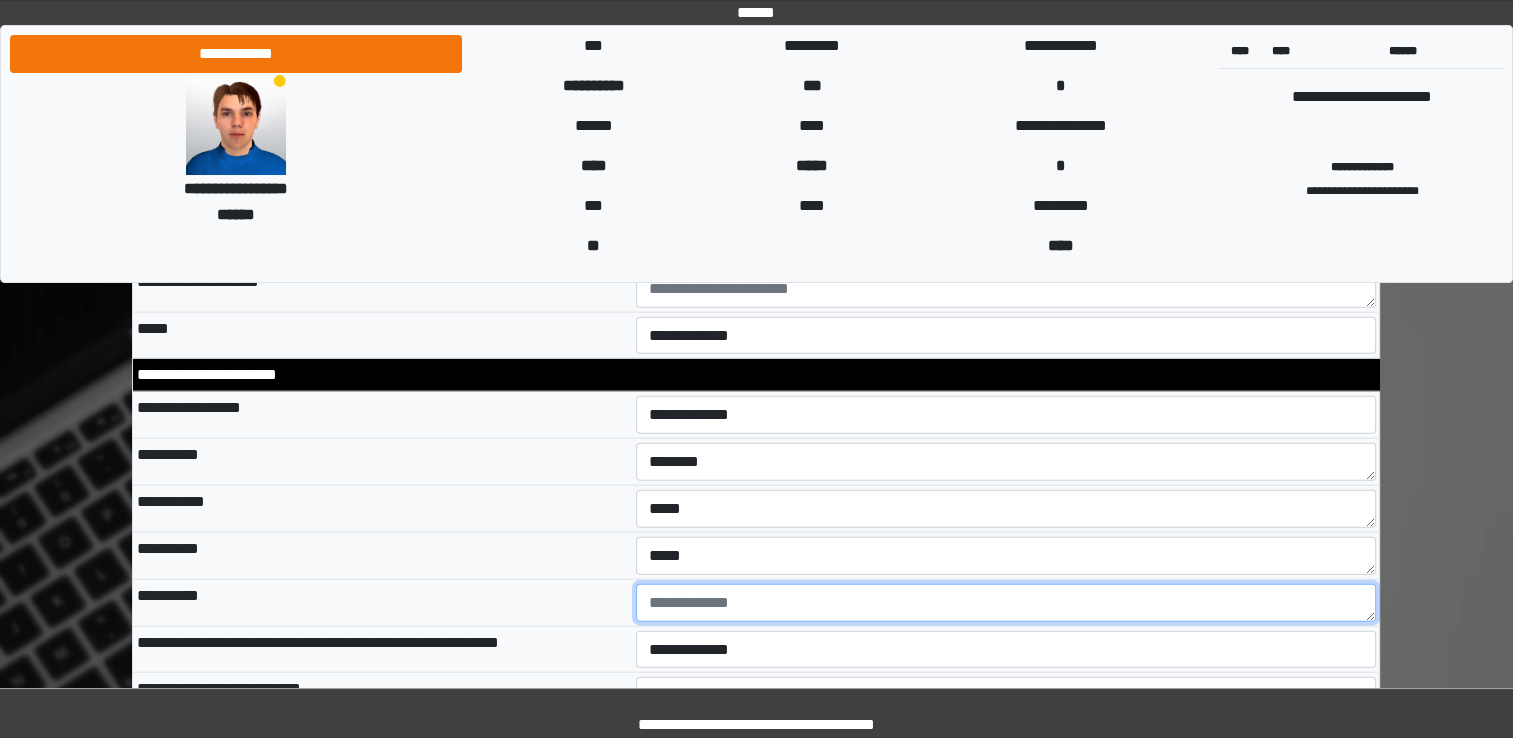 click at bounding box center [1006, 603] 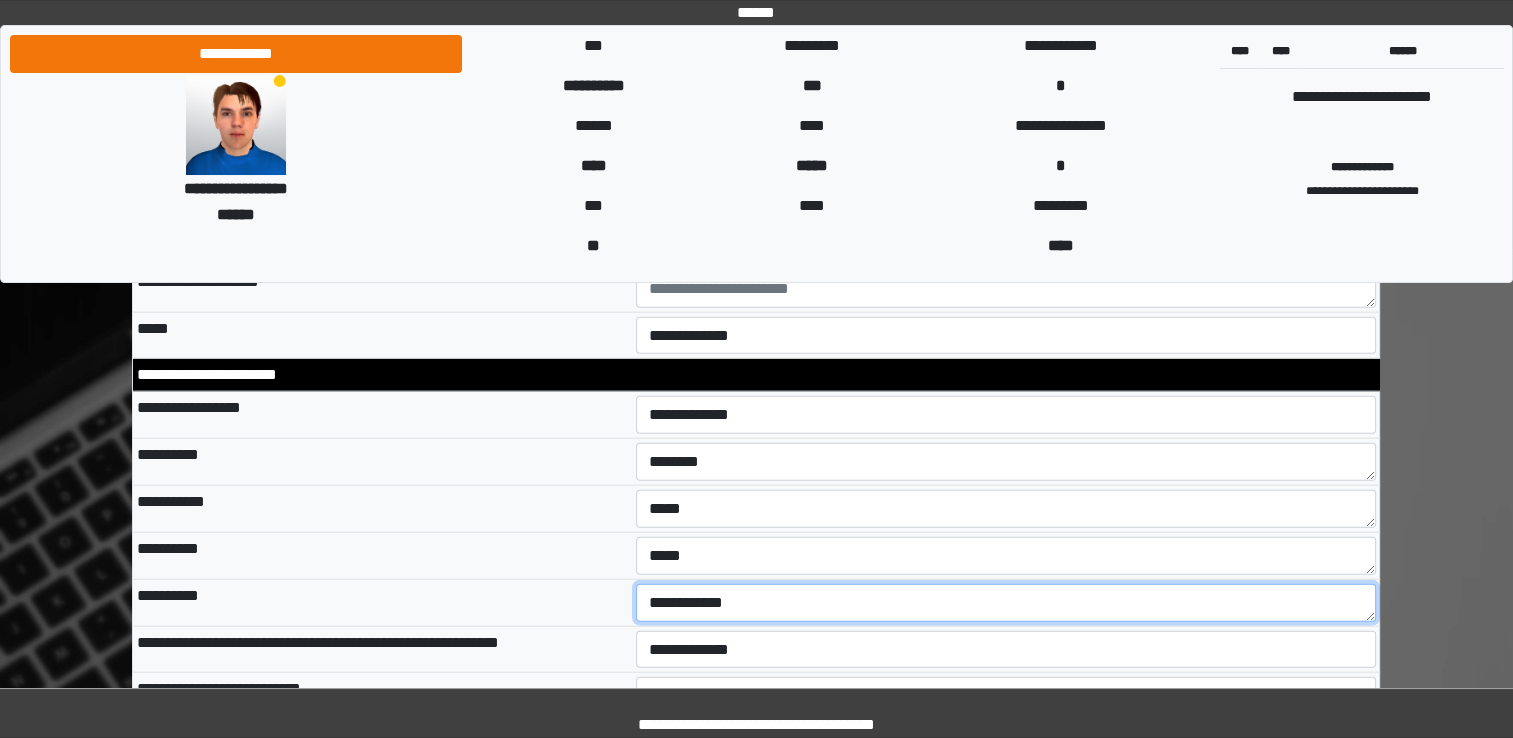 type on "**********" 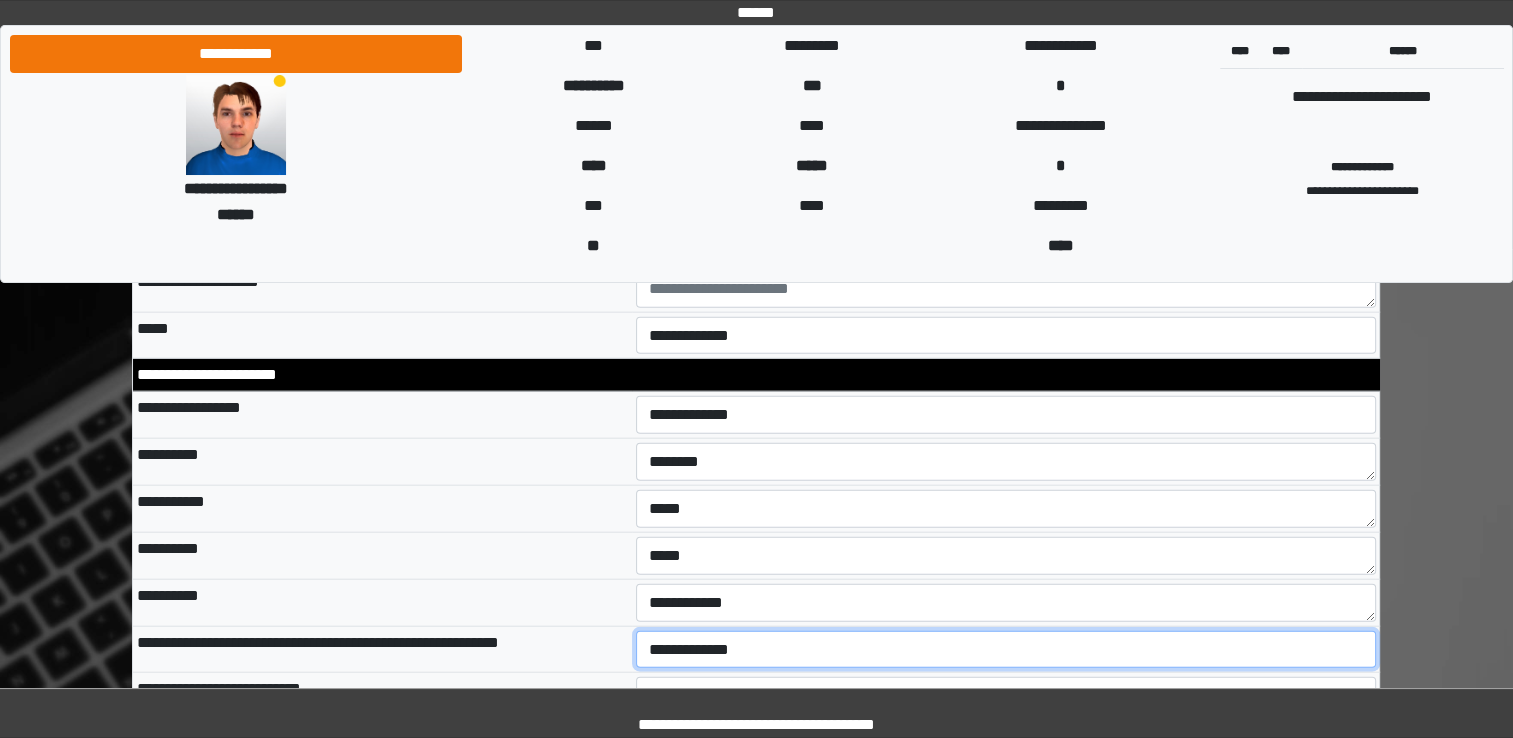 click on "**********" at bounding box center [1006, 650] 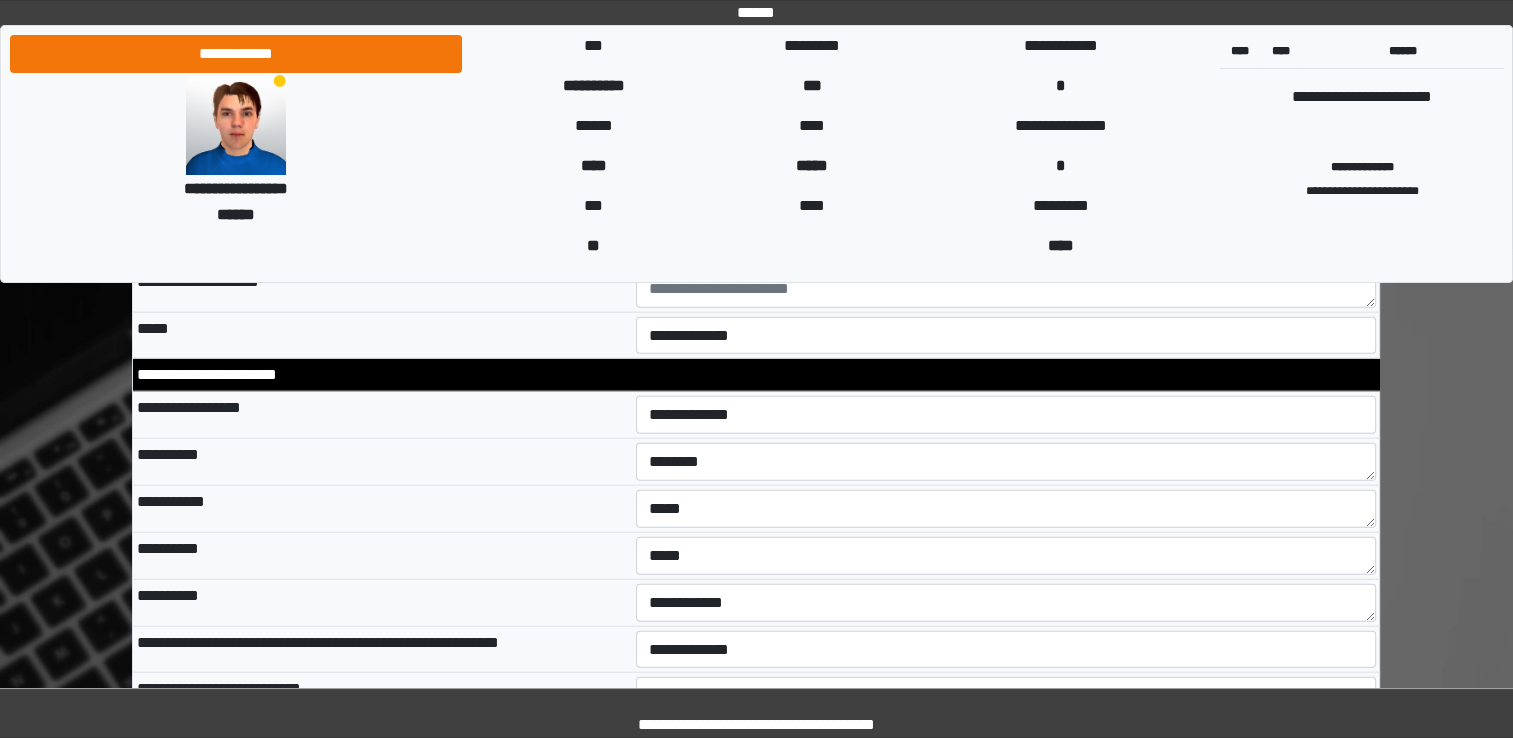 click on "**********" at bounding box center [382, 602] 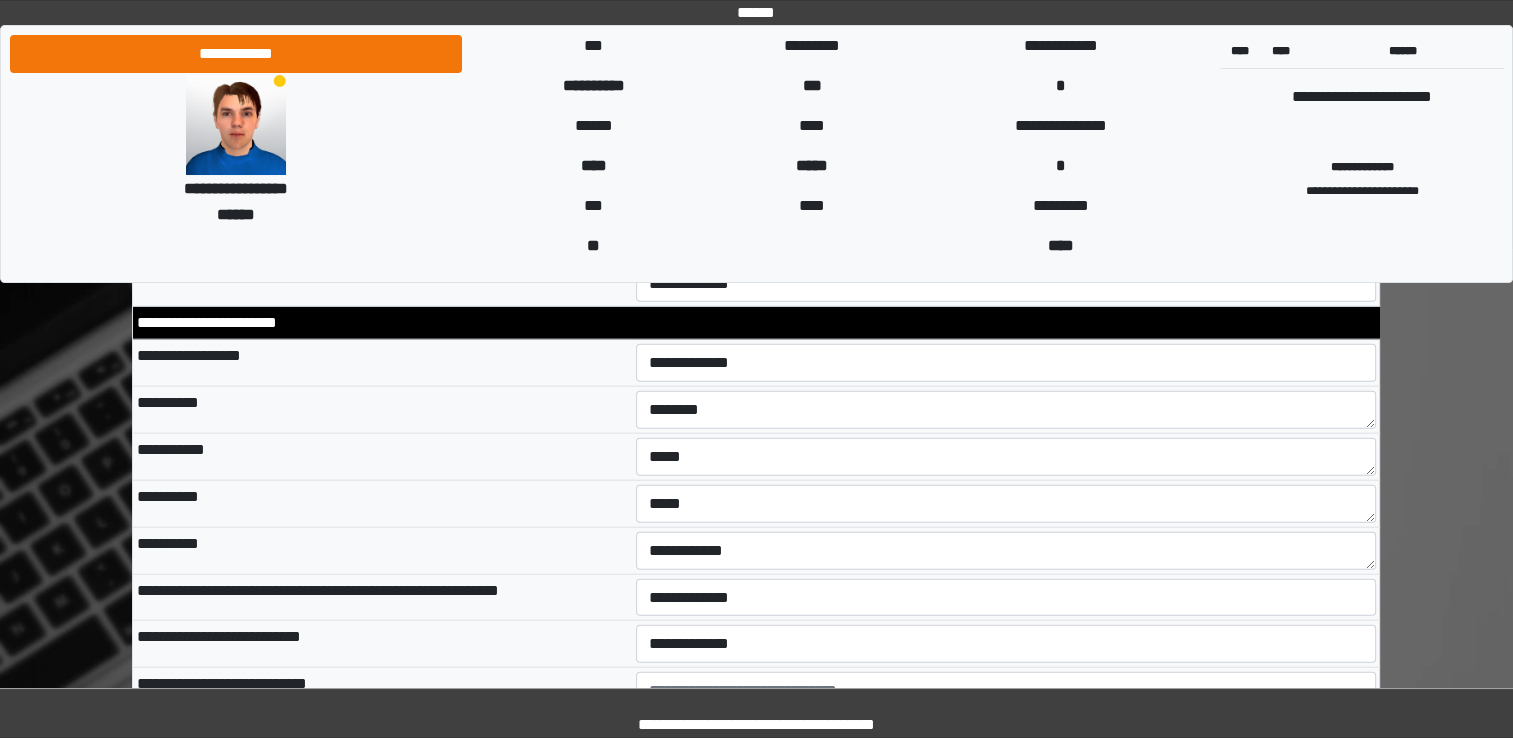 scroll, scrollTop: 4600, scrollLeft: 0, axis: vertical 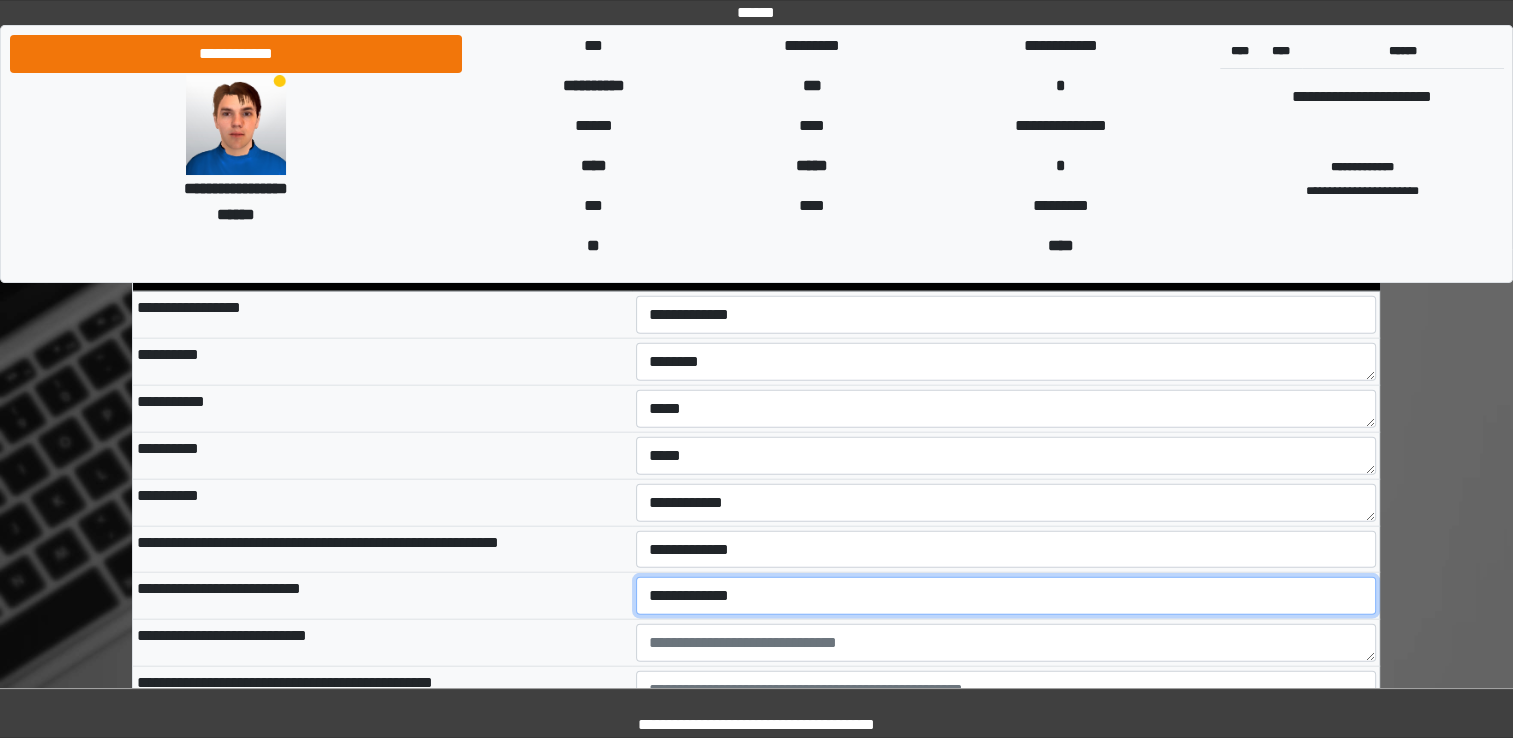 click on "**********" at bounding box center [1006, 596] 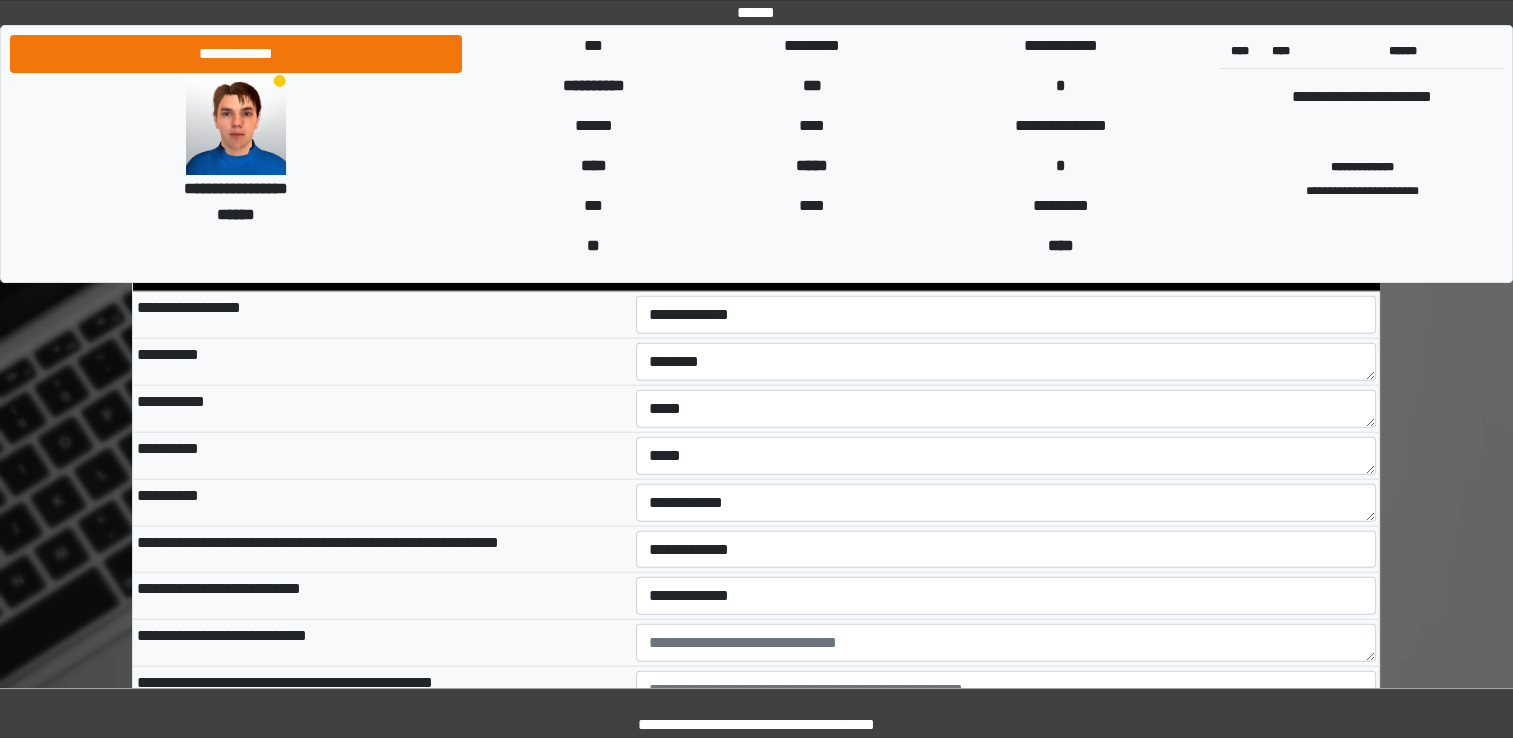 drag, startPoint x: 577, startPoint y: 642, endPoint x: 604, endPoint y: 638, distance: 27.294687 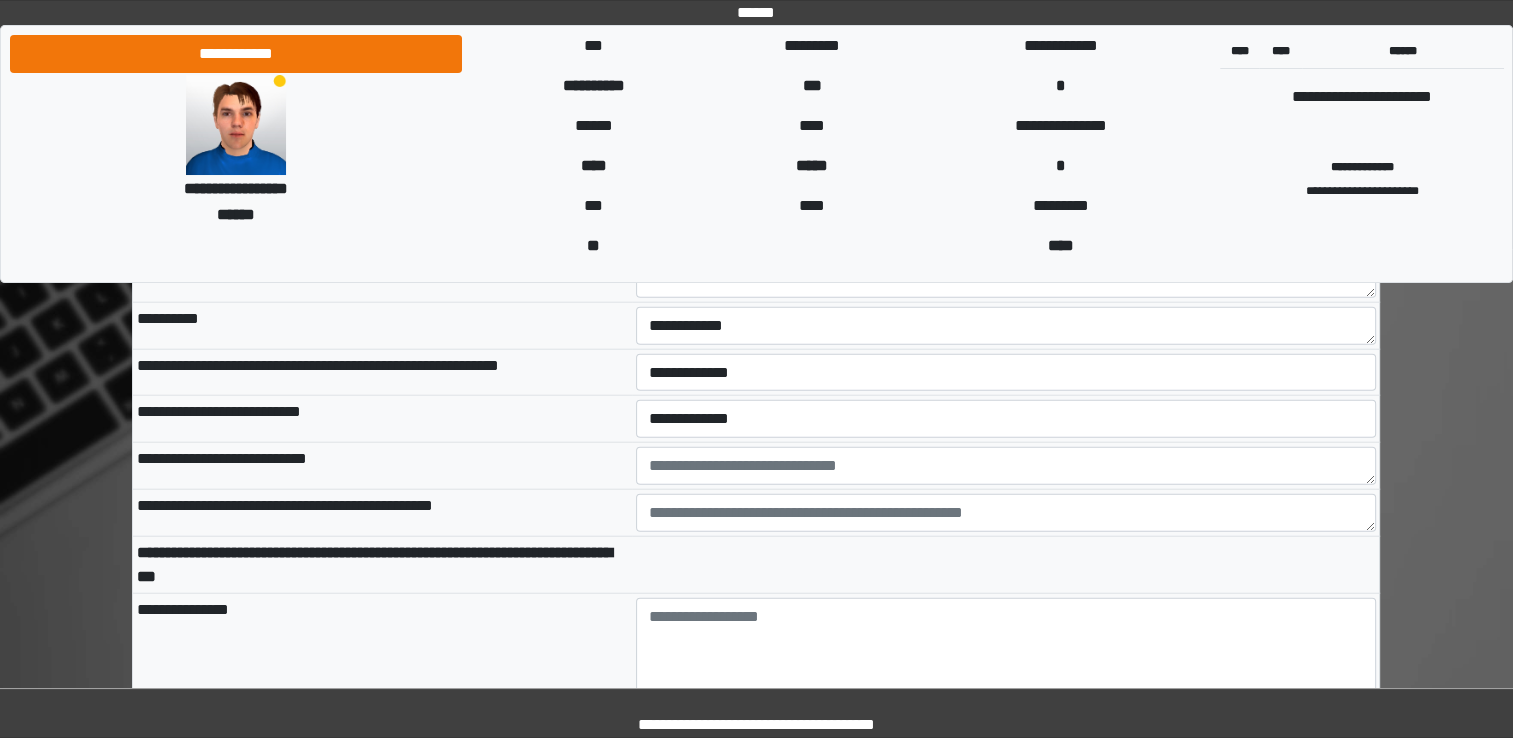 scroll, scrollTop: 4800, scrollLeft: 0, axis: vertical 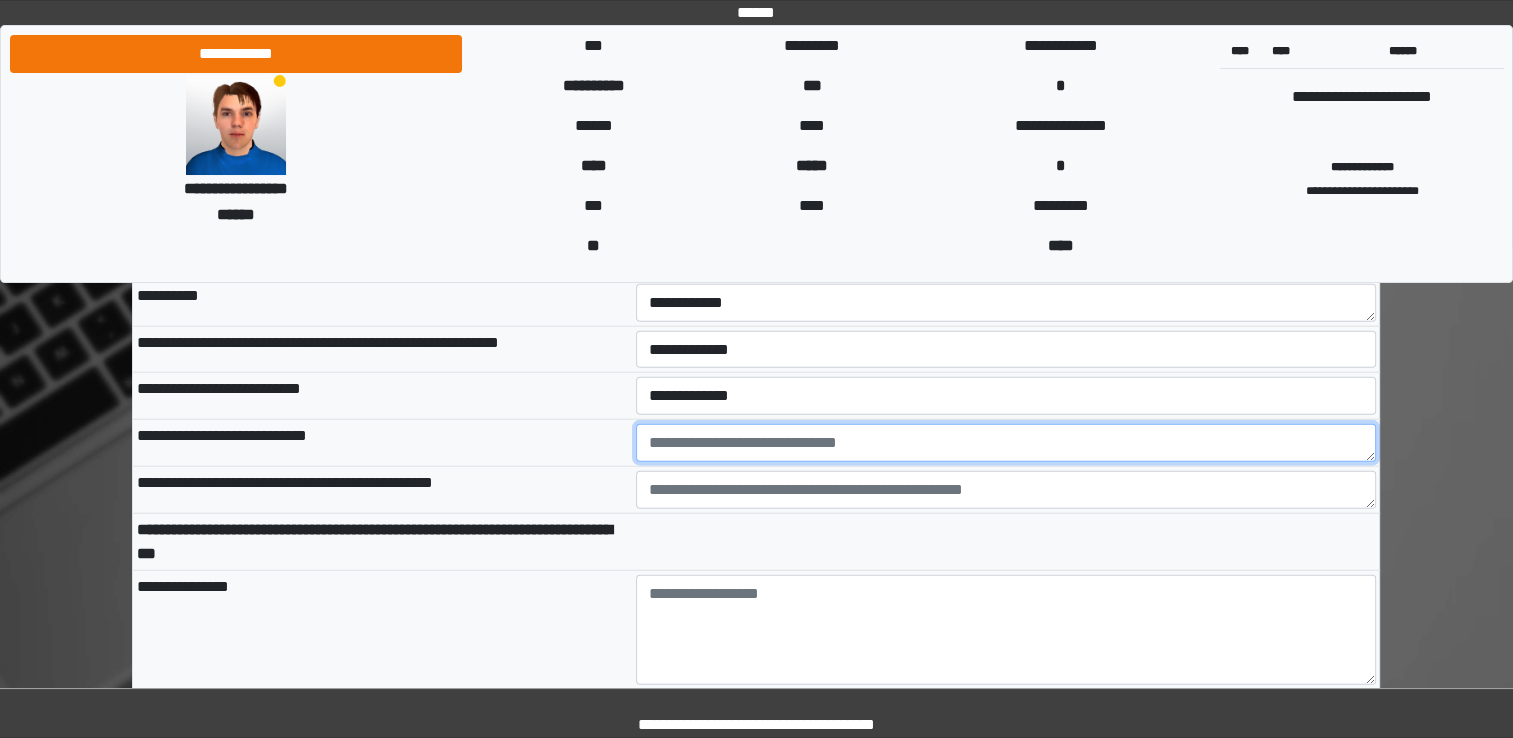click at bounding box center [1006, 443] 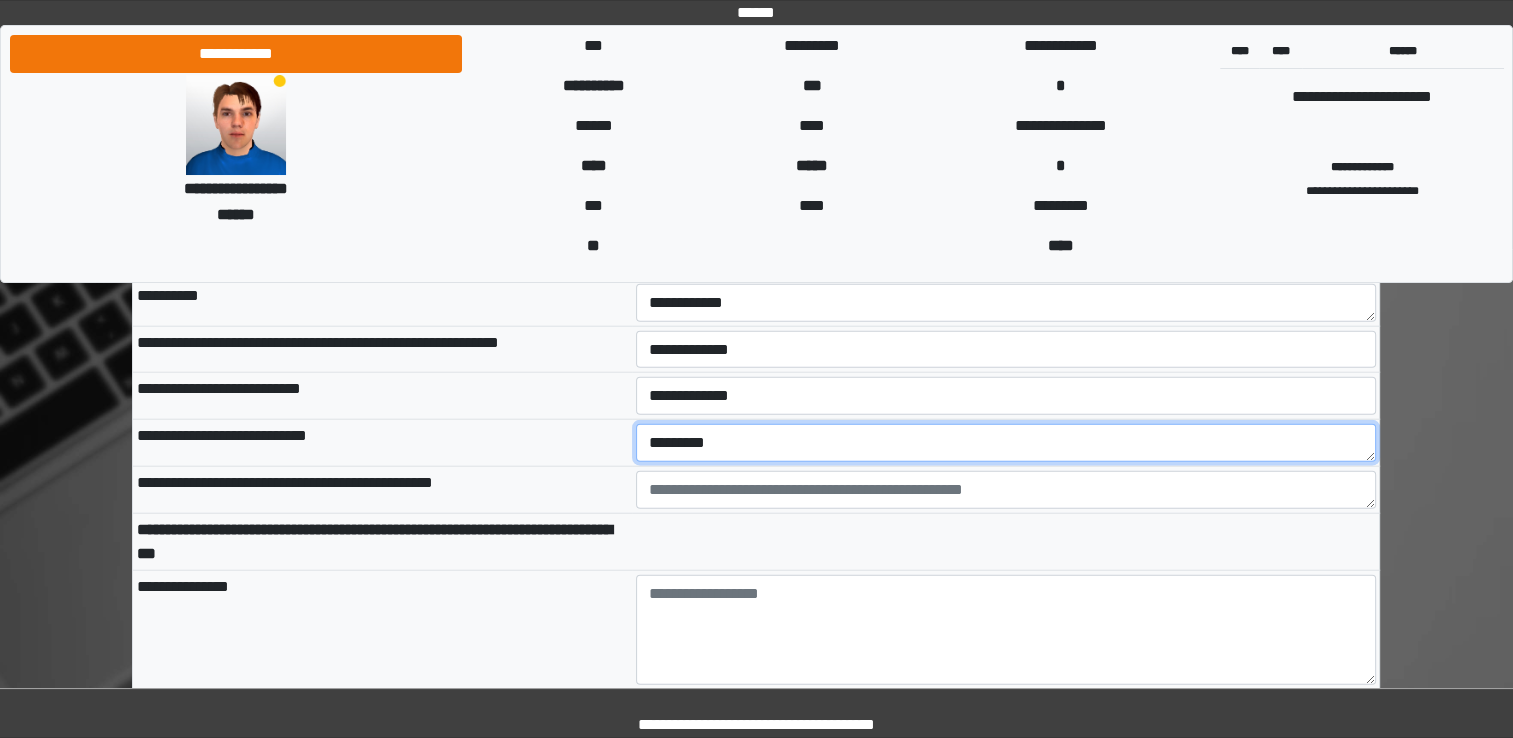 type on "********" 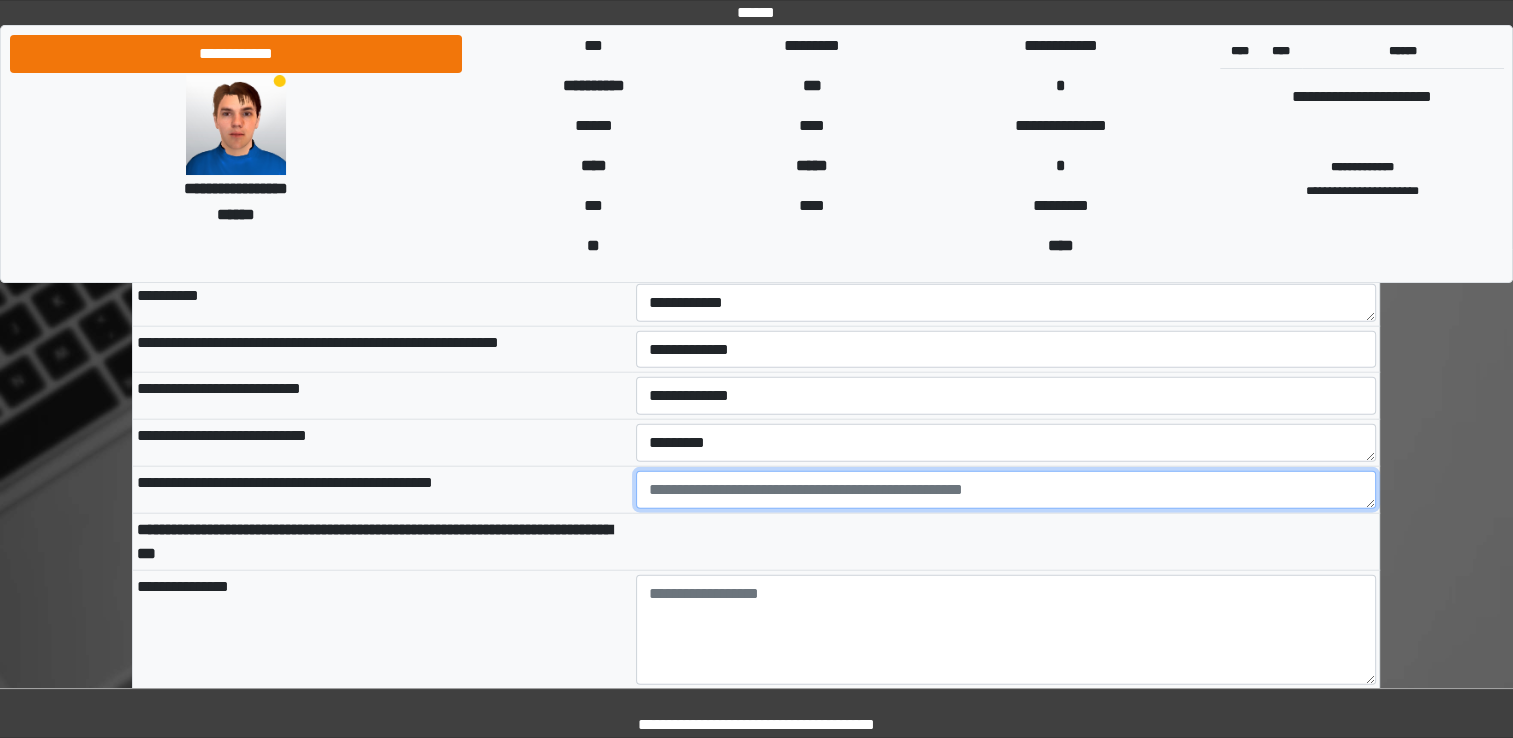 click at bounding box center [1006, 490] 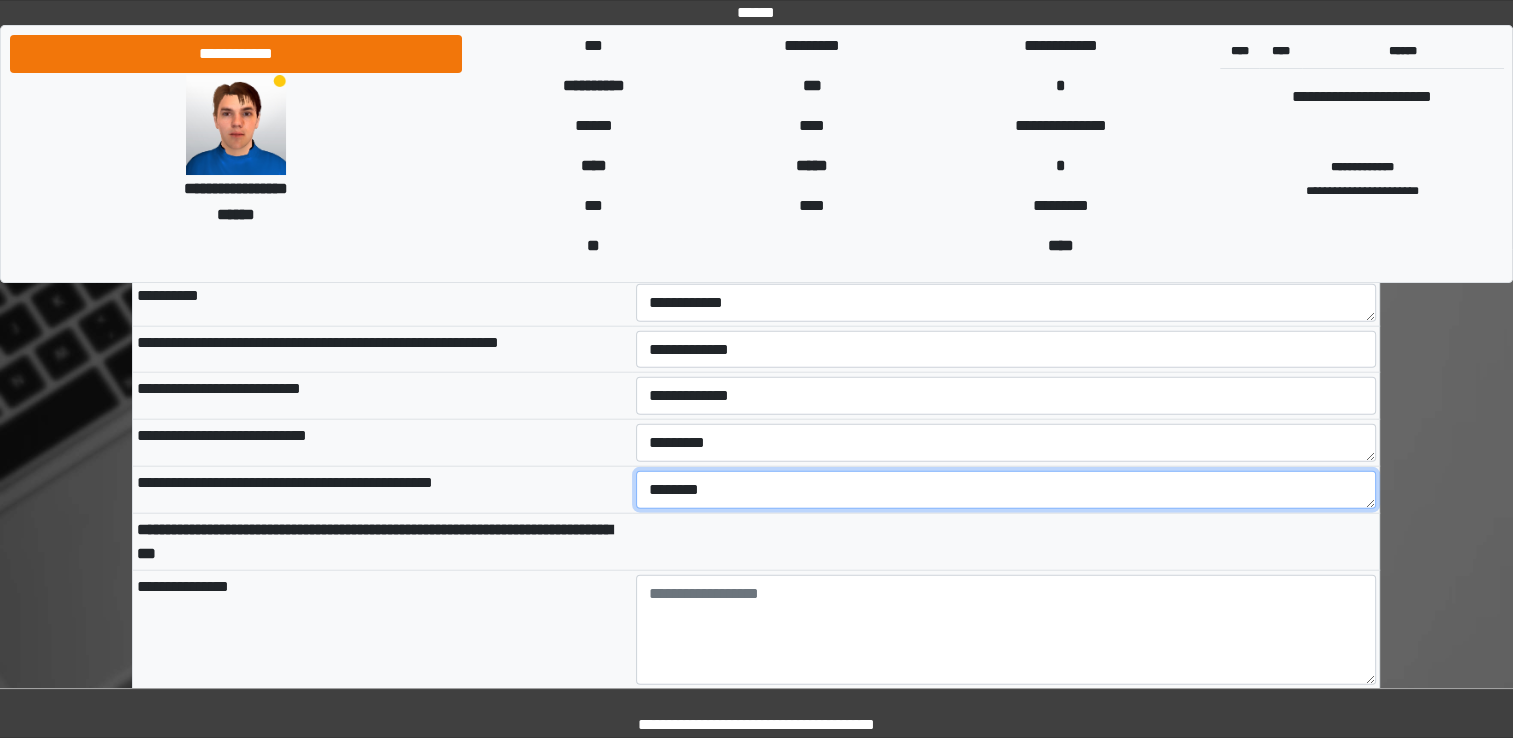 type on "********" 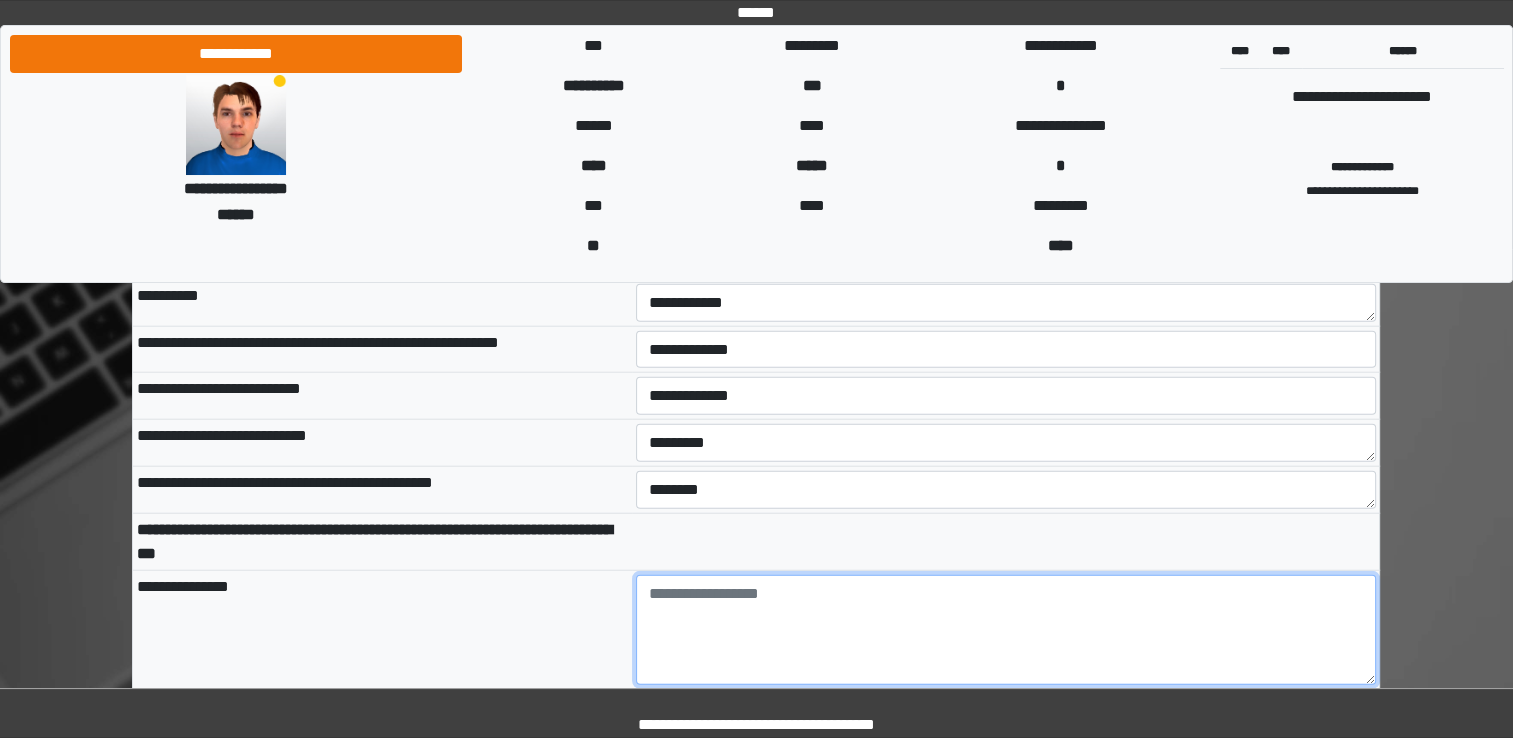 click at bounding box center [1006, 630] 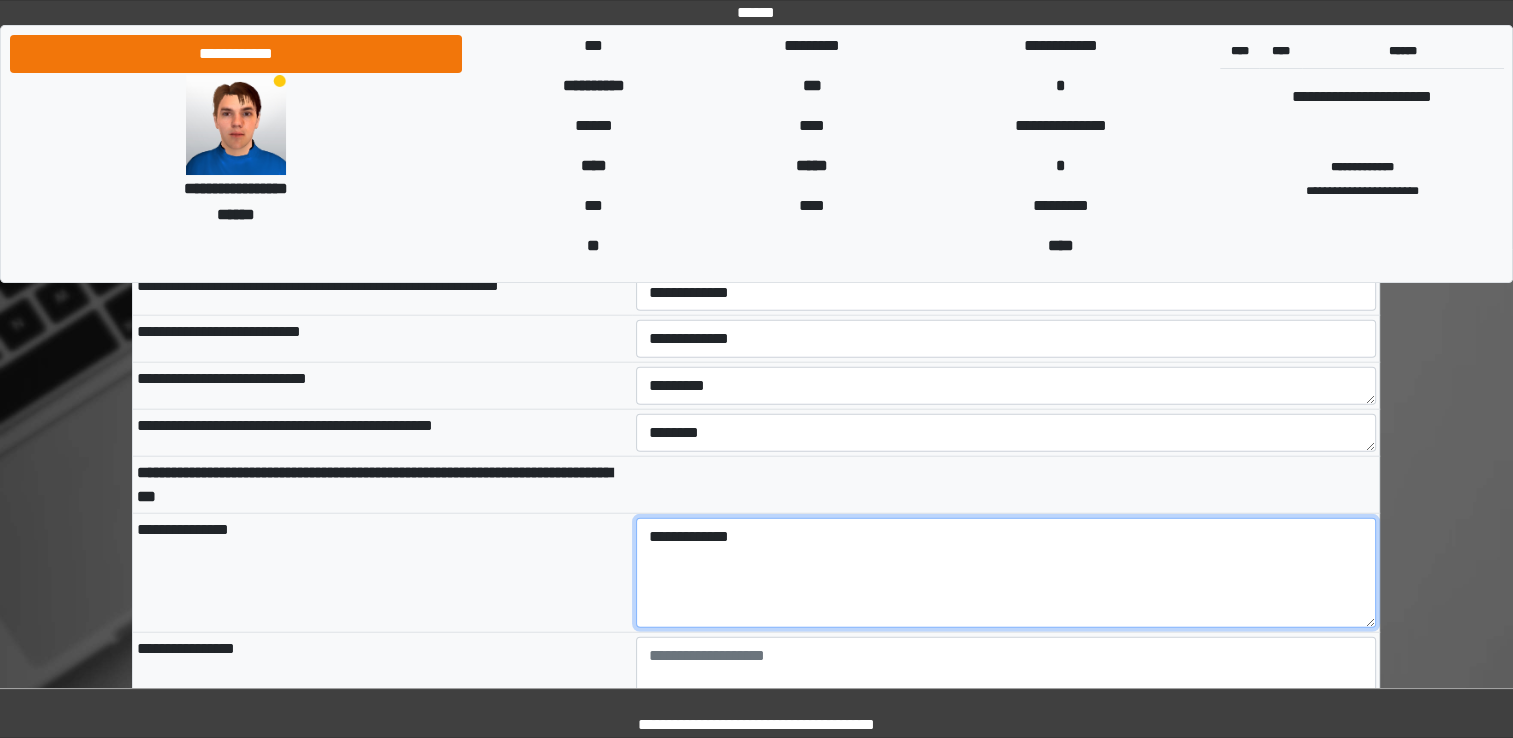 scroll, scrollTop: 5100, scrollLeft: 0, axis: vertical 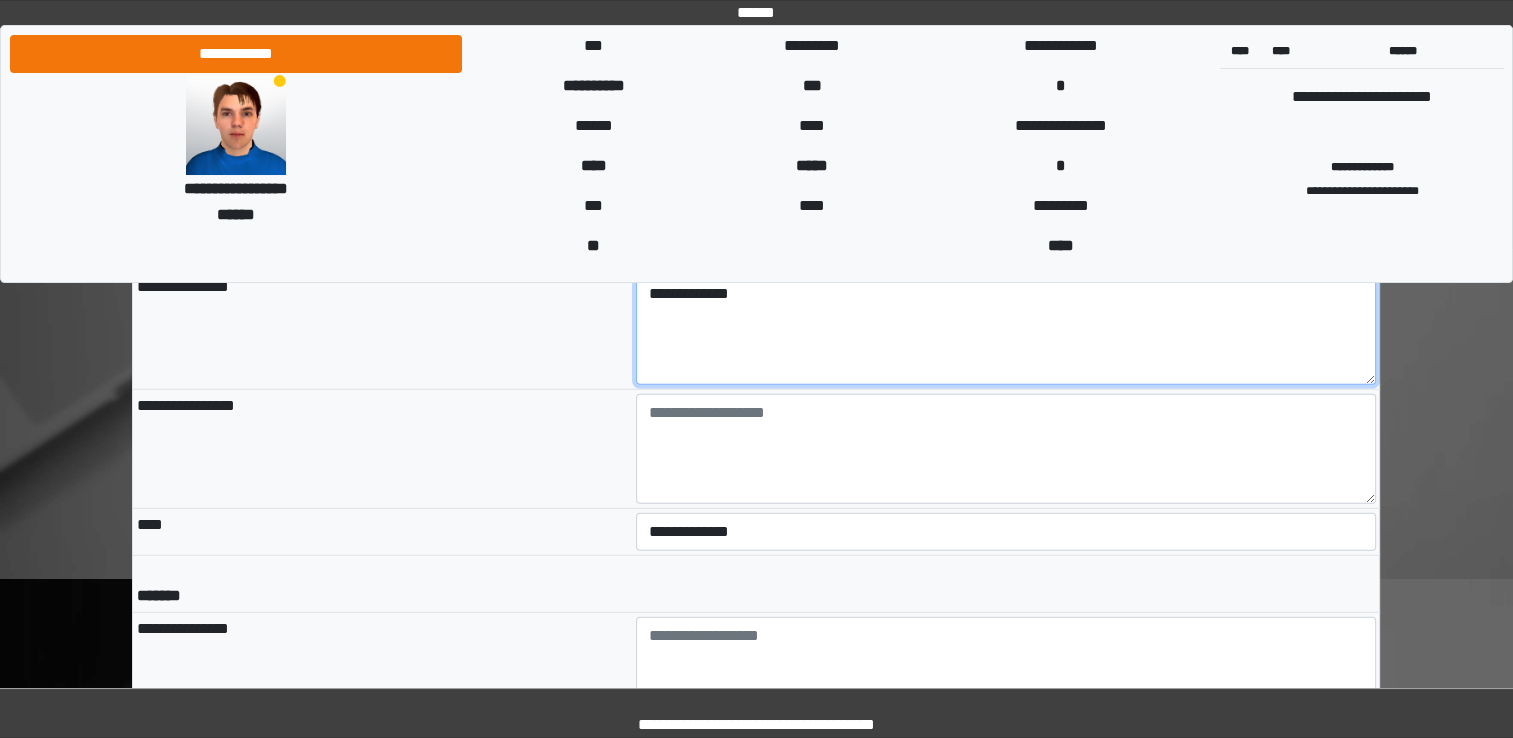 type on "**********" 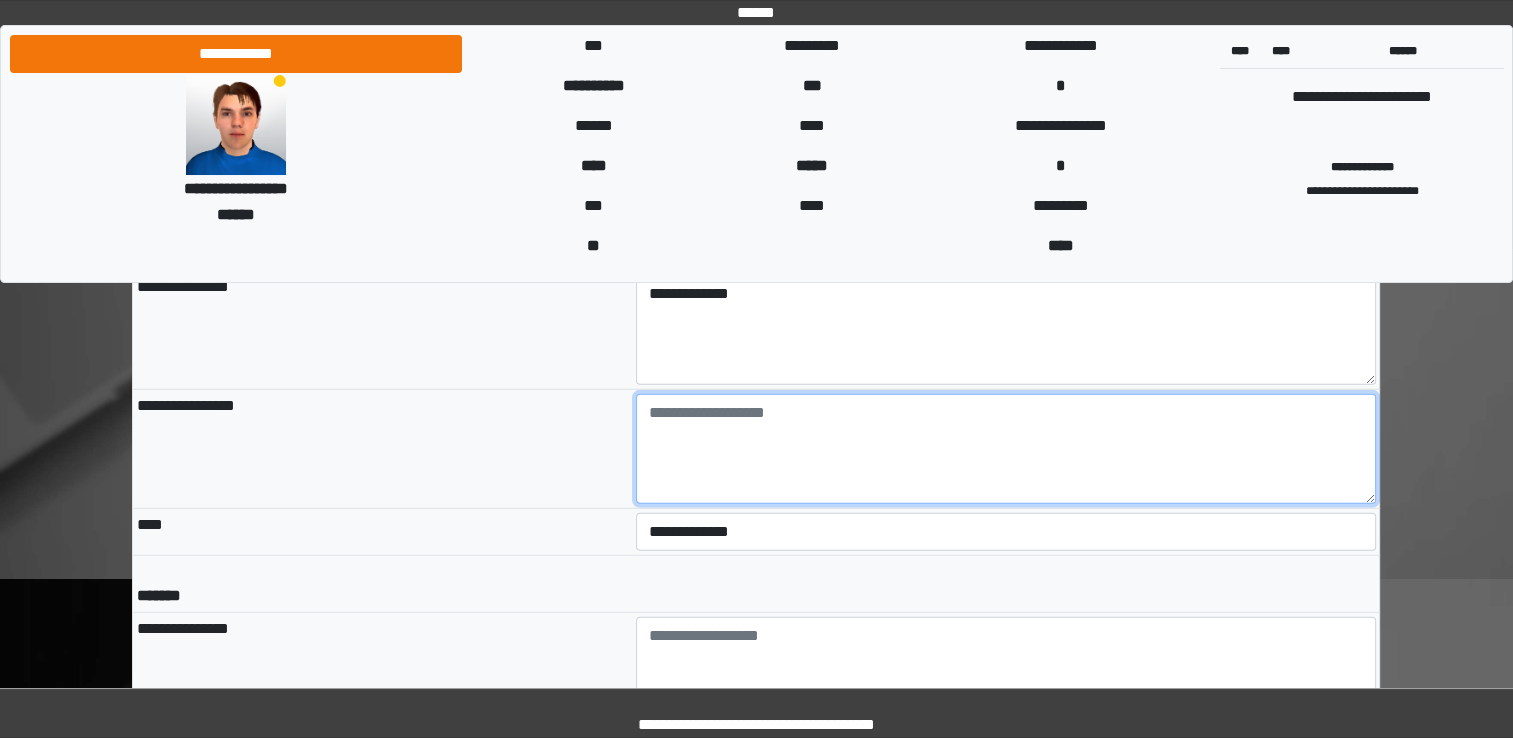click at bounding box center [1006, 449] 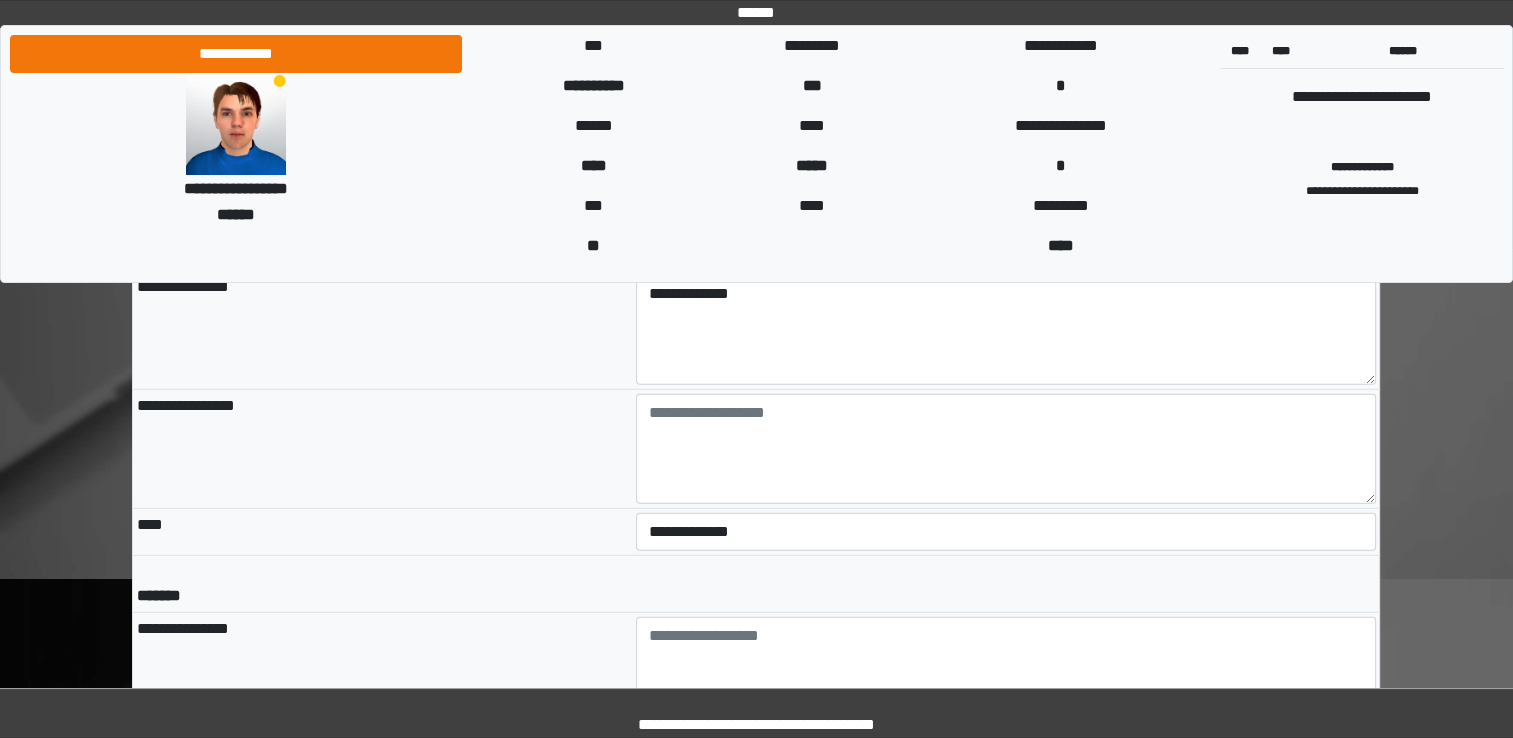click on "****" at bounding box center [382, 532] 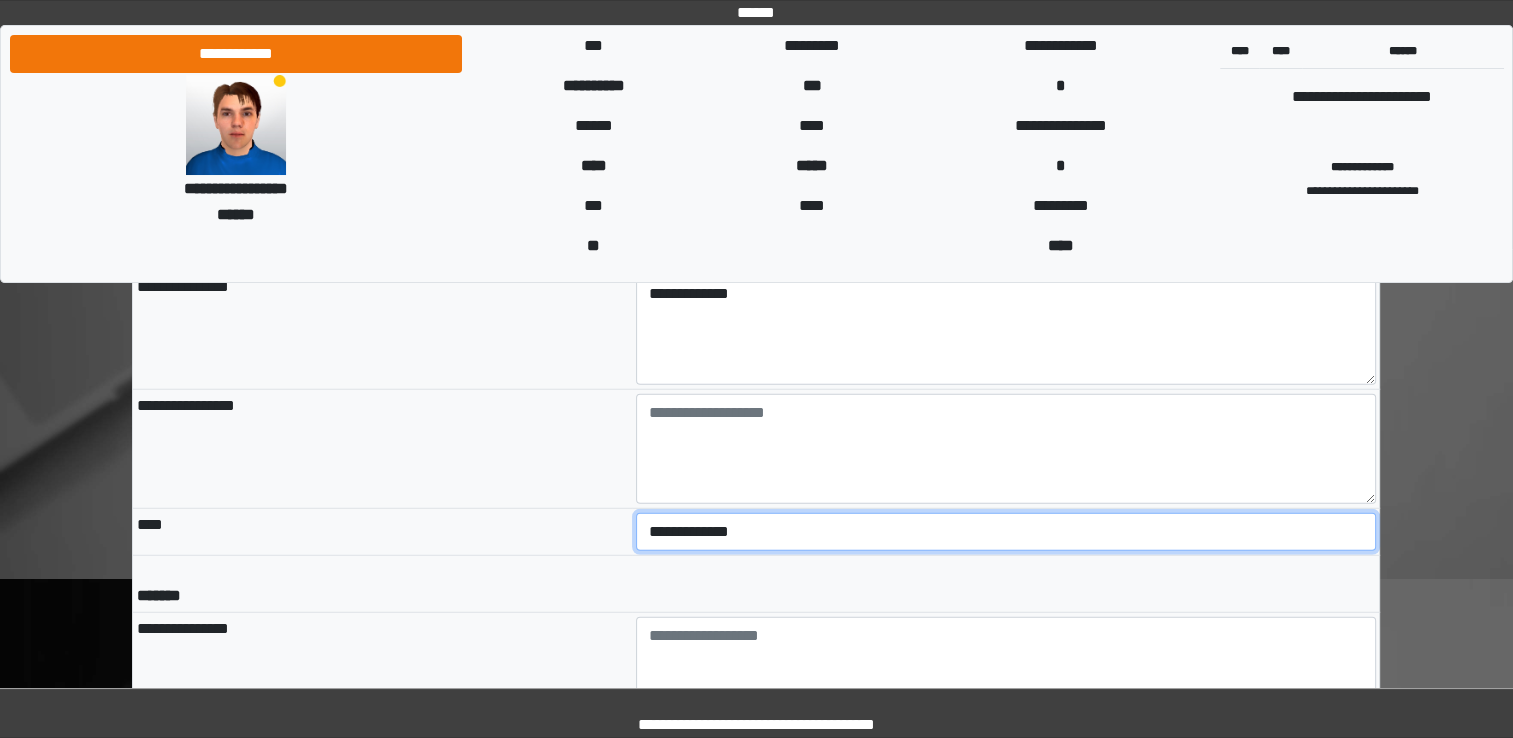 click on "**********" at bounding box center [1006, 532] 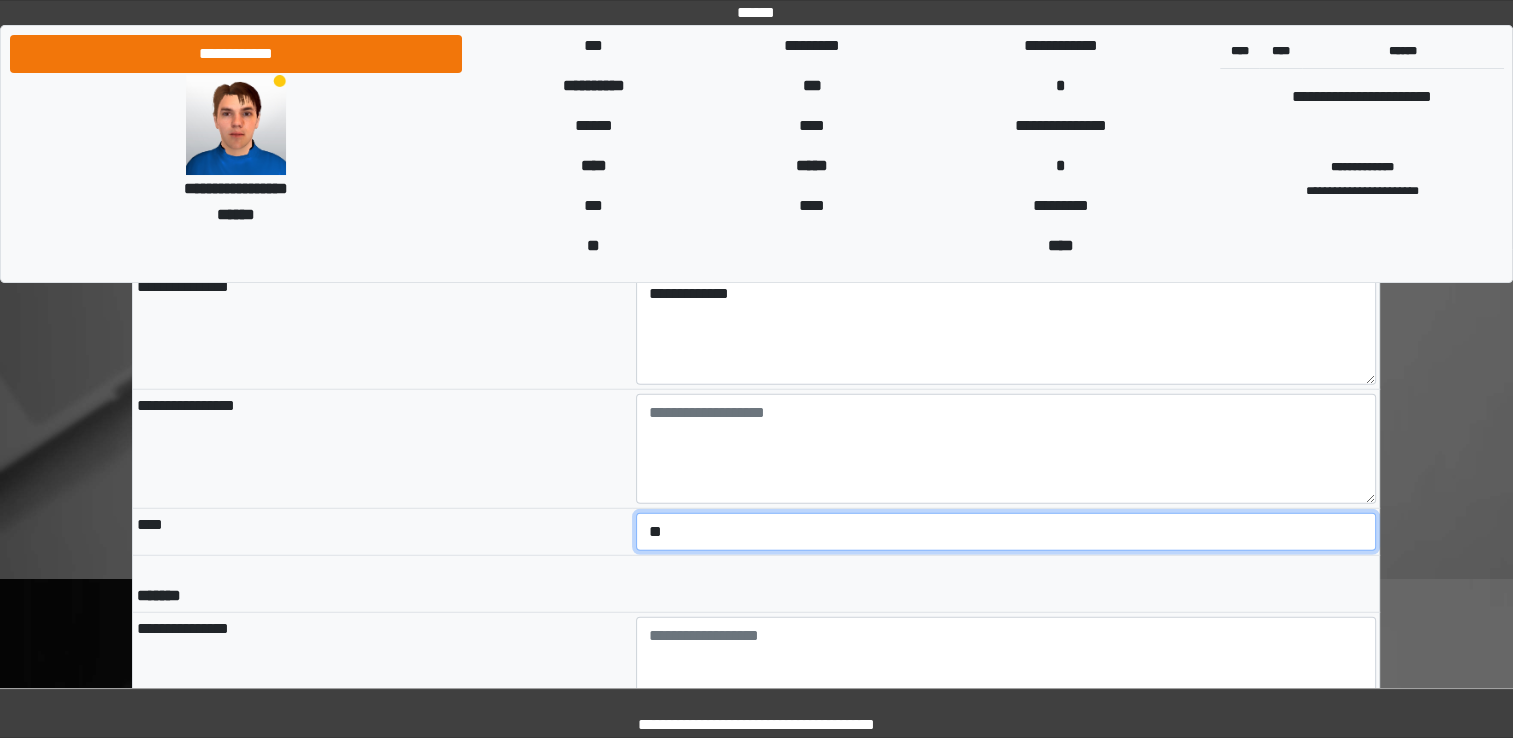 click on "**********" at bounding box center [1006, 532] 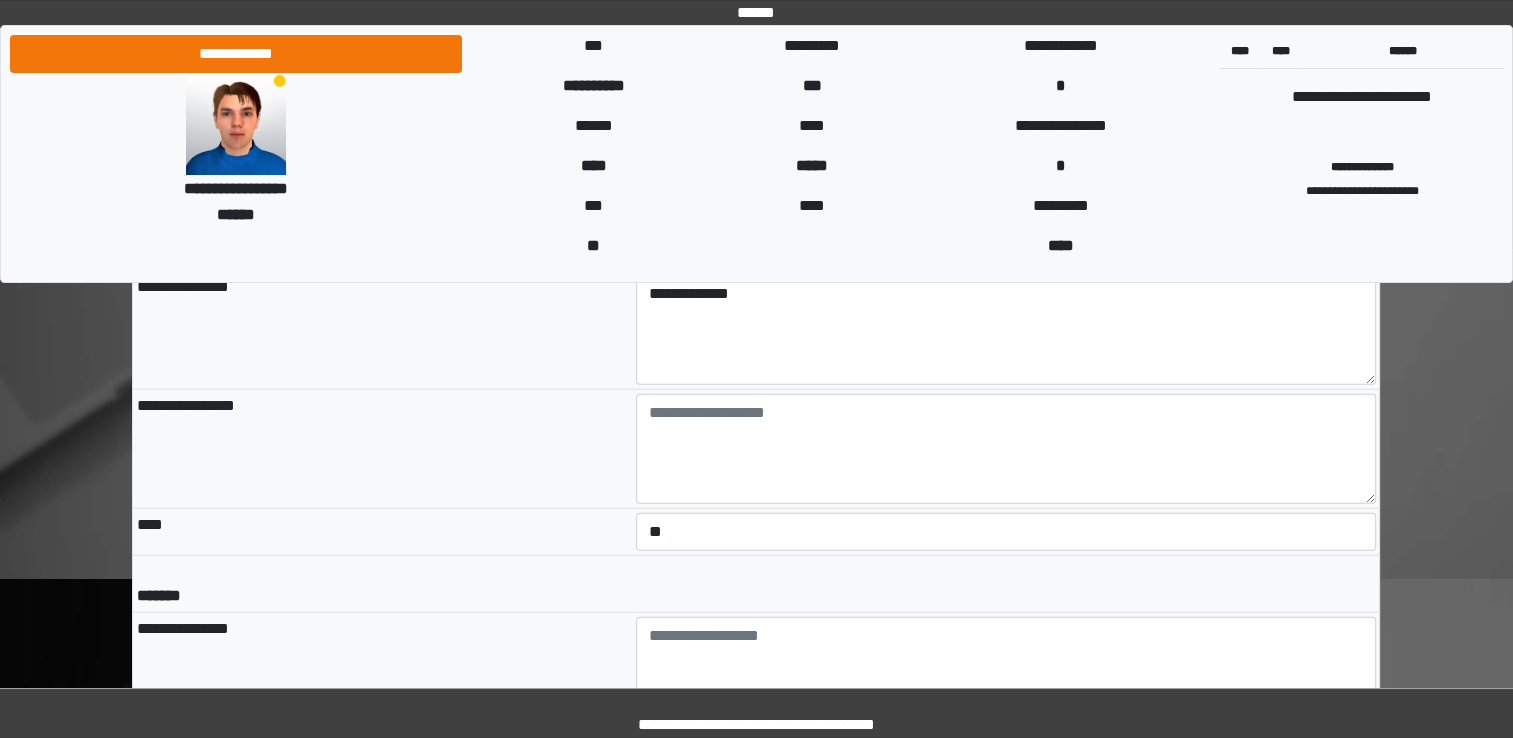 click on "*******" at bounding box center [382, 584] 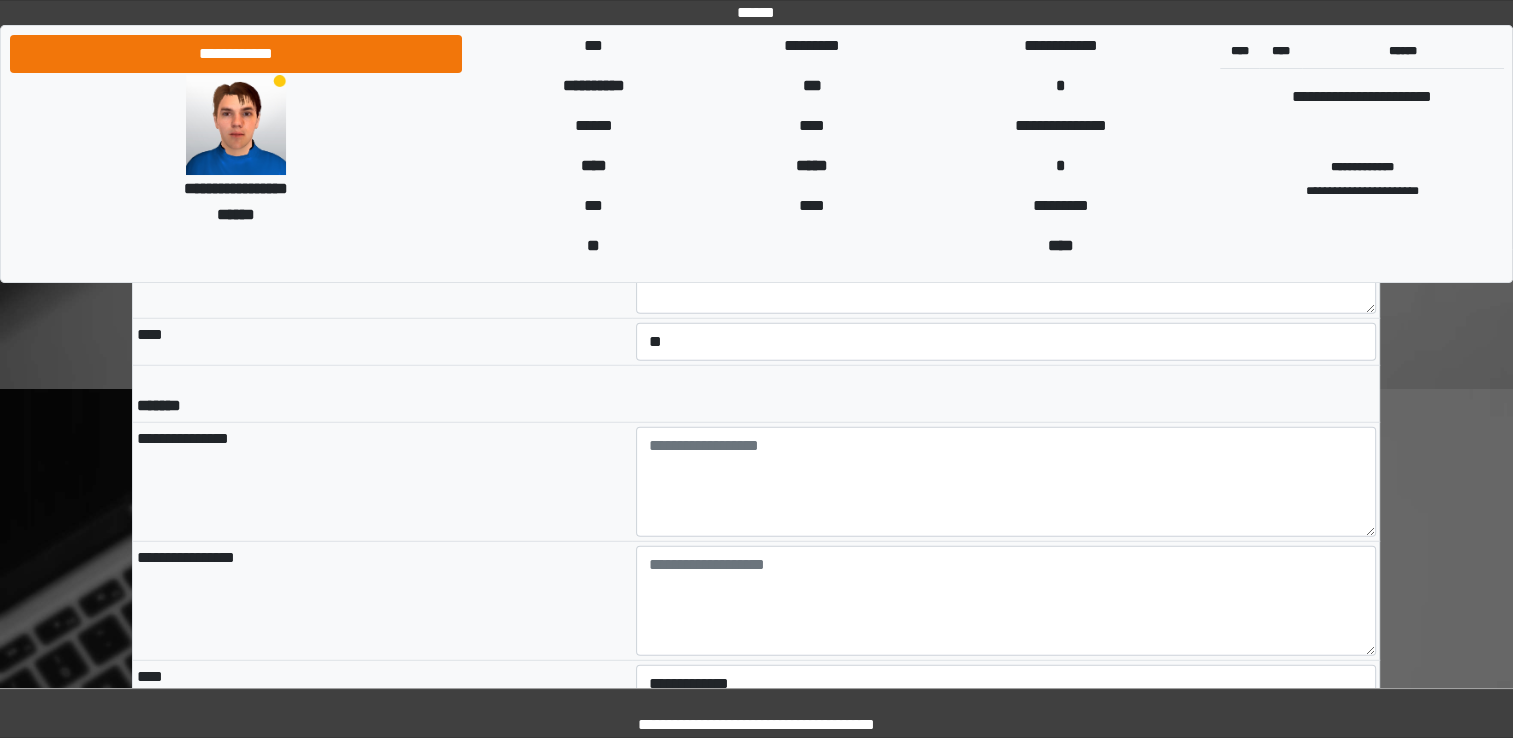 scroll, scrollTop: 5200, scrollLeft: 0, axis: vertical 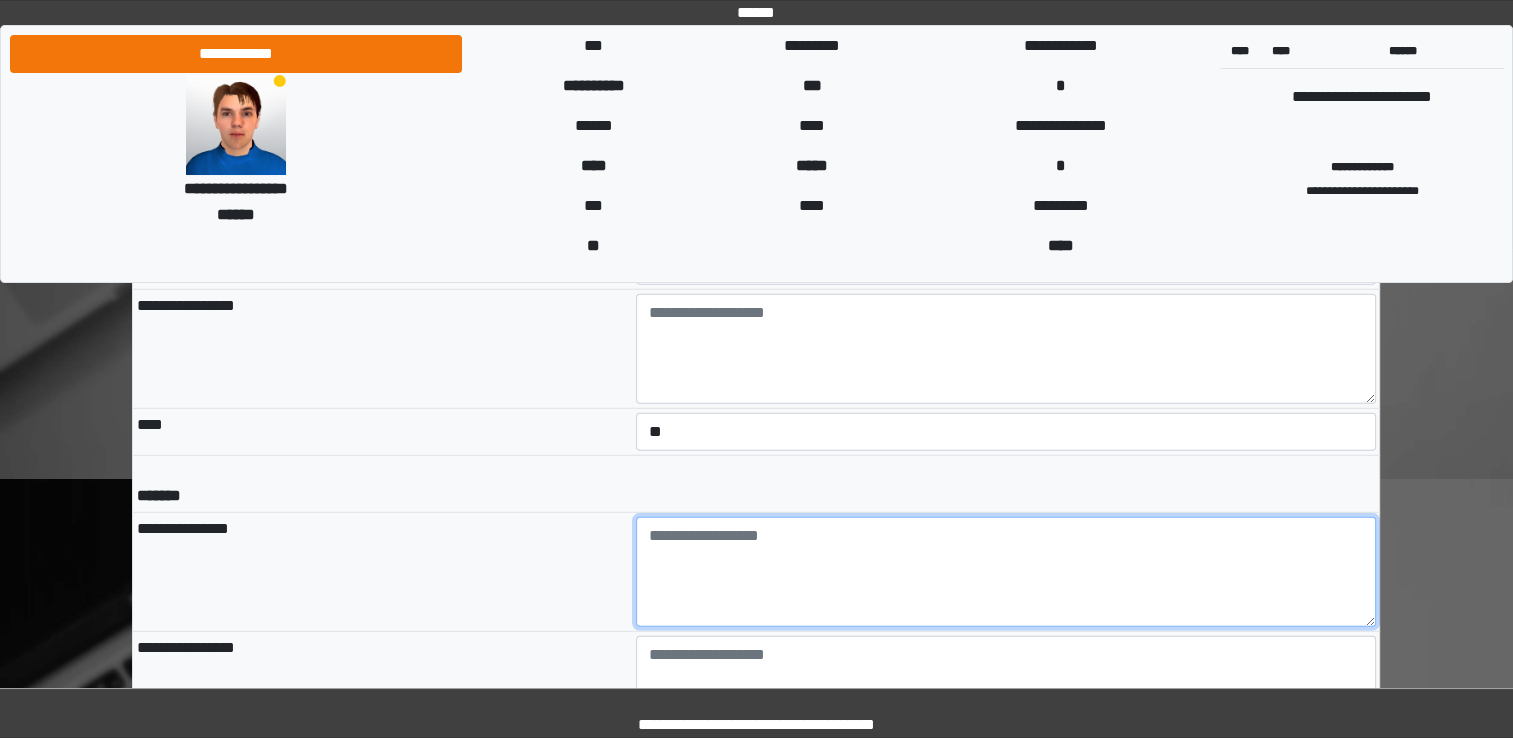 click at bounding box center [1006, 572] 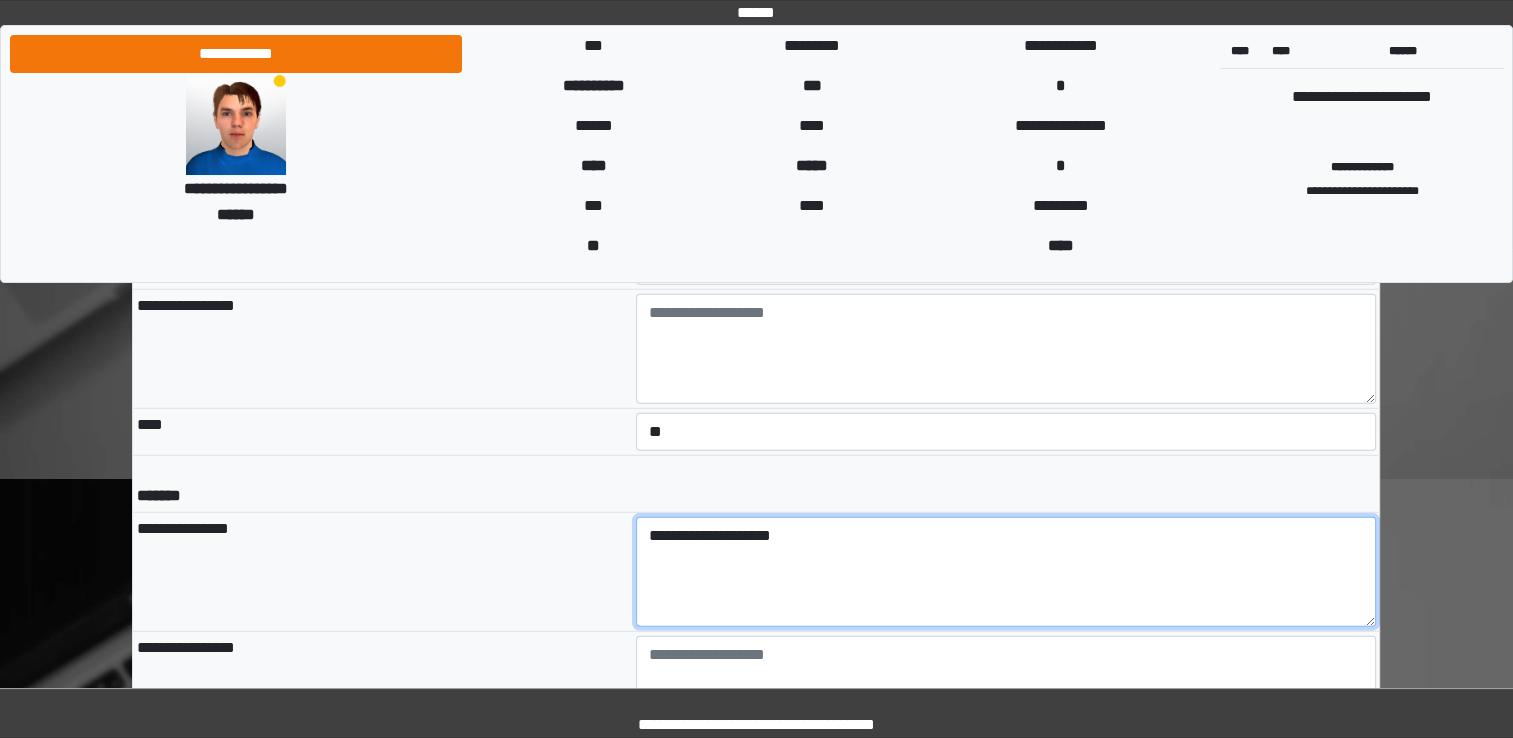 type on "**********" 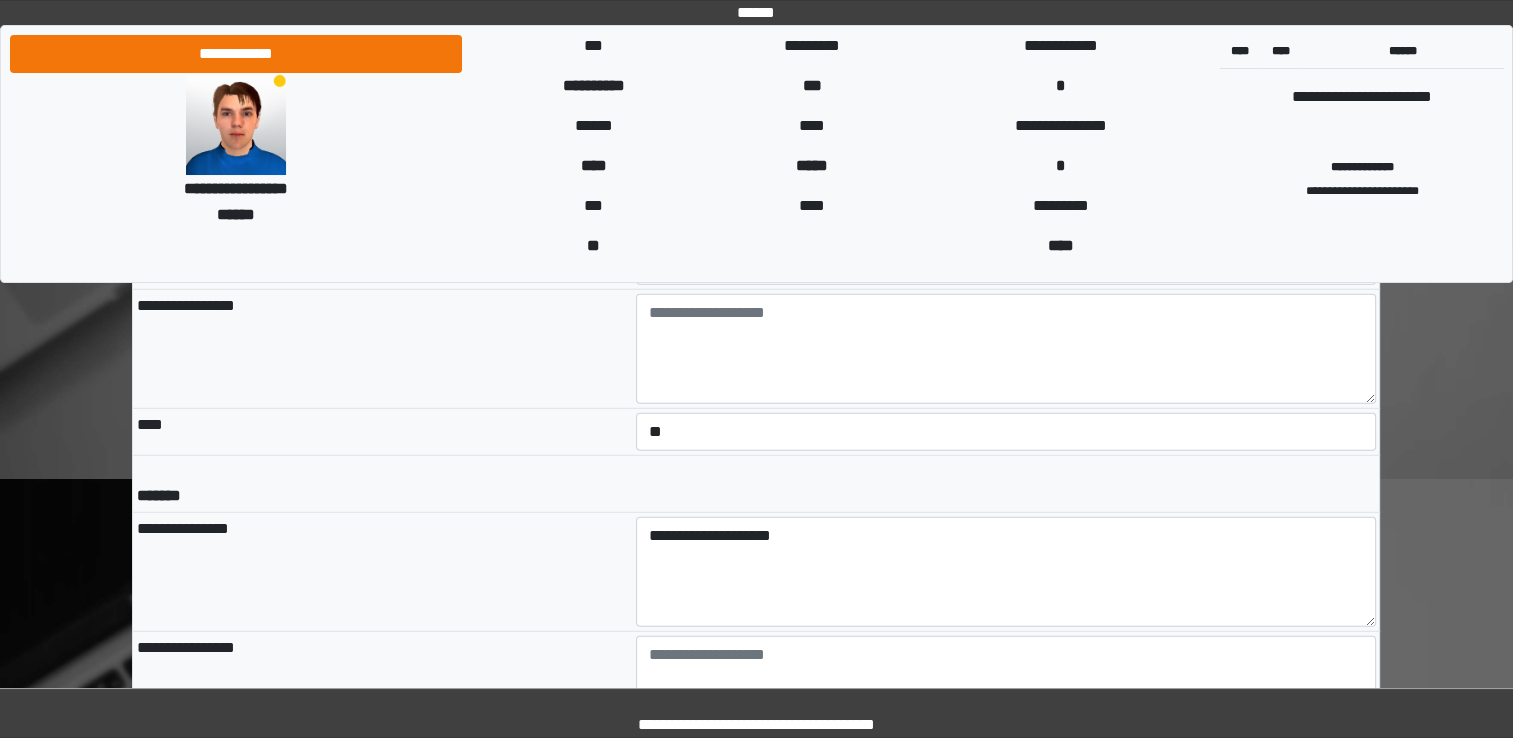 click on "*******" at bounding box center (382, 484) 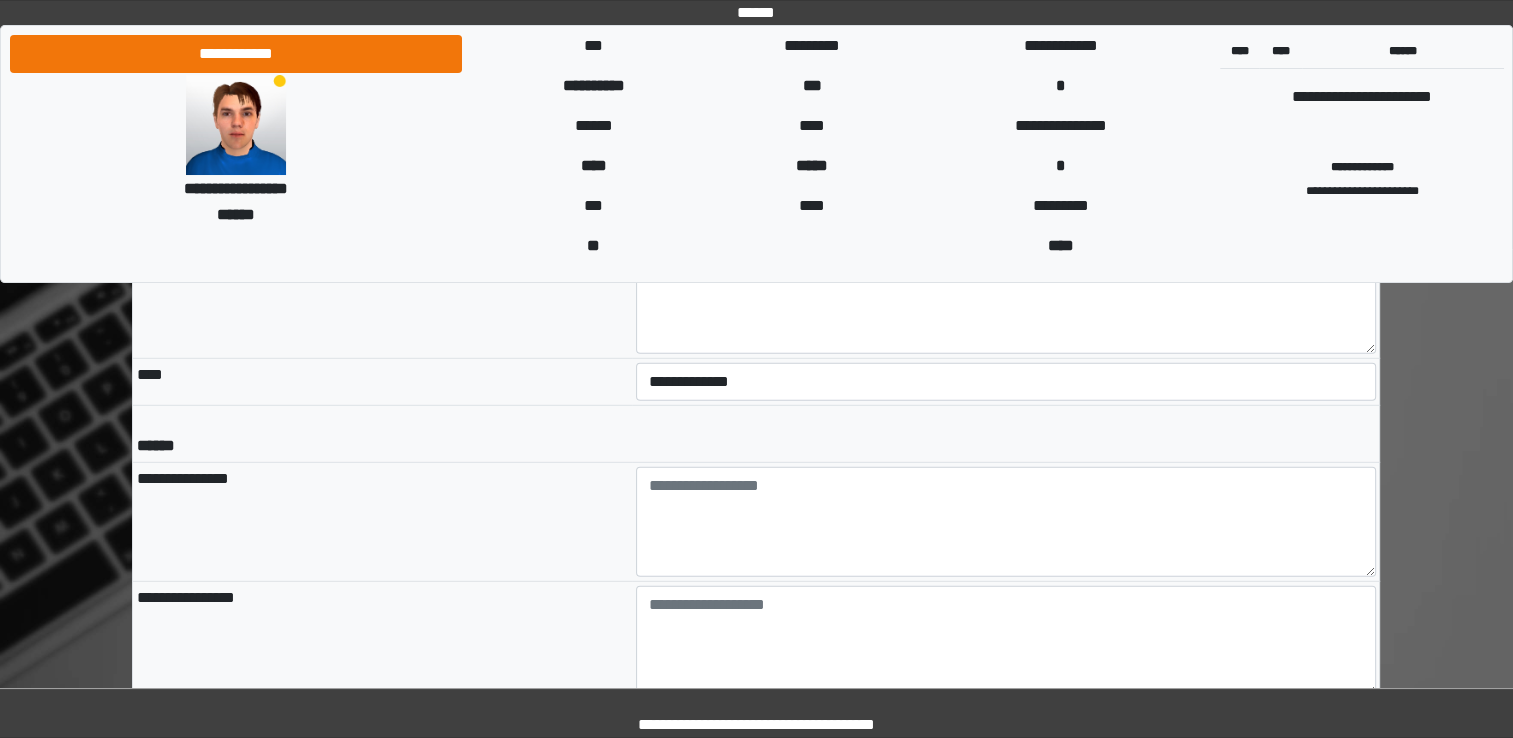 scroll, scrollTop: 5600, scrollLeft: 0, axis: vertical 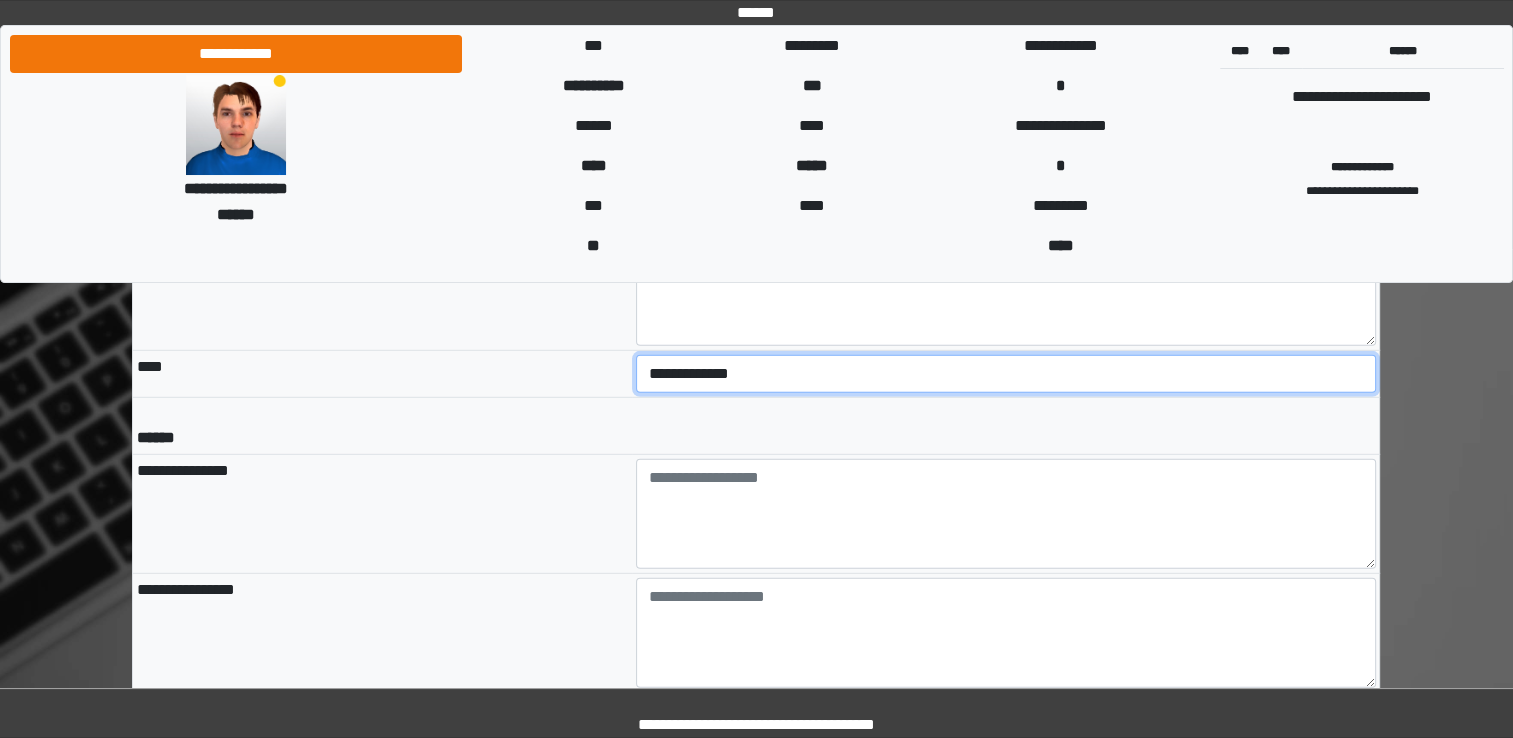click on "**********" at bounding box center (1006, 374) 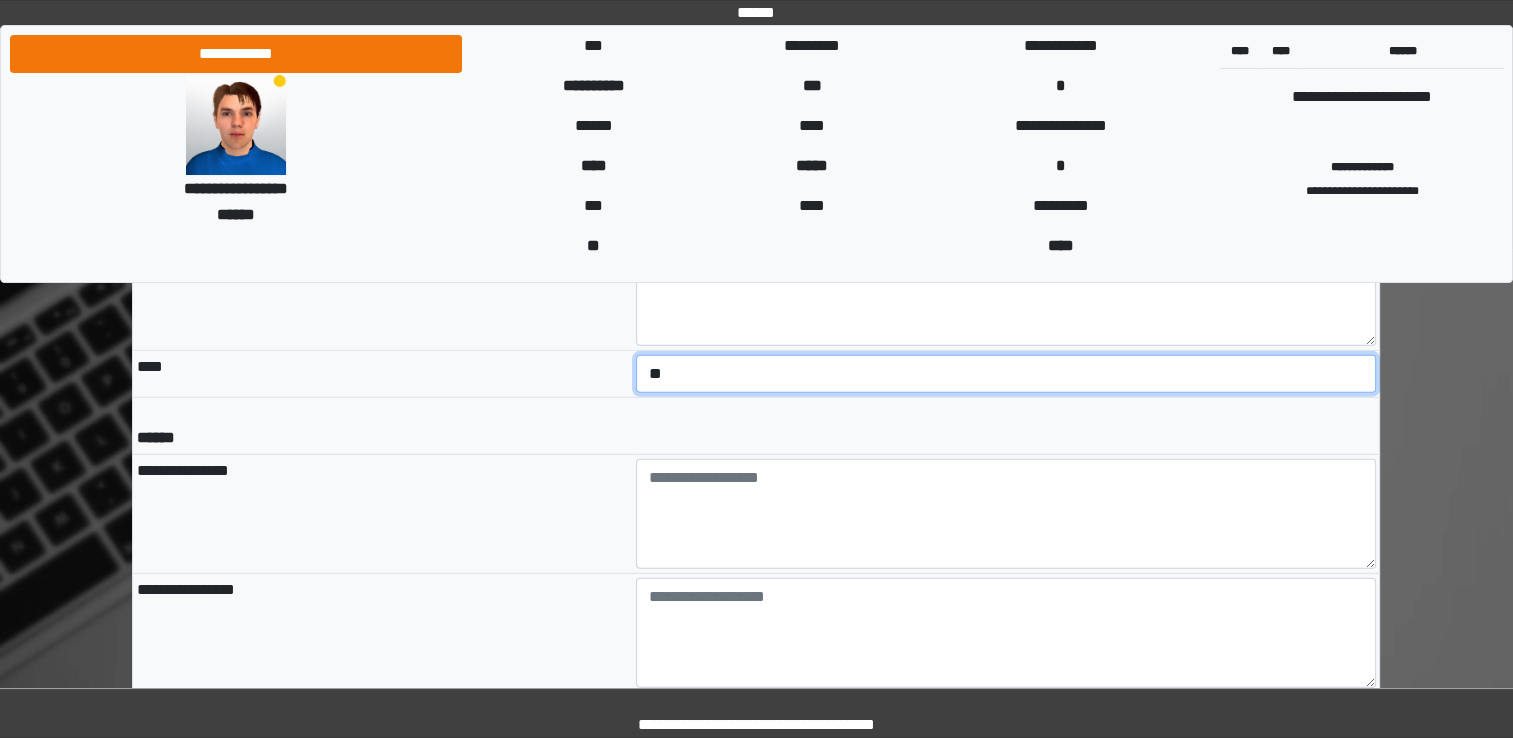 click on "**********" at bounding box center (1006, 374) 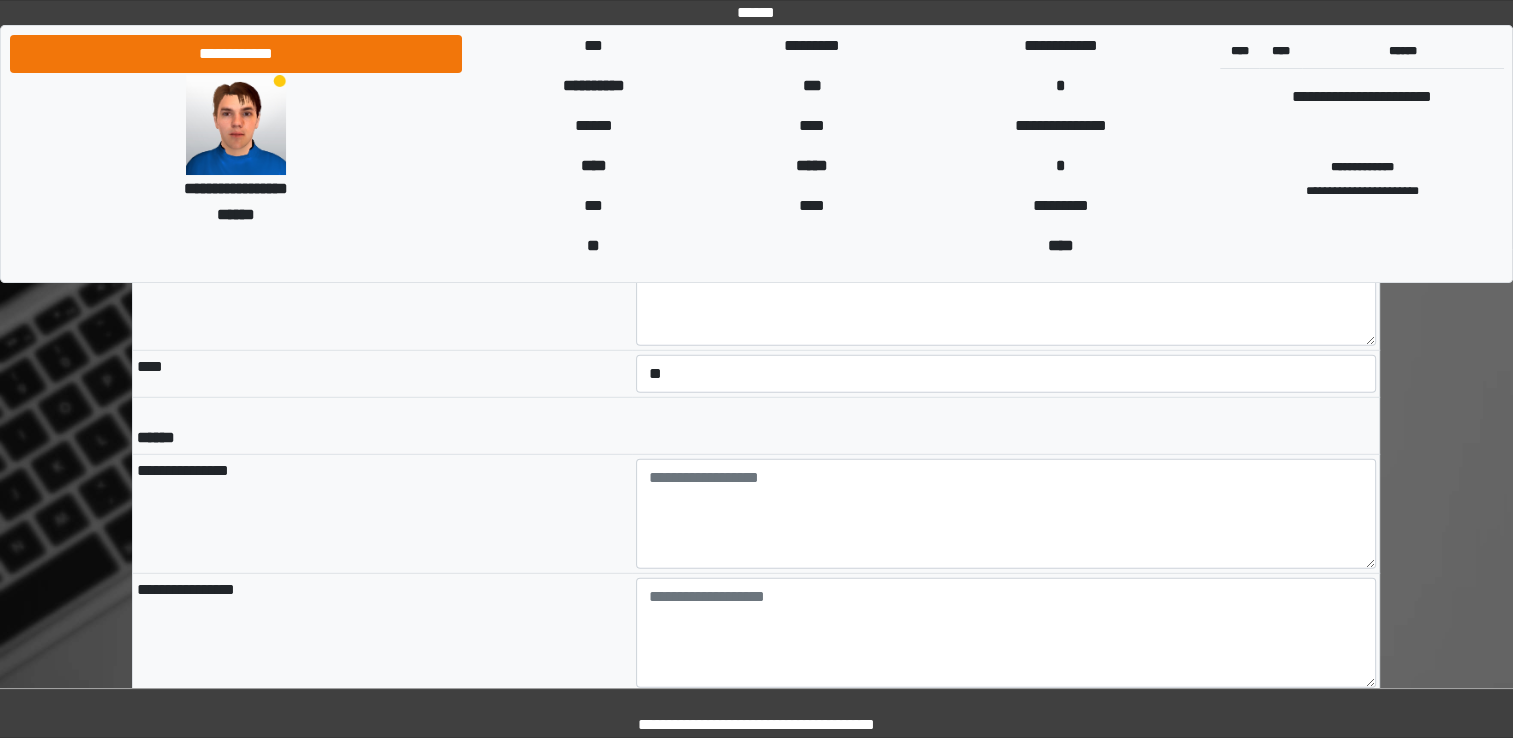 click on "**********" at bounding box center [382, 514] 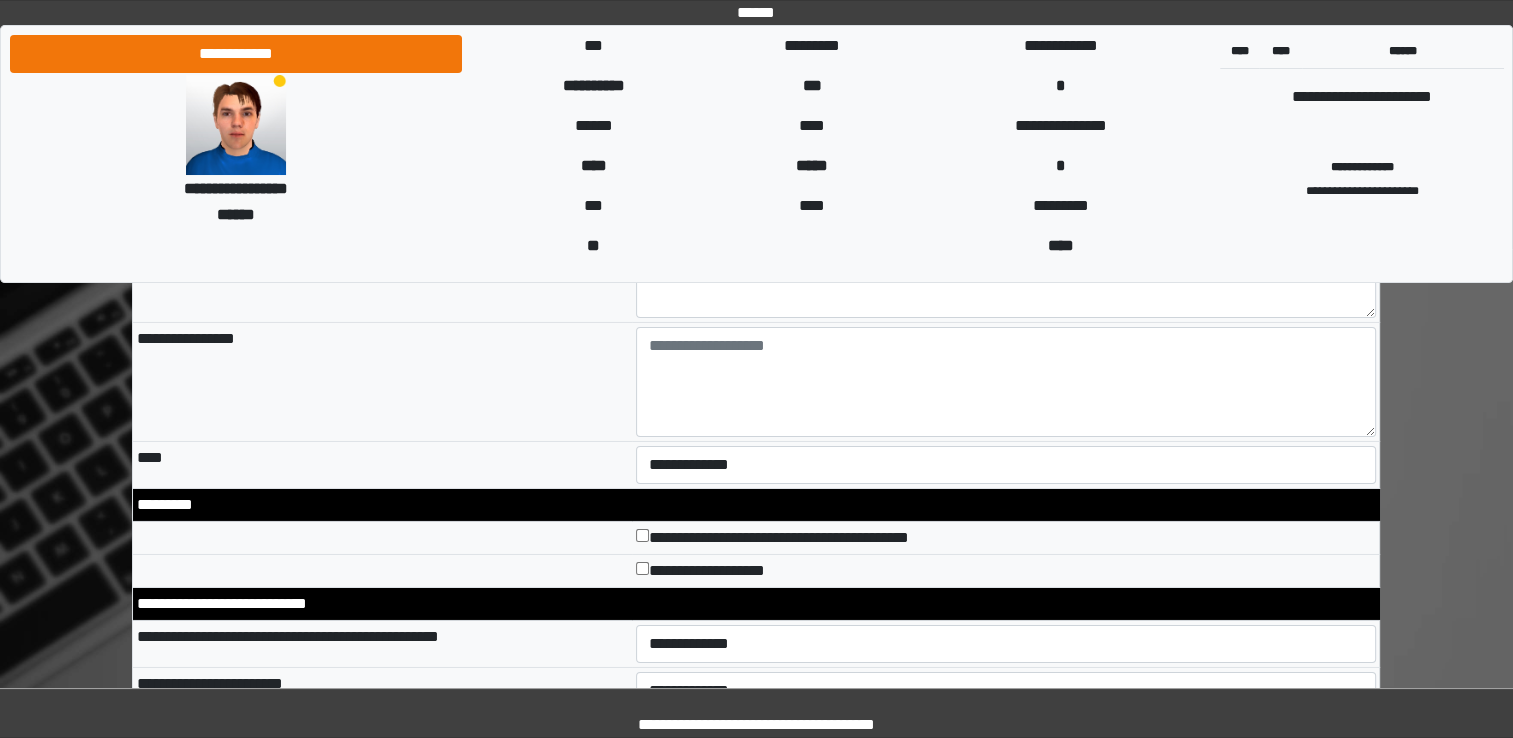scroll, scrollTop: 6600, scrollLeft: 0, axis: vertical 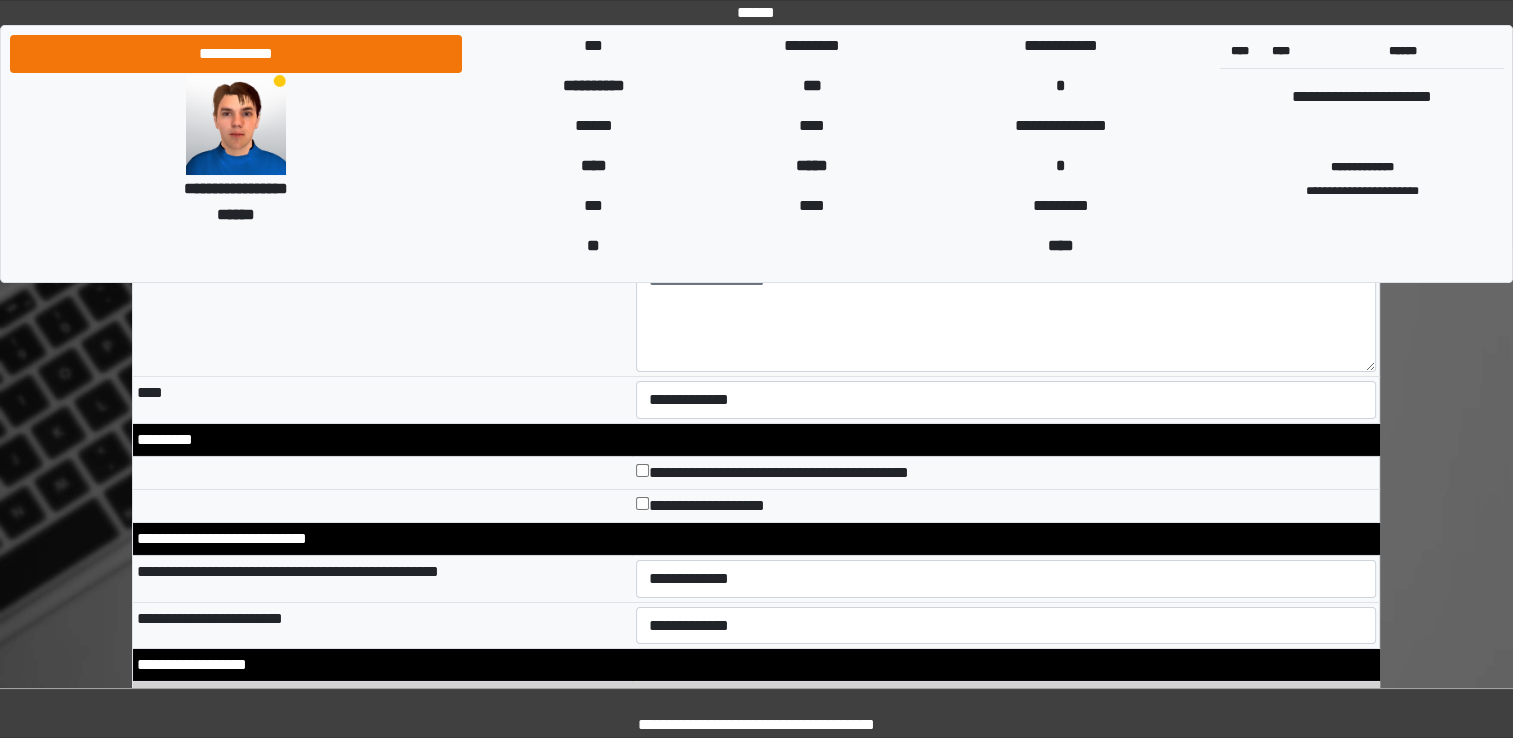 click at bounding box center (382, 506) 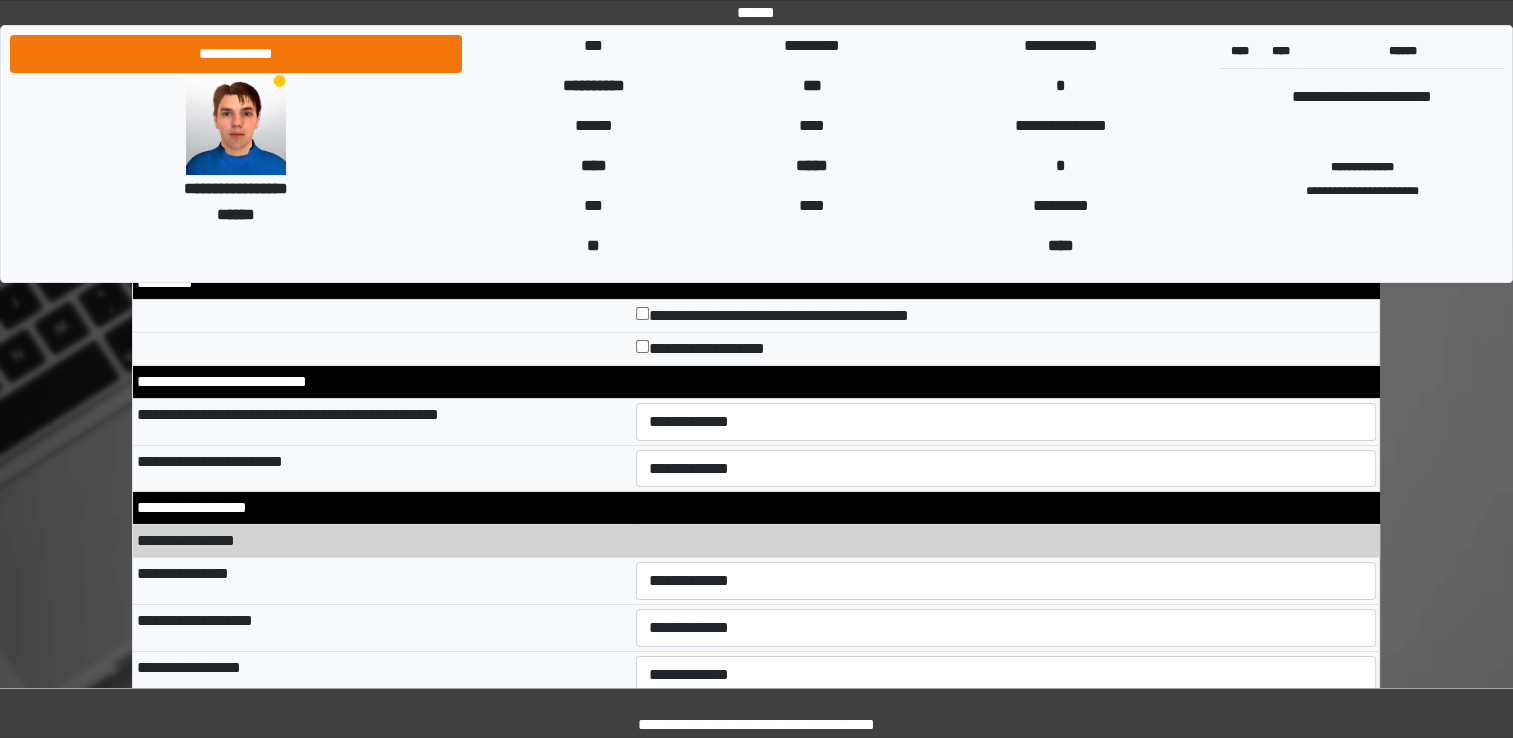 scroll, scrollTop: 6800, scrollLeft: 0, axis: vertical 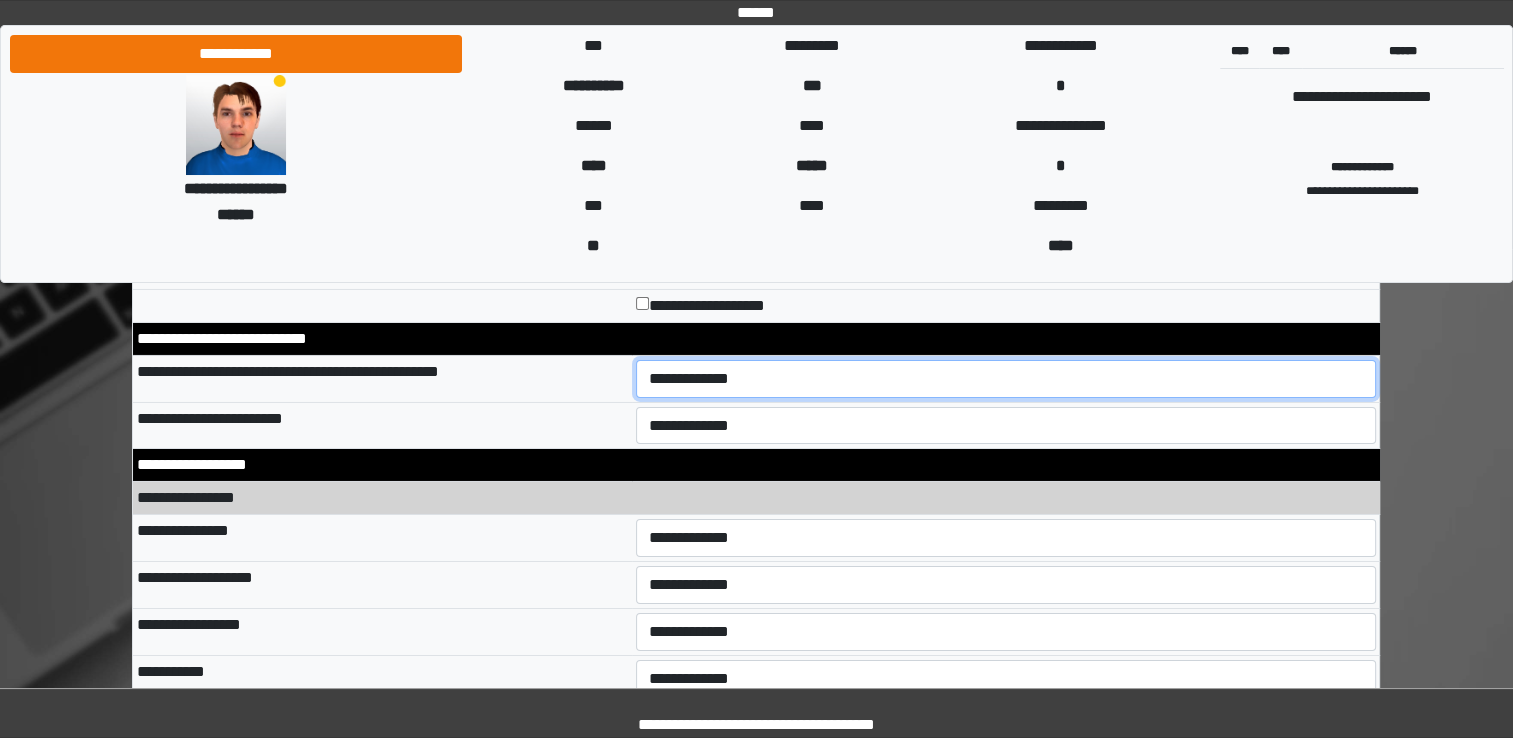 click on "**********" at bounding box center [1006, 379] 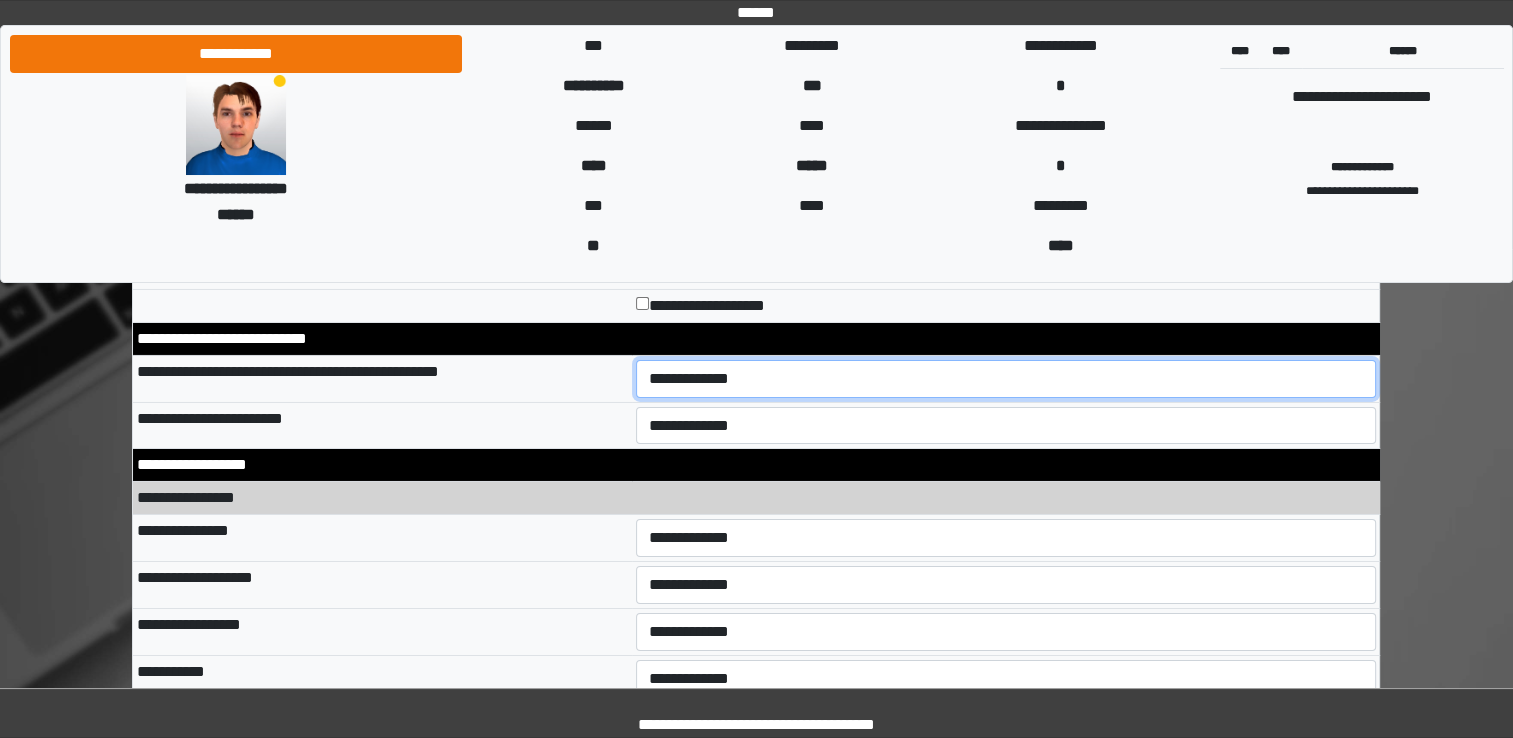 select on "*" 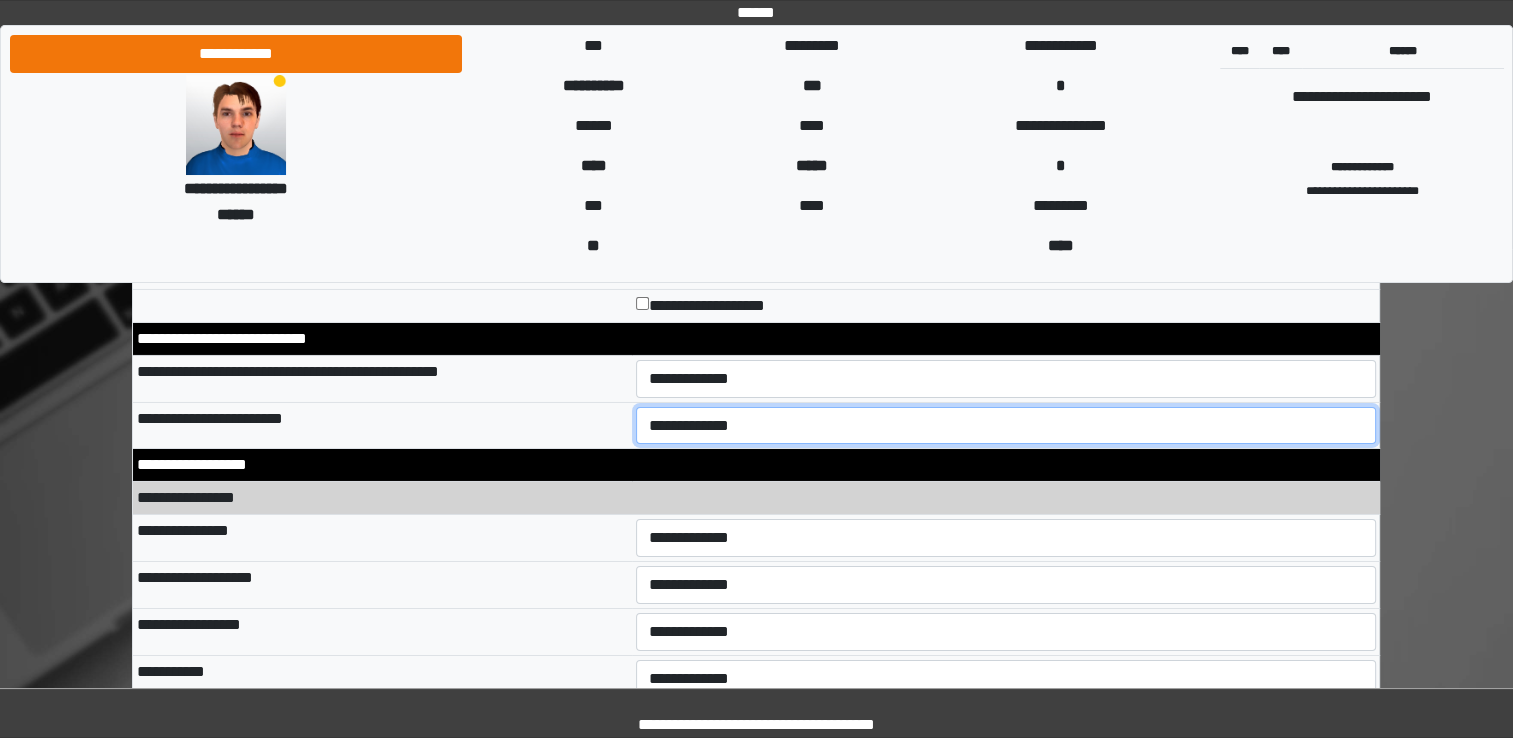 click on "**********" at bounding box center (1006, 426) 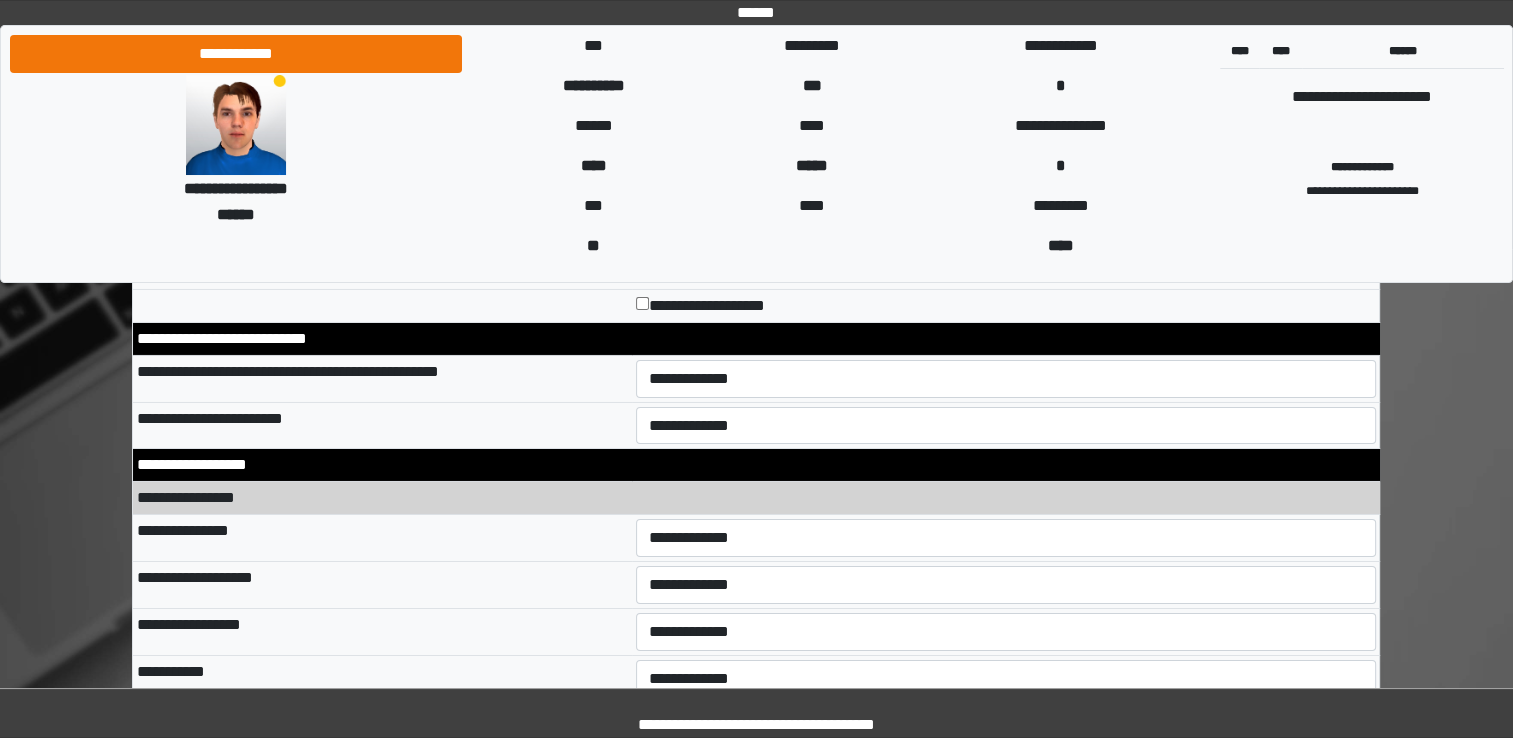 click on "**********" at bounding box center [382, 425] 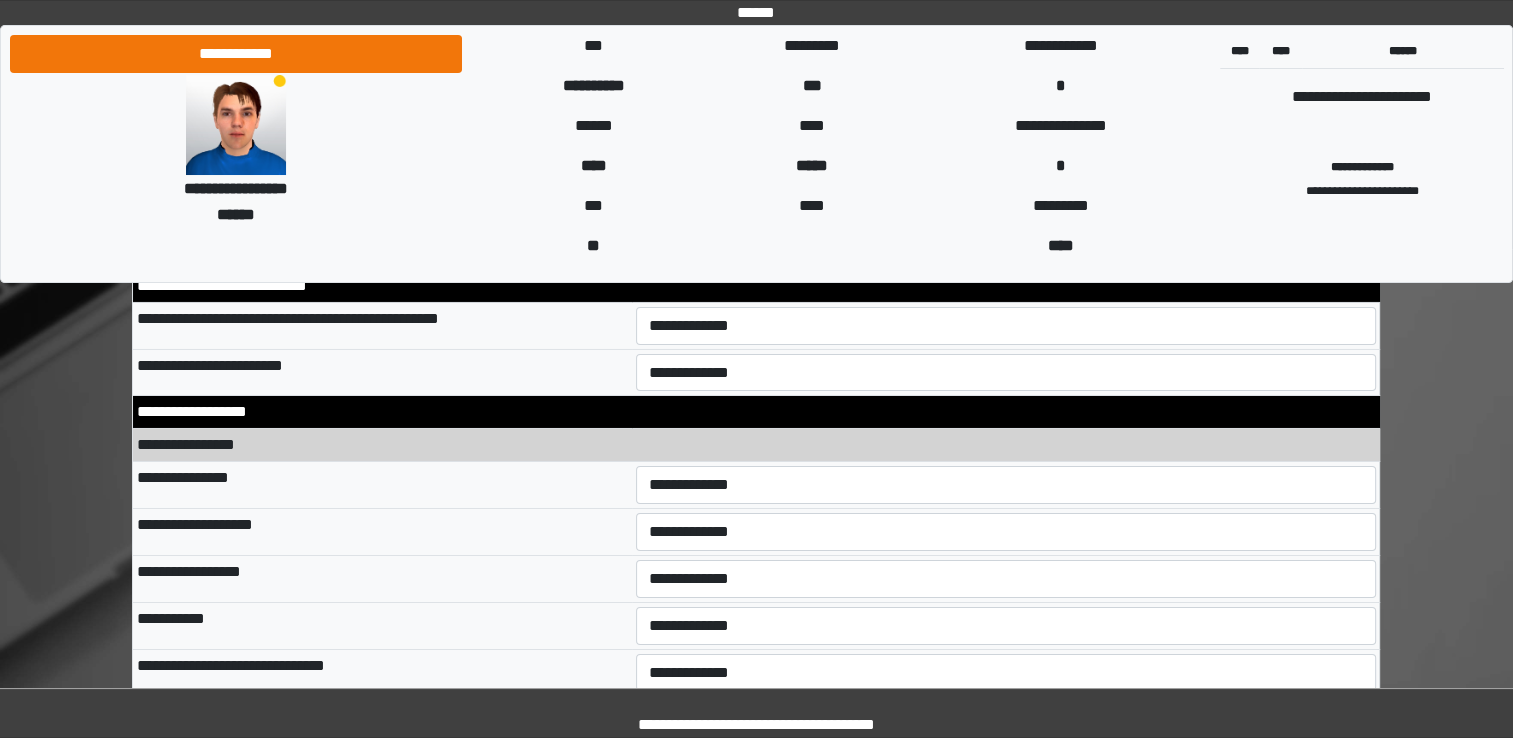 scroll, scrollTop: 6900, scrollLeft: 0, axis: vertical 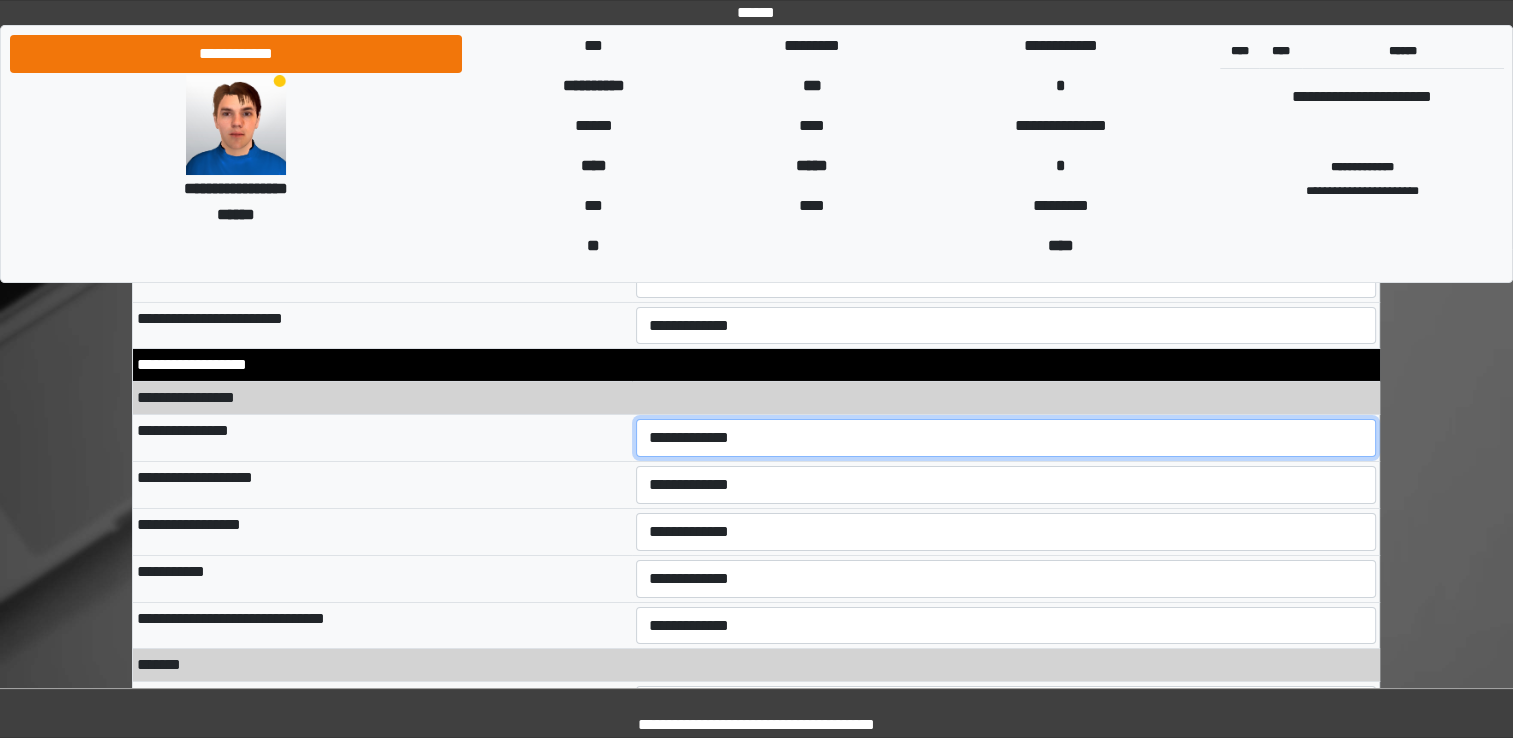 click on "**********" at bounding box center [1006, 438] 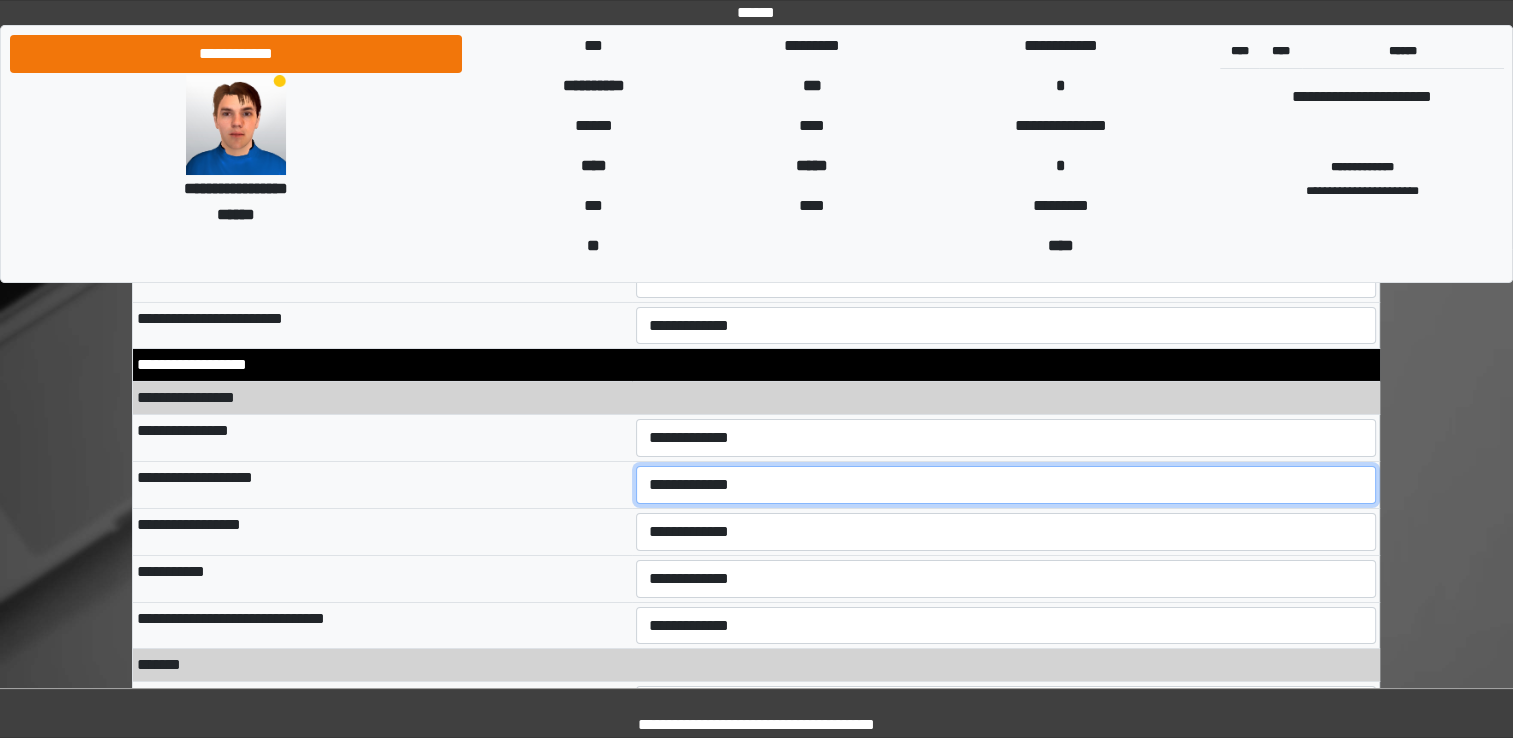 click on "**********" at bounding box center (1006, 485) 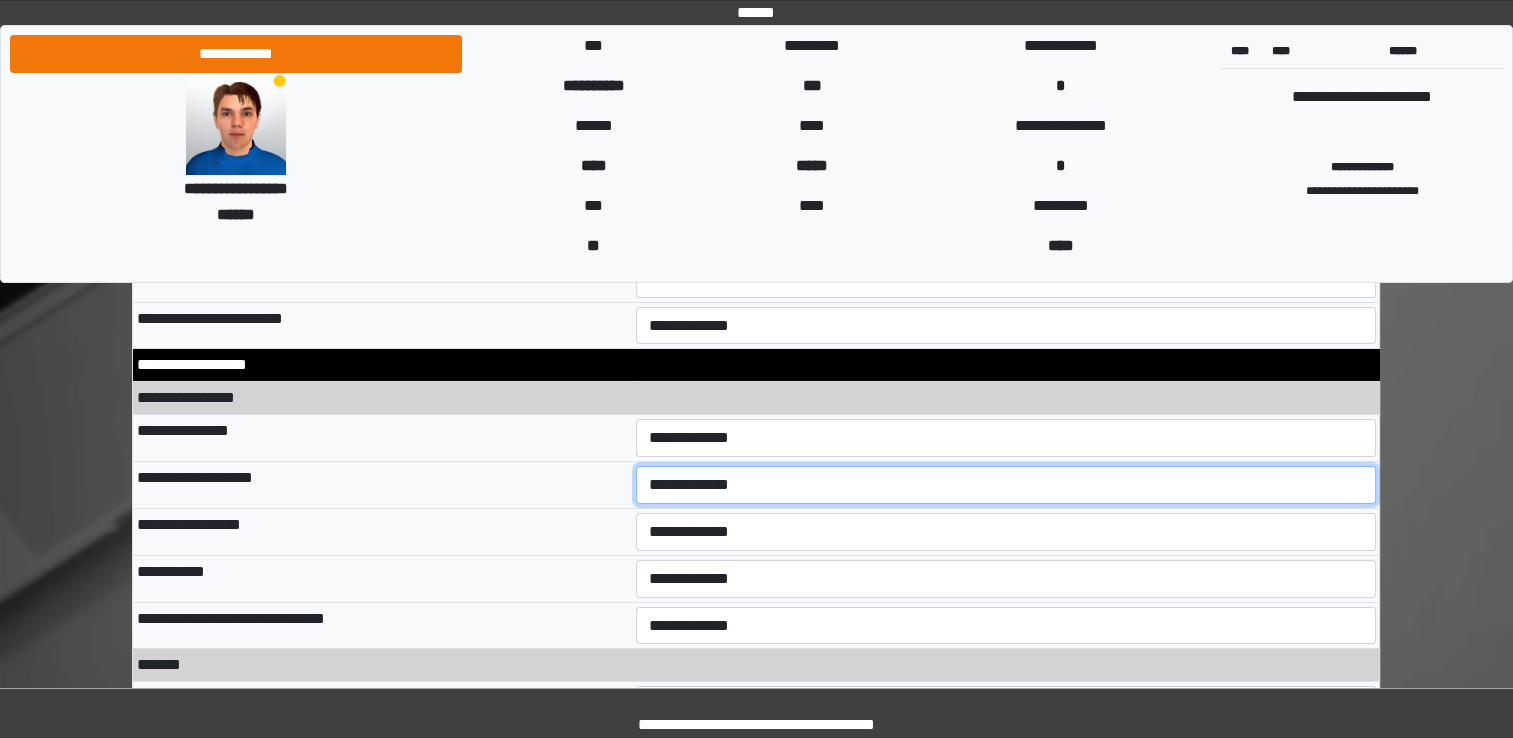 select on "**" 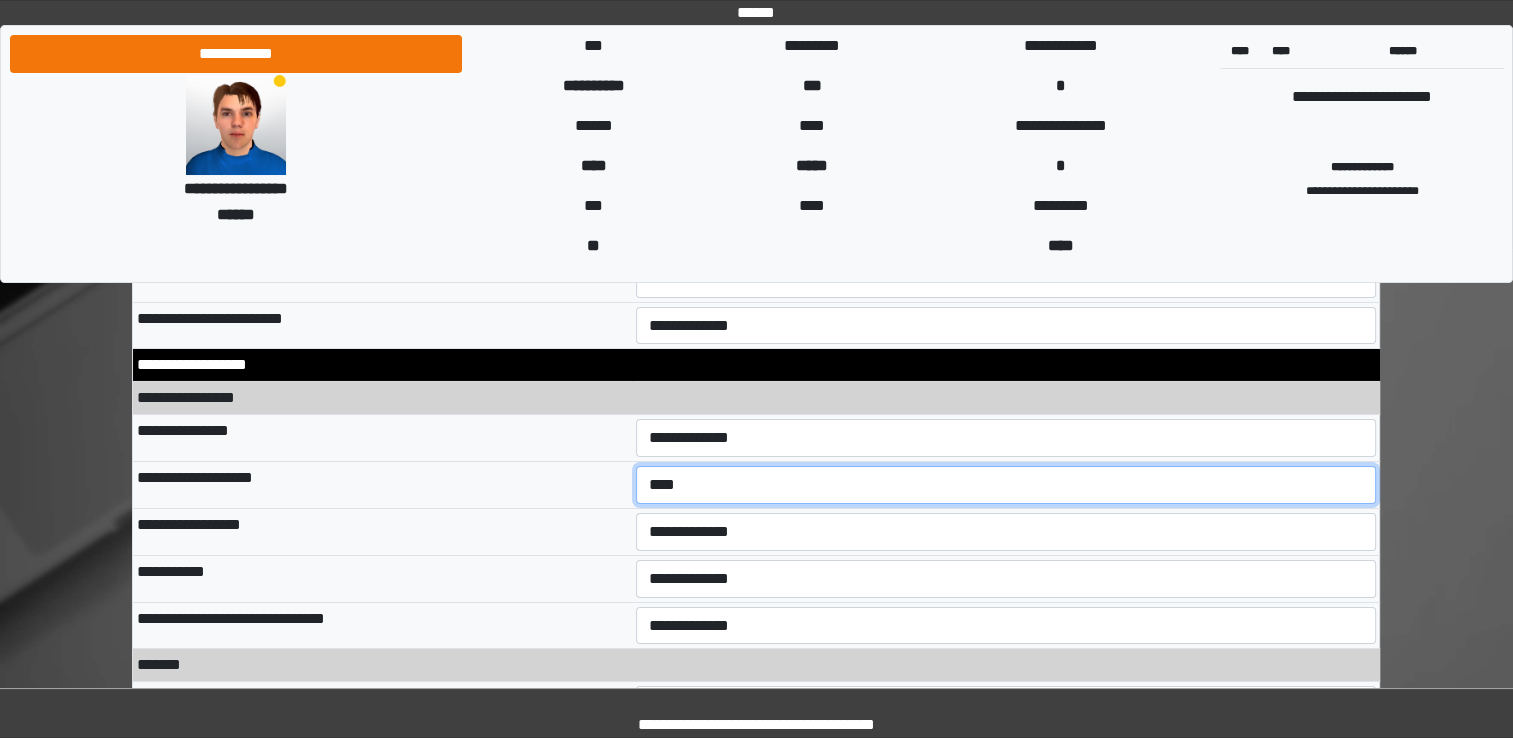 click on "**********" at bounding box center (1006, 485) 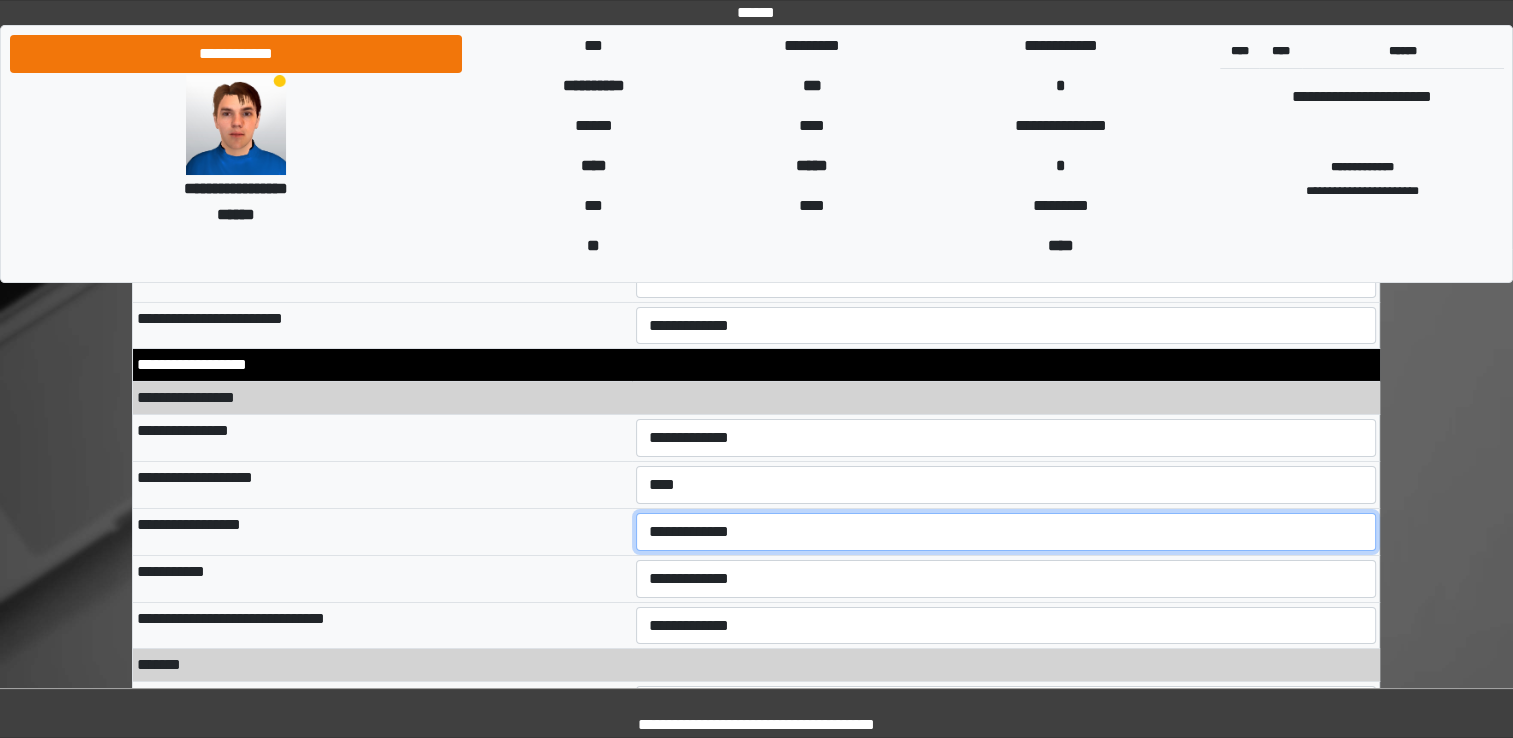 click on "**********" at bounding box center (1006, 532) 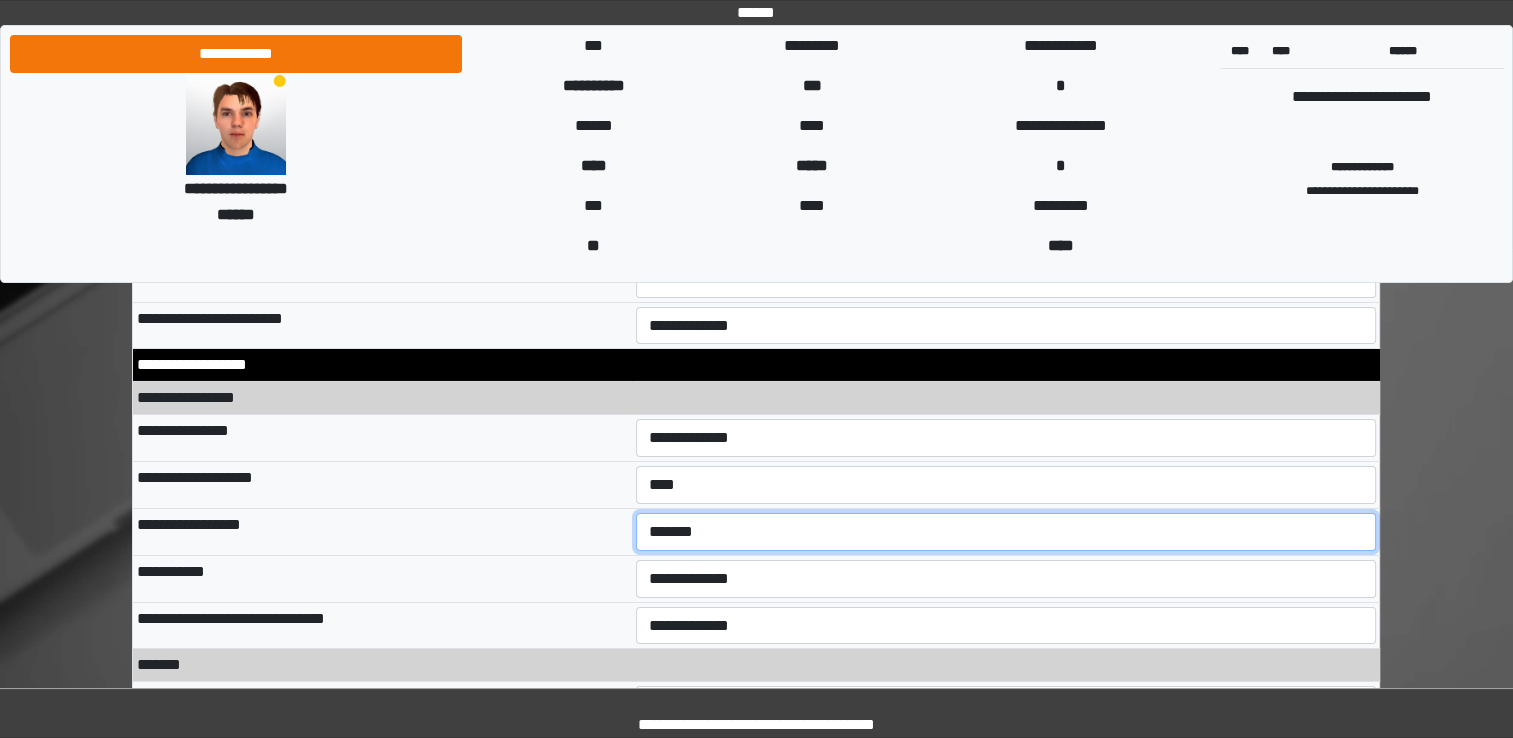 click on "**********" at bounding box center (1006, 532) 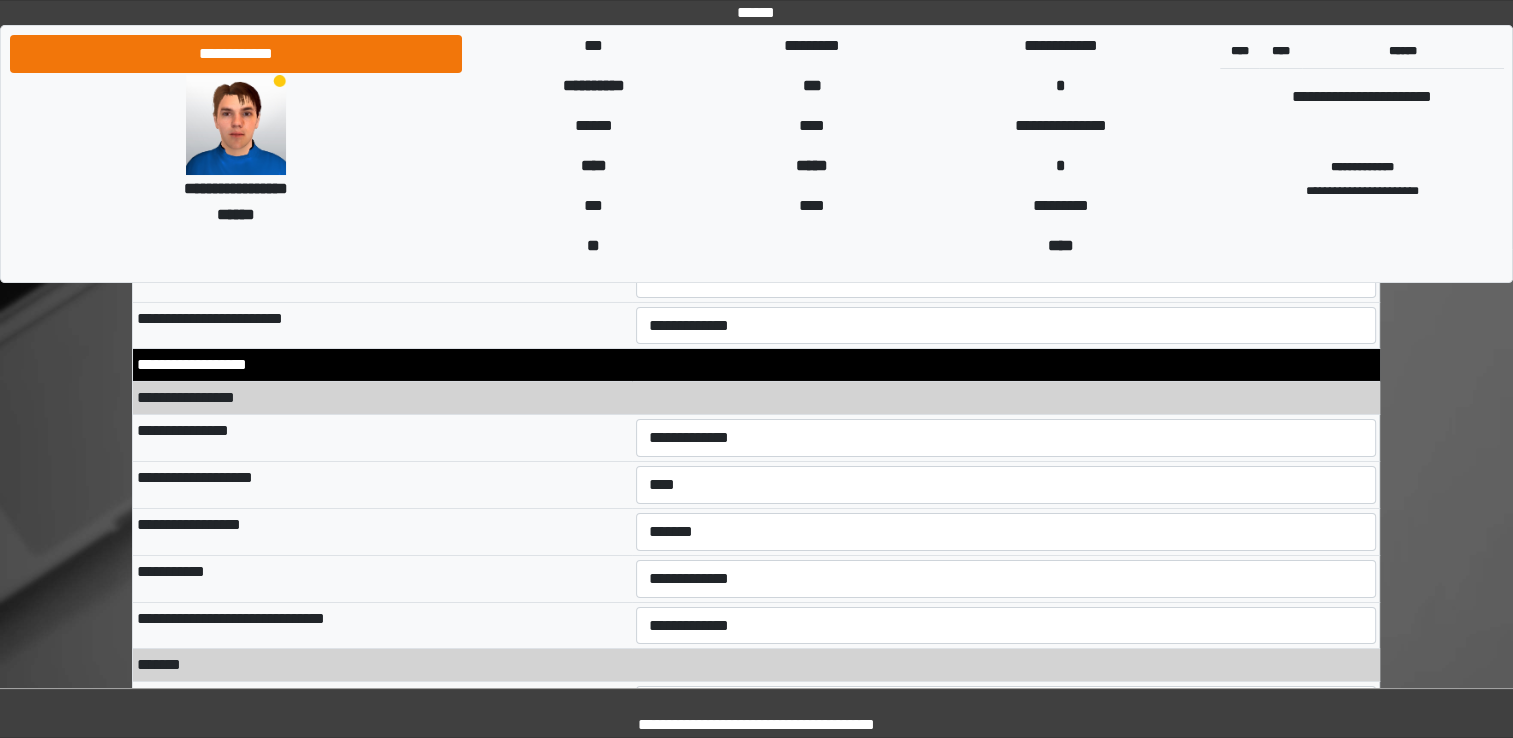 click on "**********" at bounding box center [382, 578] 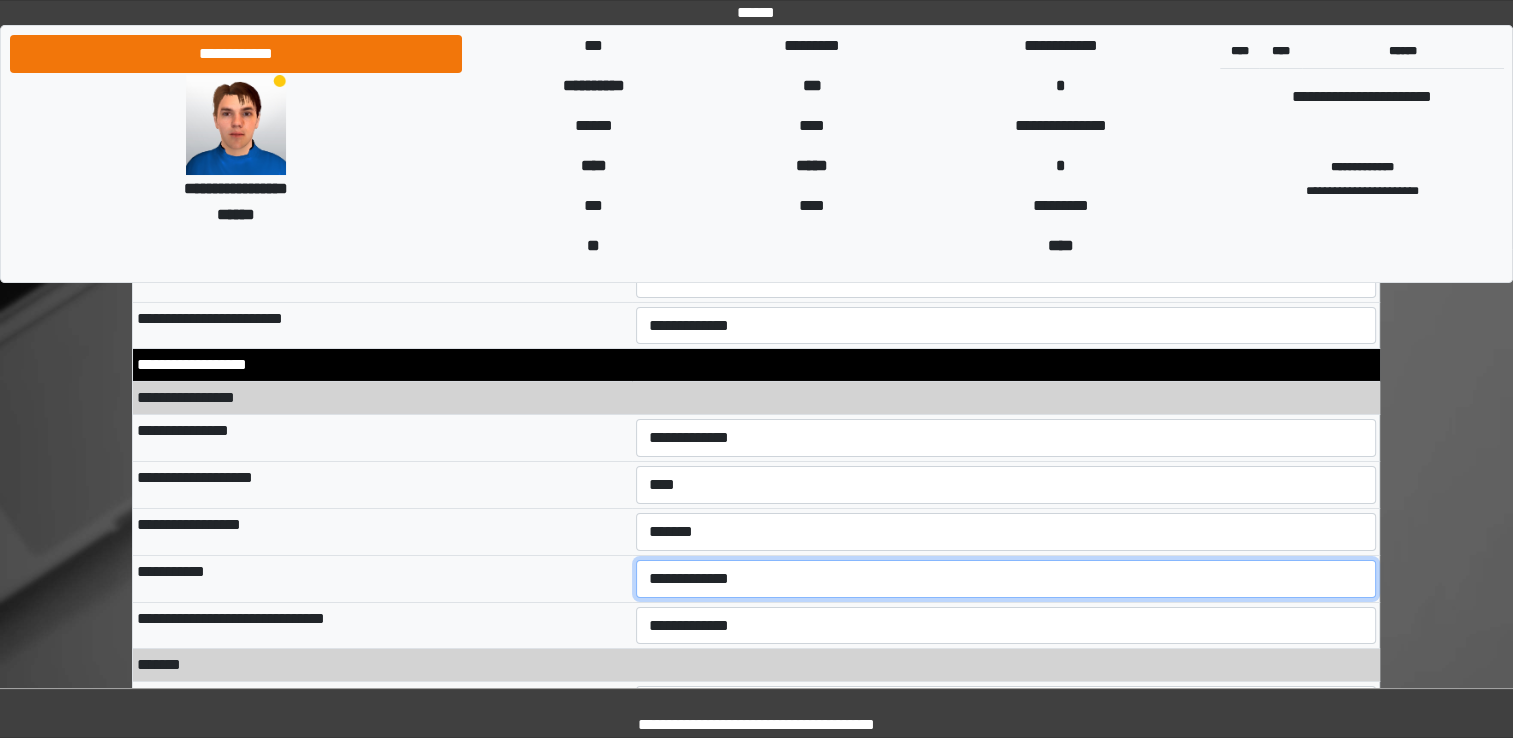 click on "**********" at bounding box center (1006, 579) 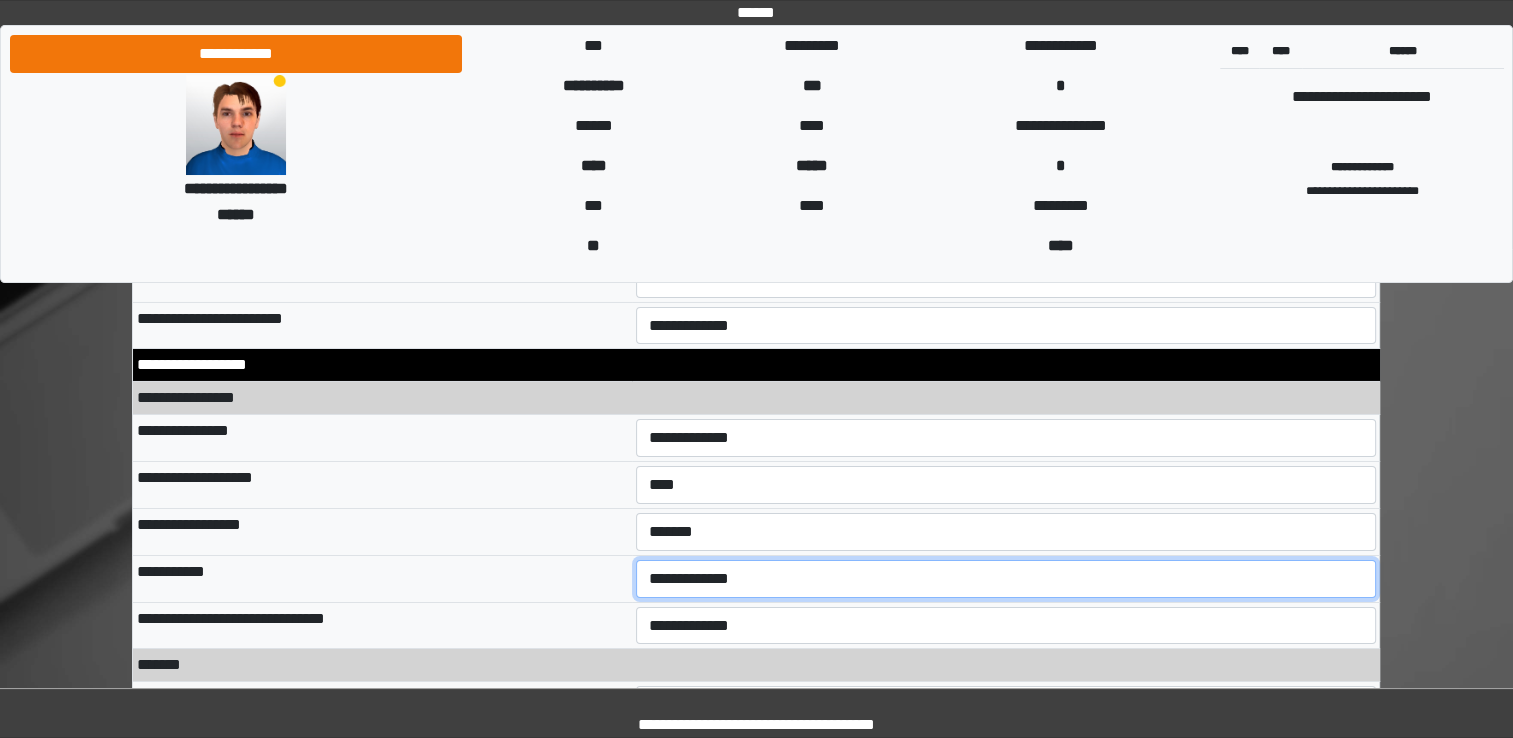 select on "**" 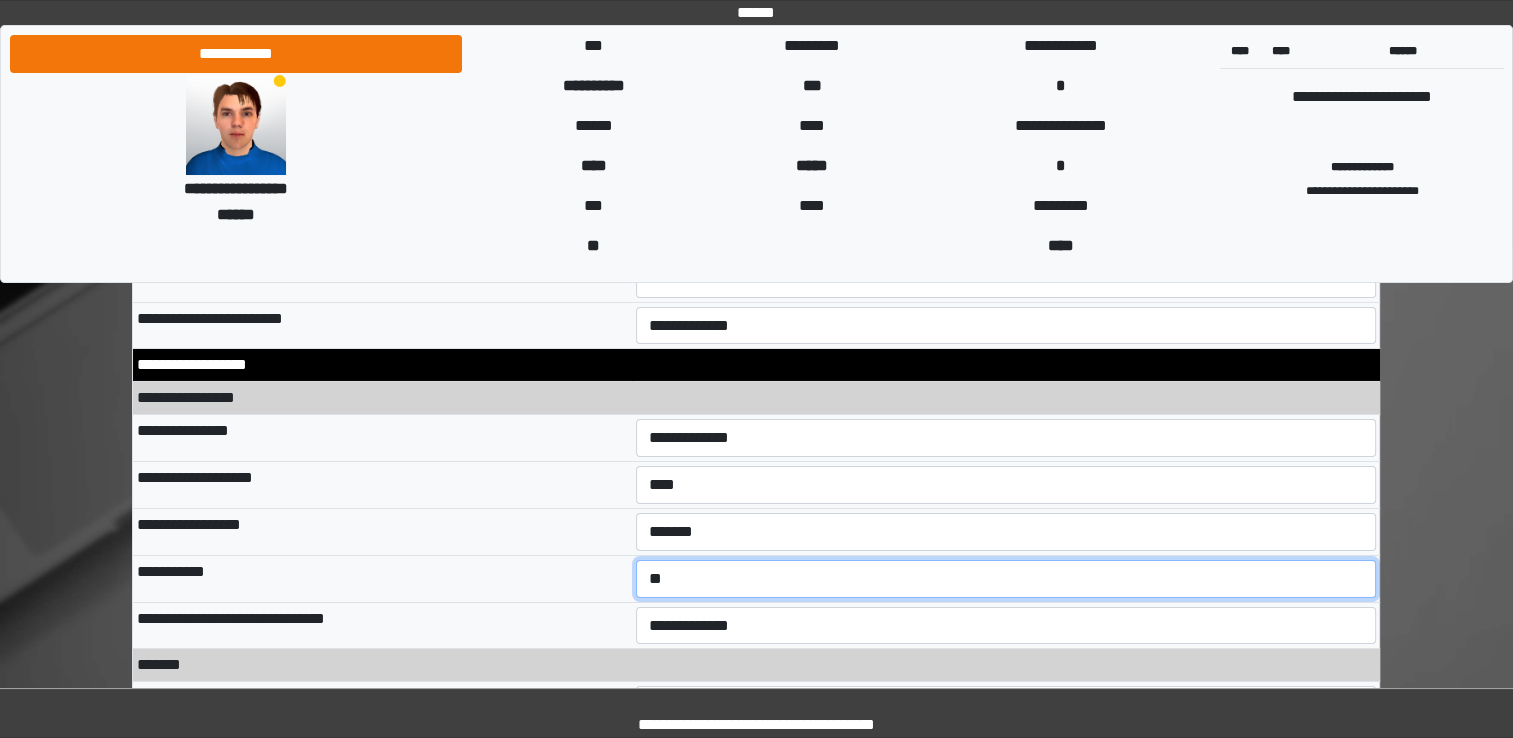 click on "**********" at bounding box center [1006, 579] 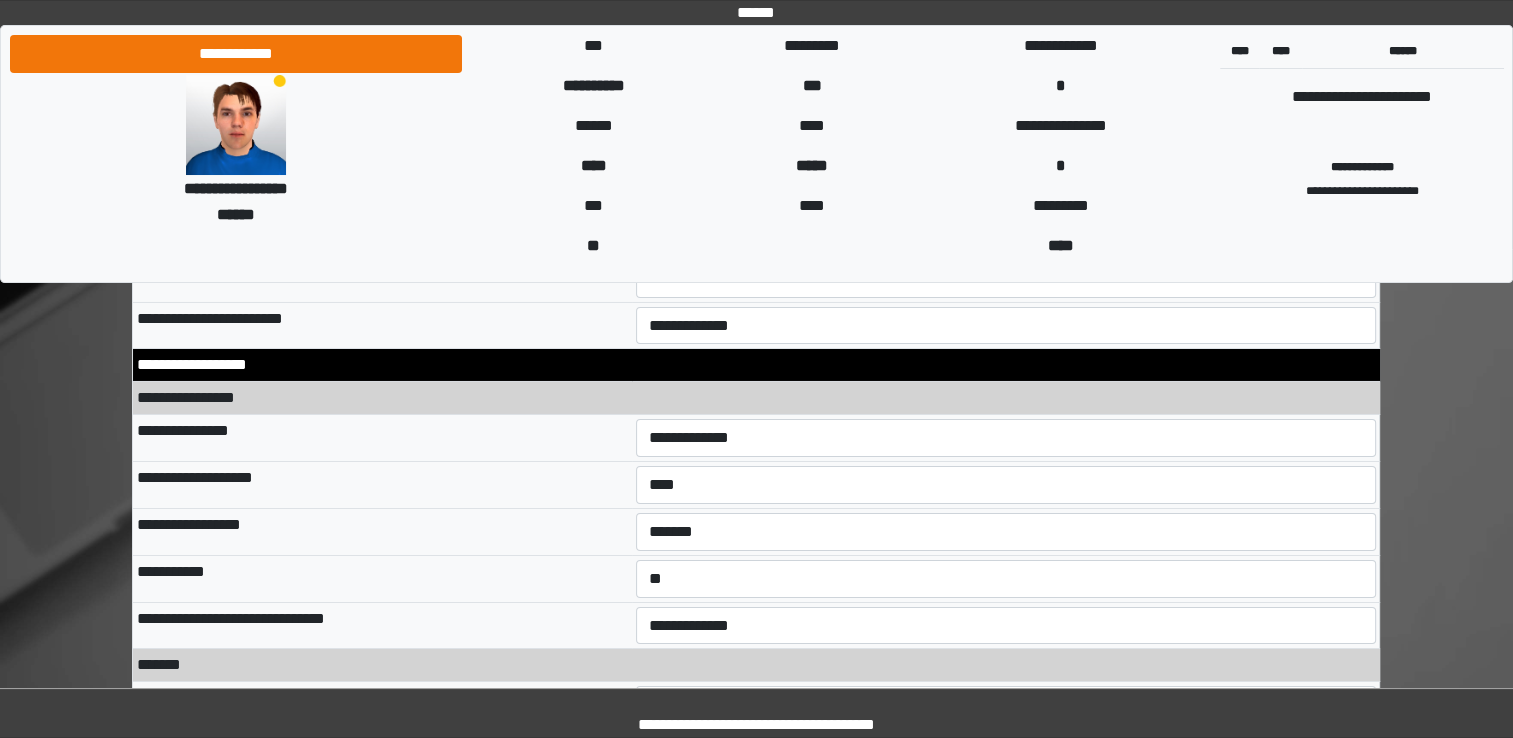 click on "**********" at bounding box center (382, 484) 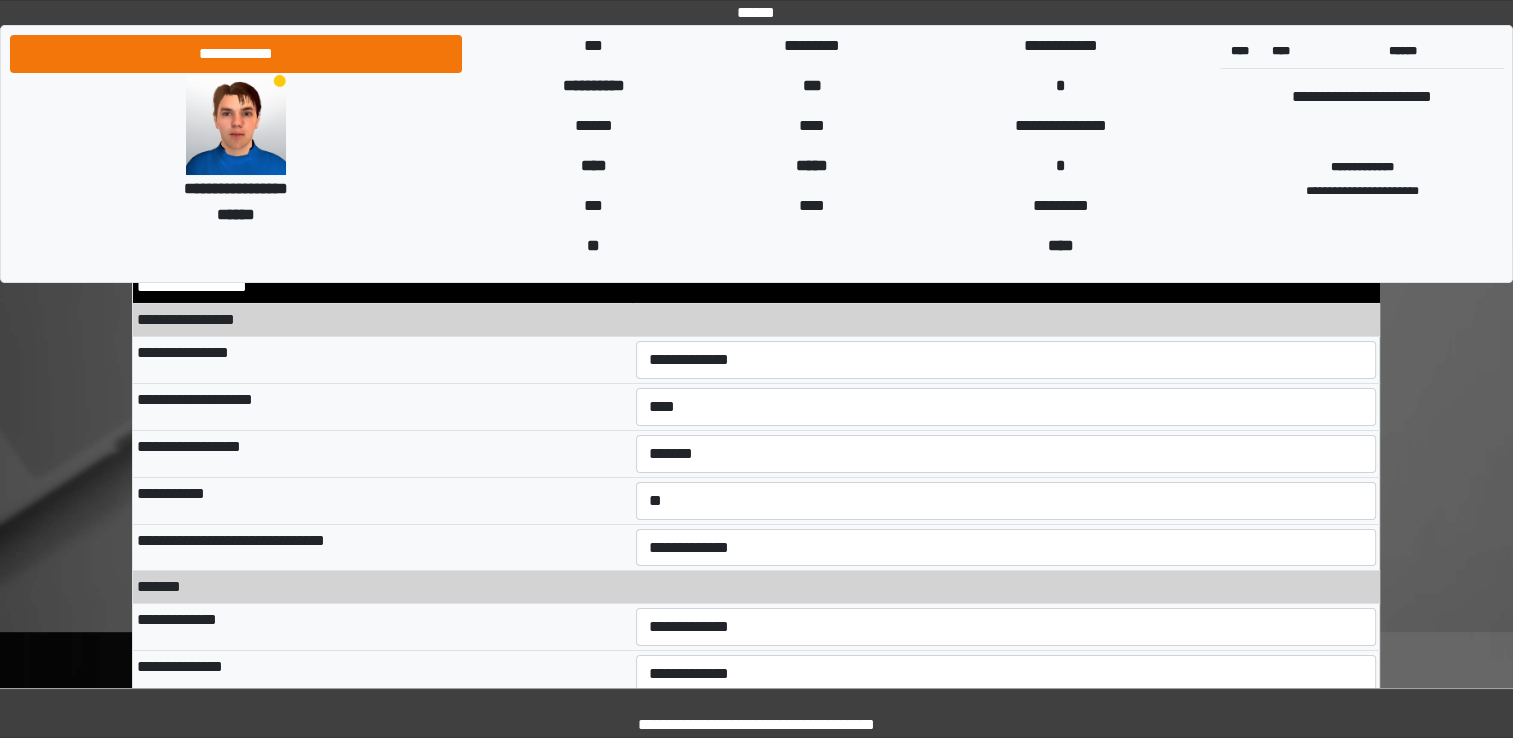 scroll, scrollTop: 7100, scrollLeft: 0, axis: vertical 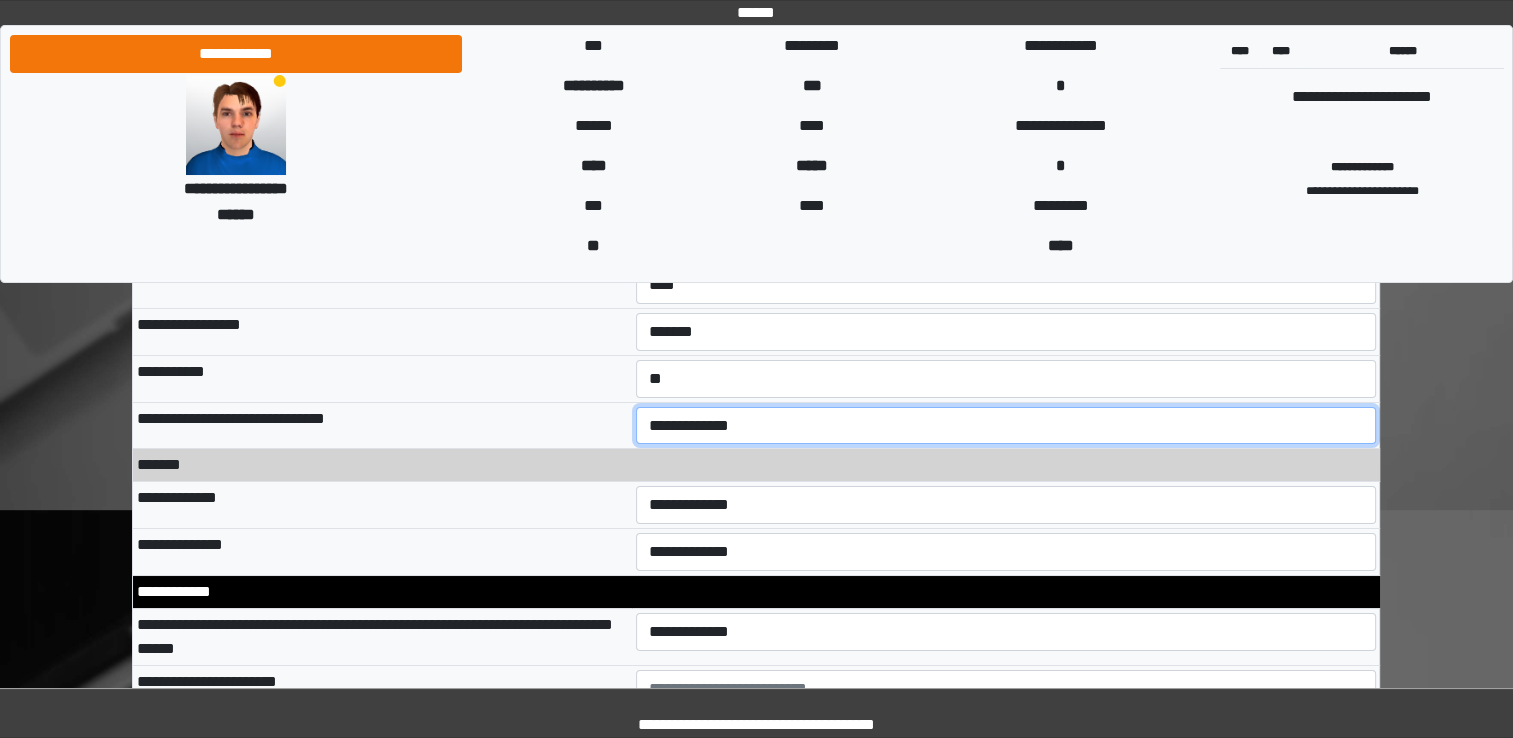click on "**********" at bounding box center (1006, 426) 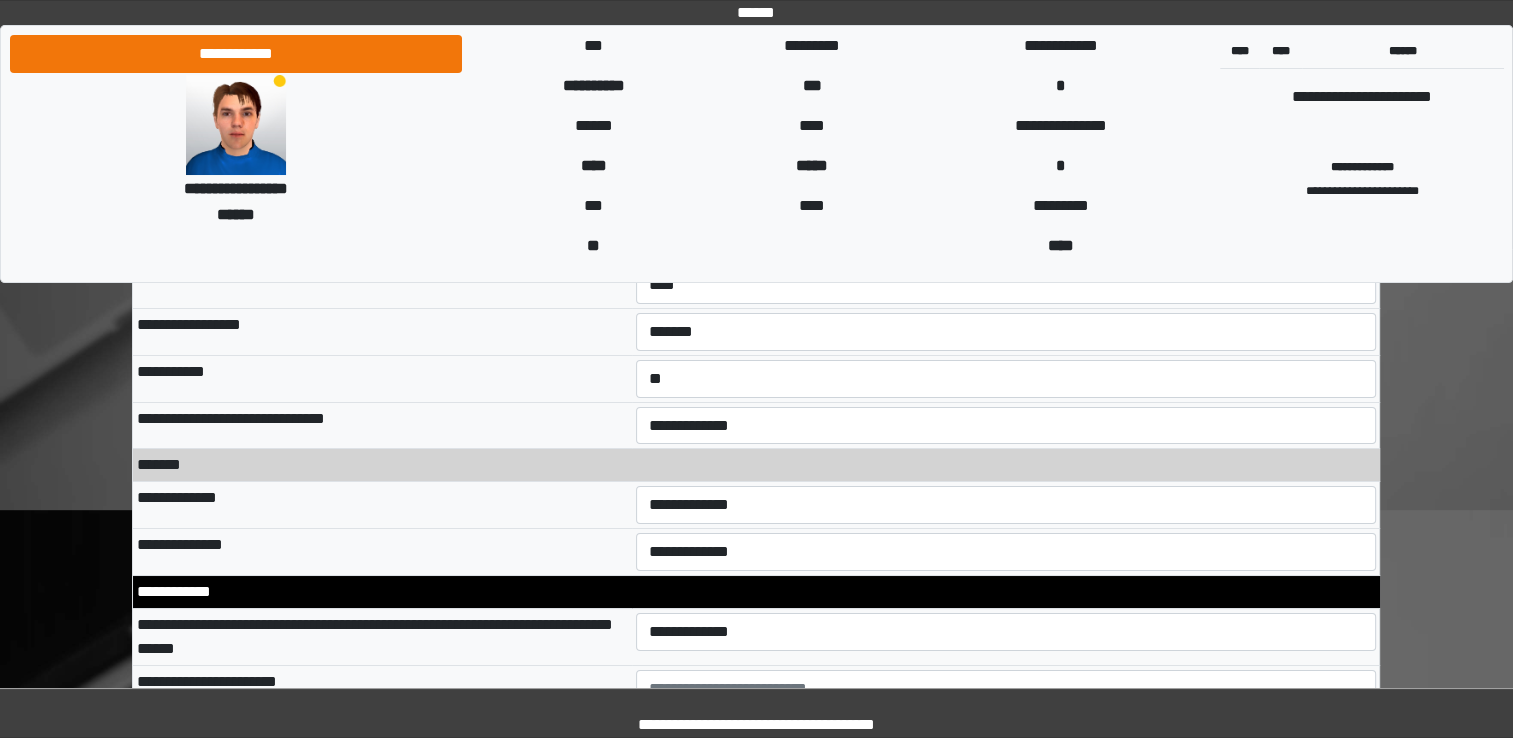 click on "**********" at bounding box center [382, 505] 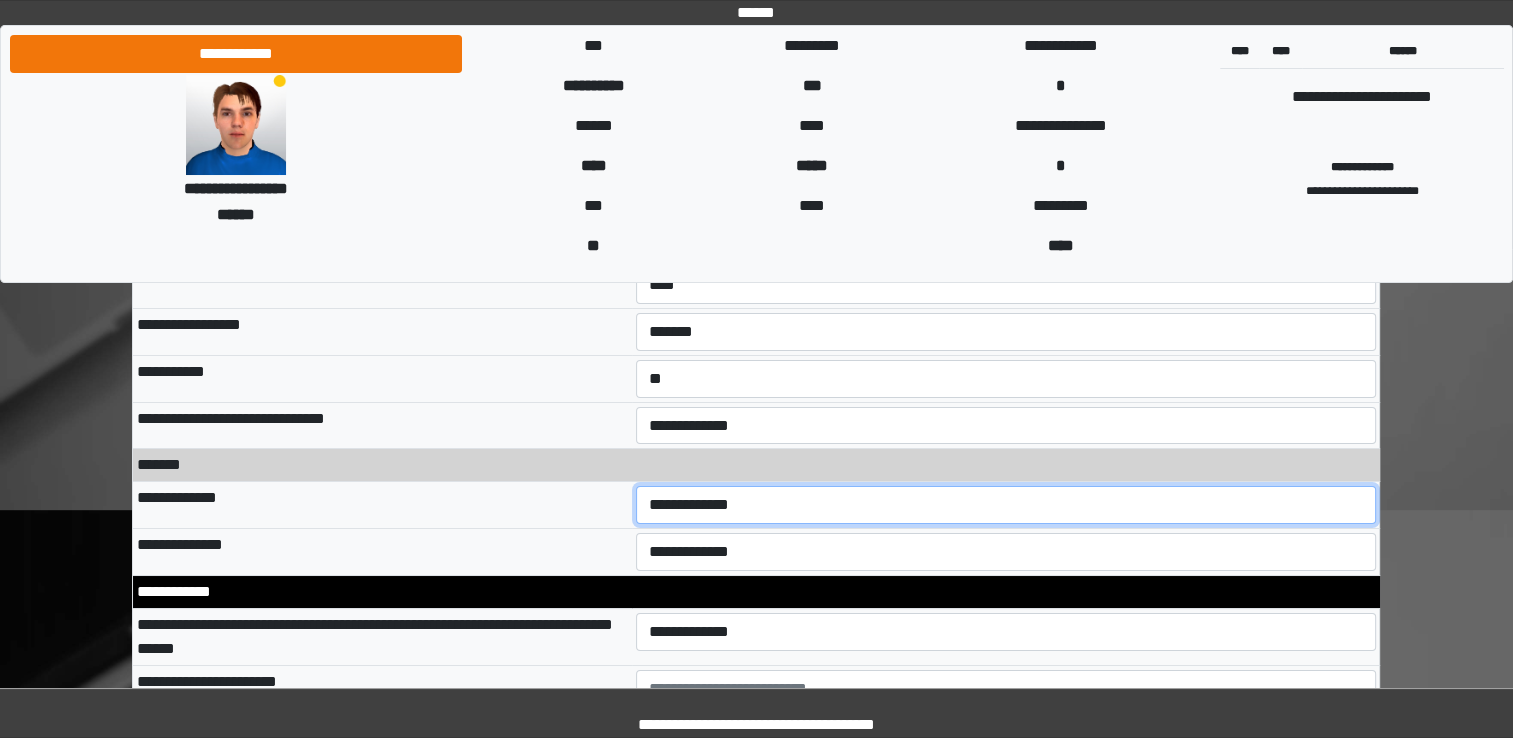 click on "**********" at bounding box center [1006, 505] 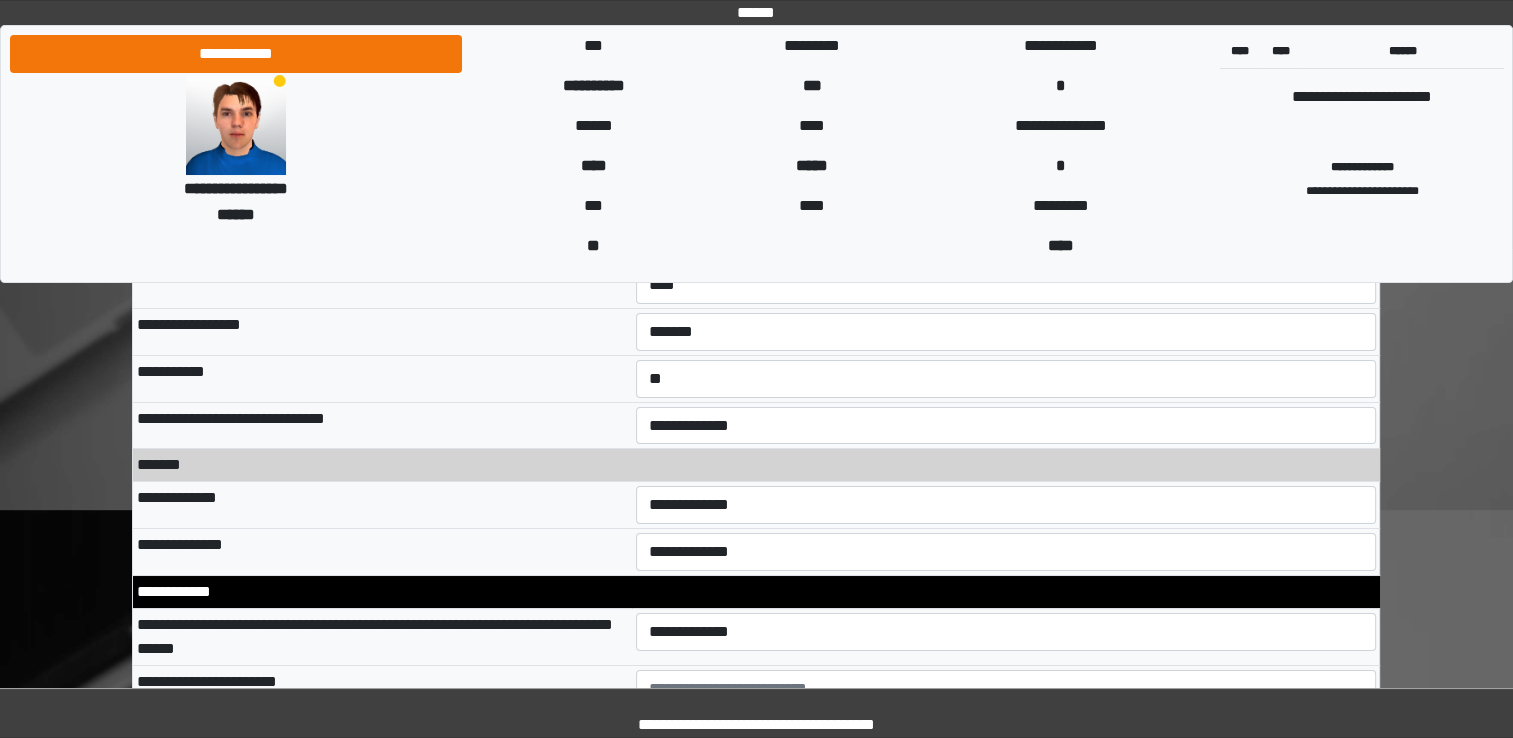 click on "**********" at bounding box center (756, 592) 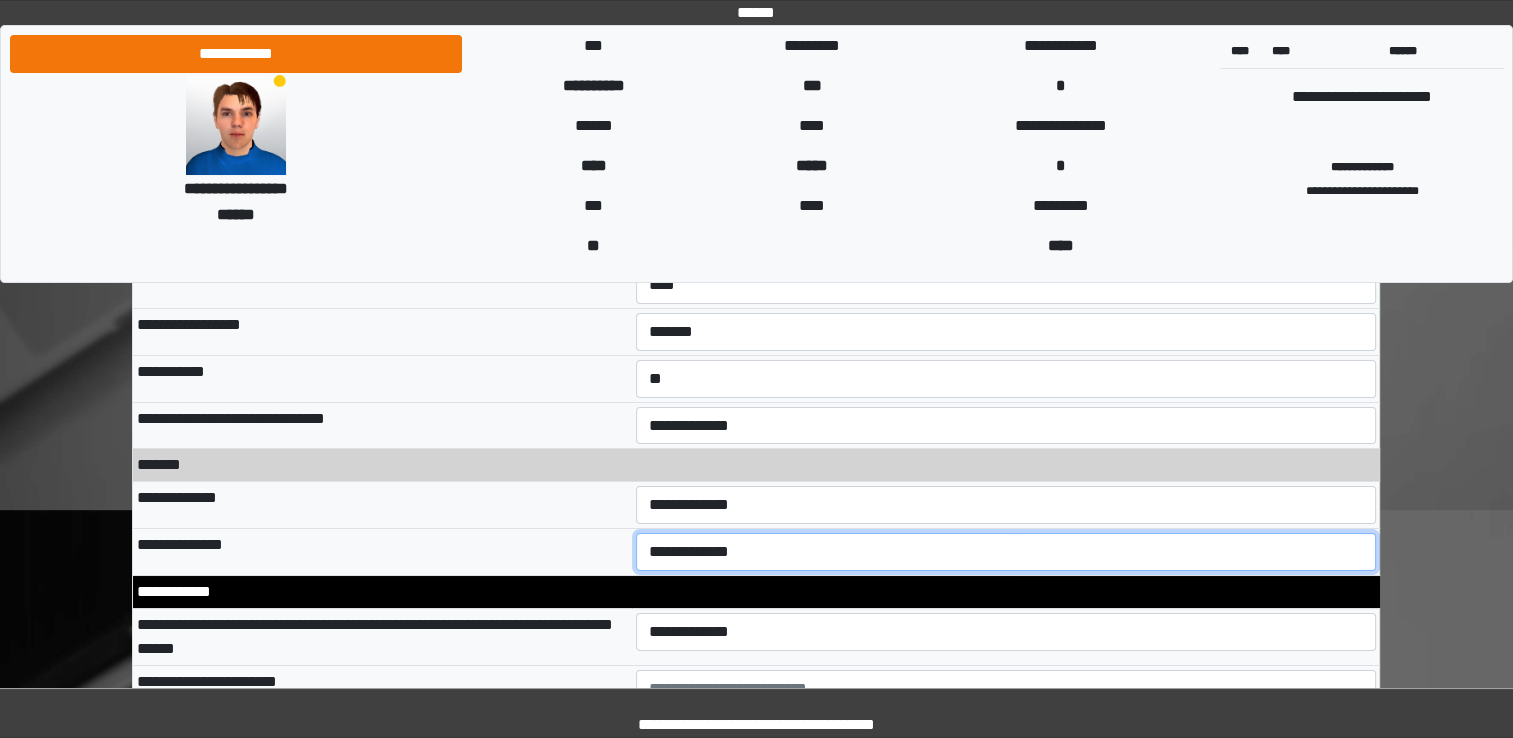 click on "**********" at bounding box center (1006, 552) 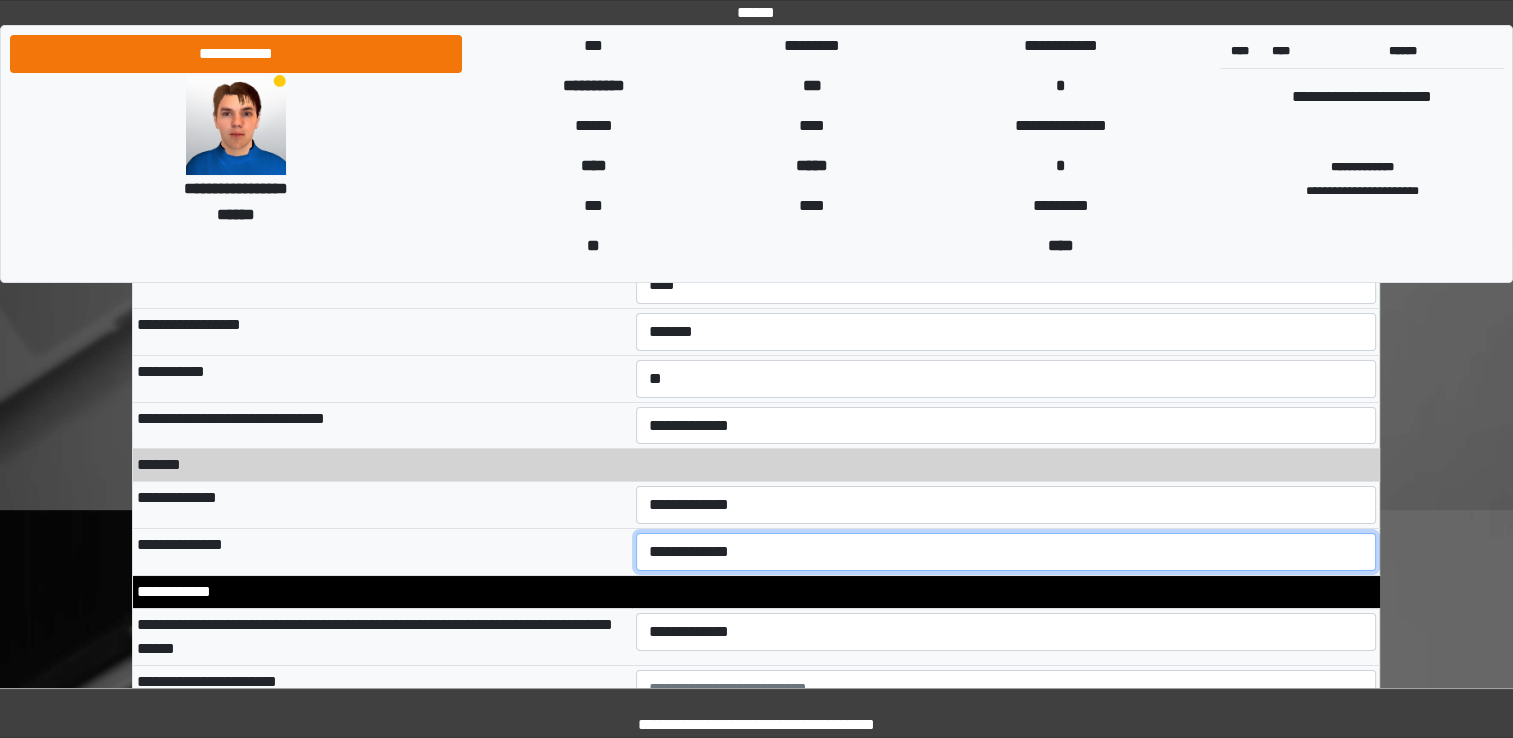 select on "**" 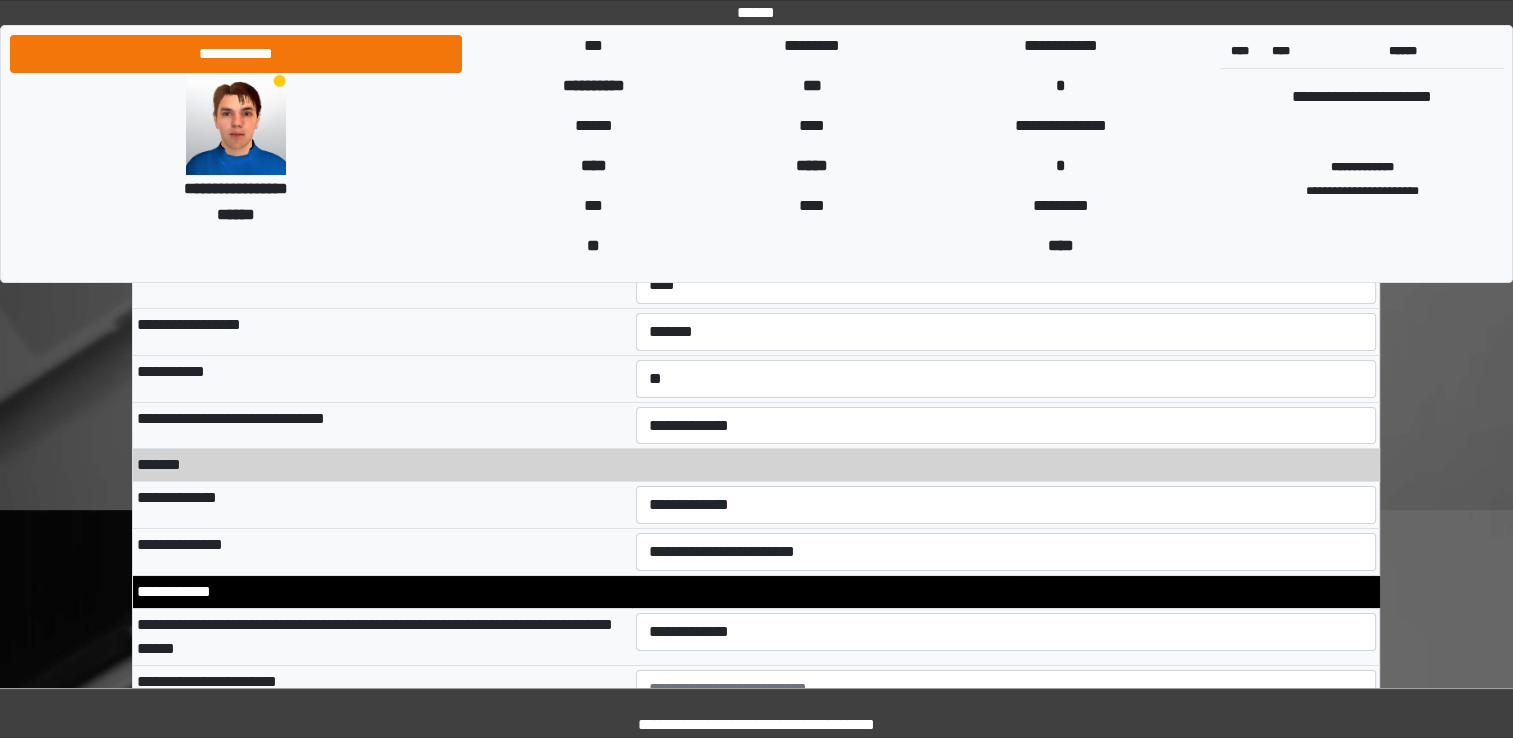 click on "*******" at bounding box center (756, 465) 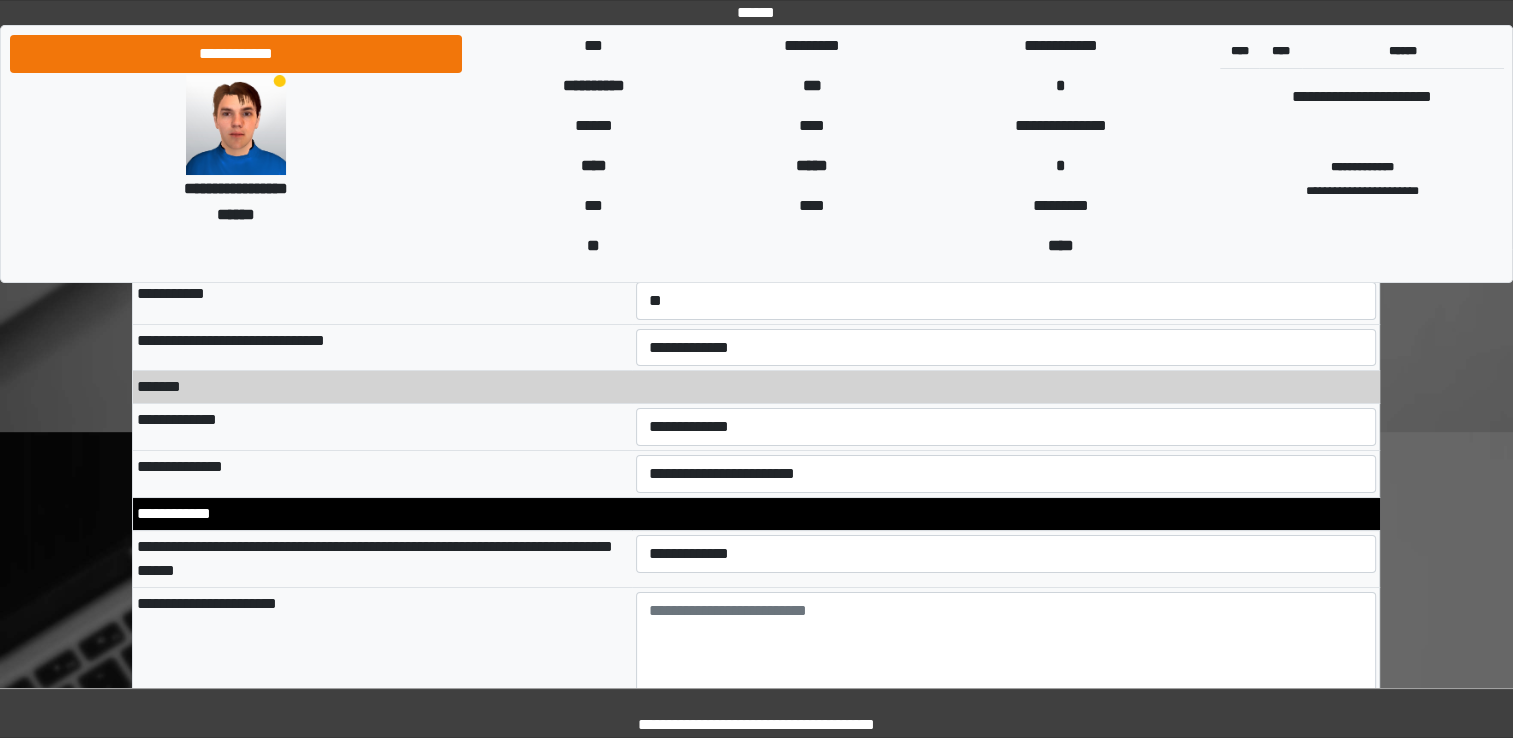 scroll, scrollTop: 7300, scrollLeft: 0, axis: vertical 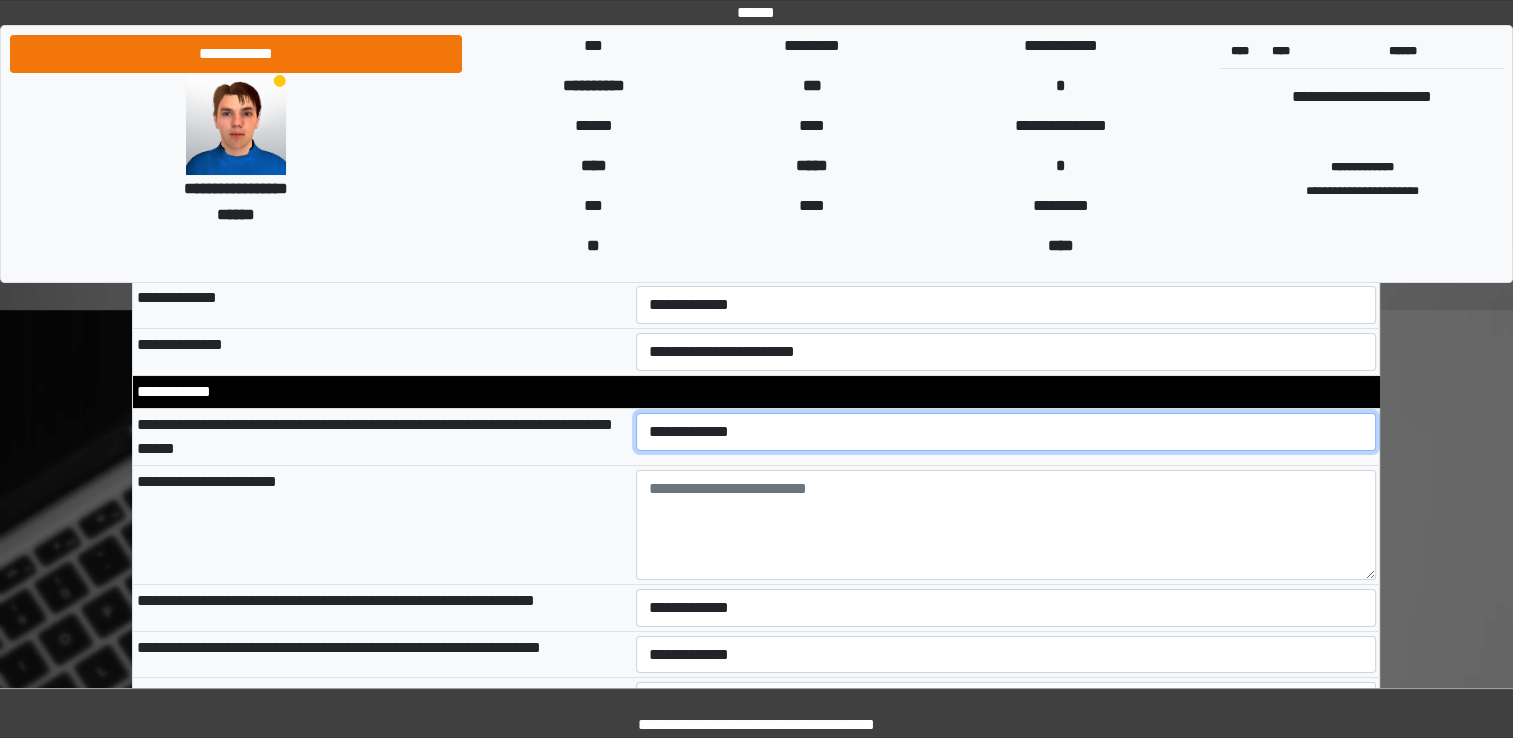 click on "**********" at bounding box center [1006, 432] 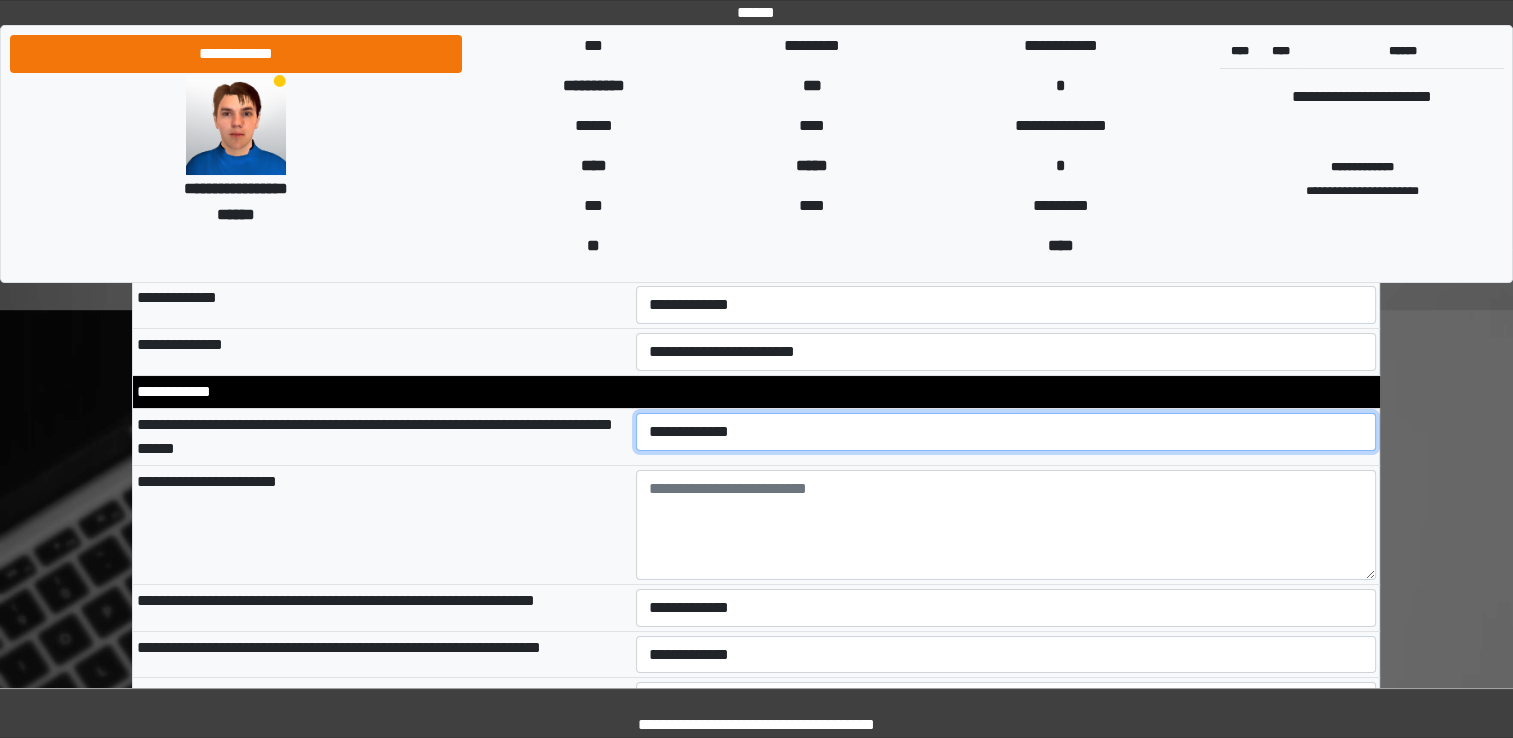 select on "*" 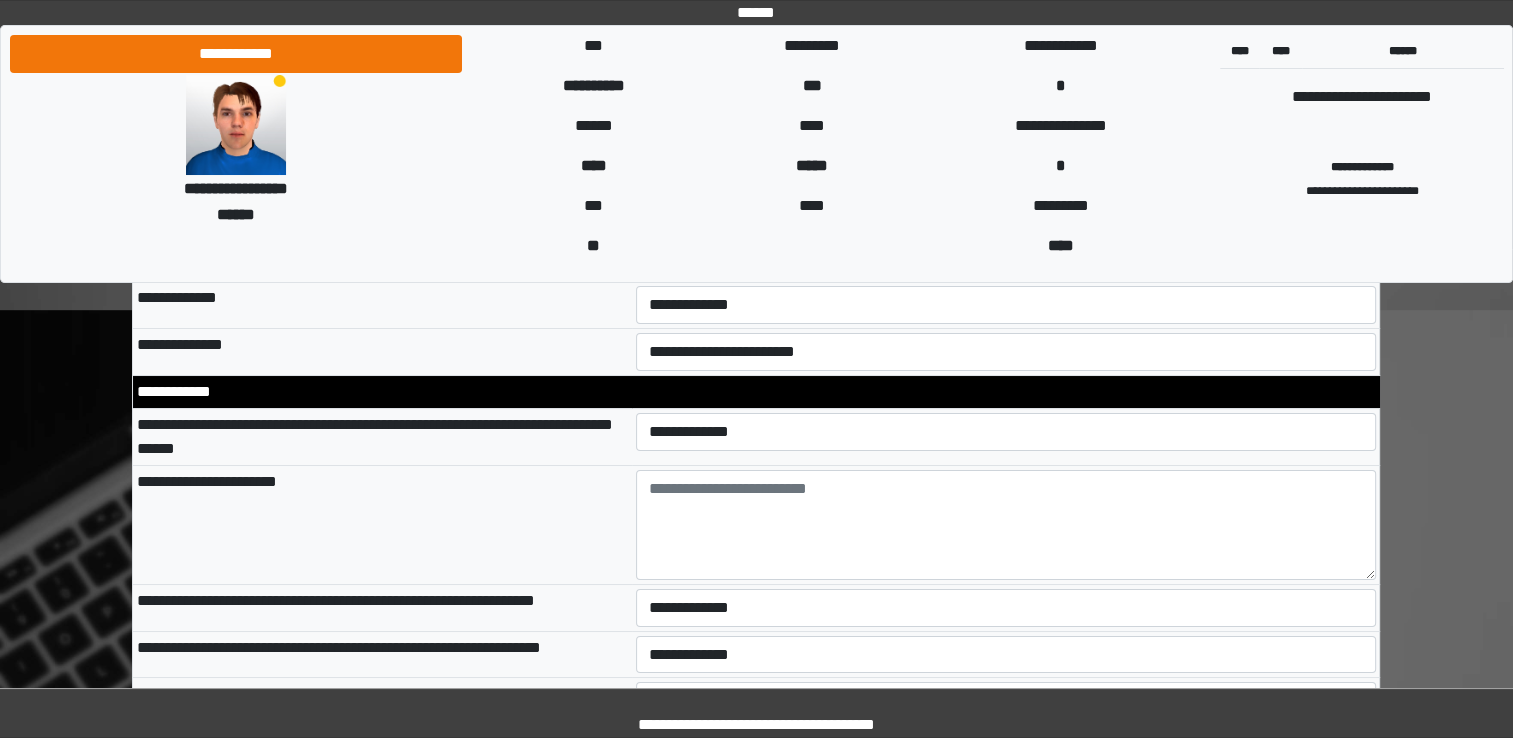 click on "**********" at bounding box center (382, 525) 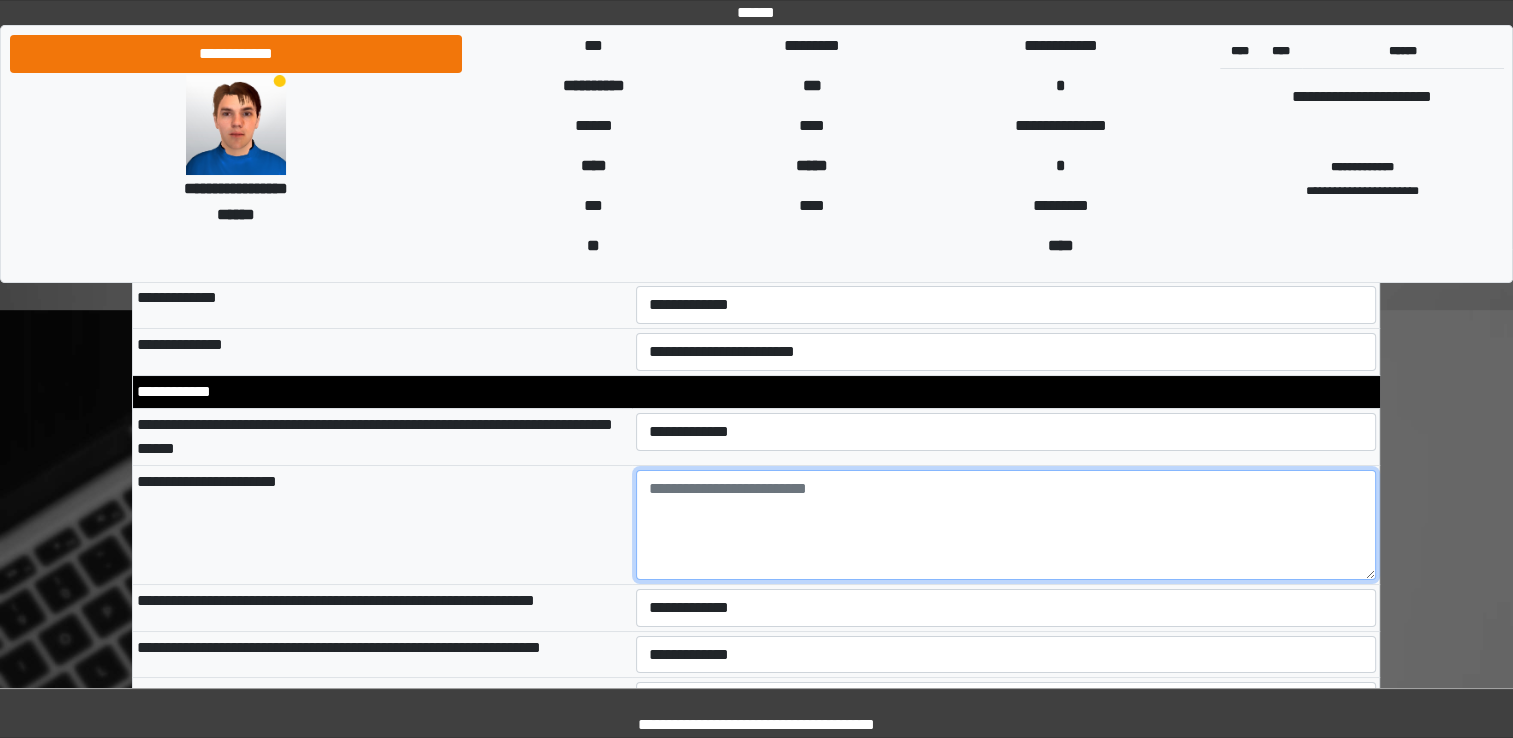 click at bounding box center [1006, 525] 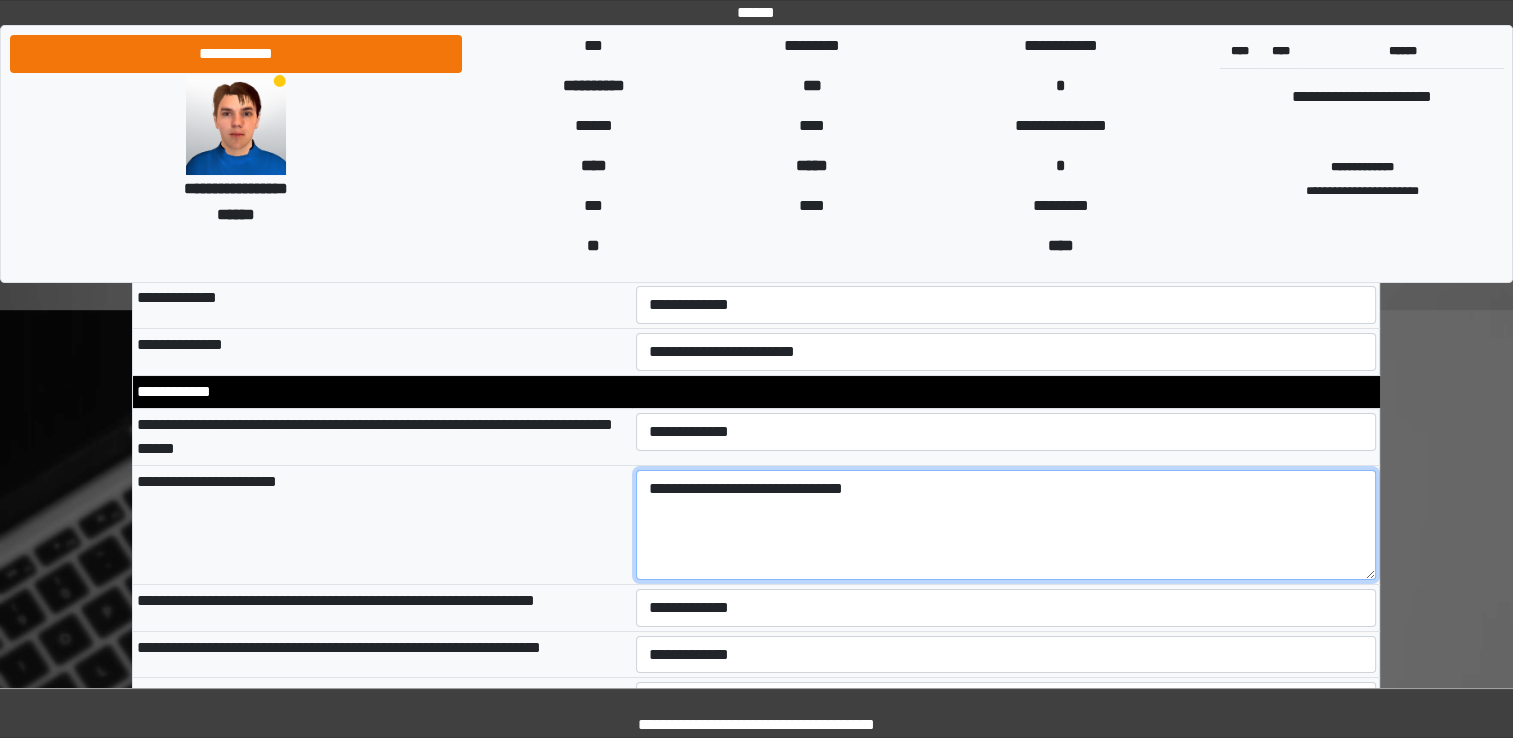 type on "**********" 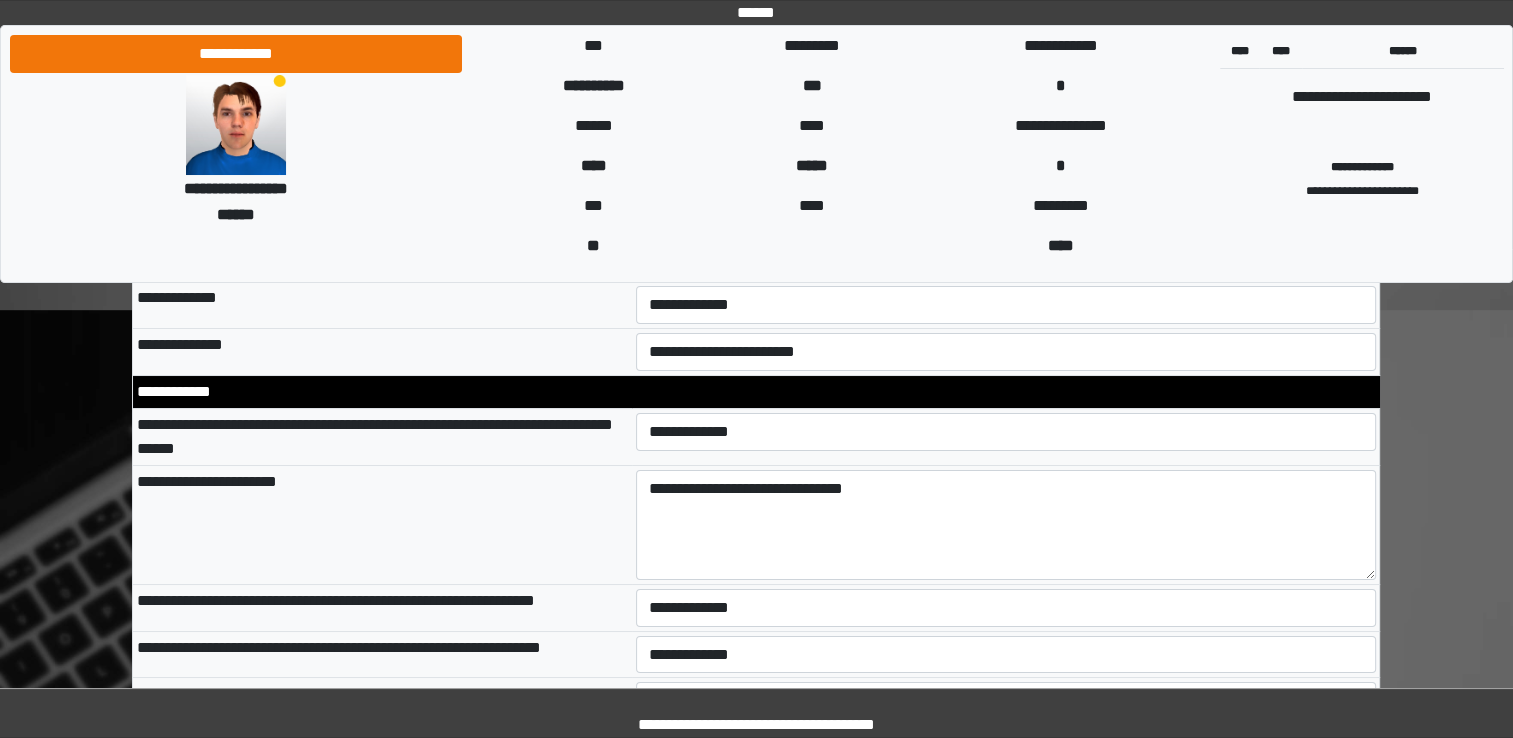 click on "**********" at bounding box center (382, 525) 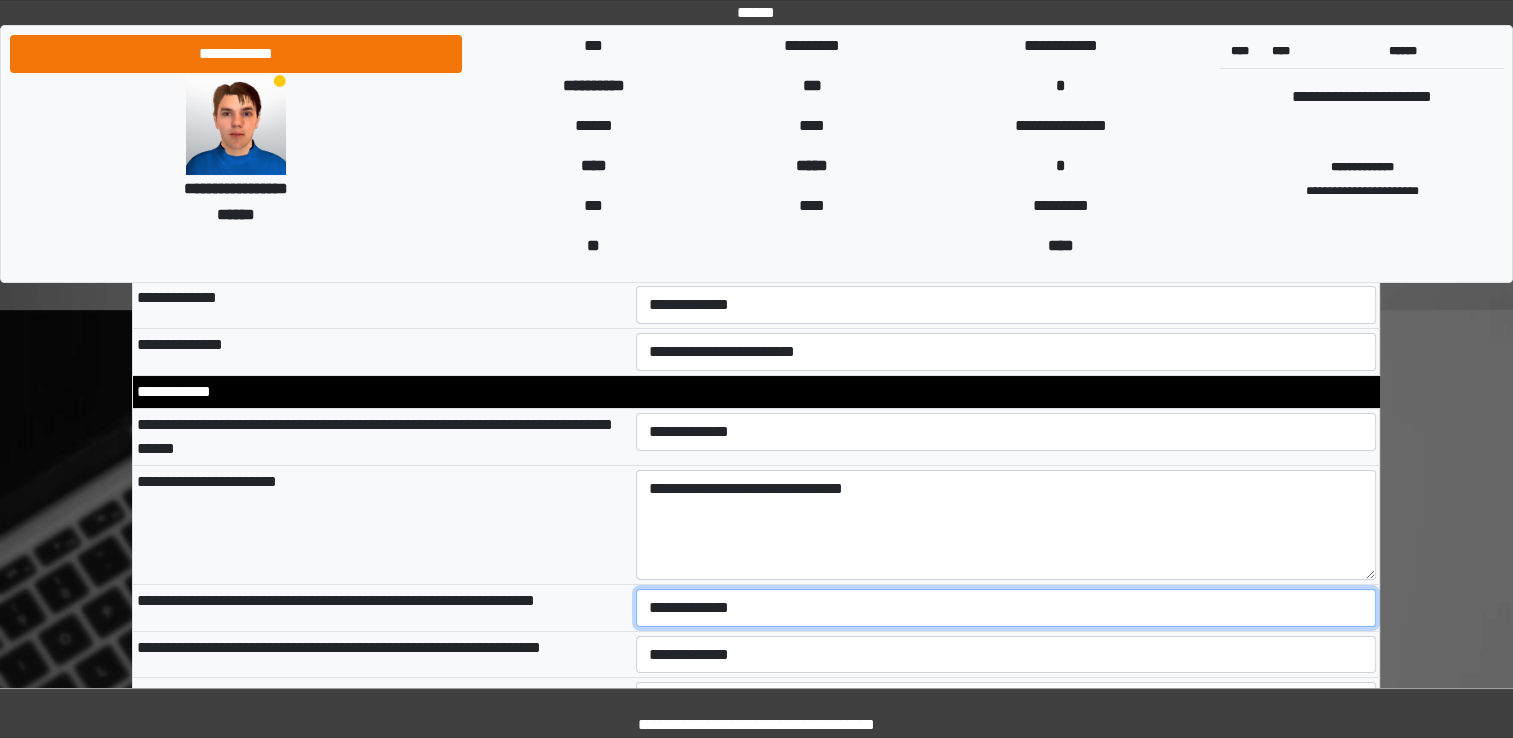 click on "**********" at bounding box center (1006, 608) 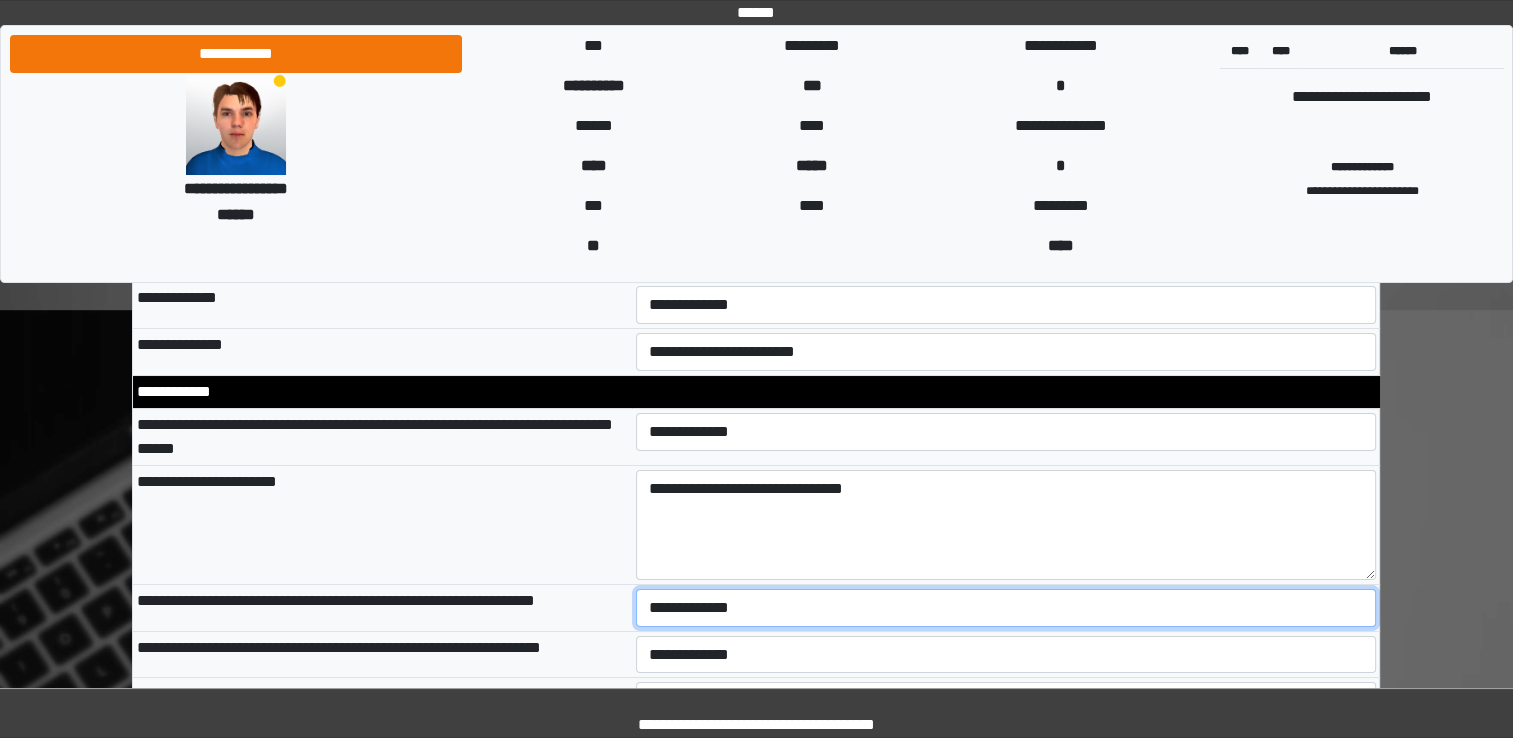 select on "*" 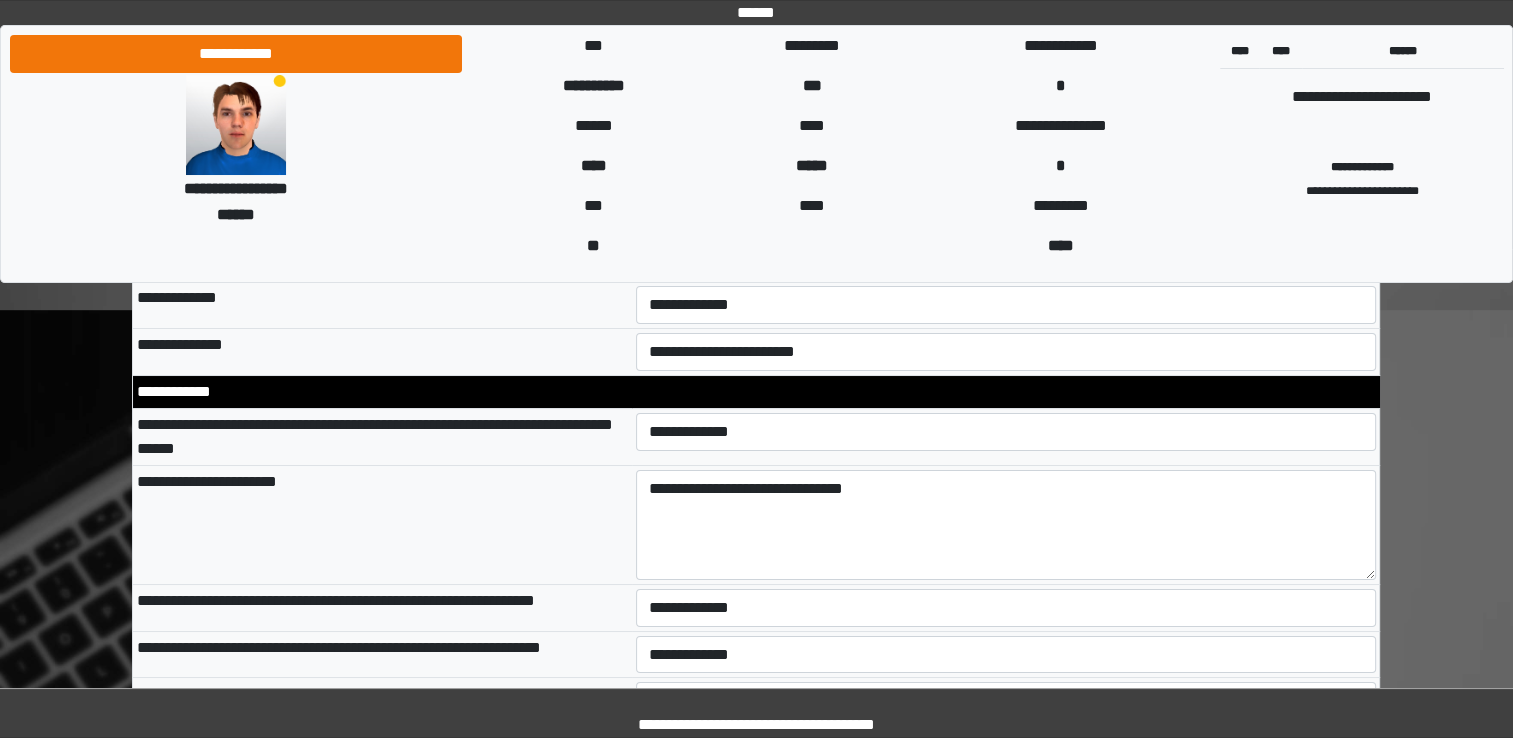 drag, startPoint x: 488, startPoint y: 622, endPoint x: 497, endPoint y: 617, distance: 10.29563 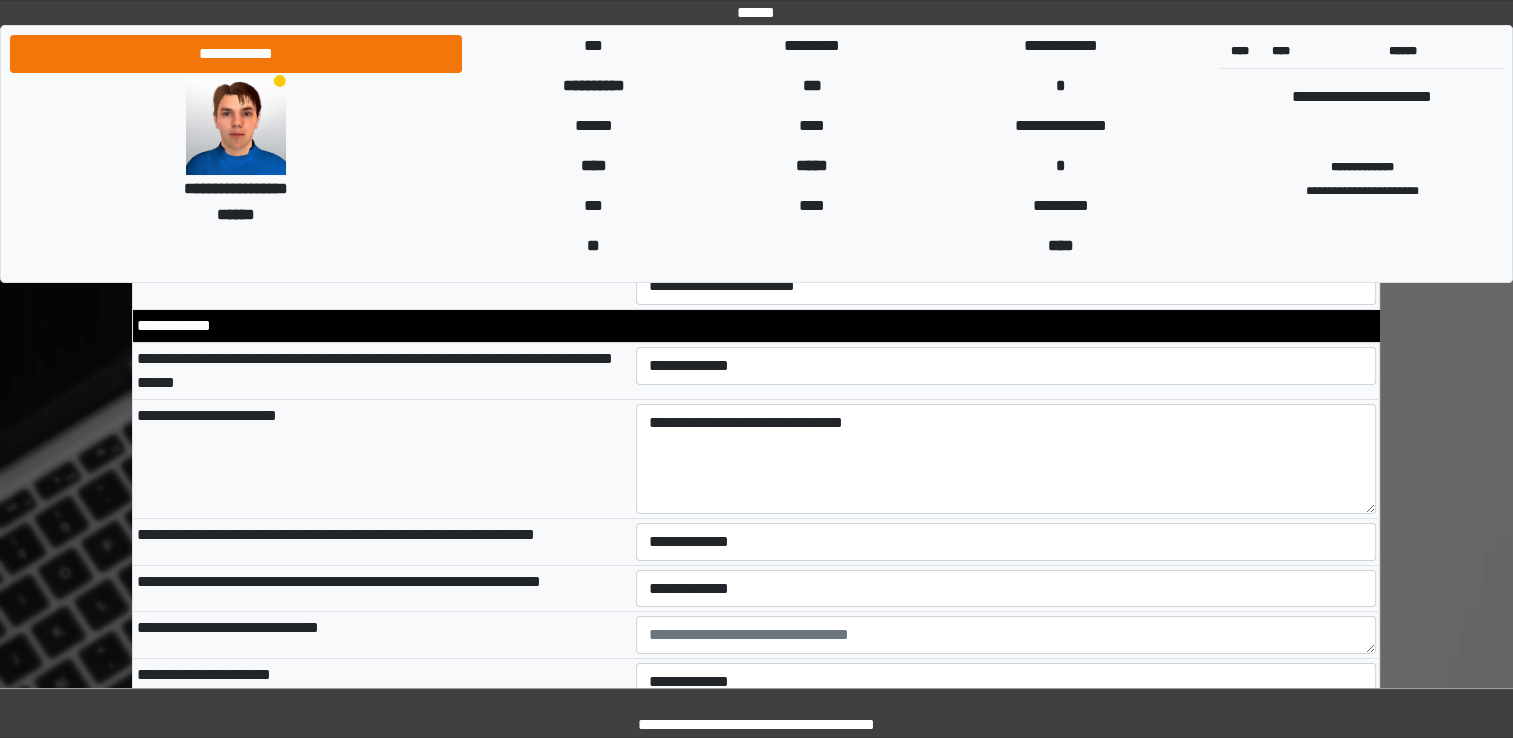 scroll, scrollTop: 7400, scrollLeft: 0, axis: vertical 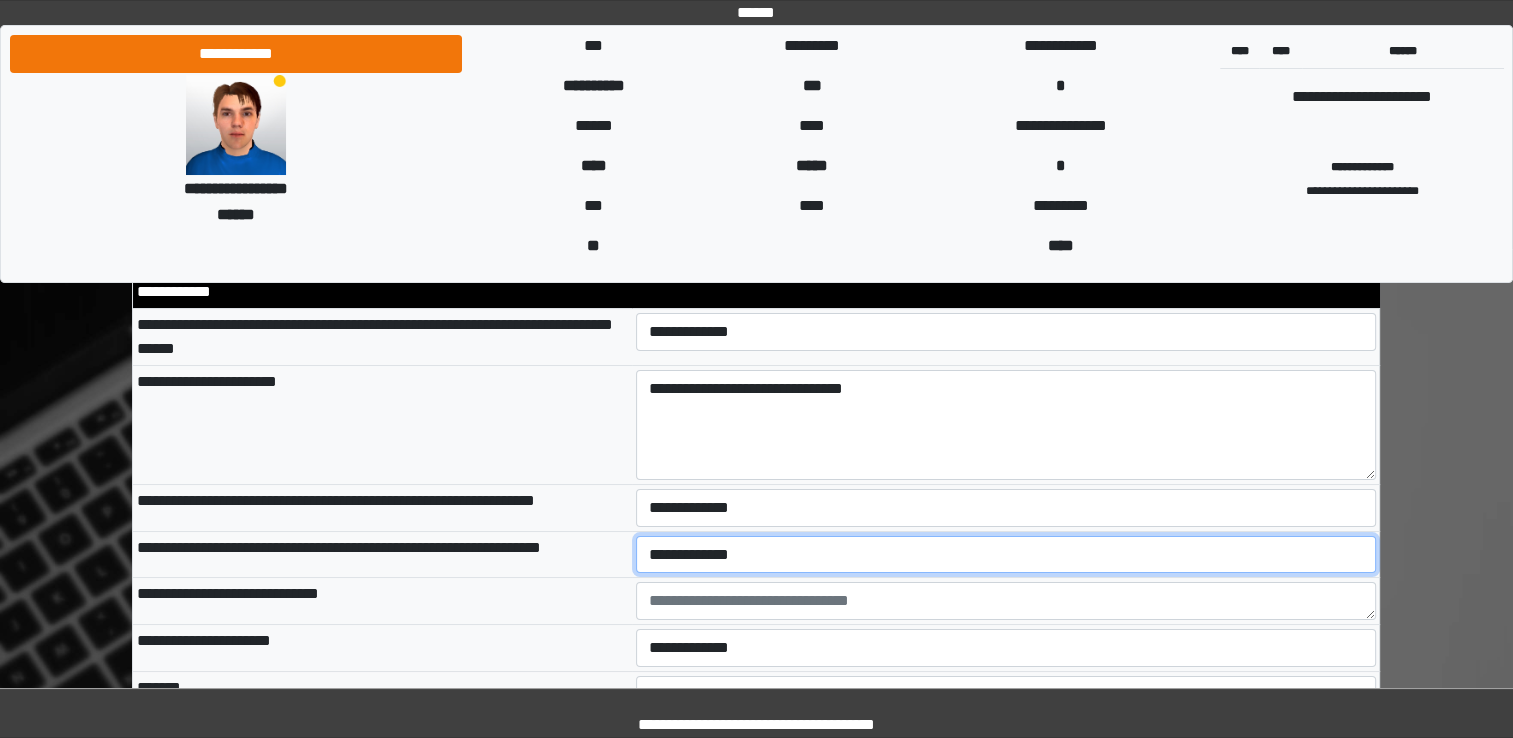 click on "**********" at bounding box center (1006, 555) 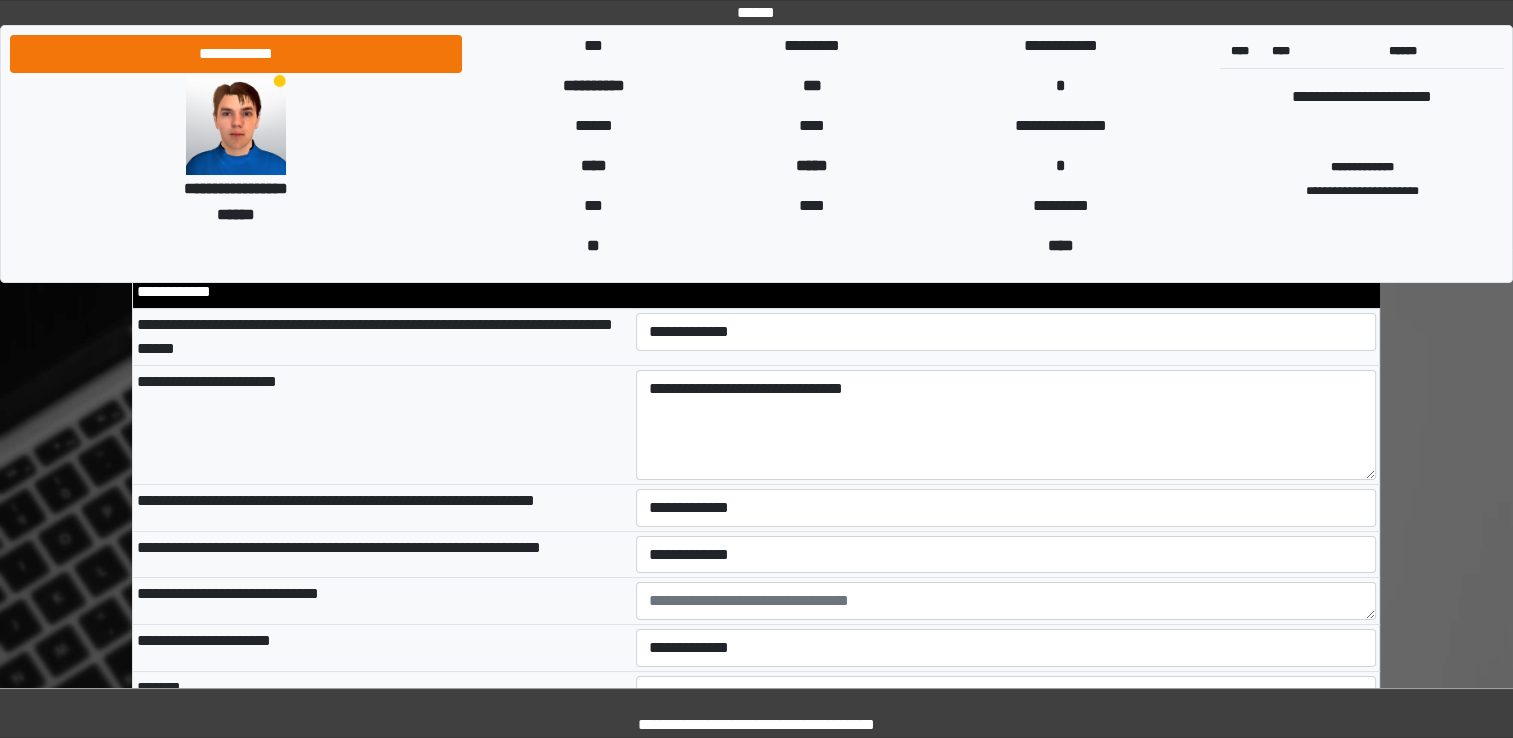 click on "**********" at bounding box center (382, 601) 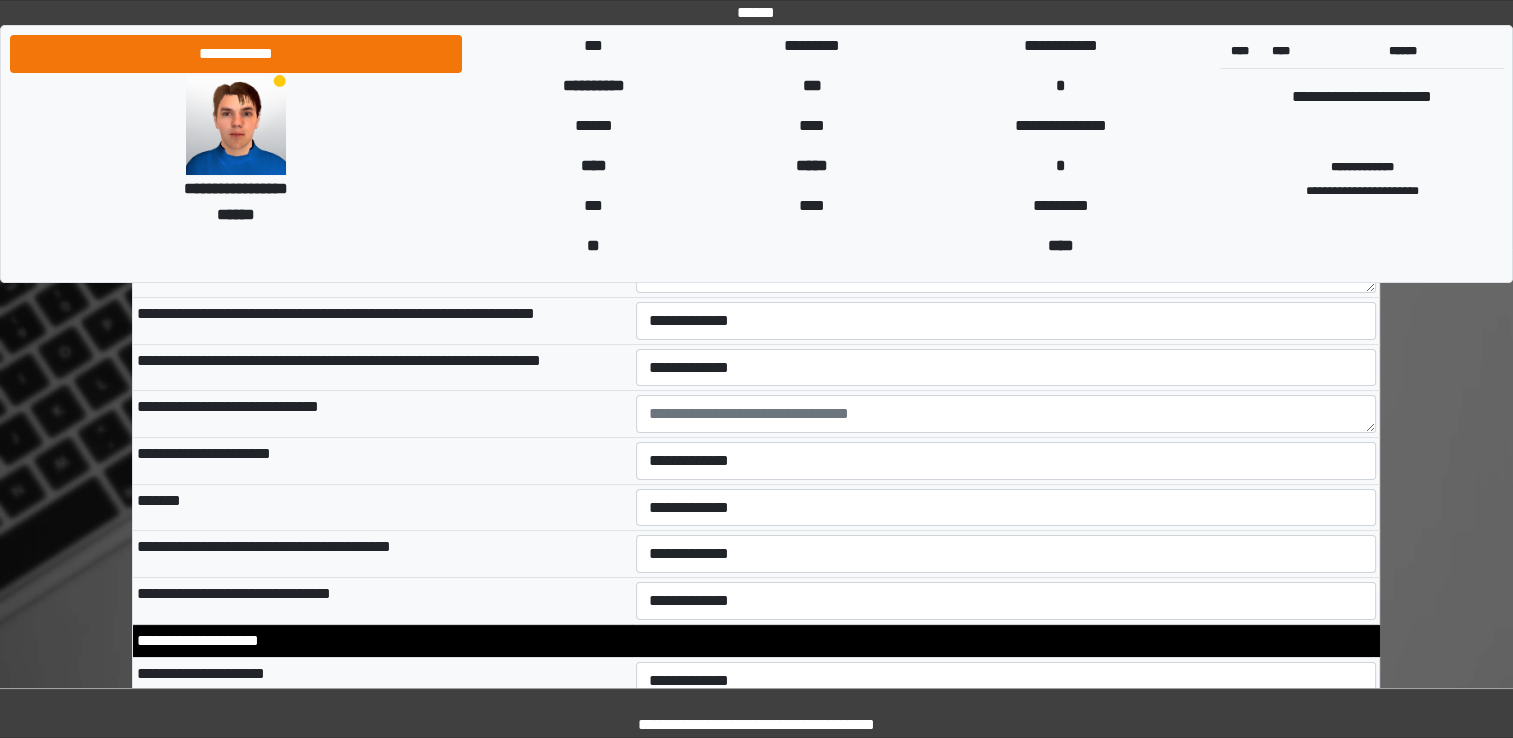 scroll, scrollTop: 7600, scrollLeft: 0, axis: vertical 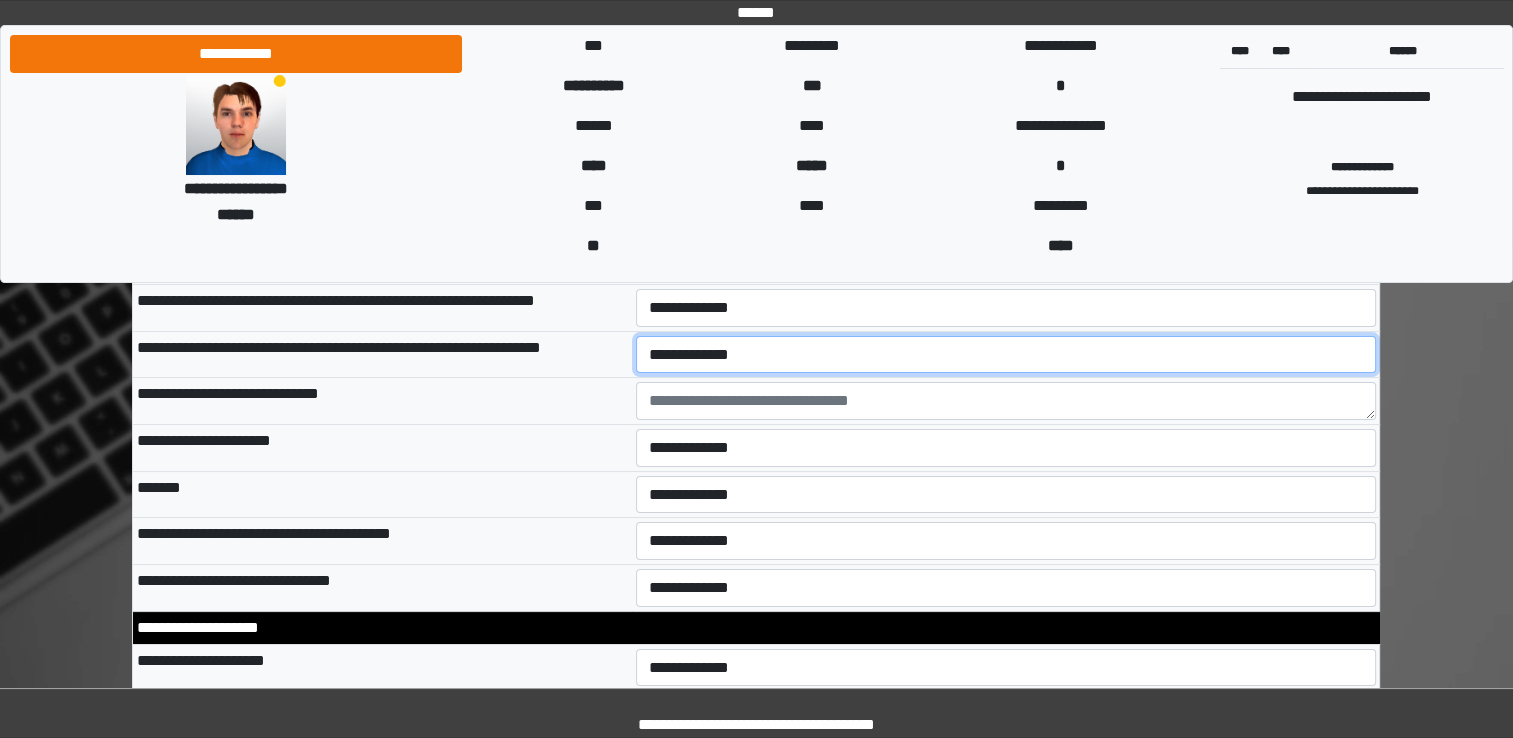 click on "**********" at bounding box center [1006, 355] 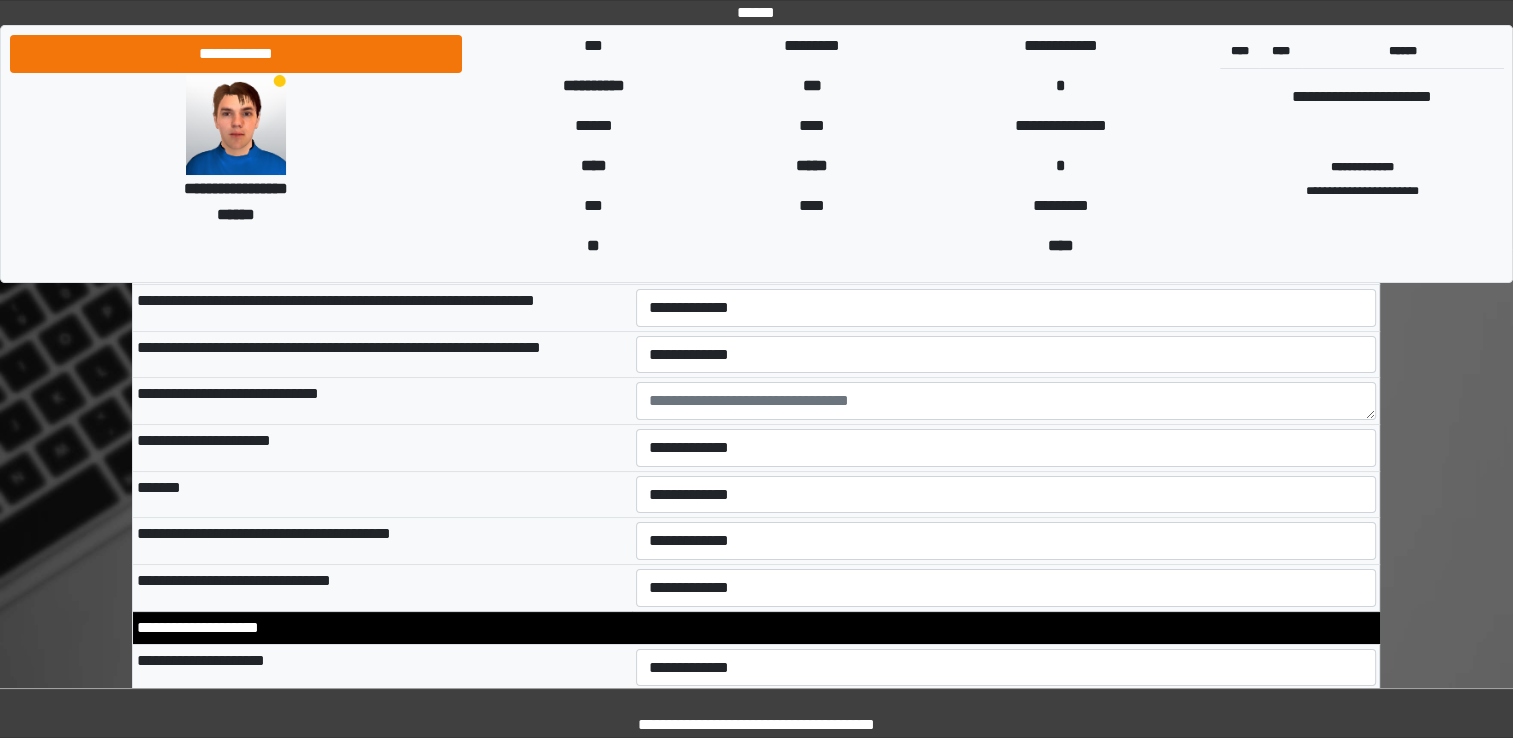 drag, startPoint x: 516, startPoint y: 389, endPoint x: 534, endPoint y: 393, distance: 18.439089 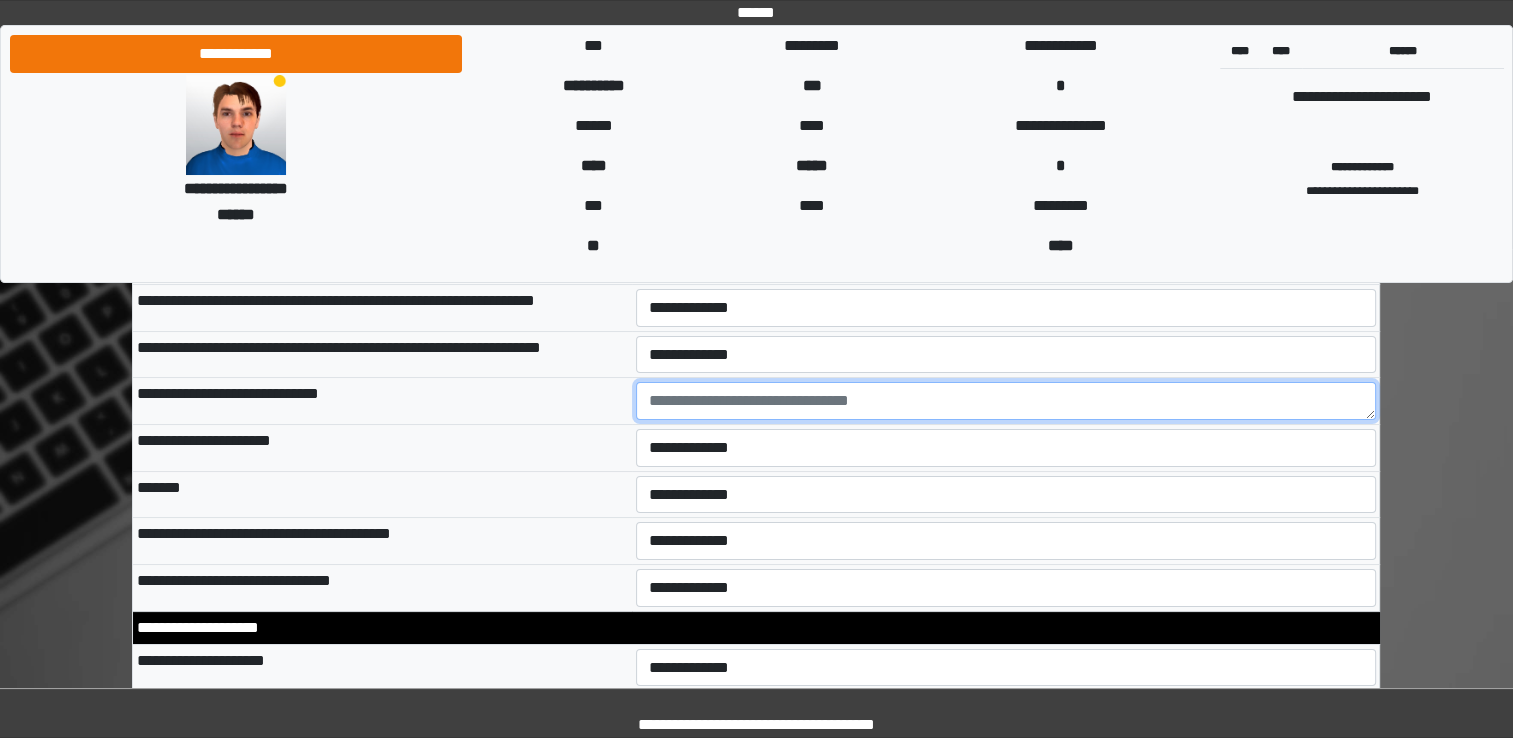 click at bounding box center (1006, 401) 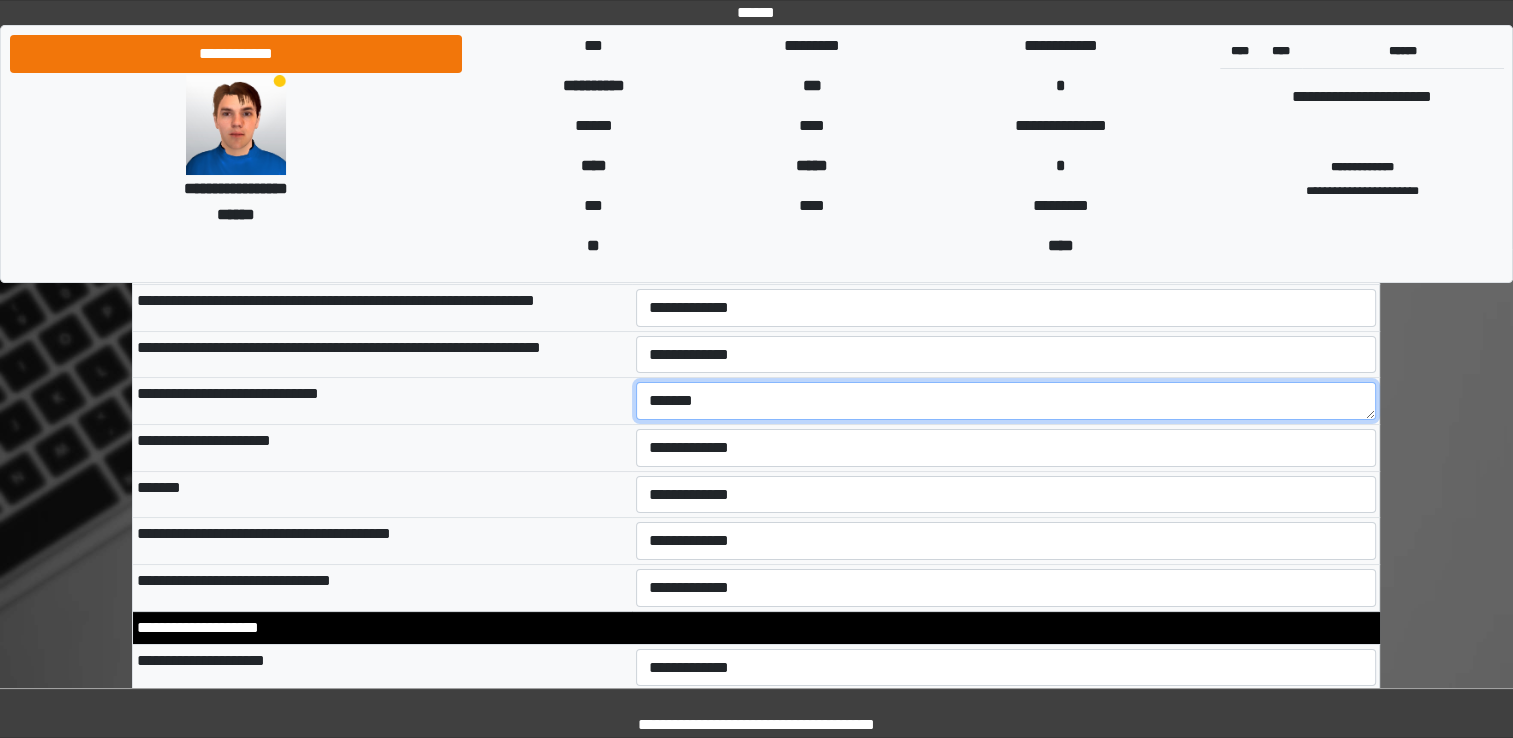 type on "*******" 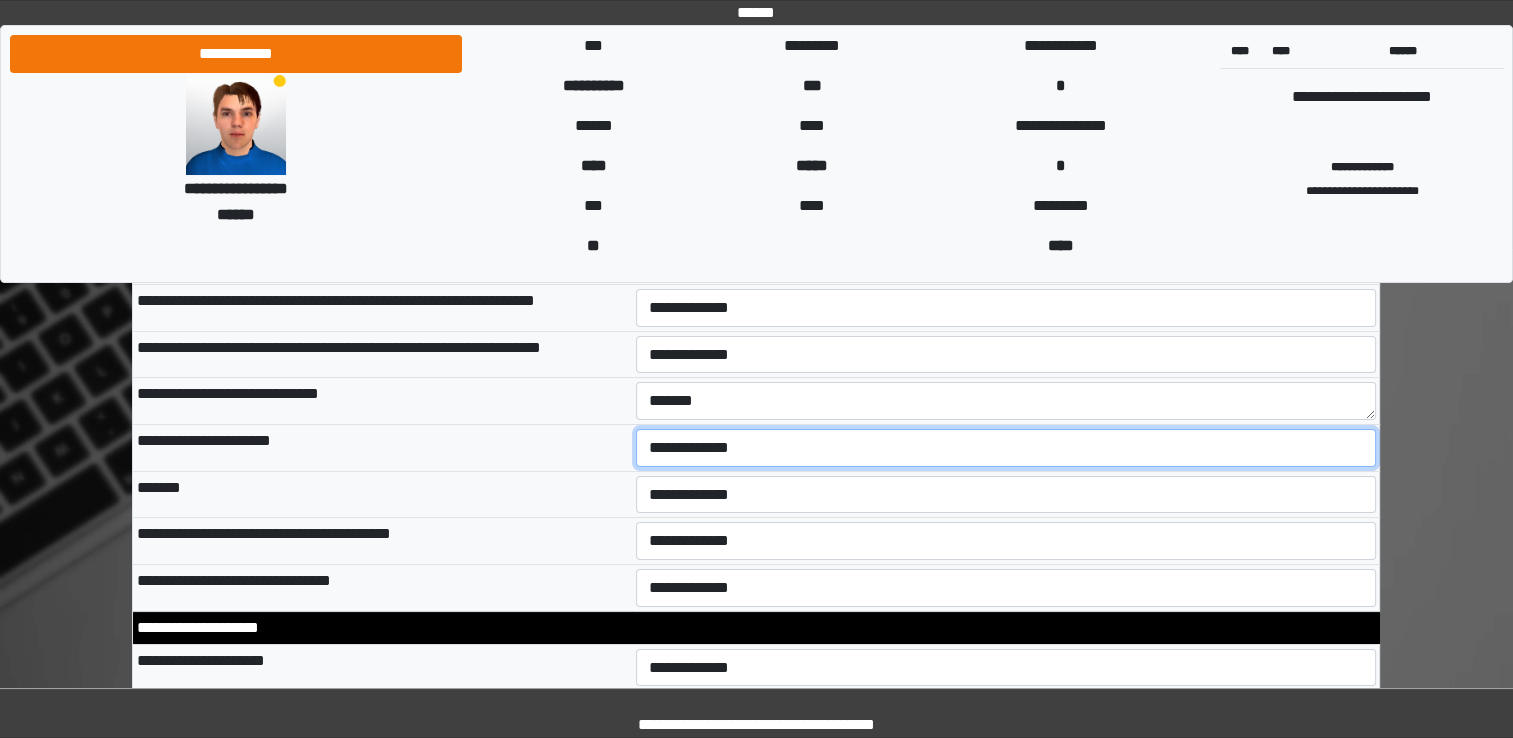 drag, startPoint x: 712, startPoint y: 437, endPoint x: 701, endPoint y: 463, distance: 28.231188 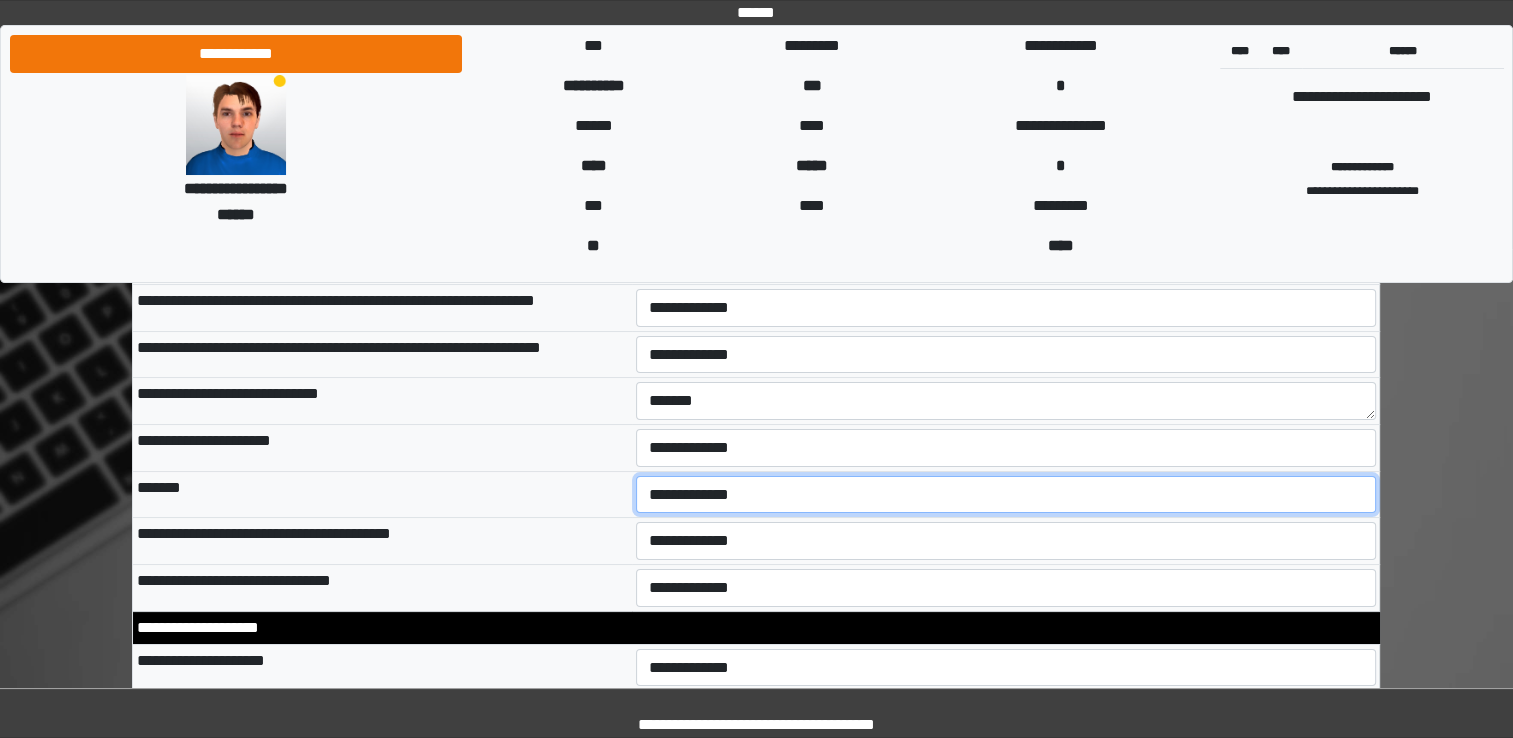 click on "**********" at bounding box center (1006, 495) 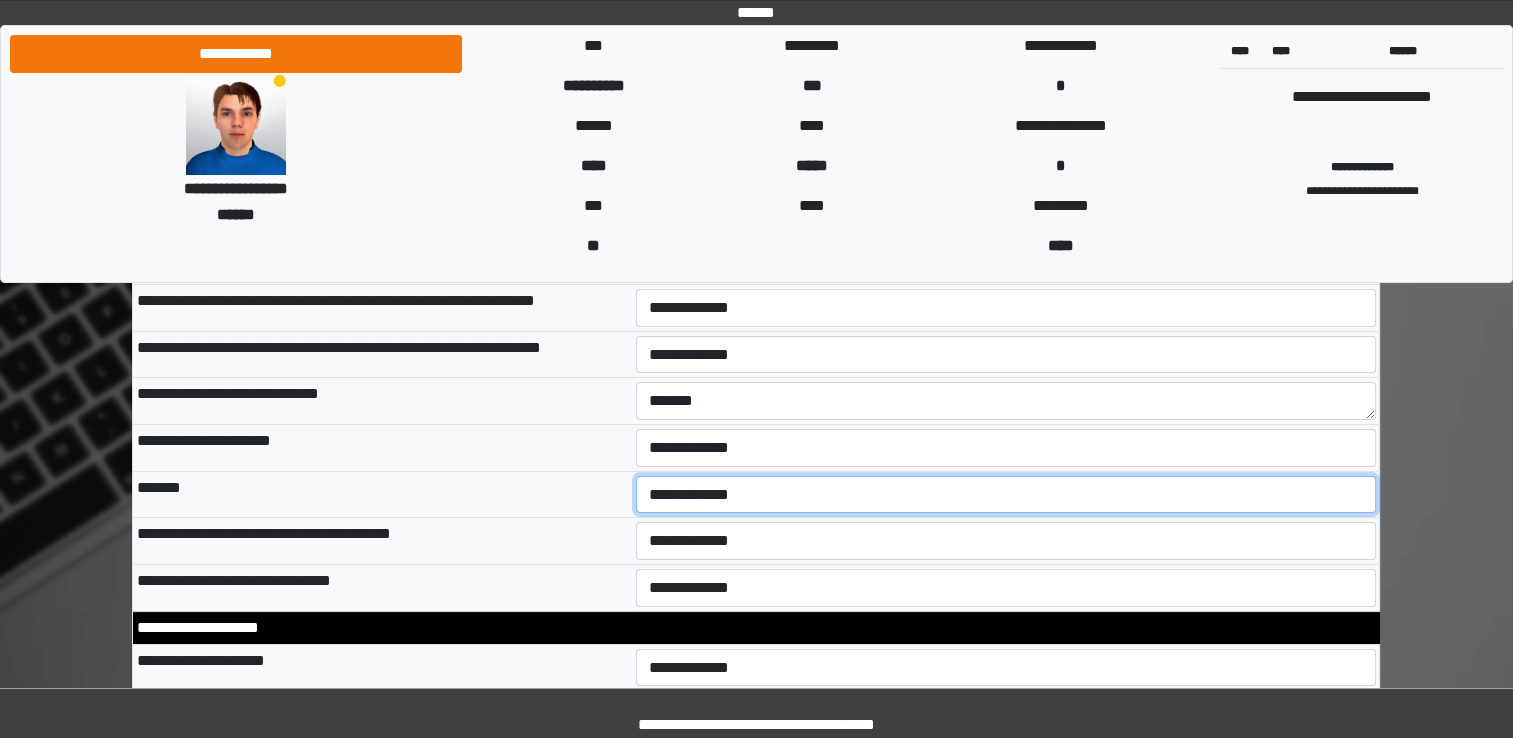 select on "*" 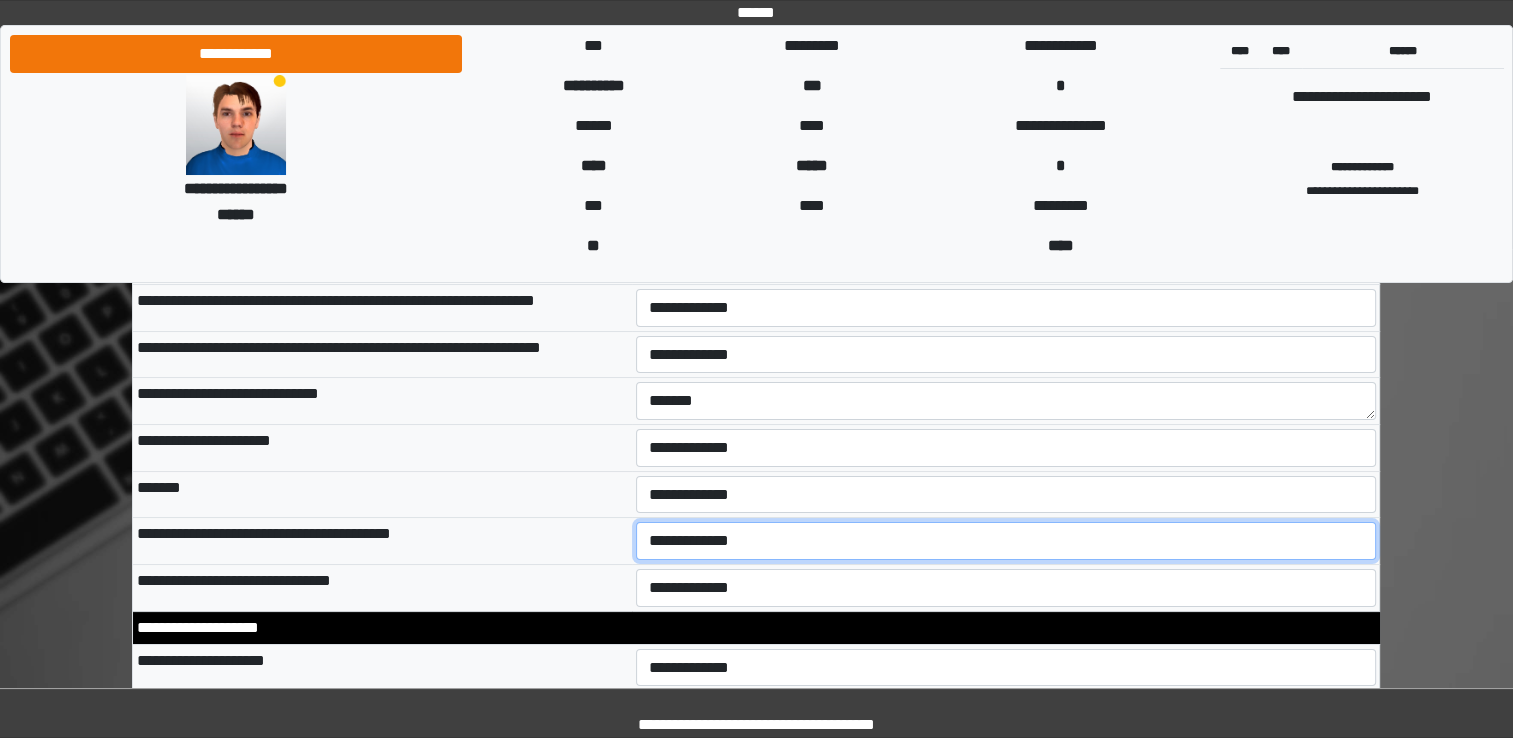 click on "**********" at bounding box center [1006, 541] 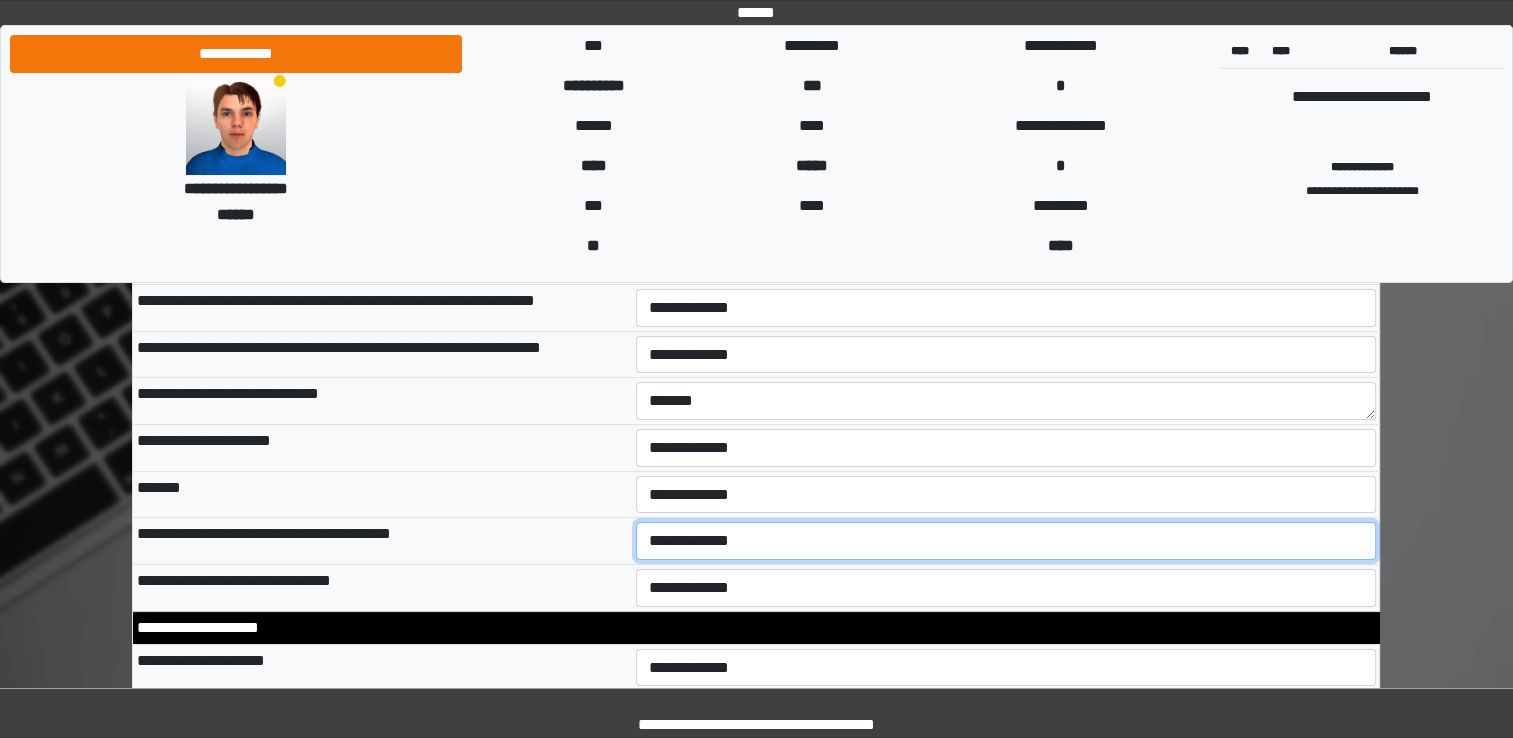 select on "*" 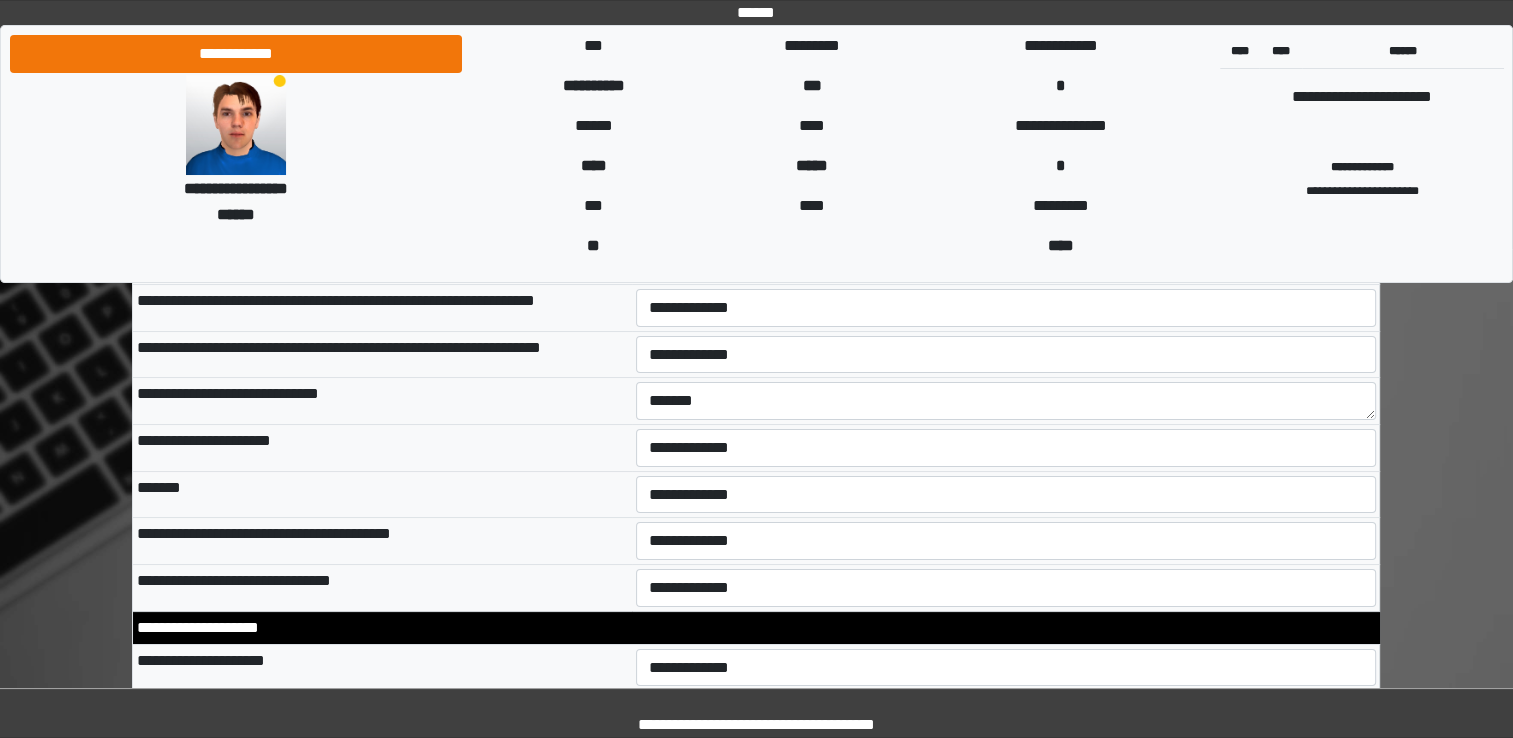 drag, startPoint x: 512, startPoint y: 592, endPoint x: 614, endPoint y: 591, distance: 102.0049 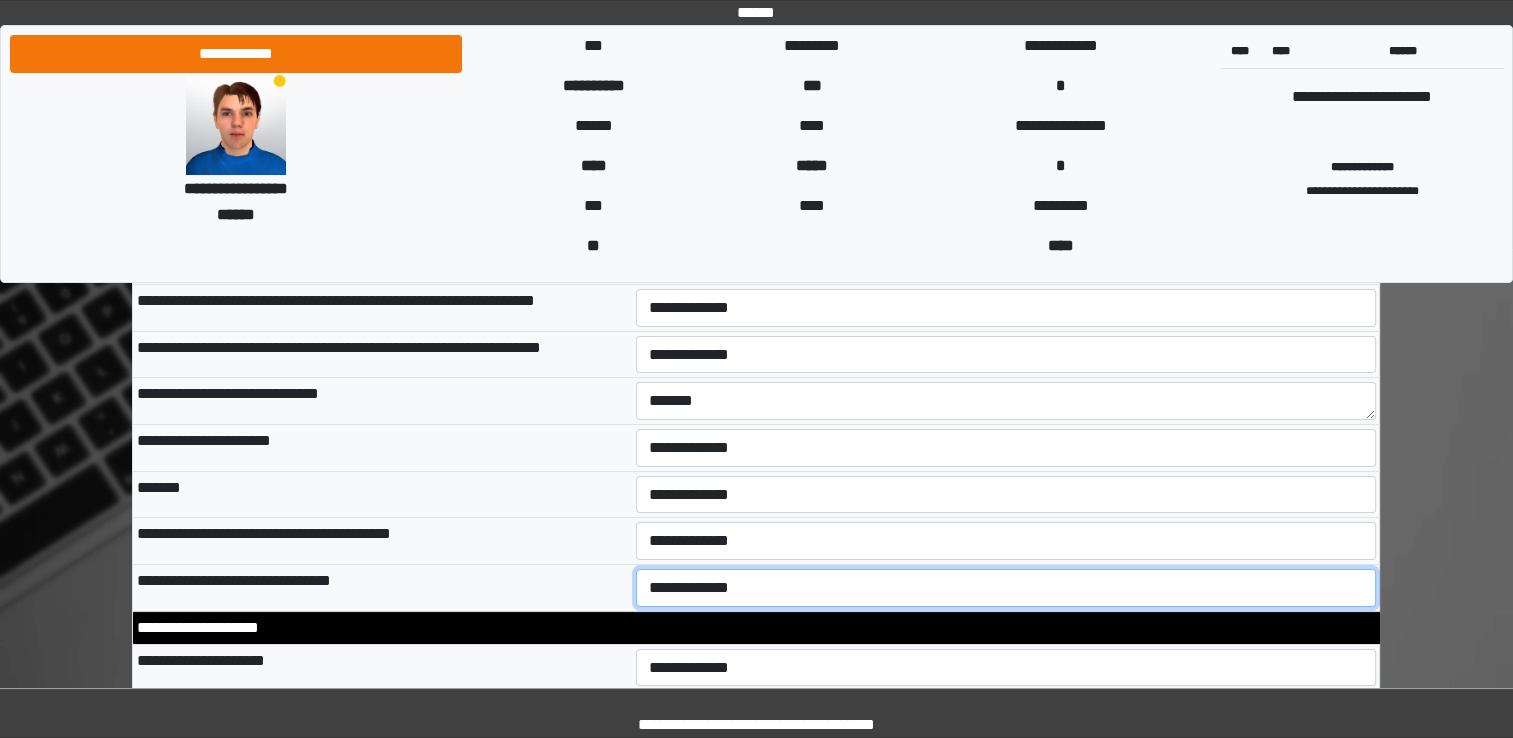 click on "**********" at bounding box center [1006, 588] 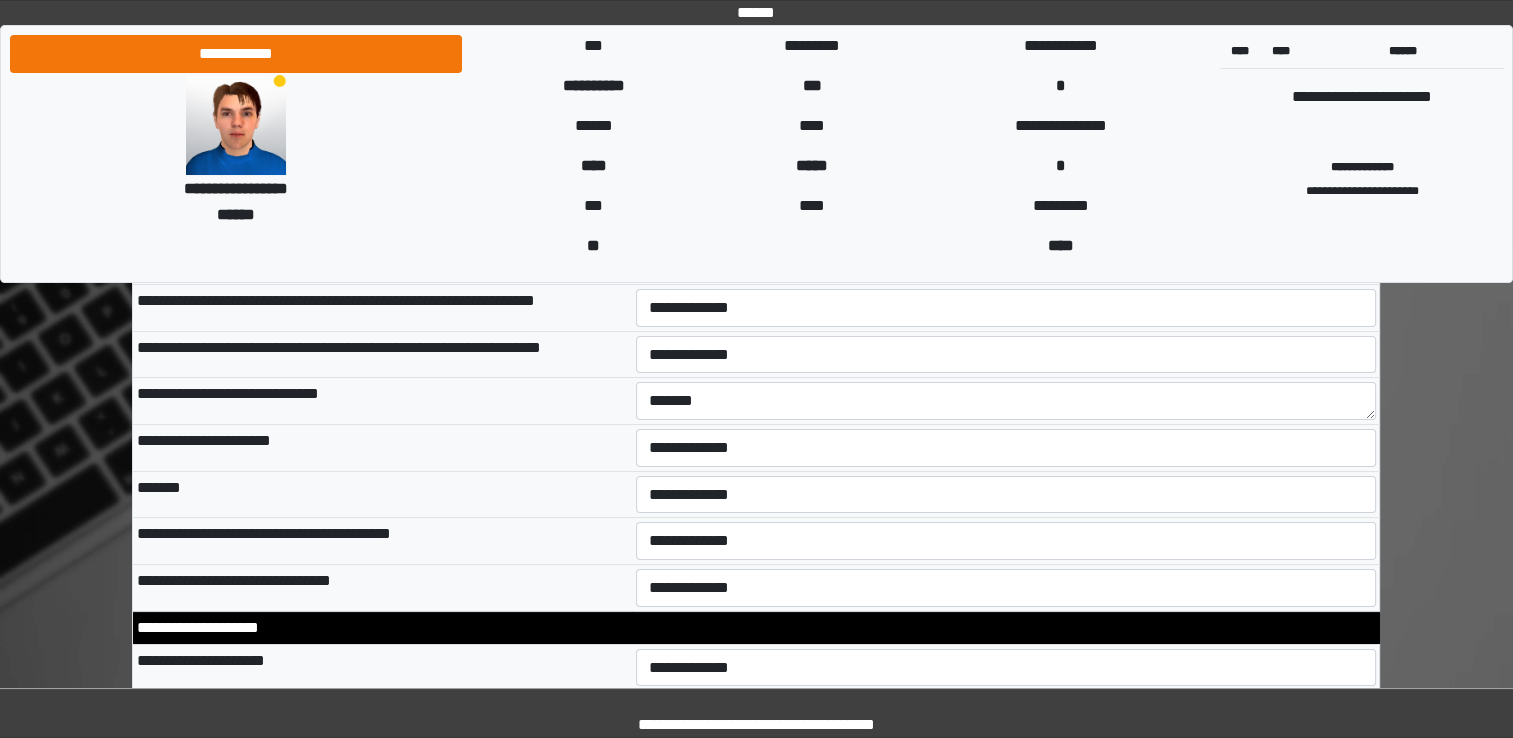 click on "**********" at bounding box center [756, 627] 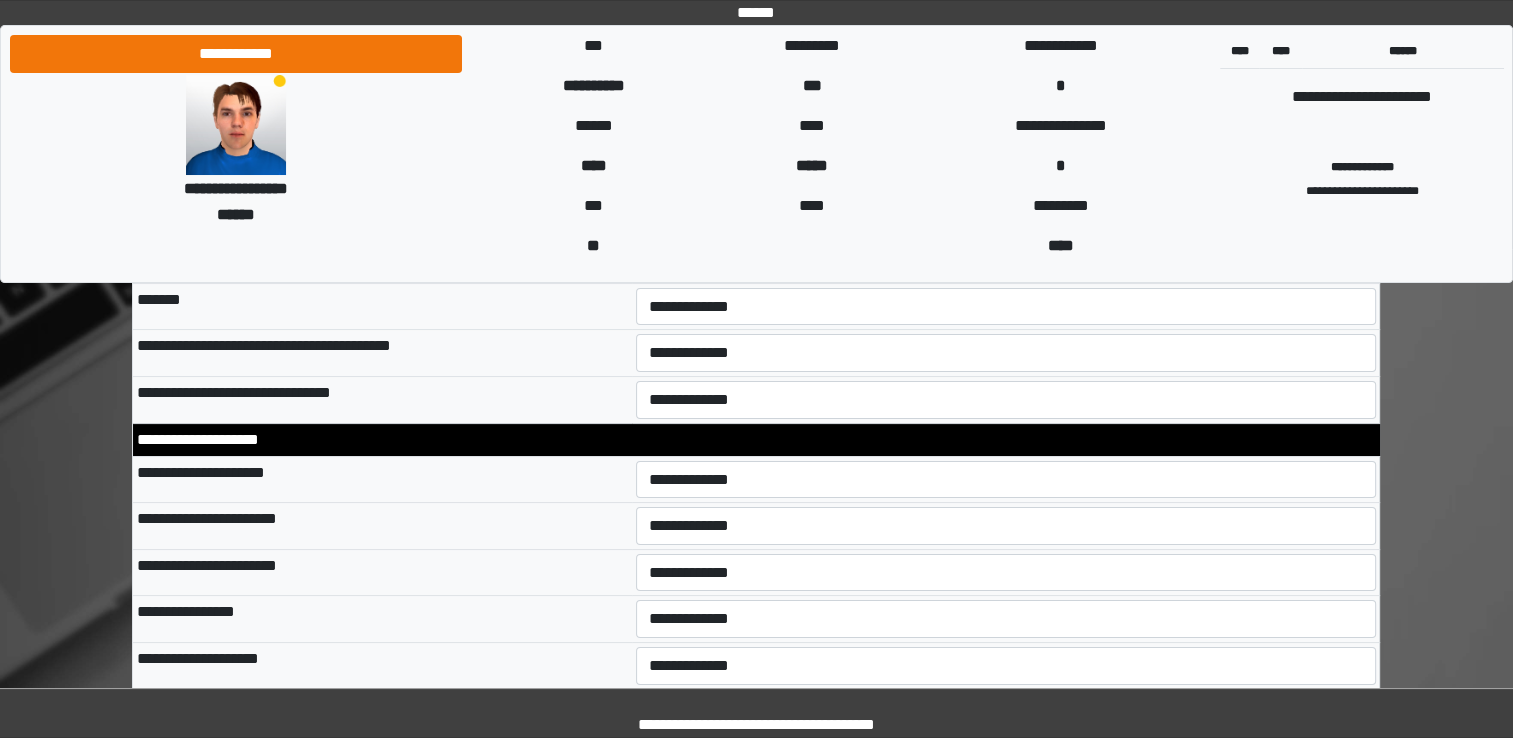 scroll, scrollTop: 7800, scrollLeft: 0, axis: vertical 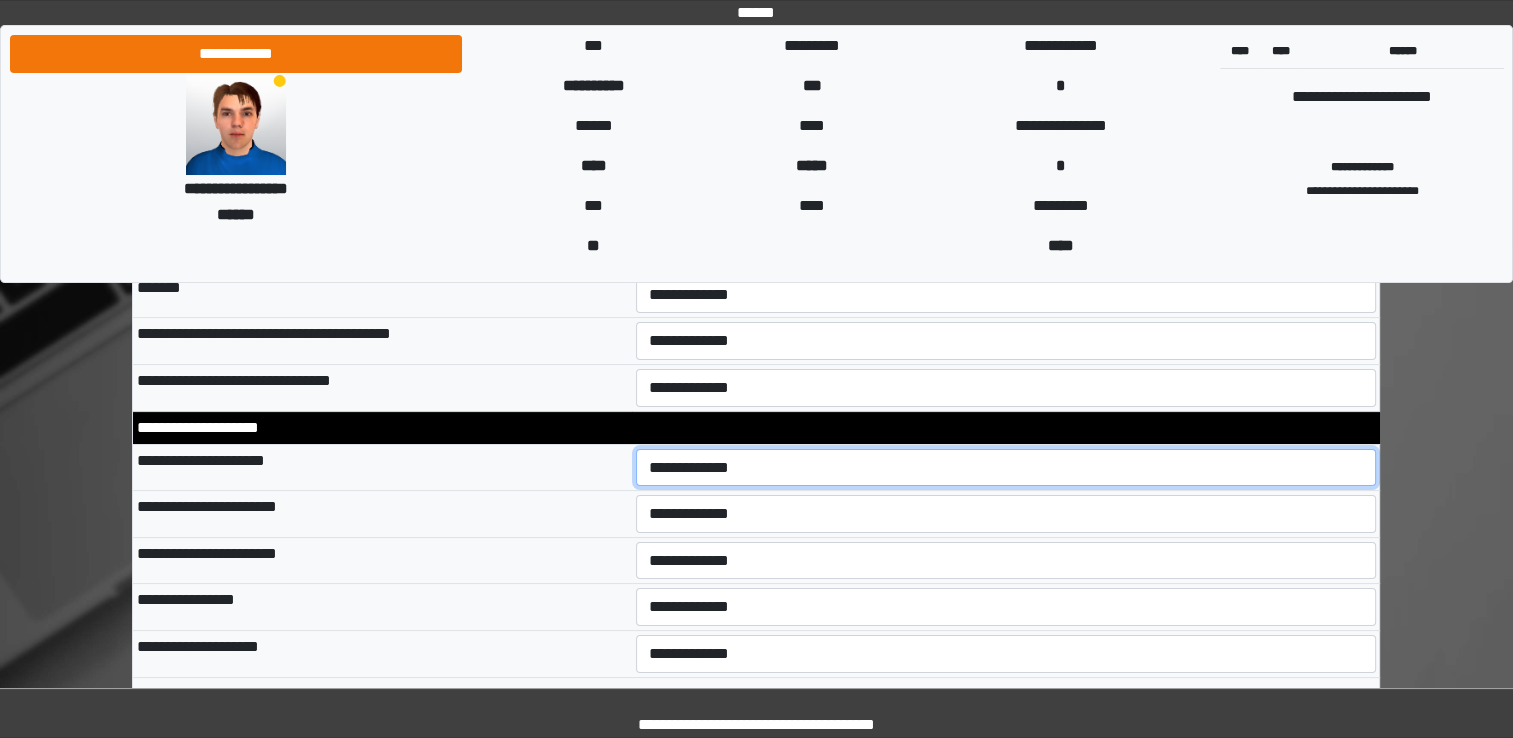 click on "**********" at bounding box center [1006, 468] 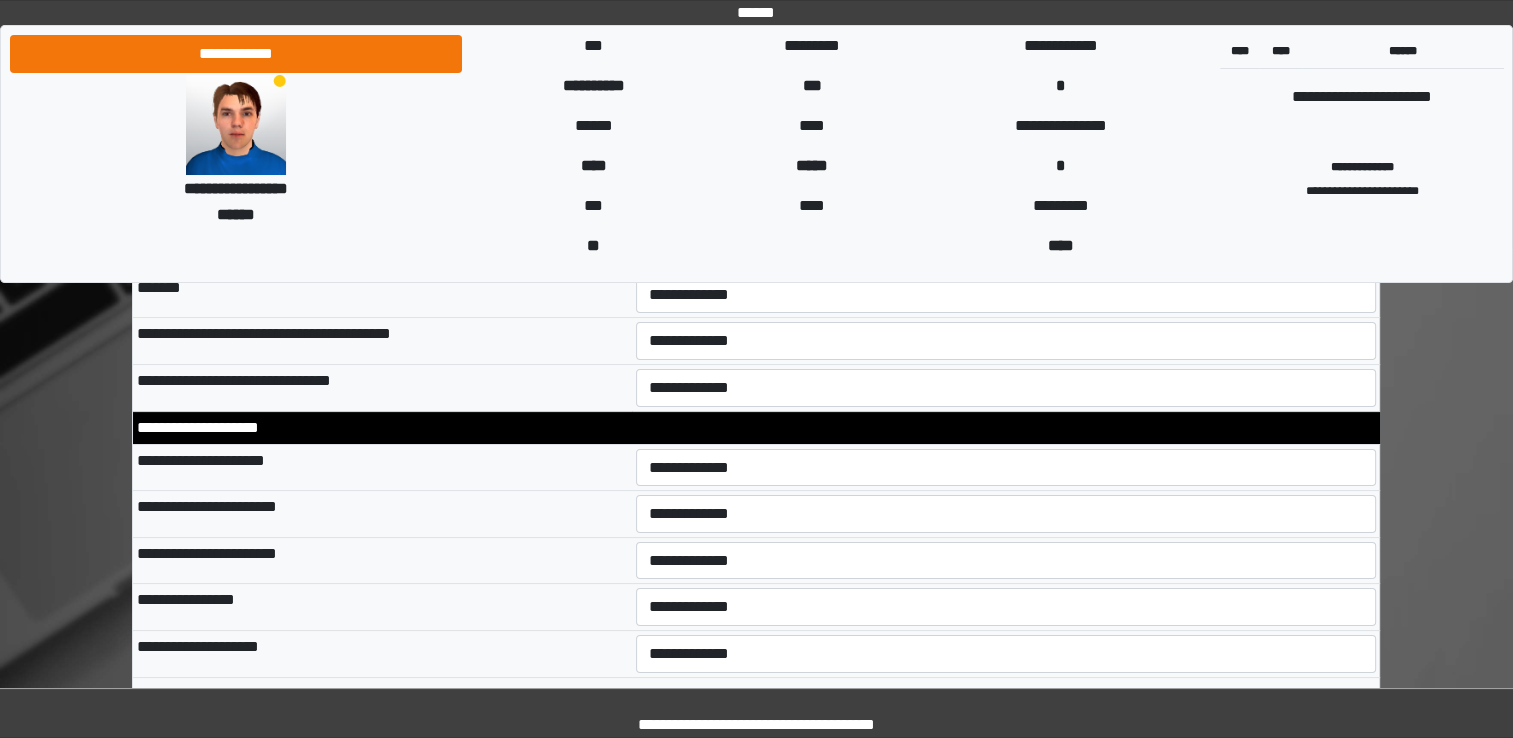 click on "**********" at bounding box center (382, 560) 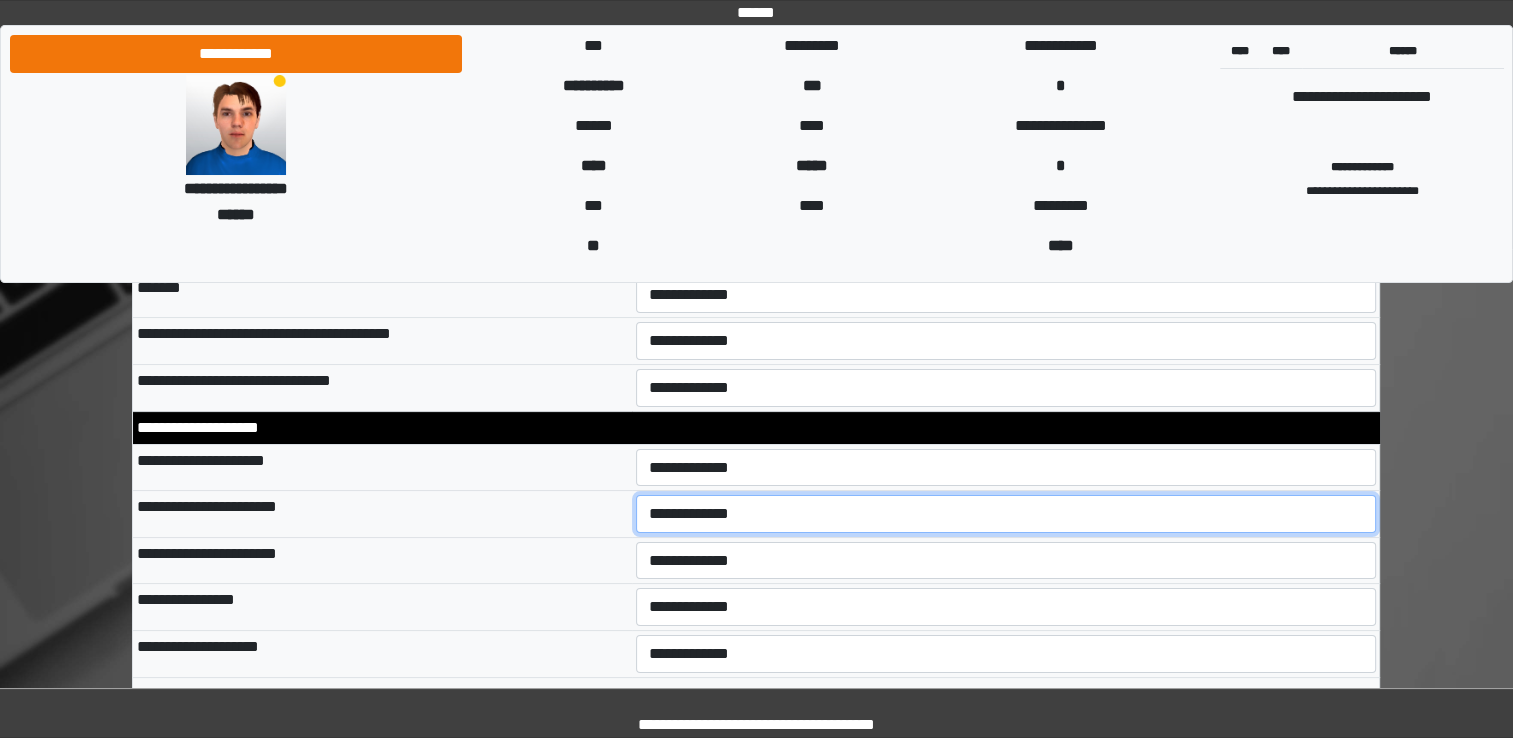 click on "**********" at bounding box center (1006, 514) 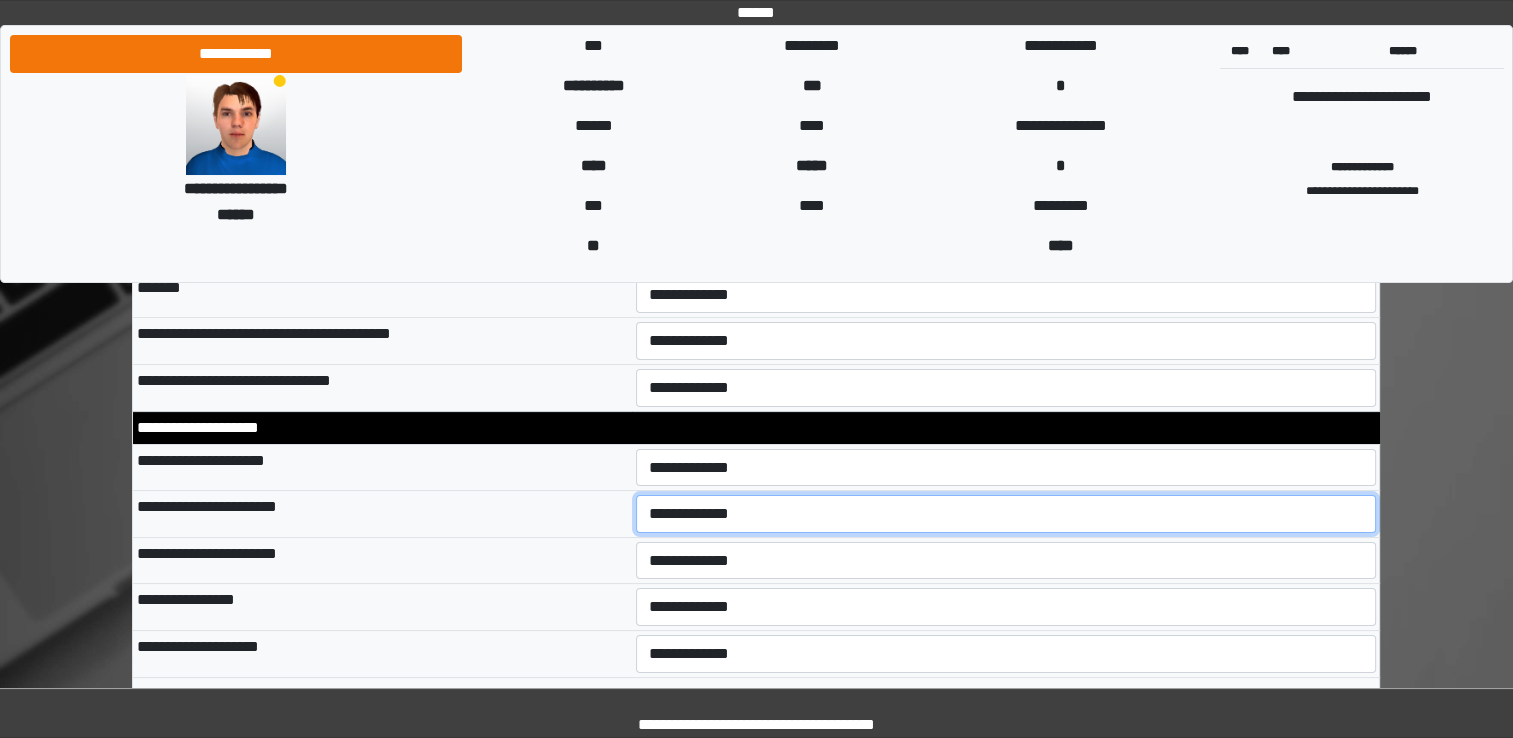 select on "*" 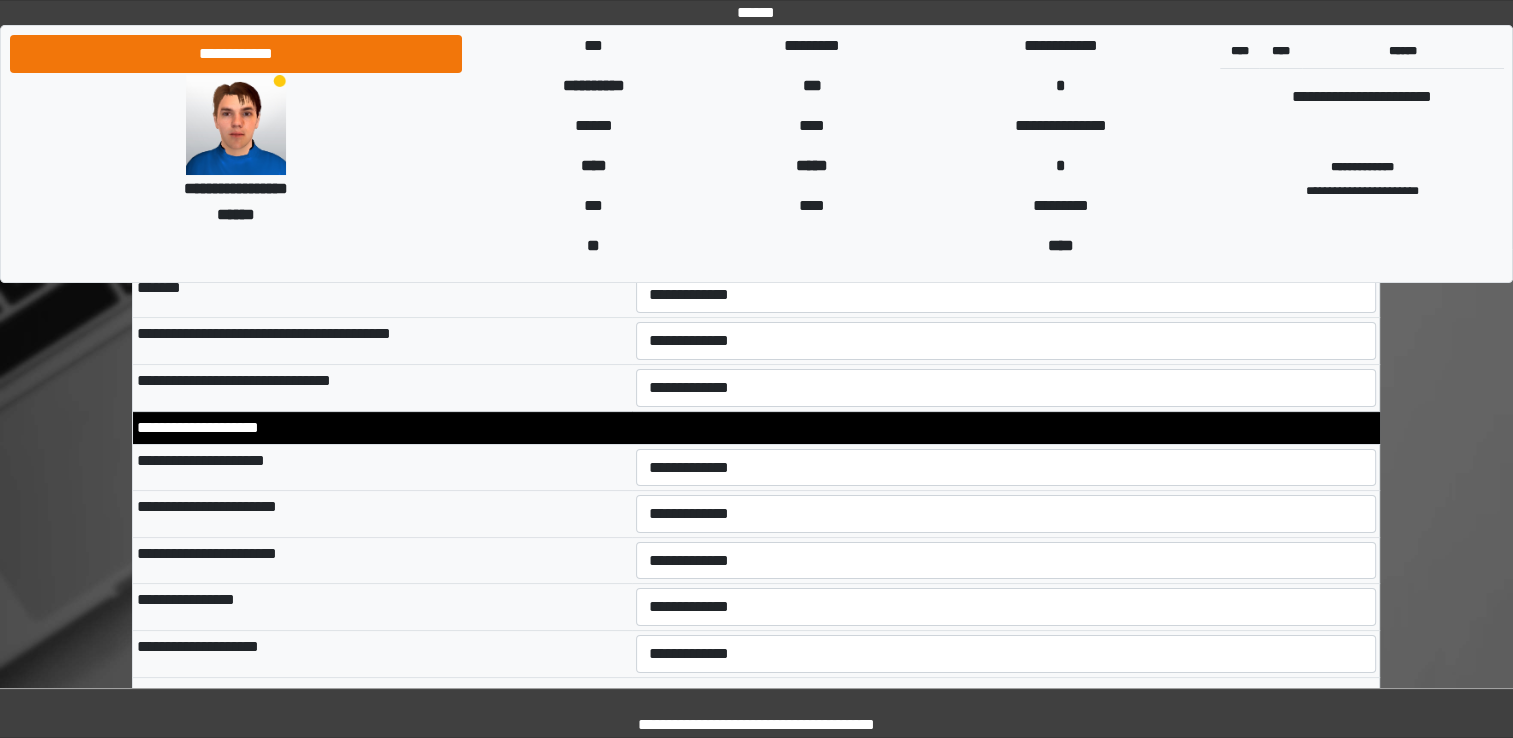 click on "**********" at bounding box center (382, 560) 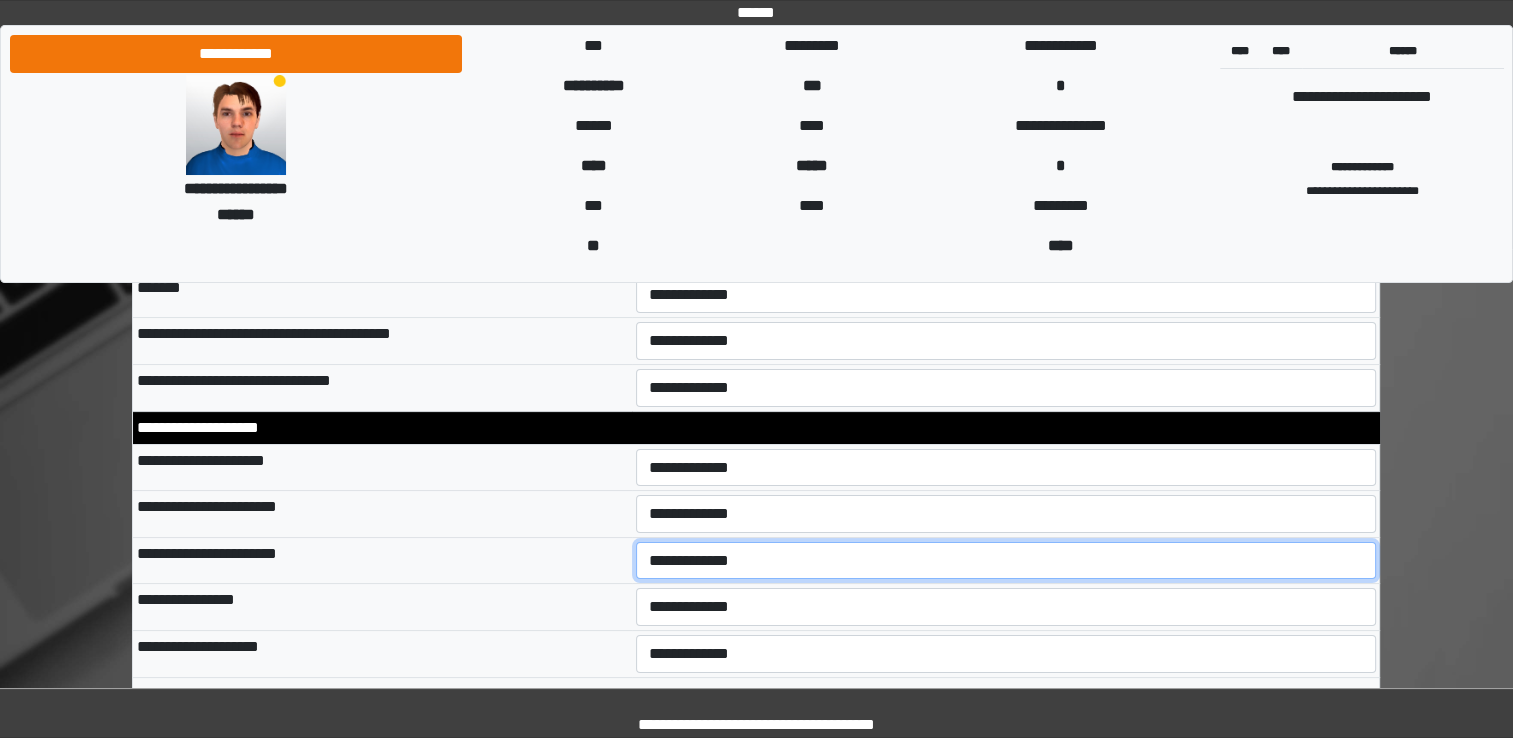 click on "**********" at bounding box center [1006, 561] 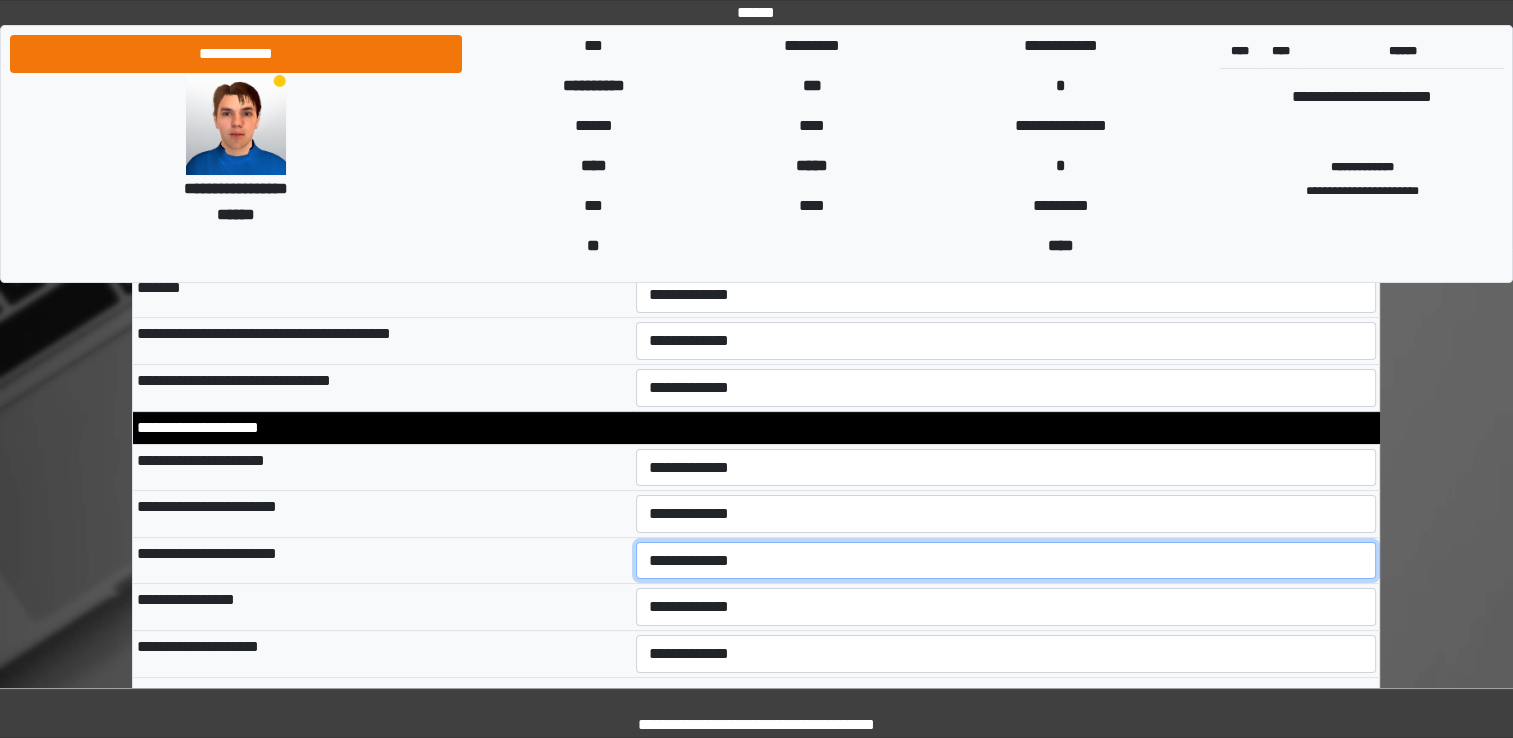 select on "*" 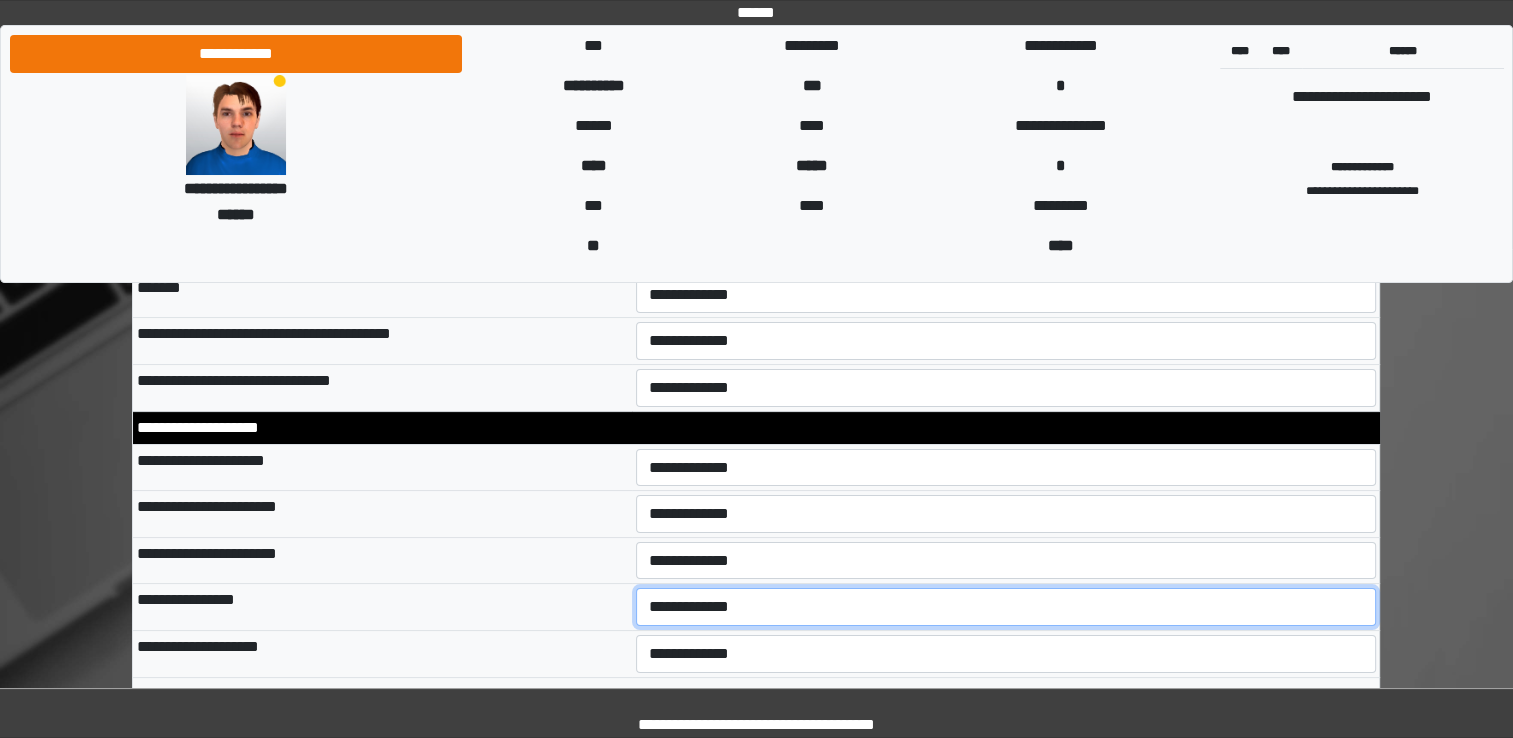 click on "**********" at bounding box center [1006, 607] 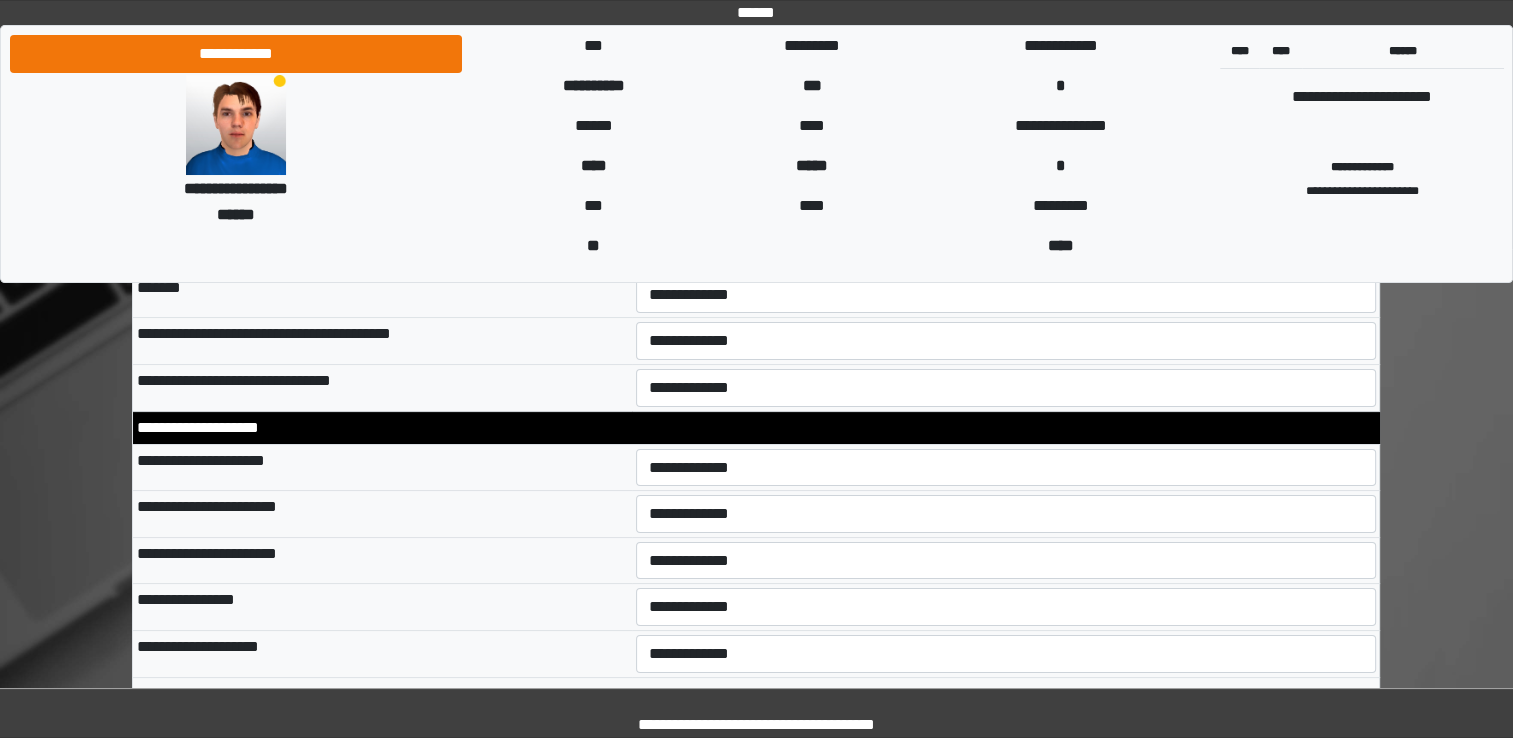 click on "**********" at bounding box center (382, 653) 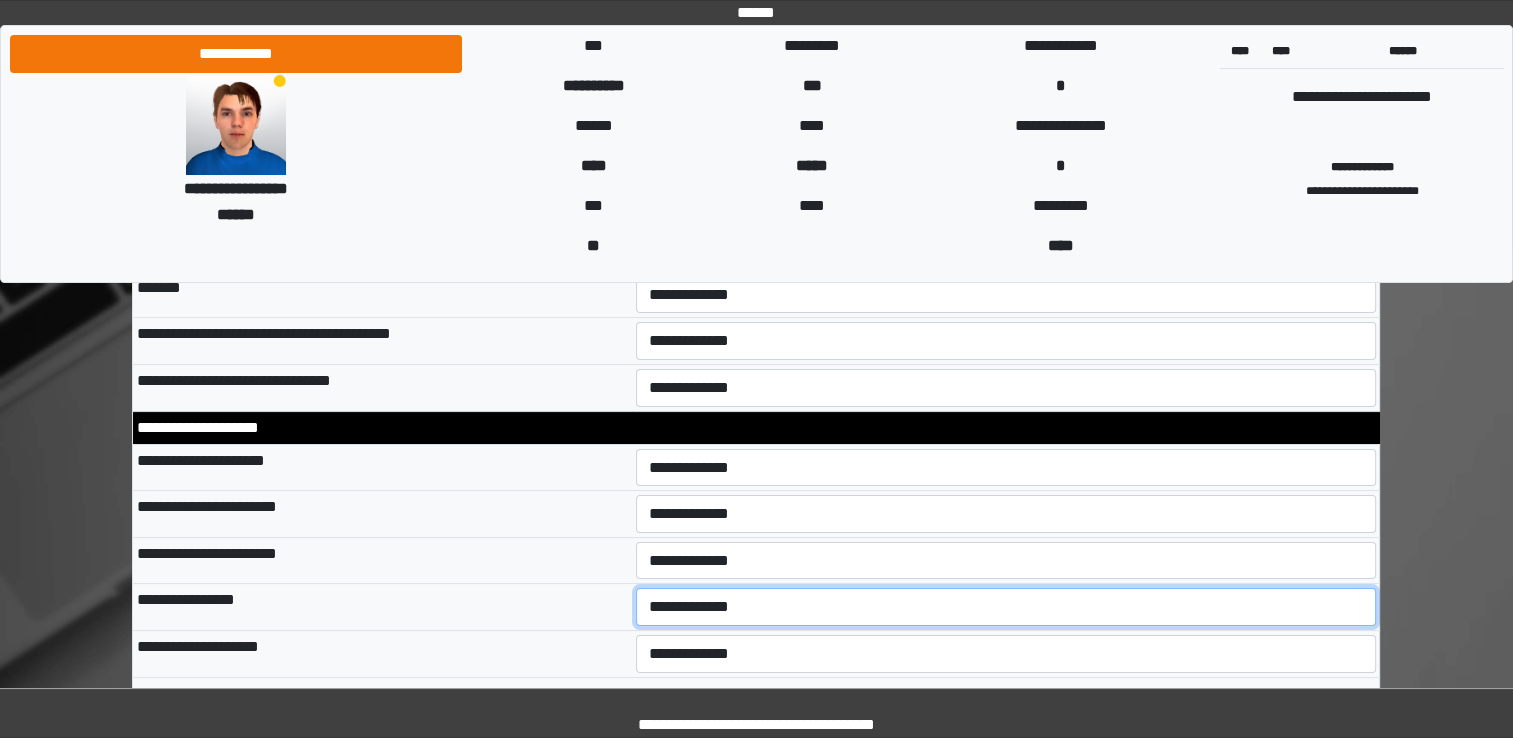 click on "**********" at bounding box center [1006, 607] 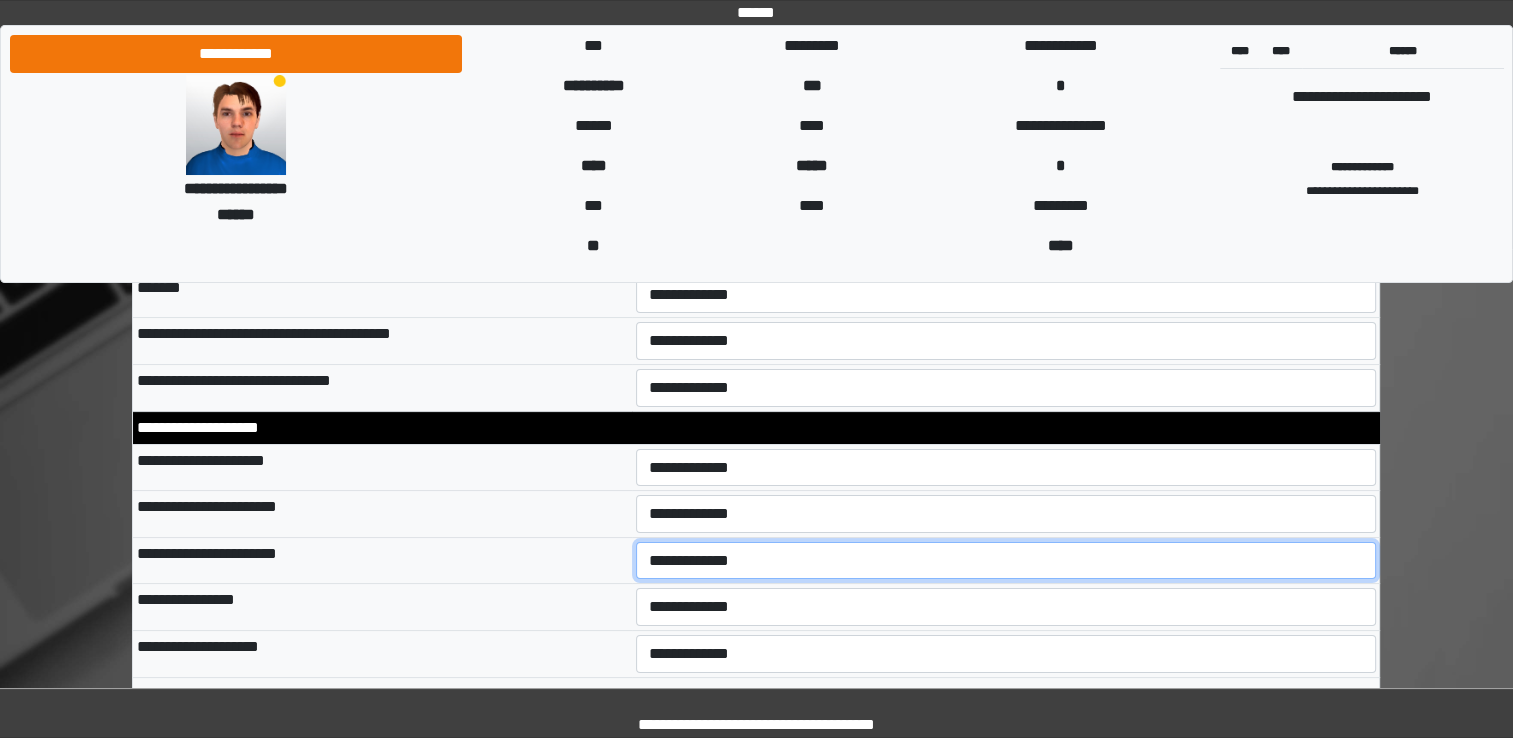 click on "**********" at bounding box center [1006, 561] 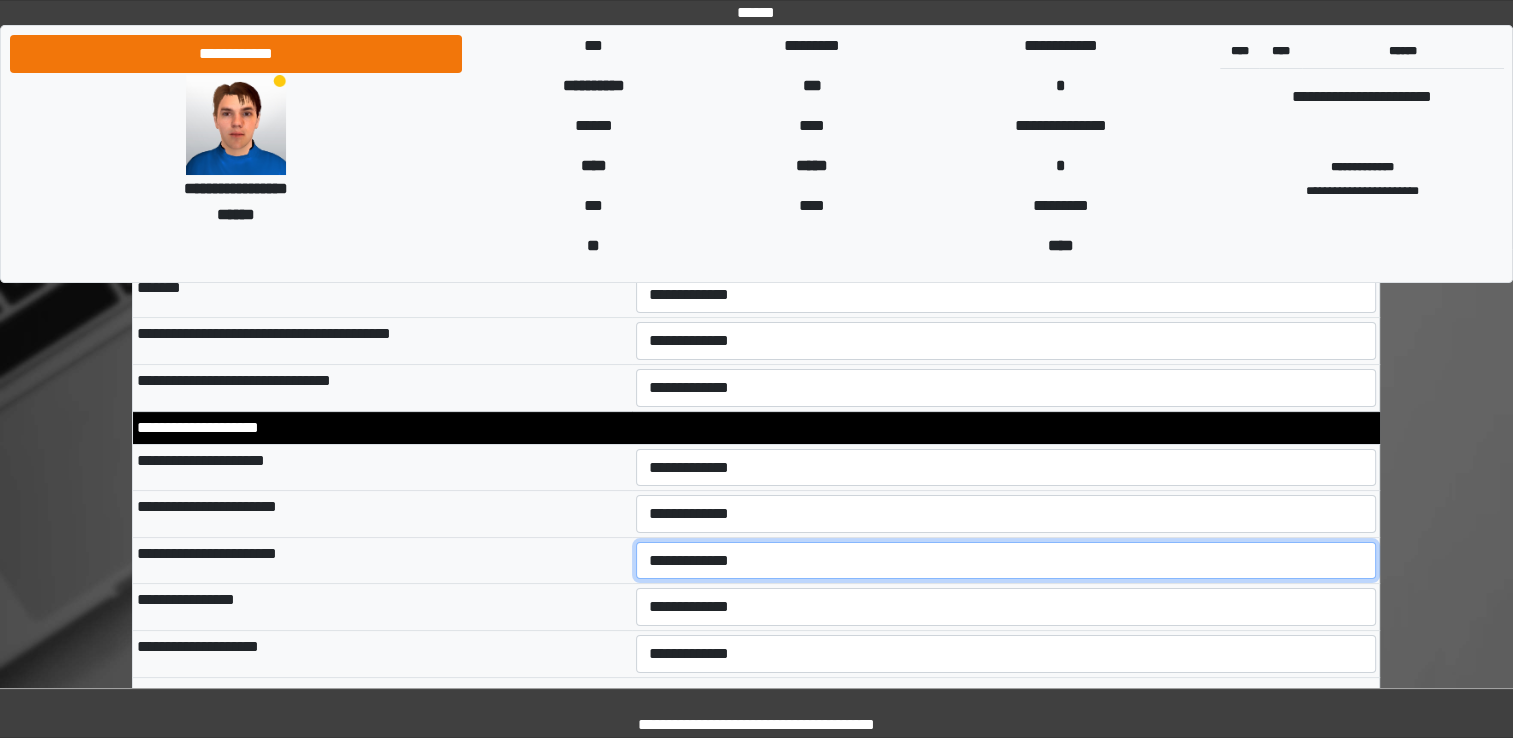 select on "*" 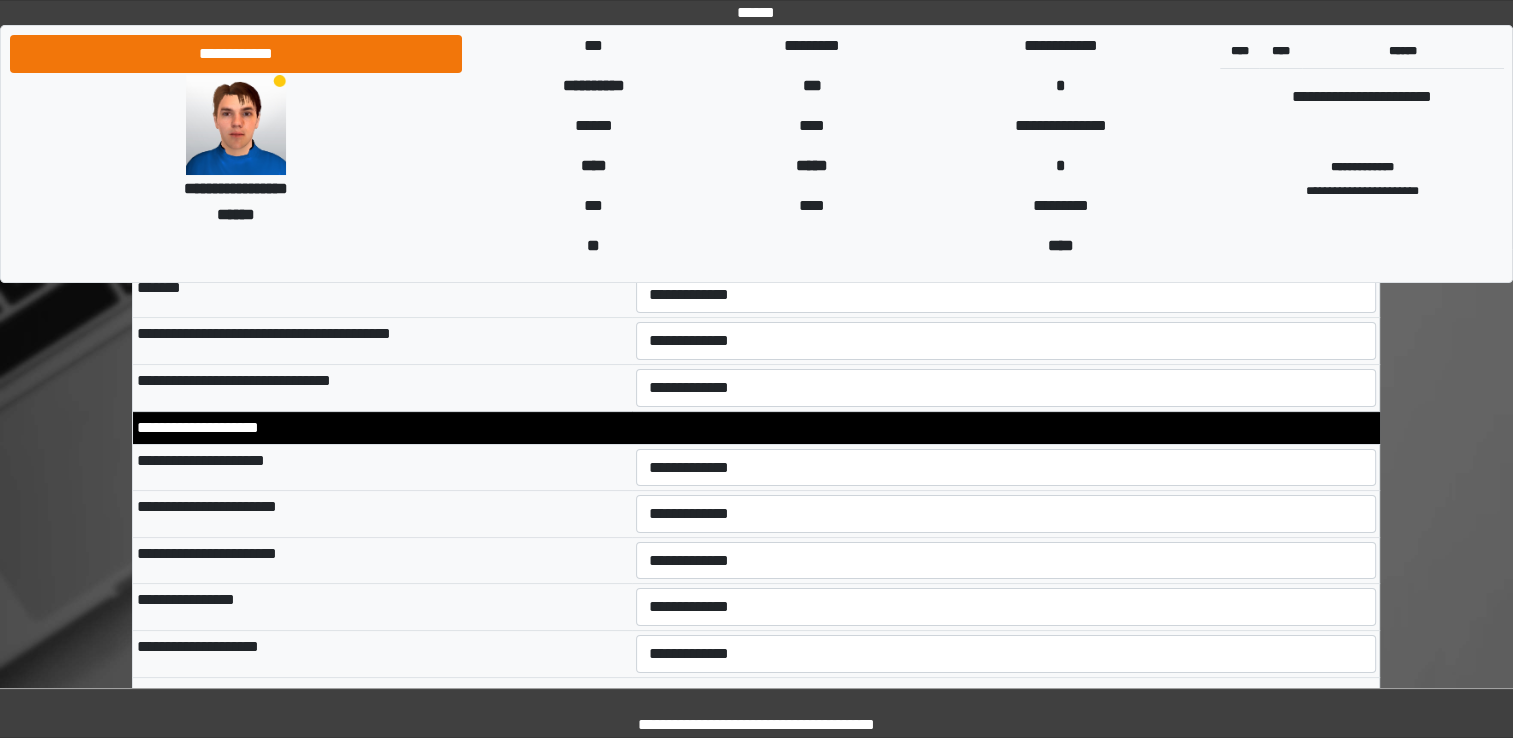 click on "**********" at bounding box center [382, 607] 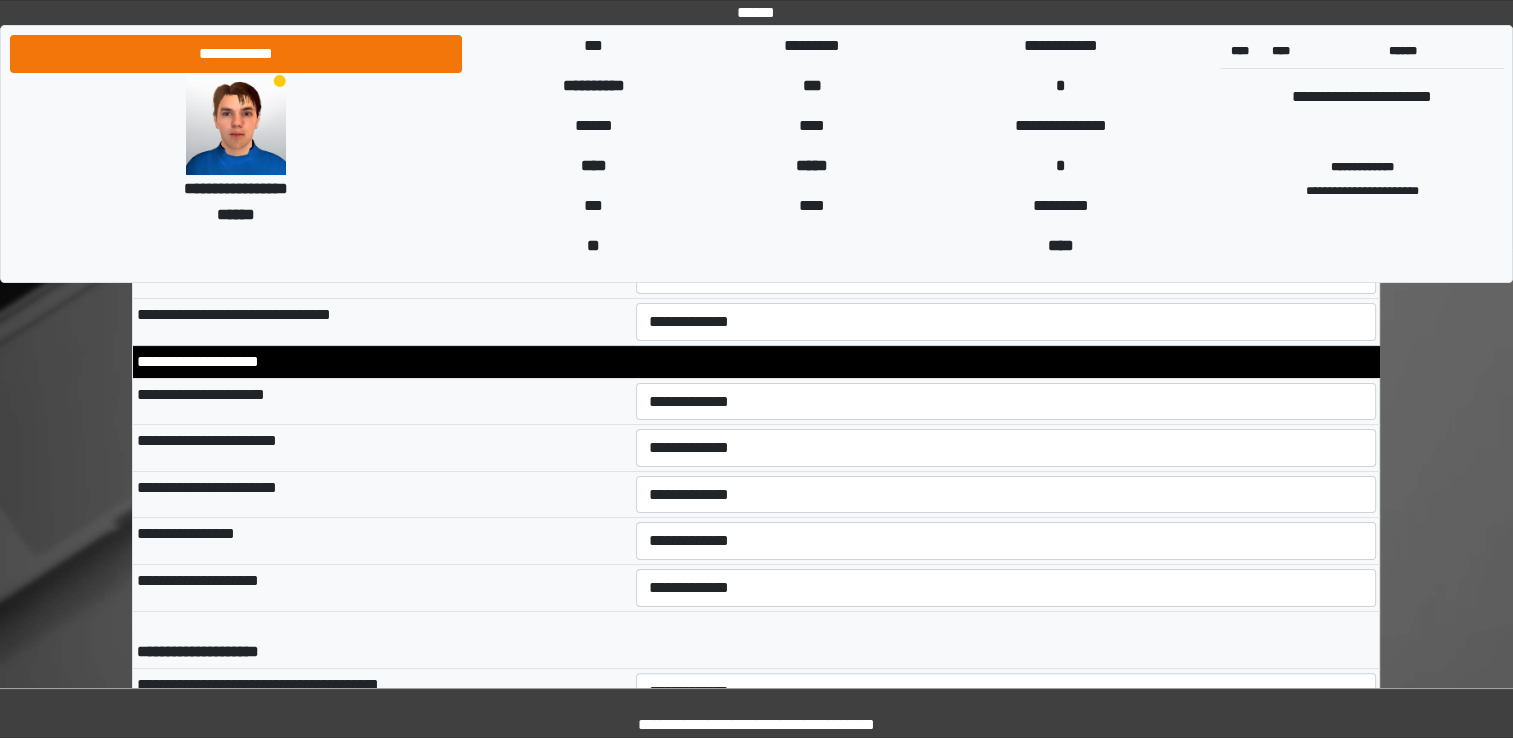 scroll, scrollTop: 7900, scrollLeft: 0, axis: vertical 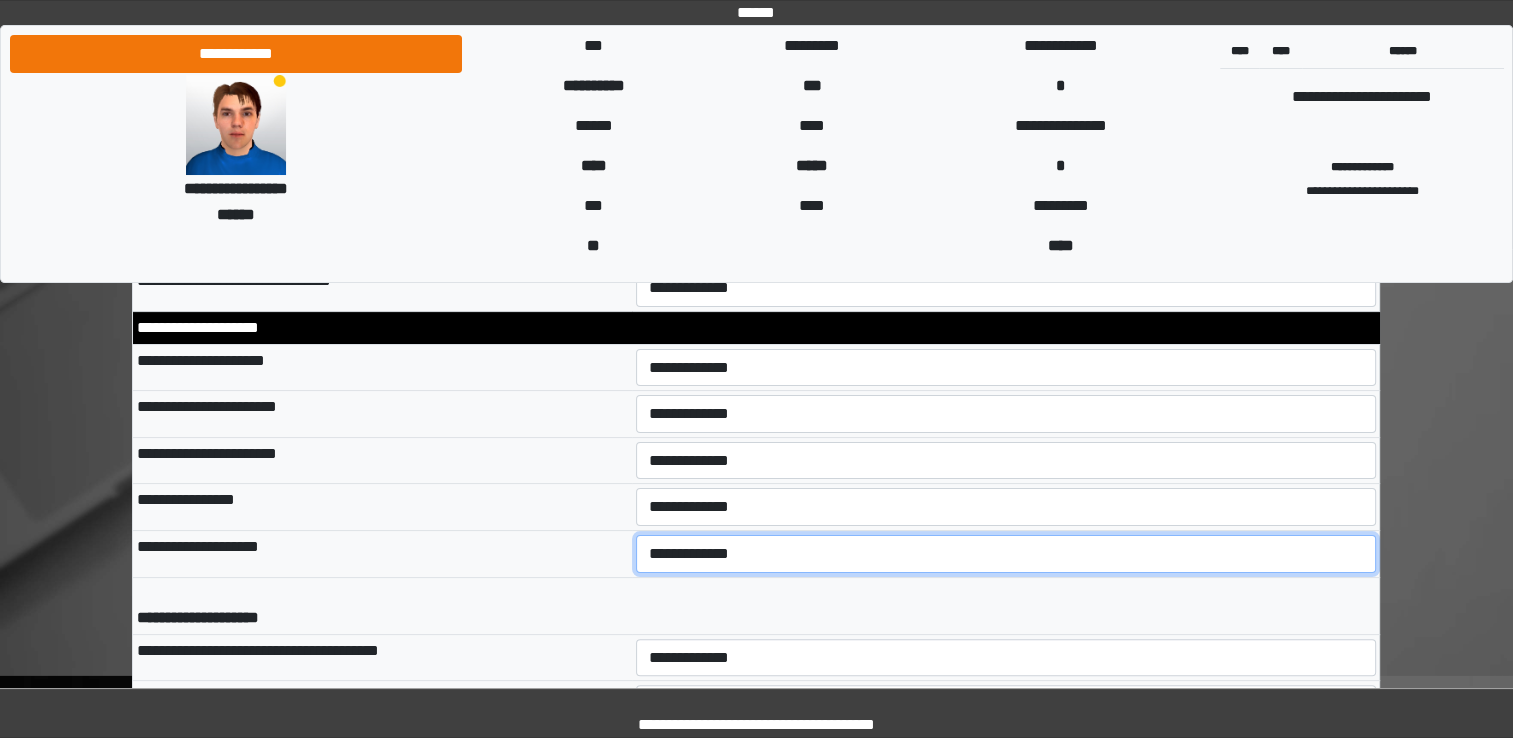 click on "**********" at bounding box center (1006, 554) 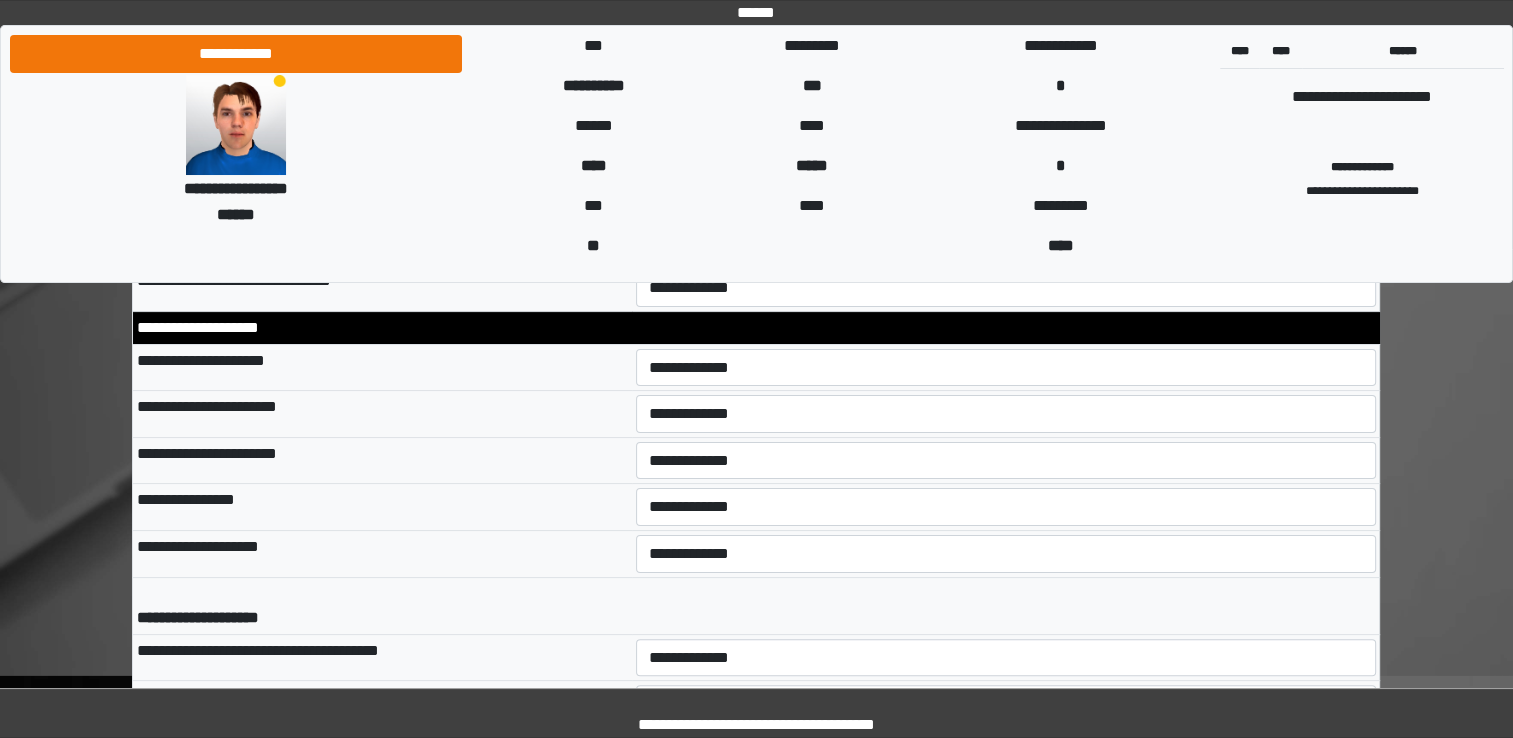 click on "**********" at bounding box center (382, 605) 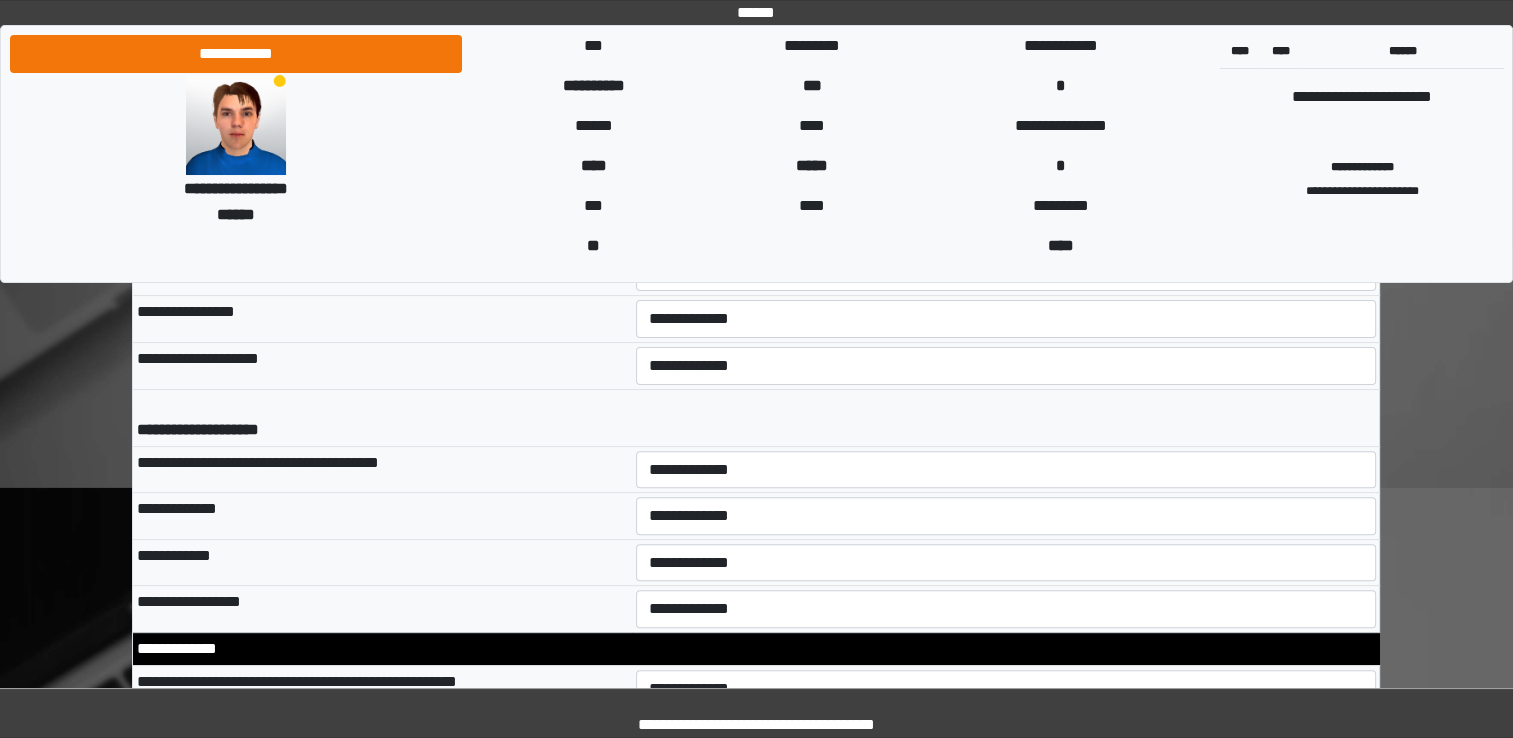 scroll, scrollTop: 8100, scrollLeft: 0, axis: vertical 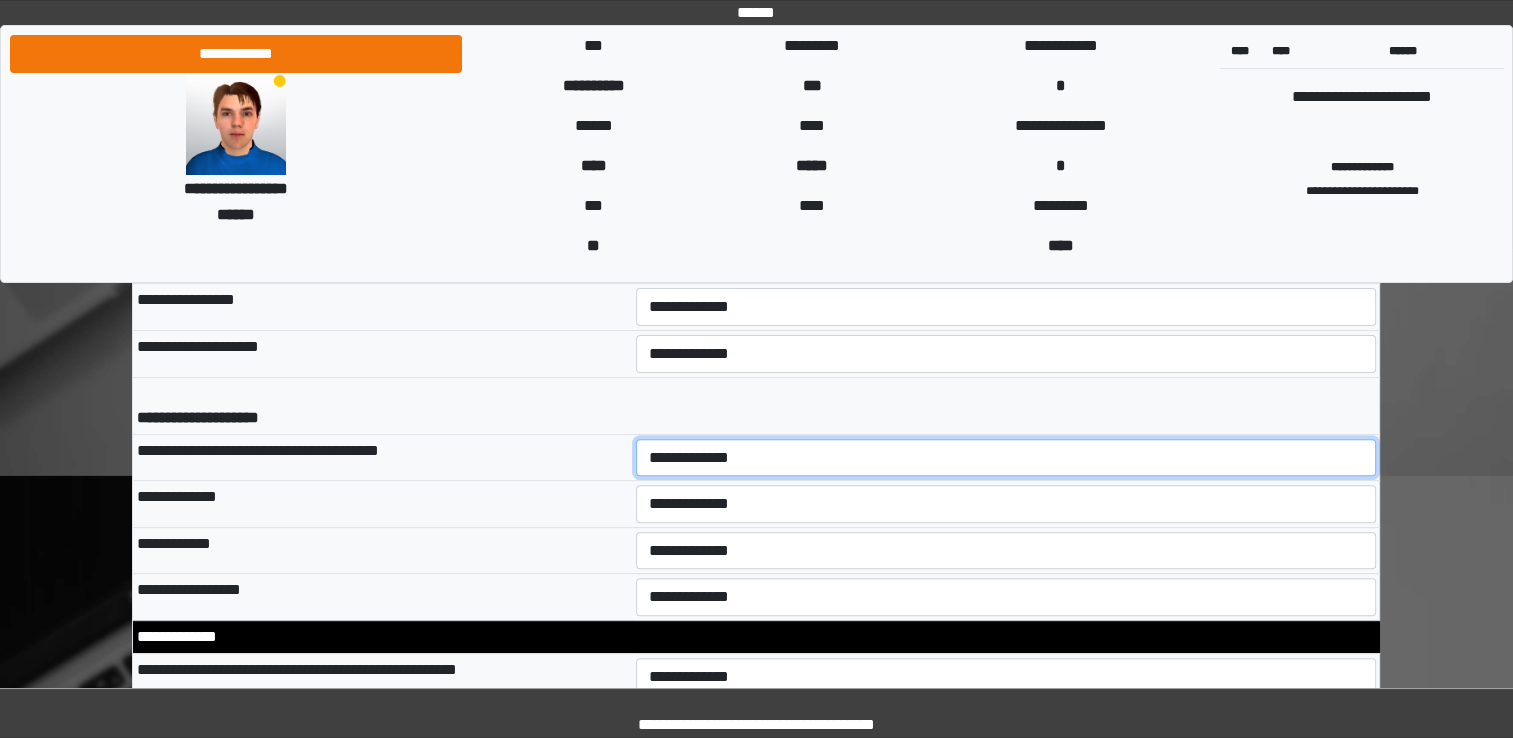 click on "**********" at bounding box center [1006, 458] 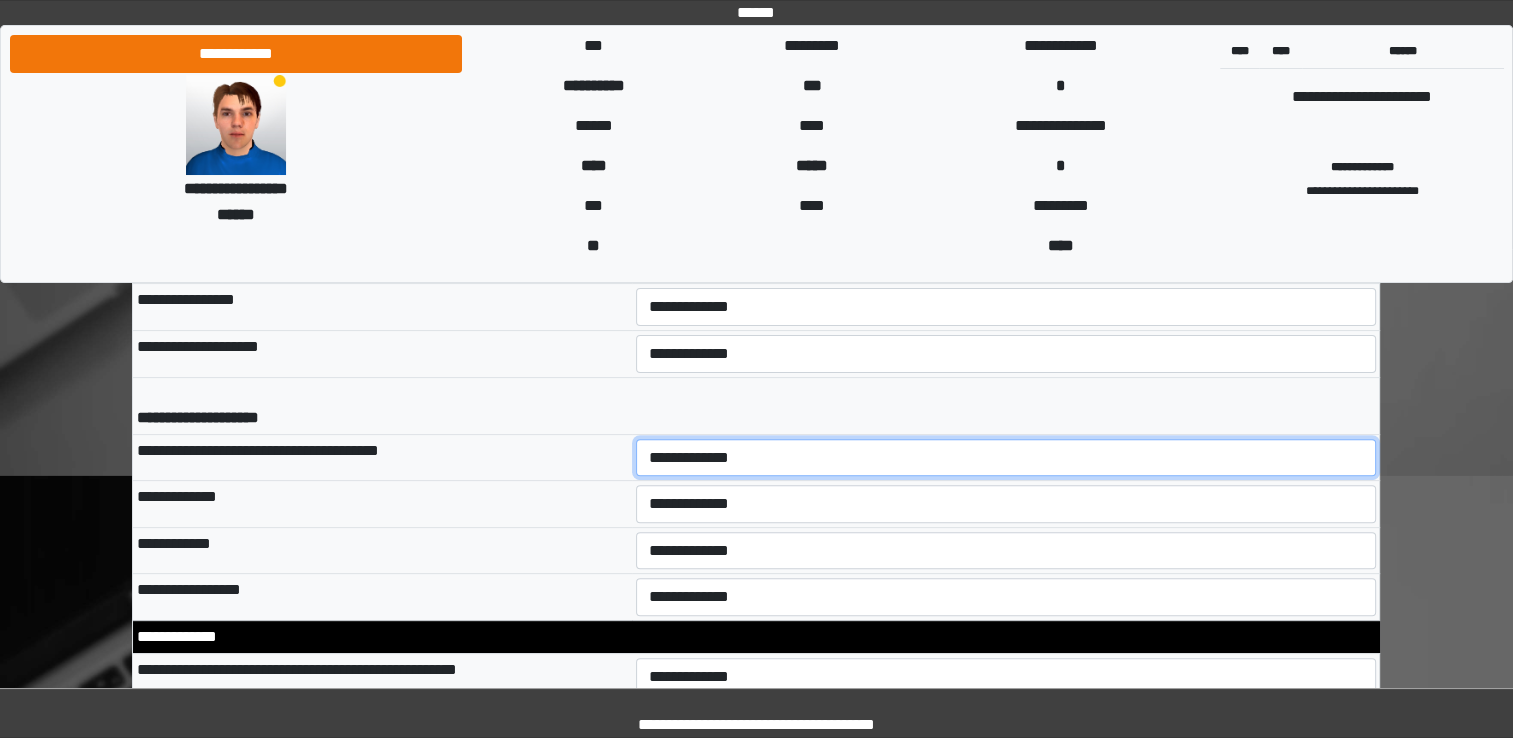 select on "*" 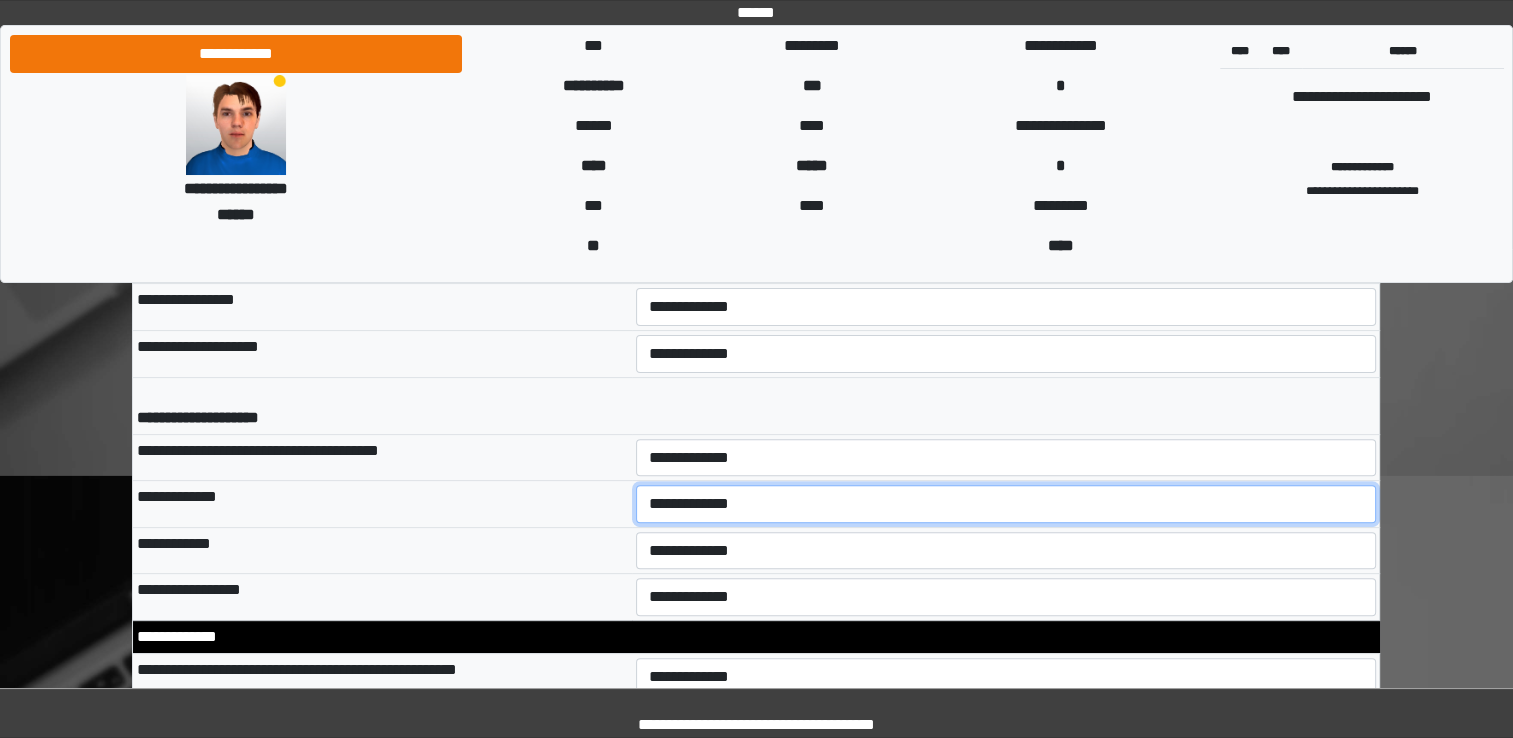 click on "**********" at bounding box center [1006, 504] 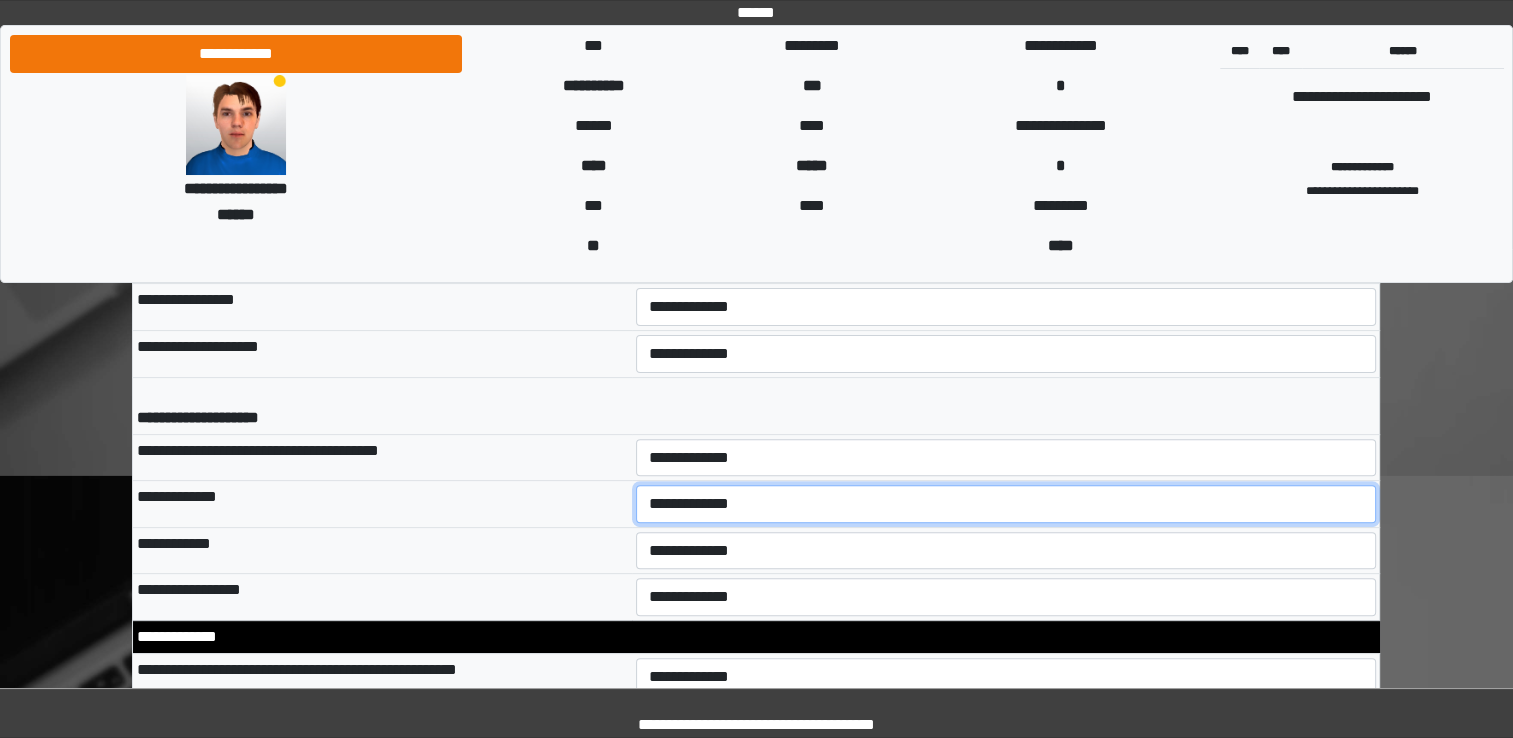select on "*" 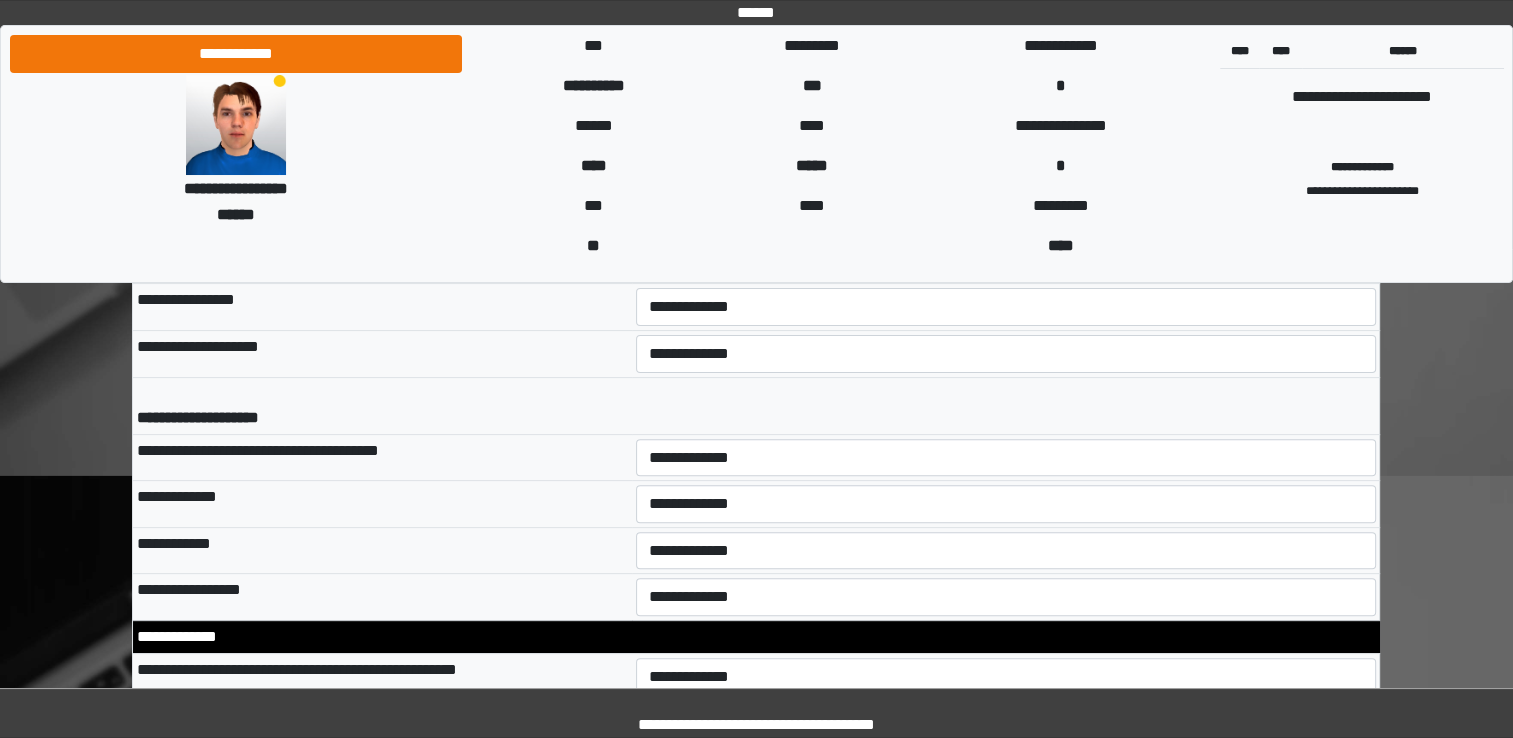 click on "**********" at bounding box center [1006, 597] 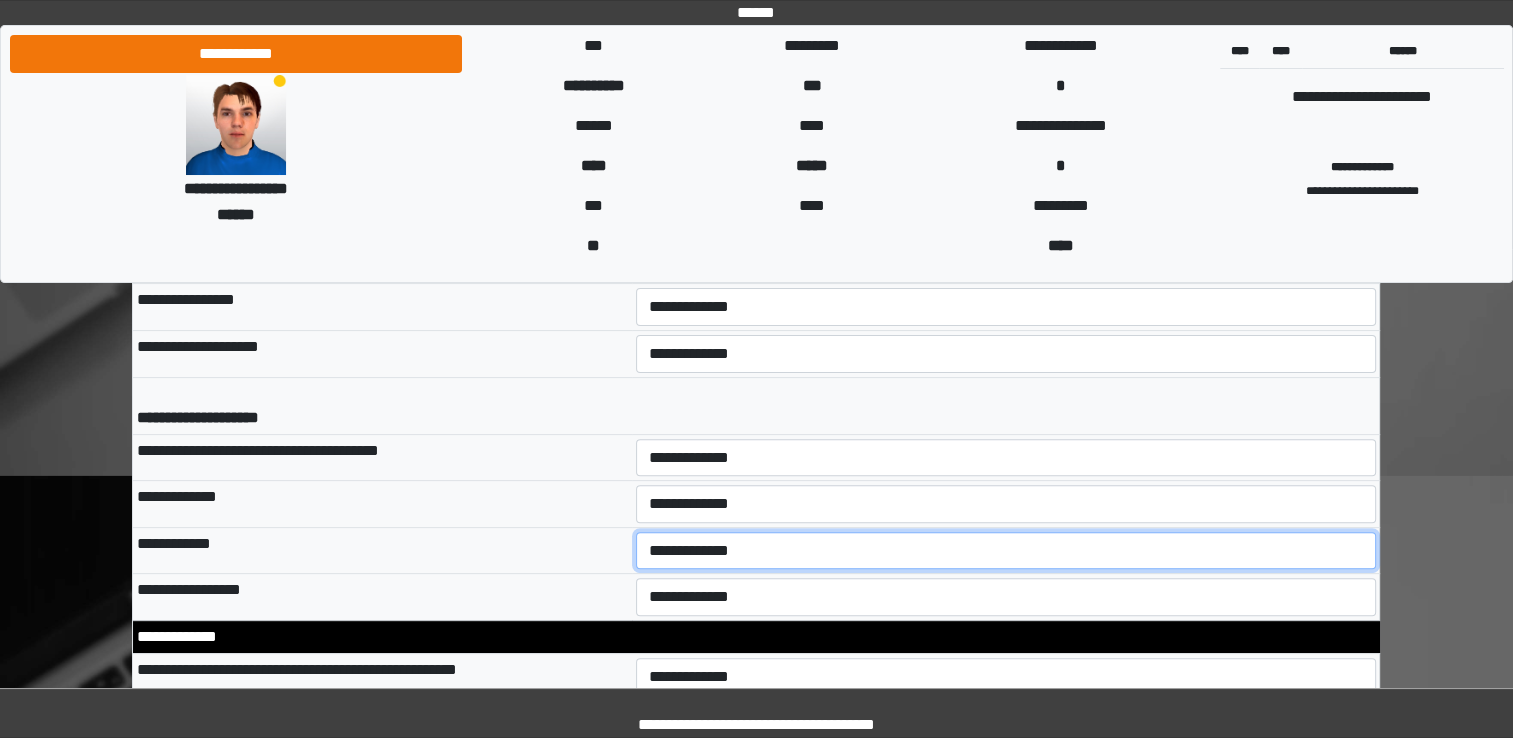 click on "**********" at bounding box center [1006, 551] 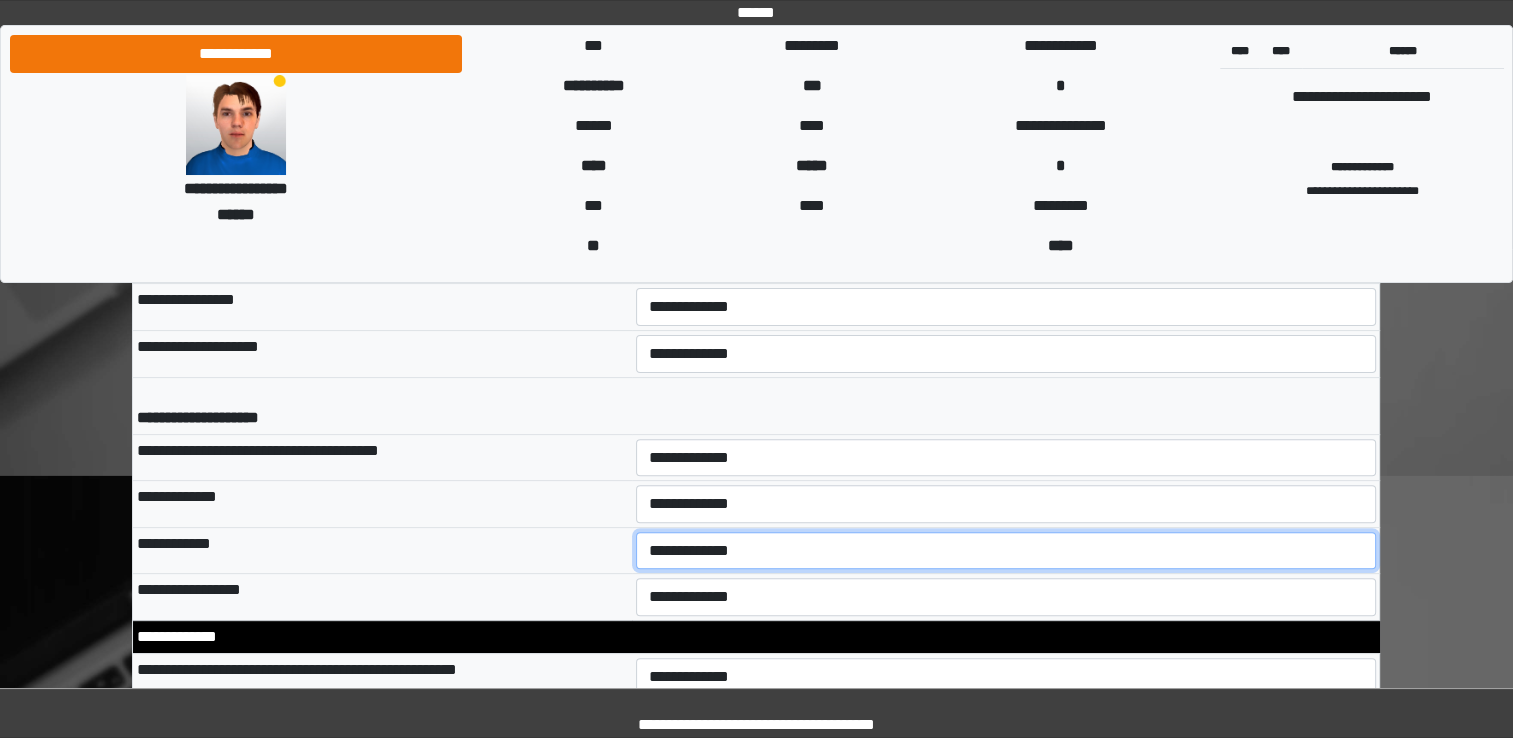 select on "*" 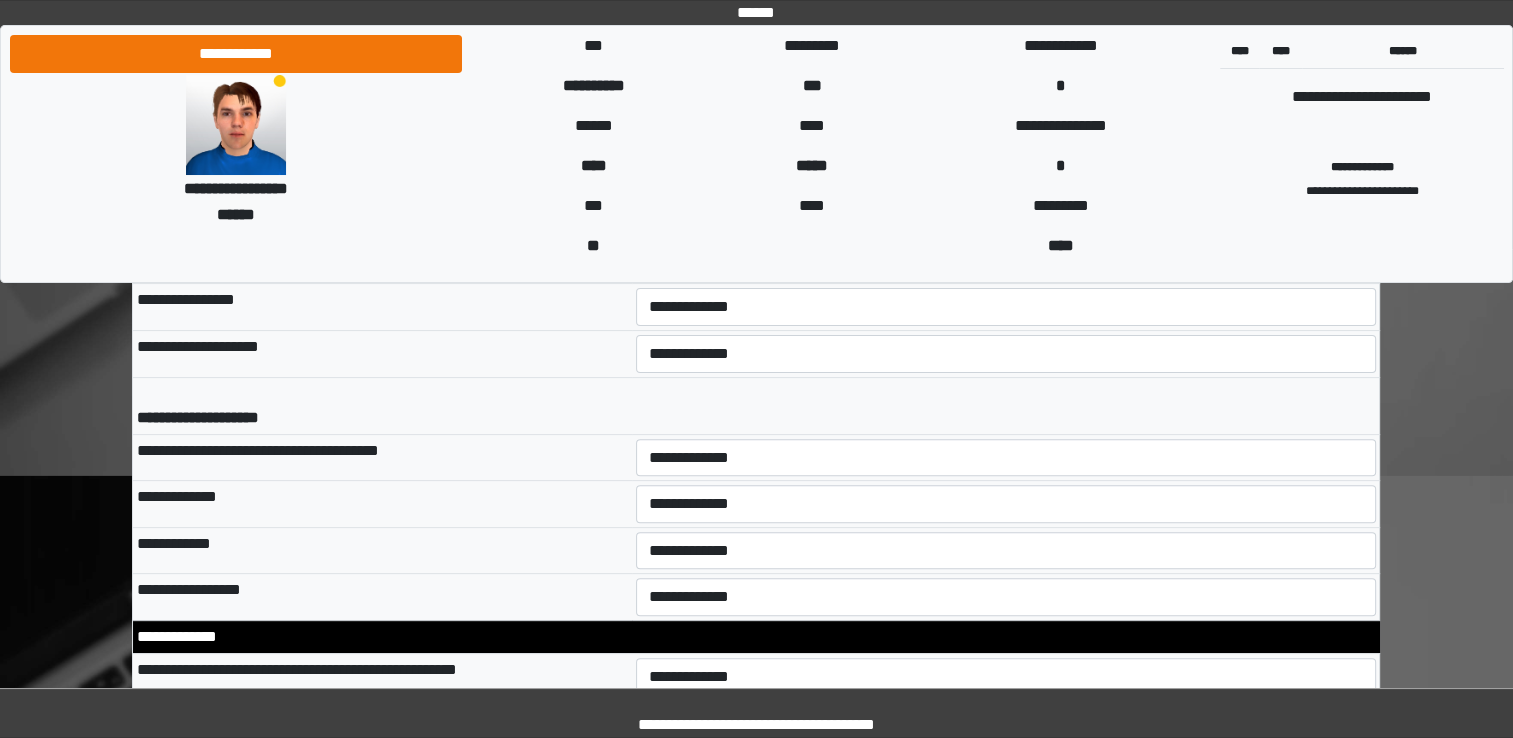 click on "**********" at bounding box center (382, 597) 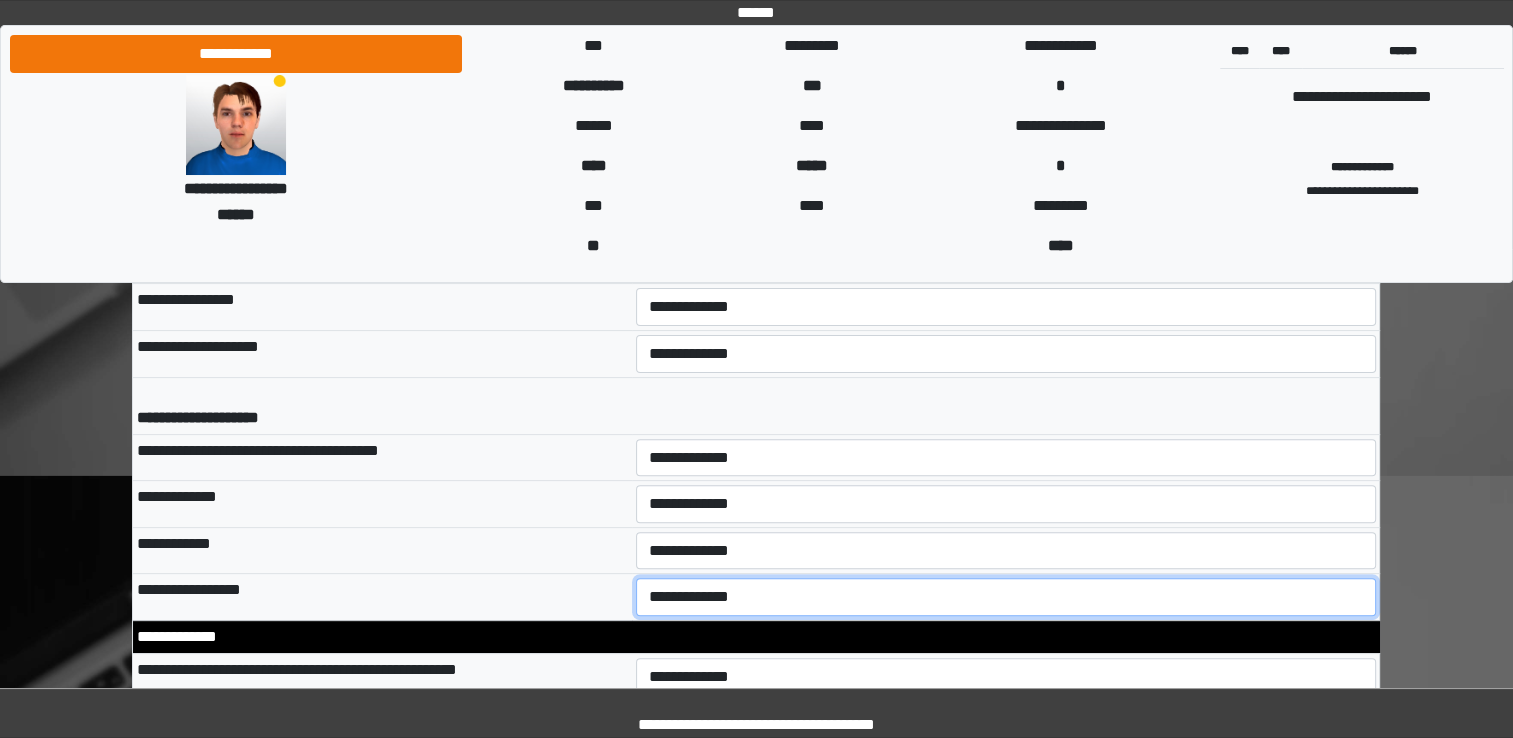 click on "**********" at bounding box center (1006, 597) 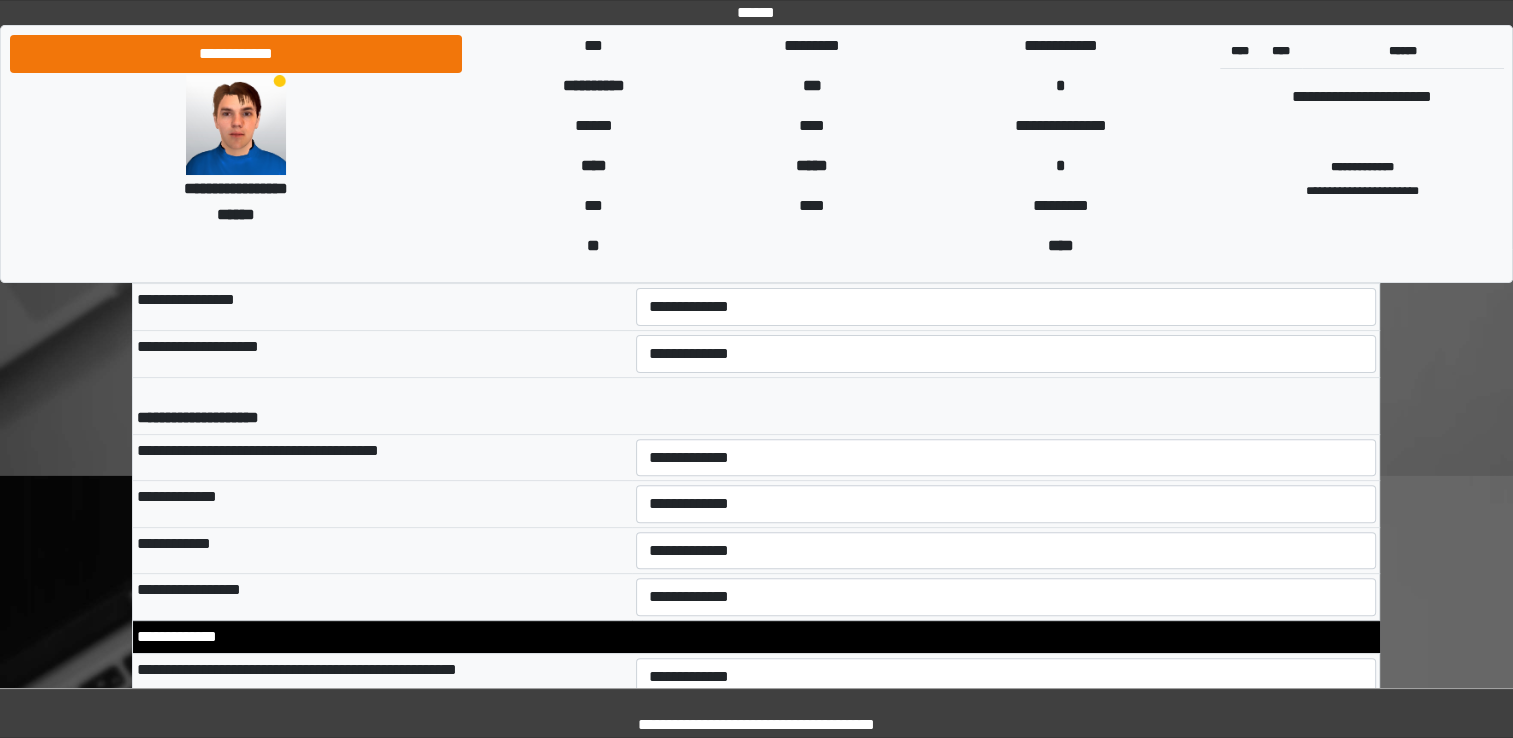 click on "**********" at bounding box center [382, 597] 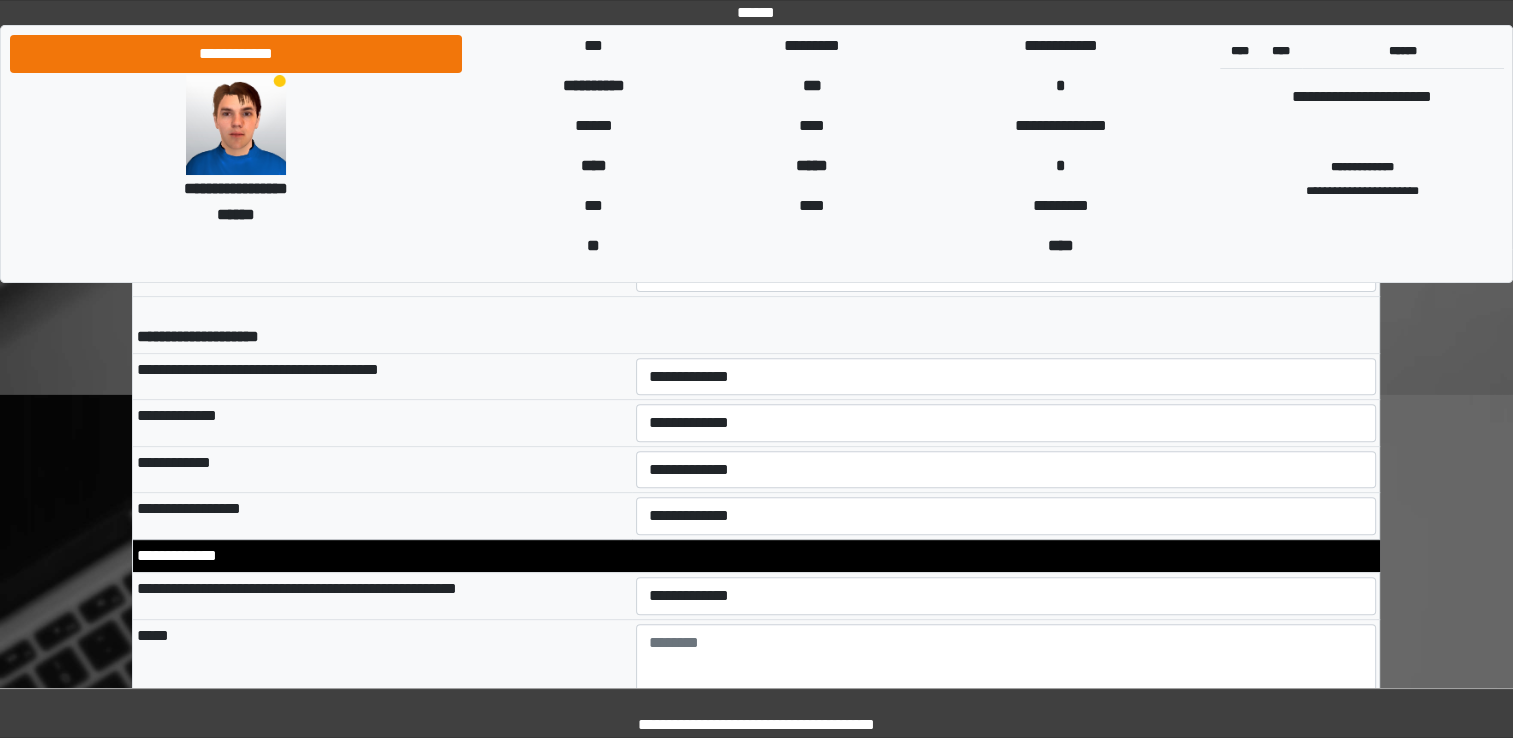 scroll, scrollTop: 8300, scrollLeft: 0, axis: vertical 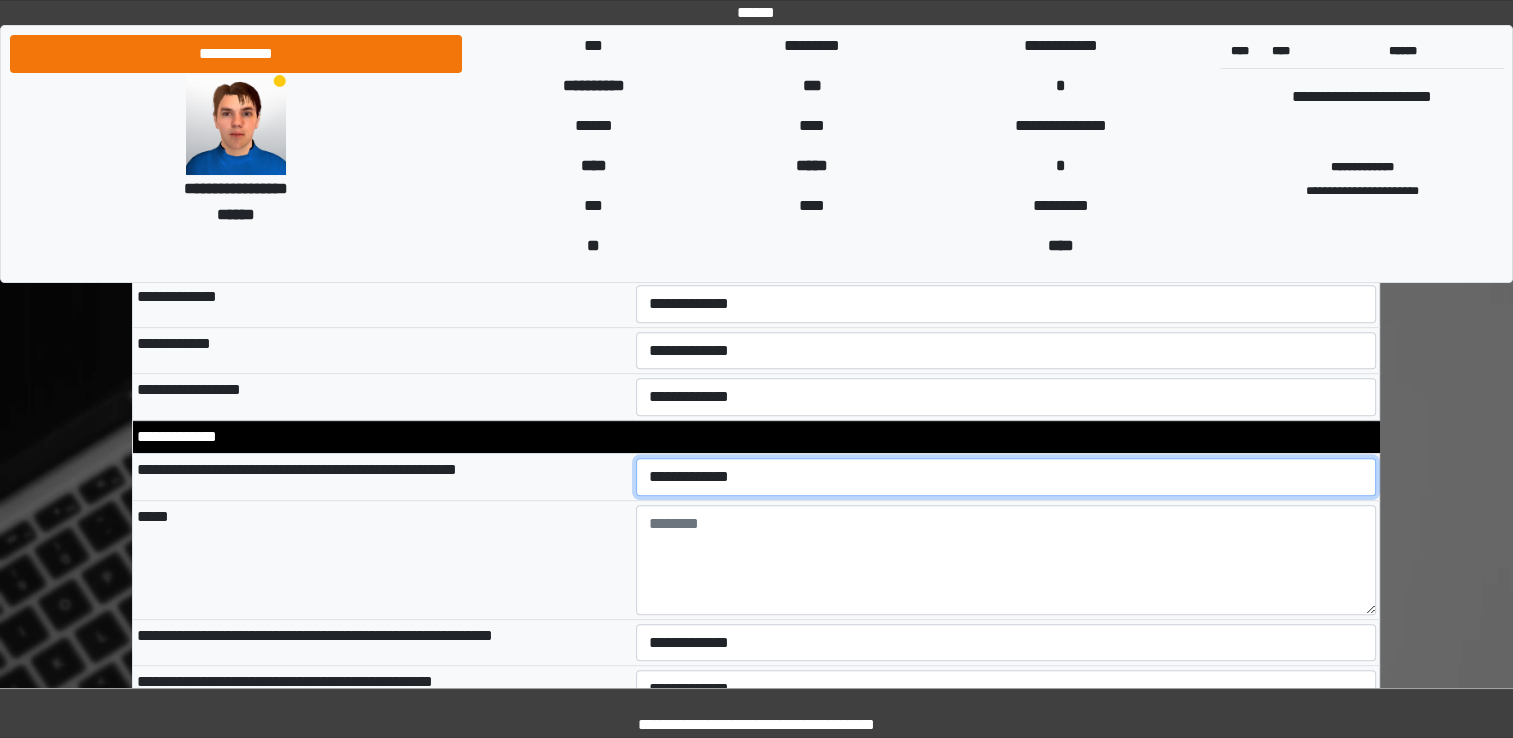 drag, startPoint x: 653, startPoint y: 475, endPoint x: 634, endPoint y: 481, distance: 19.924858 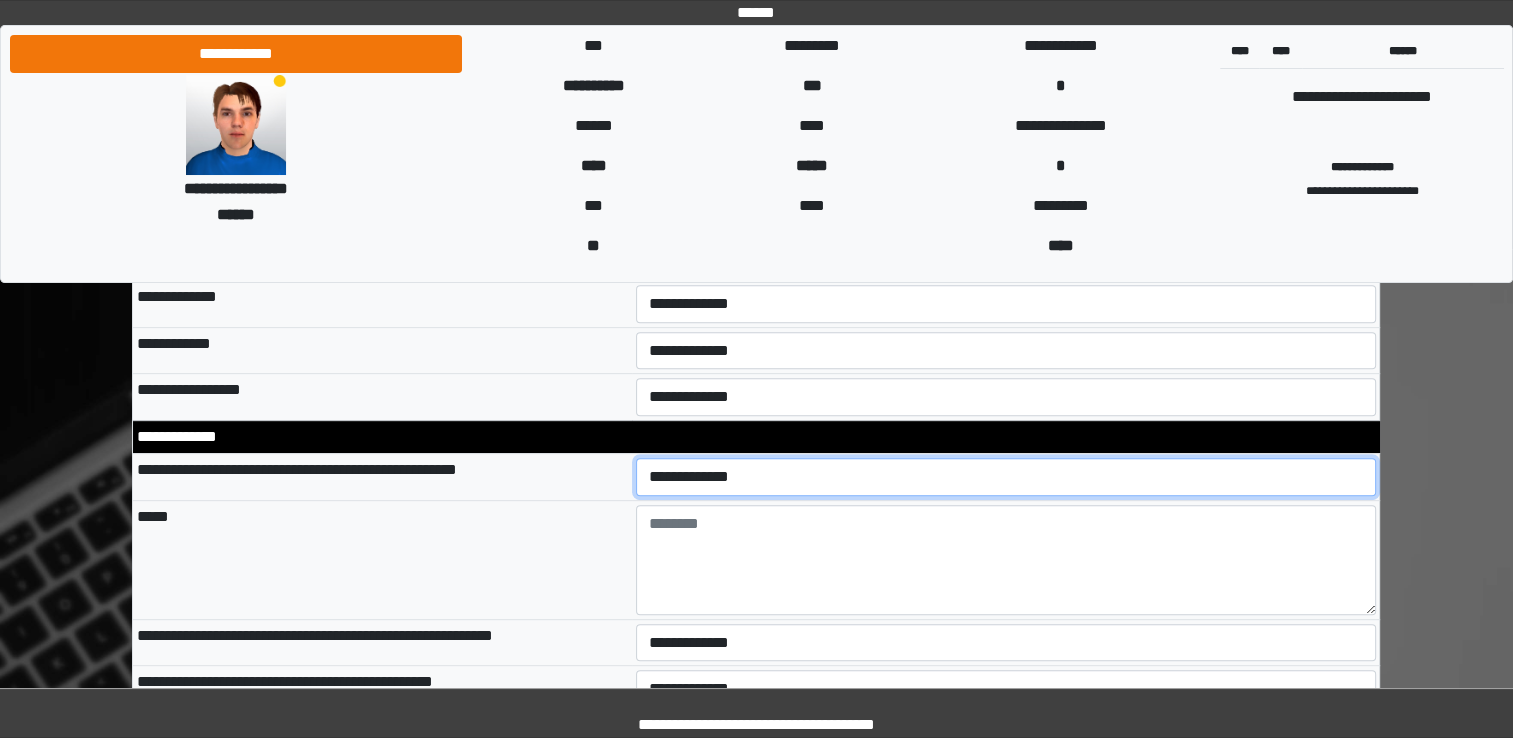select on "*" 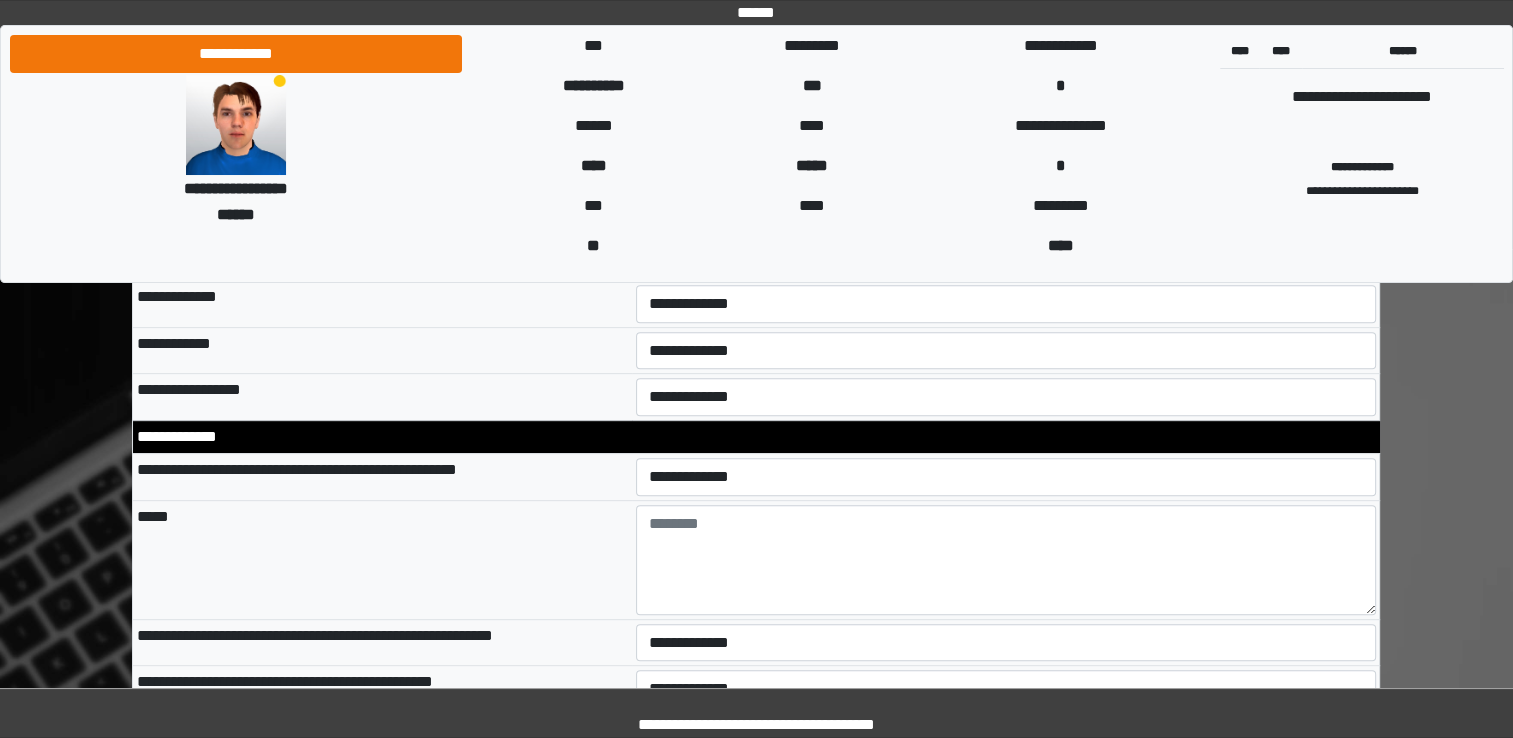 click on "*****" at bounding box center [382, 559] 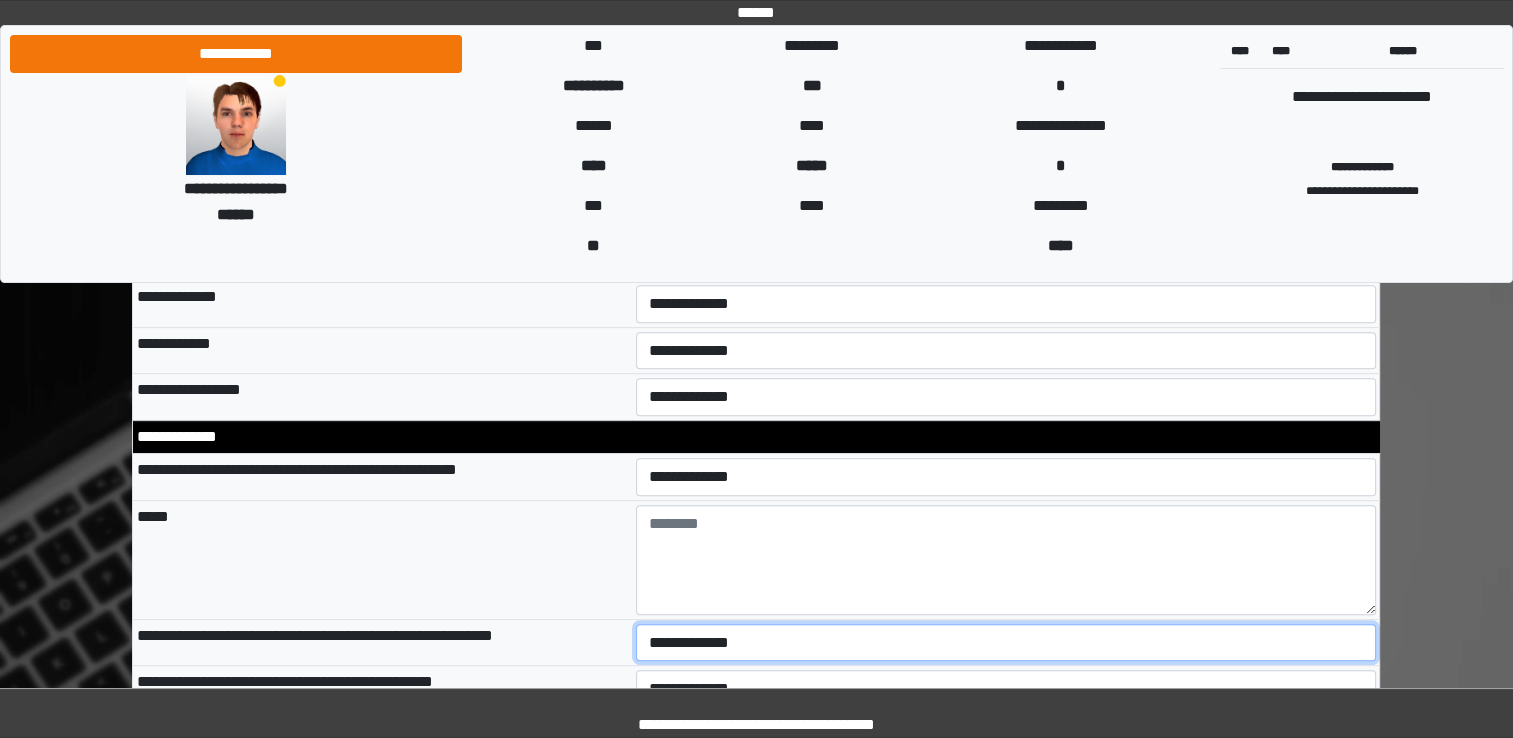 click on "**********" at bounding box center (1006, 643) 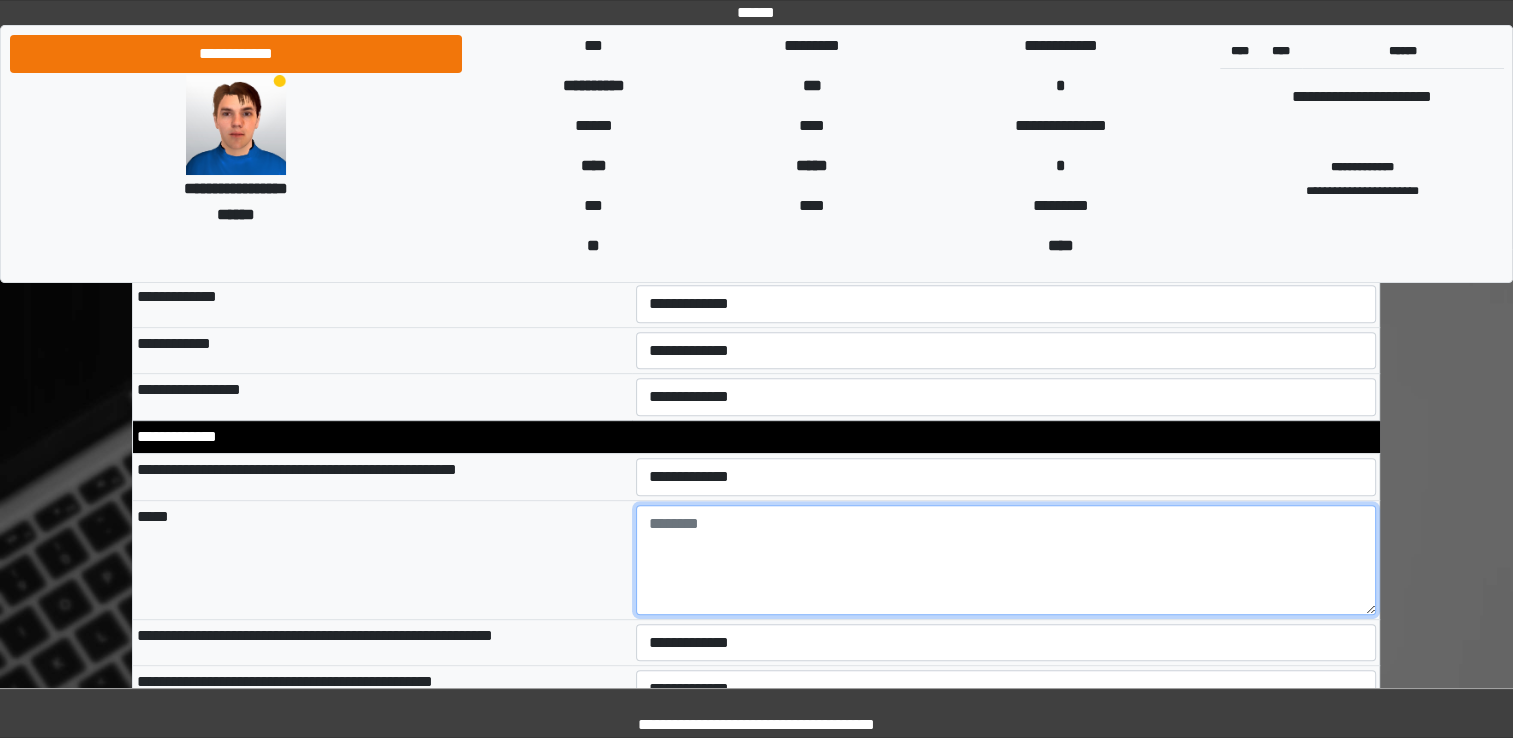 click at bounding box center (1006, 560) 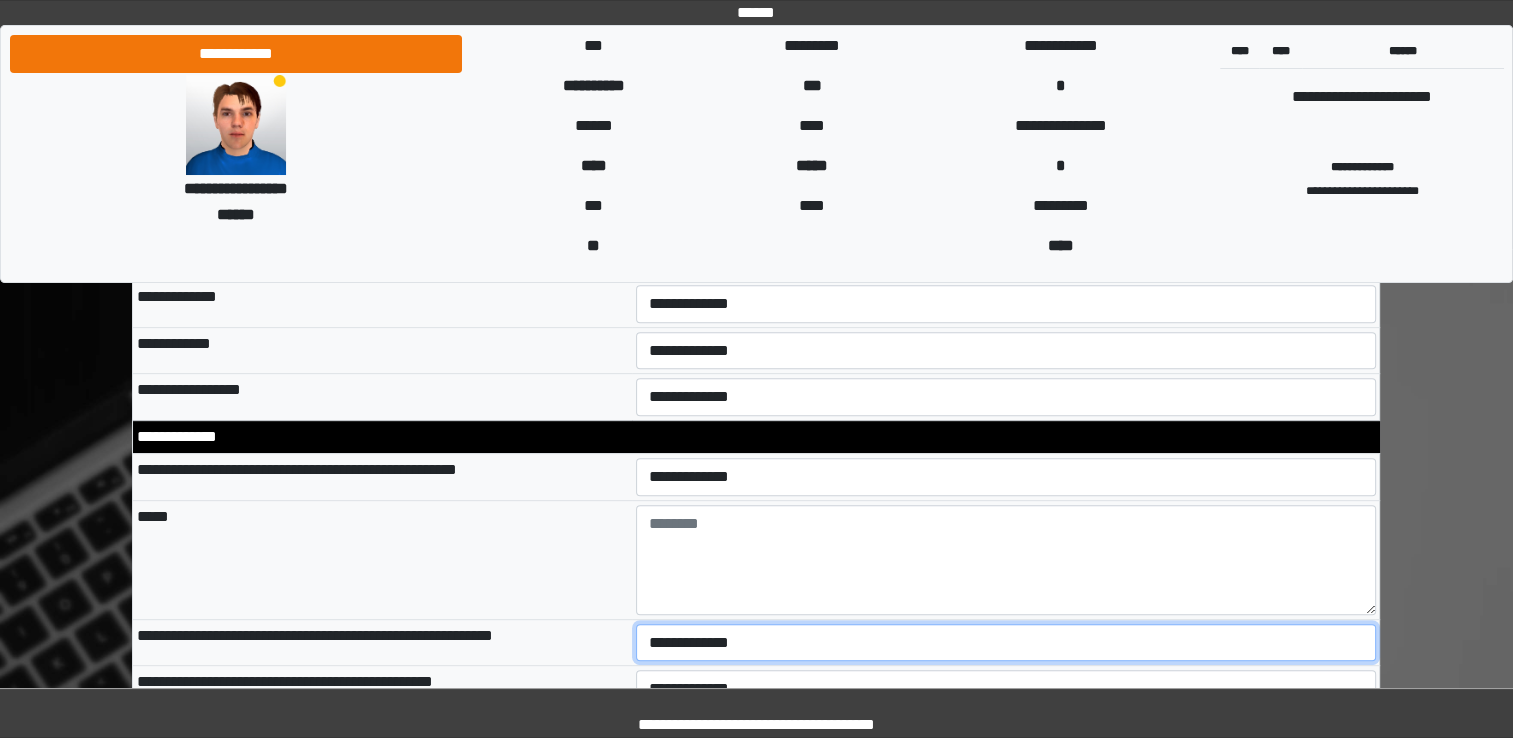 click on "**********" at bounding box center (1006, 643) 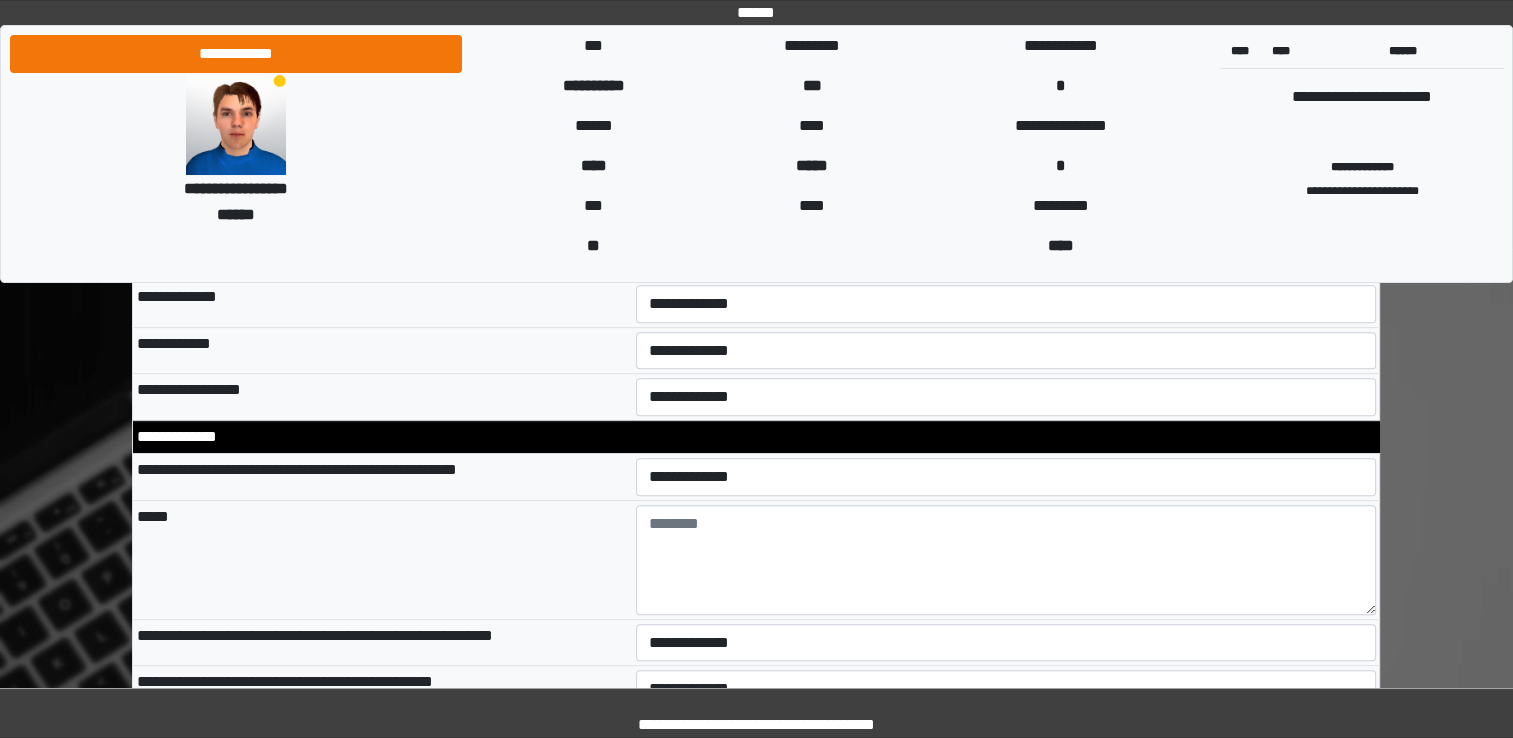 click on "*****" at bounding box center [382, 559] 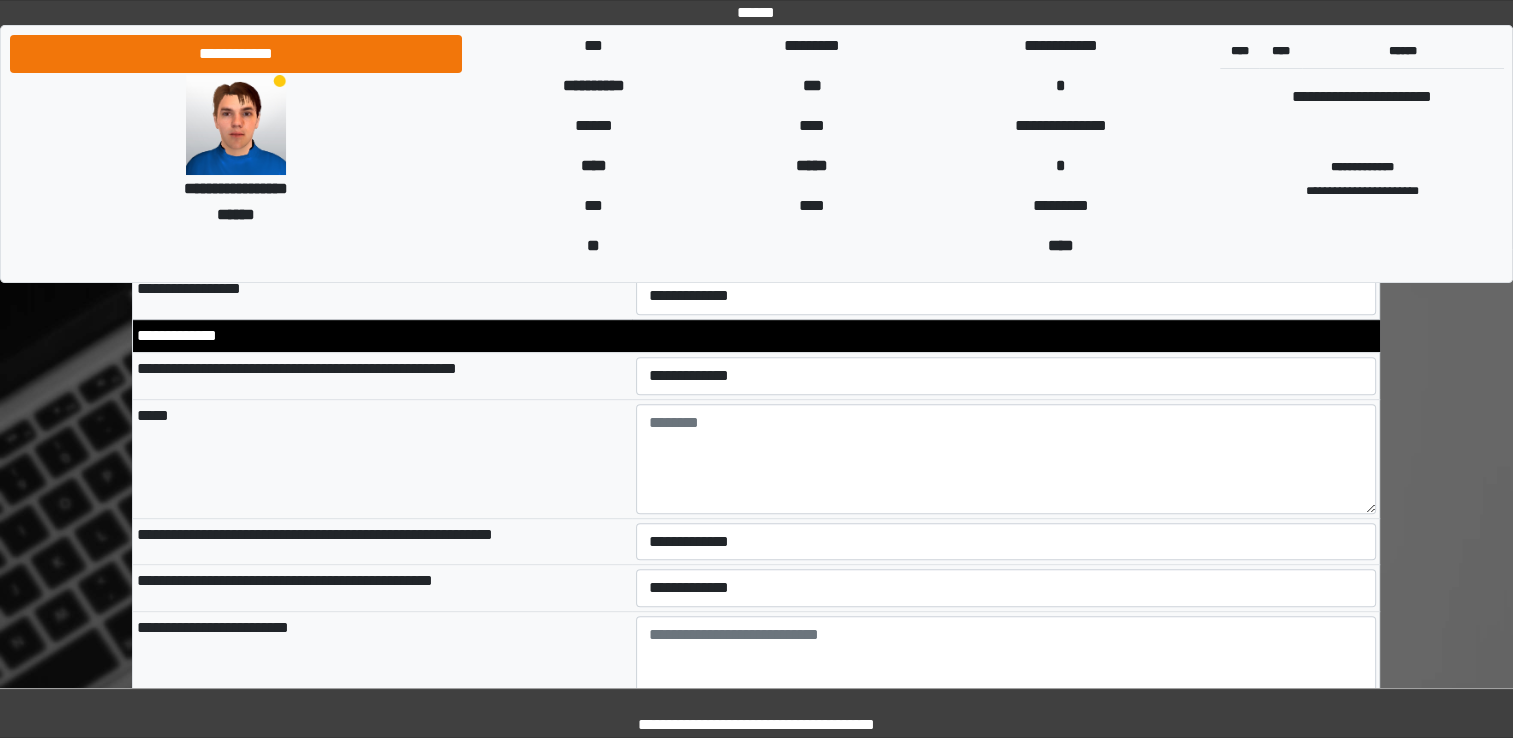 scroll, scrollTop: 8500, scrollLeft: 0, axis: vertical 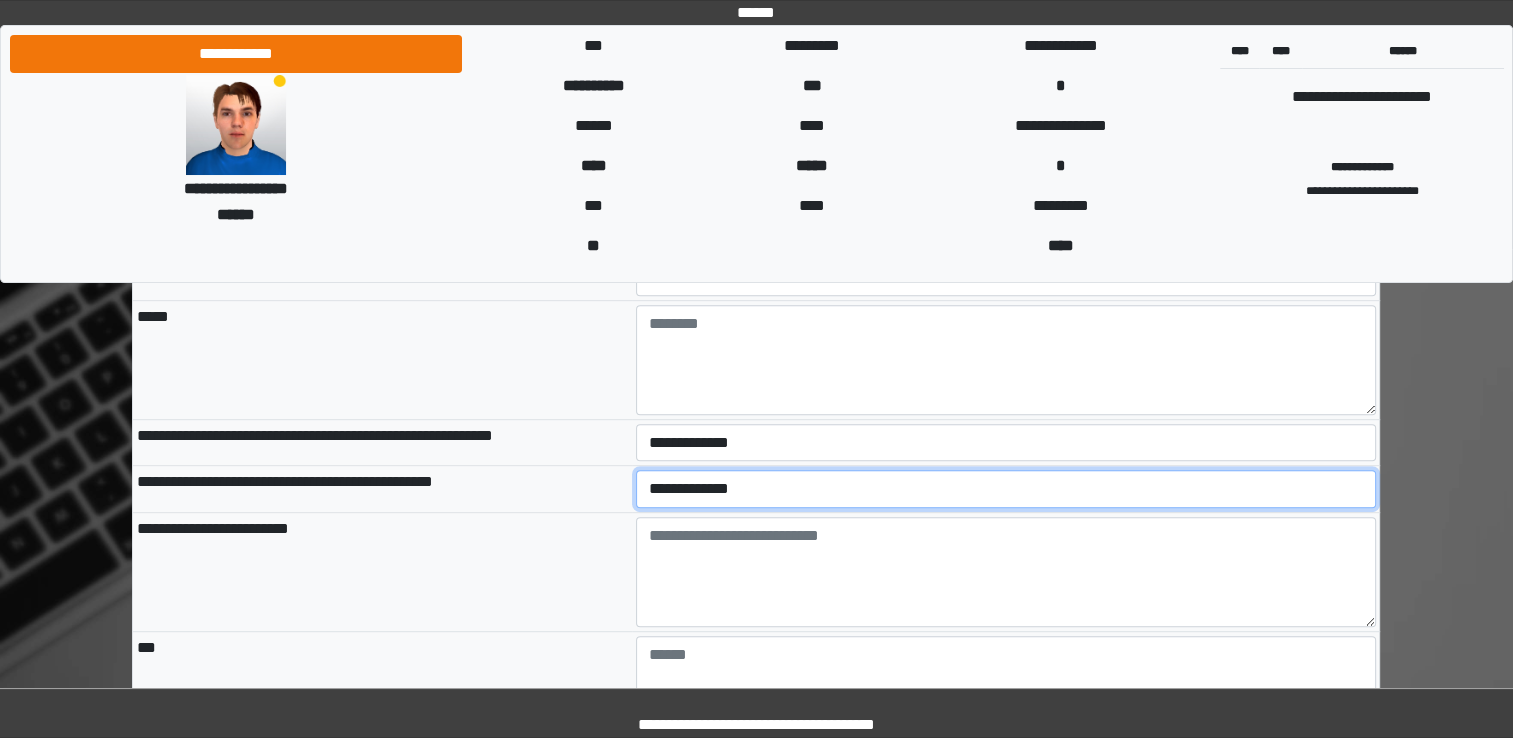 click on "**********" at bounding box center (1006, 489) 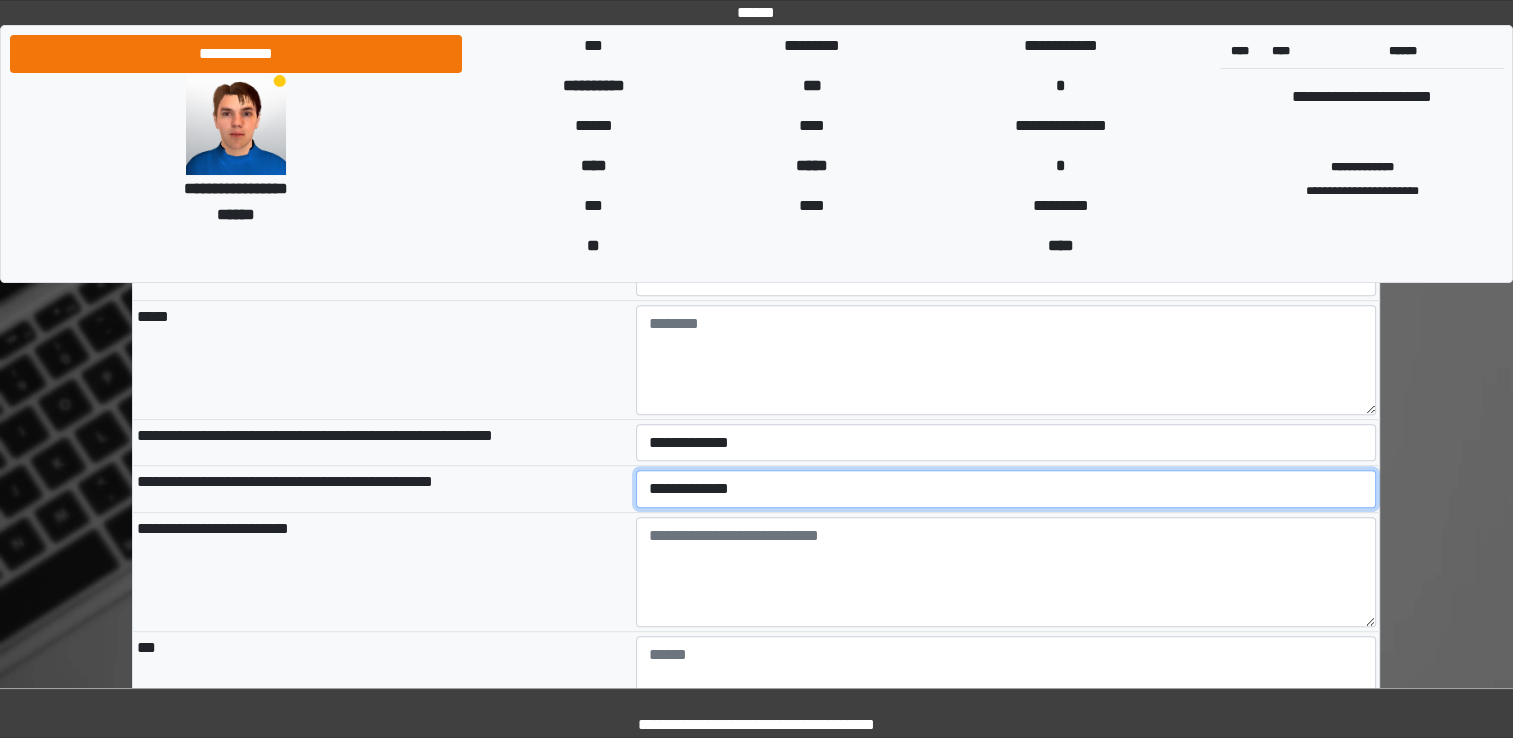 select on "*" 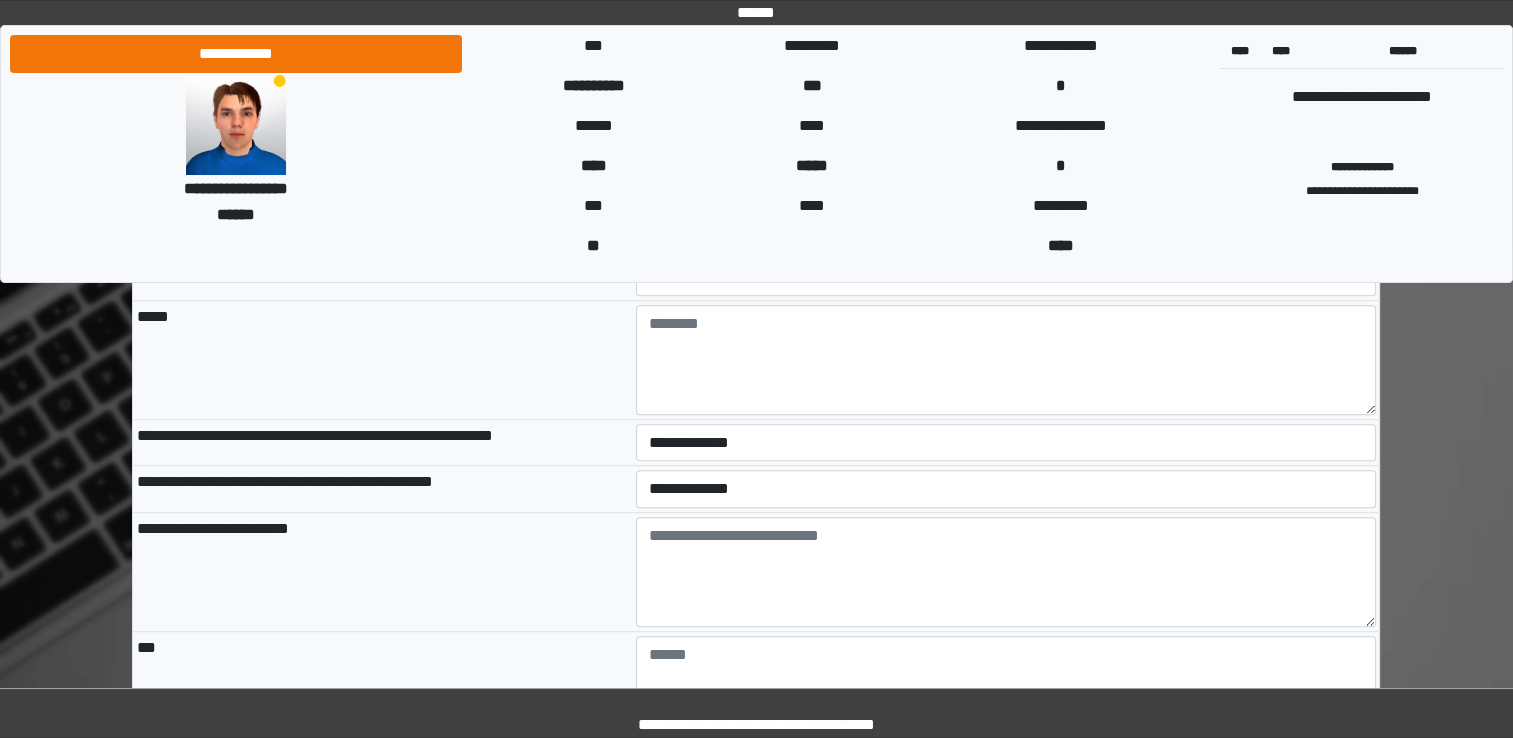 click on "**********" at bounding box center (382, 571) 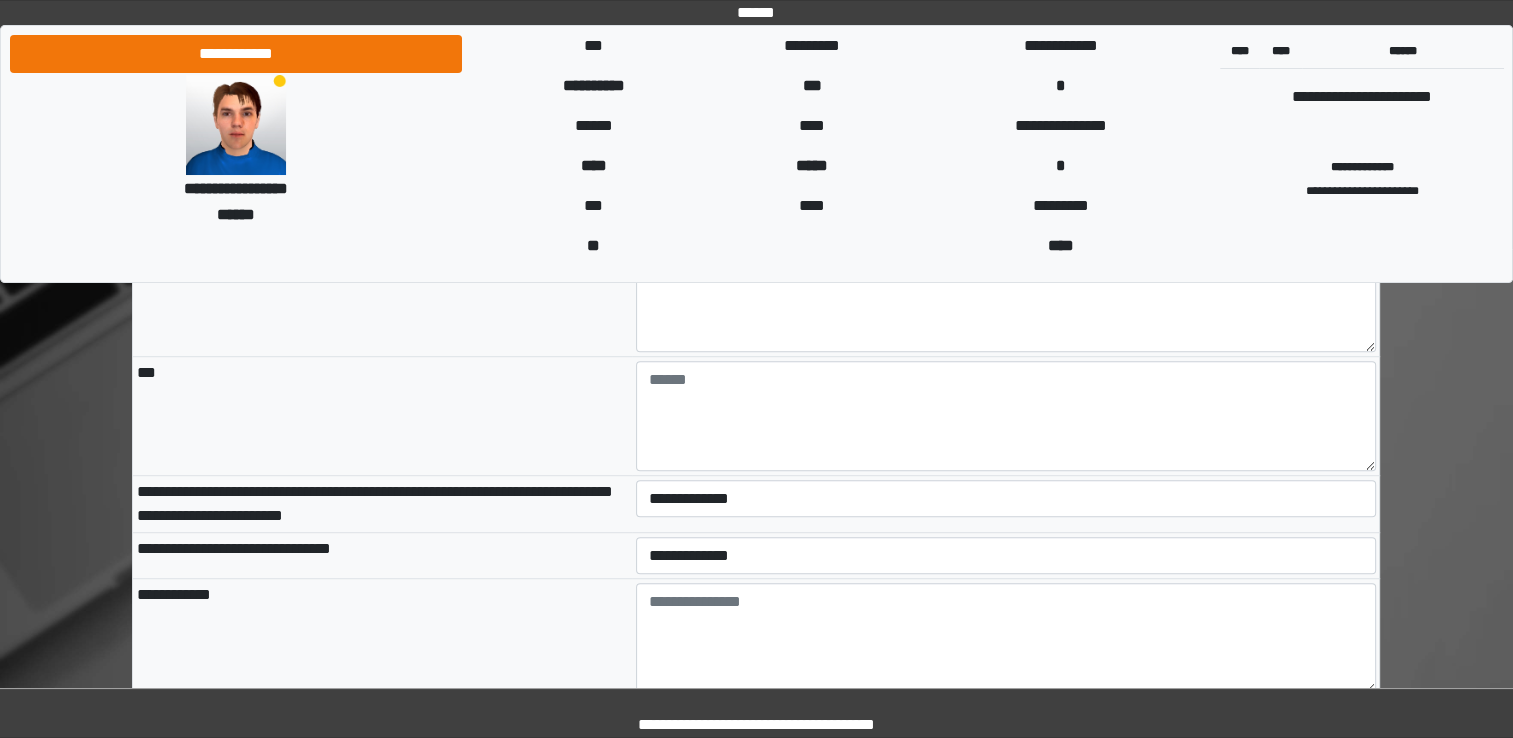scroll, scrollTop: 8800, scrollLeft: 0, axis: vertical 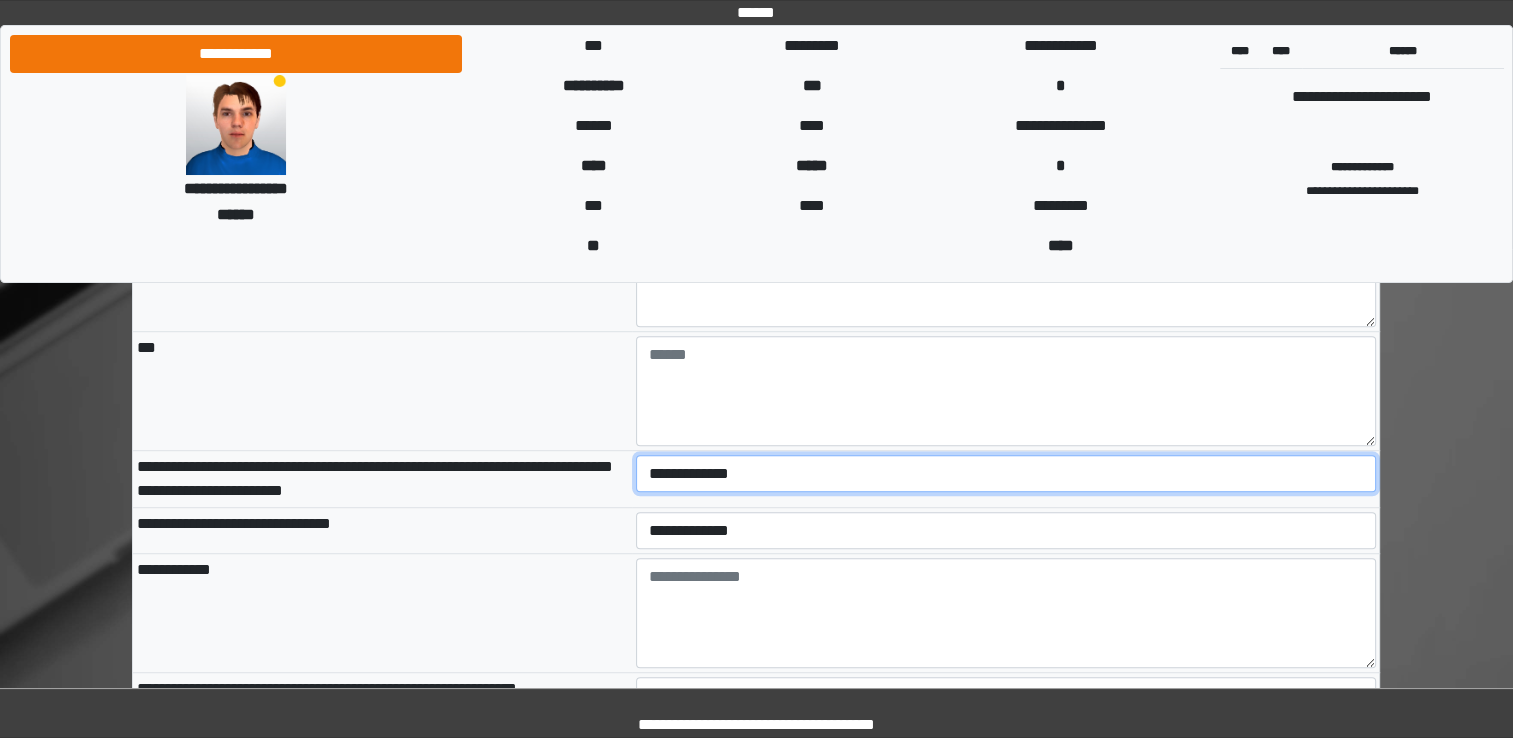 click on "**********" at bounding box center (1006, 474) 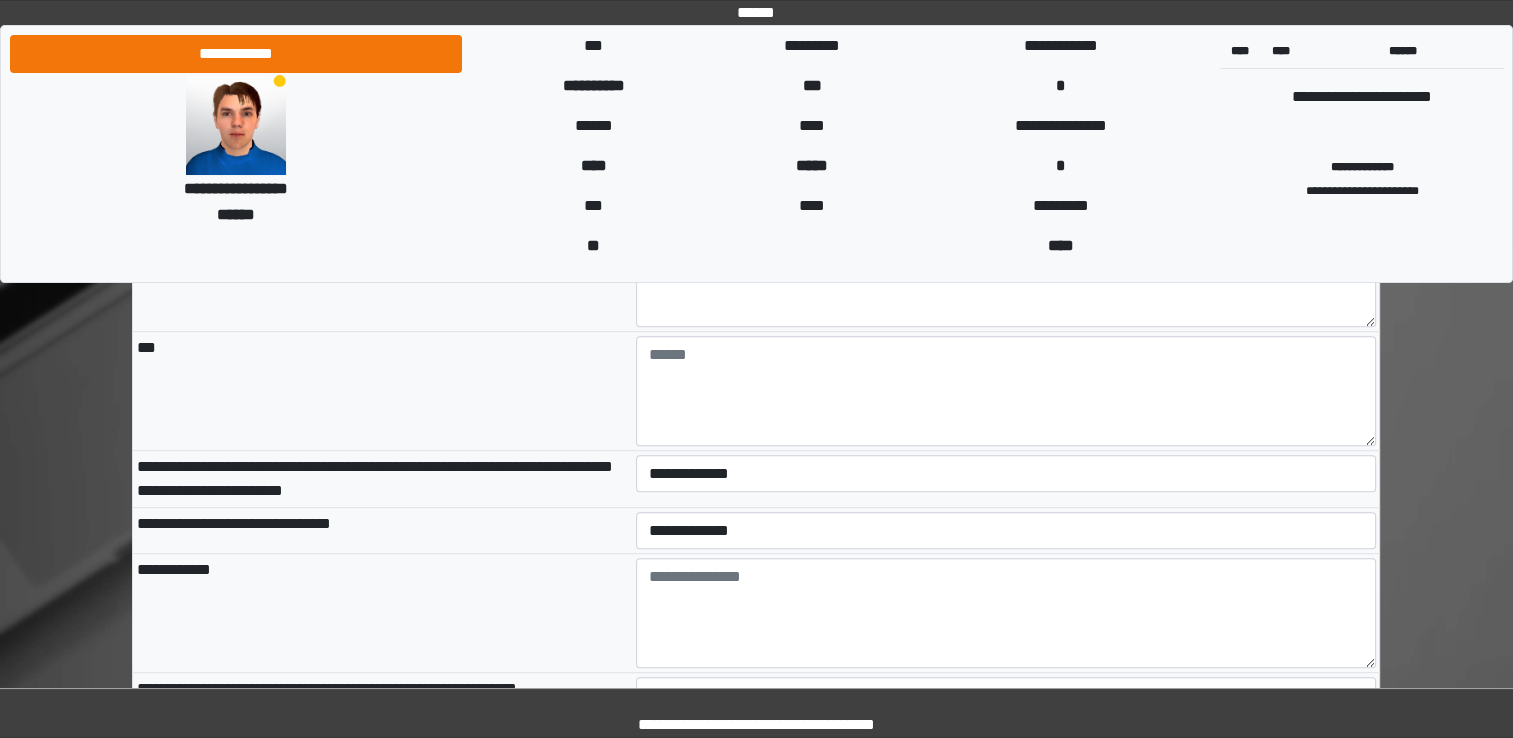 drag, startPoint x: 478, startPoint y: 527, endPoint x: 629, endPoint y: 518, distance: 151.26797 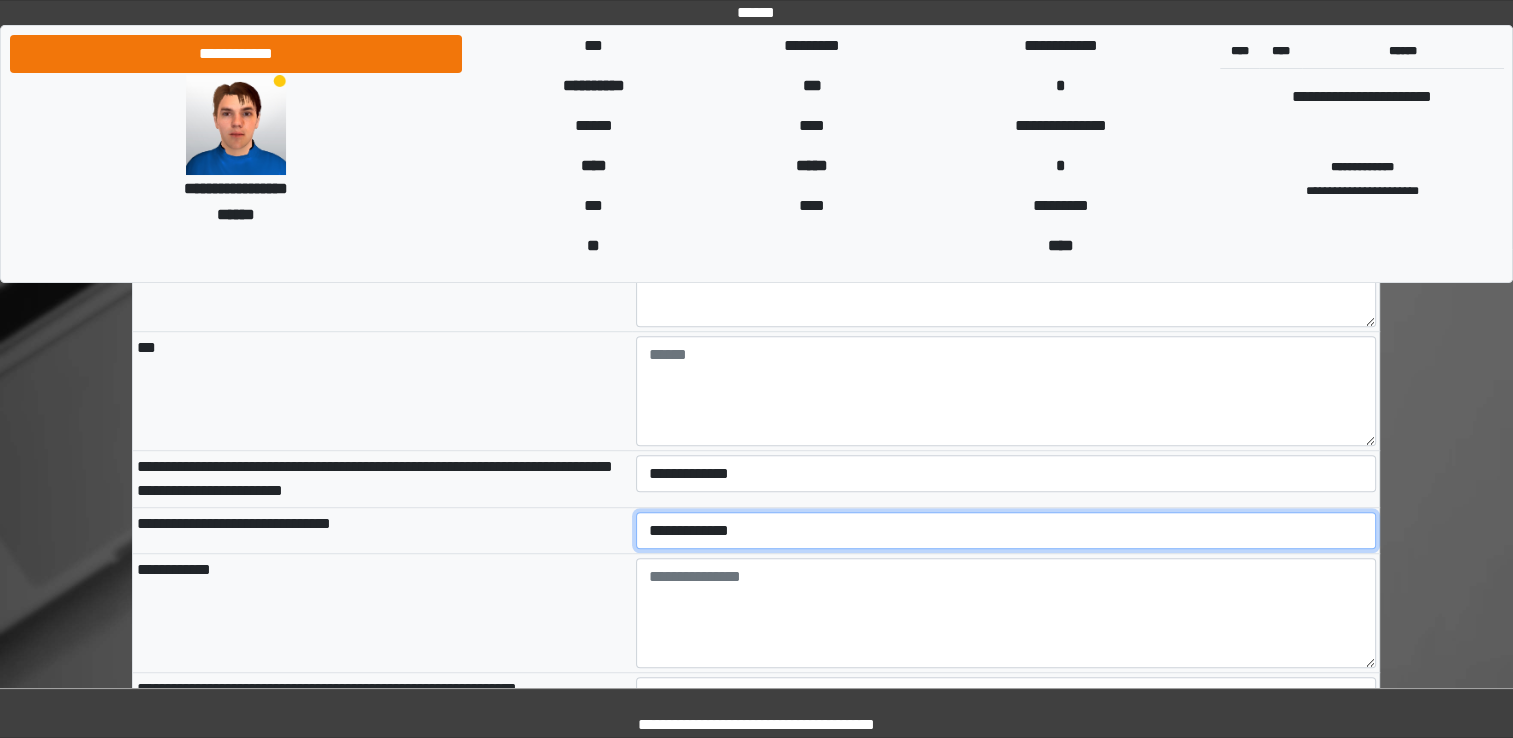 click on "**********" at bounding box center (1006, 531) 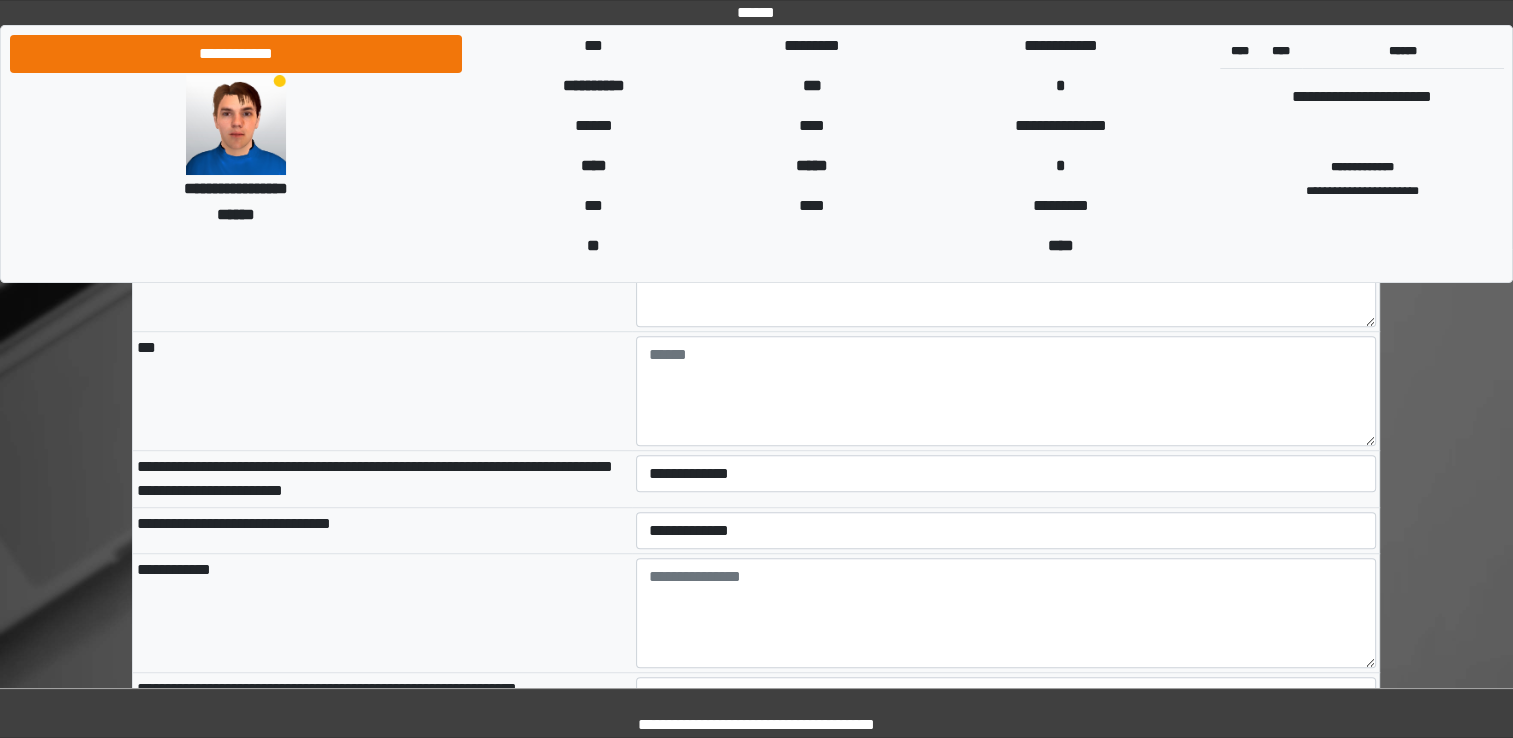 click on "**********" at bounding box center (382, 613) 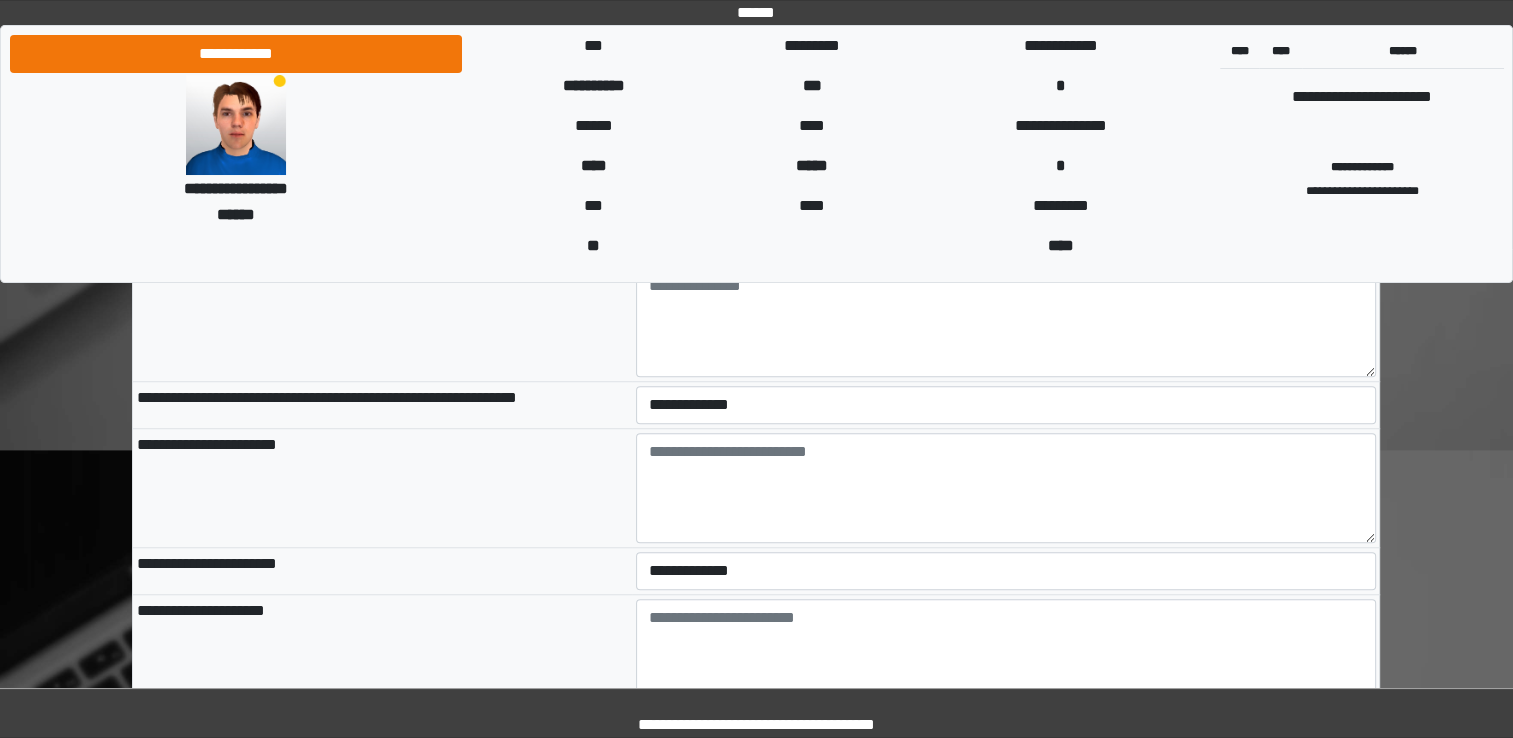 scroll, scrollTop: 9100, scrollLeft: 0, axis: vertical 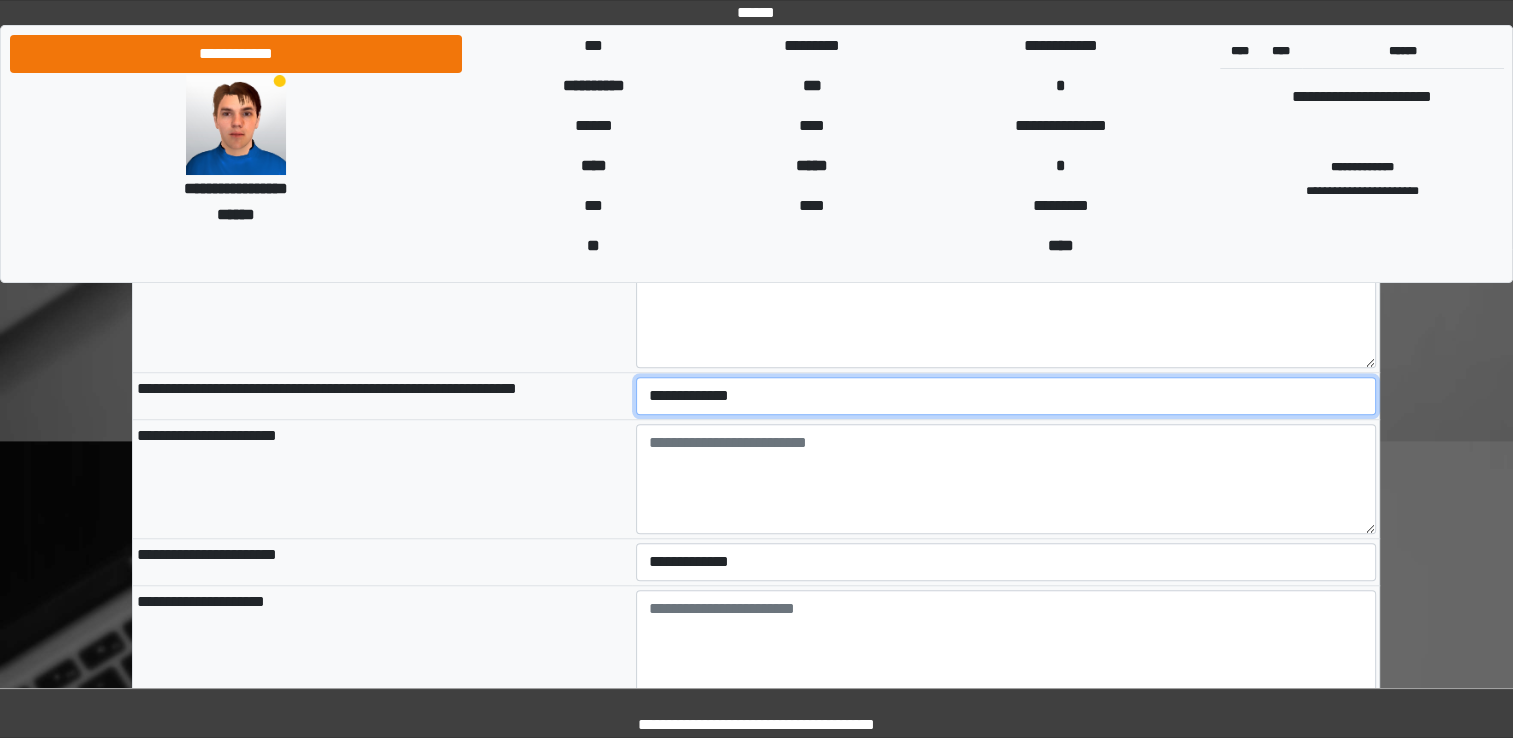 click on "**********" at bounding box center [1006, 396] 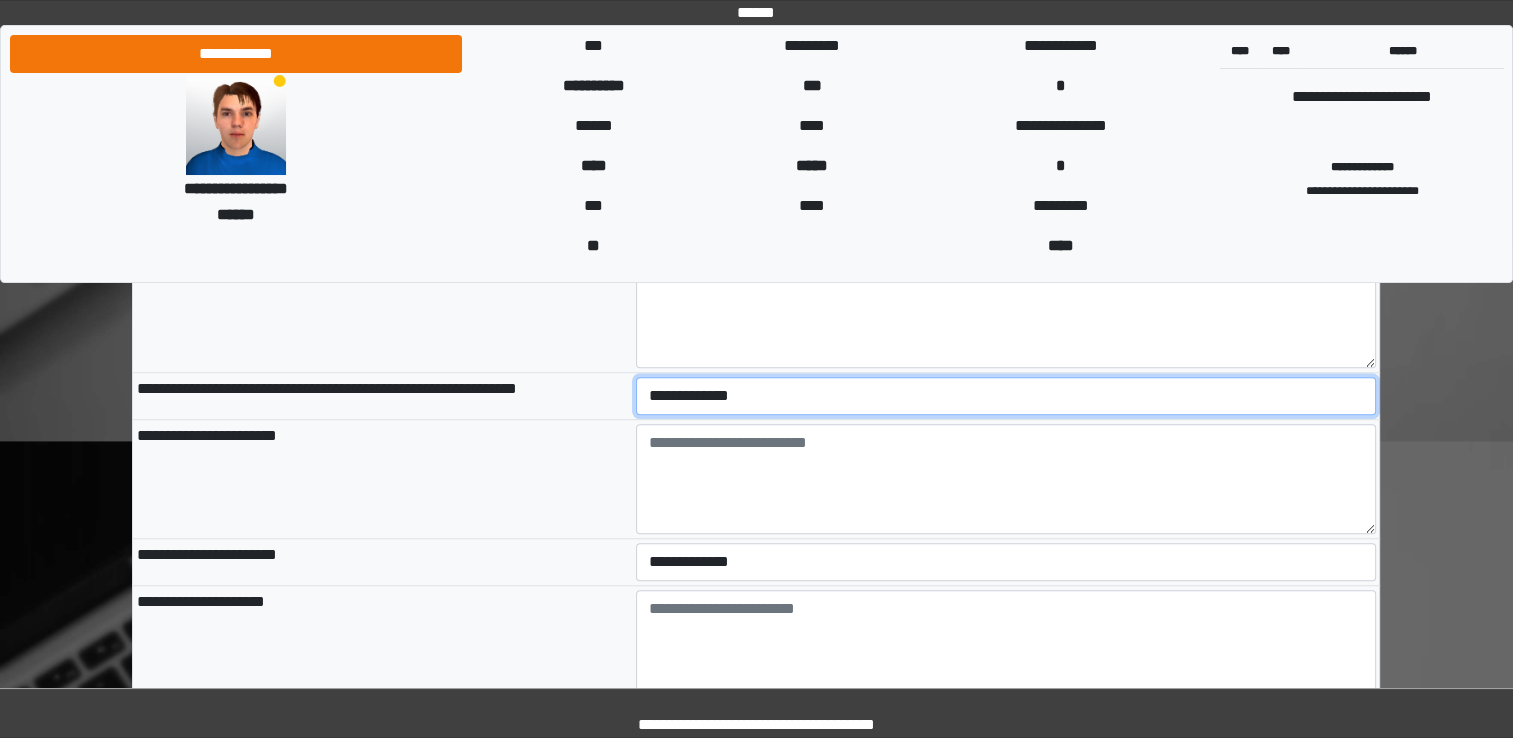select on "*" 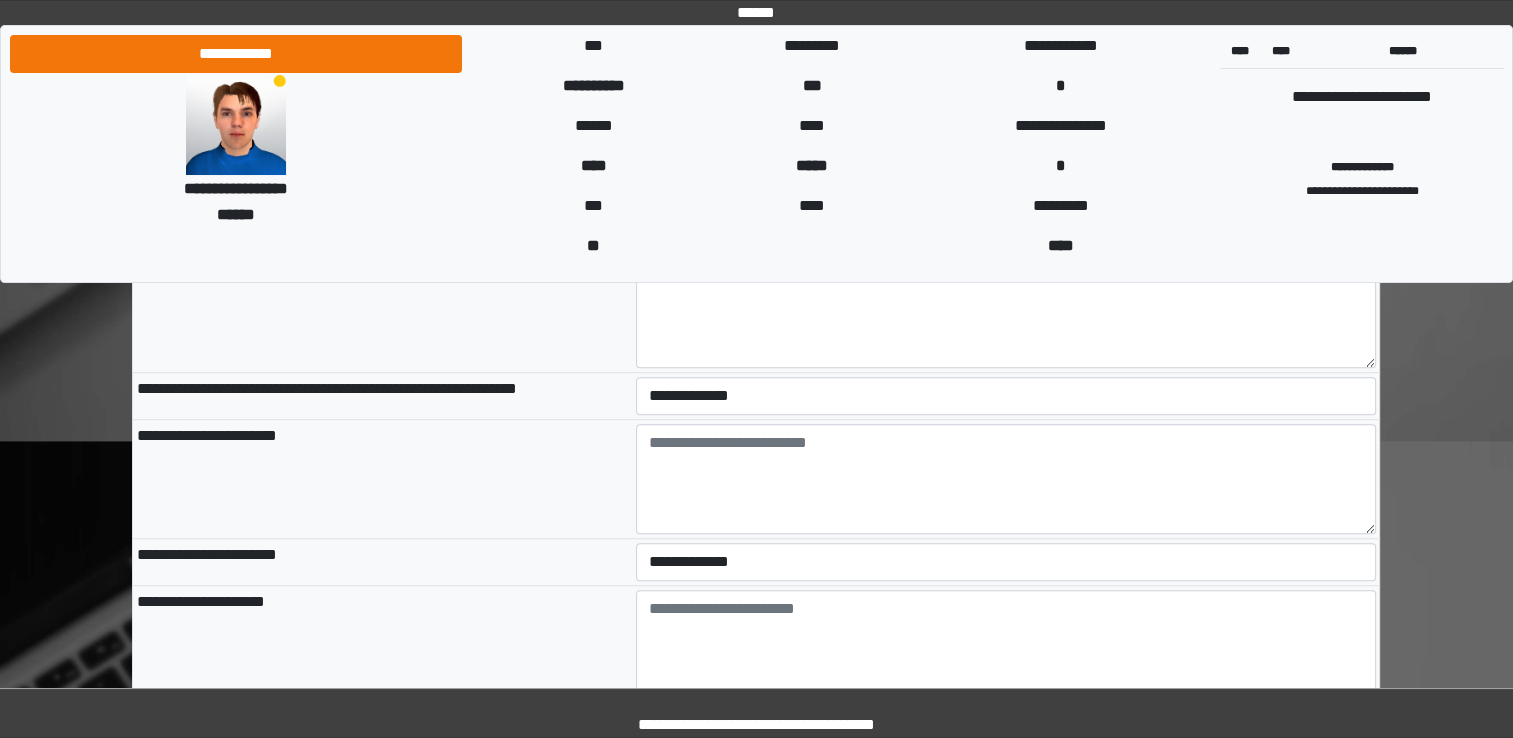 drag, startPoint x: 294, startPoint y: 483, endPoint x: 375, endPoint y: 482, distance: 81.00617 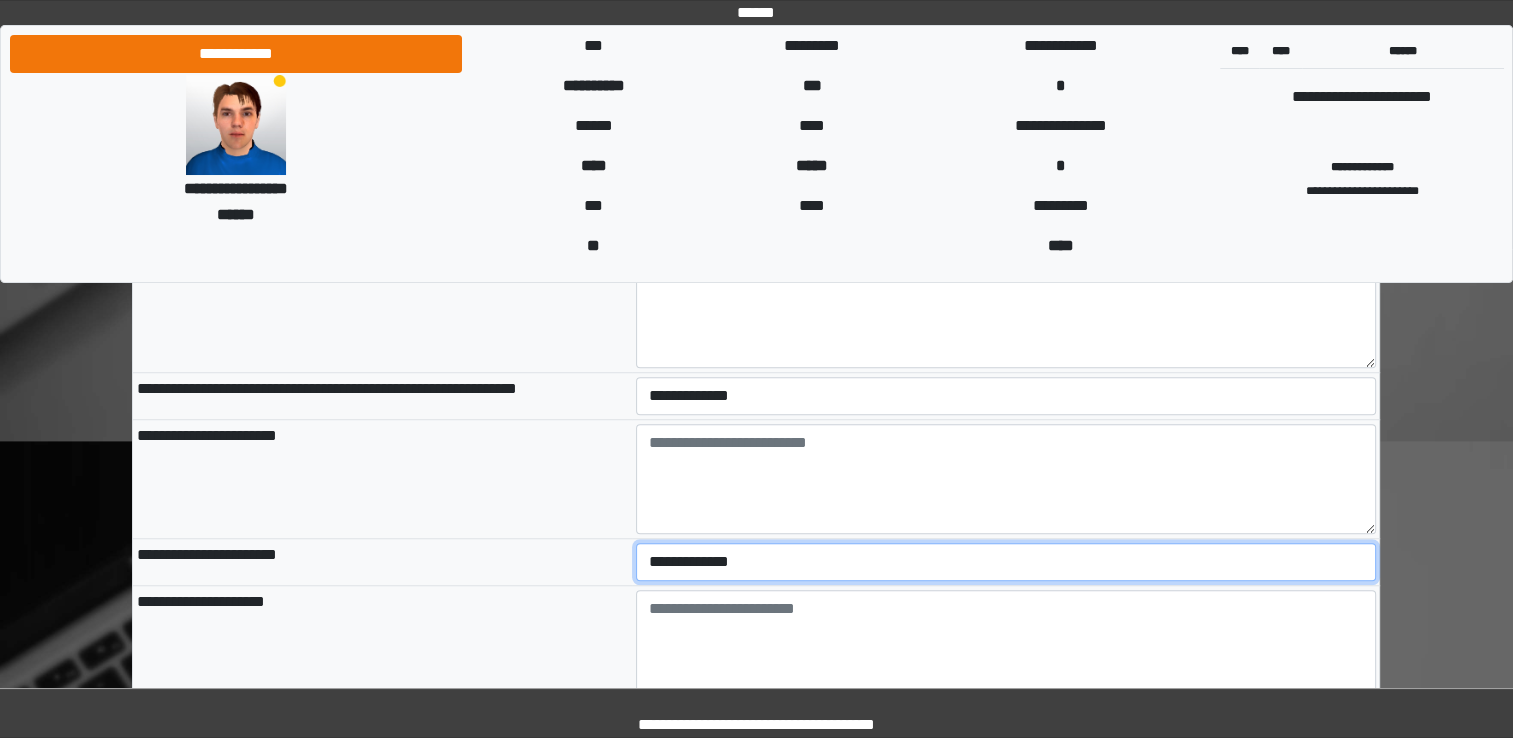 click on "**********" at bounding box center [1006, 562] 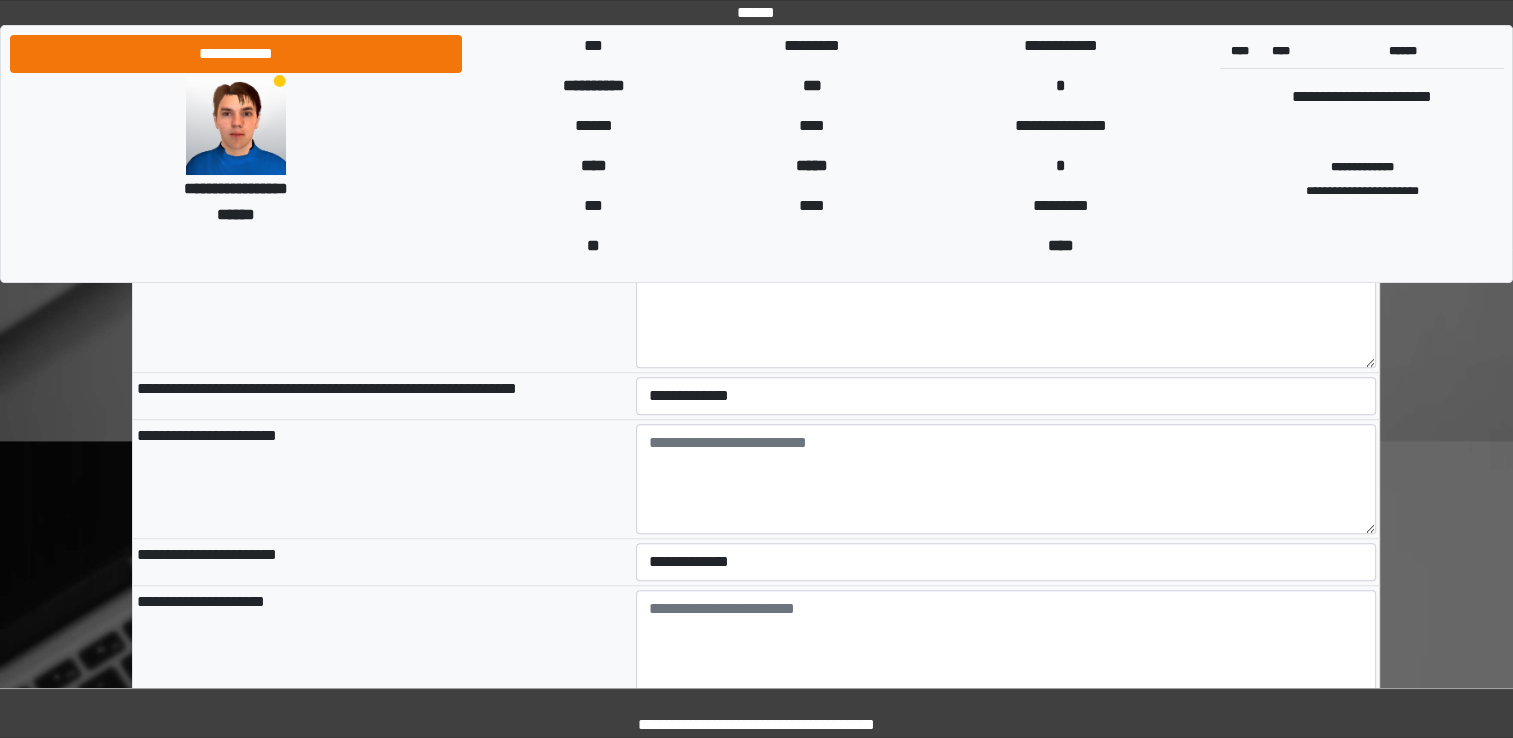 click on "**********" at bounding box center (382, 644) 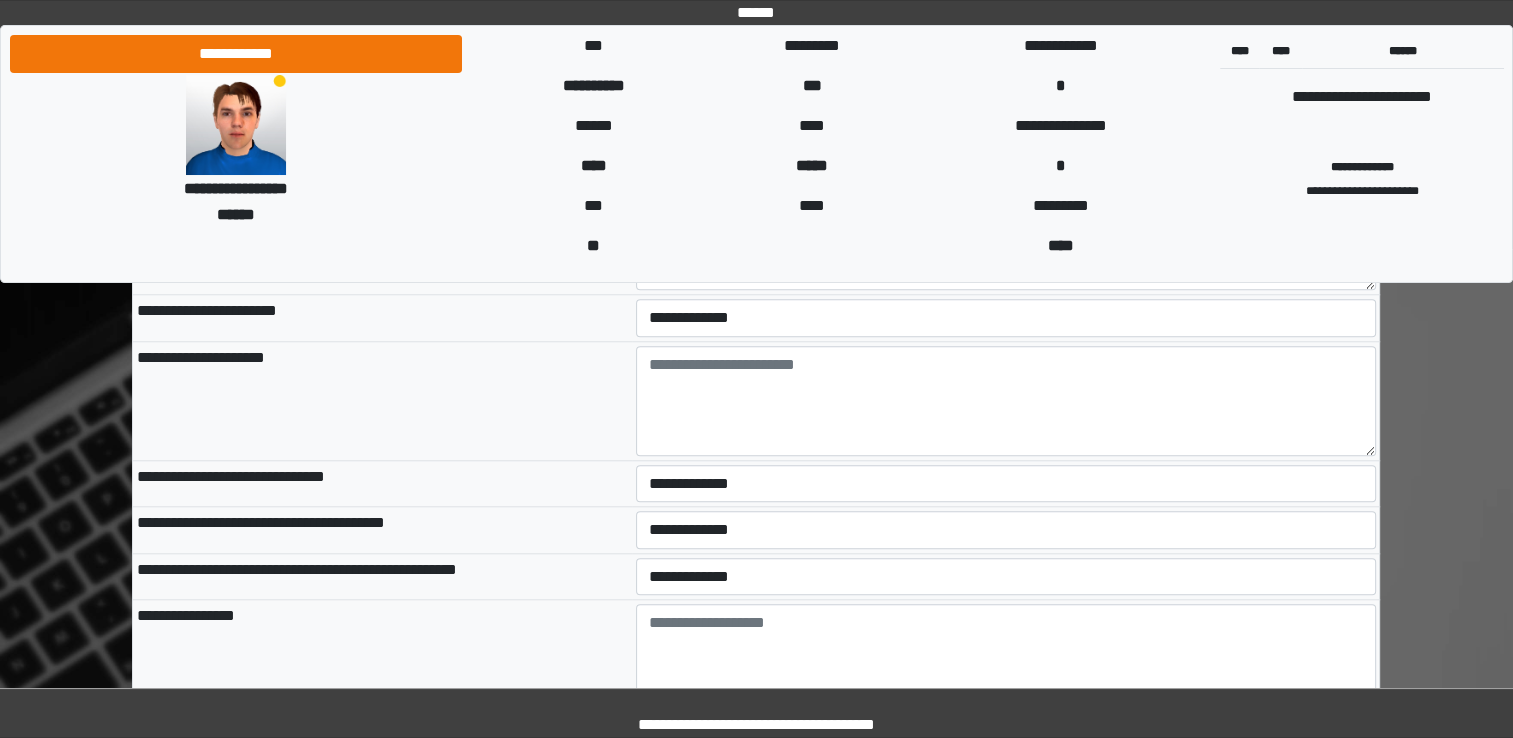 scroll, scrollTop: 9400, scrollLeft: 0, axis: vertical 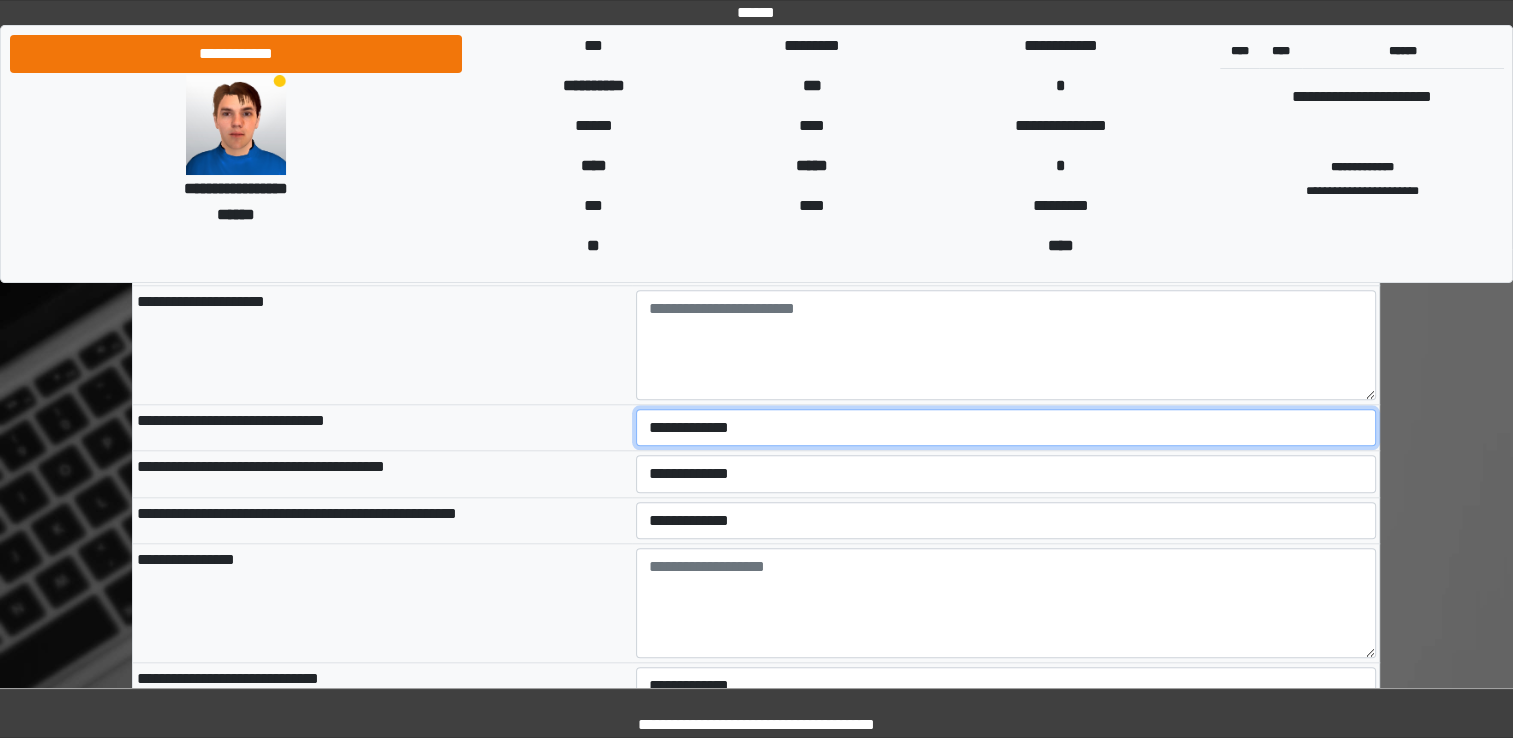 drag, startPoint x: 678, startPoint y: 403, endPoint x: 676, endPoint y: 421, distance: 18.110771 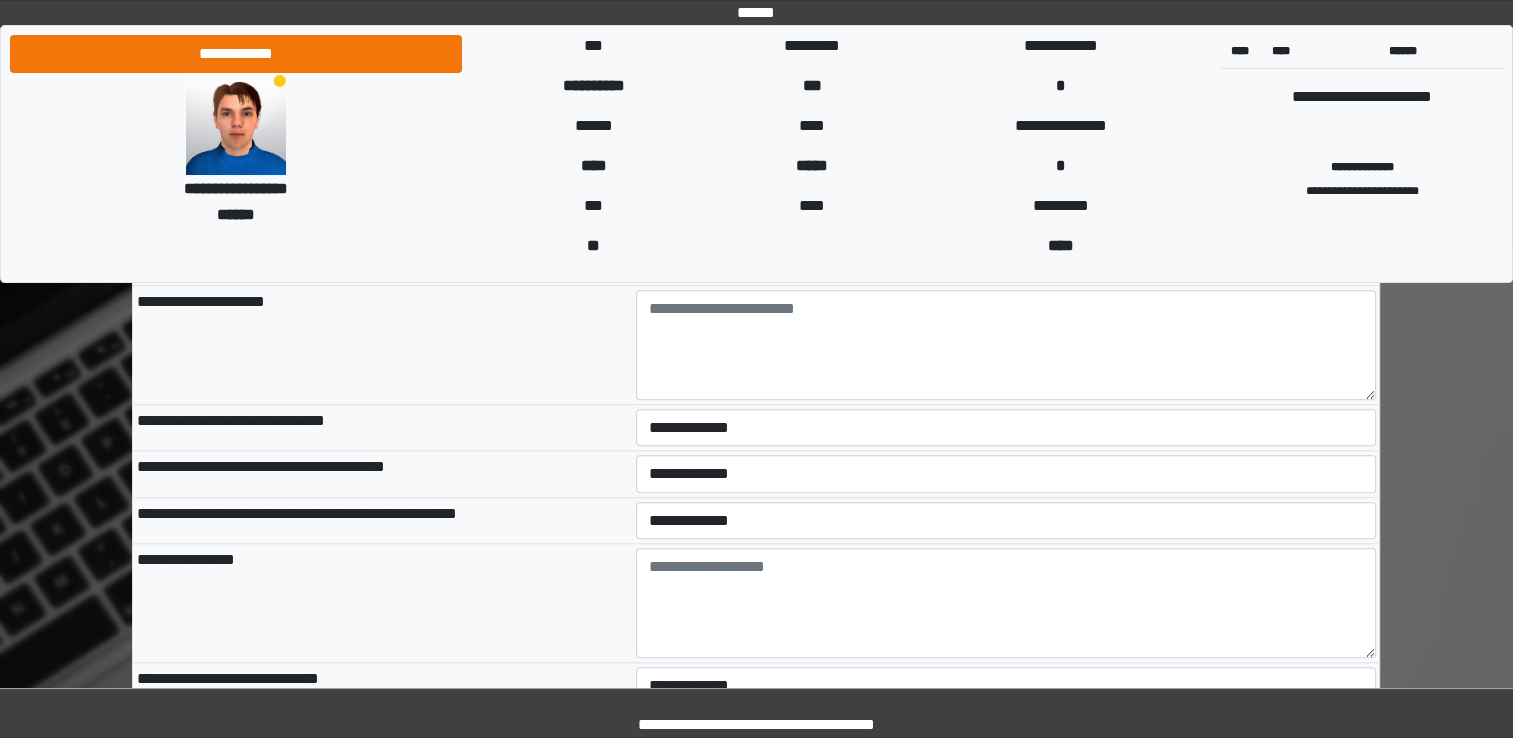 click on "**********" at bounding box center [382, 474] 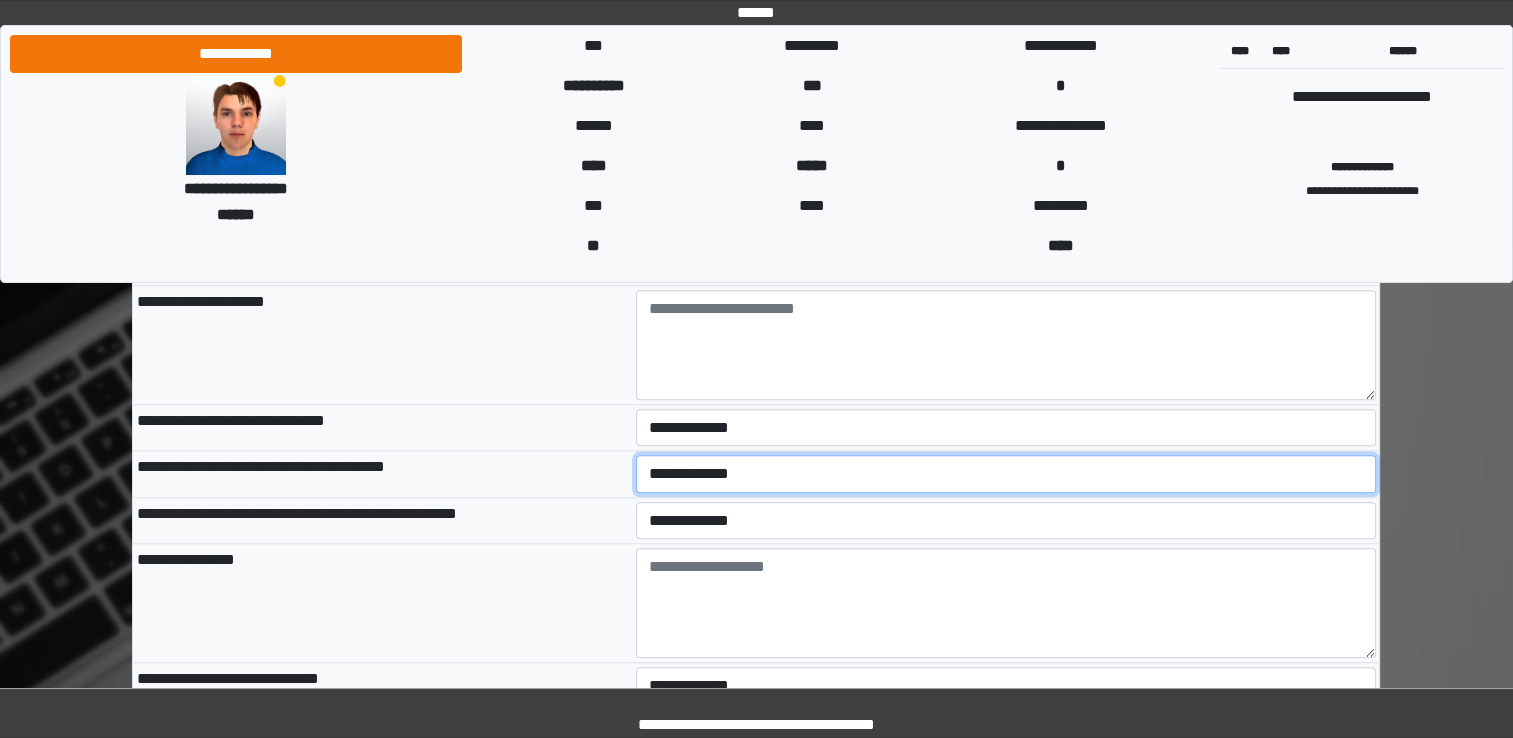 click on "**********" at bounding box center [1006, 474] 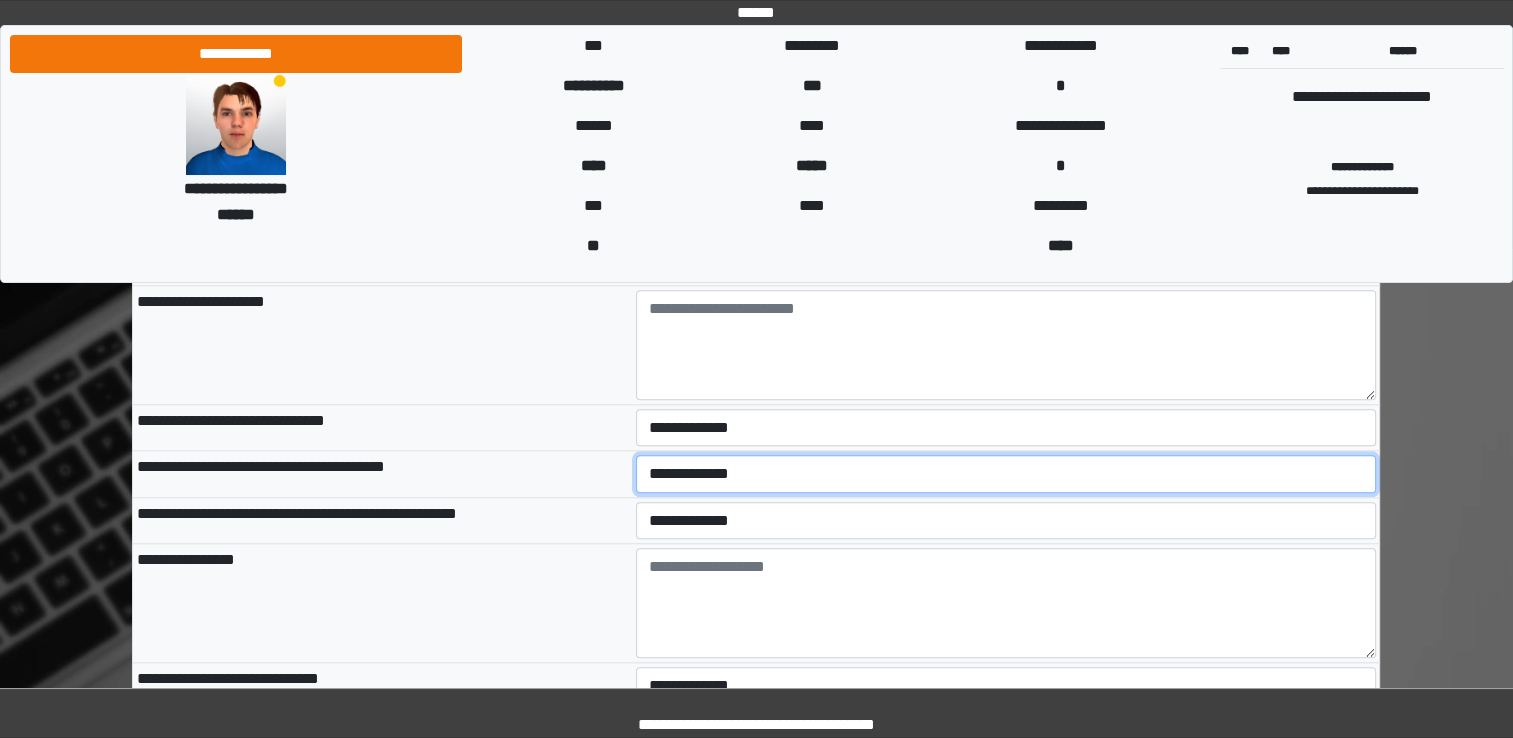 select on "*" 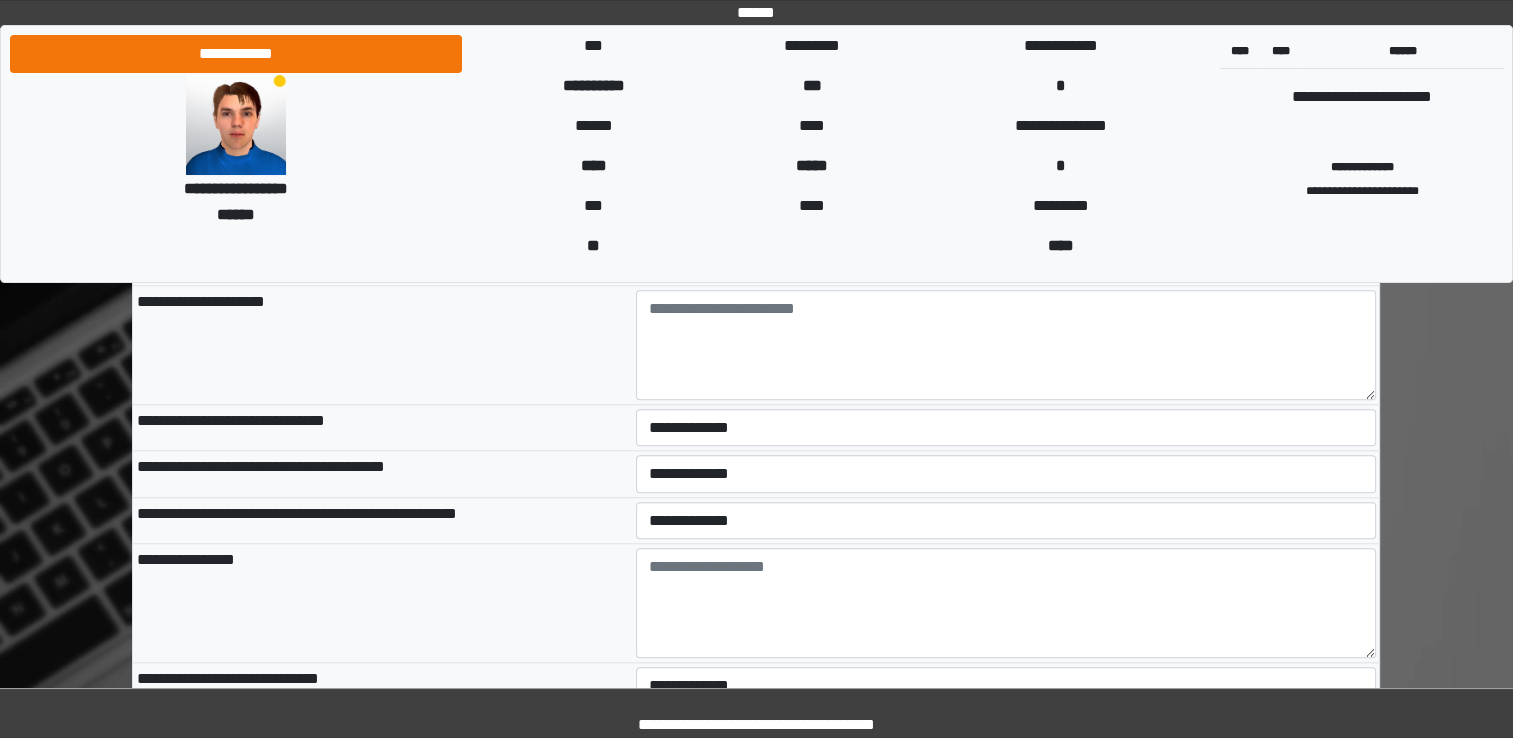 click on "**********" at bounding box center [382, 520] 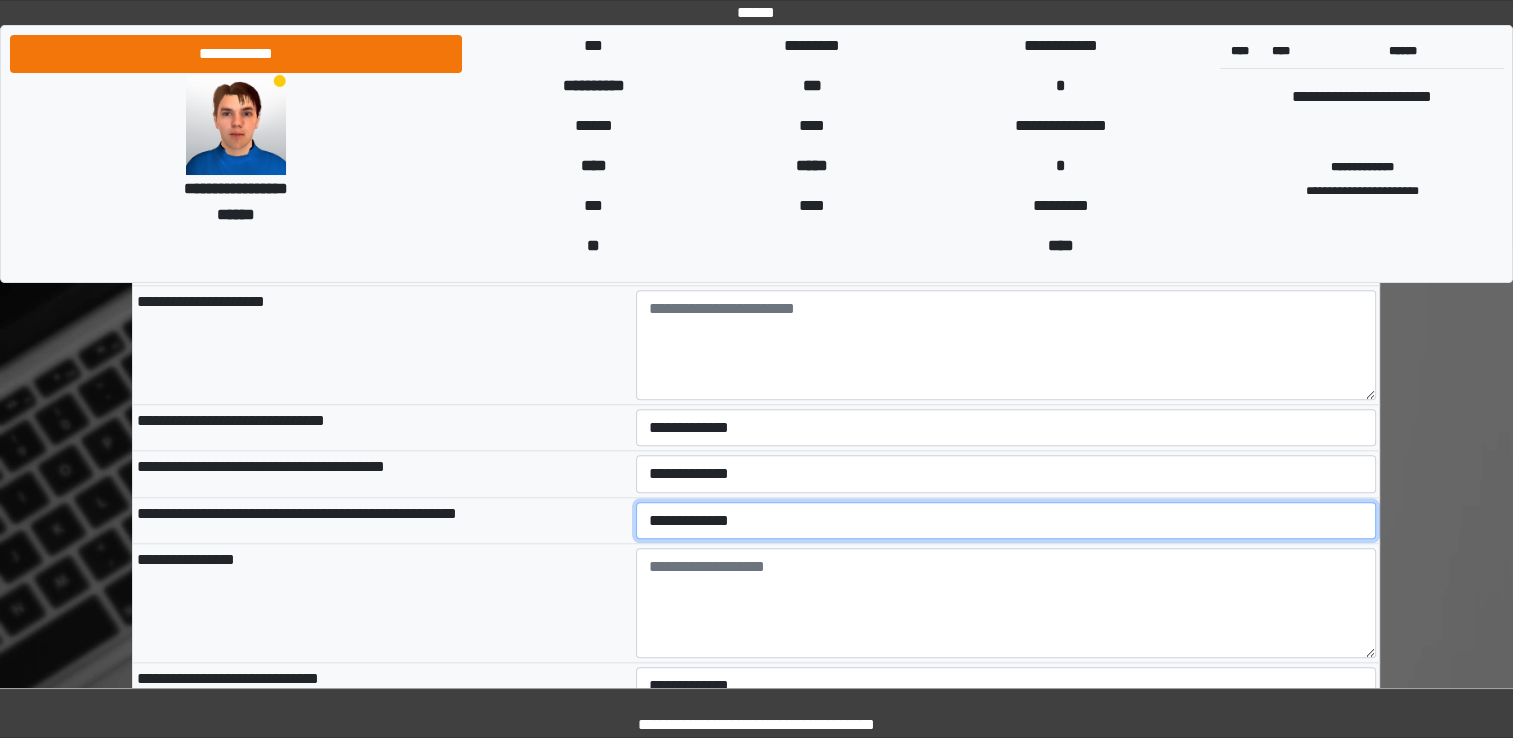 click on "**********" at bounding box center (1006, 521) 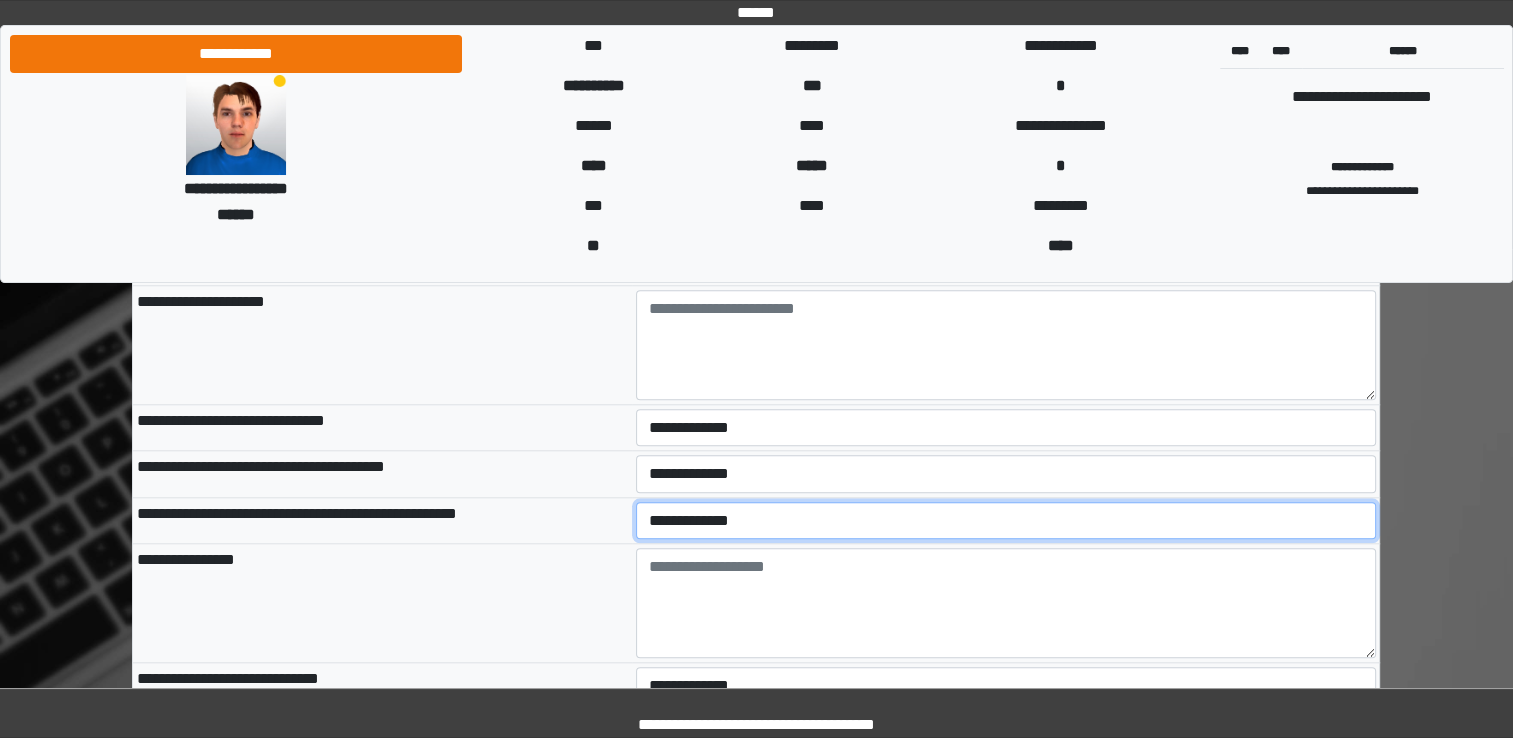 select on "*" 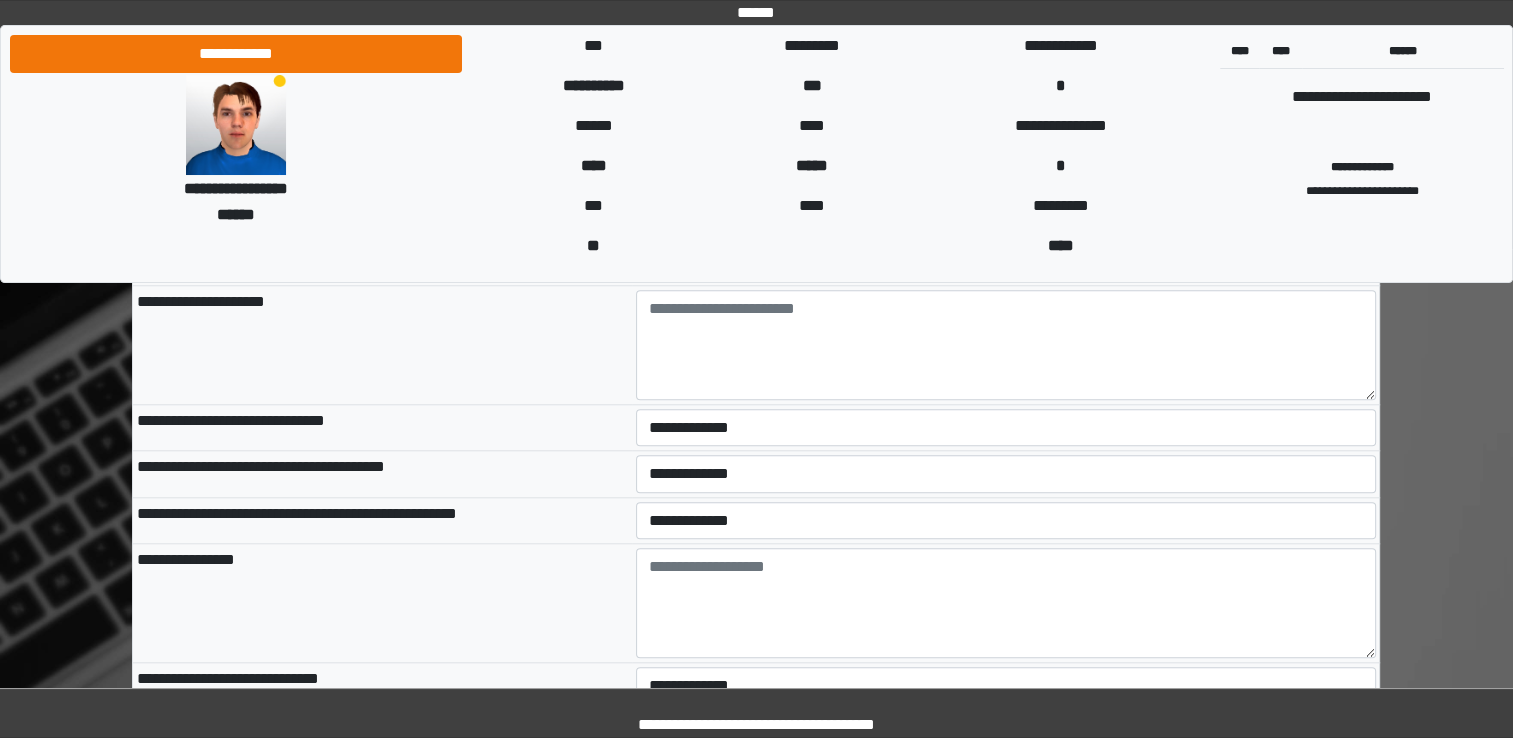 click on "**********" at bounding box center (382, 603) 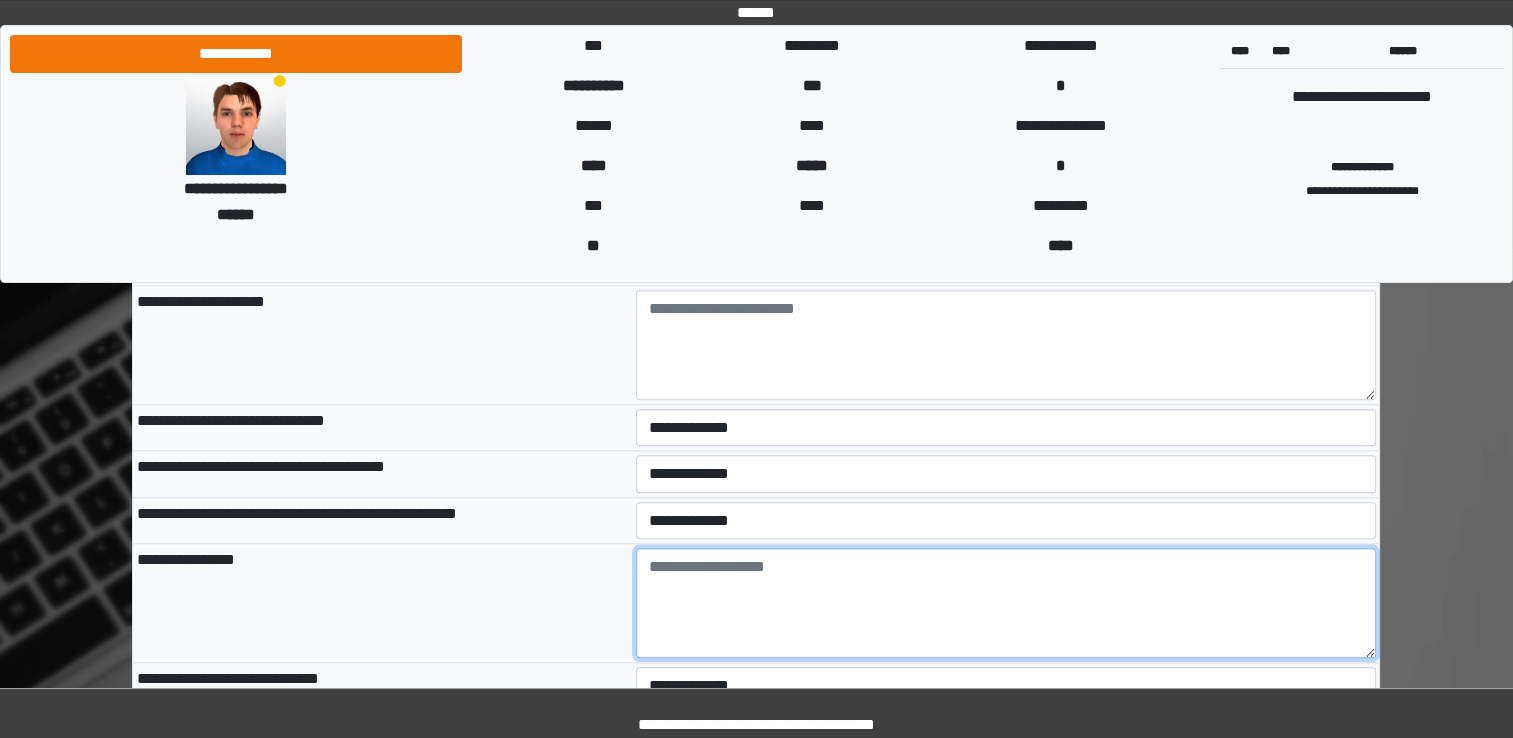 click at bounding box center (1006, 603) 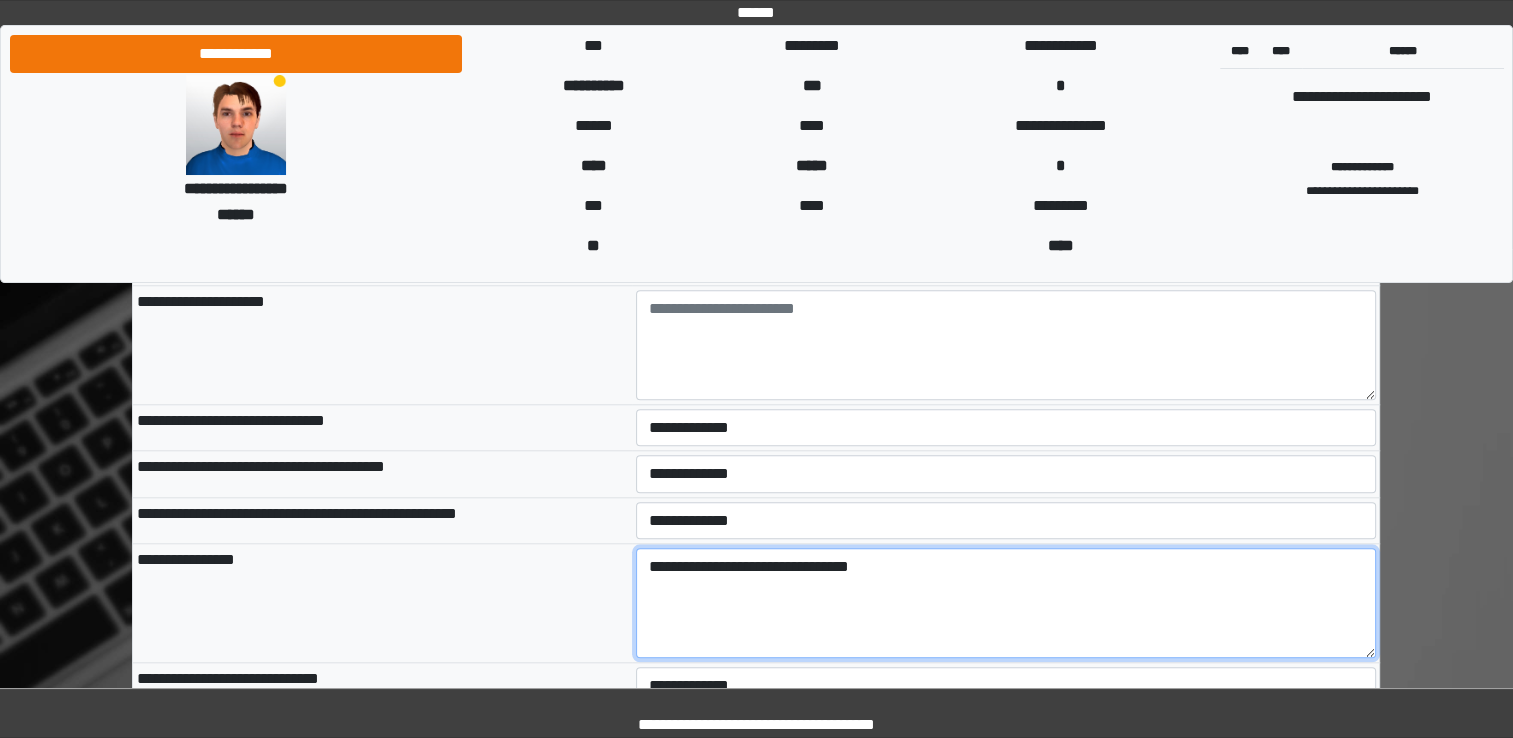 type on "**********" 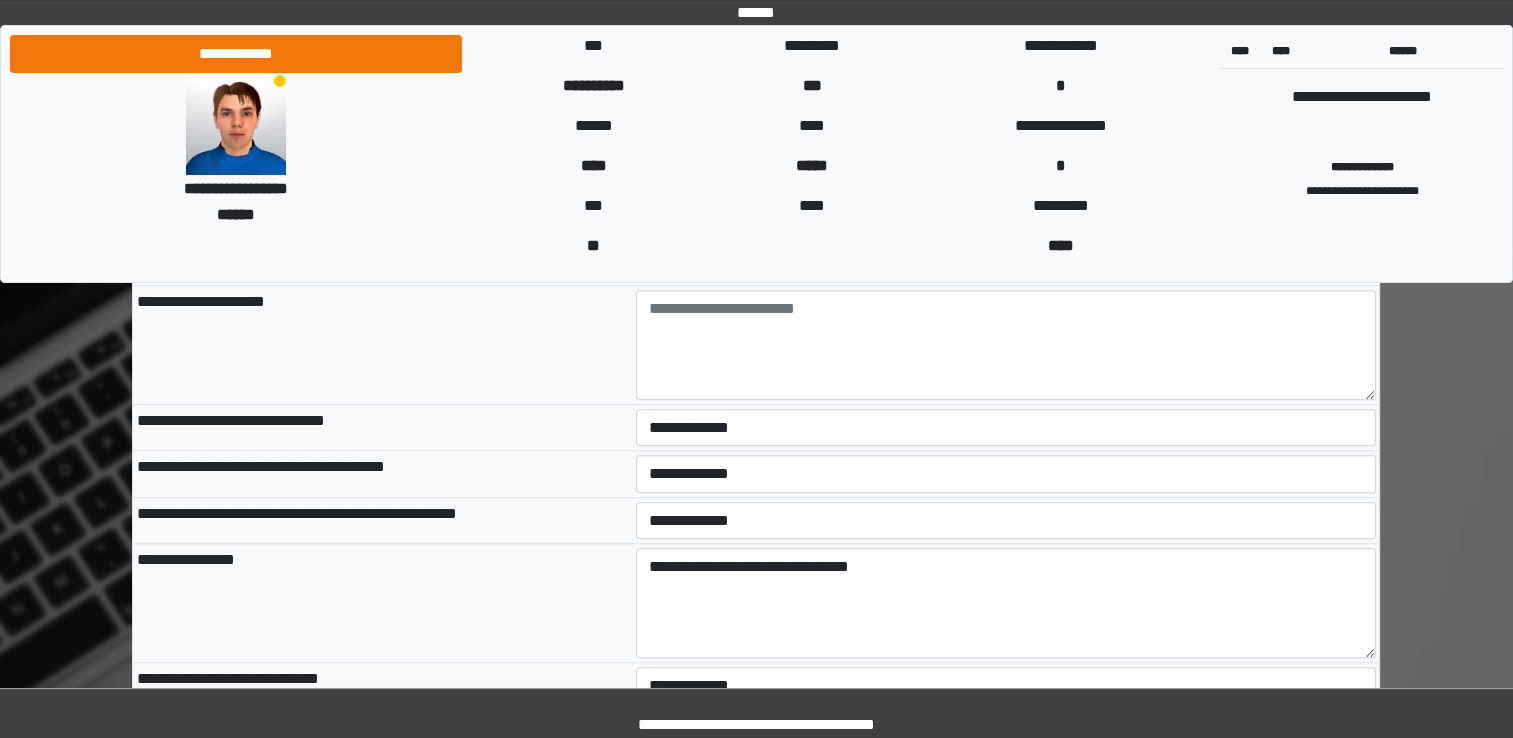 click on "**********" at bounding box center [382, 603] 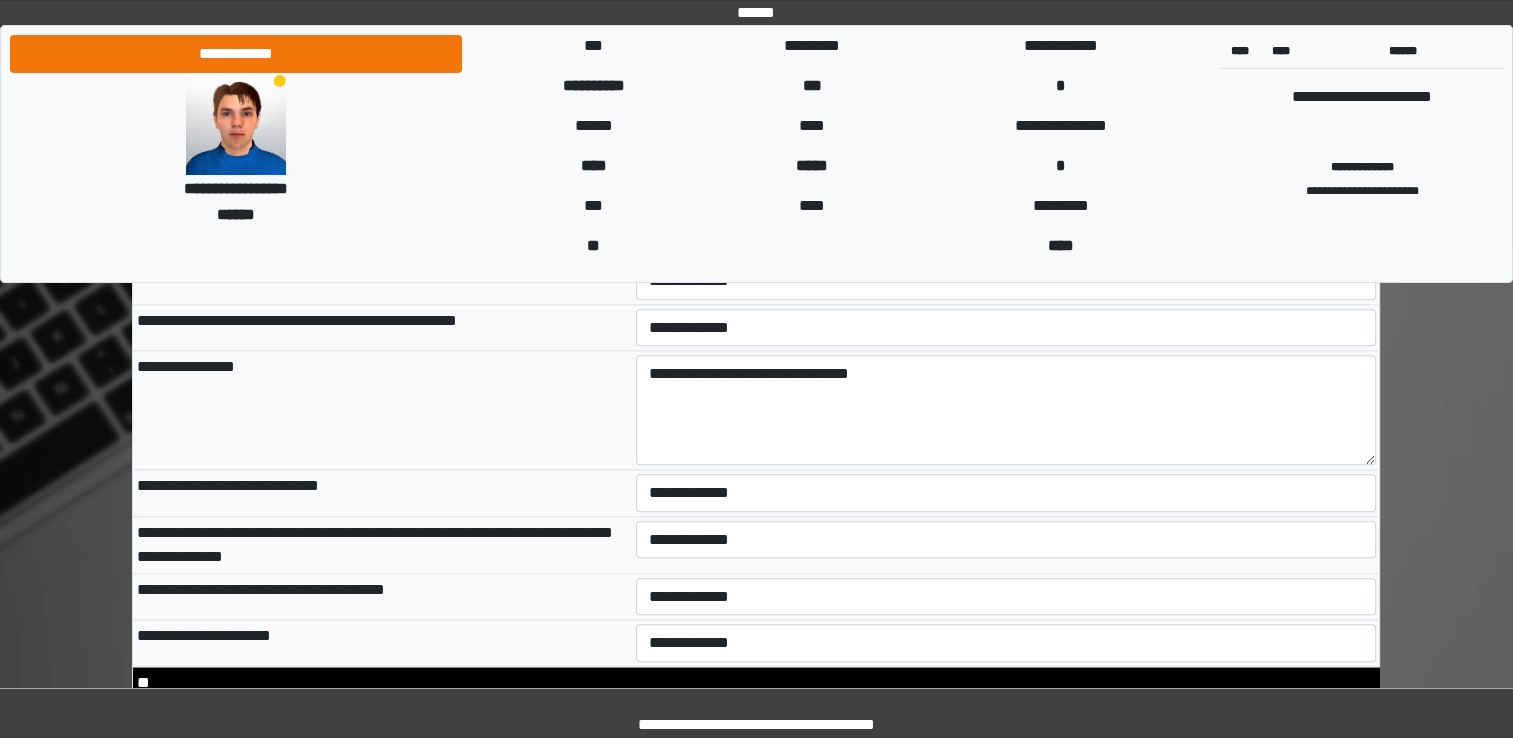 scroll, scrollTop: 9600, scrollLeft: 0, axis: vertical 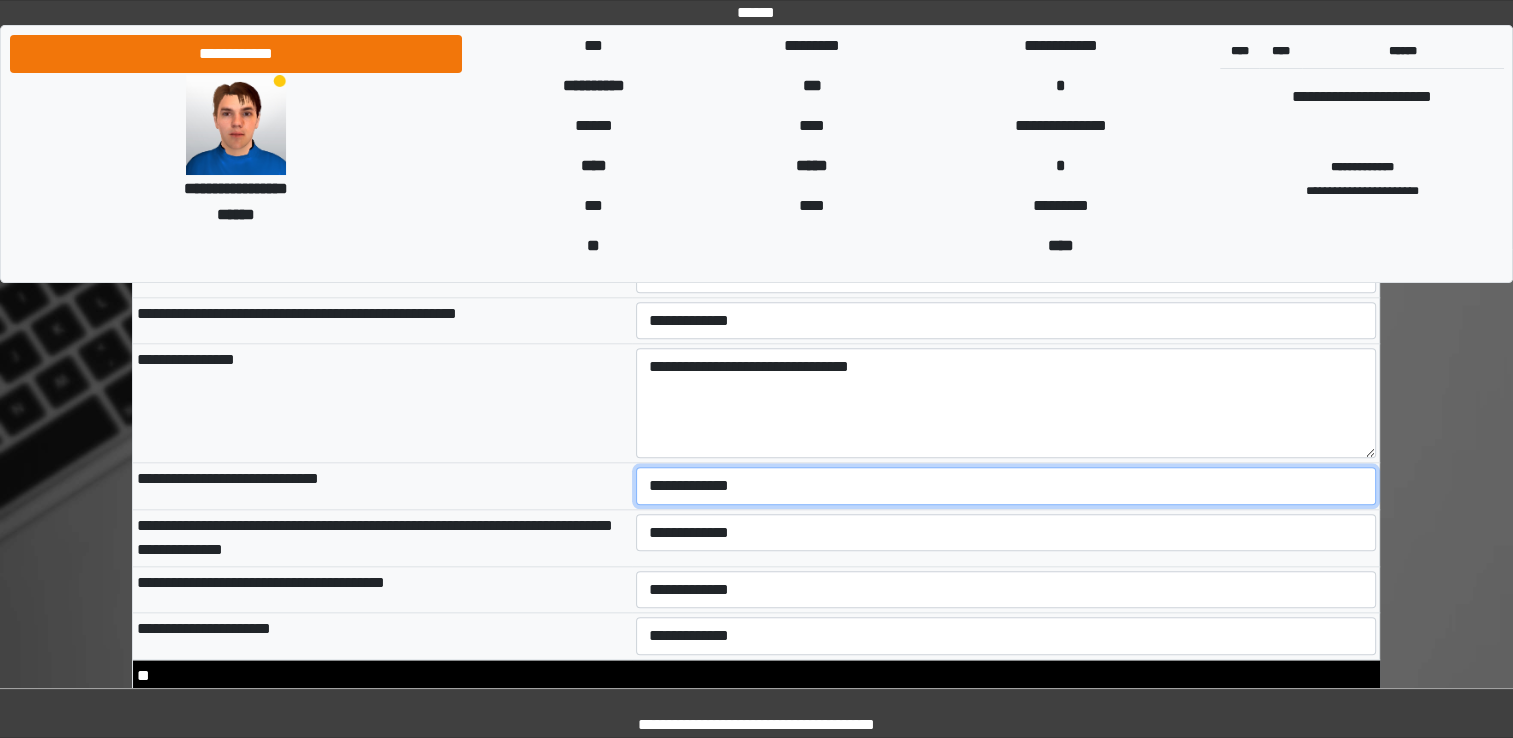 click on "**********" at bounding box center [1006, 486] 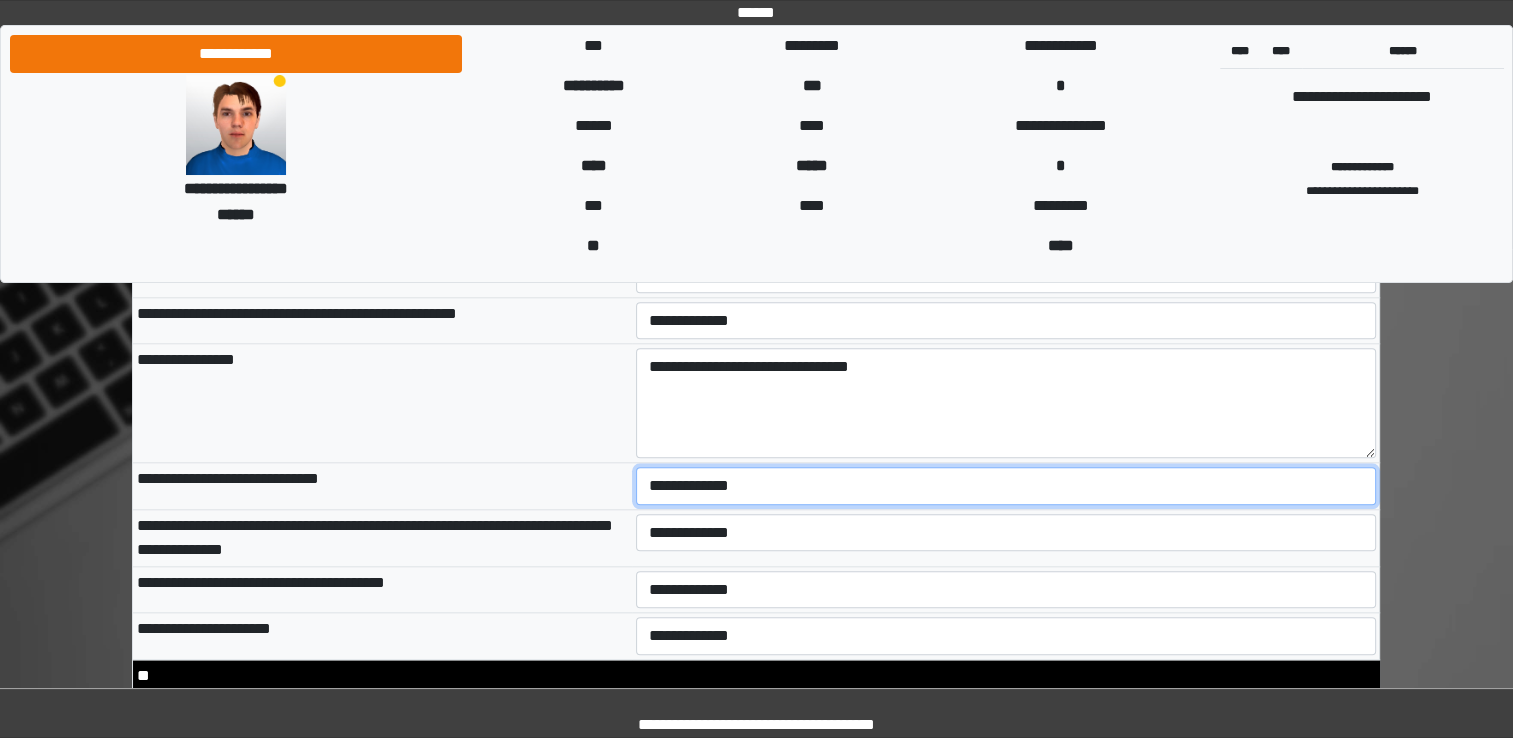 select on "*" 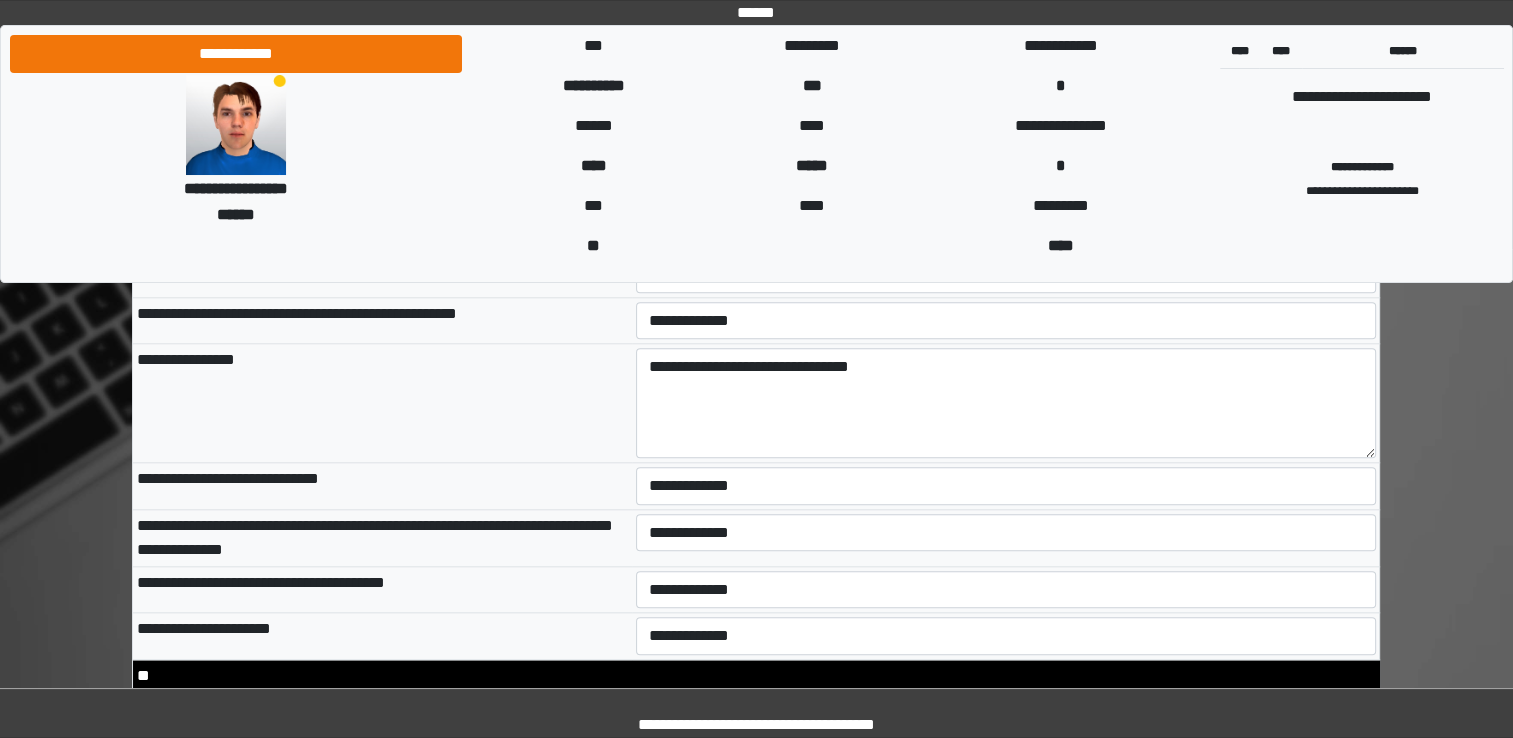 click on "**********" at bounding box center (382, 537) 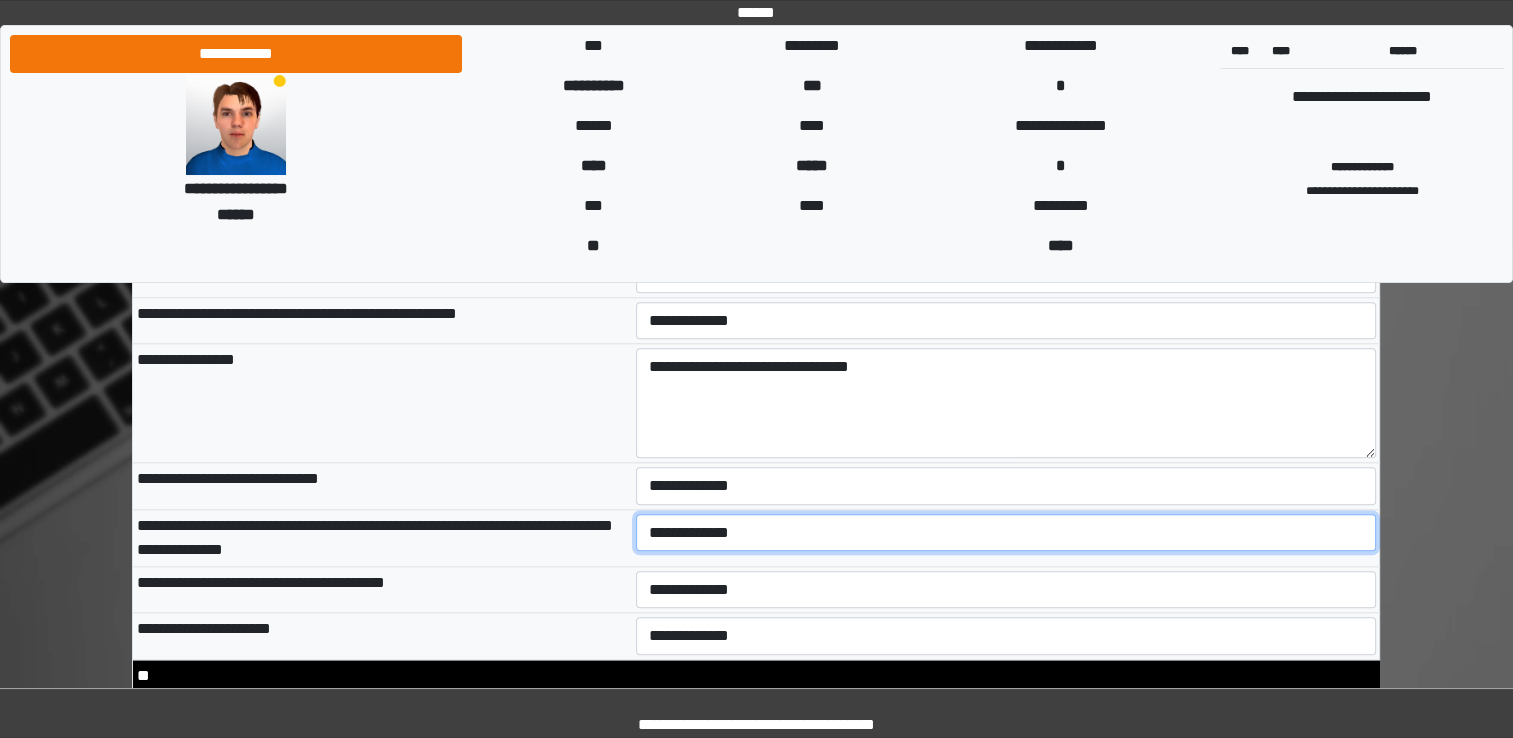click on "**********" at bounding box center [1006, 533] 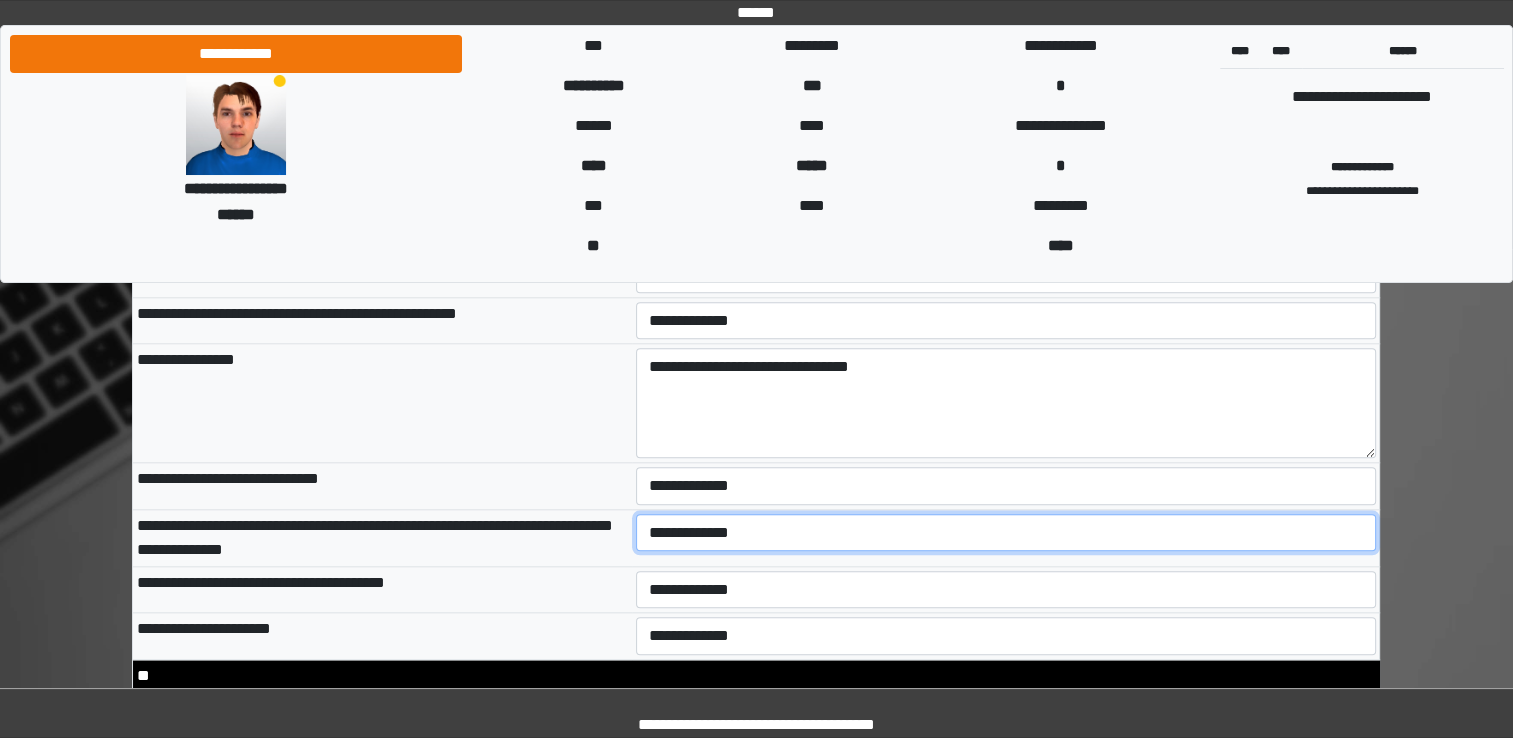 select on "*" 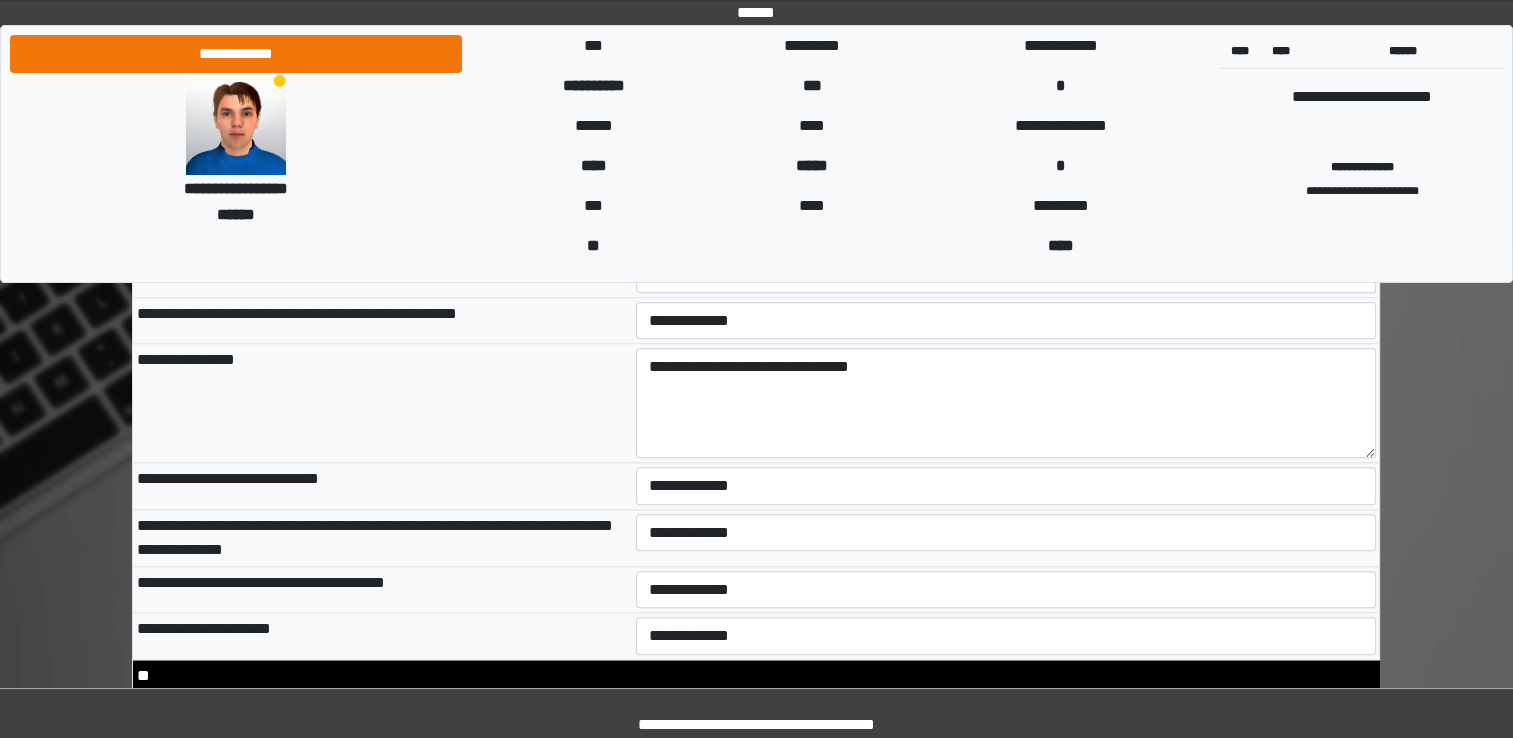 click on "**********" at bounding box center [382, 589] 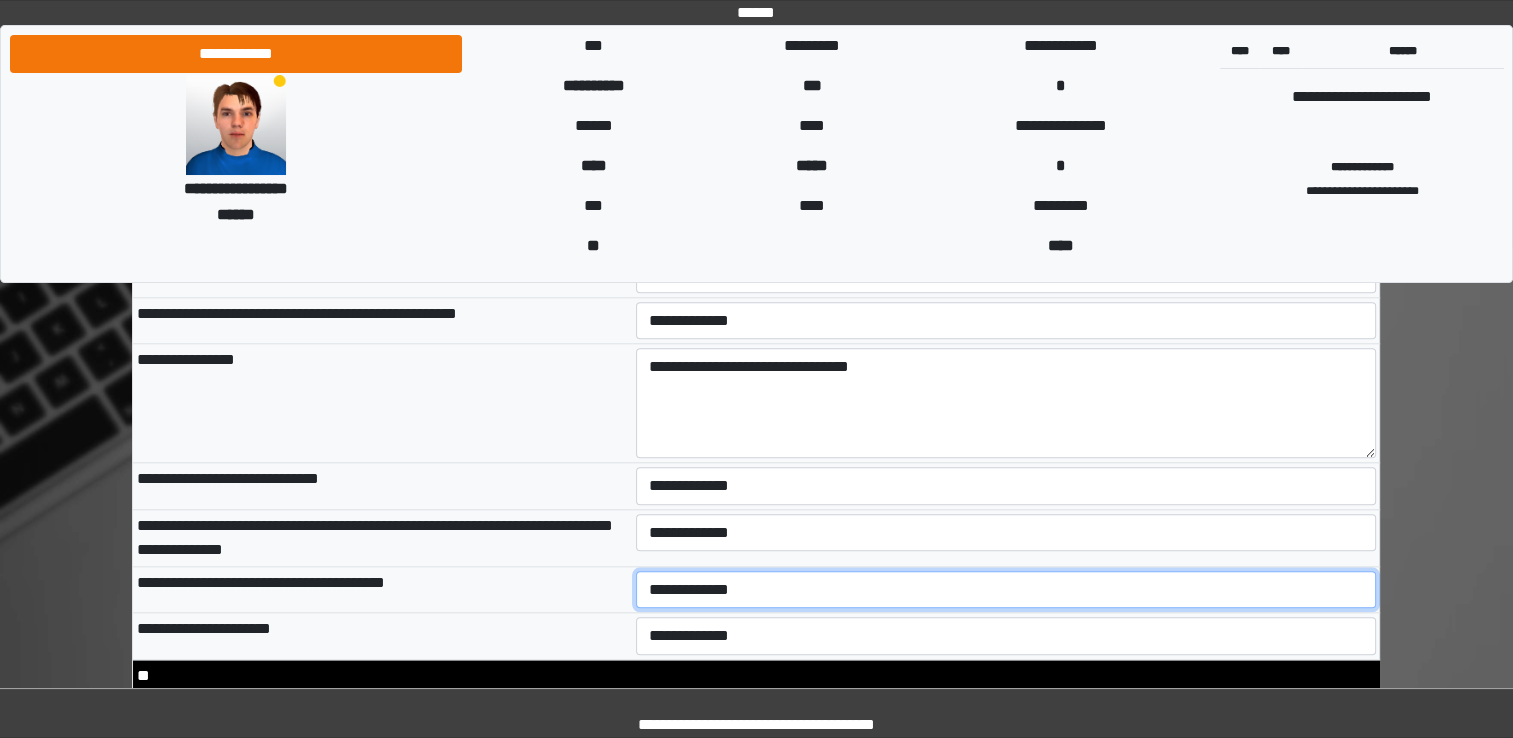 click on "**********" at bounding box center (1006, 590) 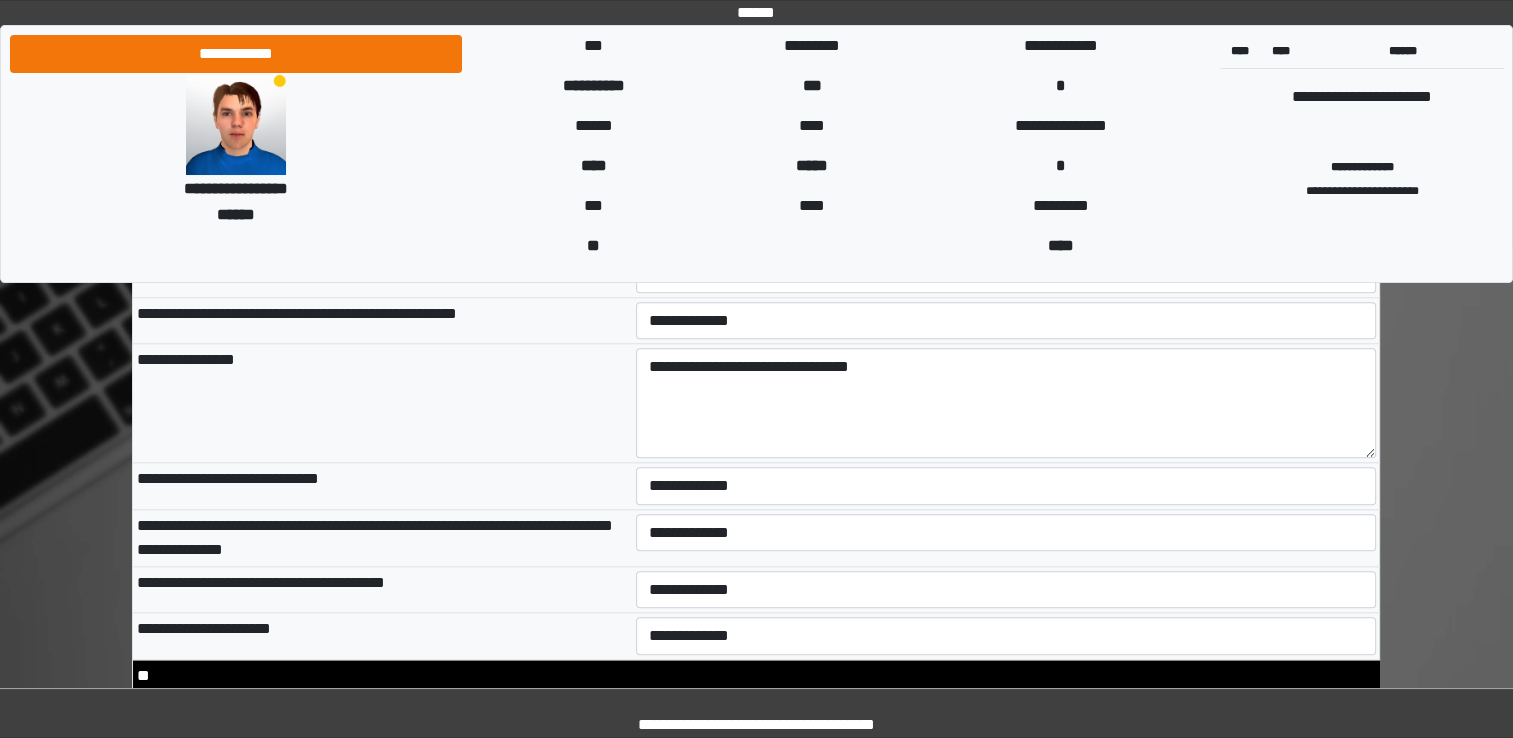 drag, startPoint x: 360, startPoint y: 526, endPoint x: 381, endPoint y: 520, distance: 21.84033 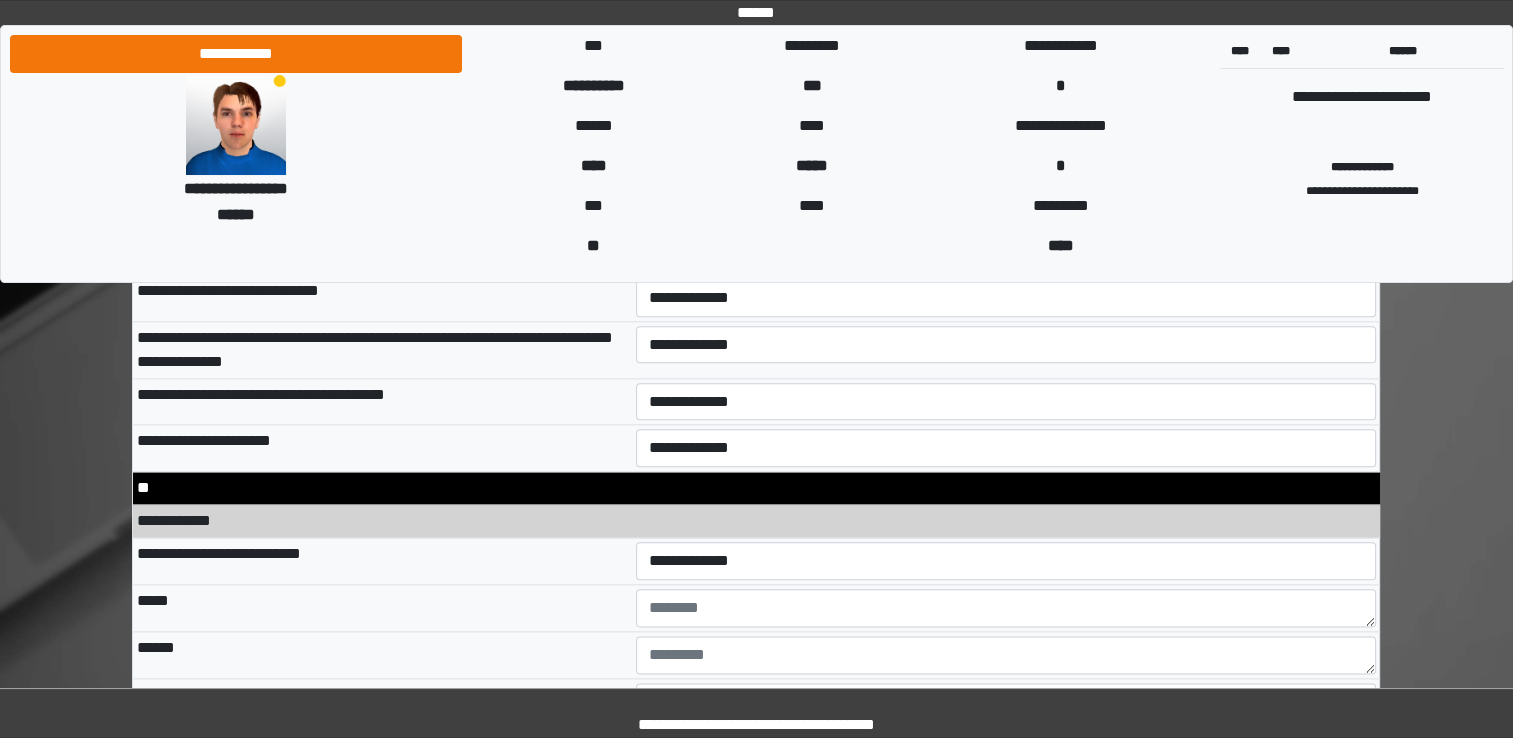 scroll, scrollTop: 9800, scrollLeft: 0, axis: vertical 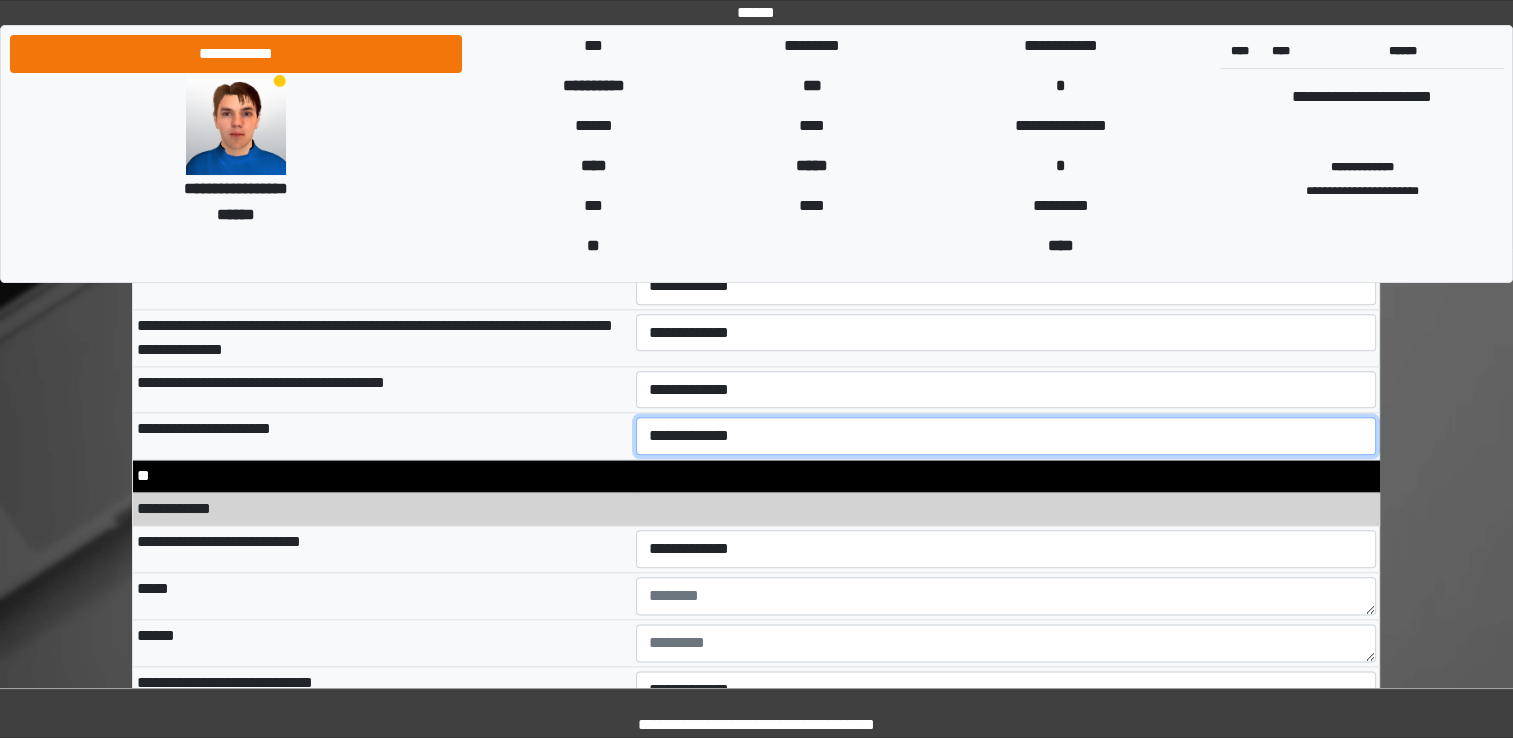 click on "**********" at bounding box center [1006, 436] 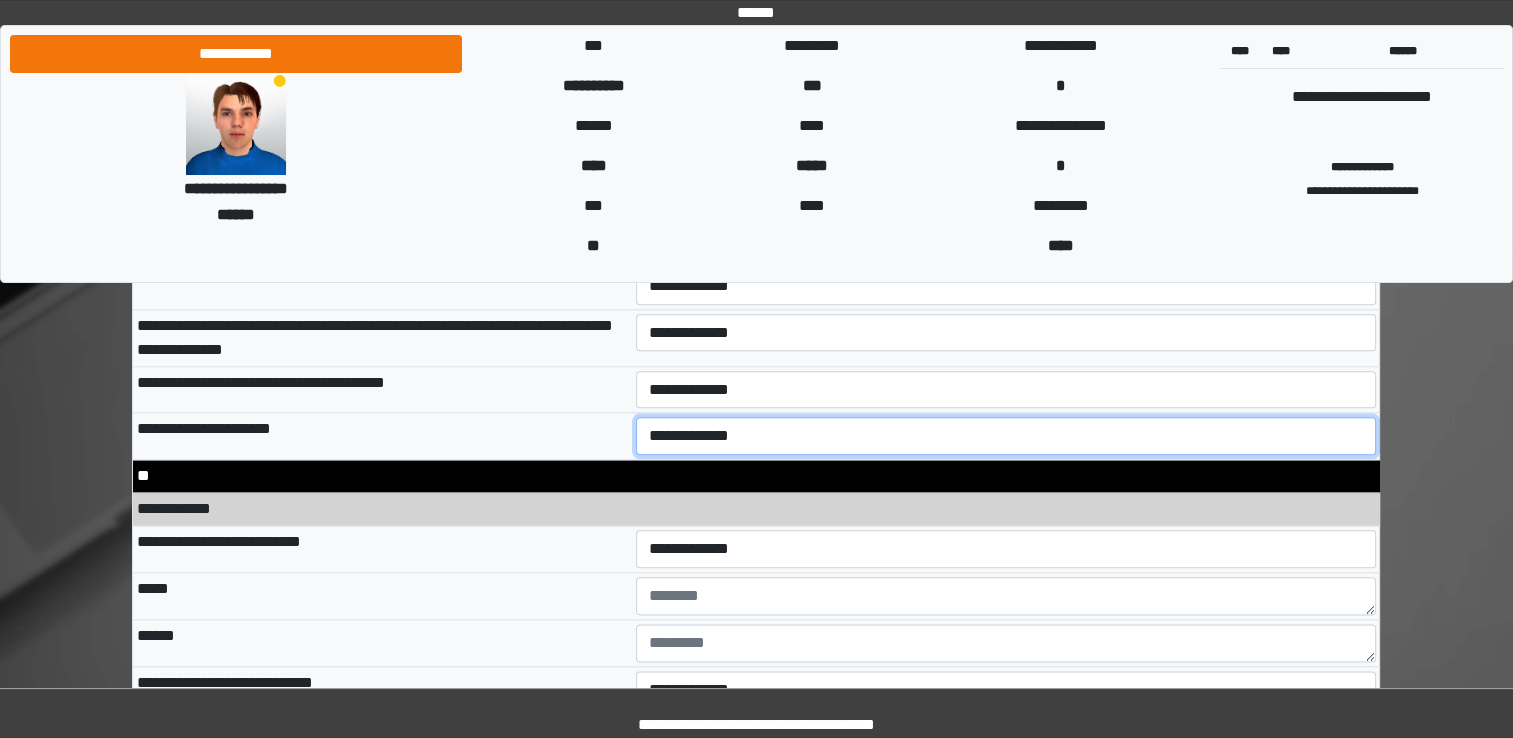 select on "*" 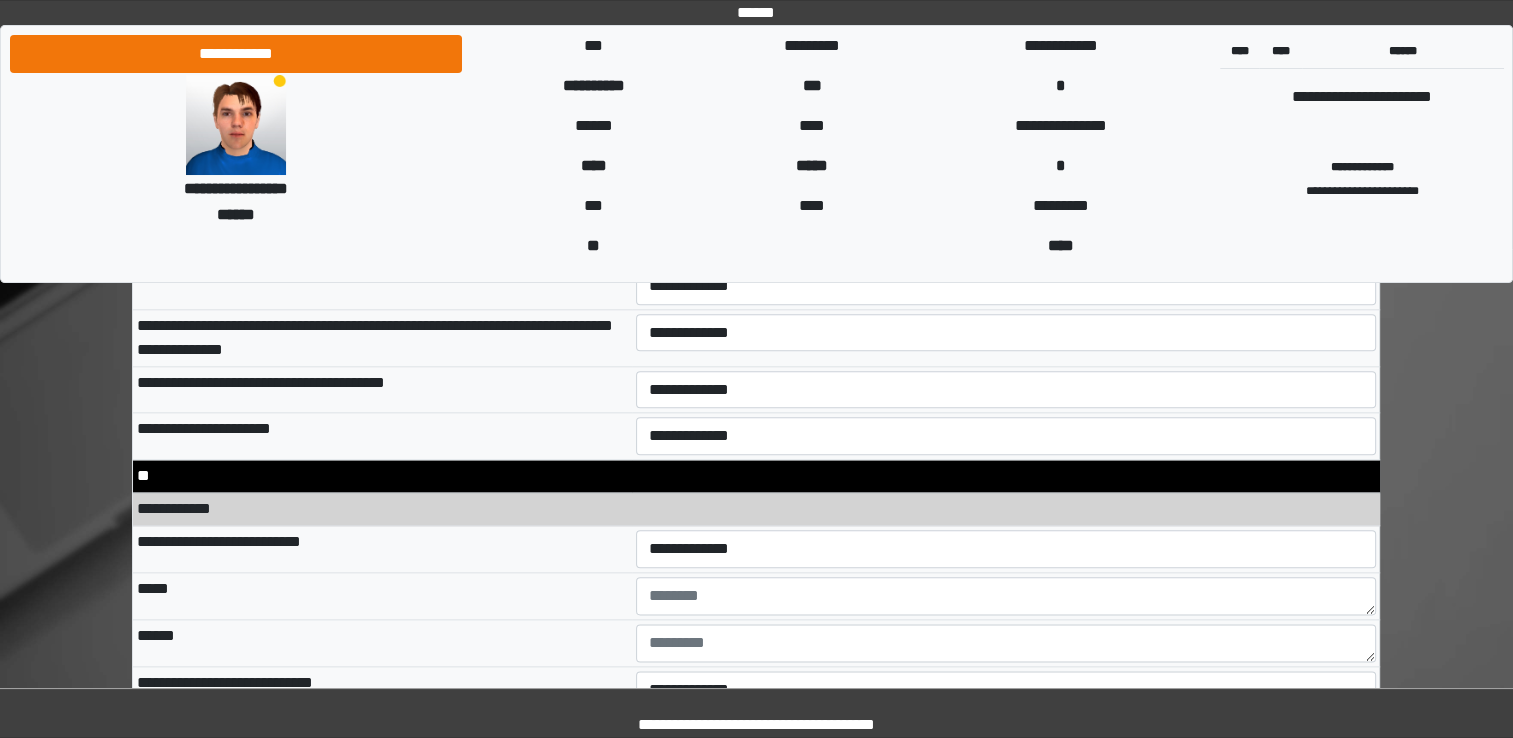 click on "**********" at bounding box center [382, 549] 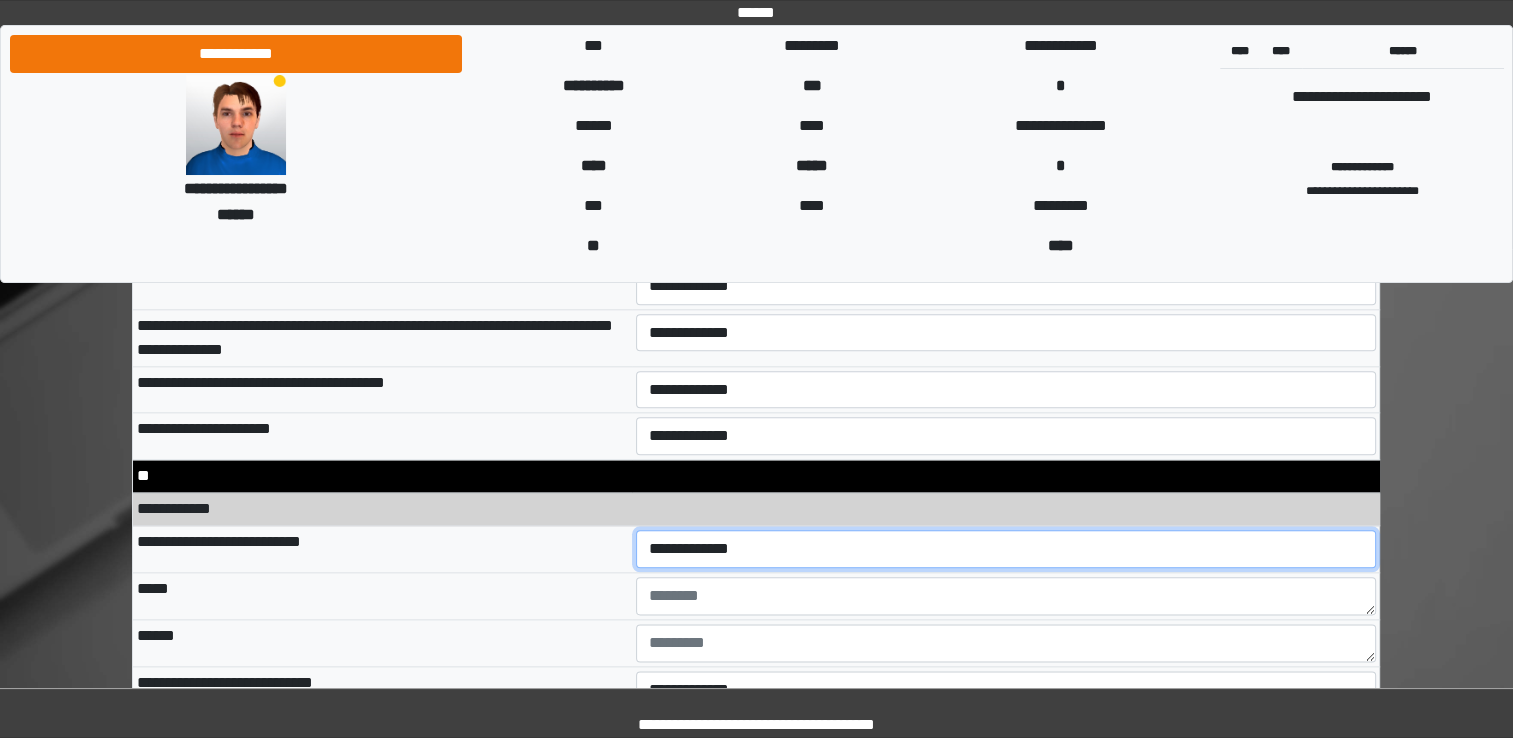 click on "**********" at bounding box center (1006, 549) 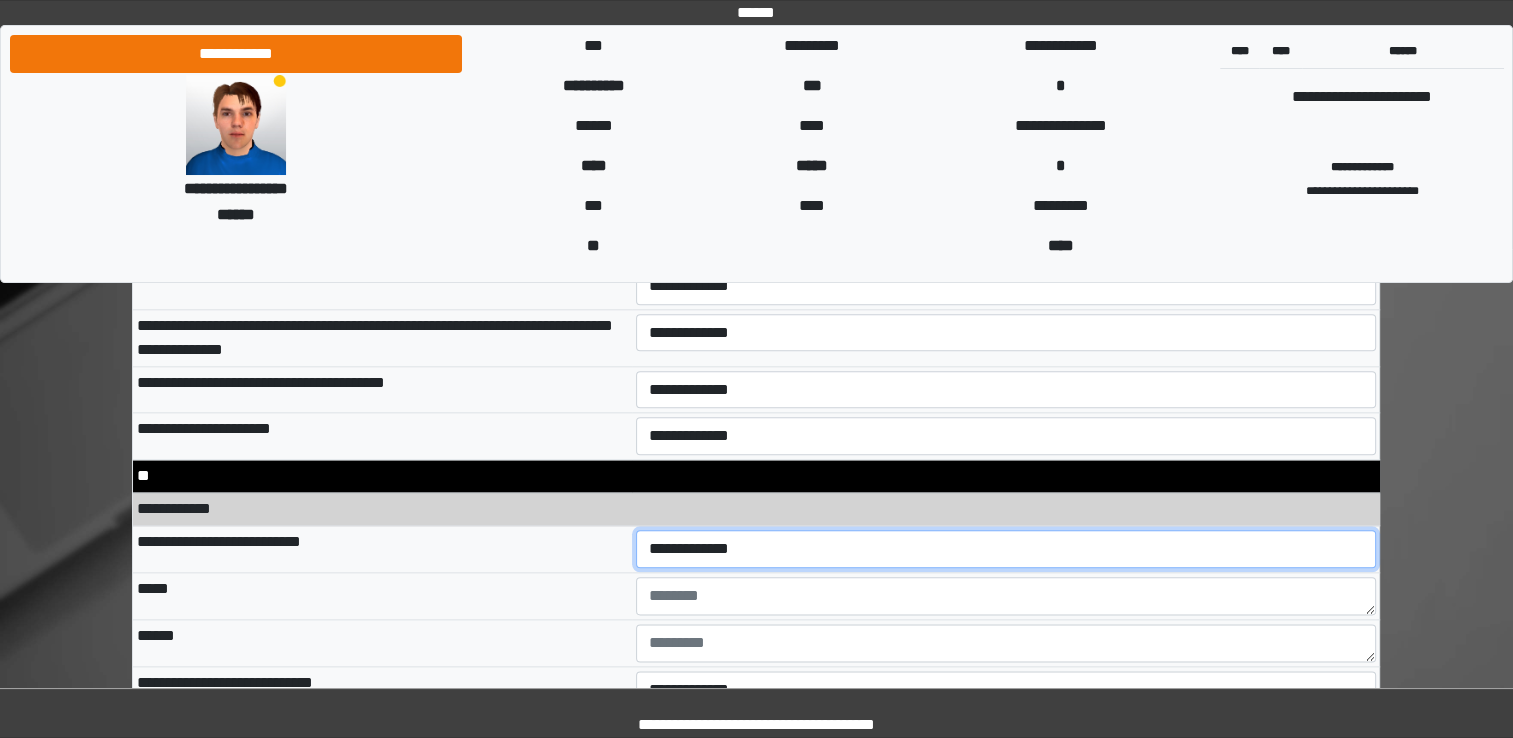 select on "*" 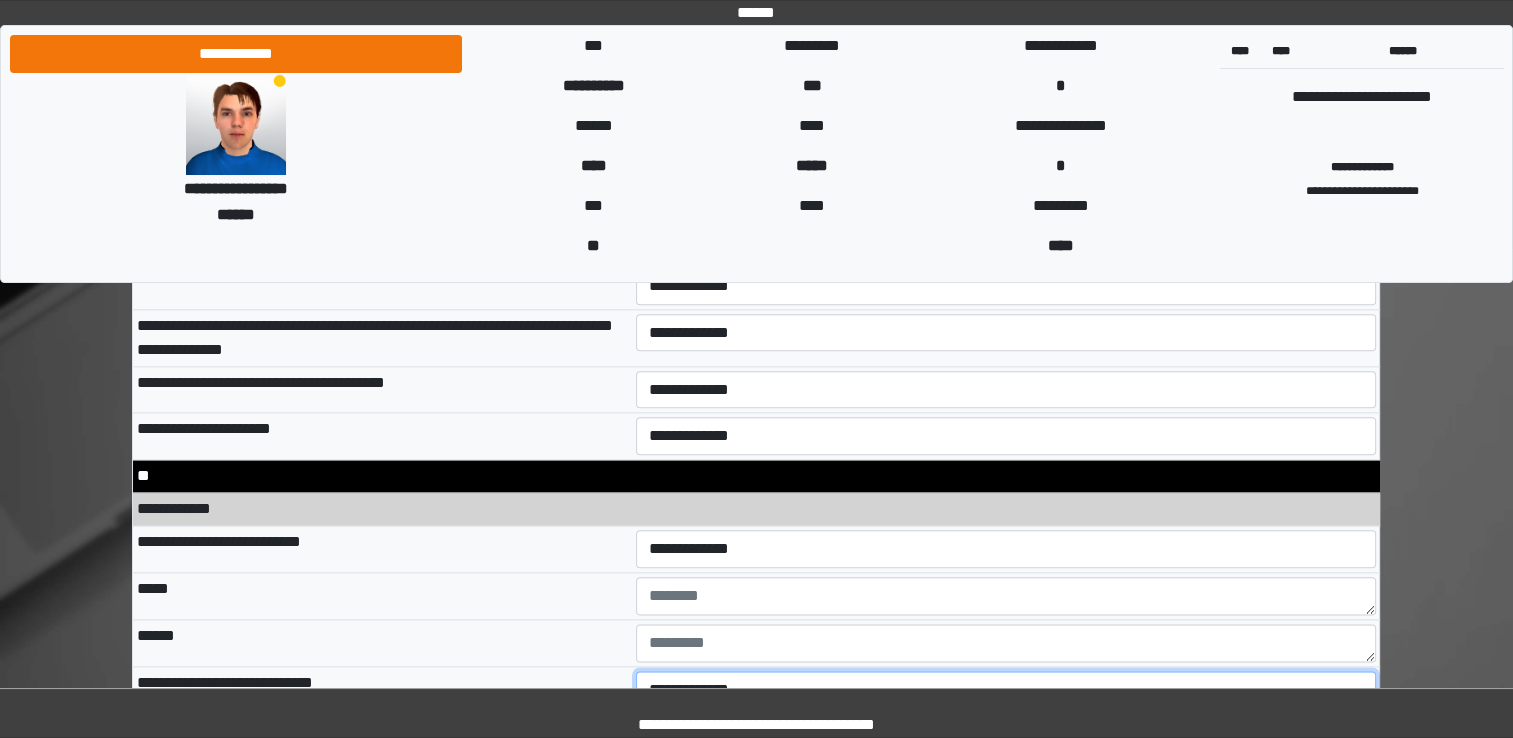 click on "**********" at bounding box center [1006, 690] 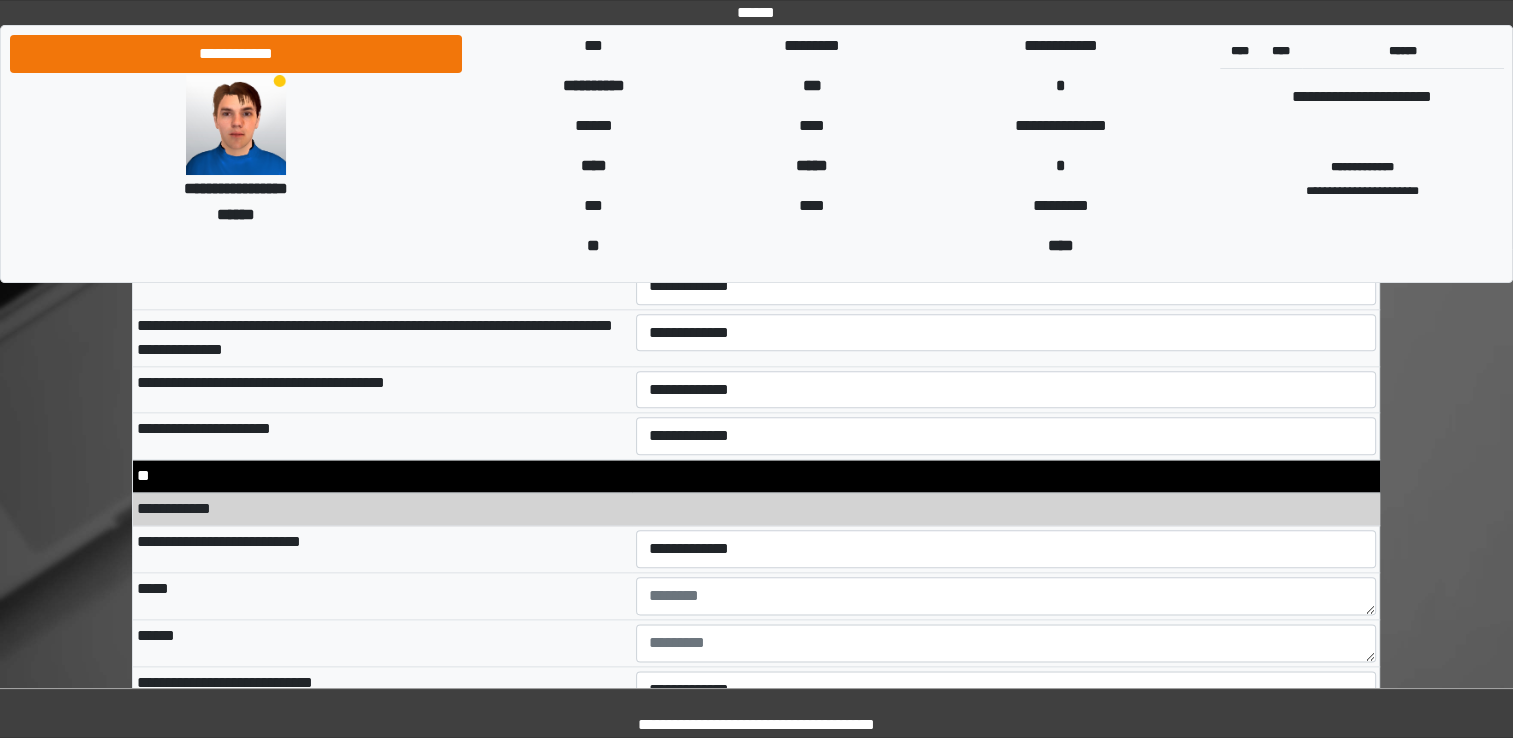 click on "**********" at bounding box center (382, 549) 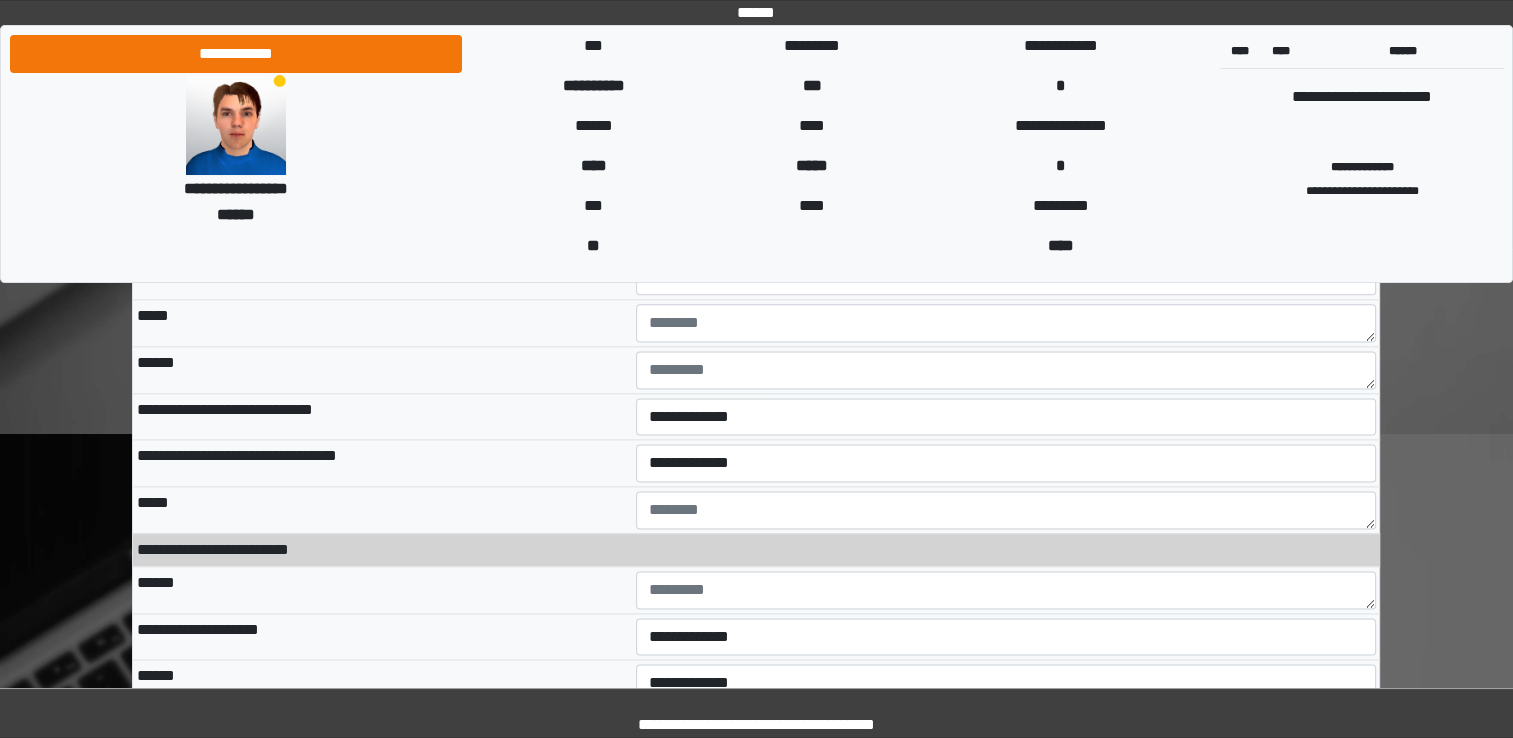scroll, scrollTop: 10100, scrollLeft: 0, axis: vertical 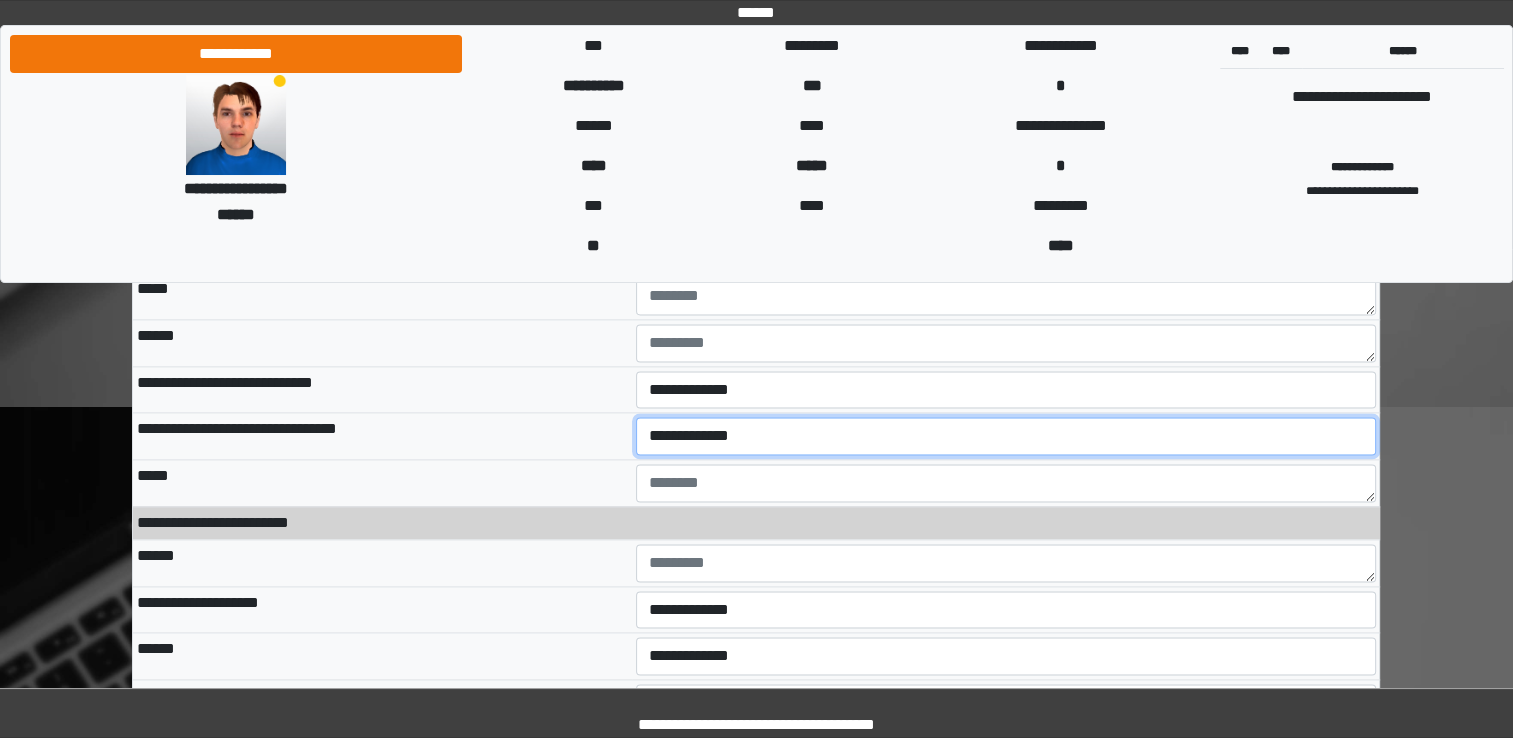 click on "**********" at bounding box center [1006, 436] 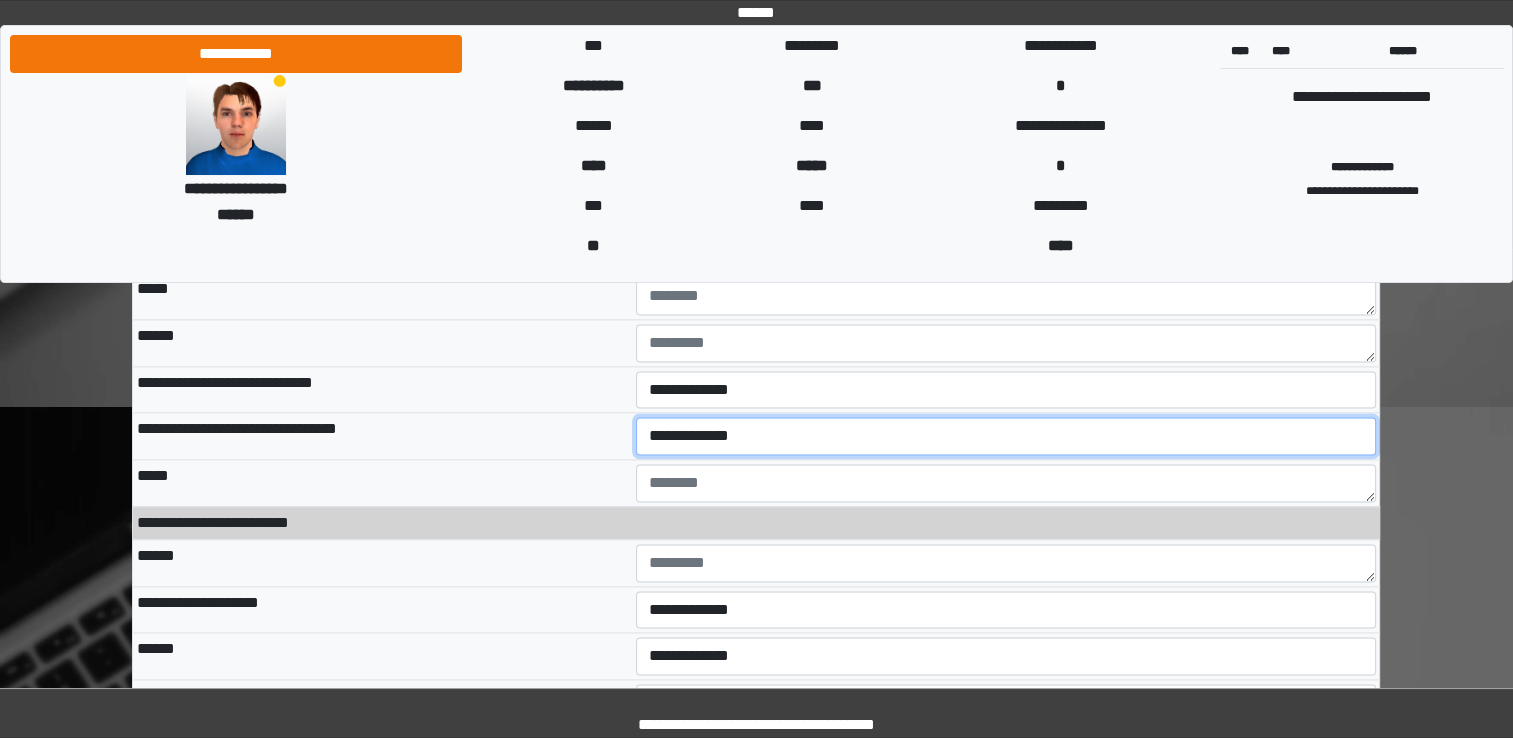 select on "*" 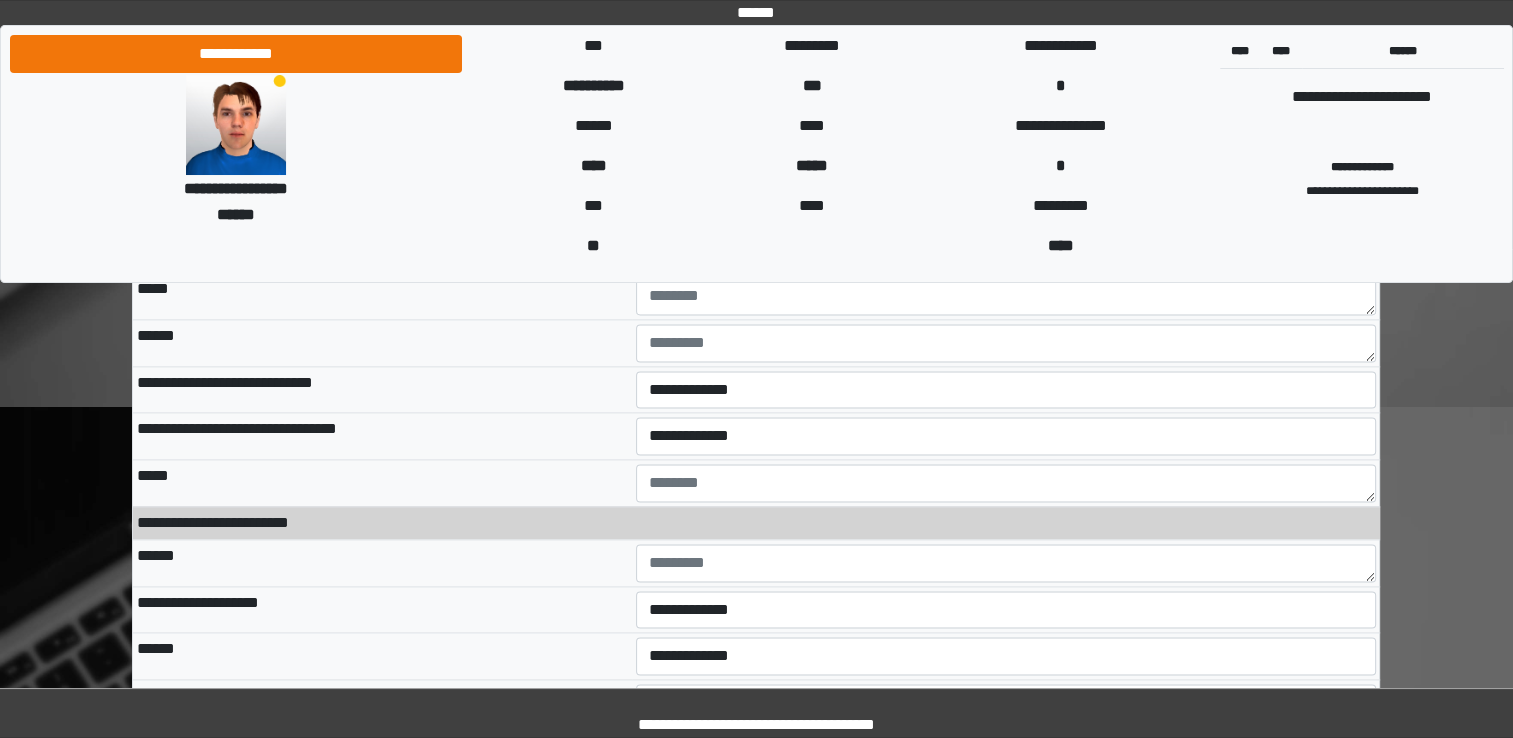 click on "**********" at bounding box center (382, 436) 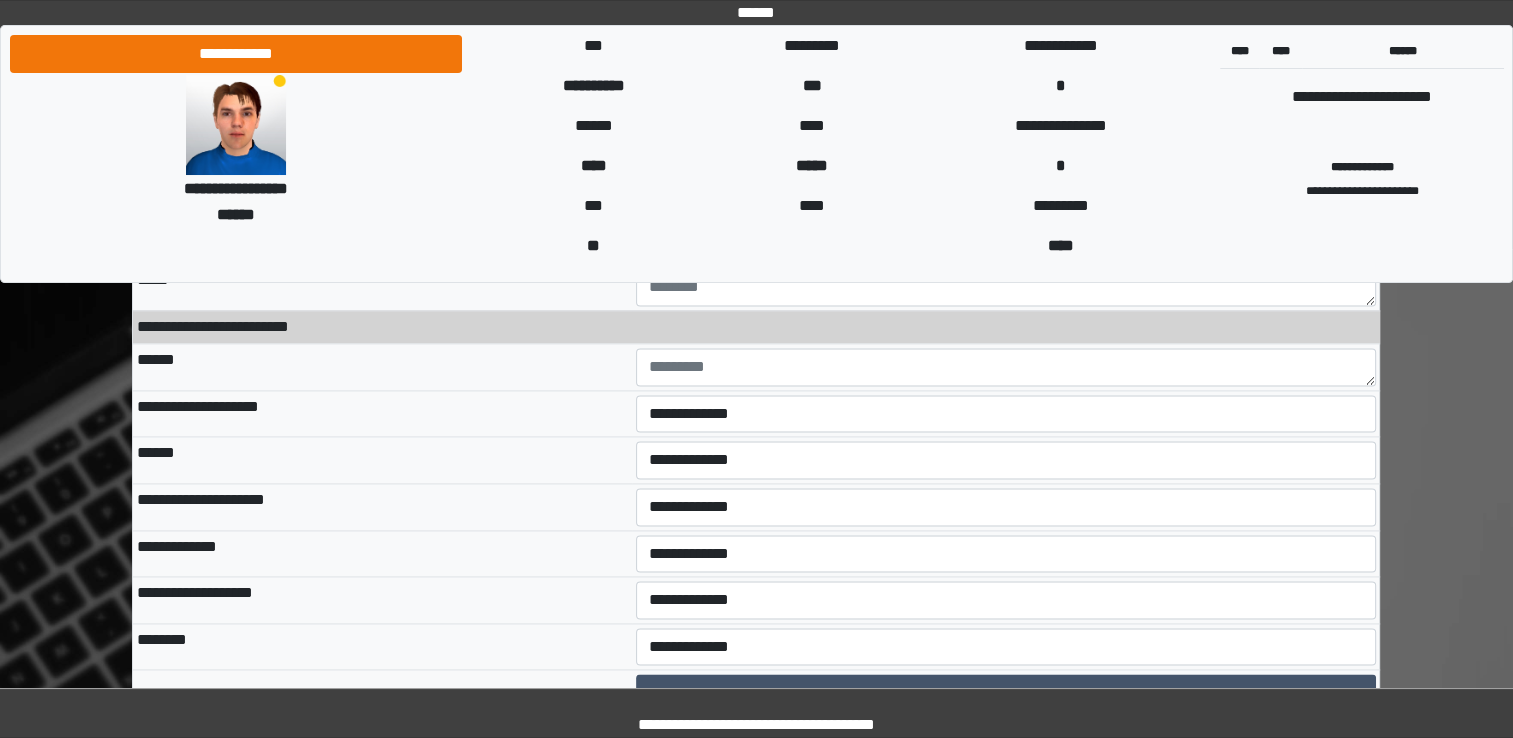 scroll, scrollTop: 10300, scrollLeft: 0, axis: vertical 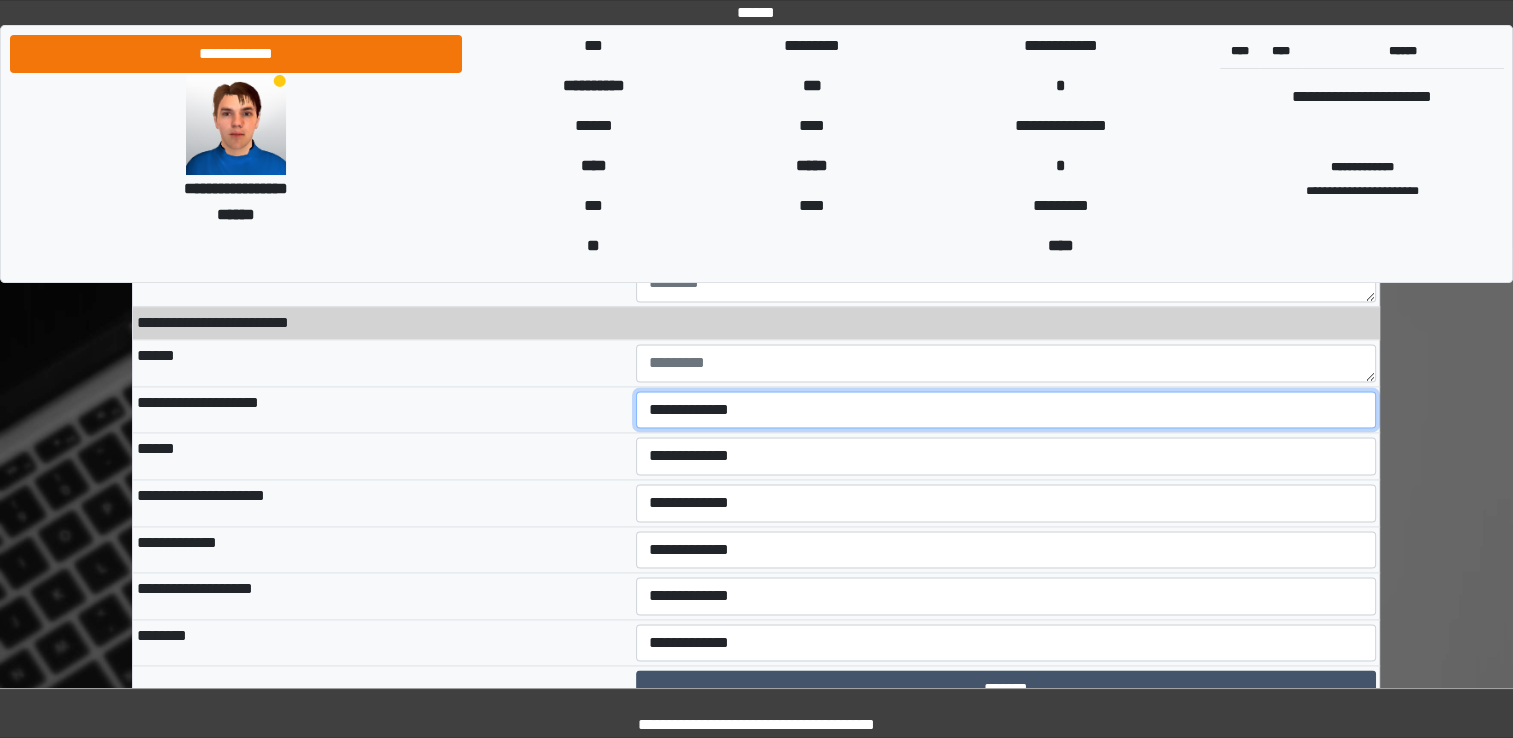 click on "**********" at bounding box center (1006, 410) 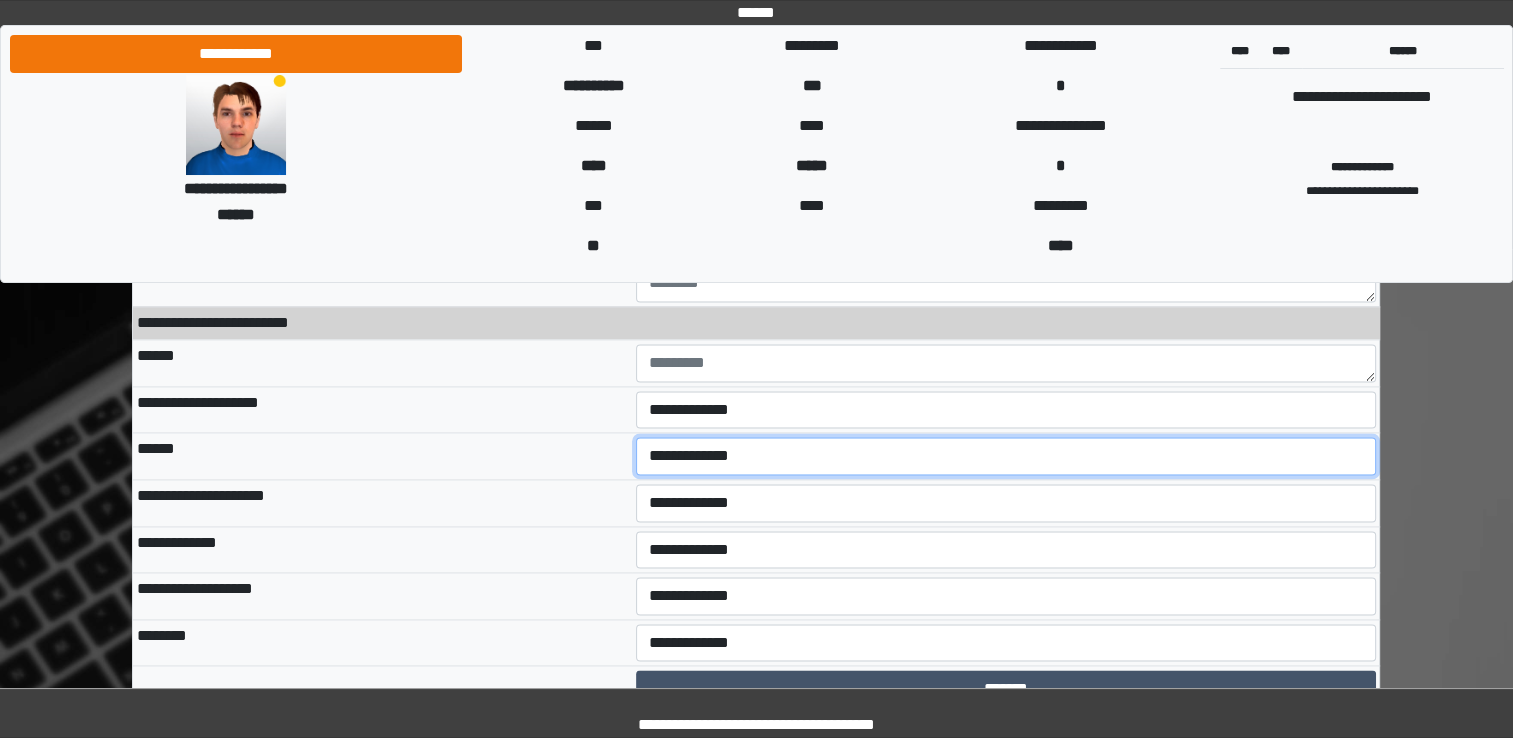 click on "**********" at bounding box center [1006, 456] 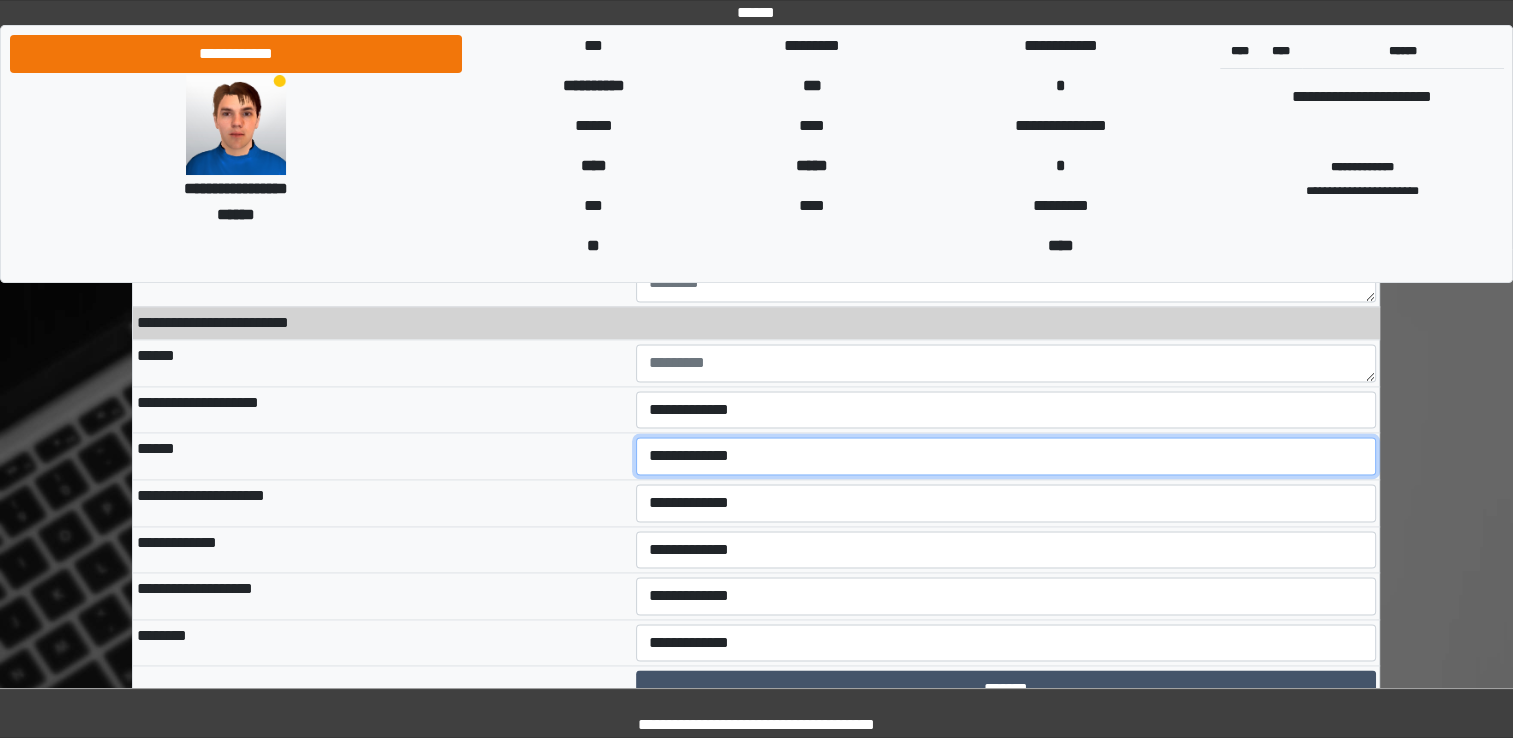 select on "*" 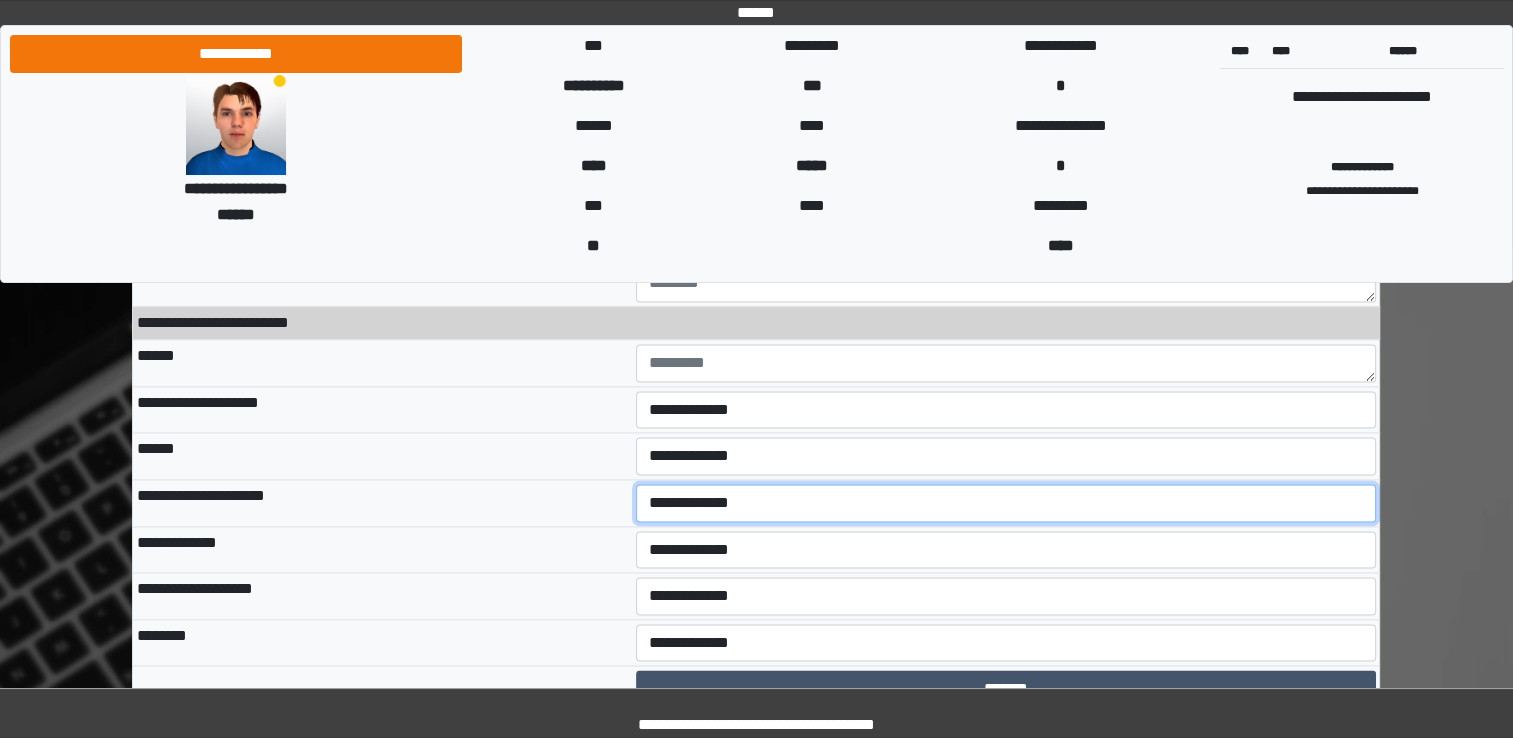 click on "**********" at bounding box center [1006, 503] 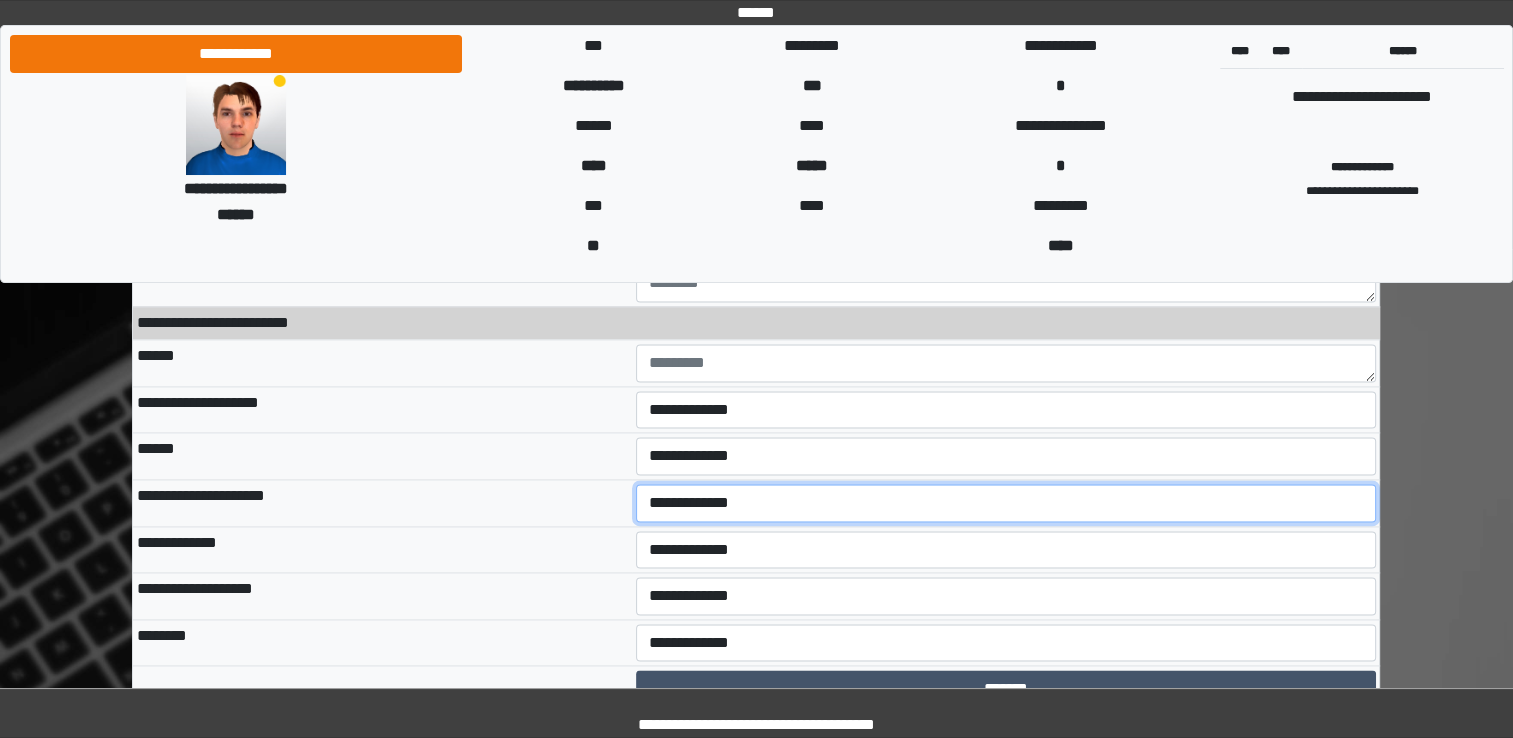select on "*" 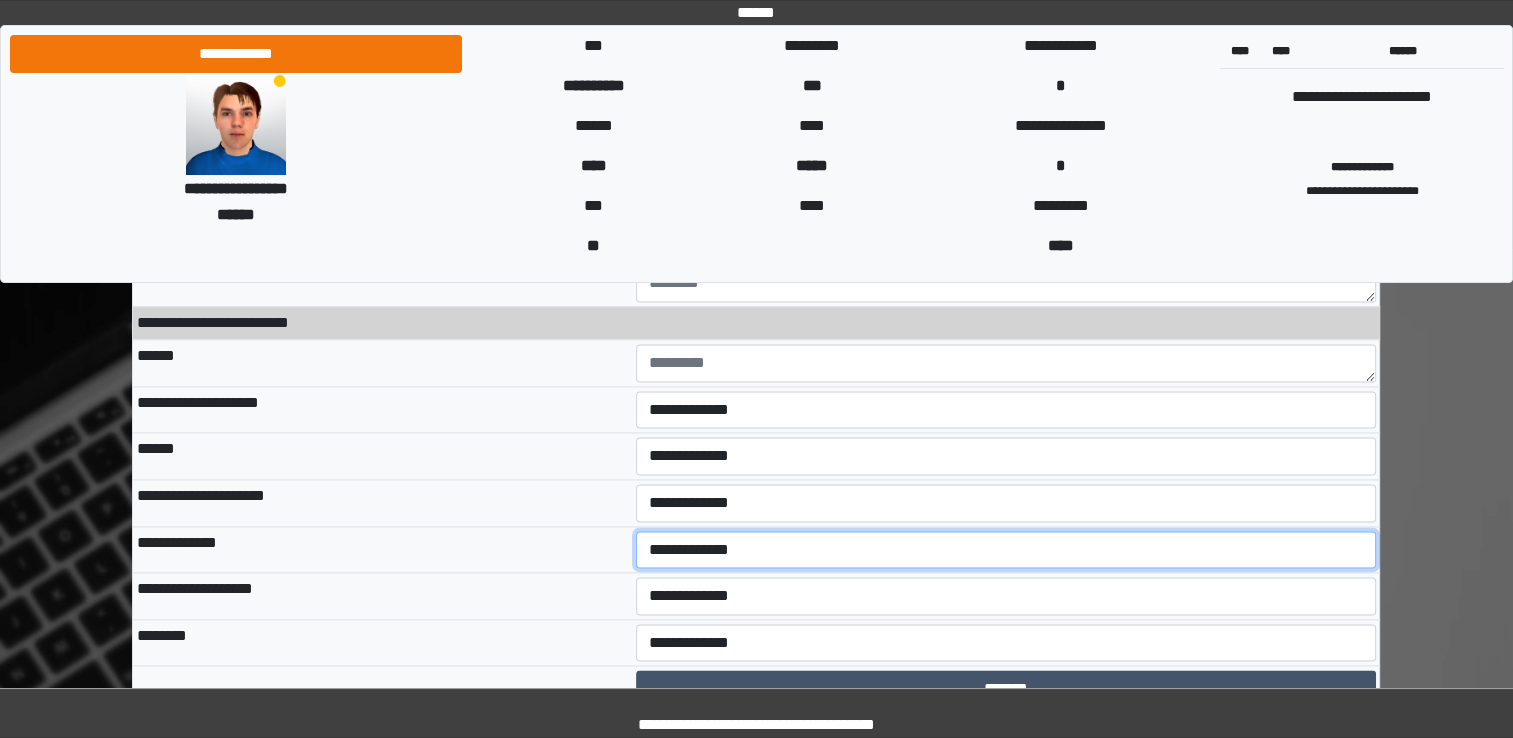 click on "**********" at bounding box center [1006, 550] 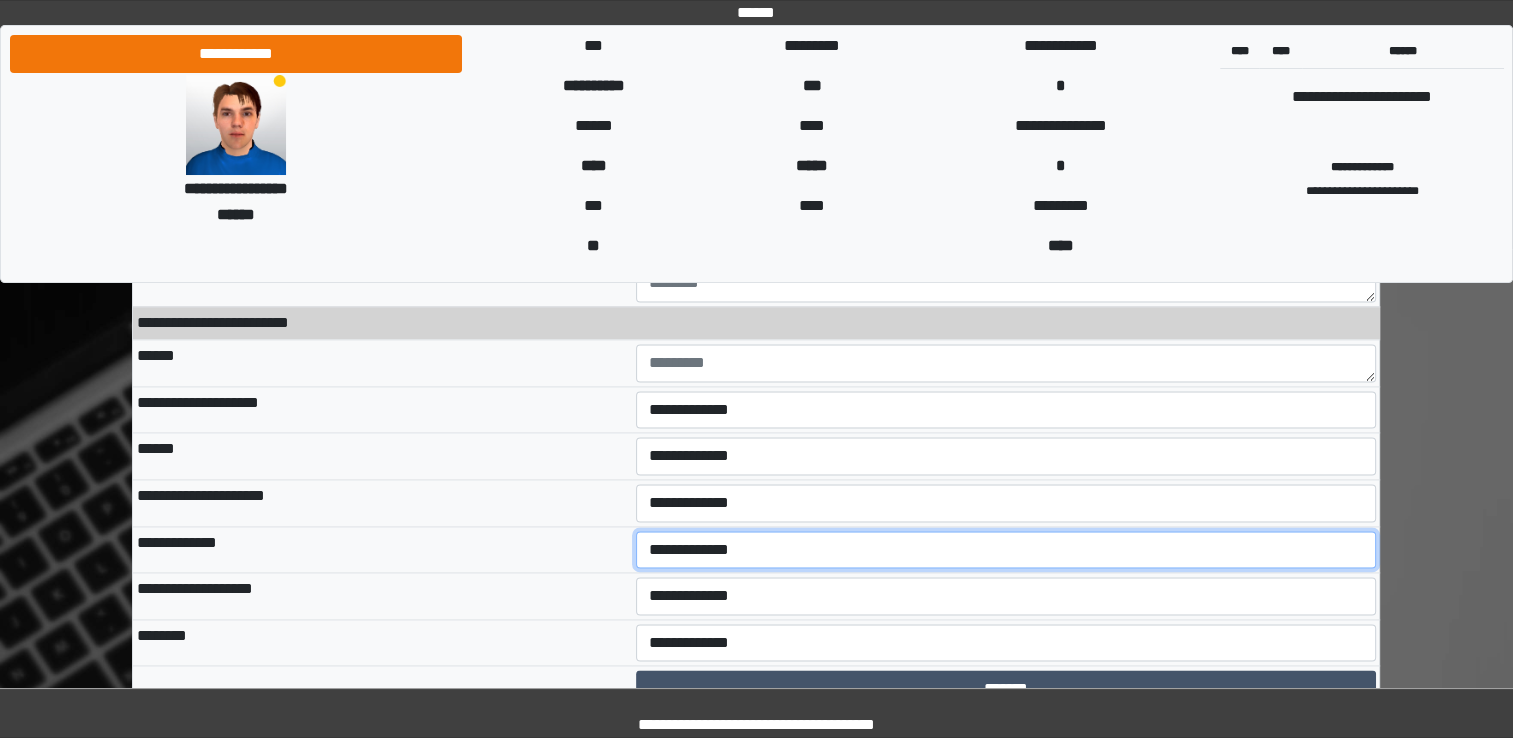 select on "*" 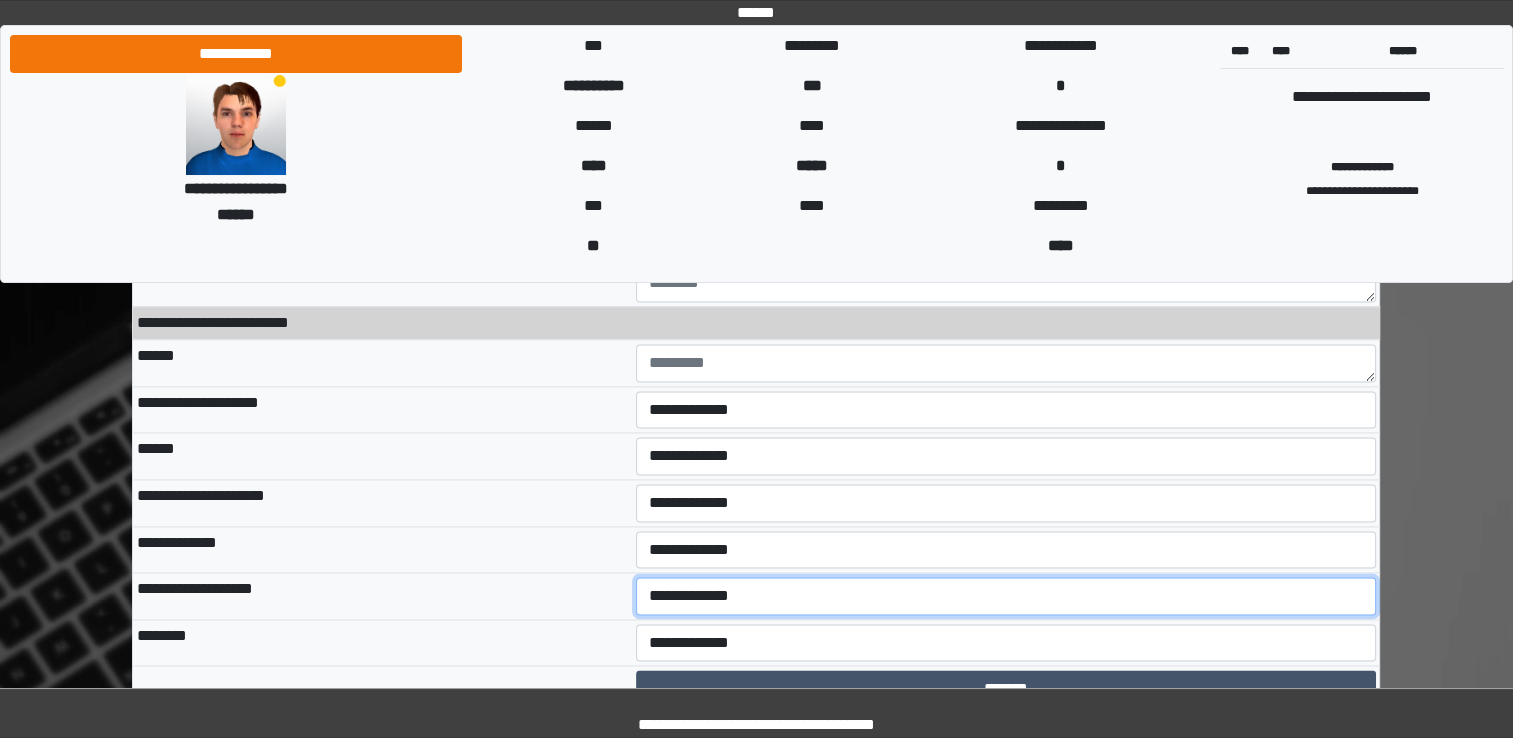 click on "**********" at bounding box center (1006, 596) 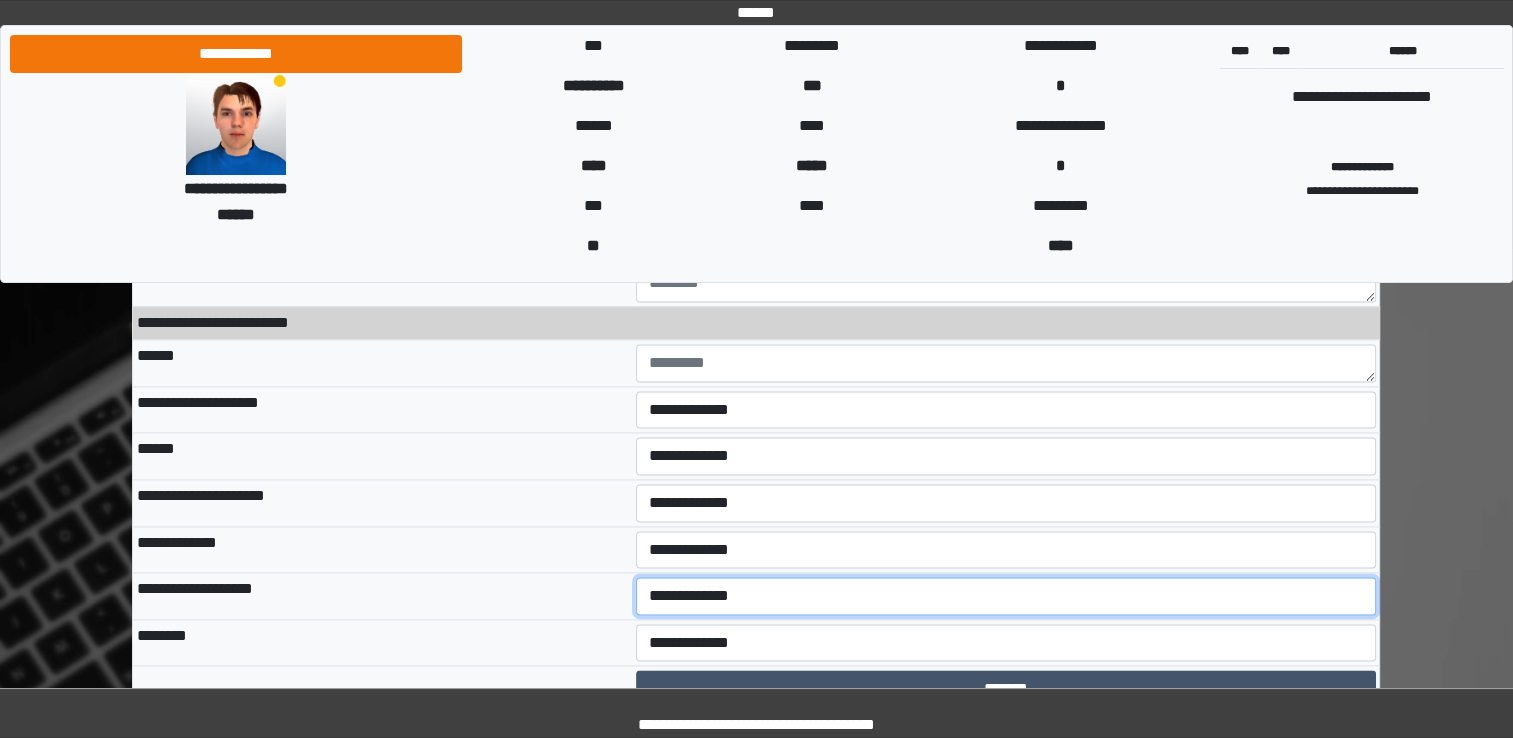 select on "*" 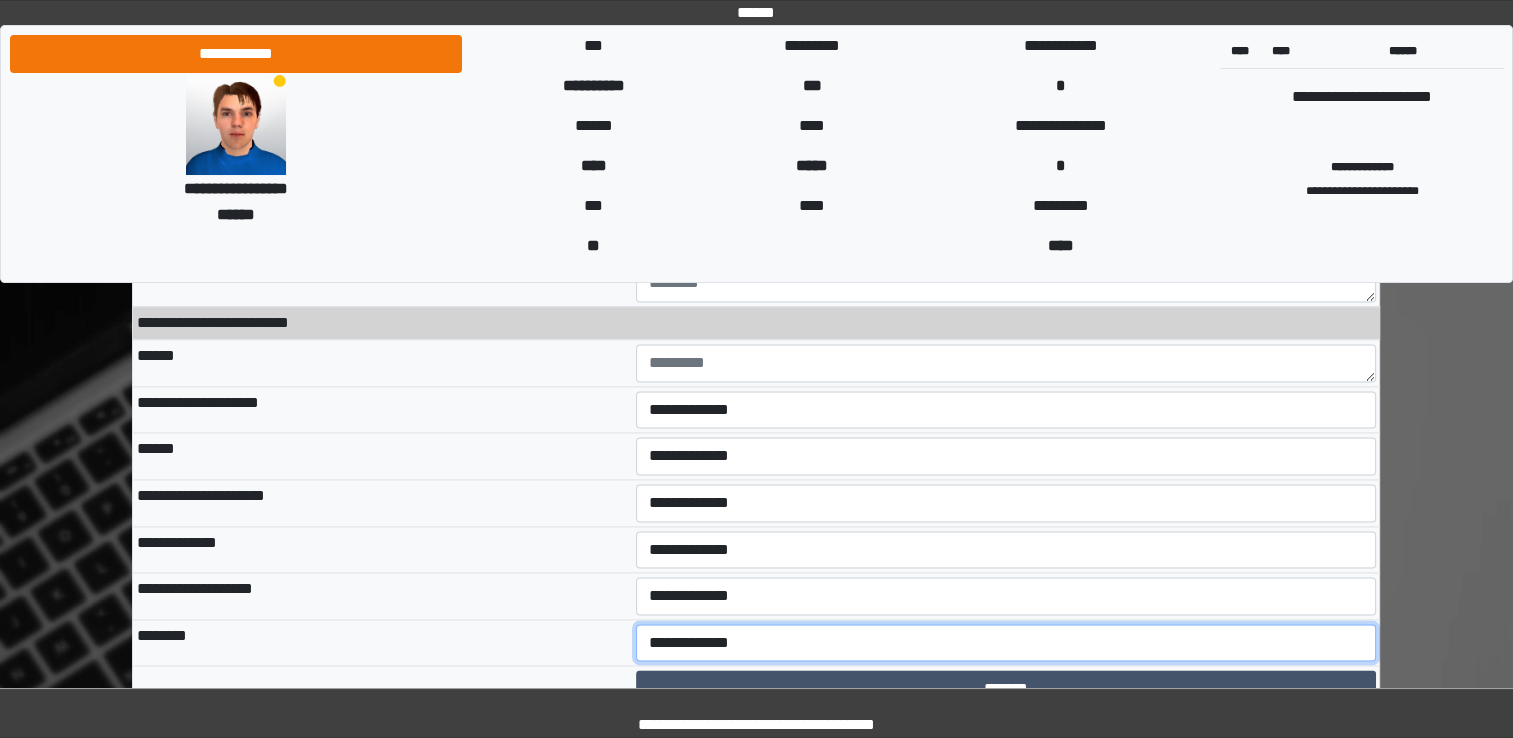 click on "**********" at bounding box center [1006, 643] 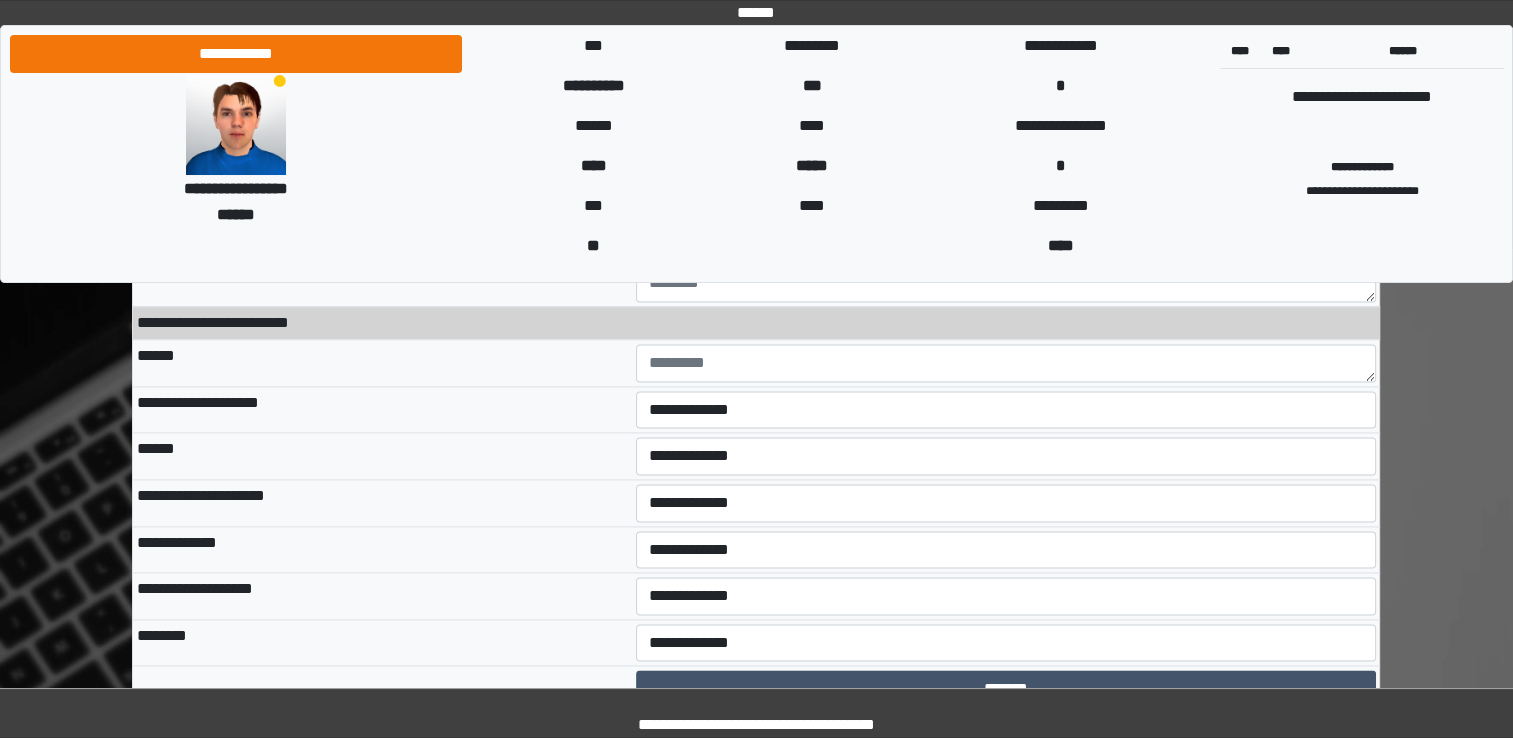 click on "**********" at bounding box center (382, 596) 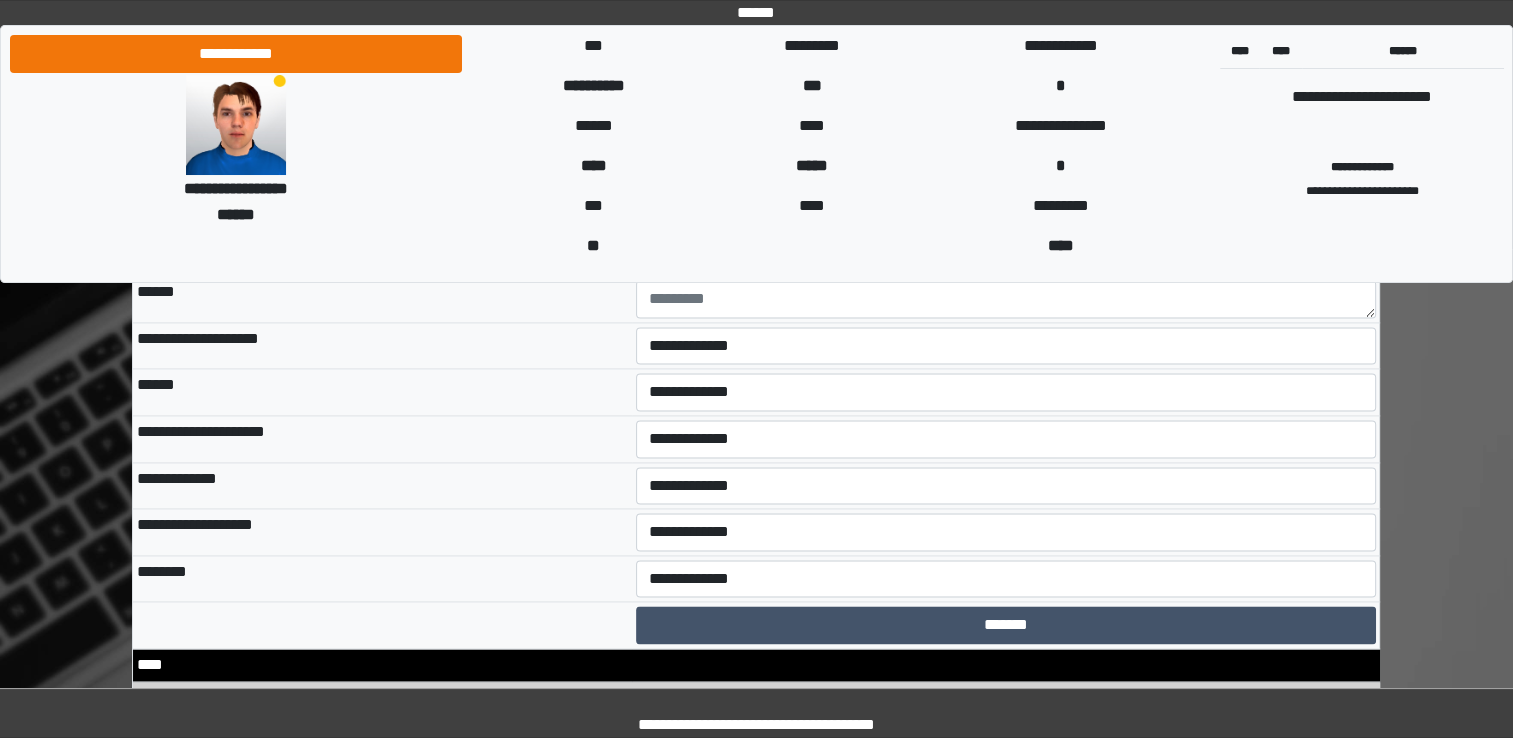 scroll, scrollTop: 10700, scrollLeft: 0, axis: vertical 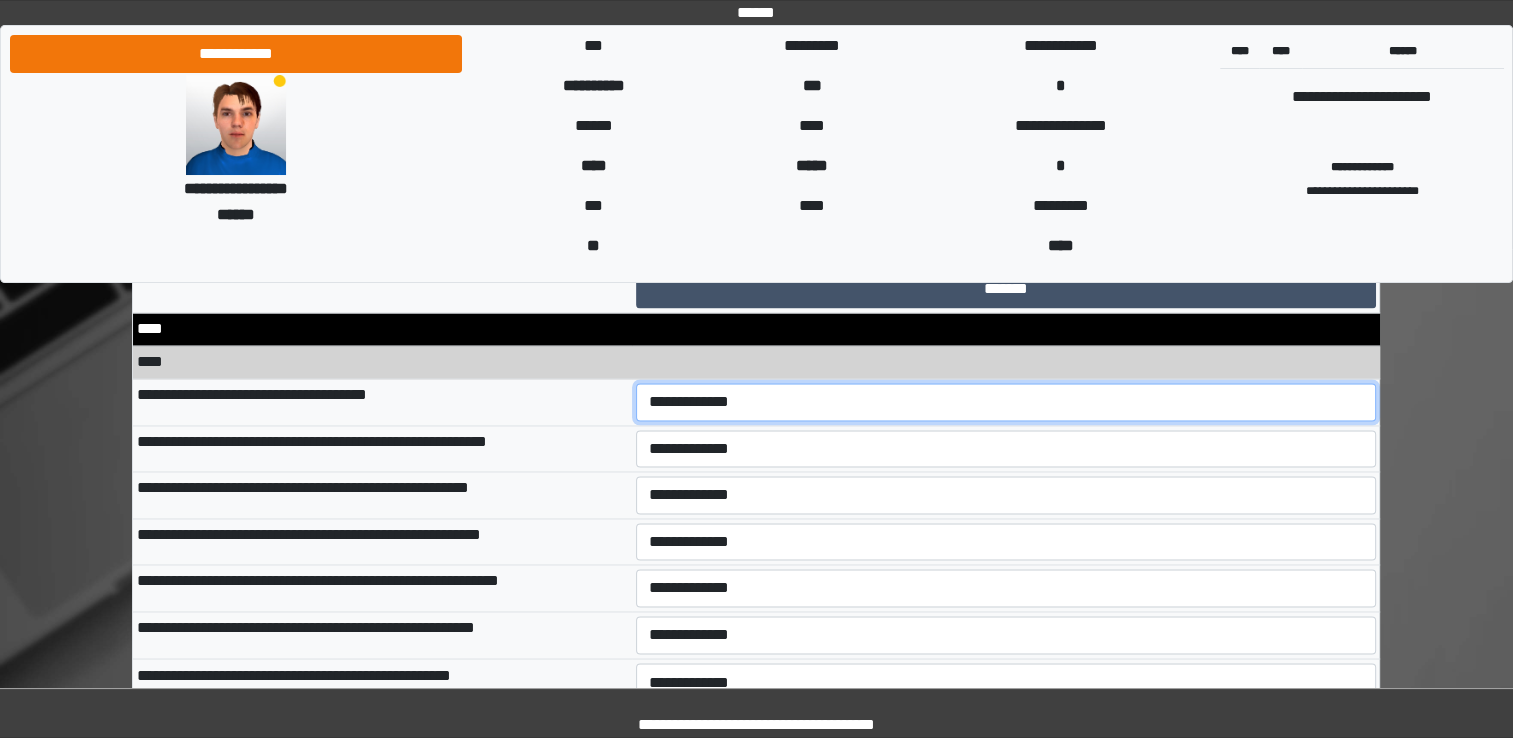 click on "**********" at bounding box center (1006, 402) 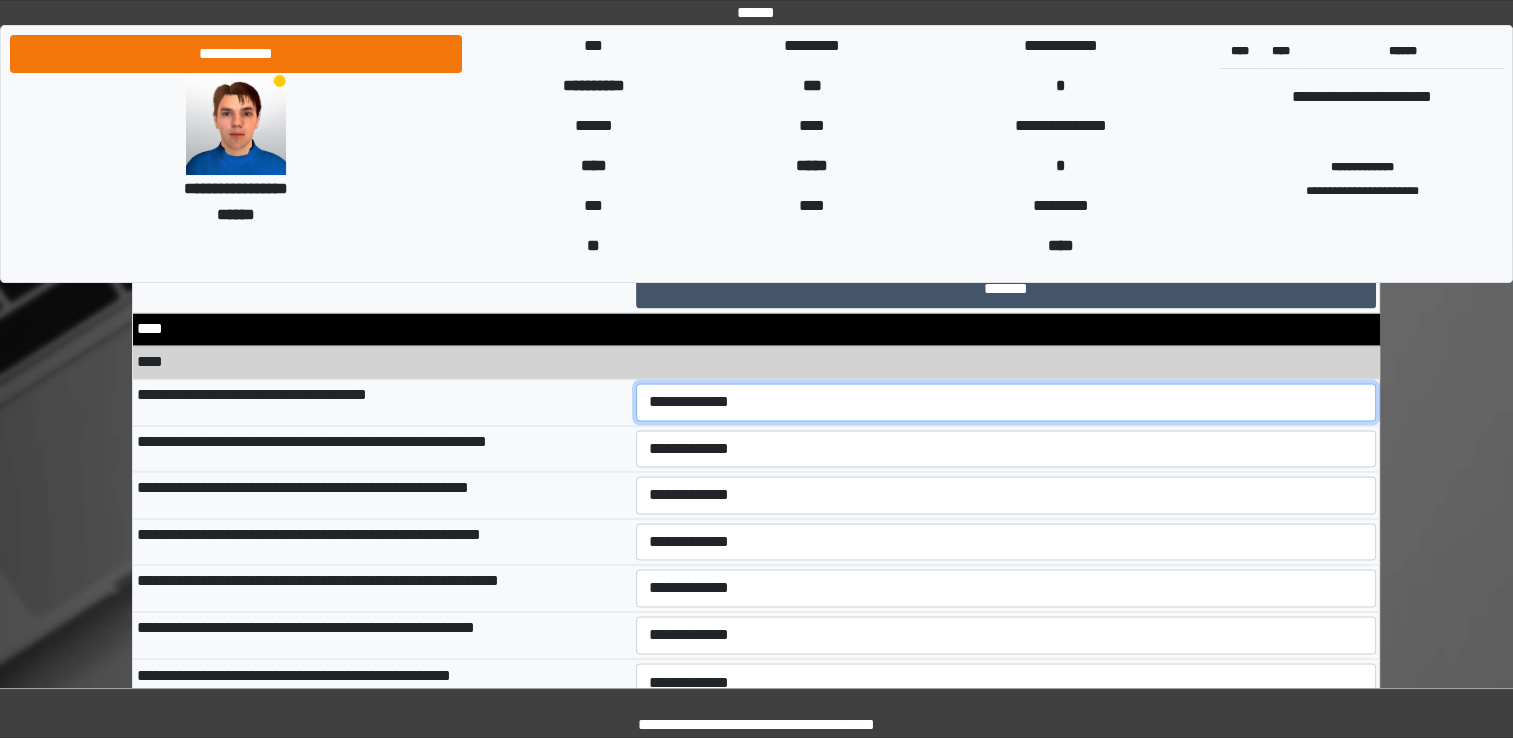select on "*" 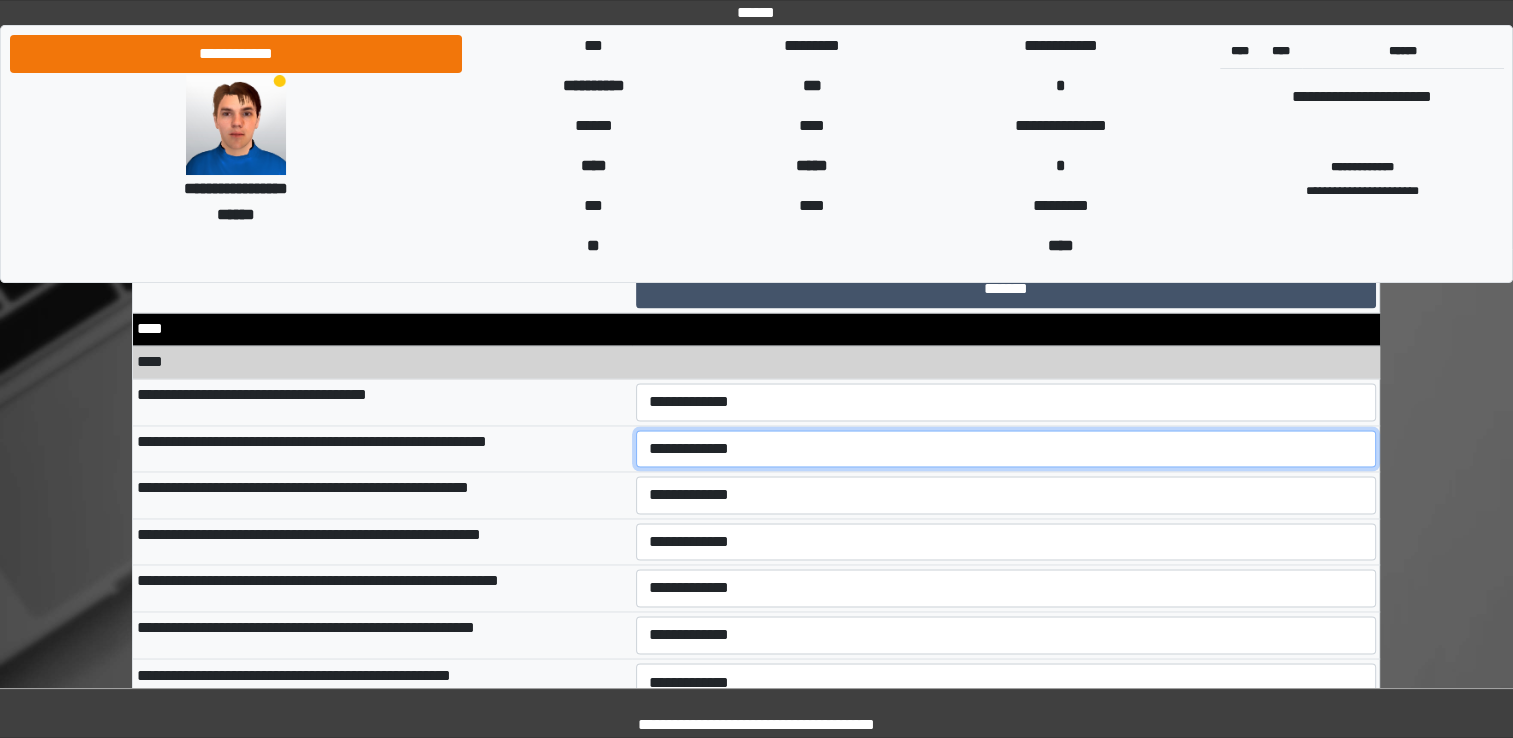 click on "**********" at bounding box center (1006, 449) 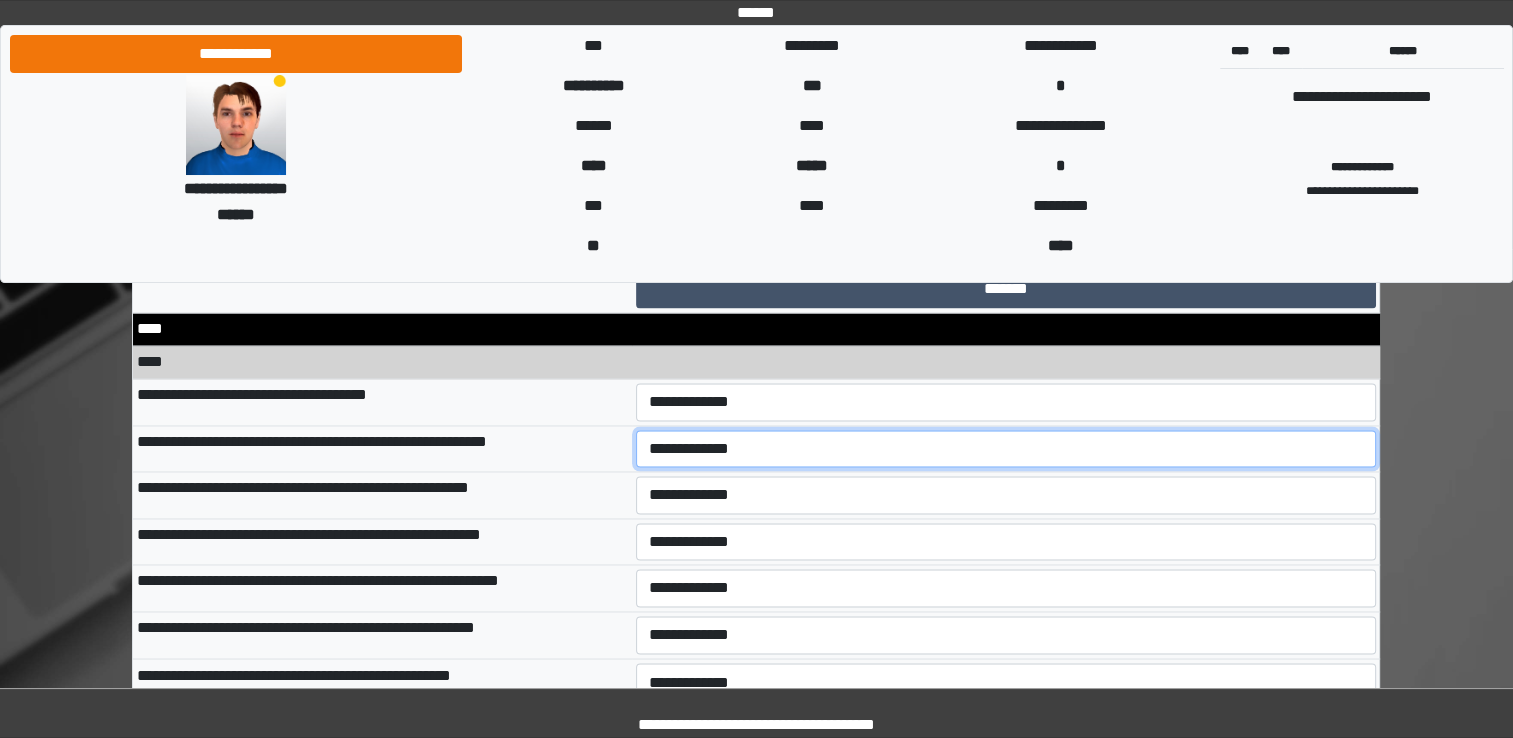 select on "*" 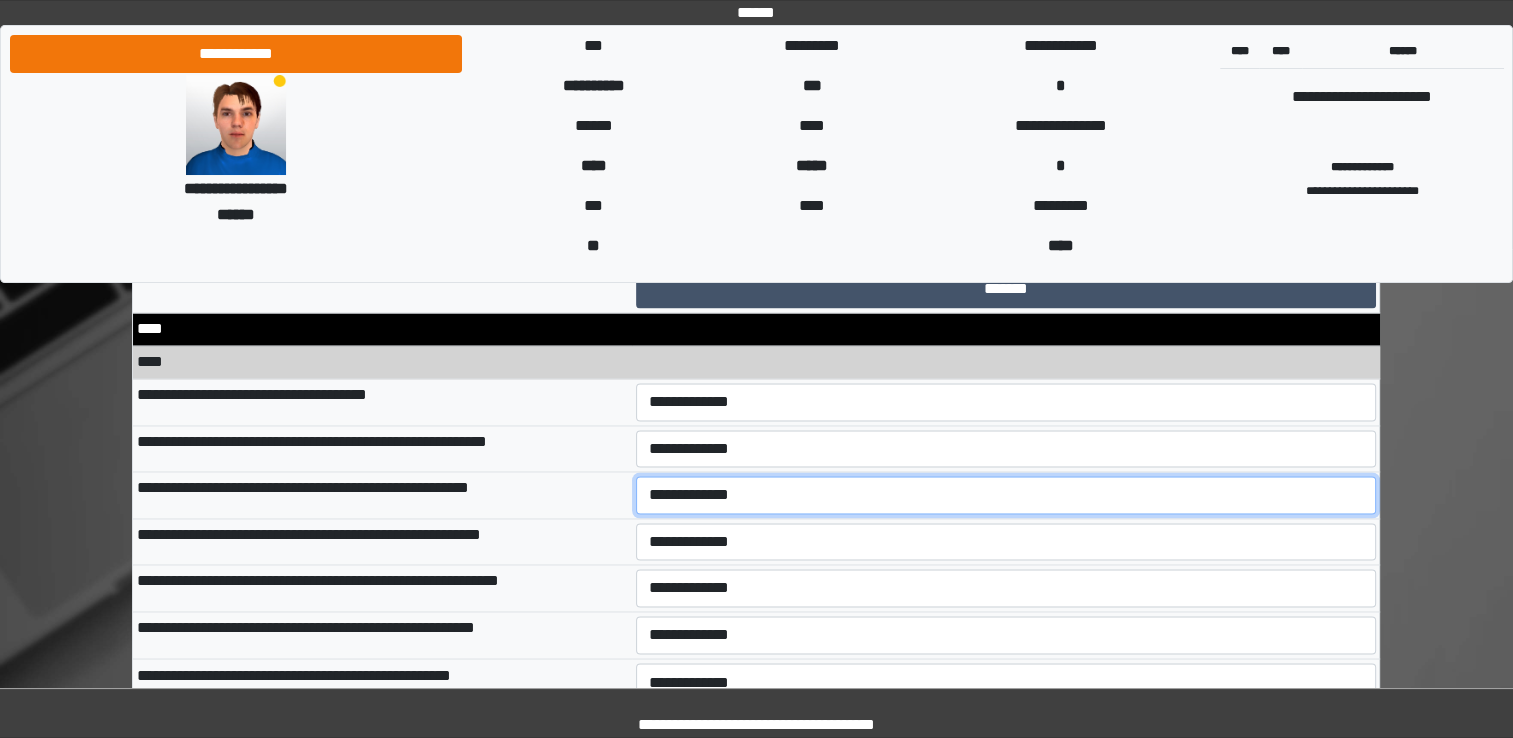 click on "**********" at bounding box center (1006, 495) 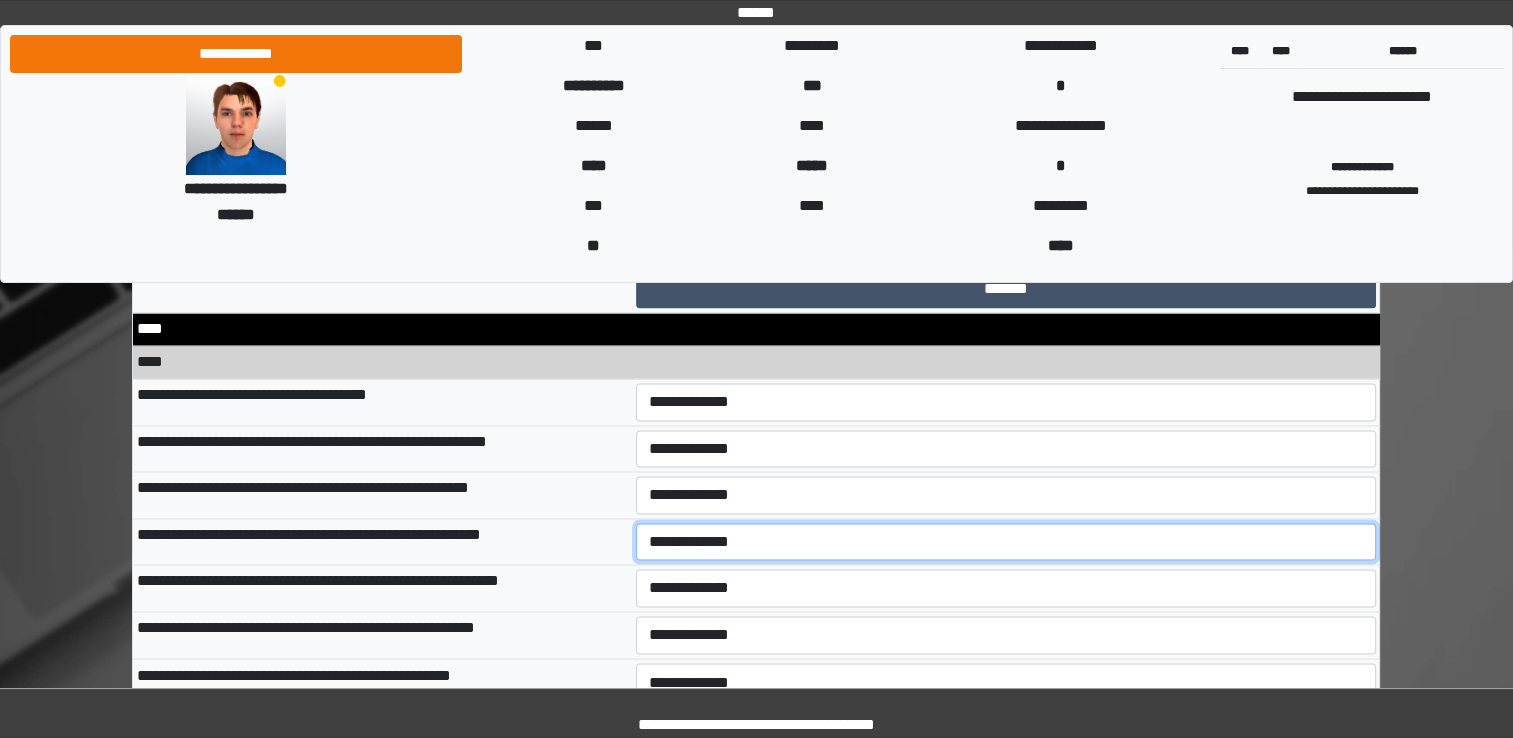 click on "**********" at bounding box center [1006, 542] 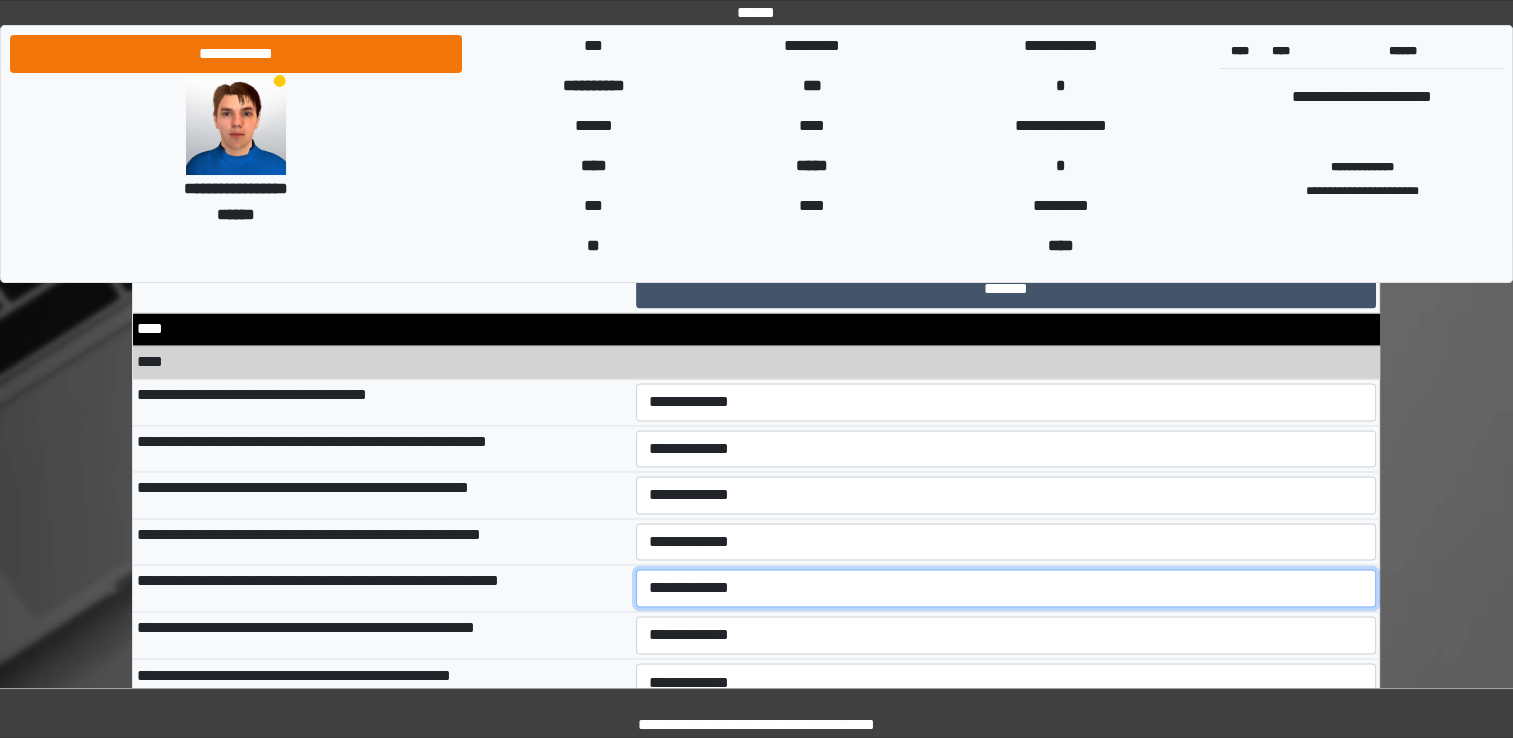 click on "**********" at bounding box center [1006, 588] 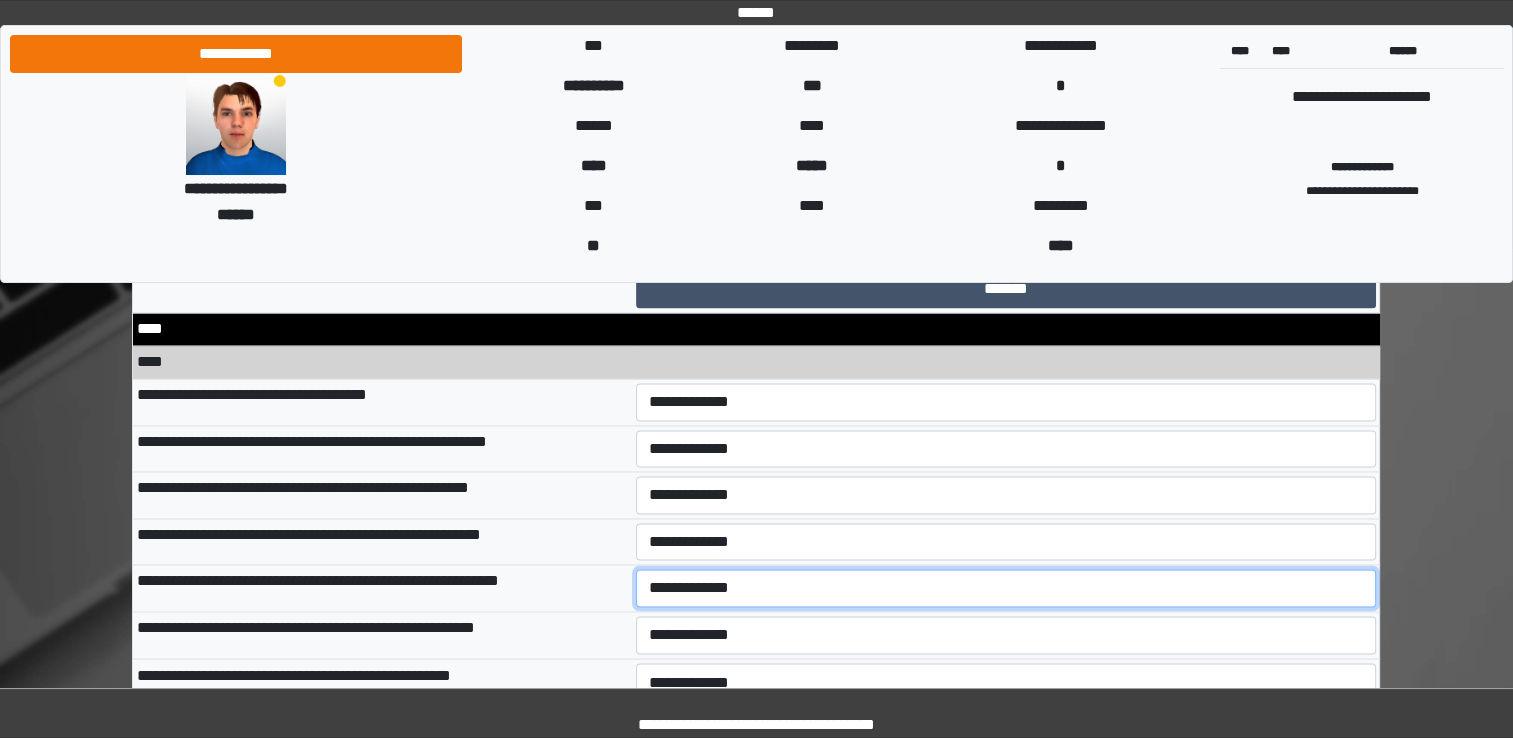 select on "*" 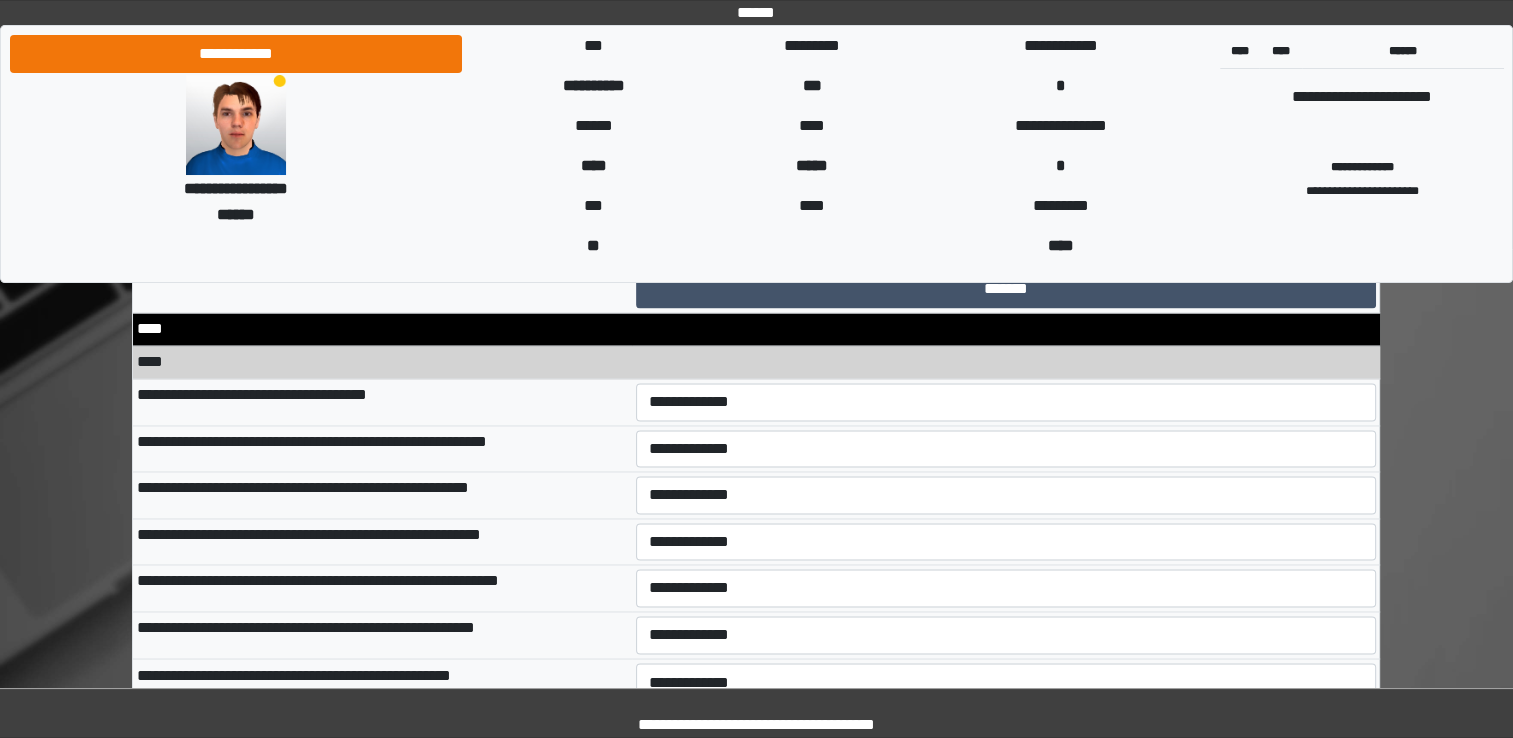 click on "**********" at bounding box center [382, 588] 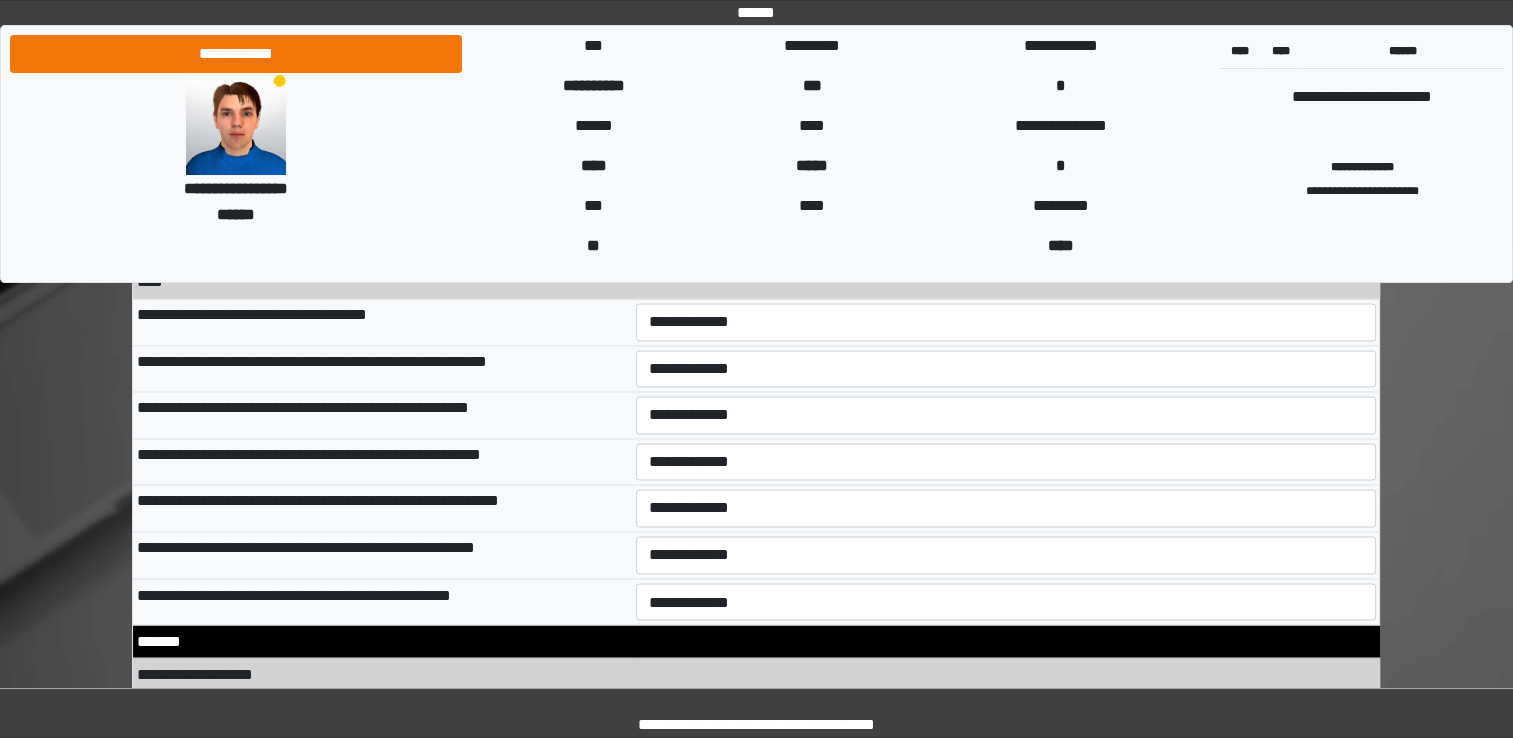 scroll, scrollTop: 10900, scrollLeft: 0, axis: vertical 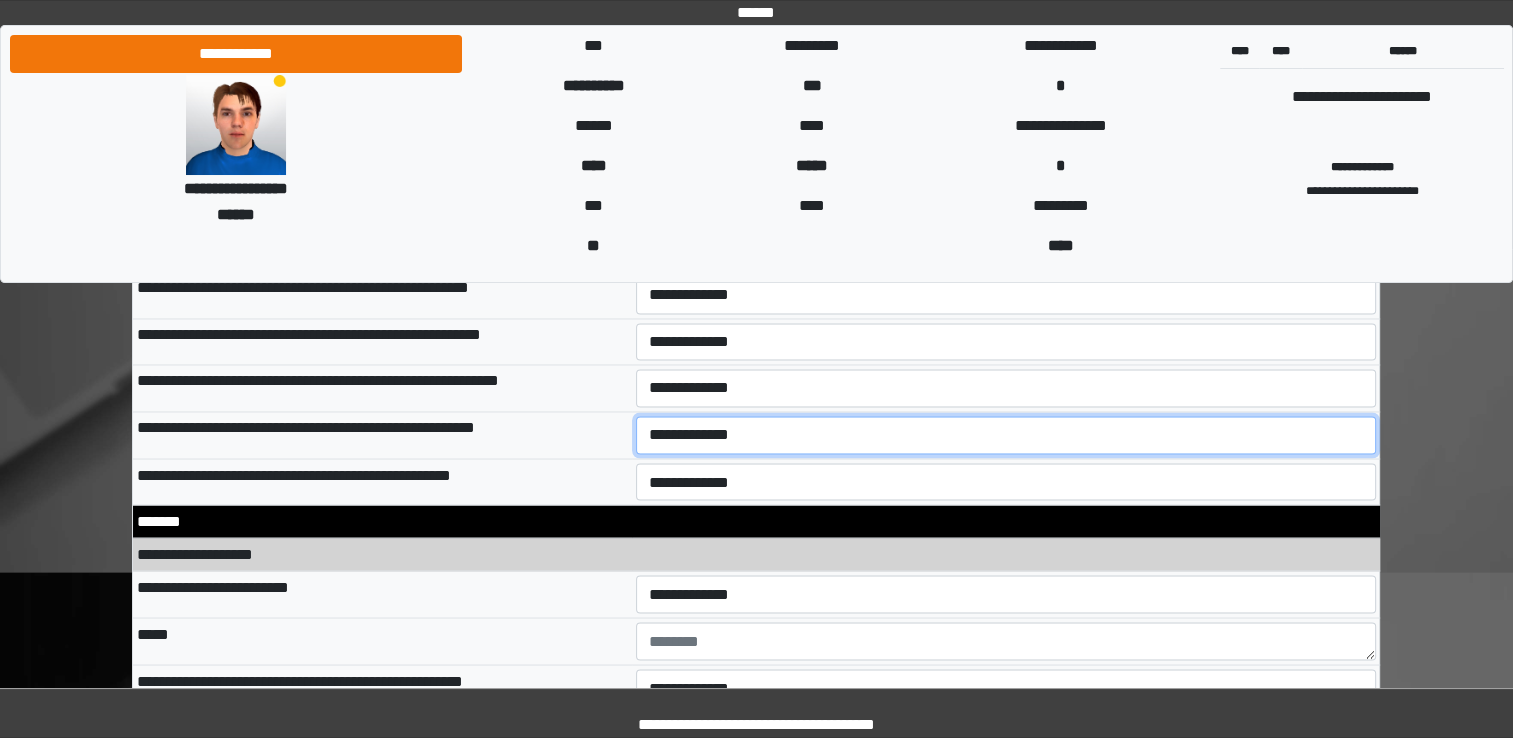 click on "**********" at bounding box center [1006, 435] 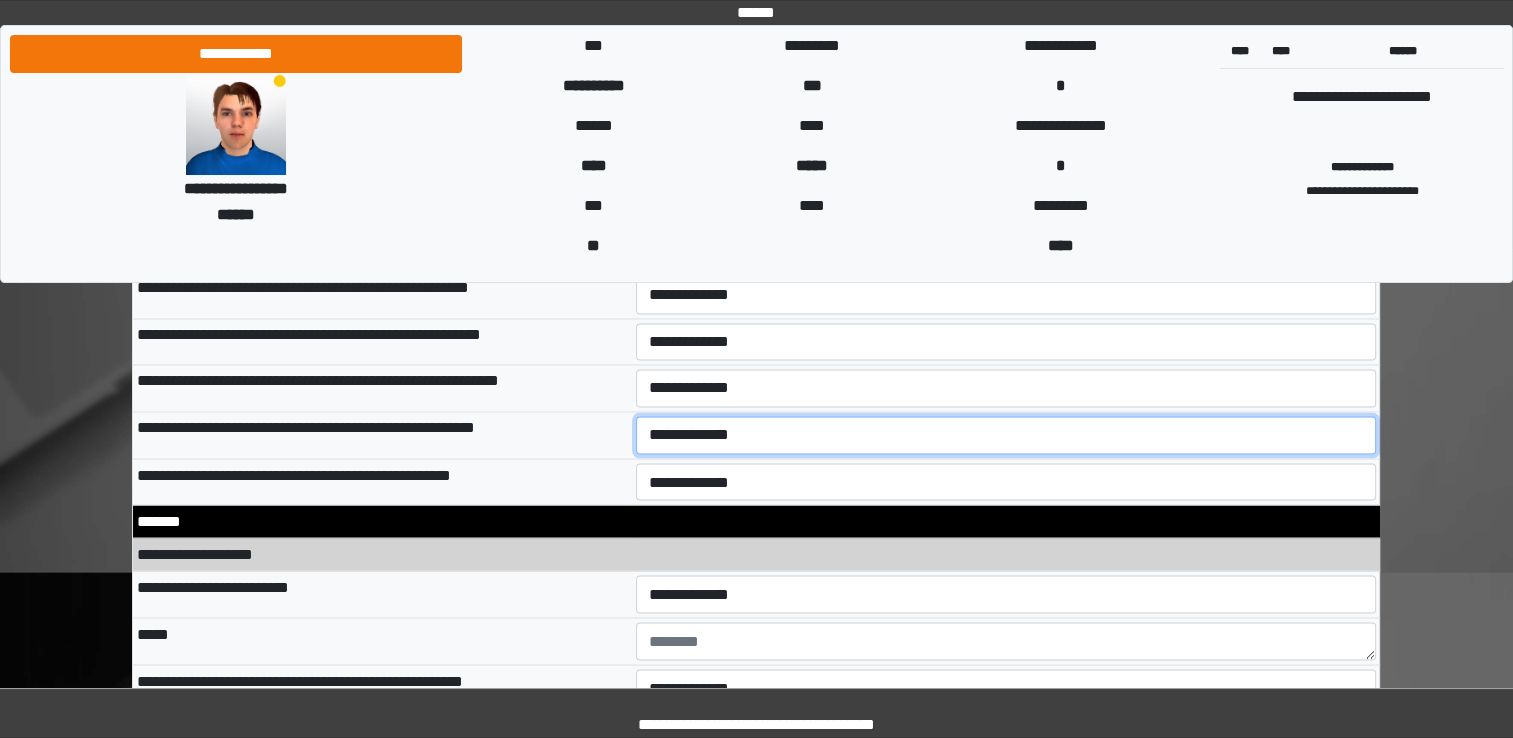 select on "*" 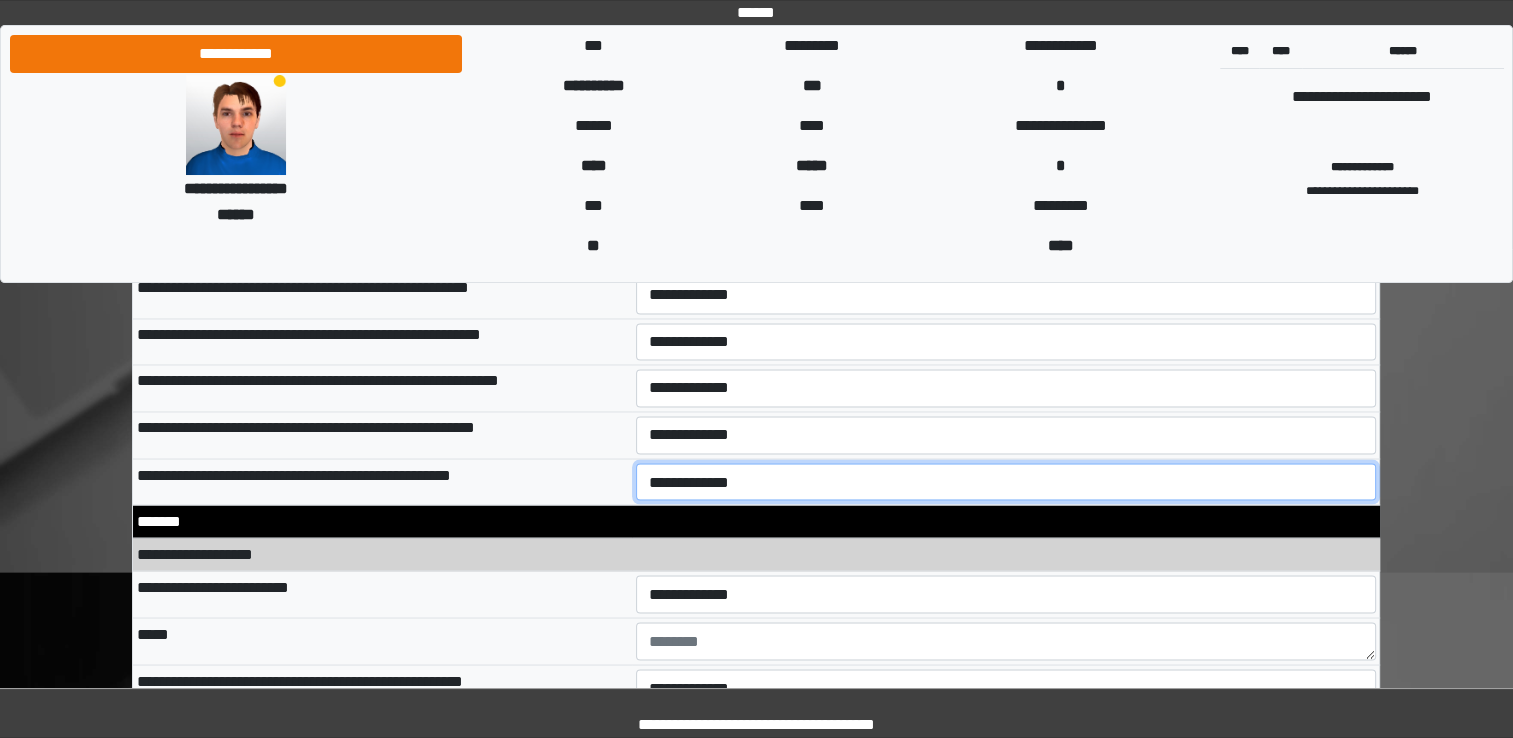 click on "**********" at bounding box center [1006, 482] 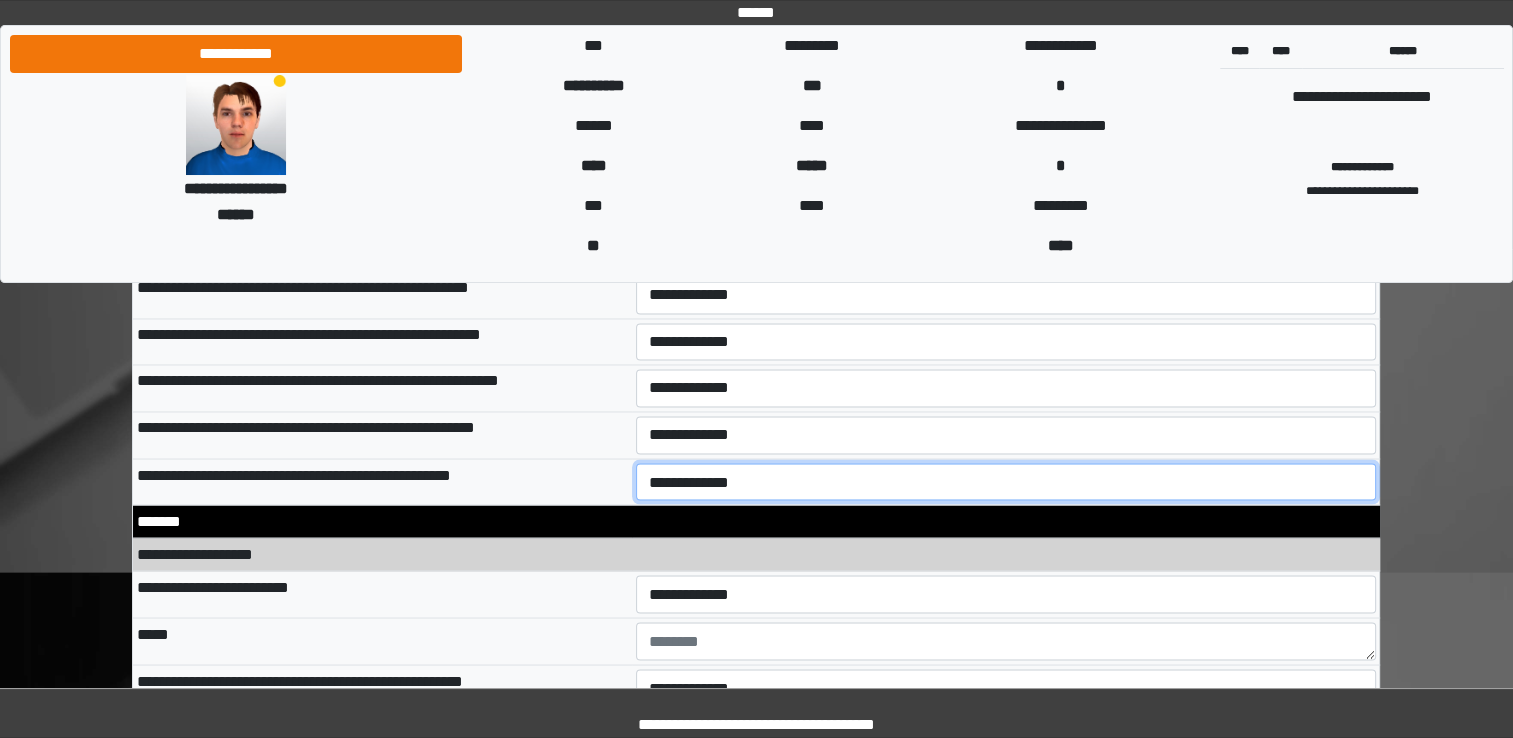 select on "*" 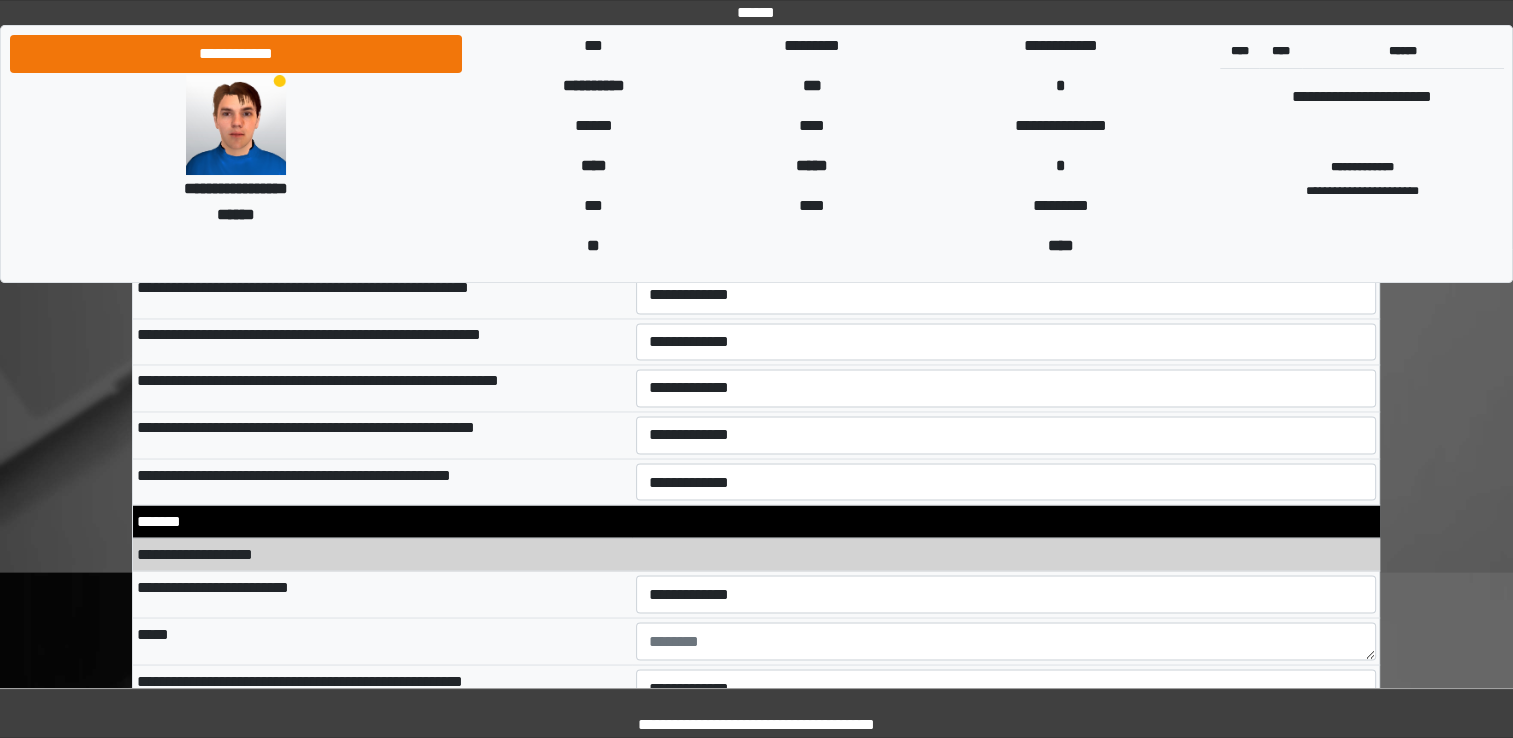 click on "**********" at bounding box center [756, 554] 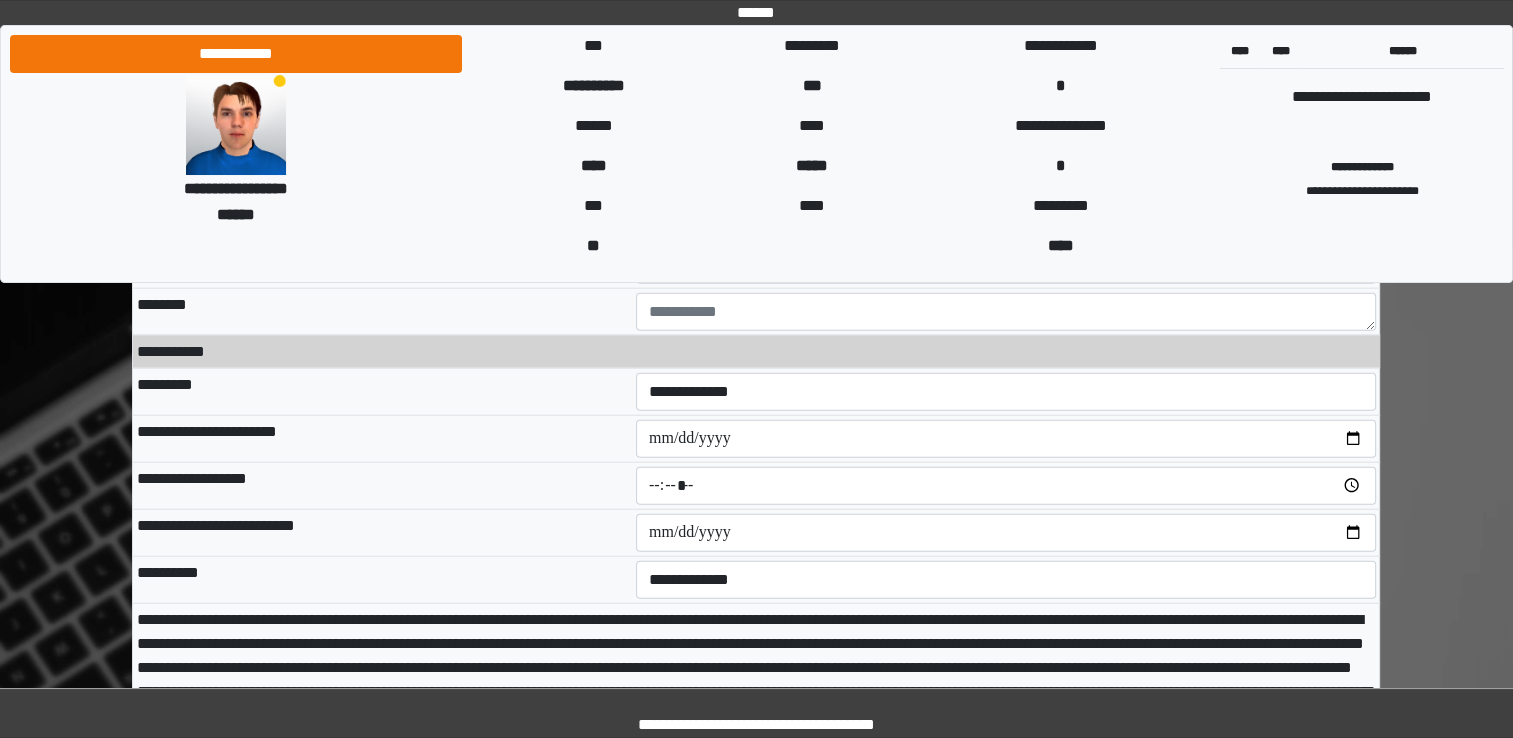 scroll, scrollTop: 12200, scrollLeft: 0, axis: vertical 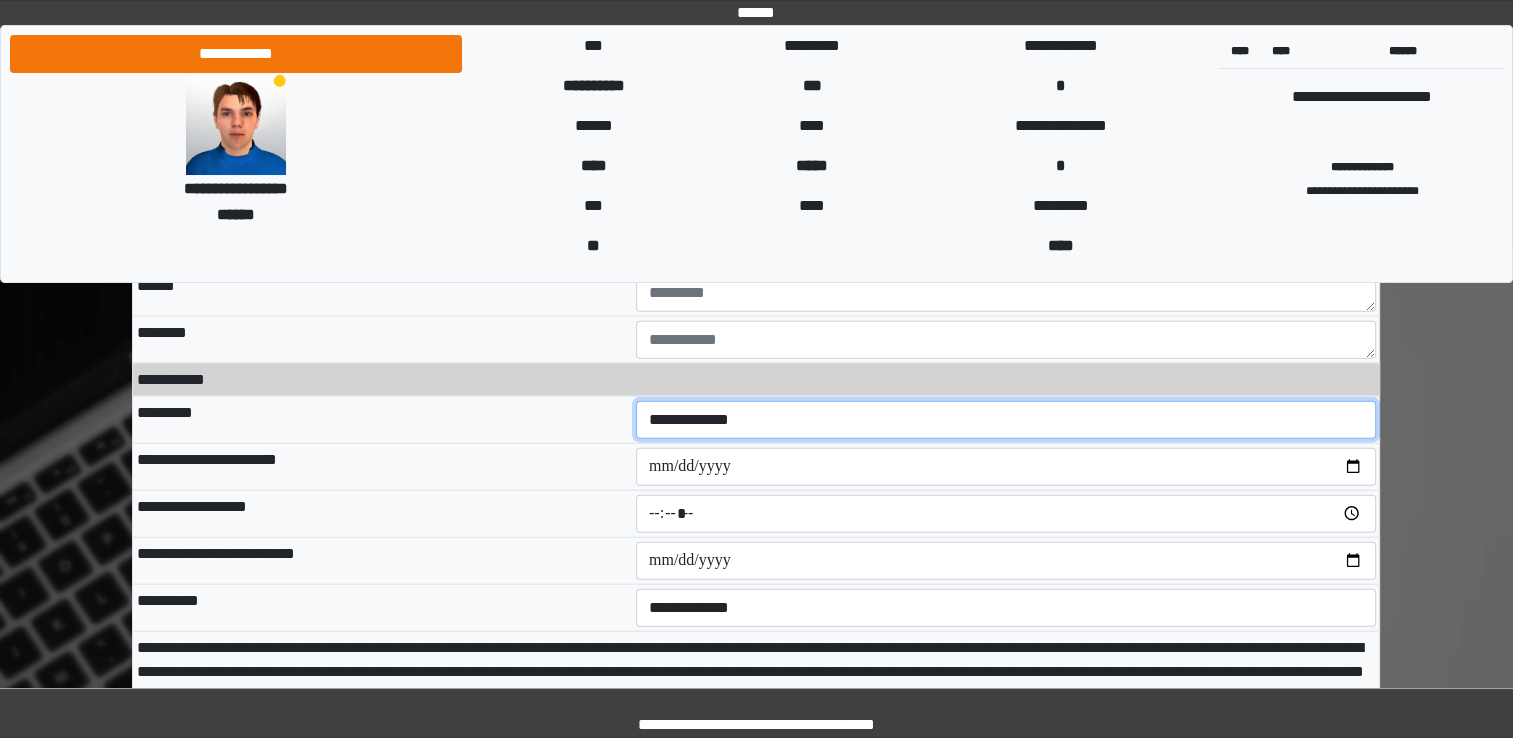 click on "**********" at bounding box center (1006, 420) 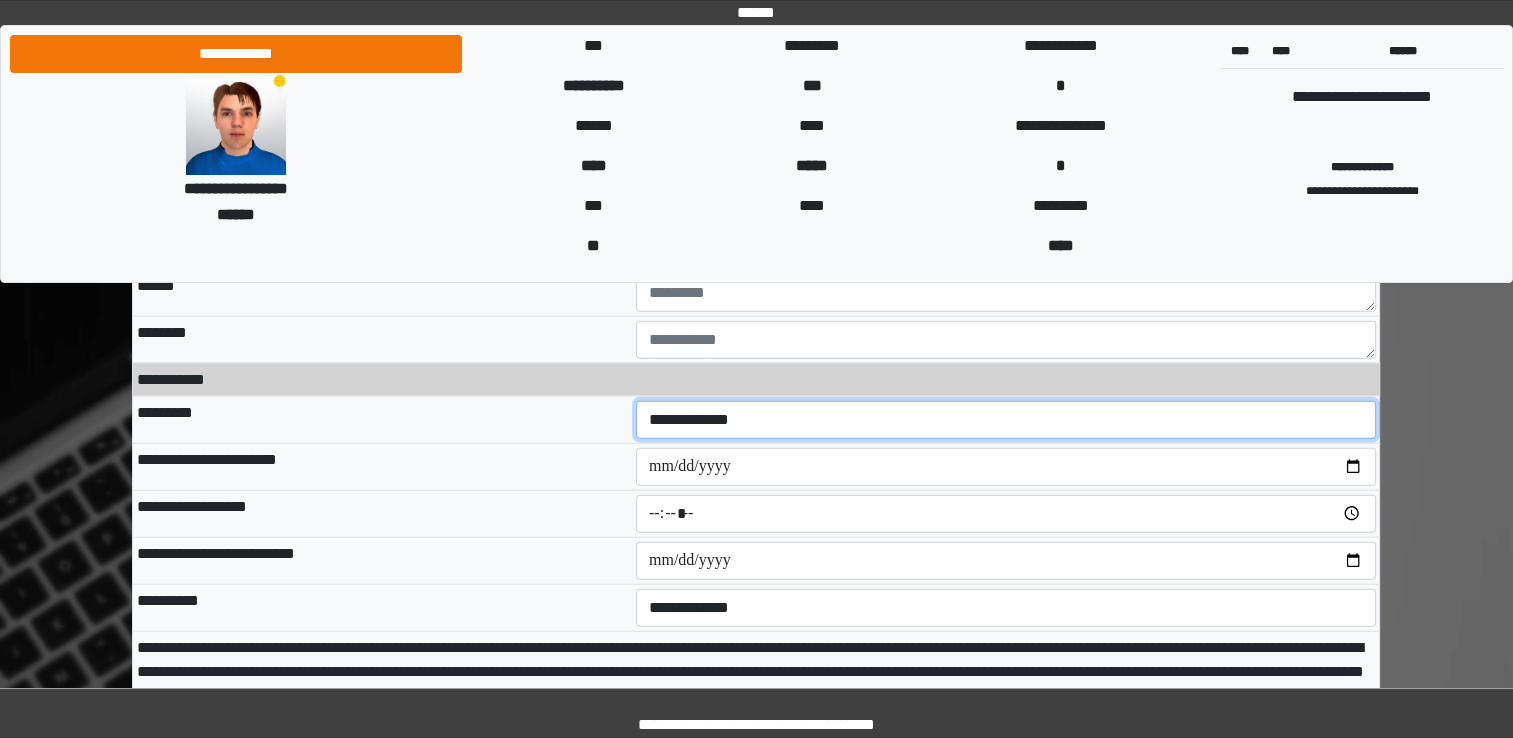 select on "**" 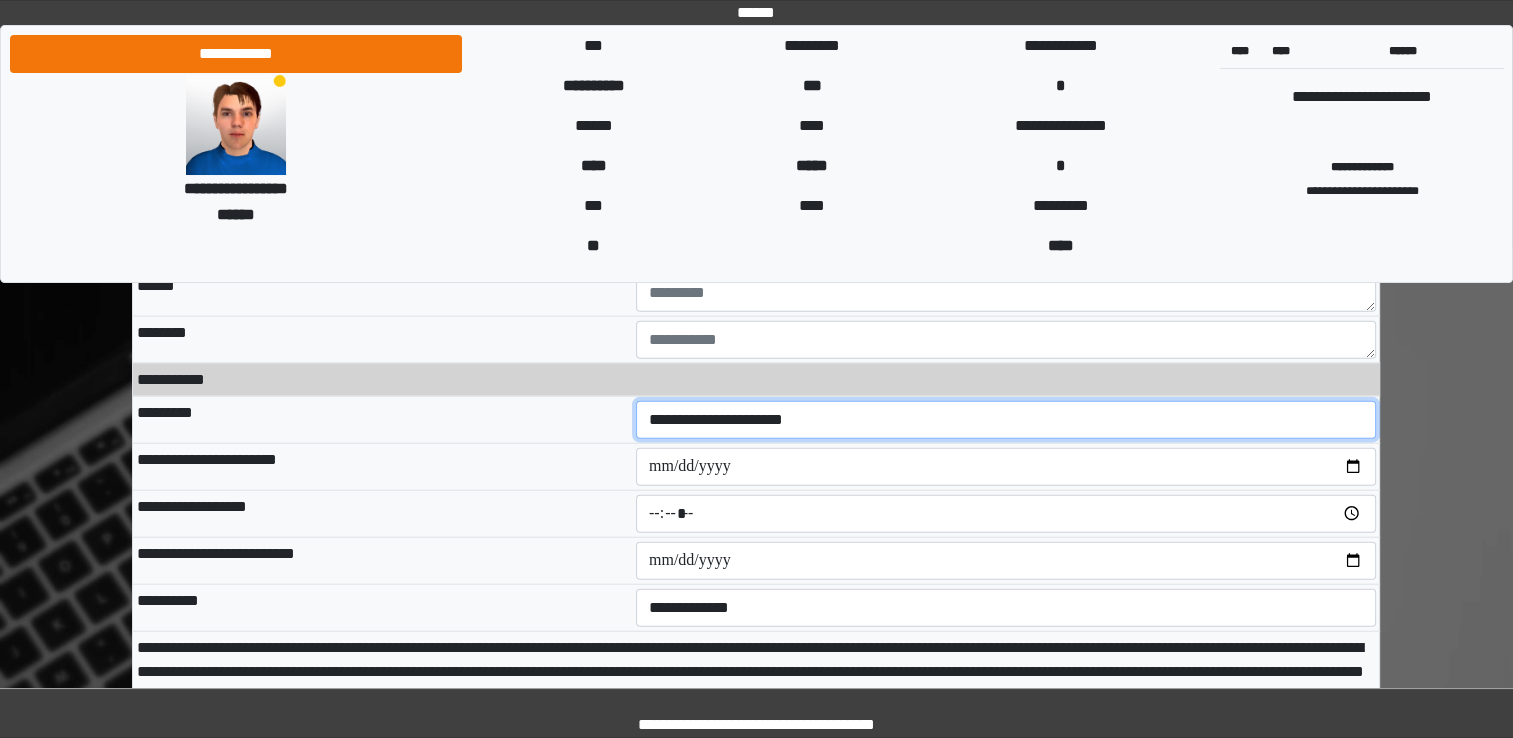 click on "**********" at bounding box center [1006, 420] 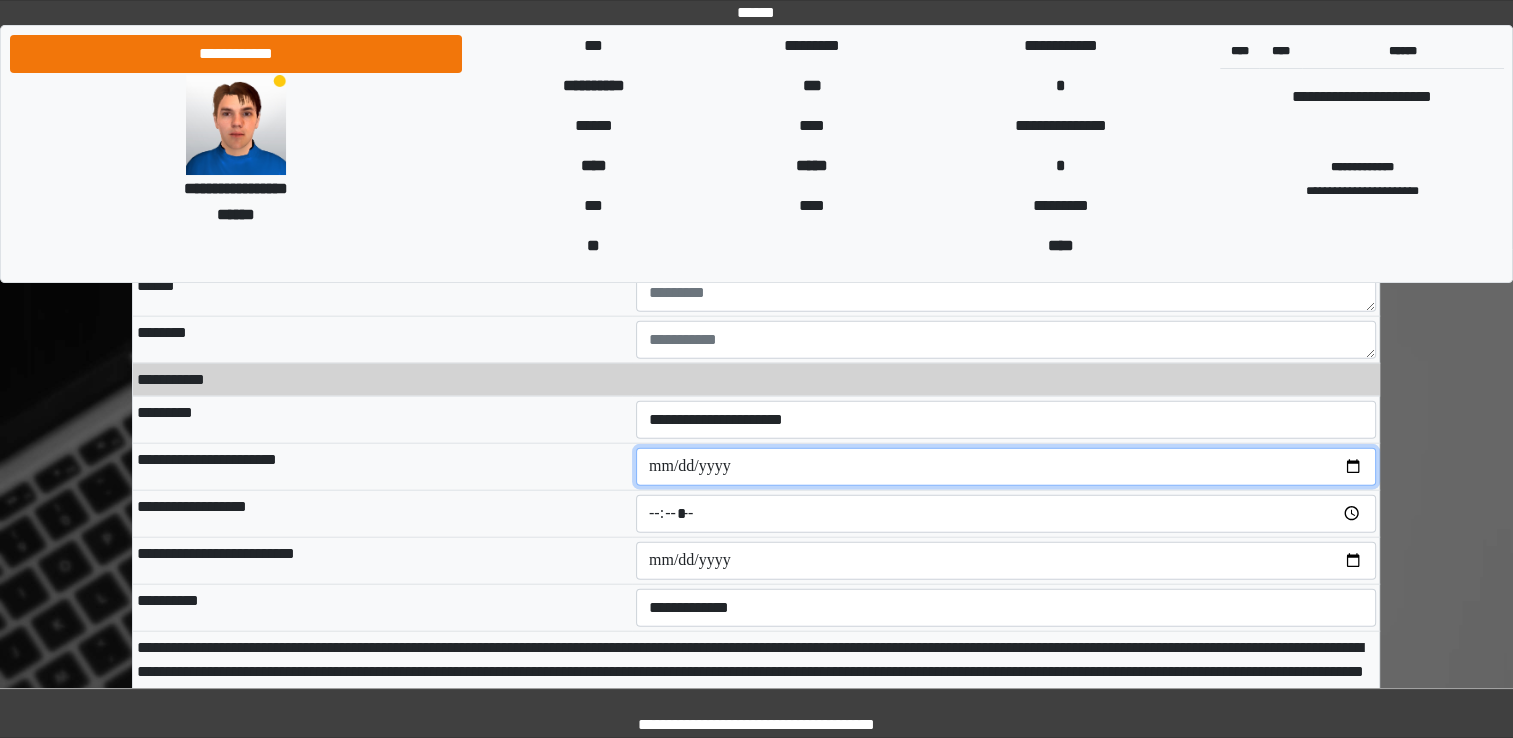 click at bounding box center [1006, 467] 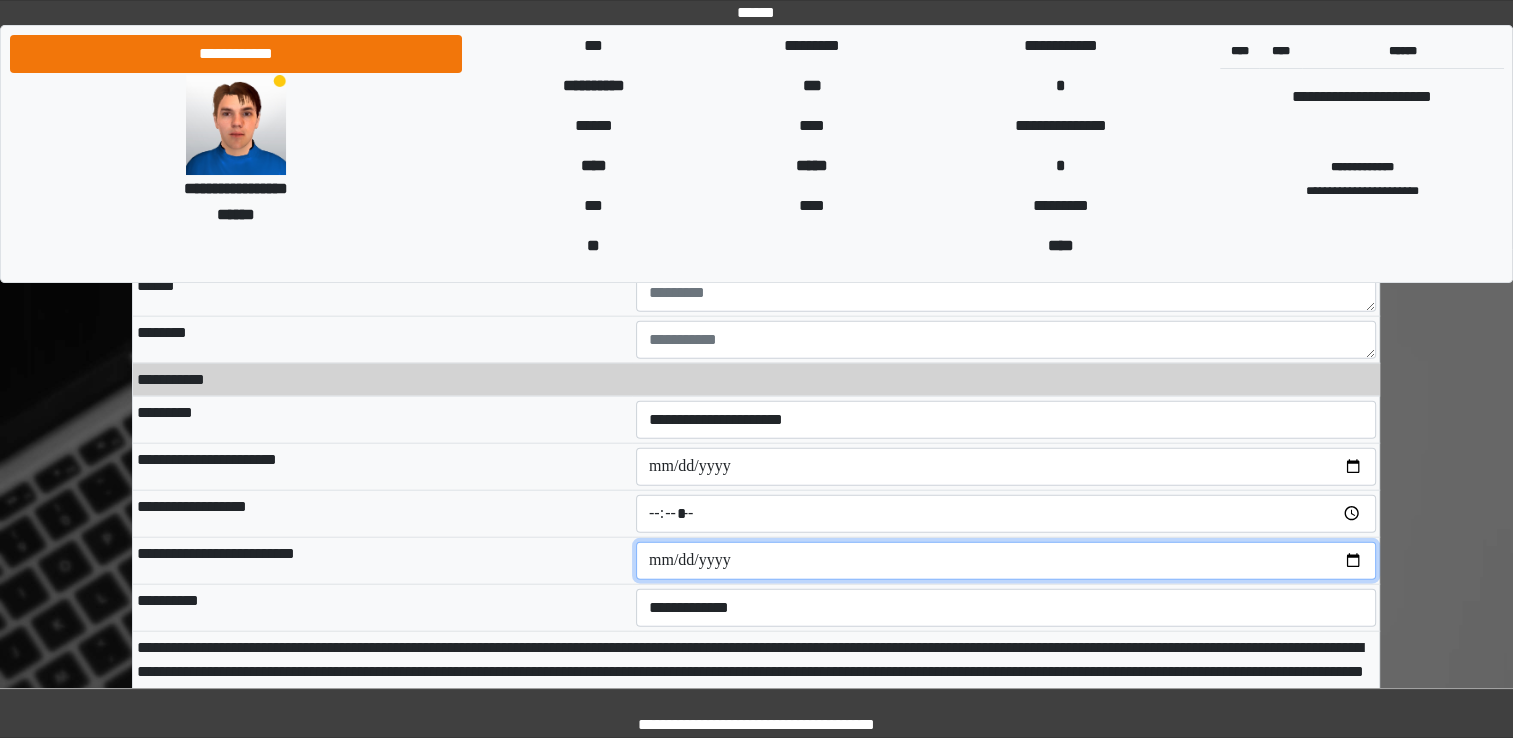 click at bounding box center (1006, 561) 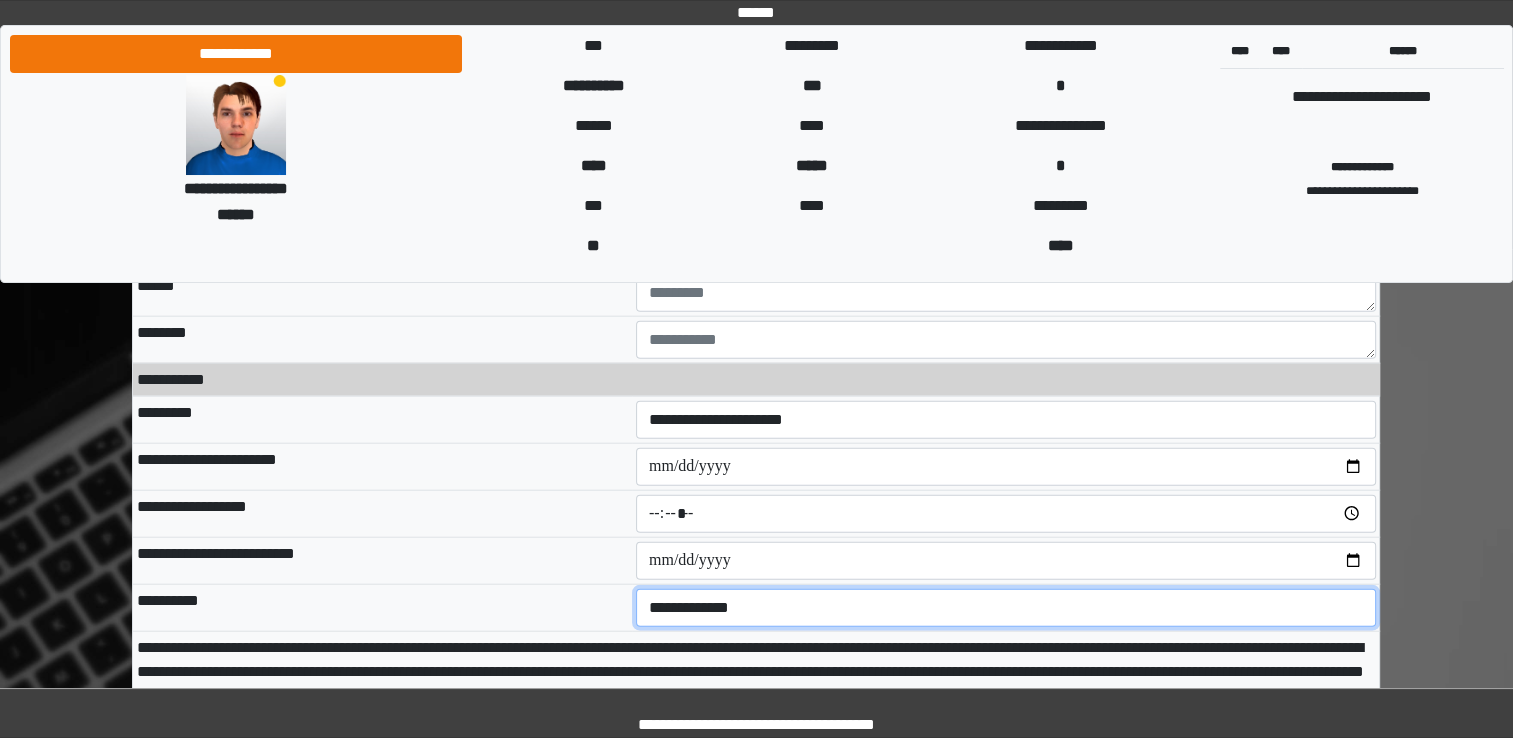 click on "**********" at bounding box center [1006, 608] 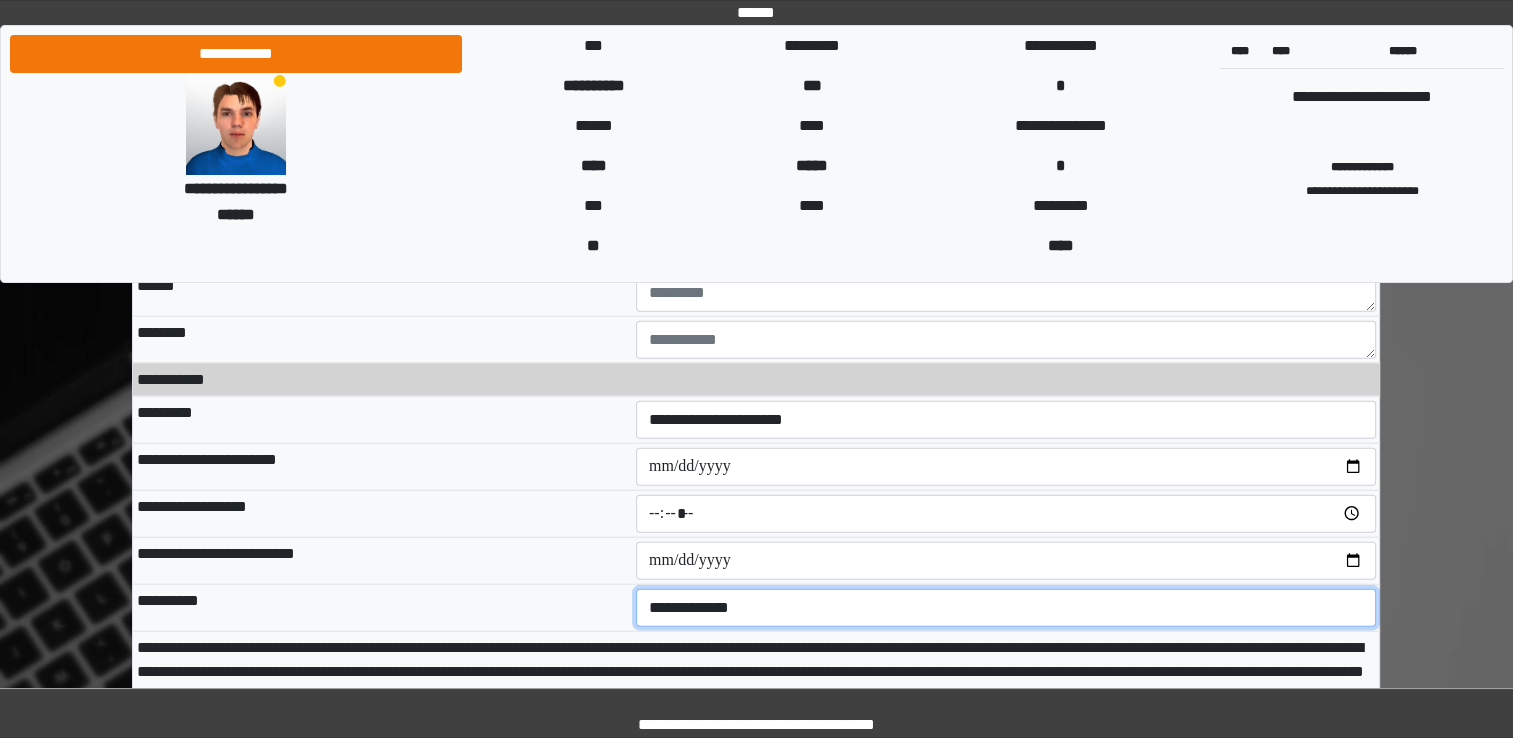 select on "****" 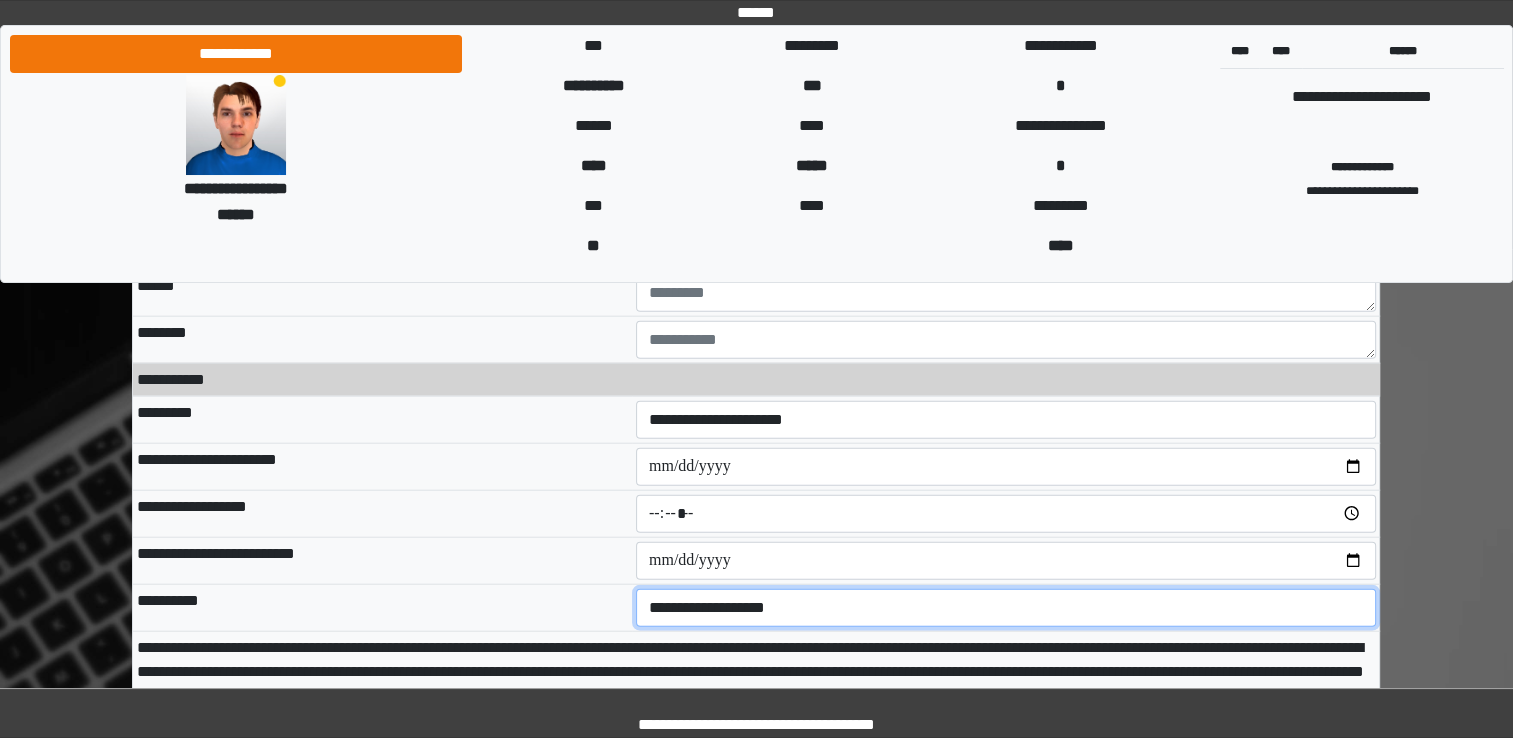 click on "**********" at bounding box center [1006, 608] 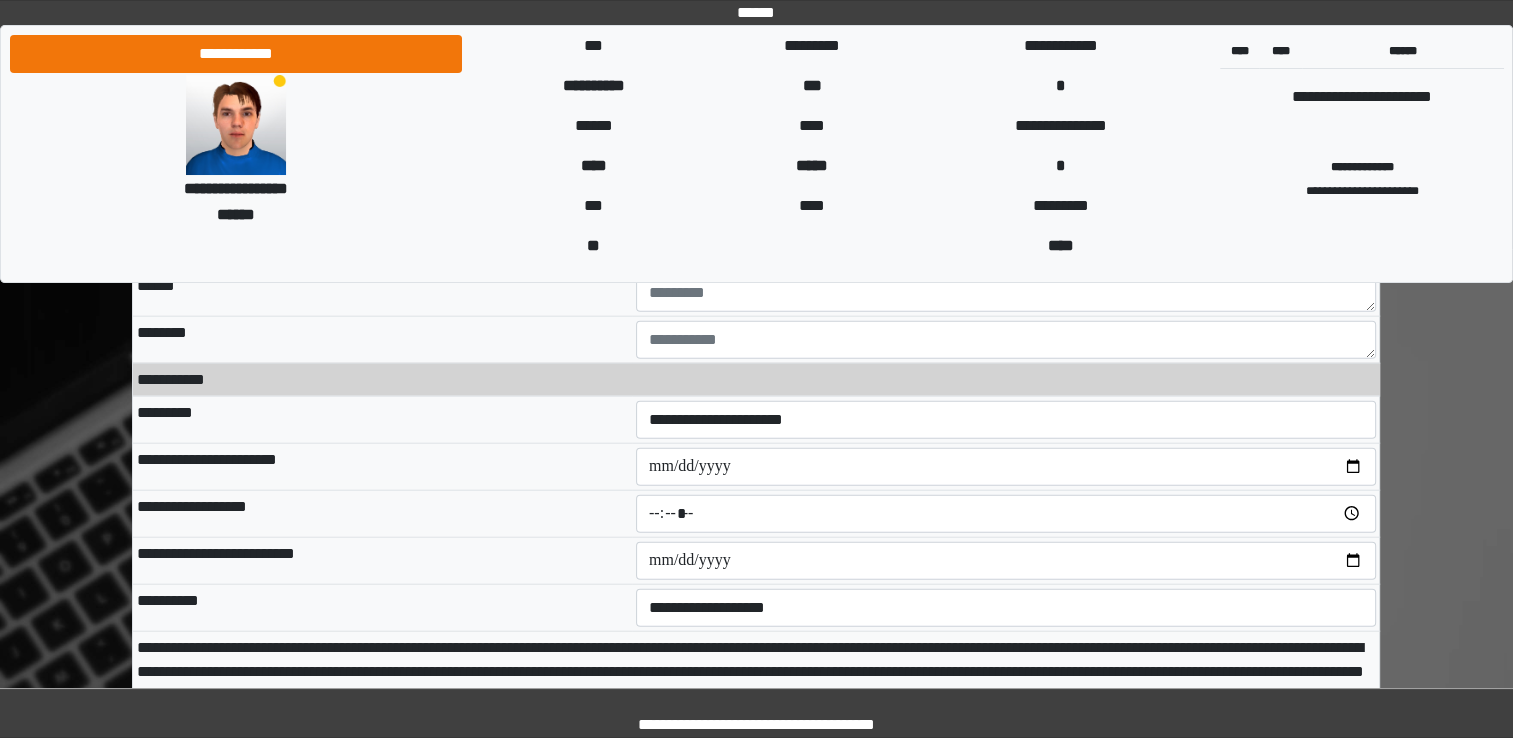 click on "**********" at bounding box center [382, 560] 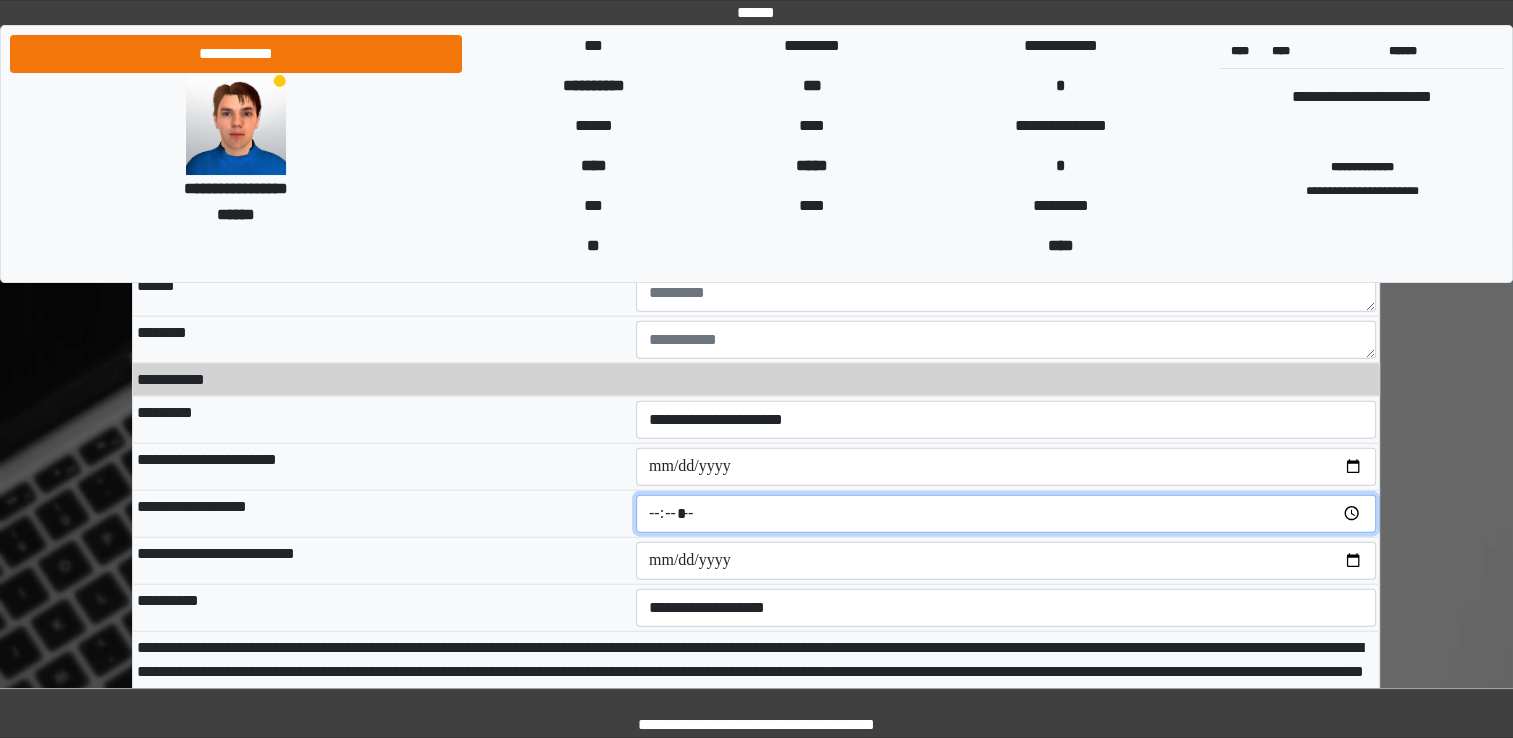 click at bounding box center (1006, 514) 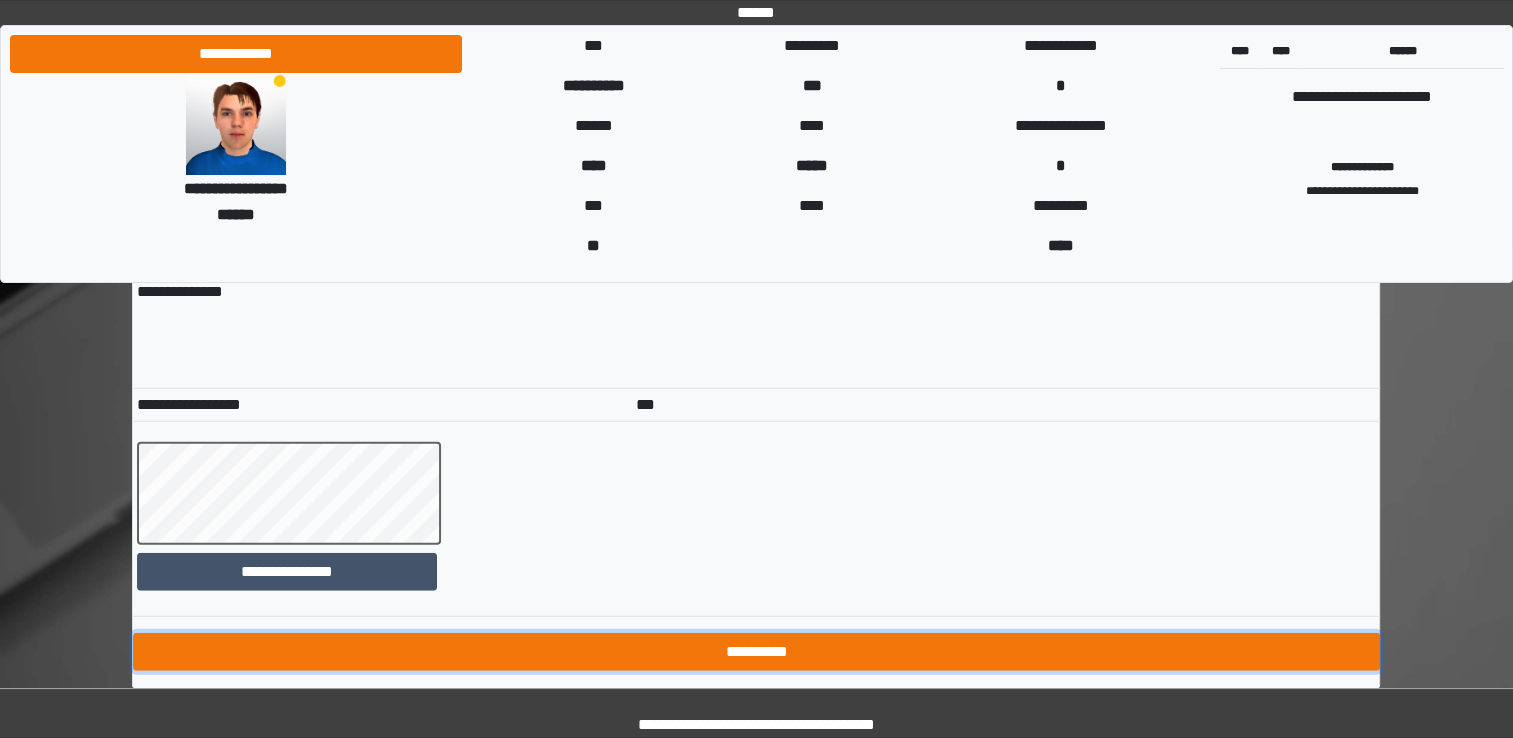 click on "**********" at bounding box center (756, 652) 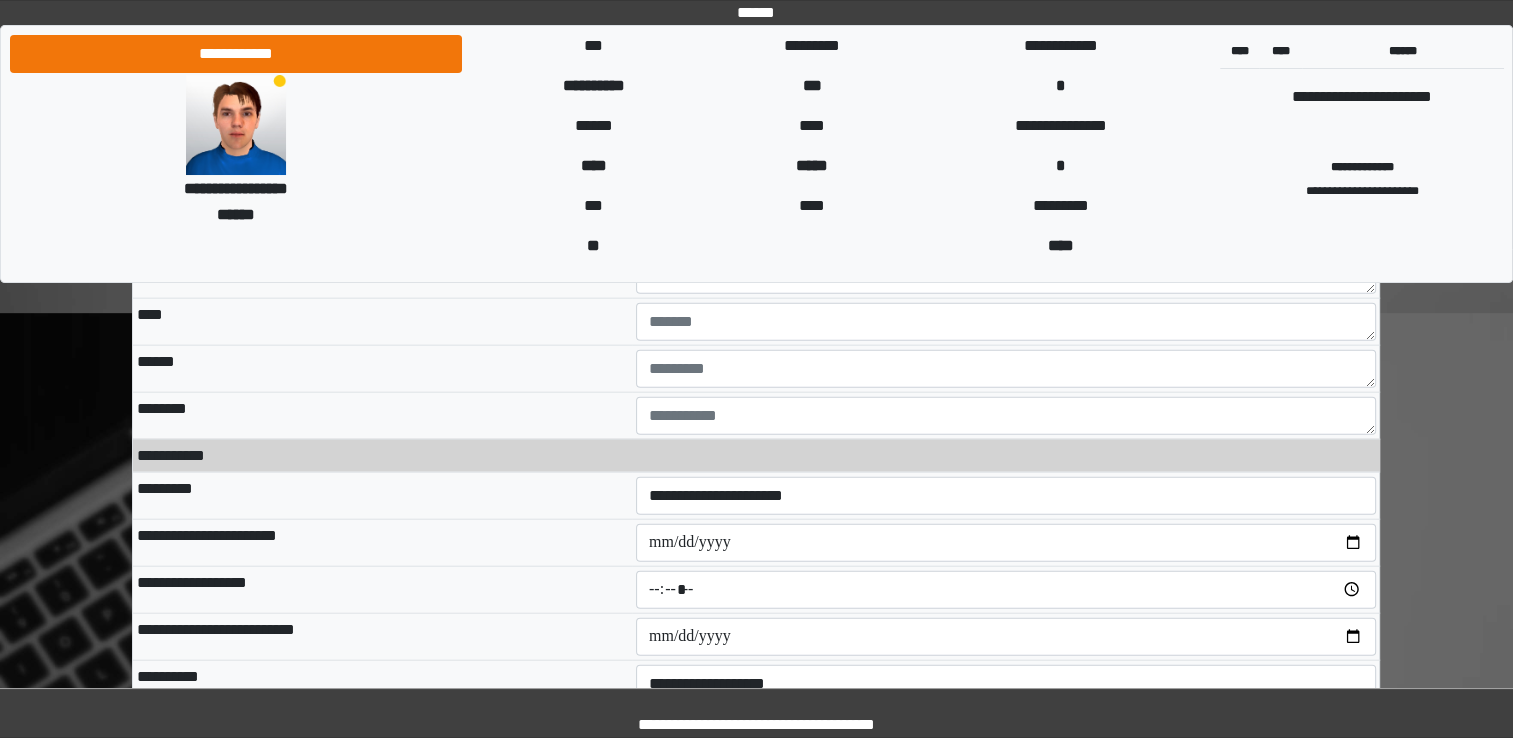 scroll, scrollTop: 12306, scrollLeft: 0, axis: vertical 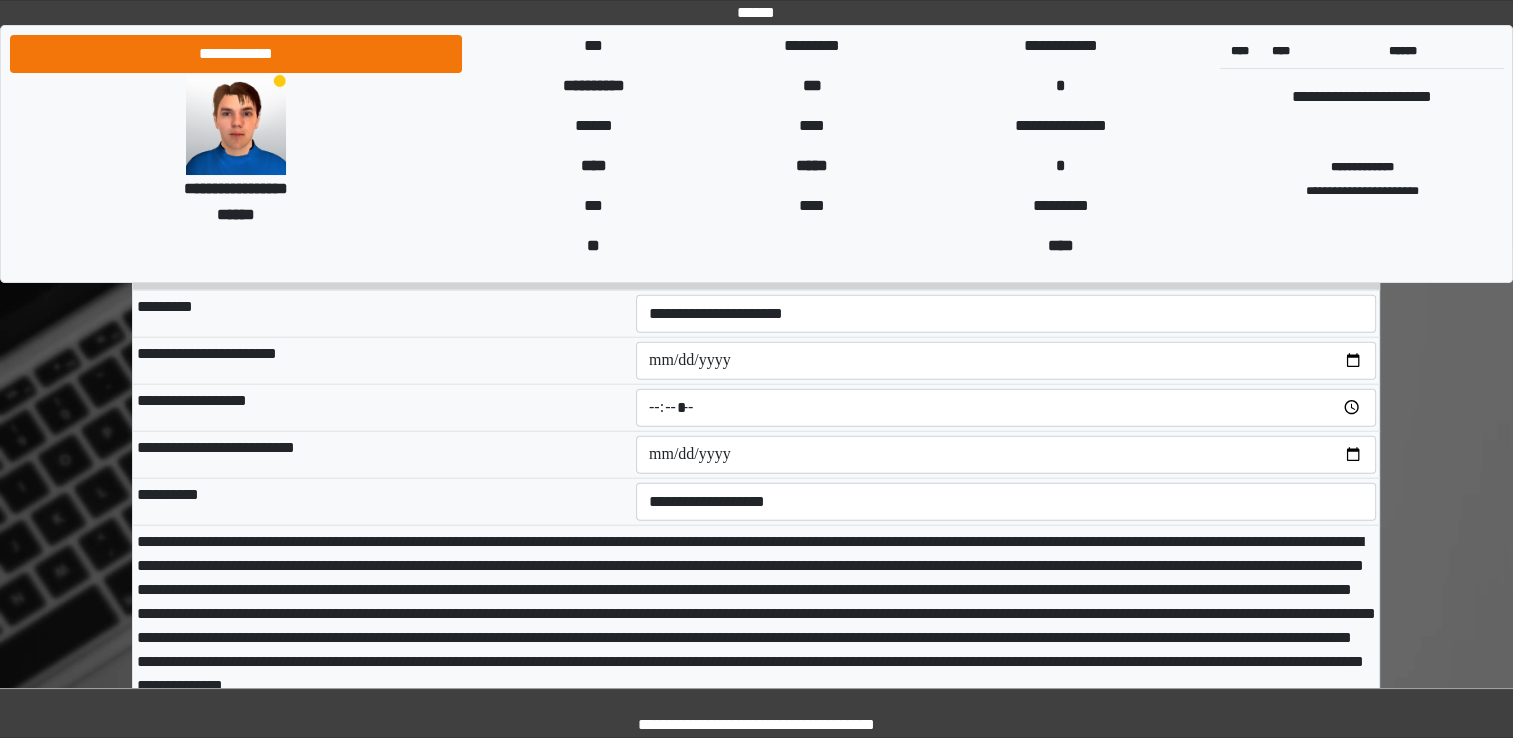 type on "**" 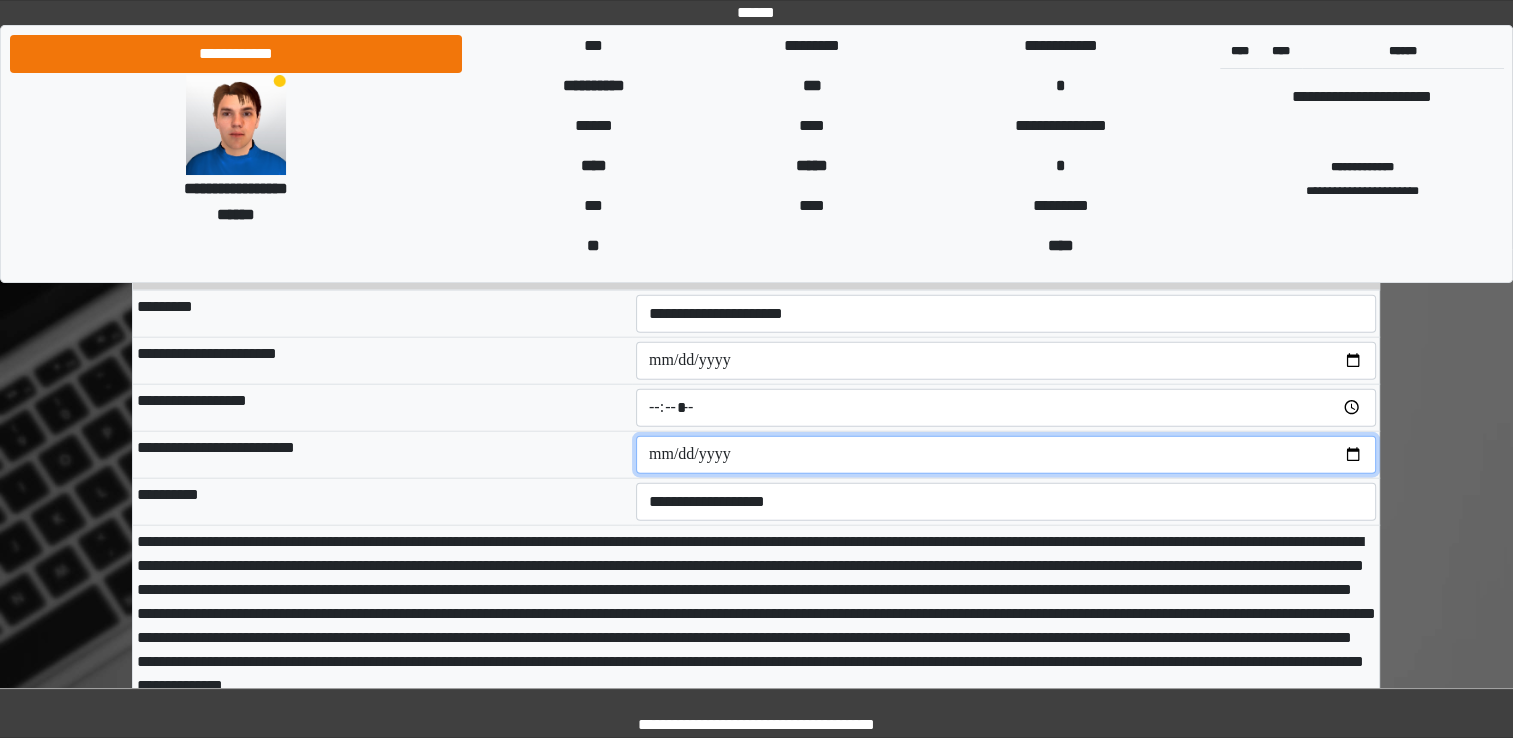 click on "**********" at bounding box center [1006, 455] 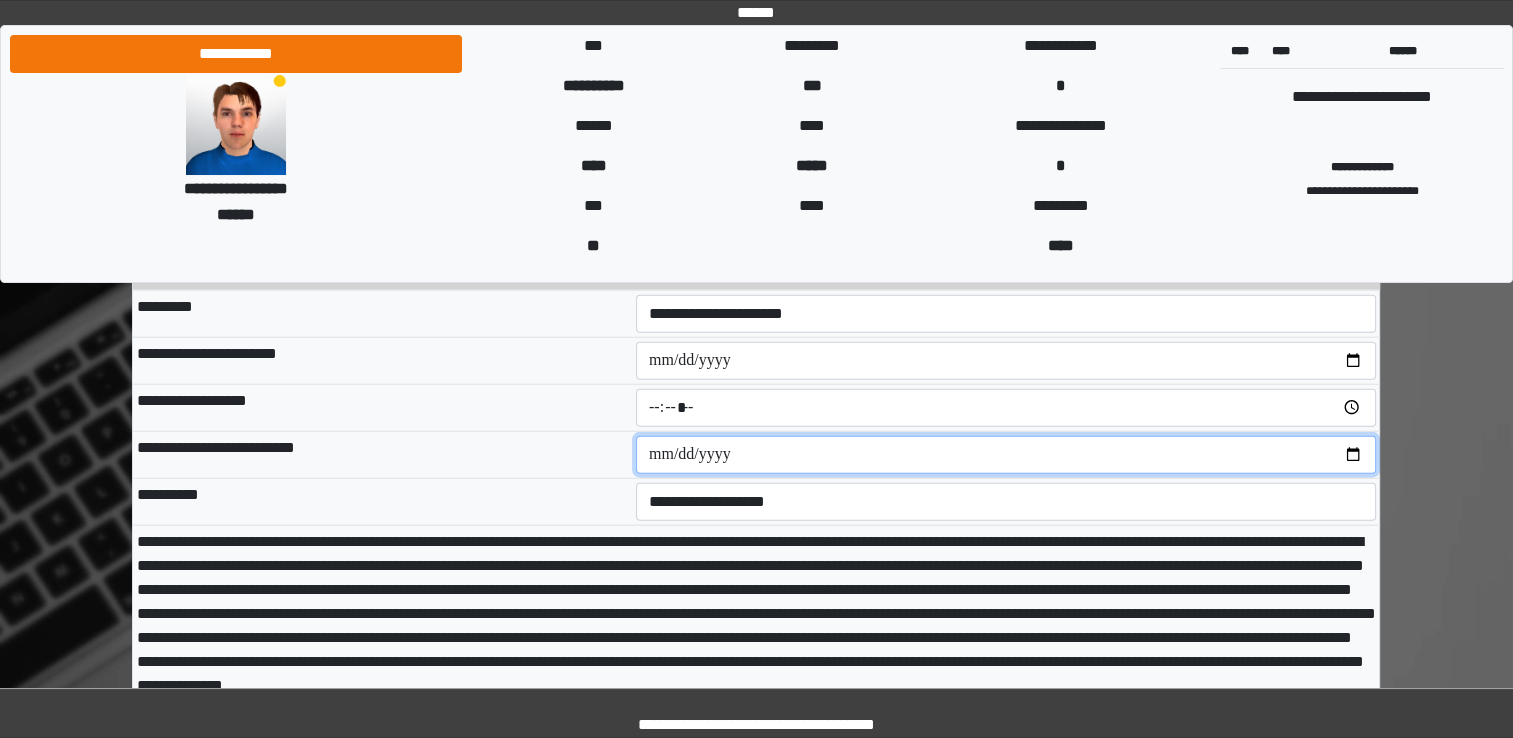type on "**********" 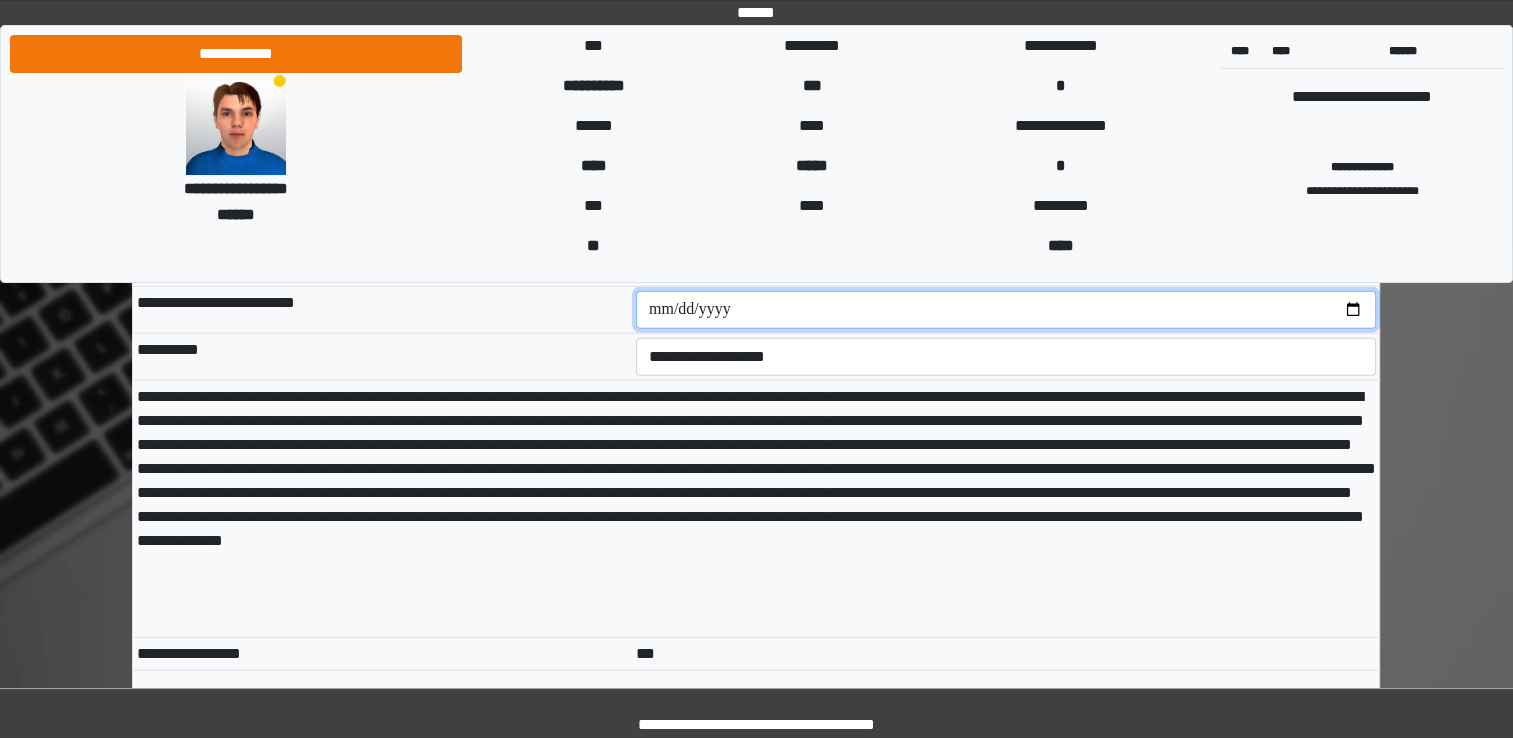scroll, scrollTop: 12716, scrollLeft: 0, axis: vertical 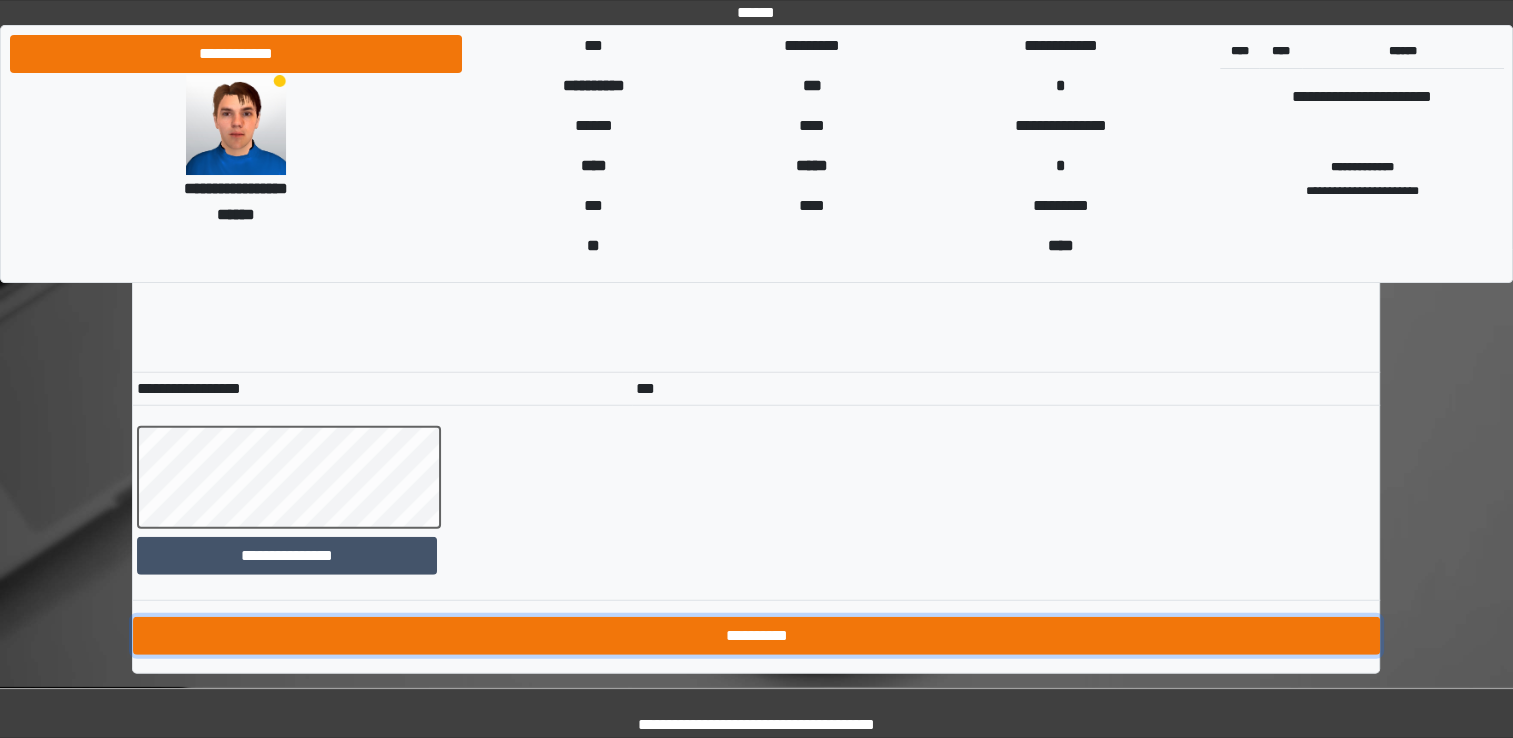 click on "**********" at bounding box center [756, 636] 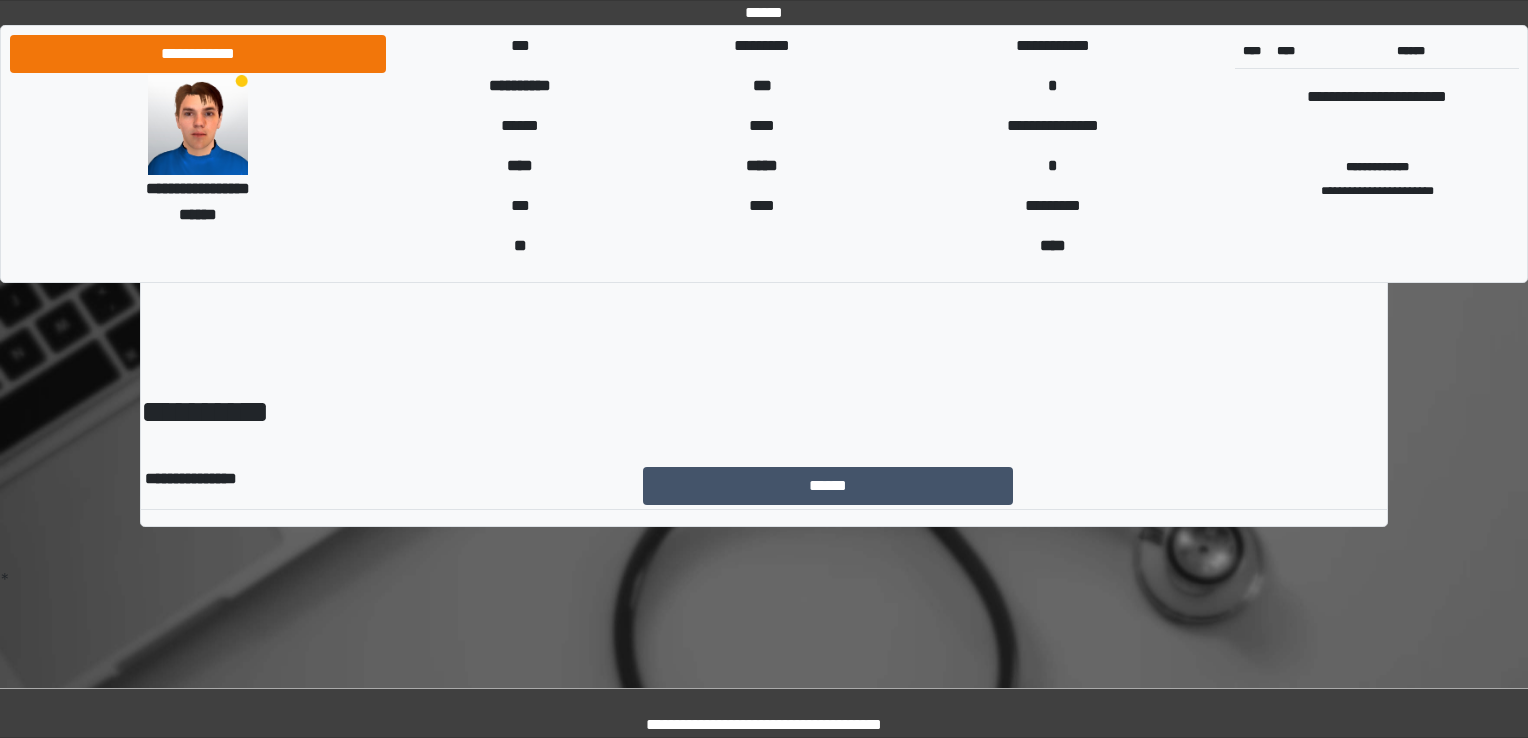 scroll, scrollTop: 0, scrollLeft: 0, axis: both 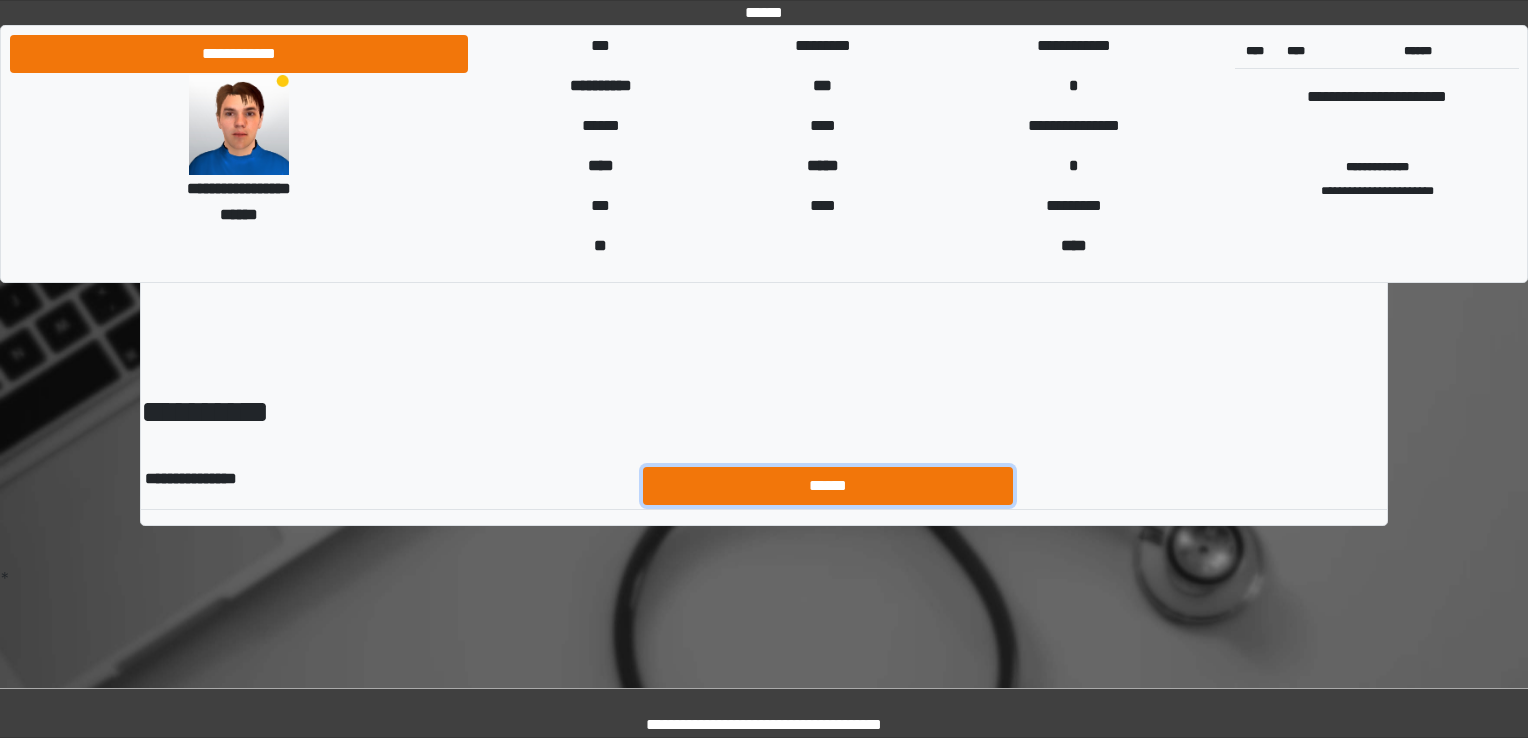 click on "******" at bounding box center [828, 486] 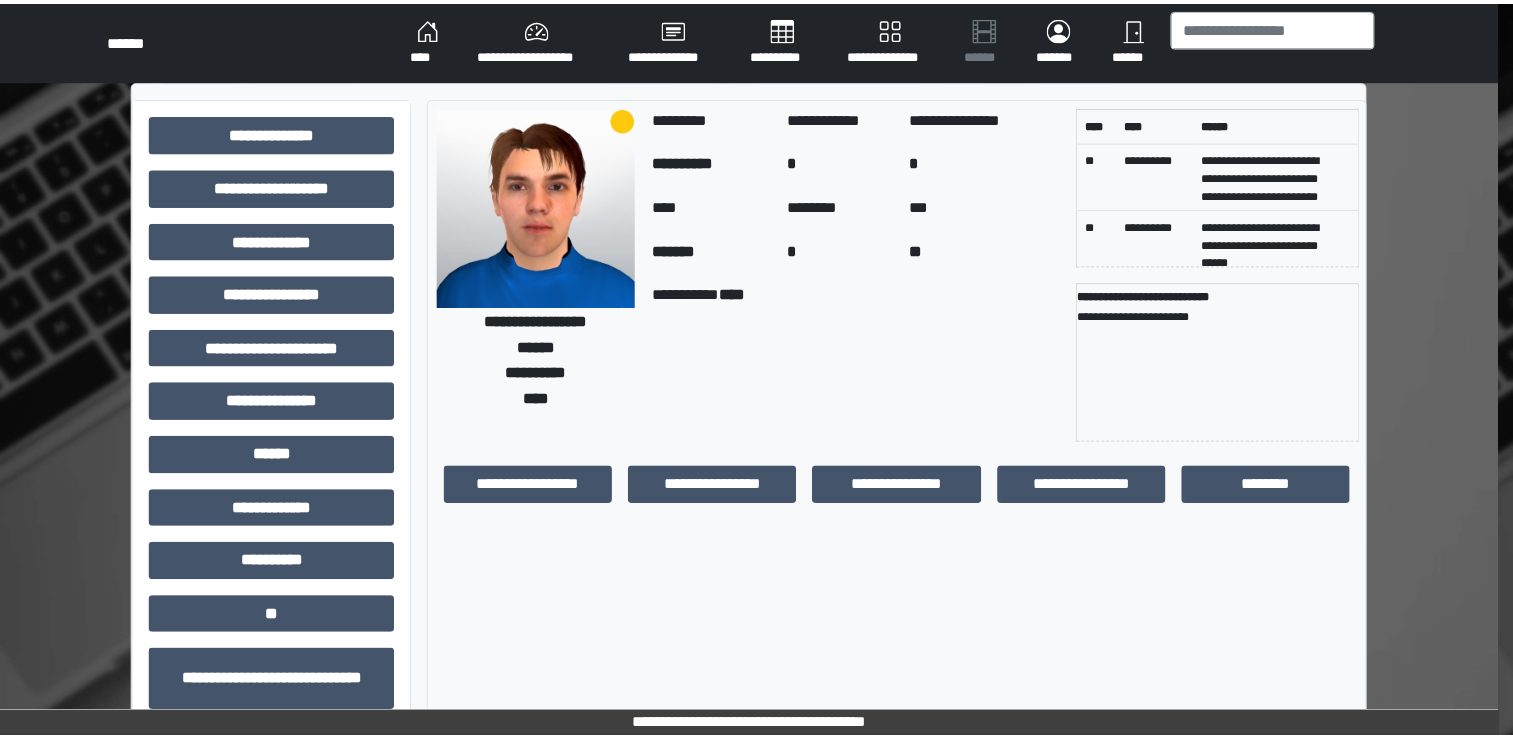 scroll, scrollTop: 0, scrollLeft: 0, axis: both 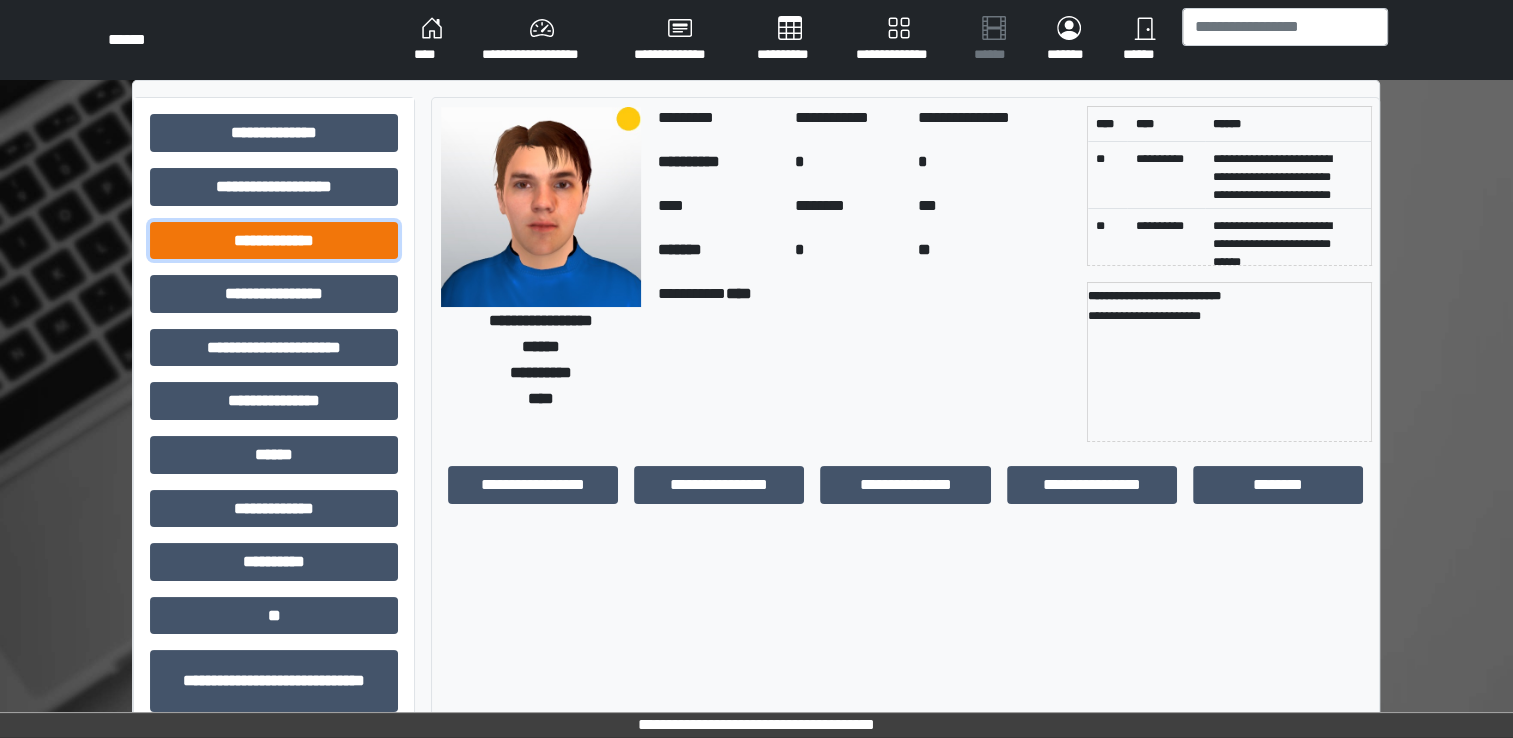 click on "**********" at bounding box center (274, 241) 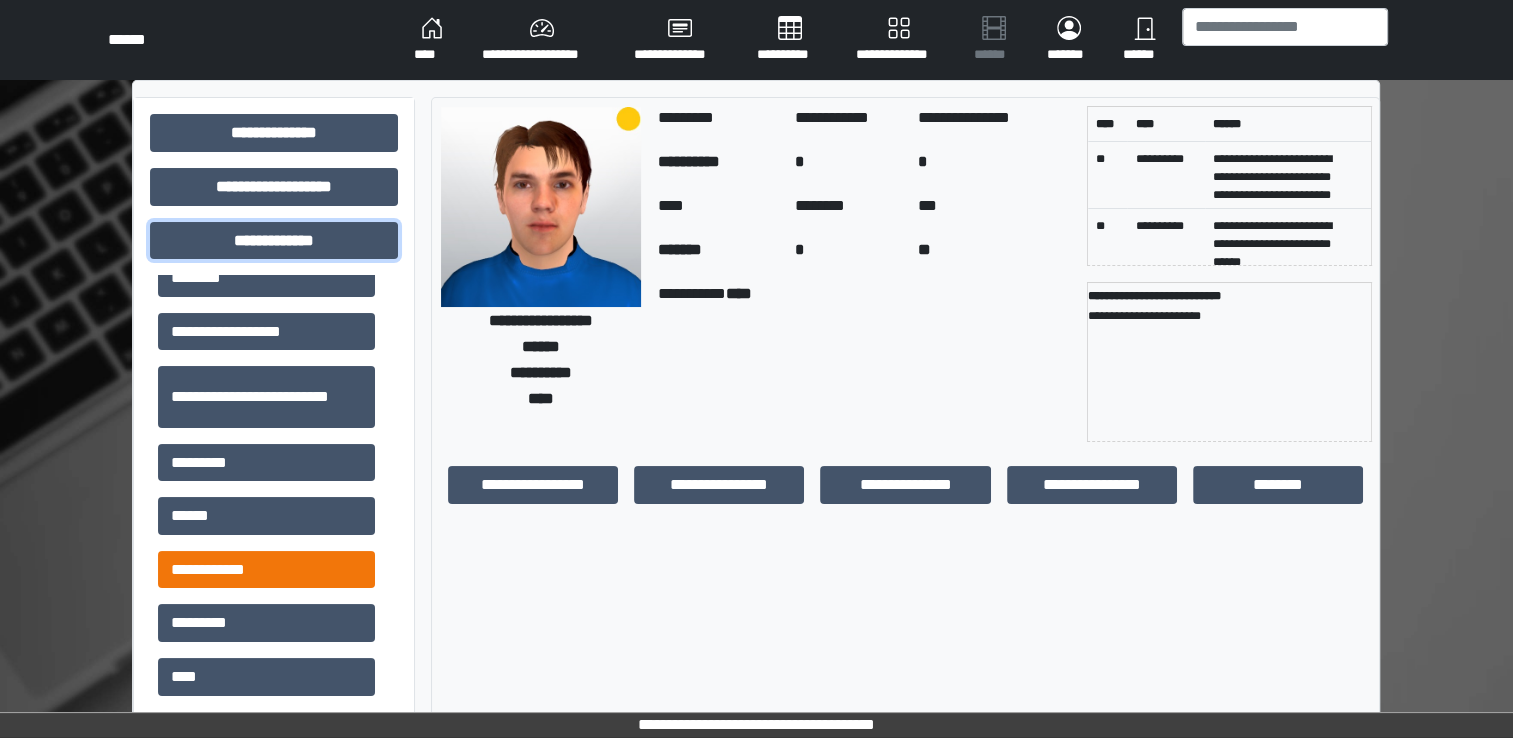 scroll, scrollTop: 500, scrollLeft: 0, axis: vertical 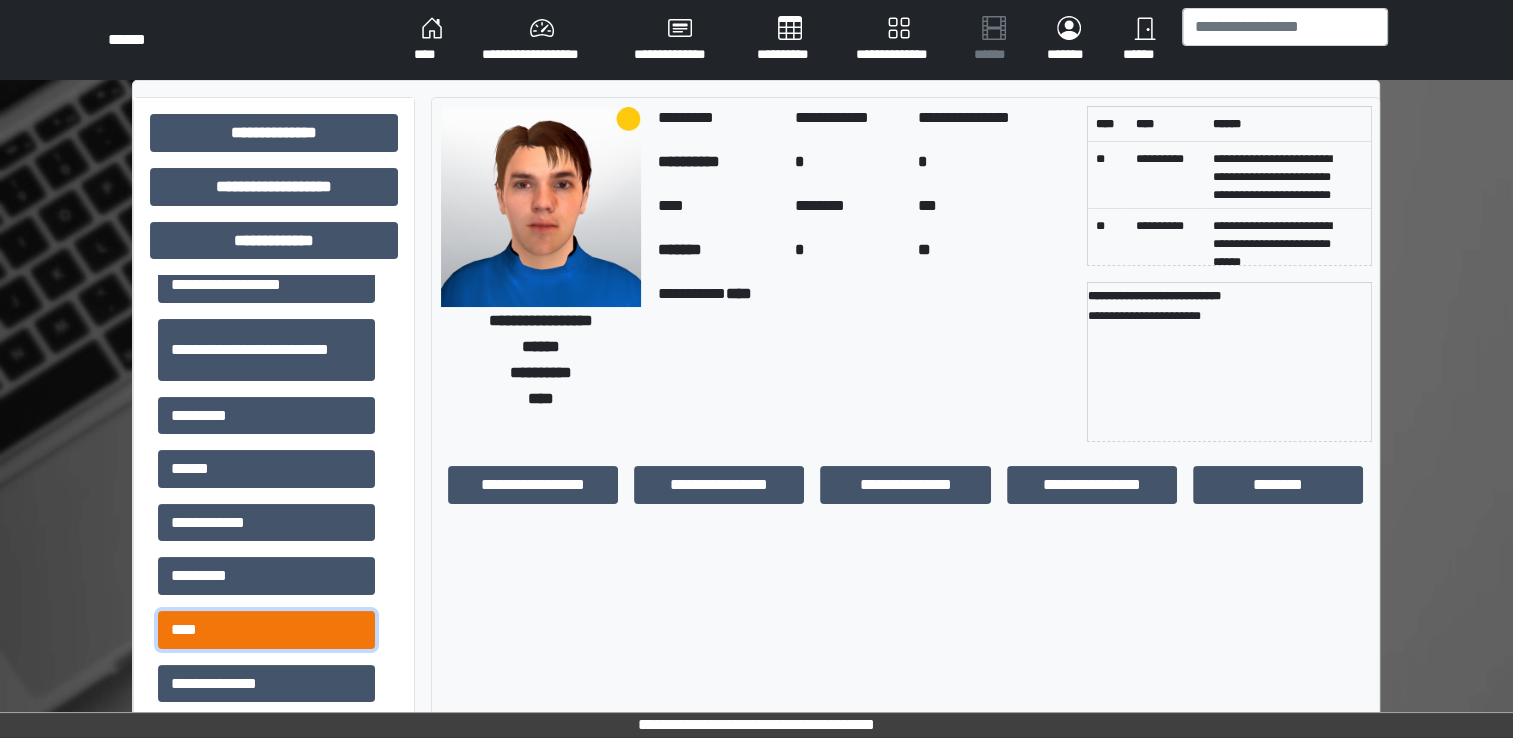 click on "****" at bounding box center [266, 630] 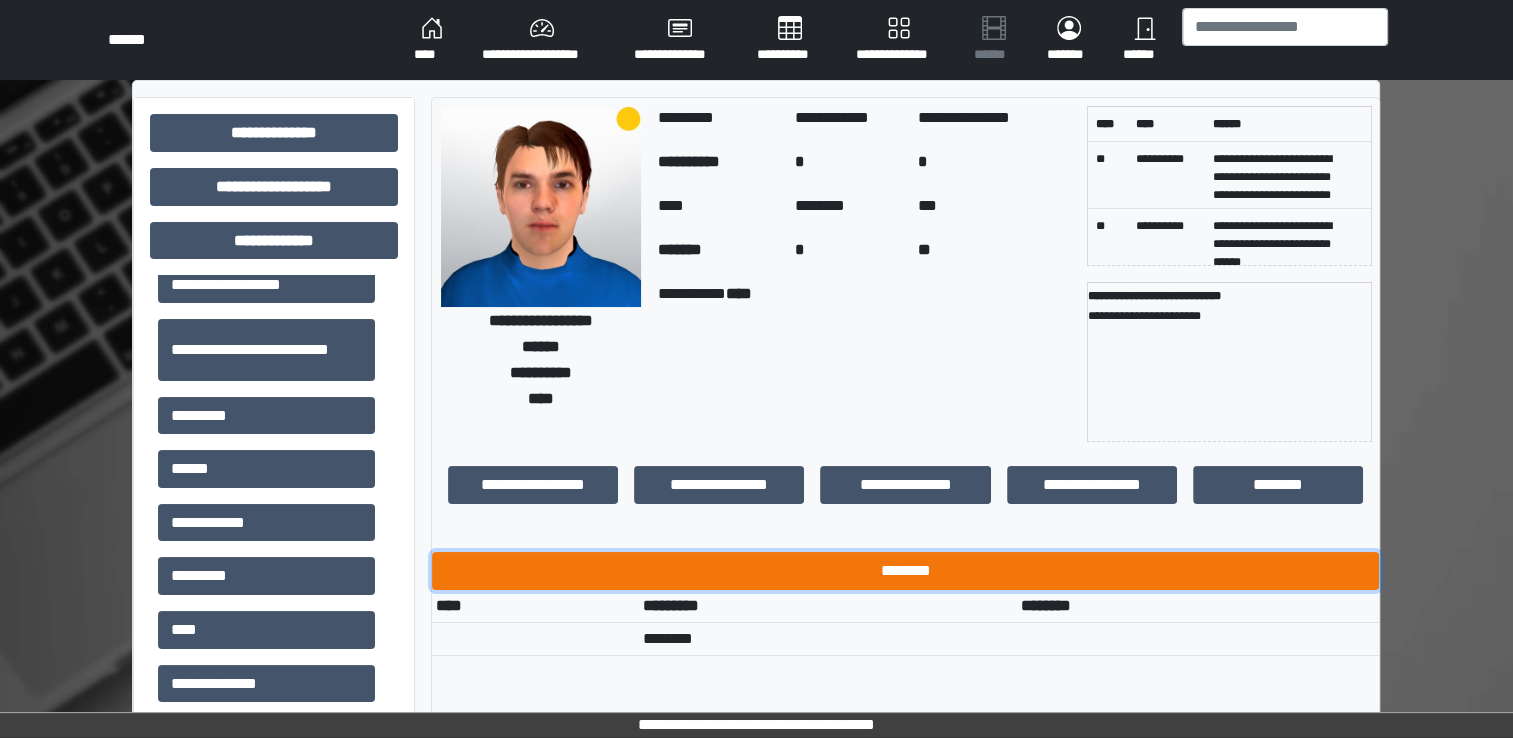 click on "********" at bounding box center [905, 571] 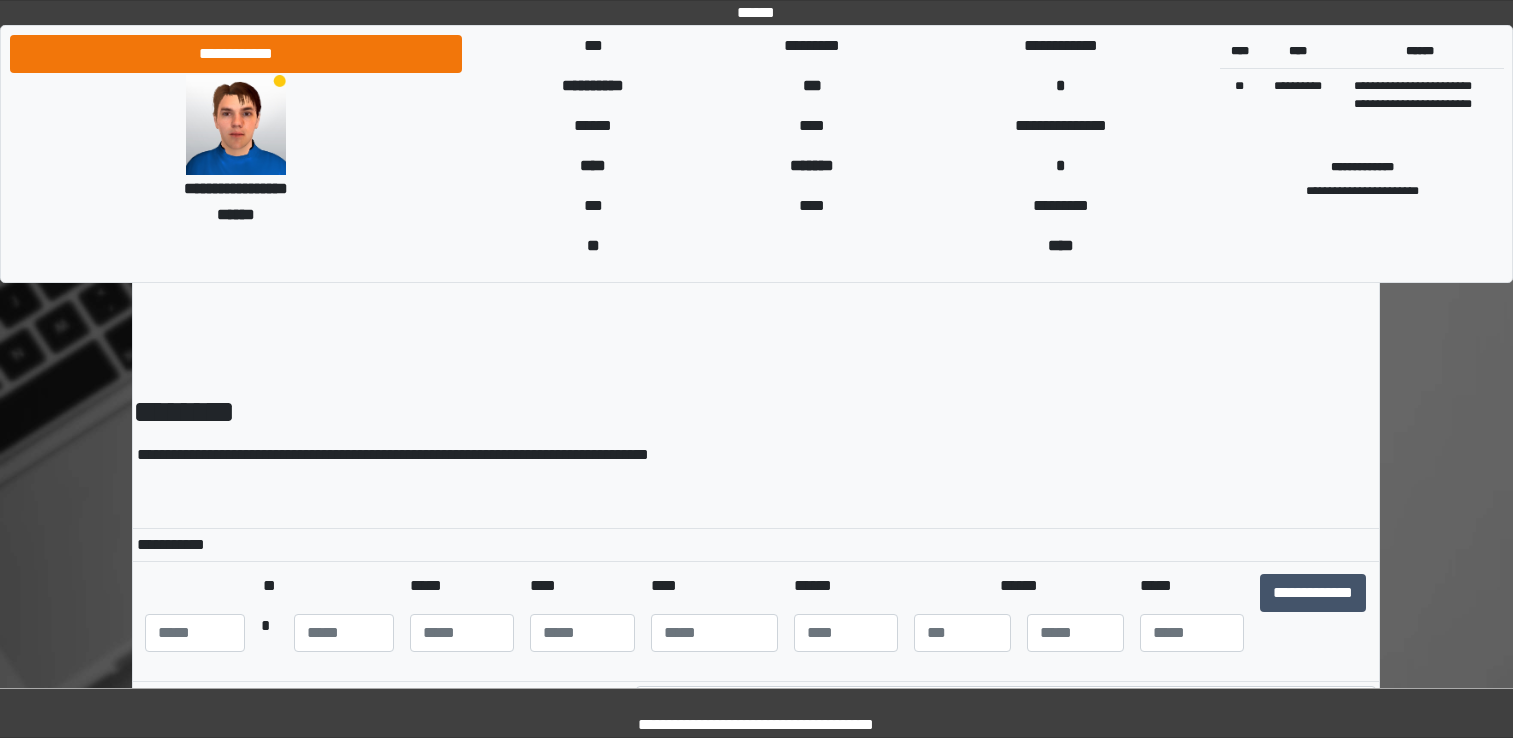 scroll, scrollTop: 0, scrollLeft: 0, axis: both 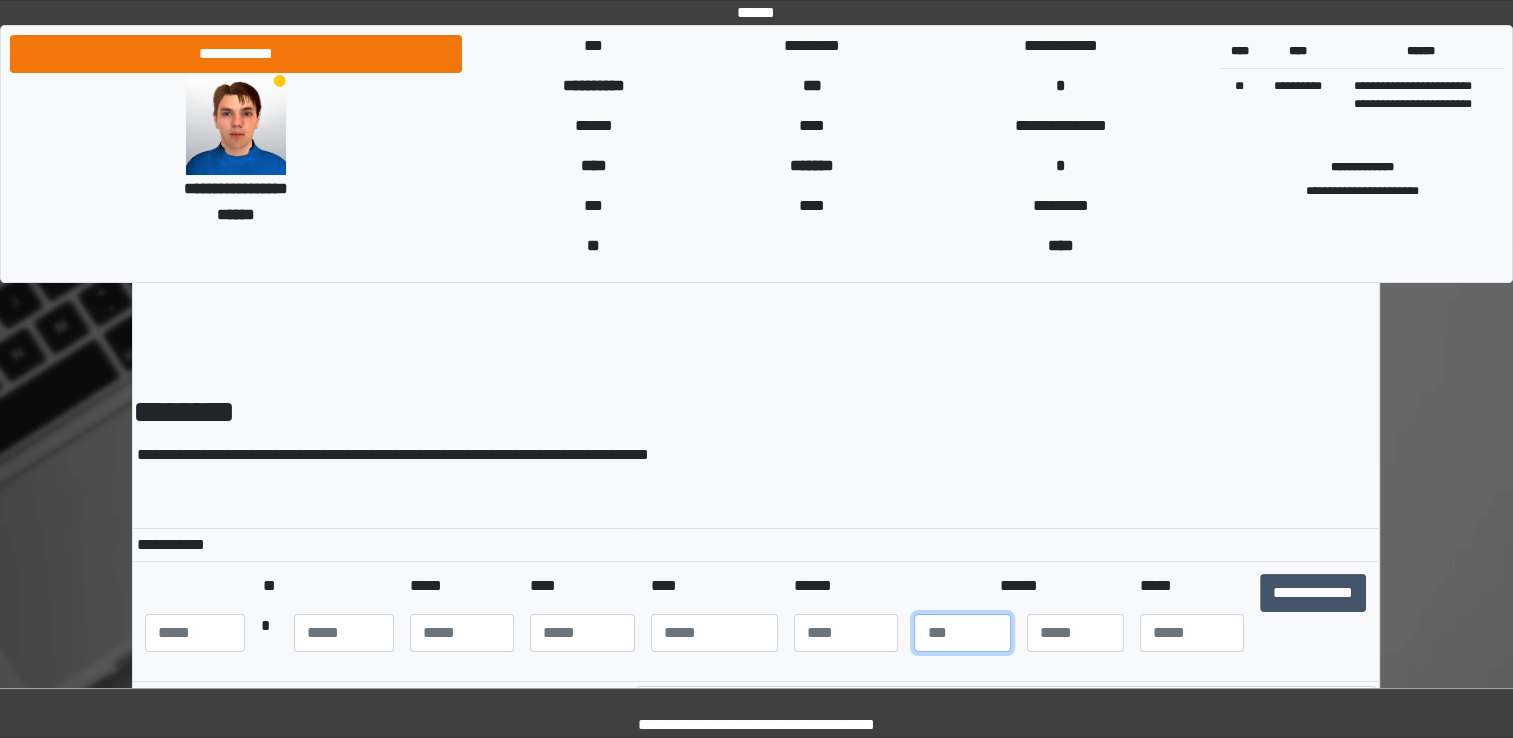 click at bounding box center [962, 633] 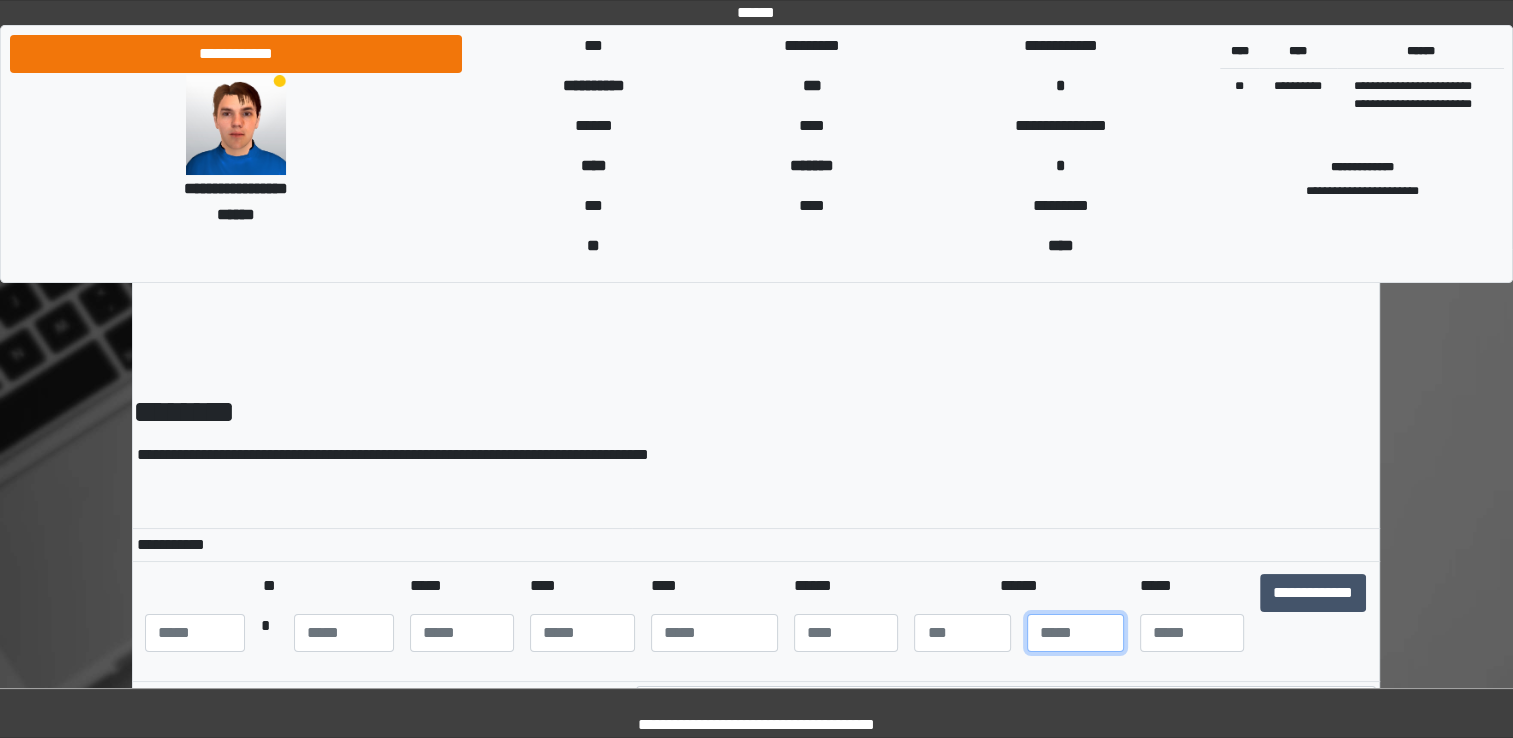 click at bounding box center (1075, 633) 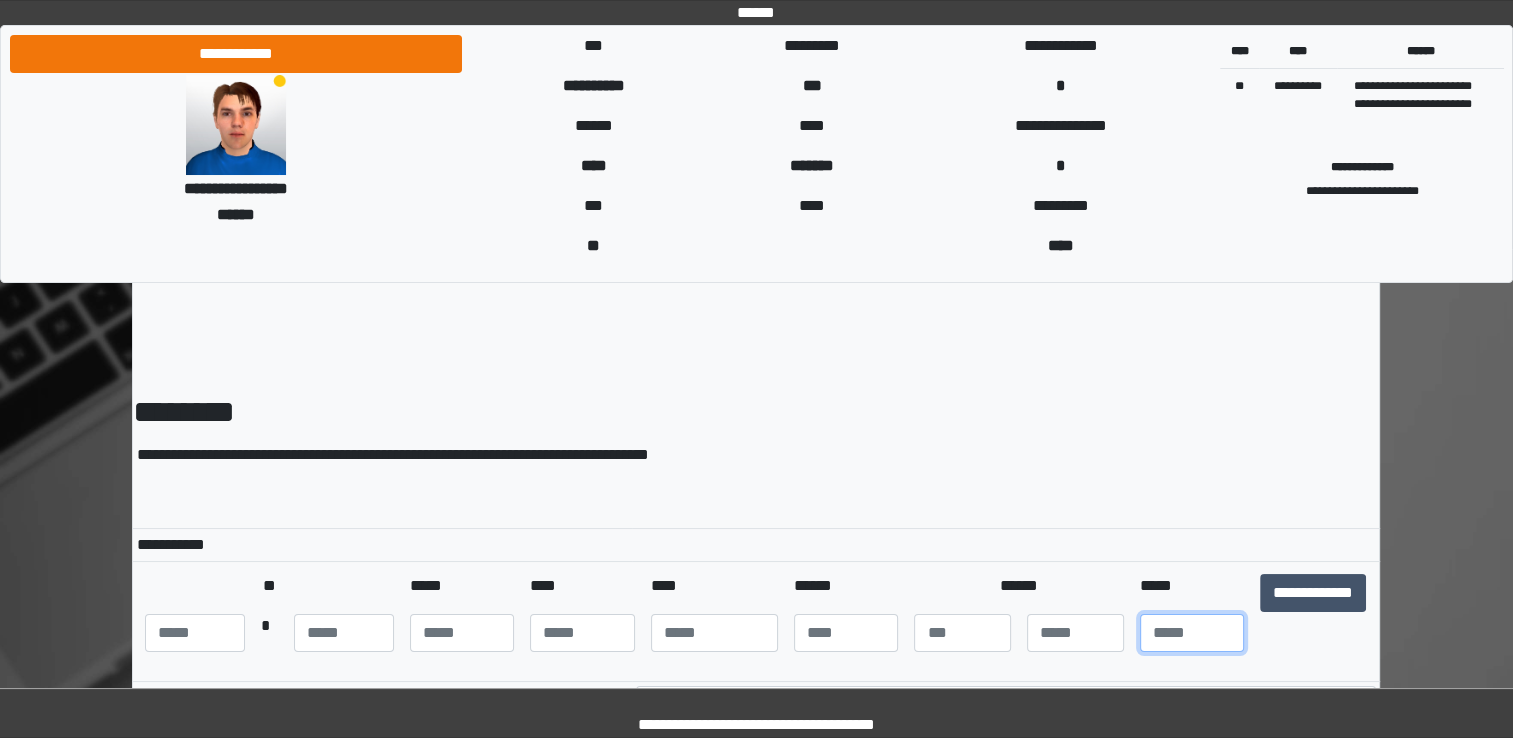 click at bounding box center (1192, 633) 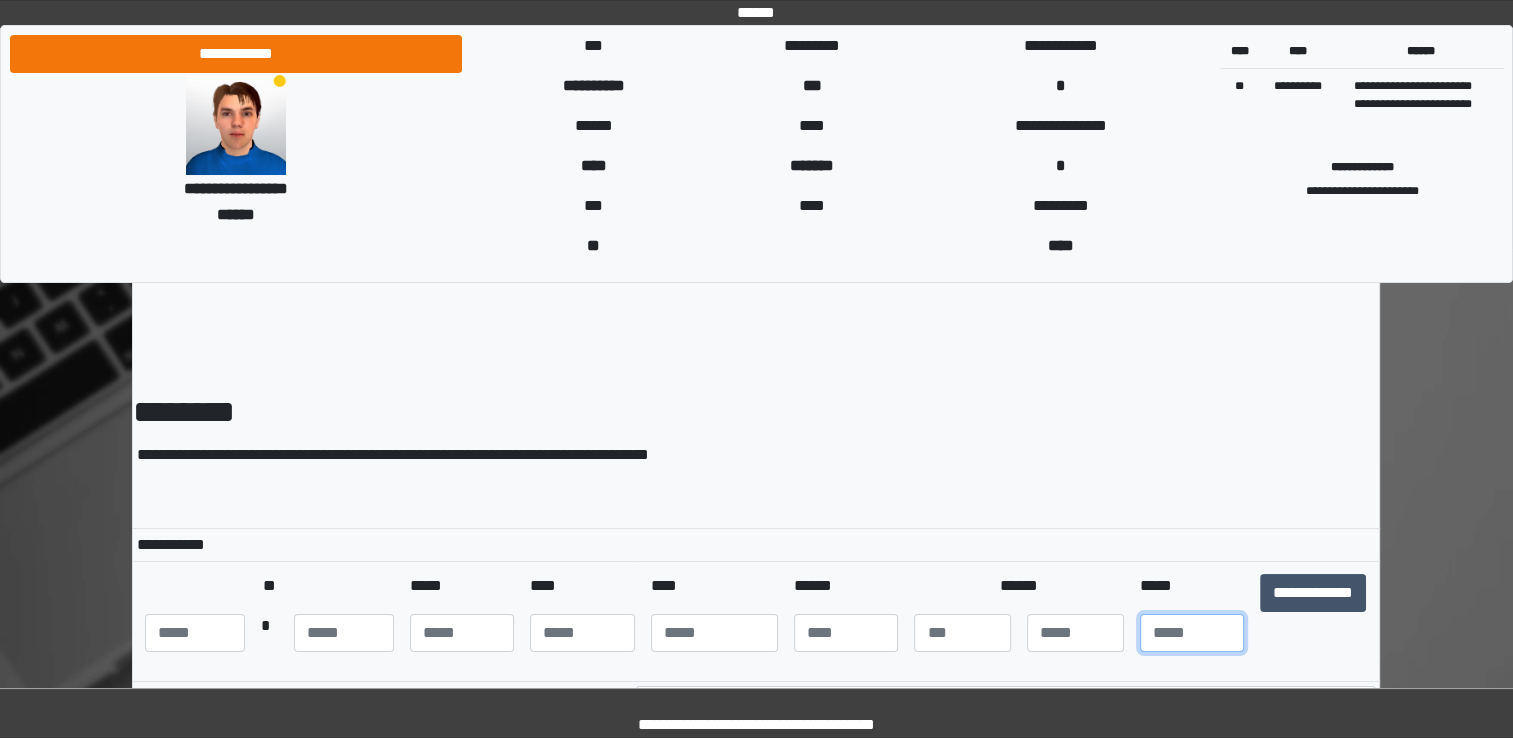 type on "**" 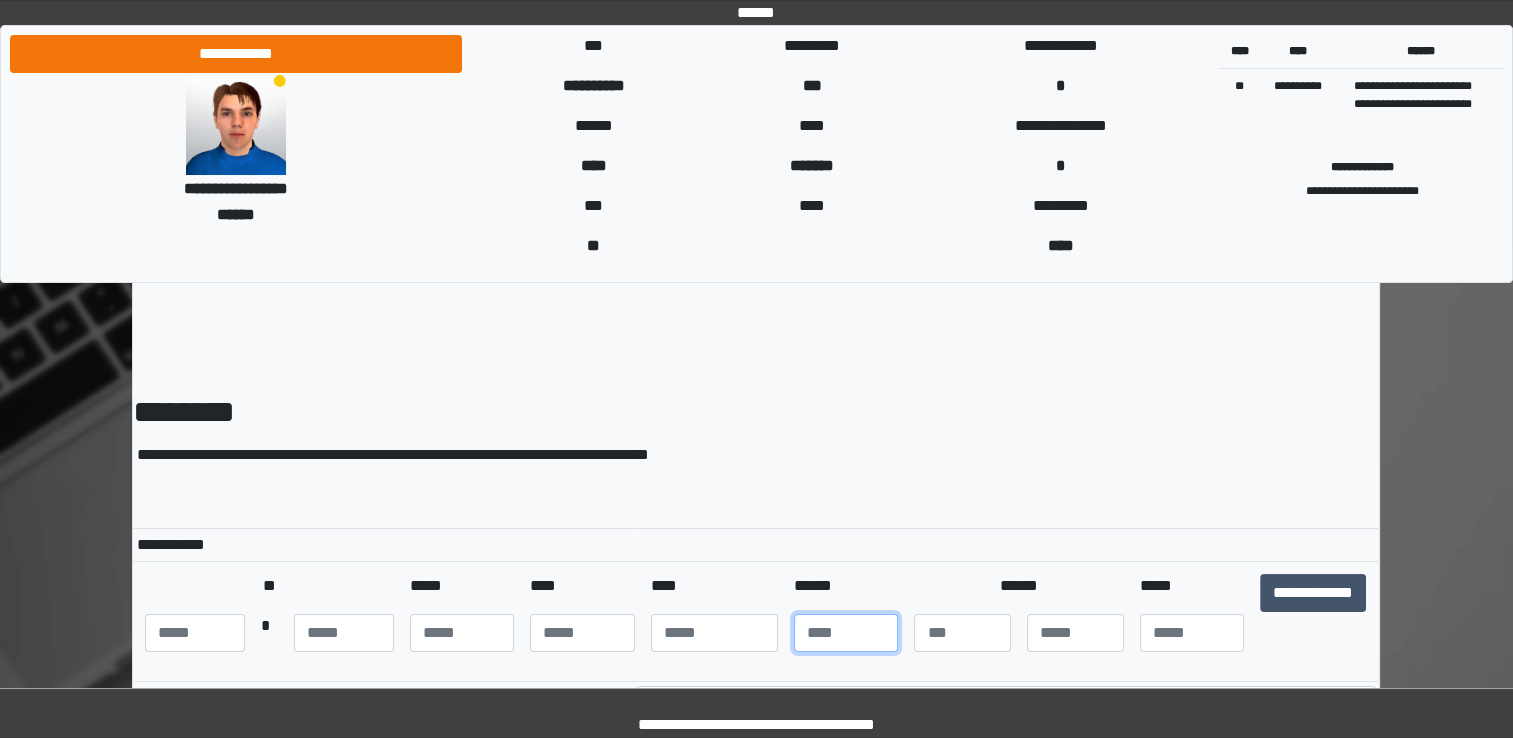 click at bounding box center [846, 633] 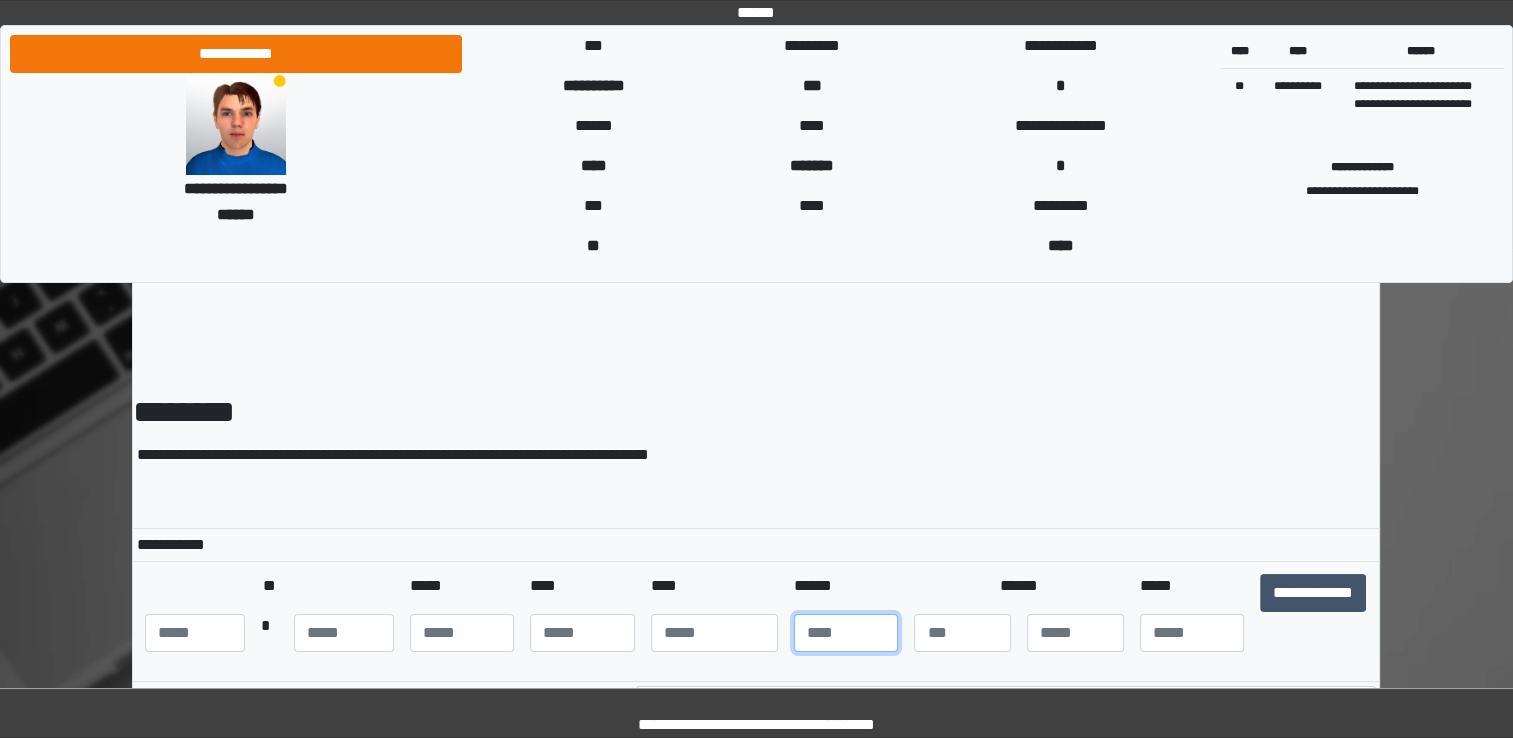 type on "***" 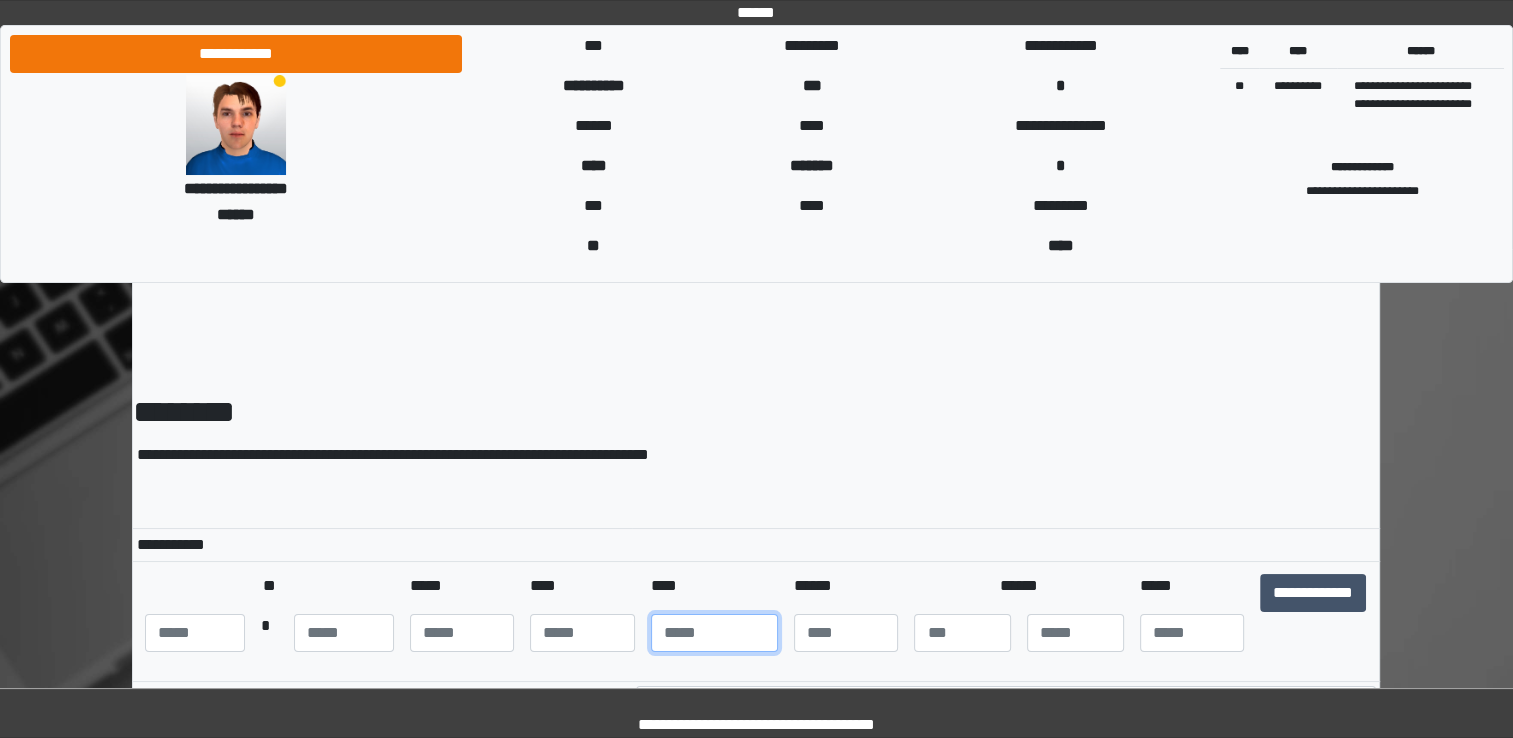 click at bounding box center [714, 633] 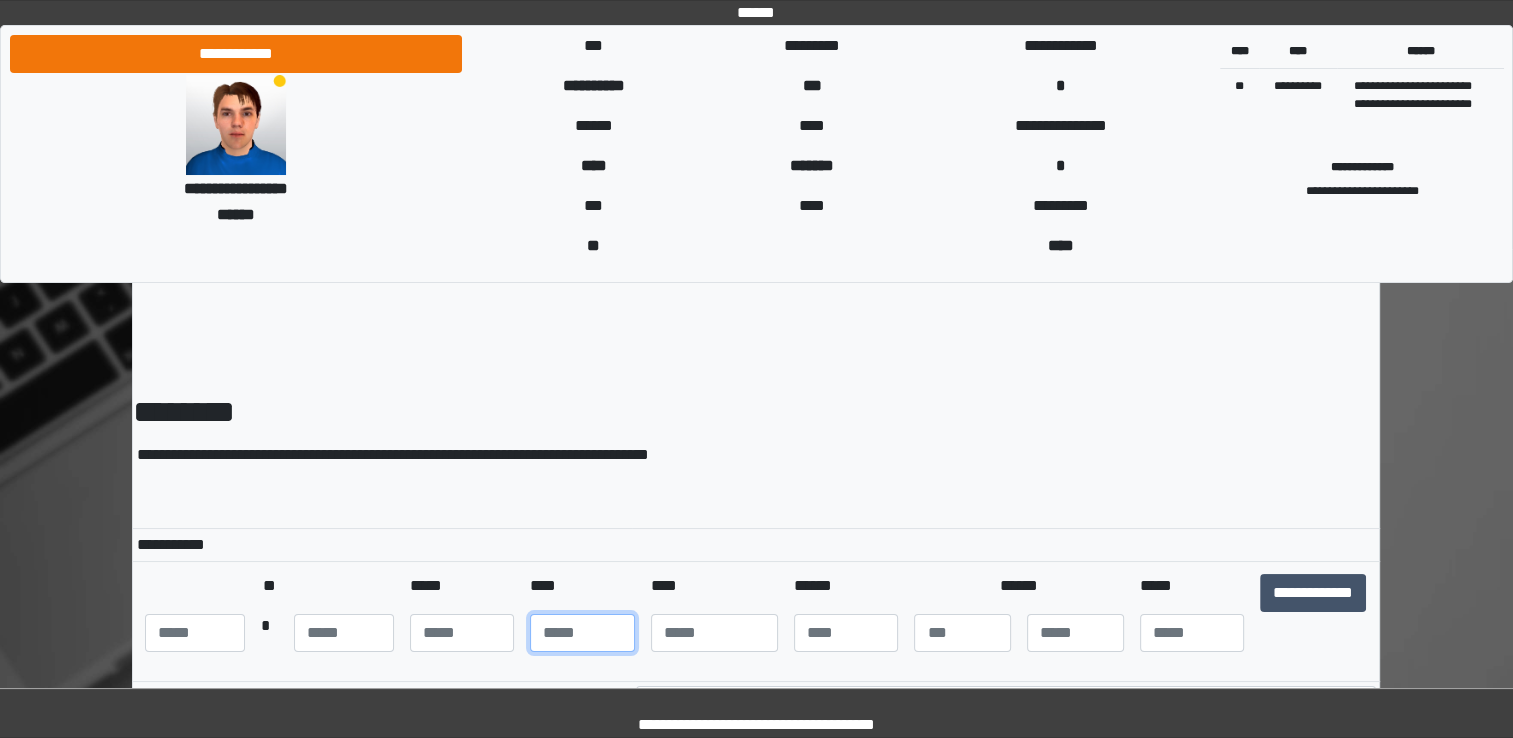 click at bounding box center (582, 633) 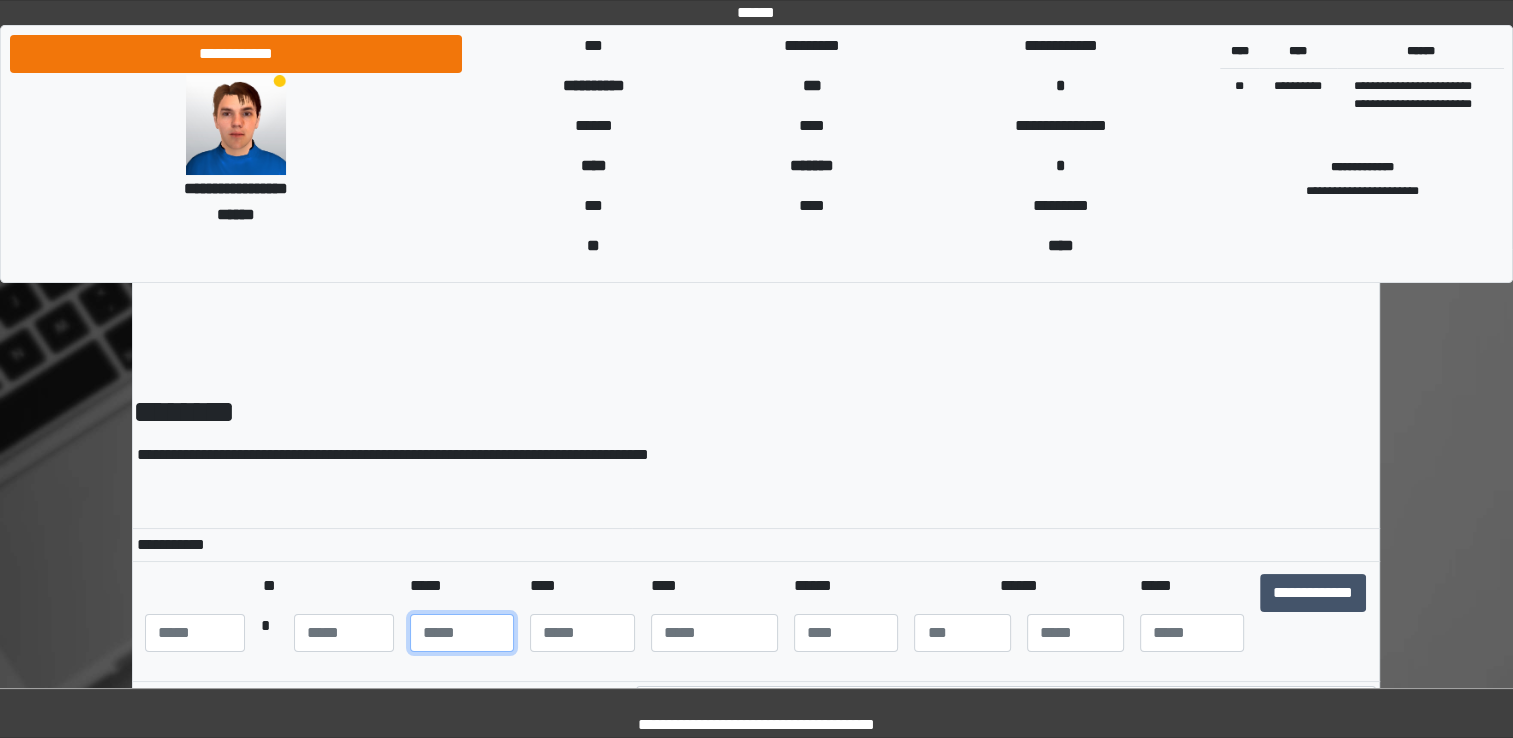 click at bounding box center (462, 633) 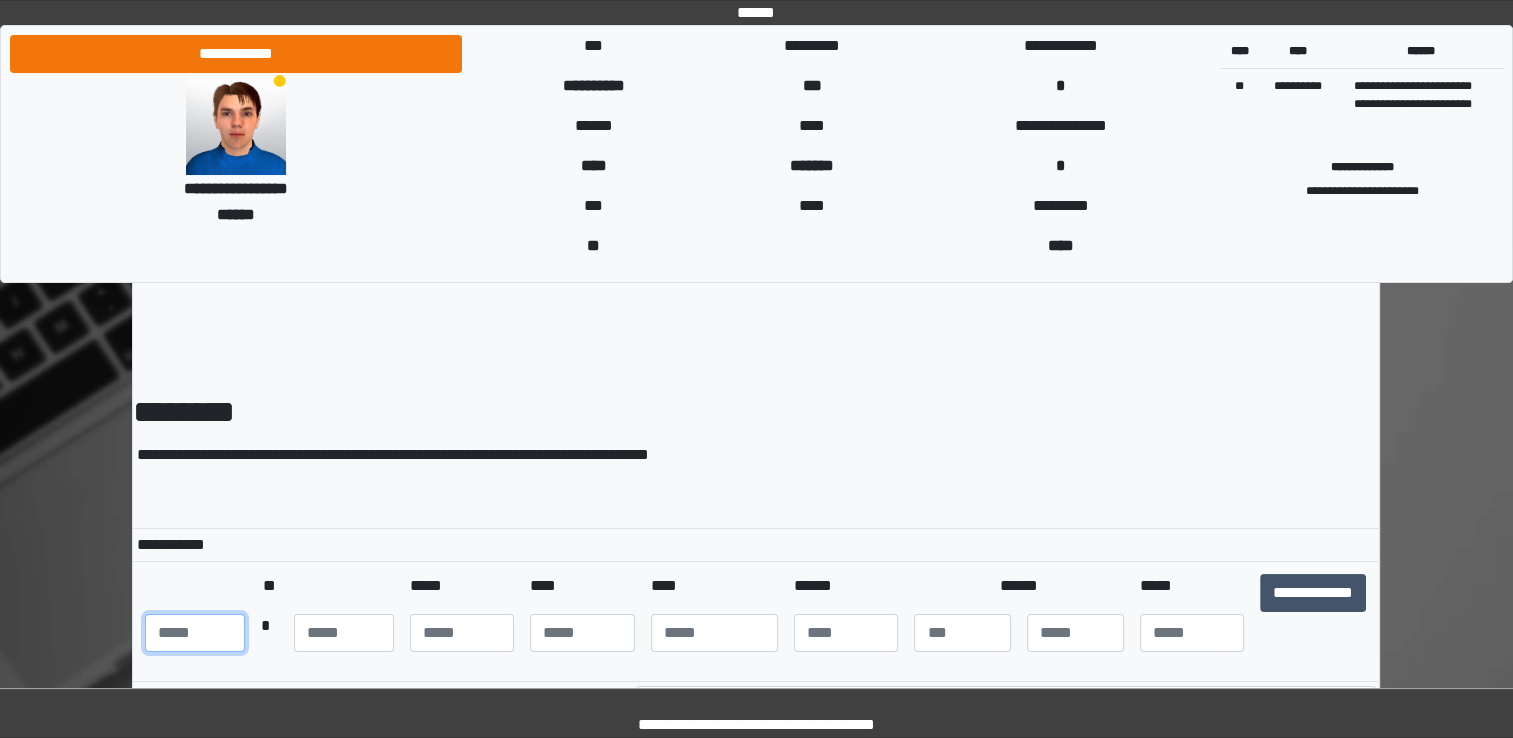 click at bounding box center (195, 633) 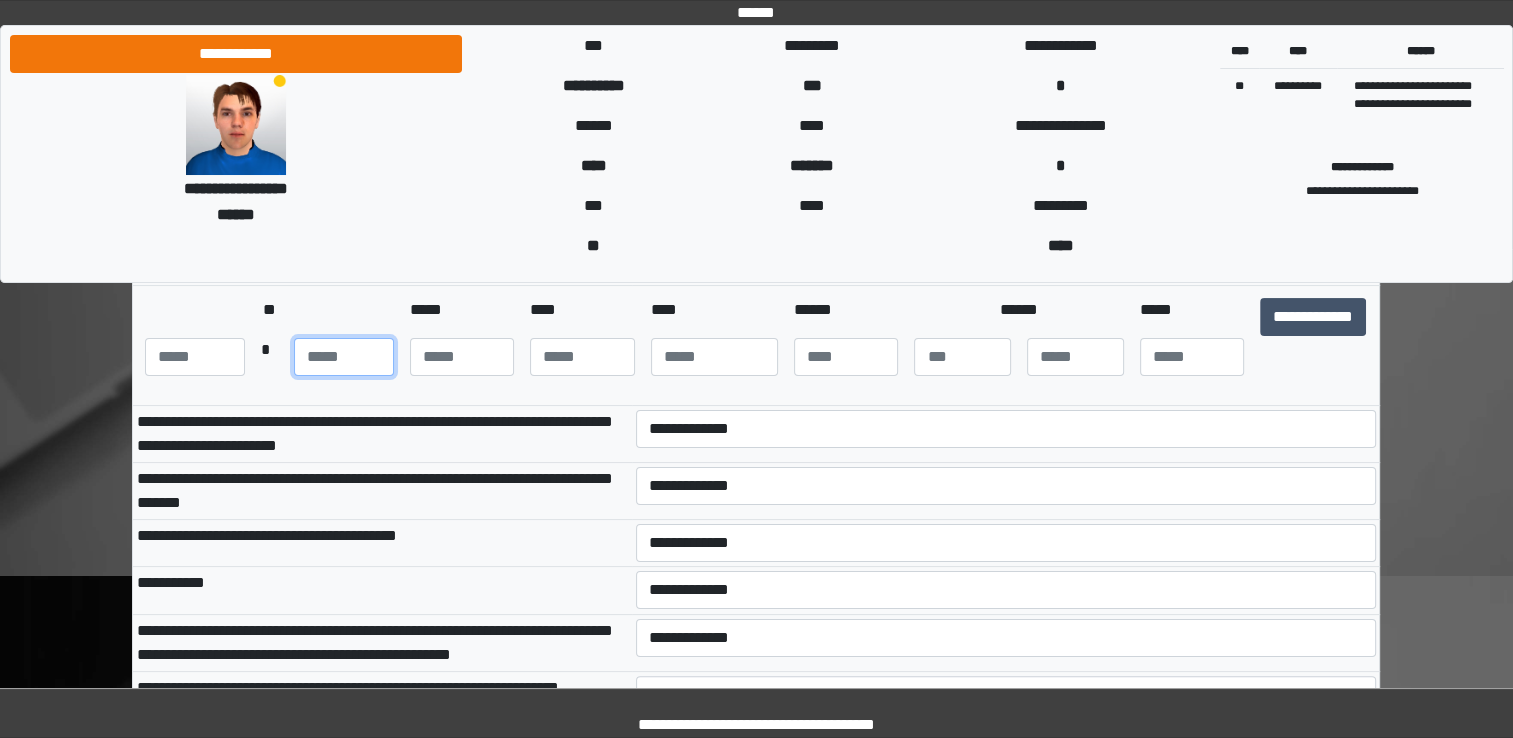 scroll, scrollTop: 300, scrollLeft: 0, axis: vertical 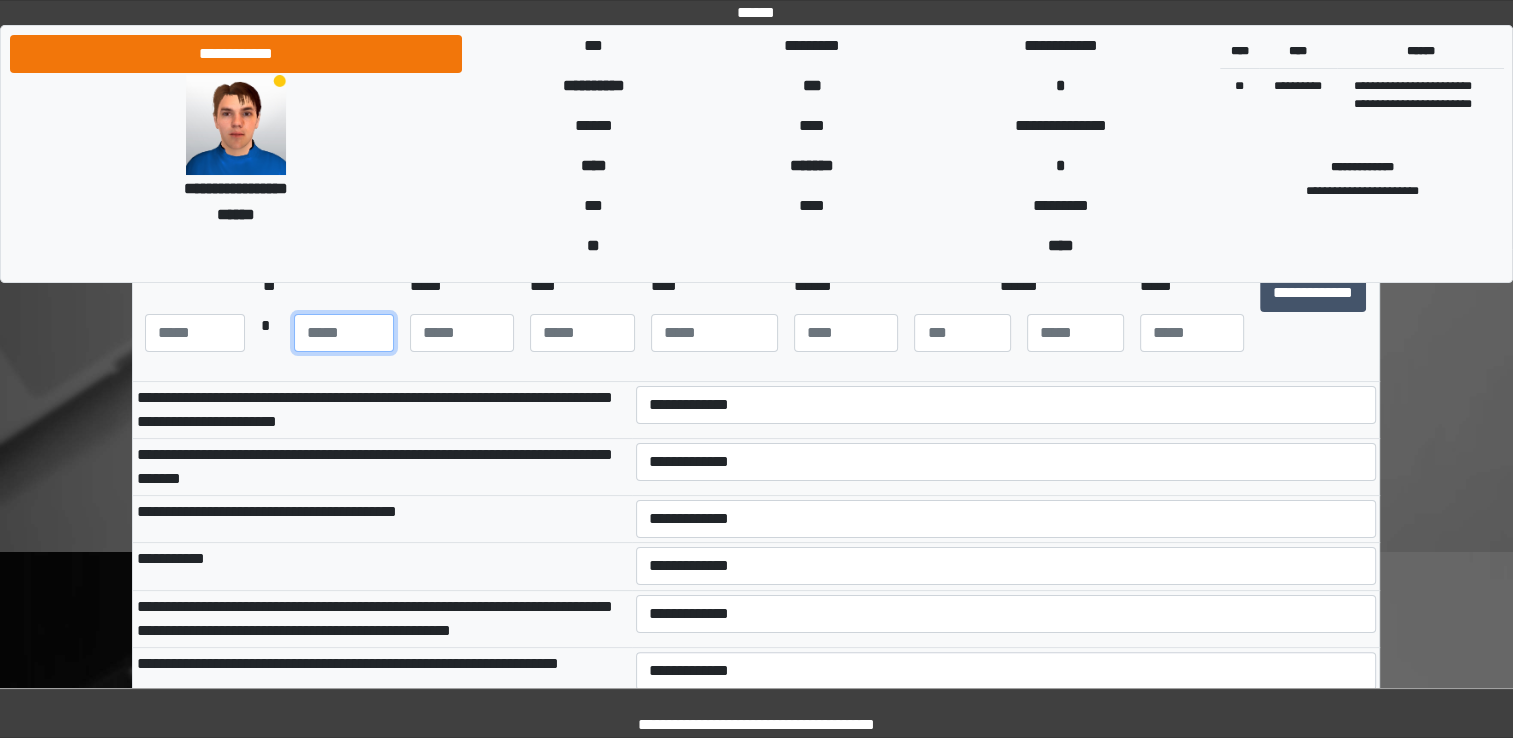 type on "**" 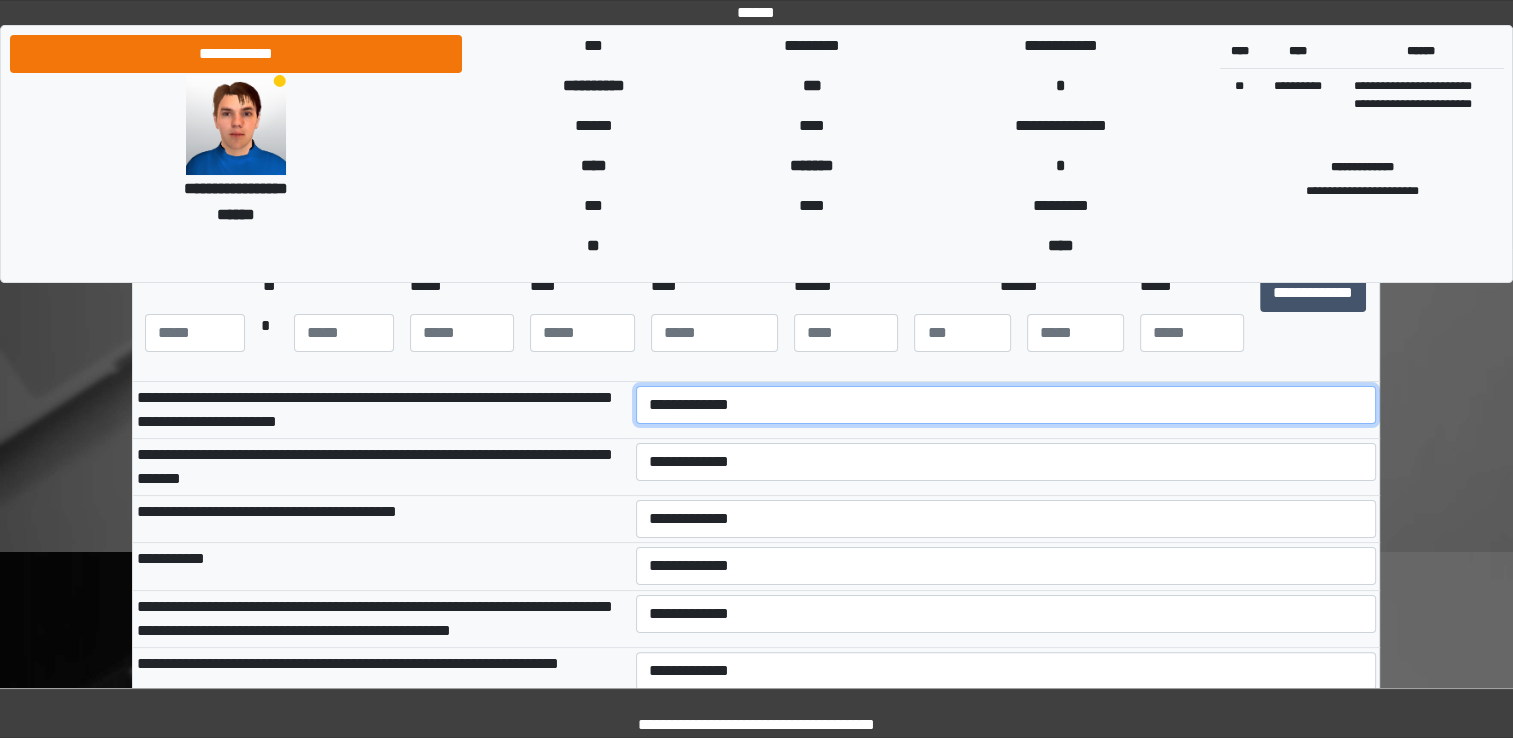 click on "**********" at bounding box center [1006, 405] 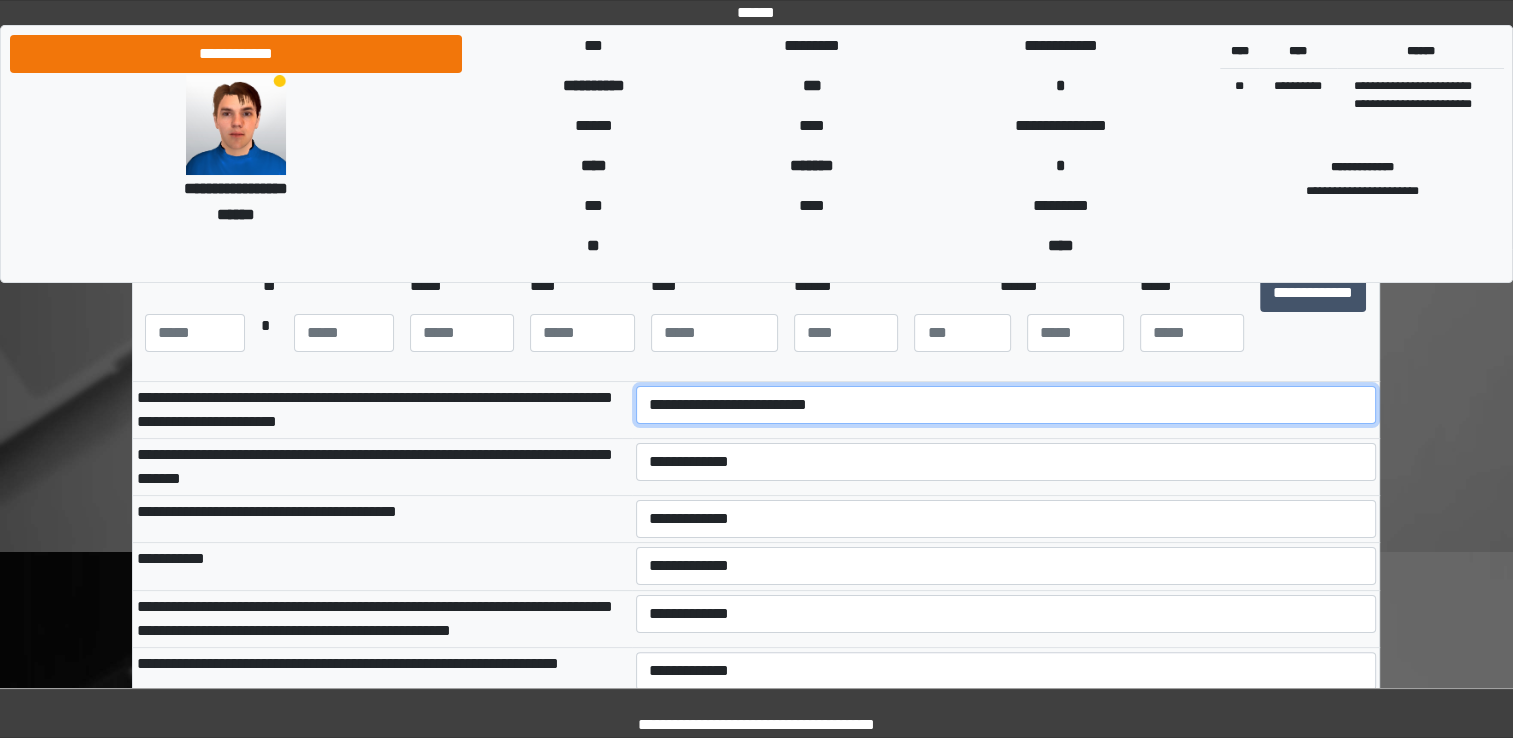 click on "**********" at bounding box center (1006, 405) 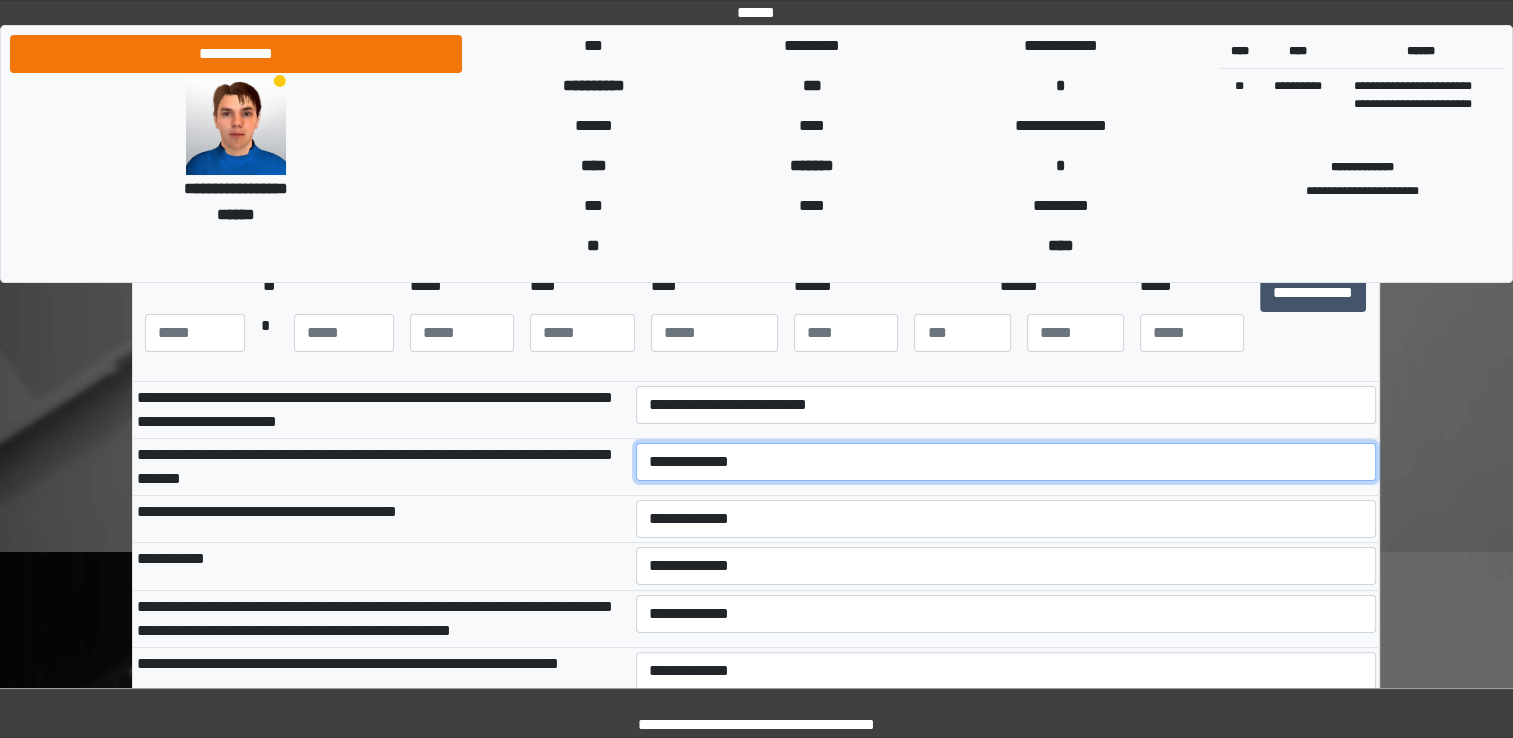 click on "**********" at bounding box center (1006, 462) 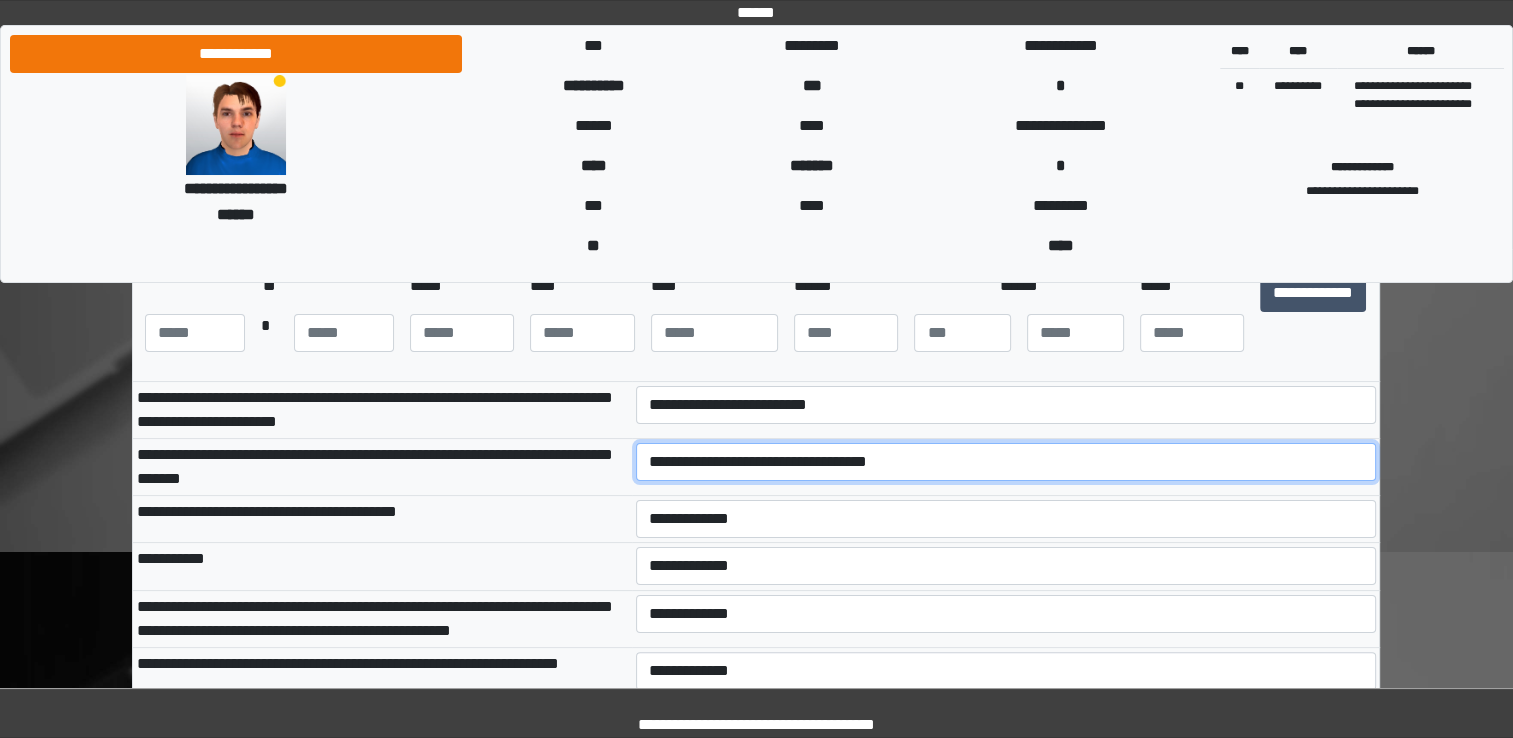click on "**********" at bounding box center [1006, 462] 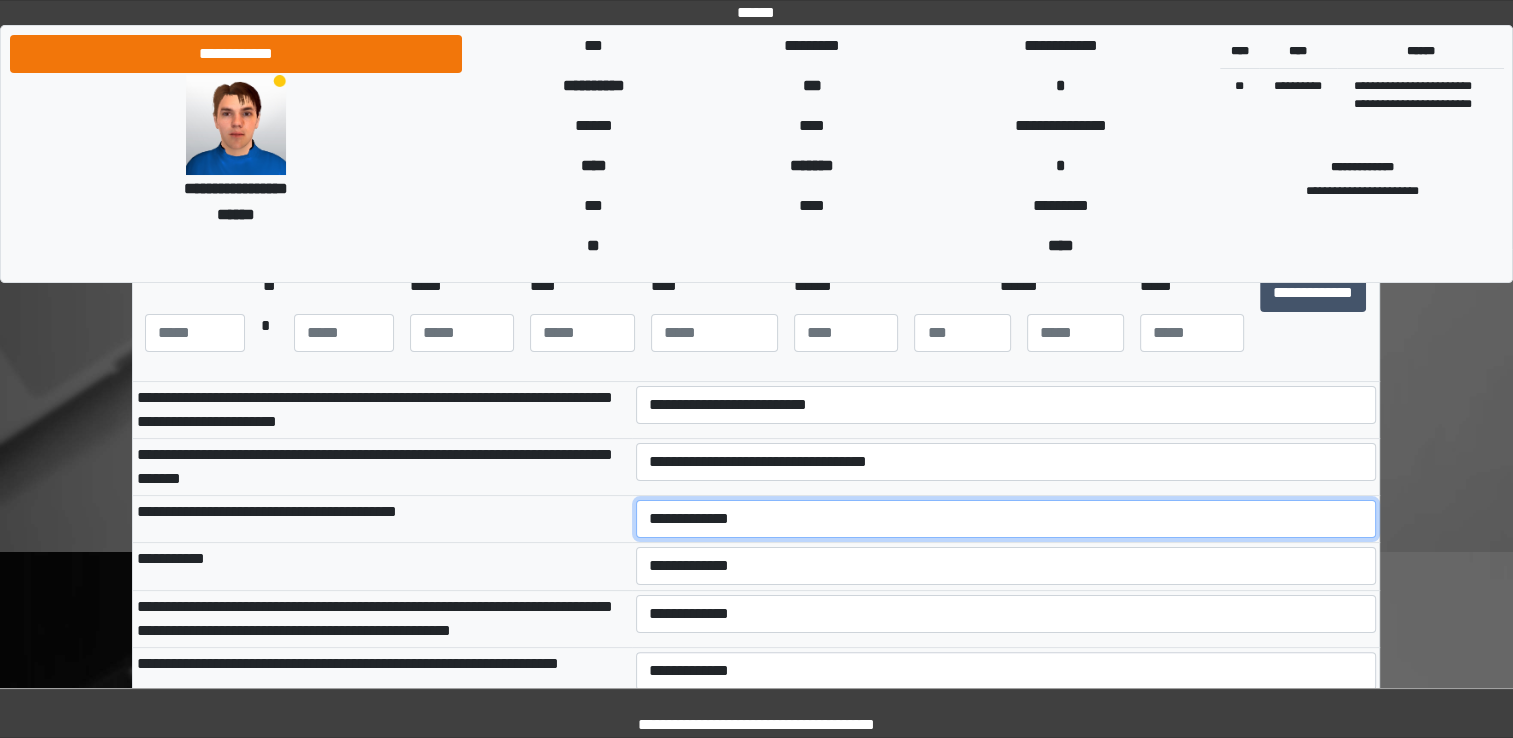 click on "**********" at bounding box center (1006, 519) 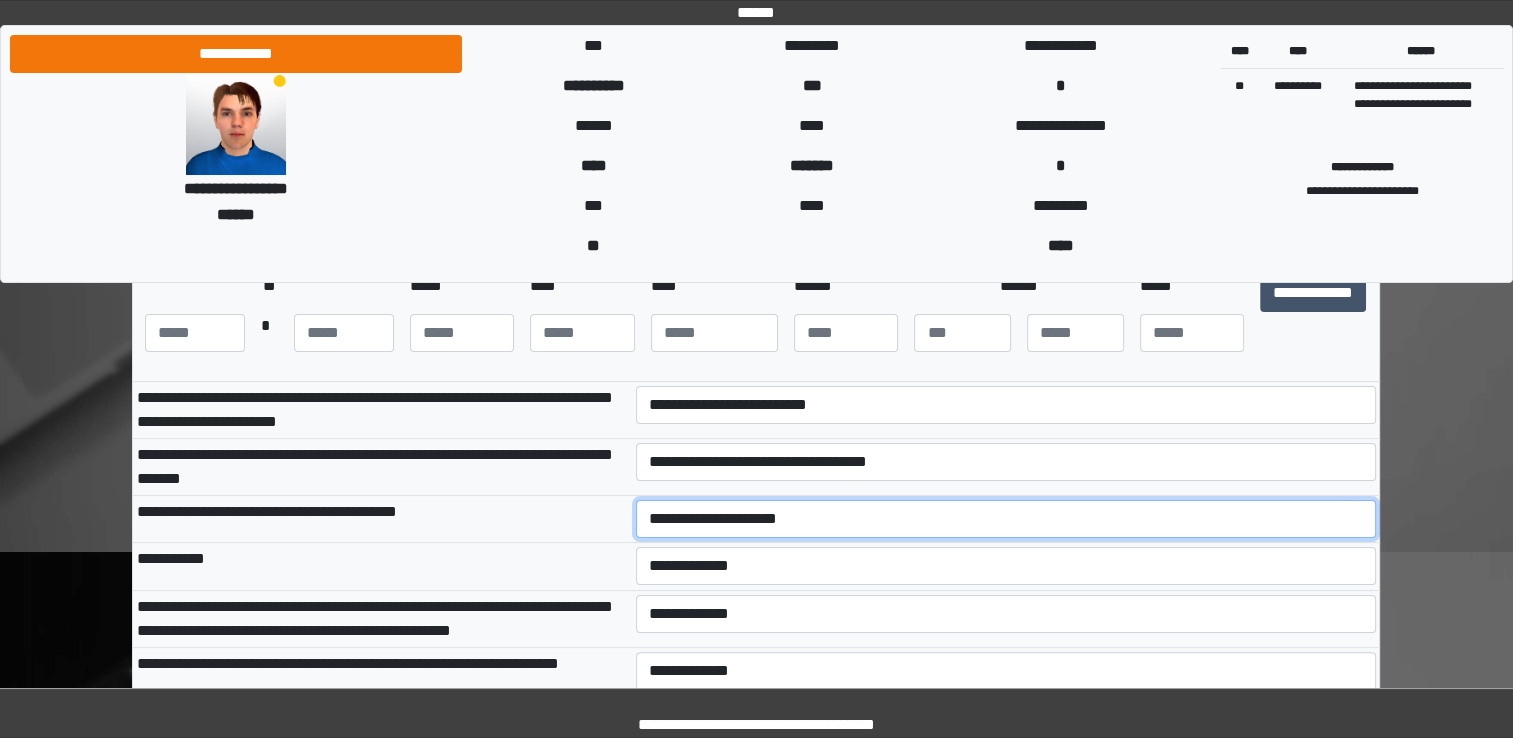 click on "**********" at bounding box center [1006, 519] 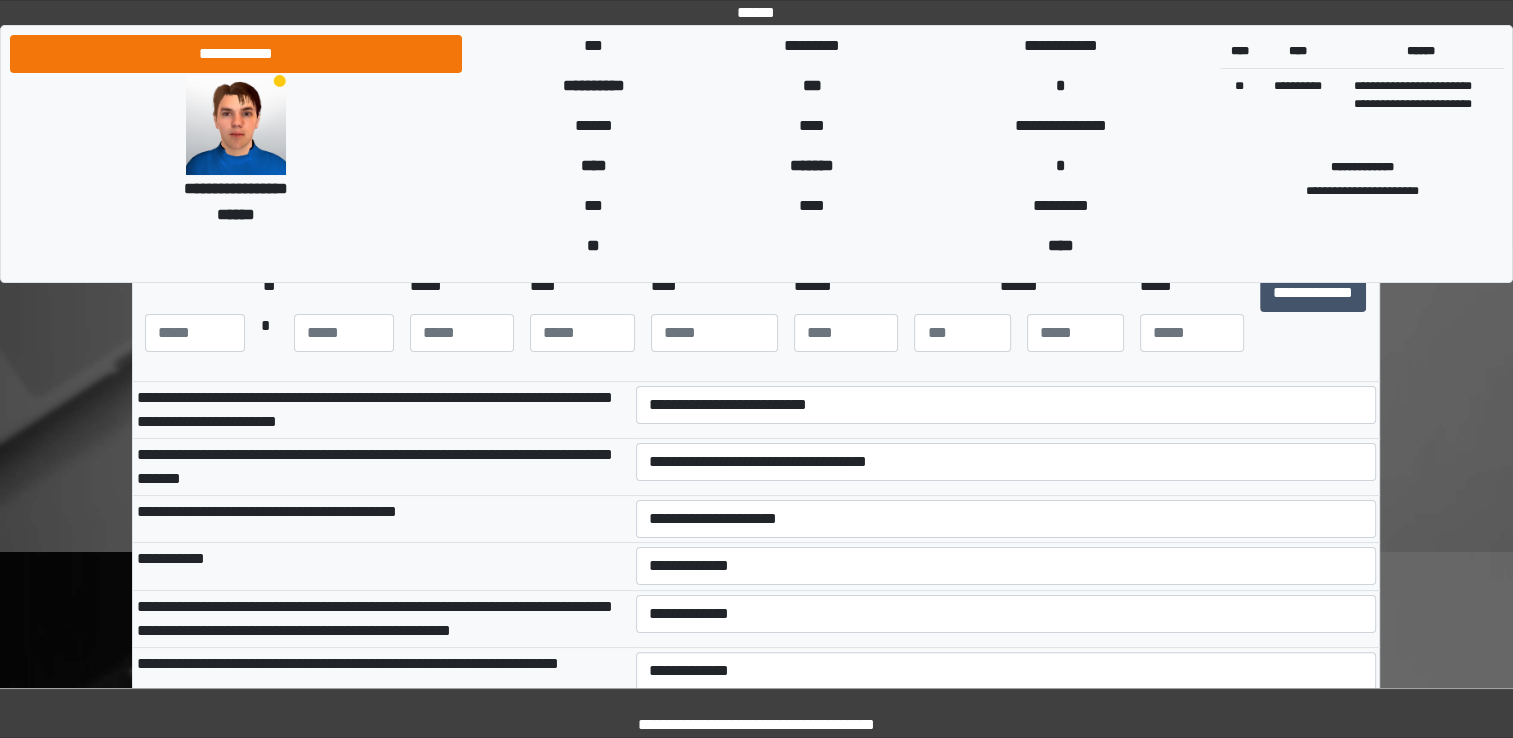 drag, startPoint x: 557, startPoint y: 548, endPoint x: 493, endPoint y: 546, distance: 64.03124 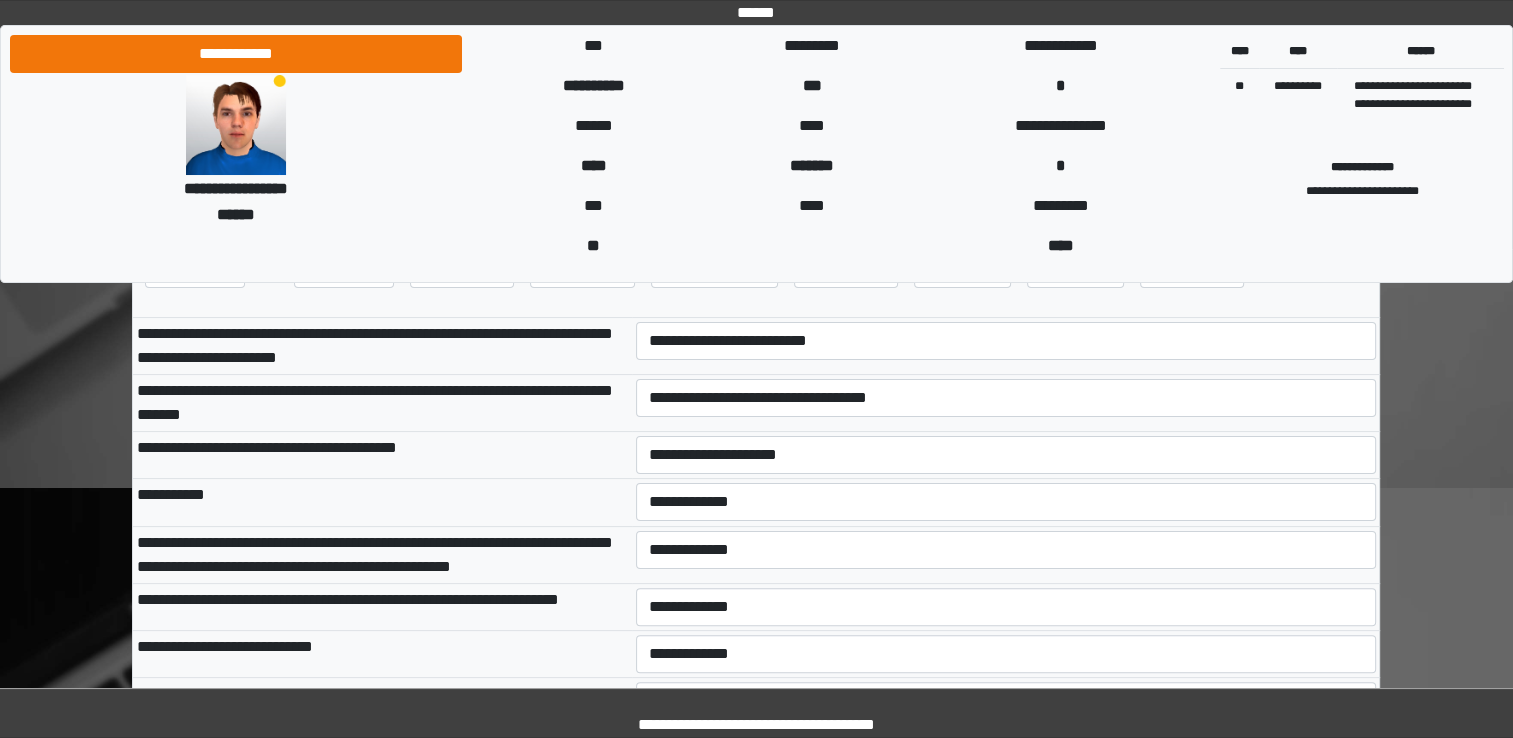 scroll, scrollTop: 400, scrollLeft: 0, axis: vertical 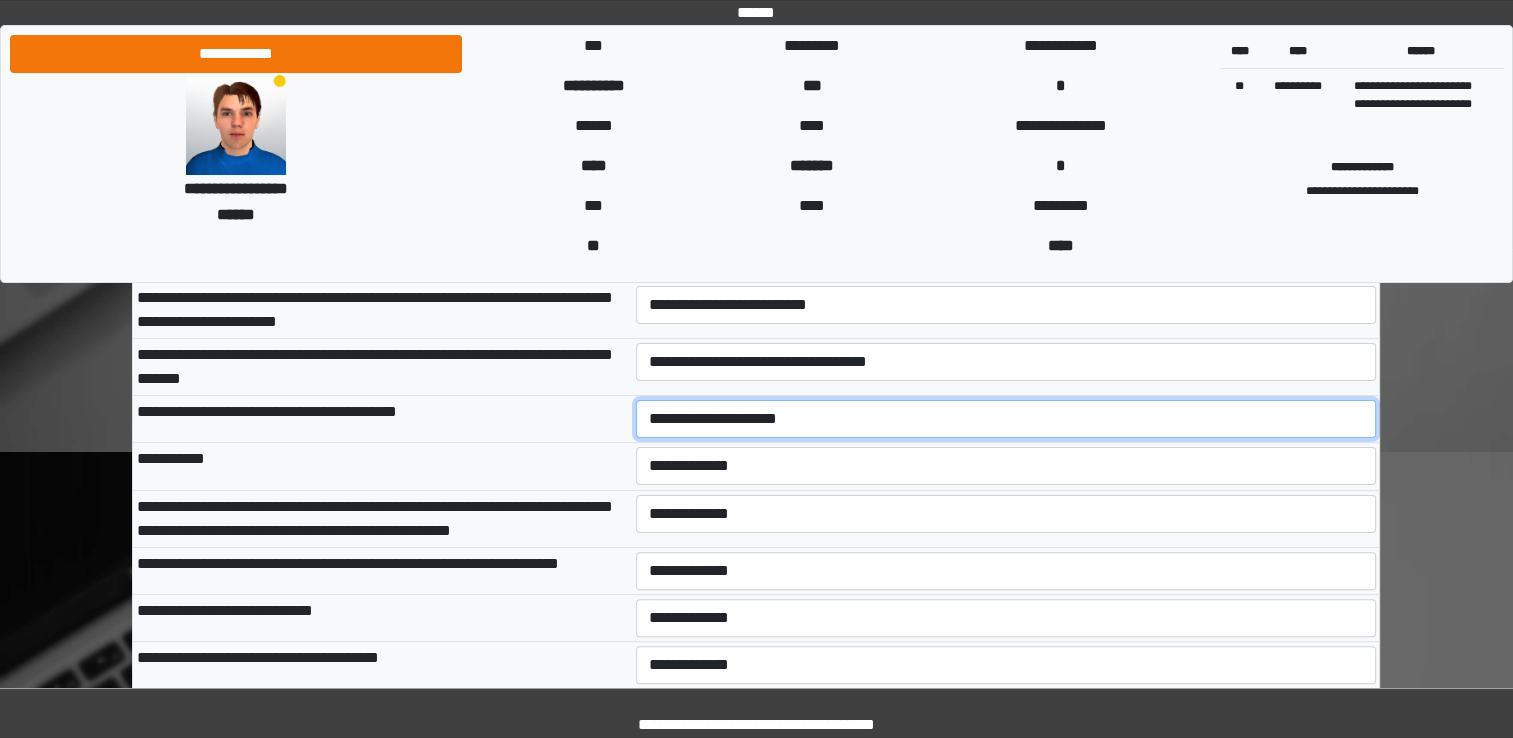 click on "**********" at bounding box center [1006, 419] 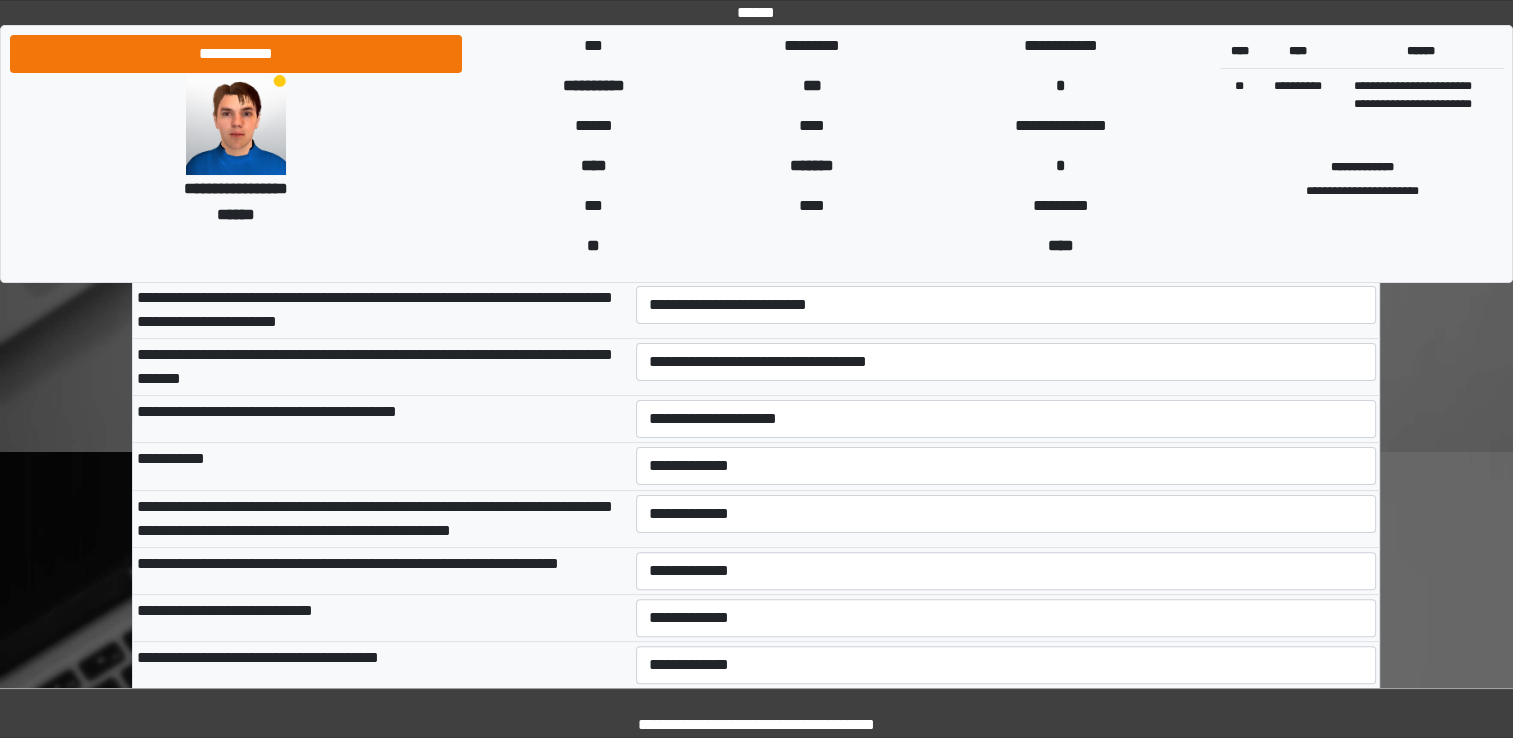 click on "**********" at bounding box center [382, 466] 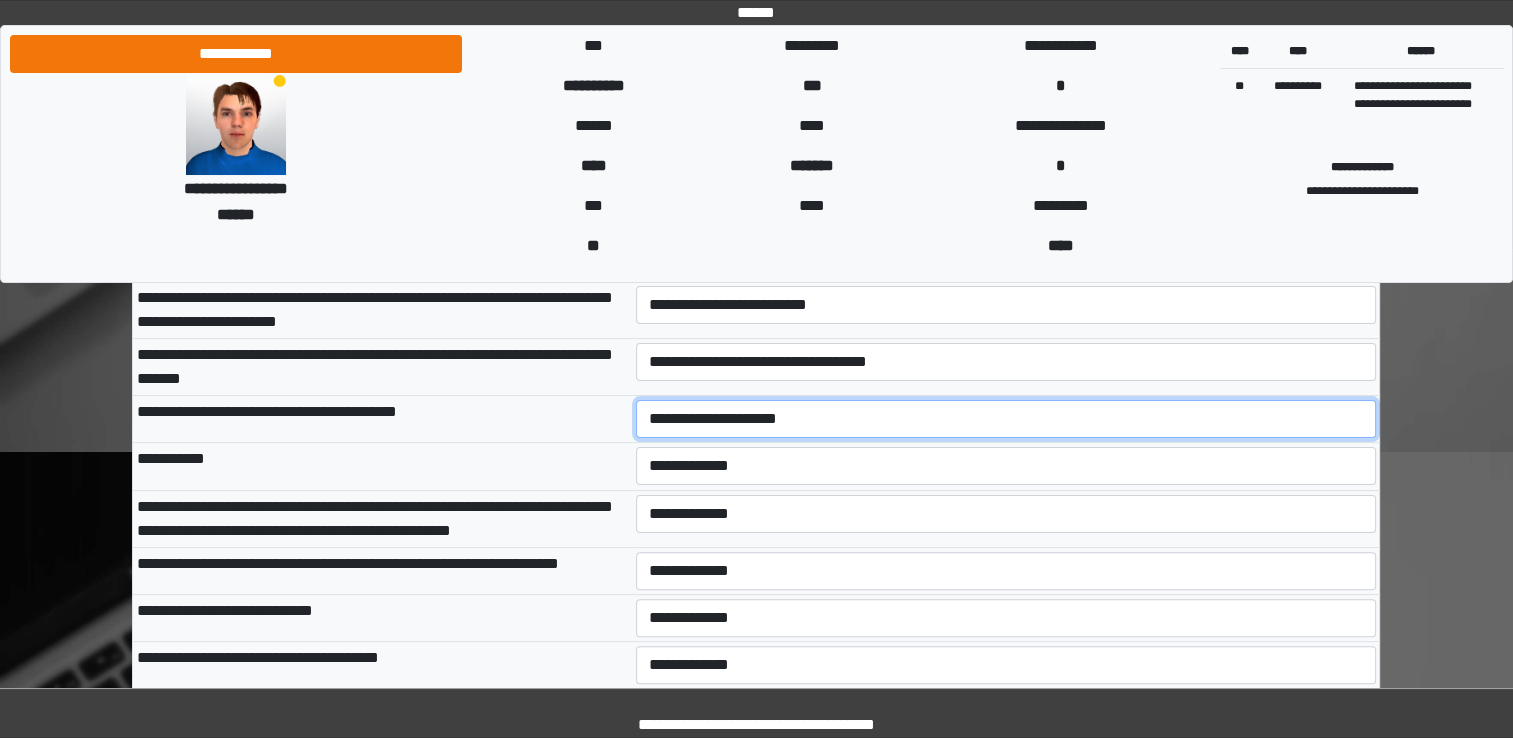 click on "**********" at bounding box center [1006, 419] 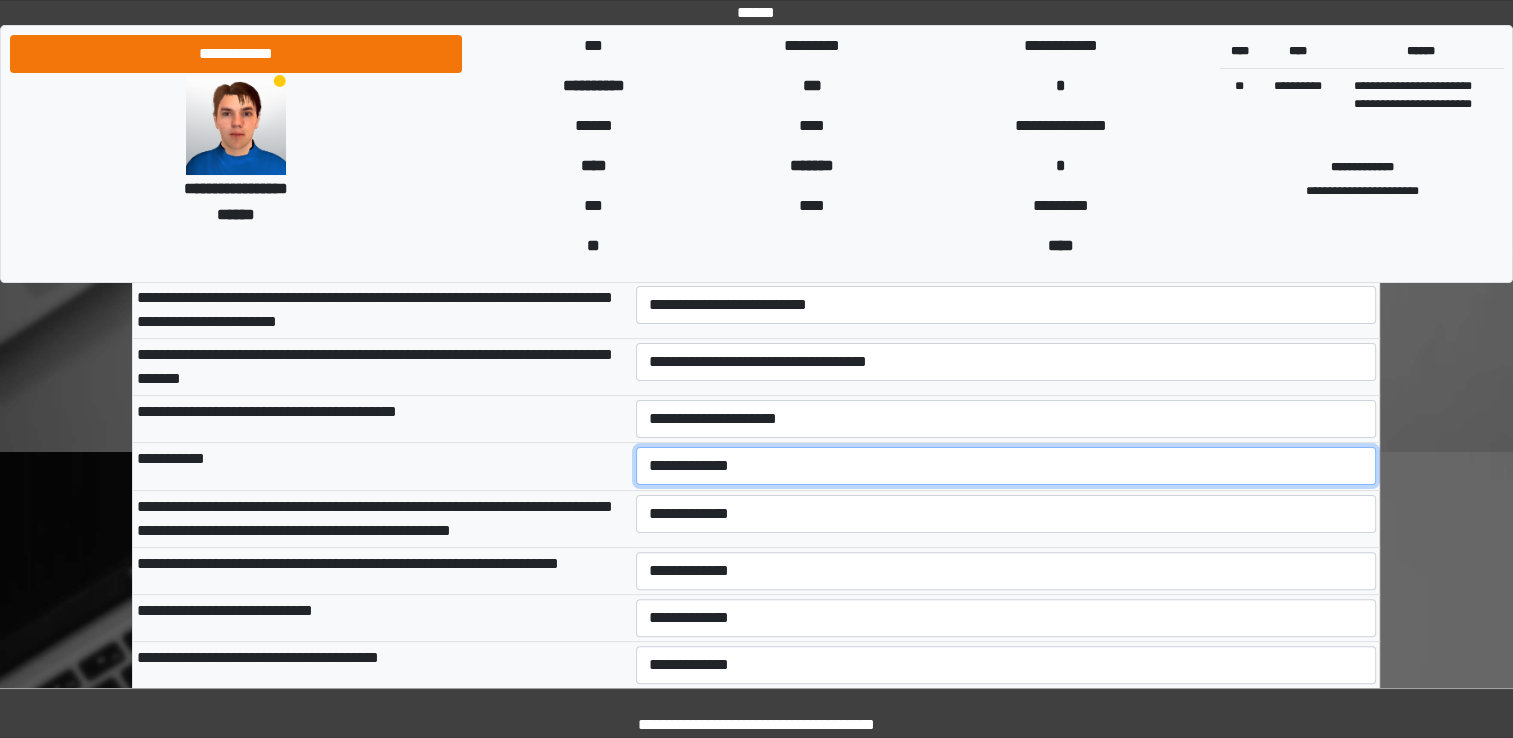click on "**********" at bounding box center [1006, 466] 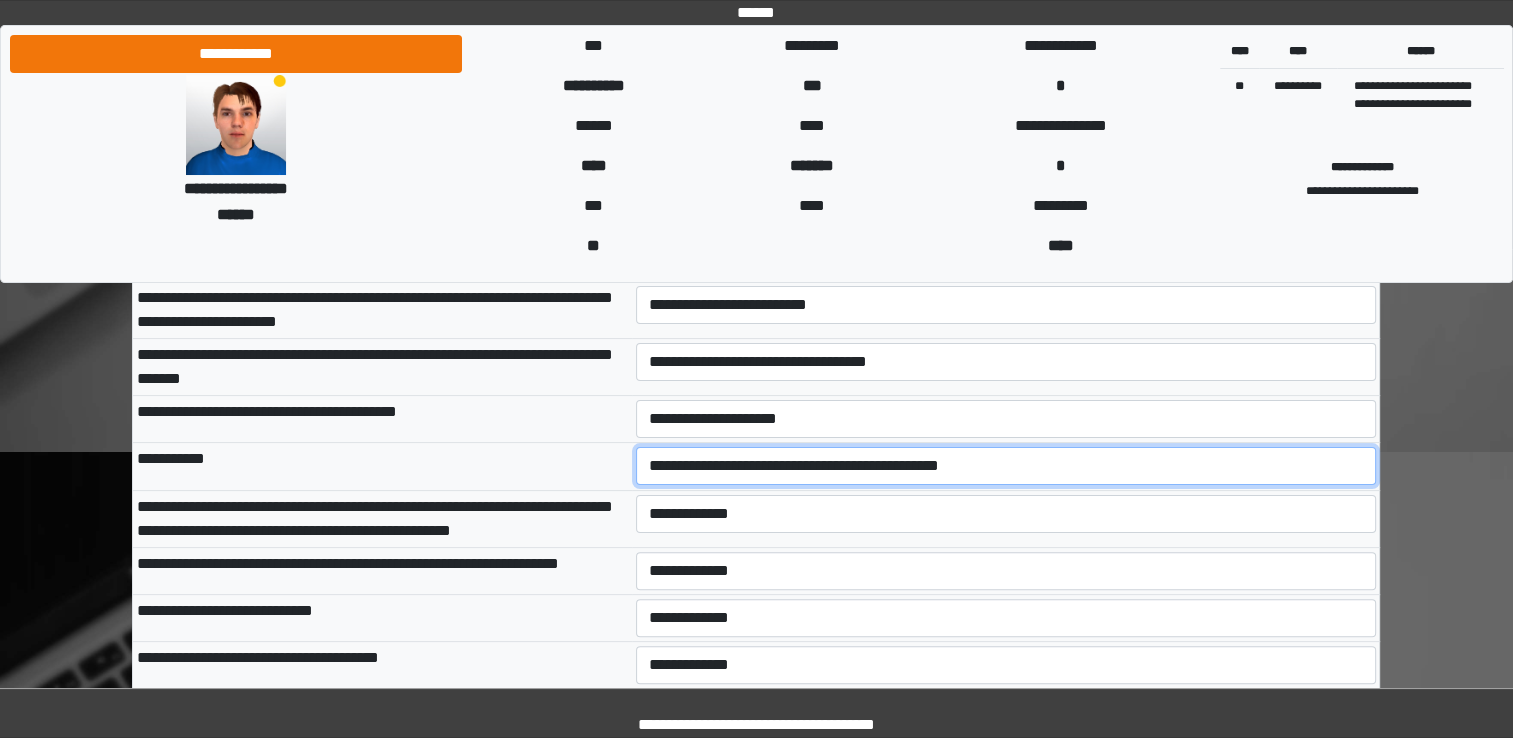 click on "**********" at bounding box center [1006, 466] 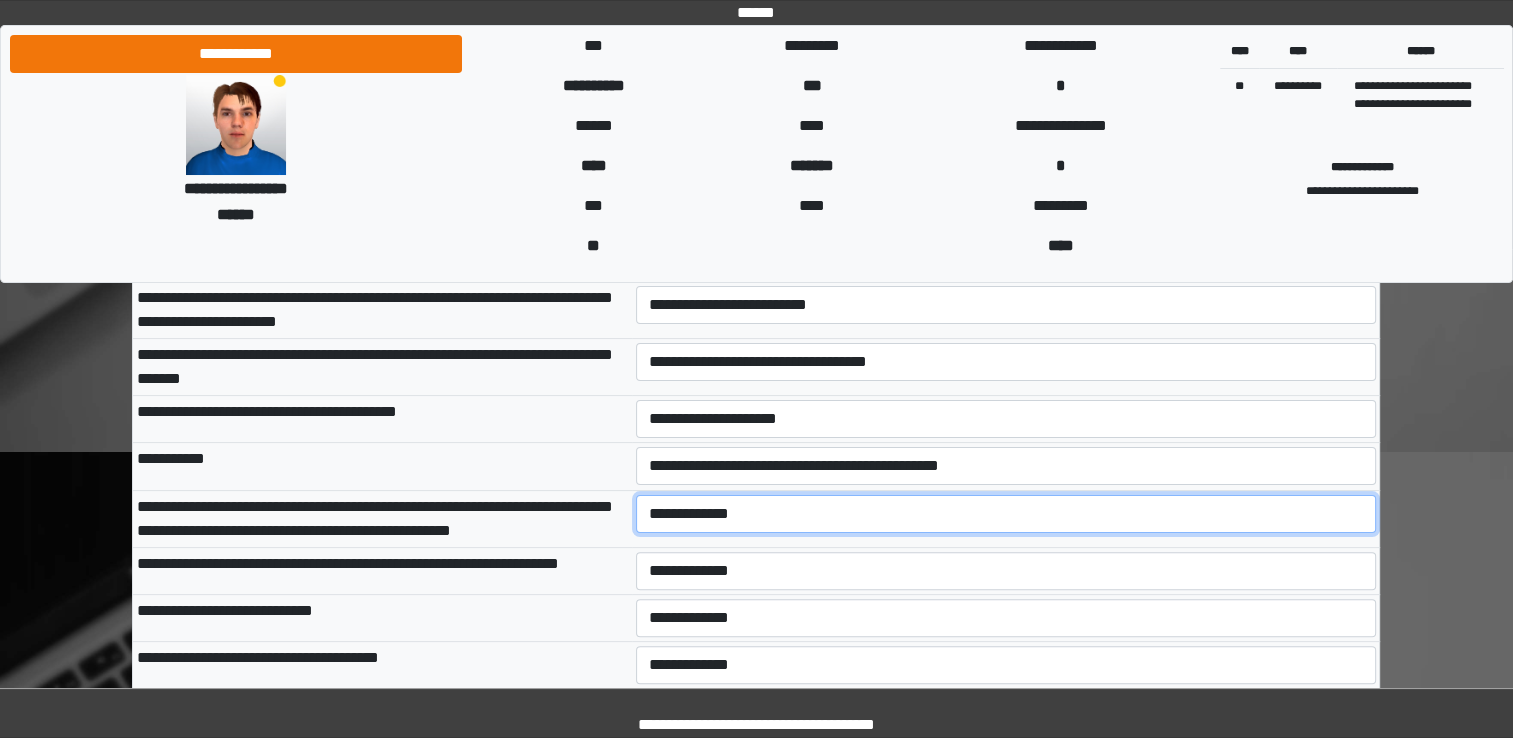 click on "**********" at bounding box center [1006, 514] 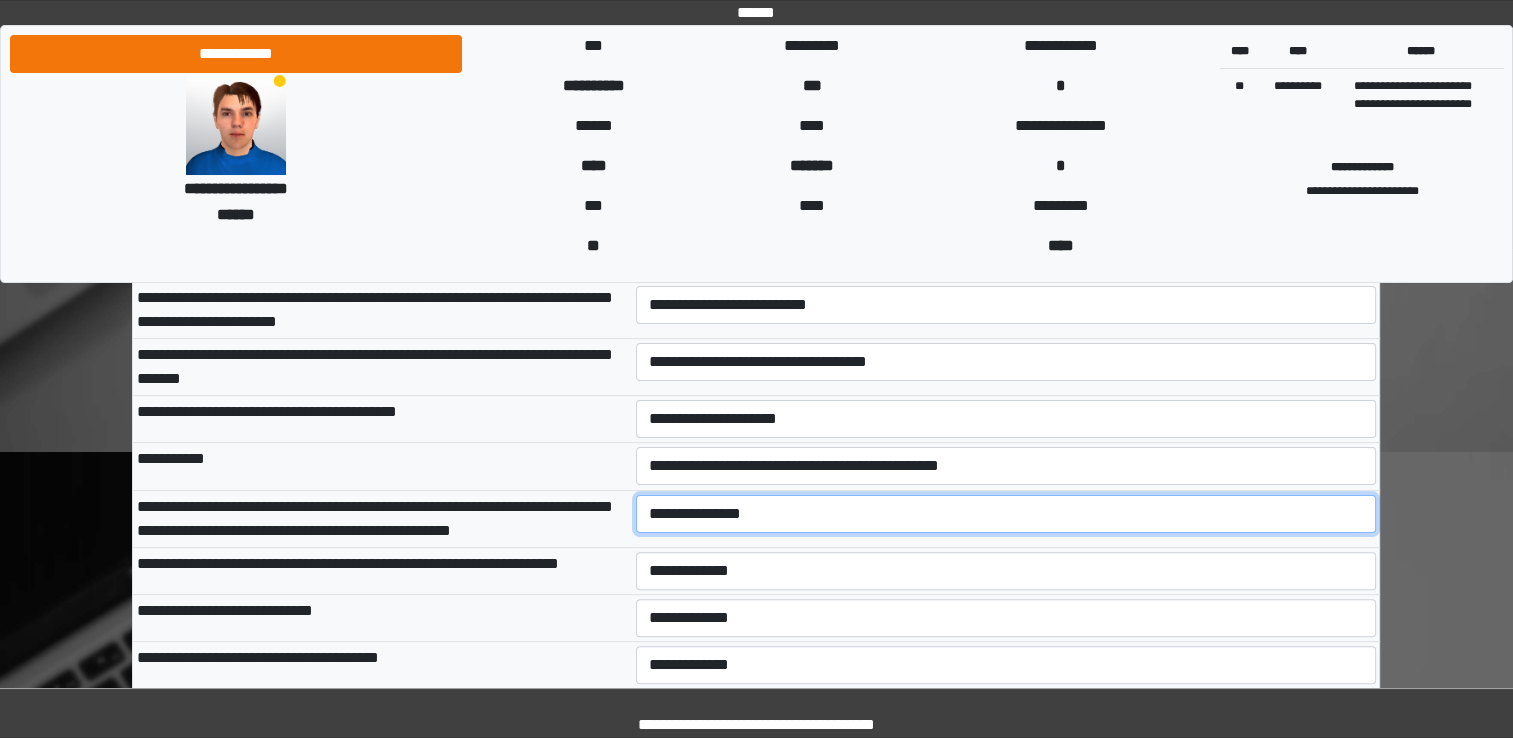 click on "**********" at bounding box center [1006, 514] 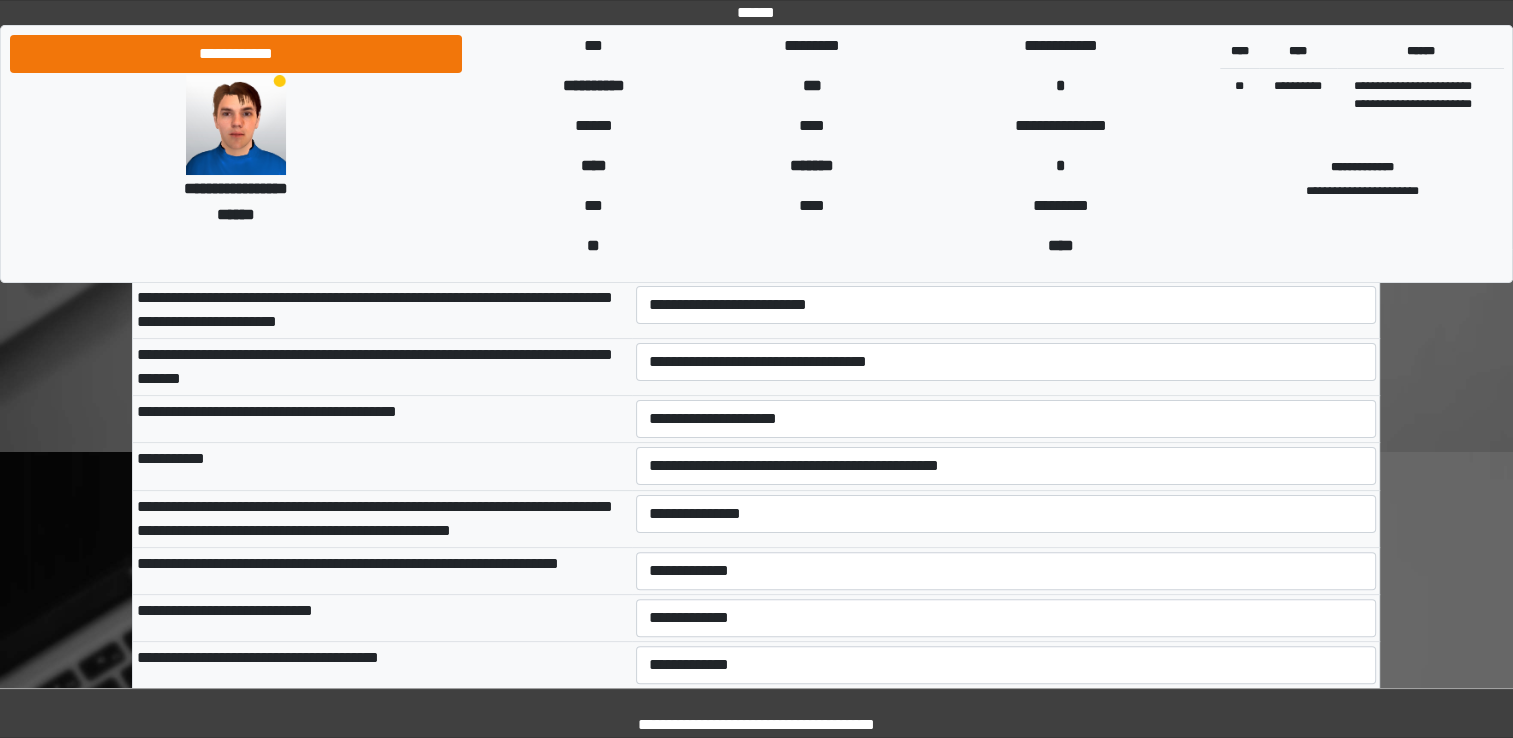 click on "**********" at bounding box center [382, 518] 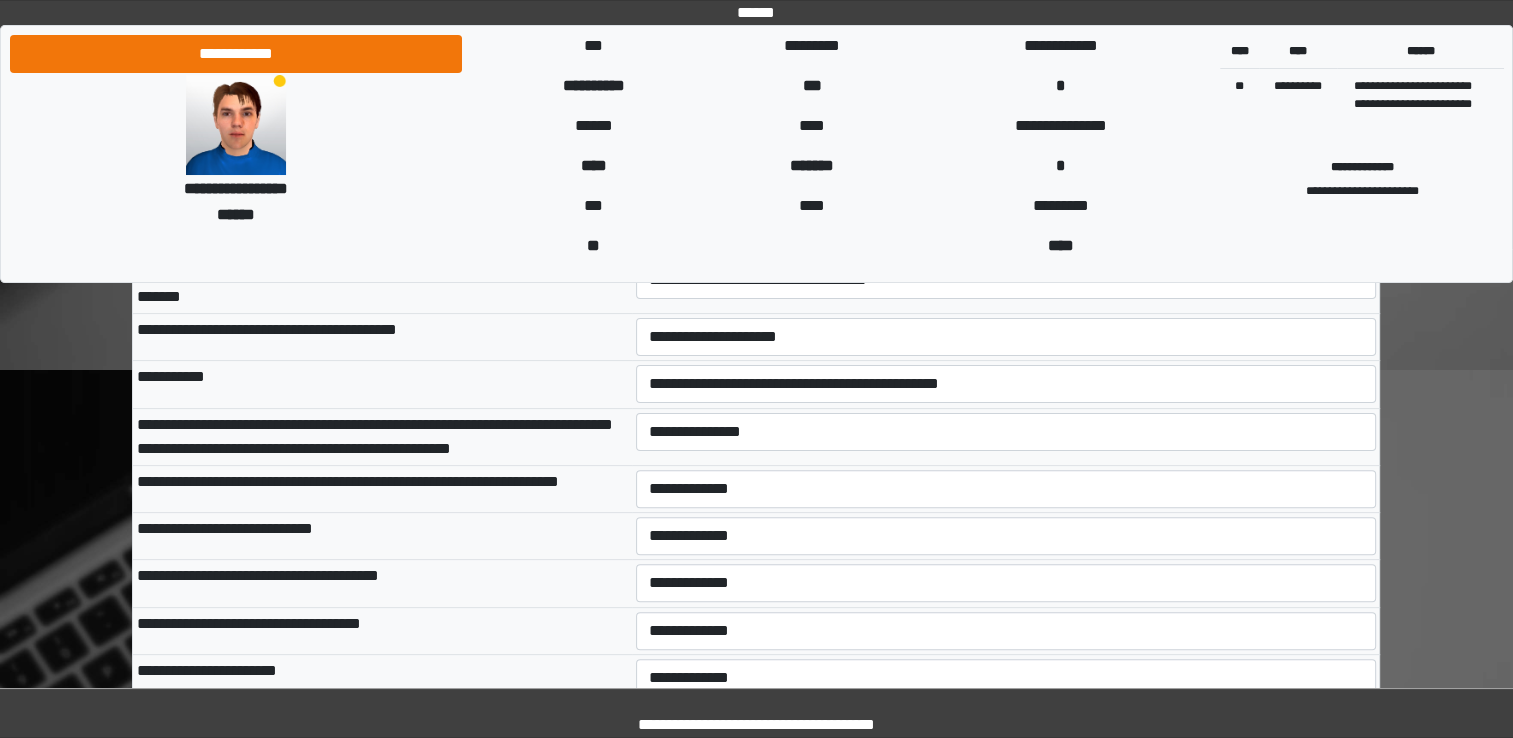 scroll, scrollTop: 600, scrollLeft: 0, axis: vertical 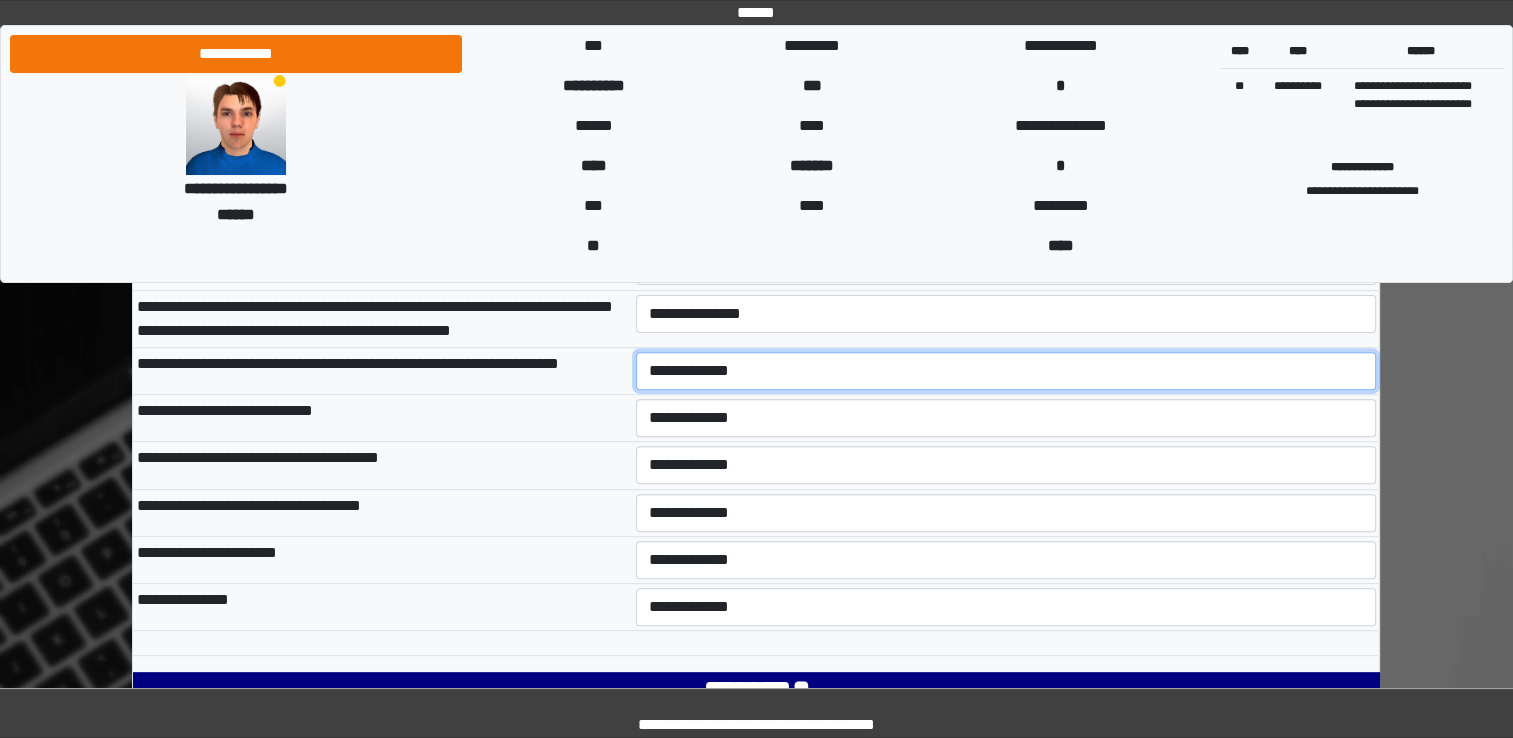 click on "**********" at bounding box center (1006, 371) 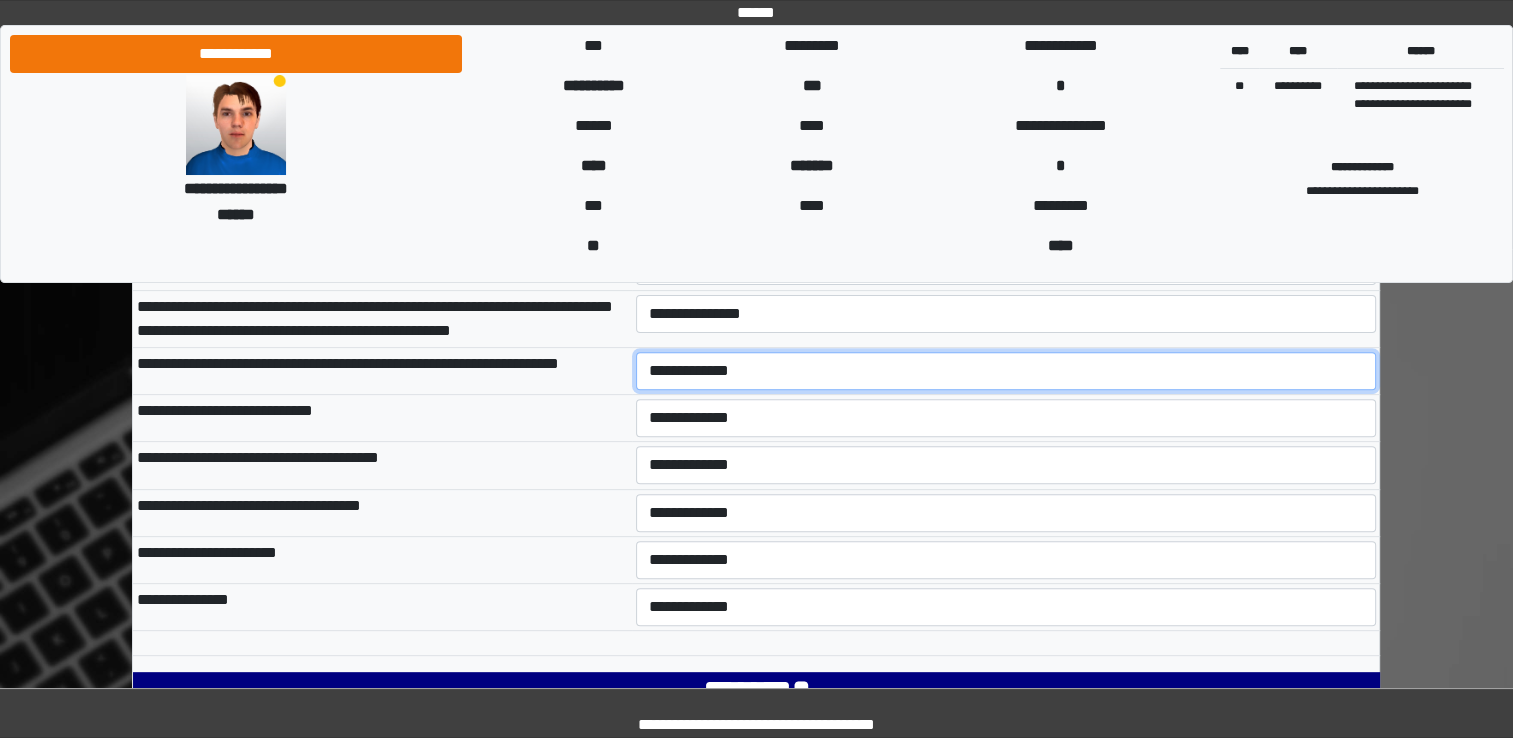 select on "***" 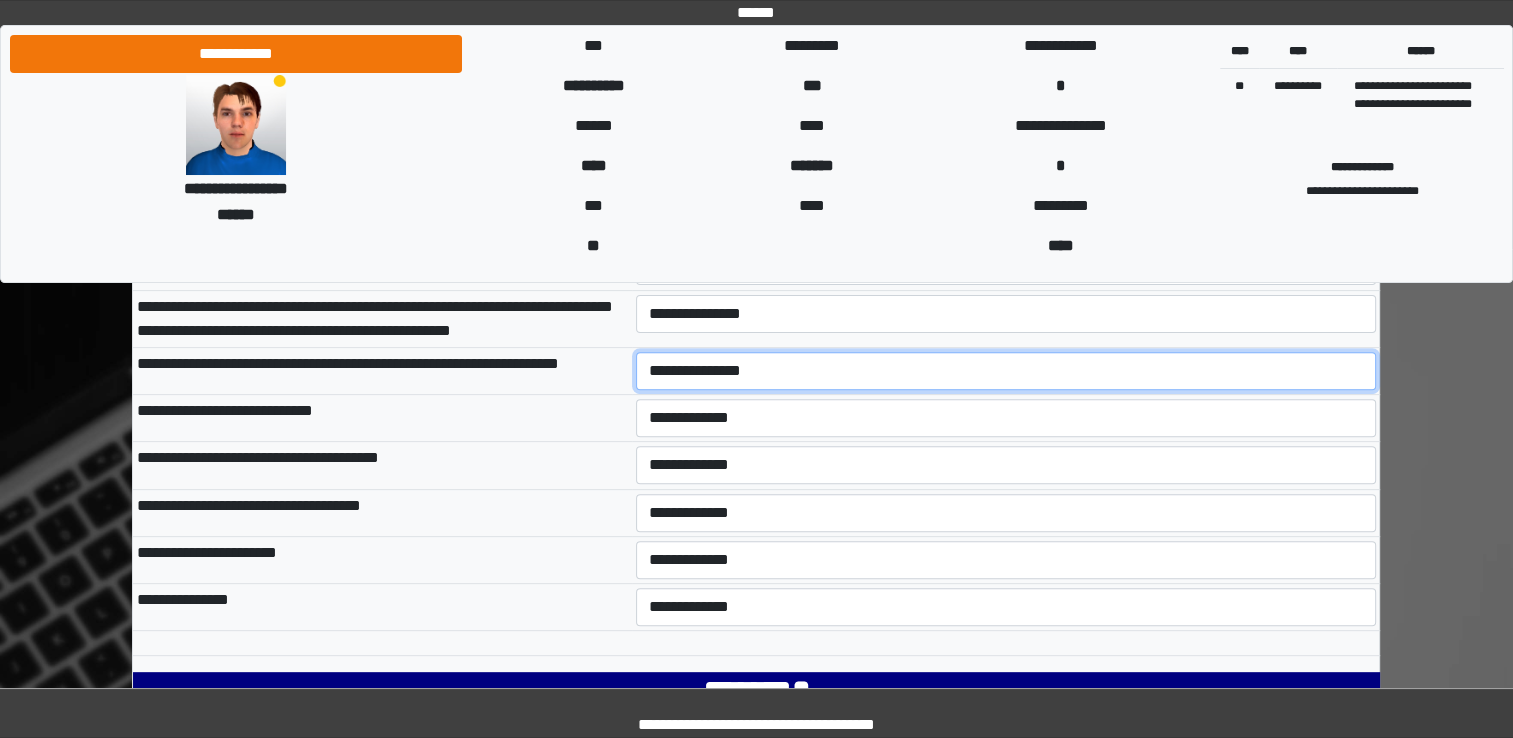 click on "**********" at bounding box center [1006, 371] 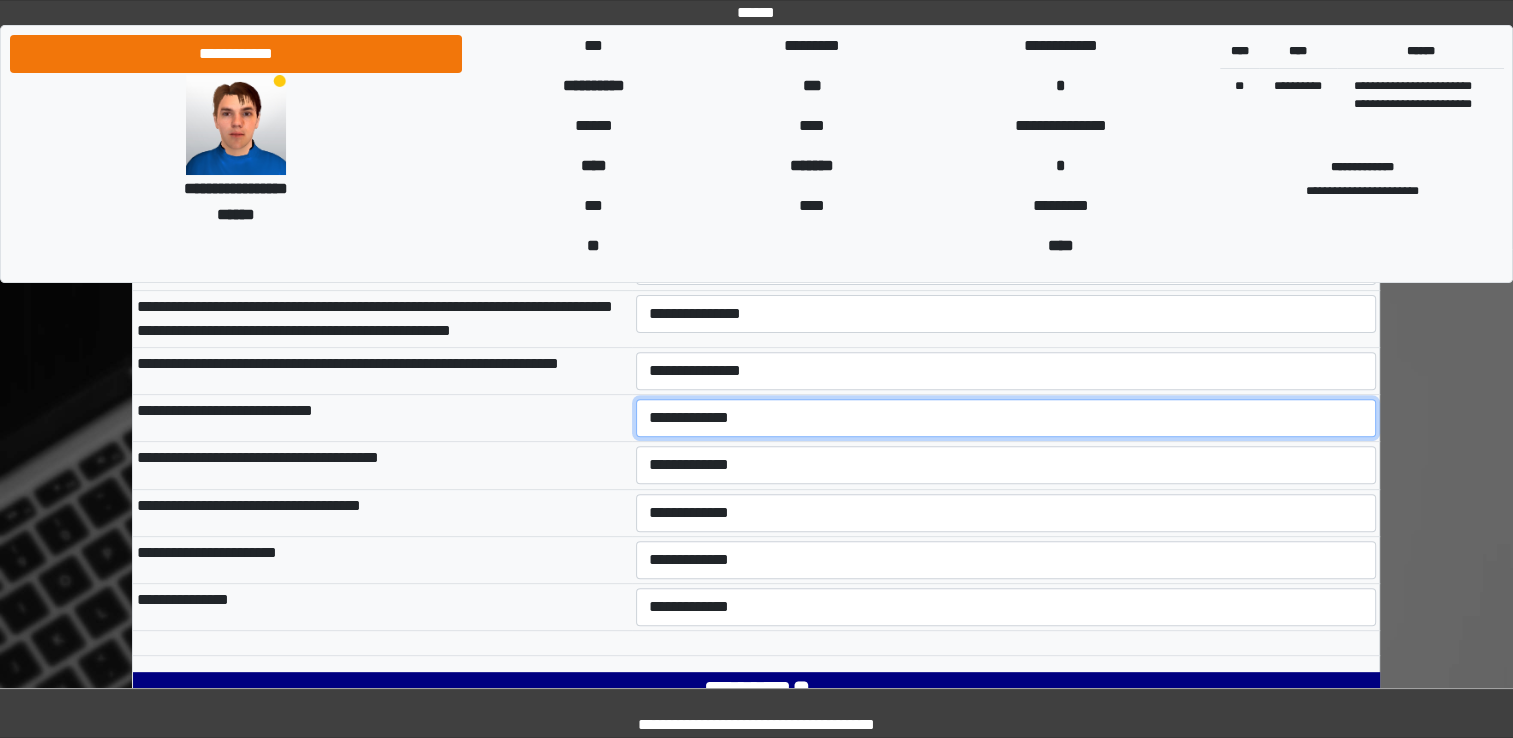 click on "**********" at bounding box center (1006, 418) 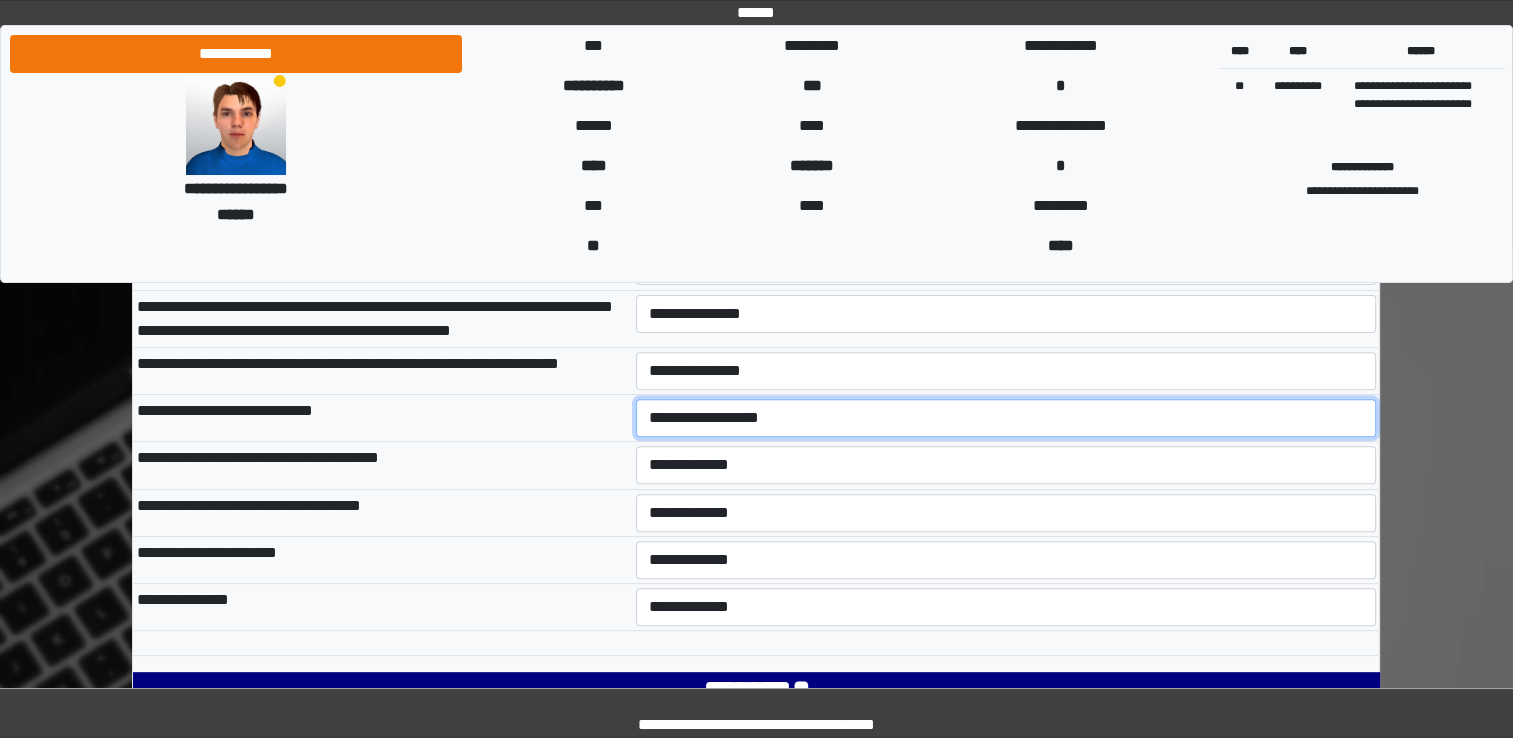 click on "**********" at bounding box center (1006, 418) 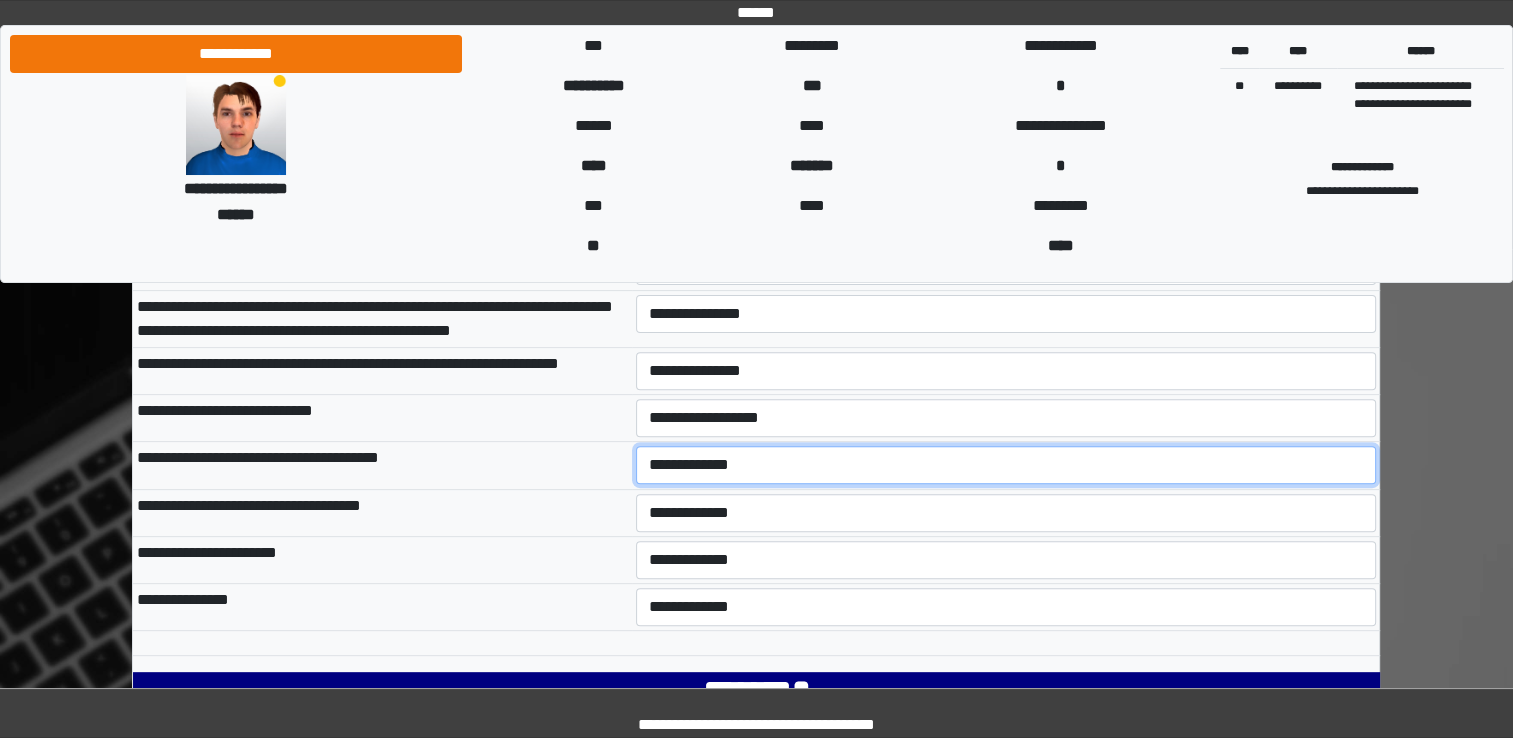 click on "**********" at bounding box center (1006, 465) 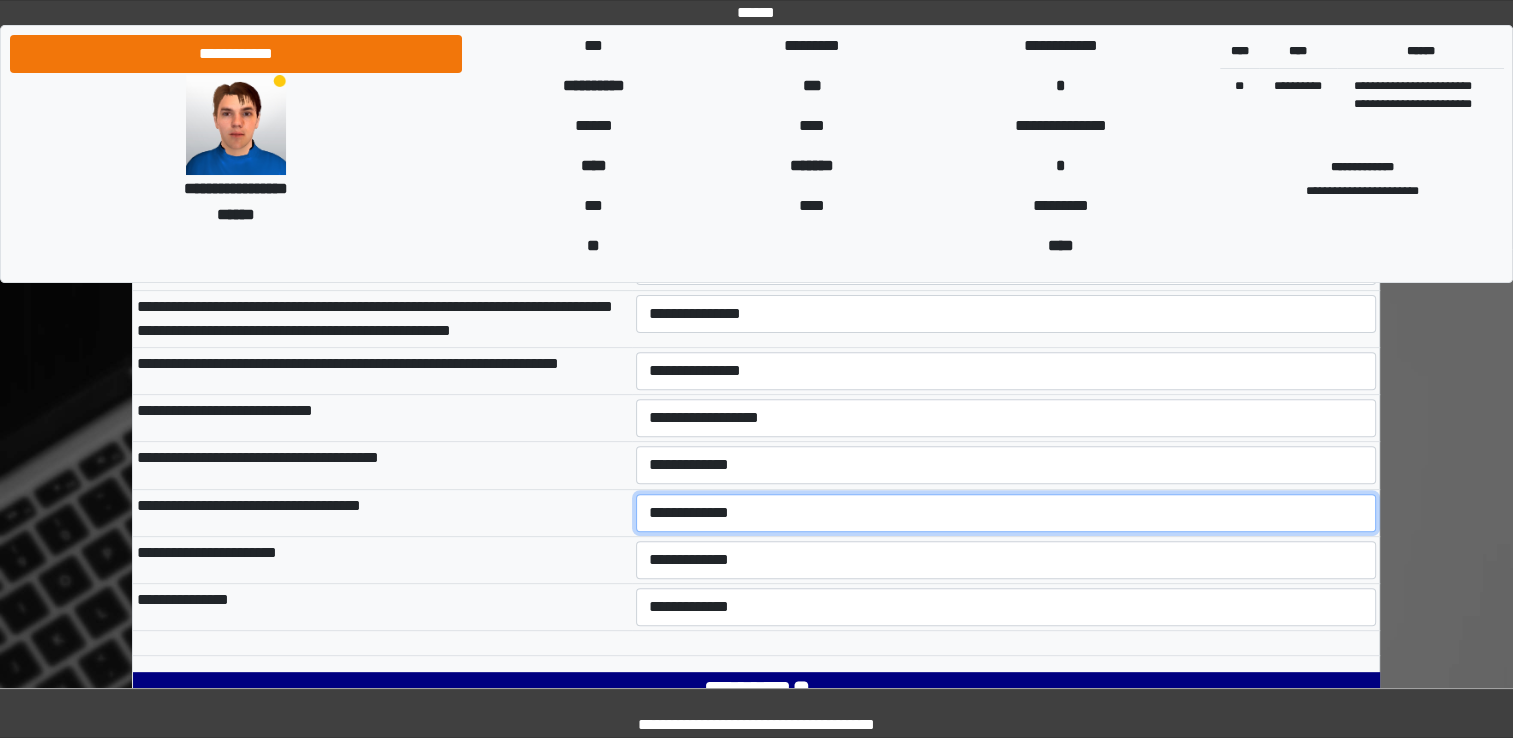 click on "**********" at bounding box center (1006, 513) 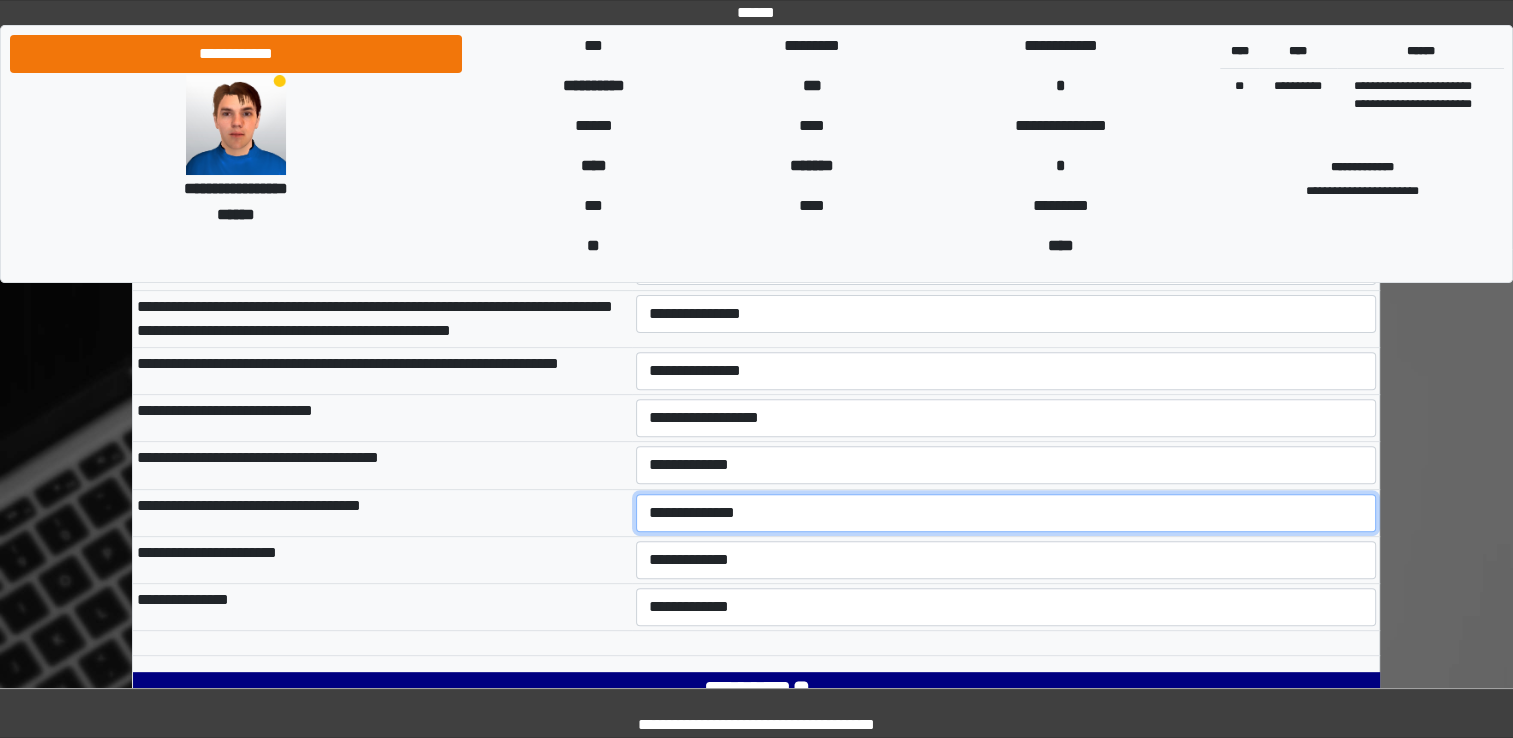 click on "**********" at bounding box center (1006, 513) 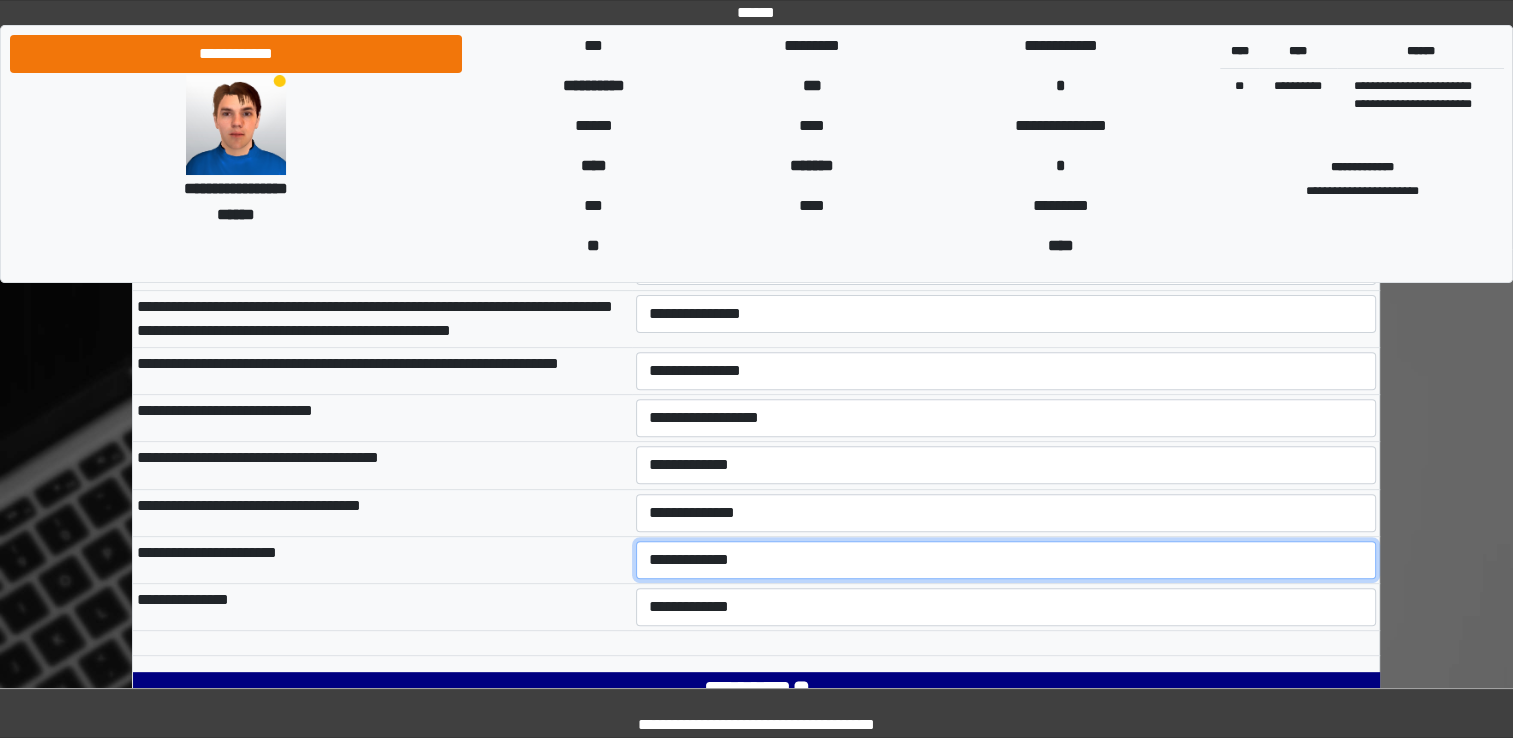 click on "**********" at bounding box center (1006, 560) 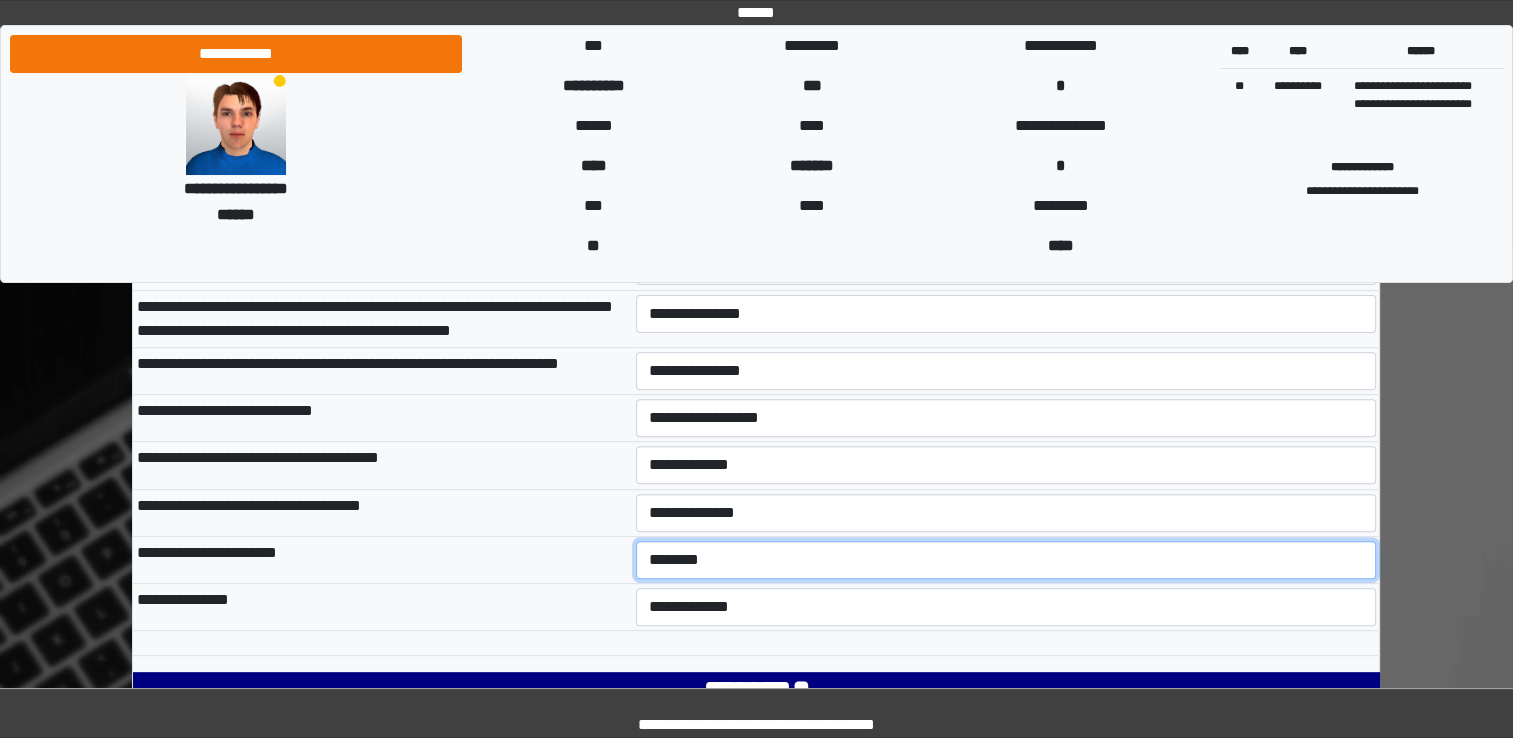 click on "**********" at bounding box center [1006, 560] 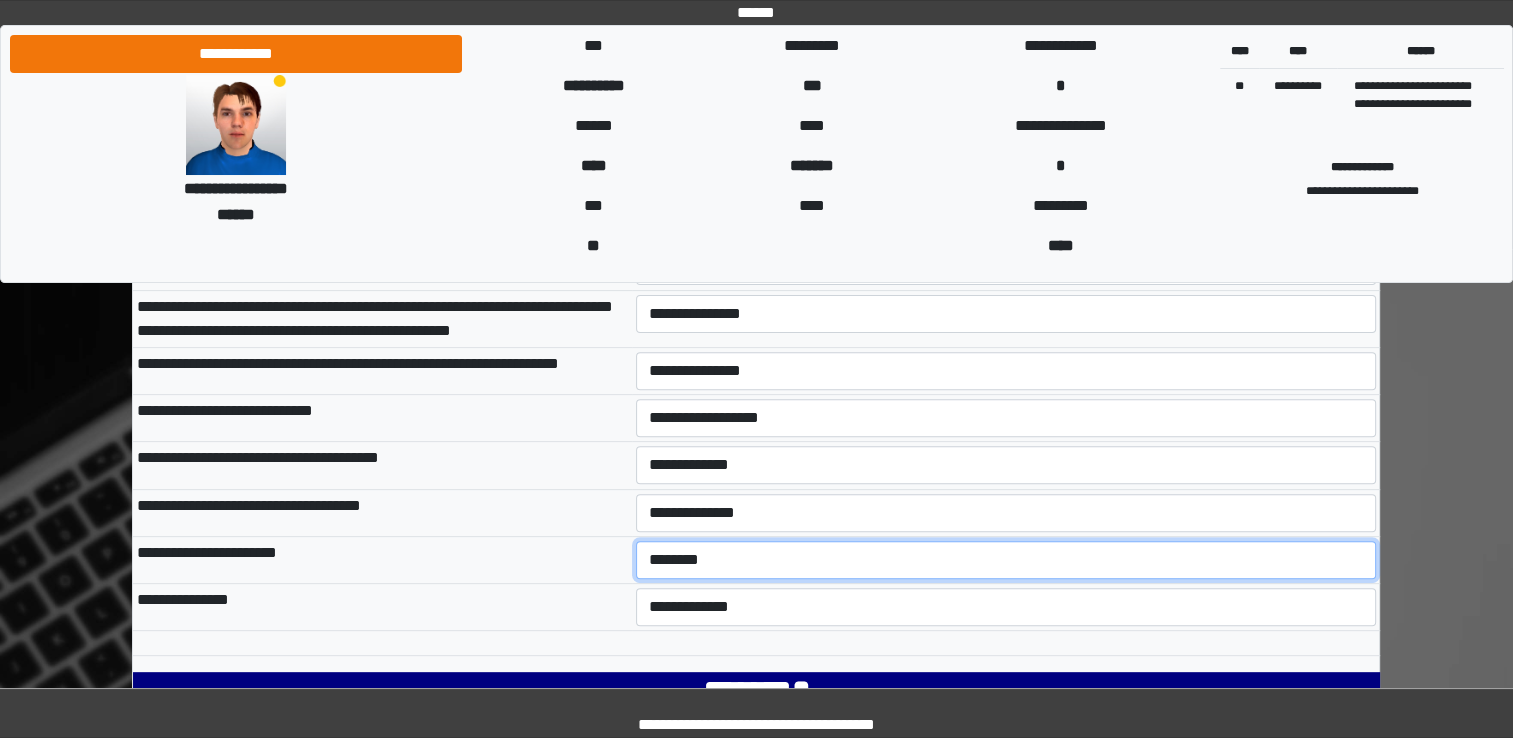 click on "**********" at bounding box center (1006, 560) 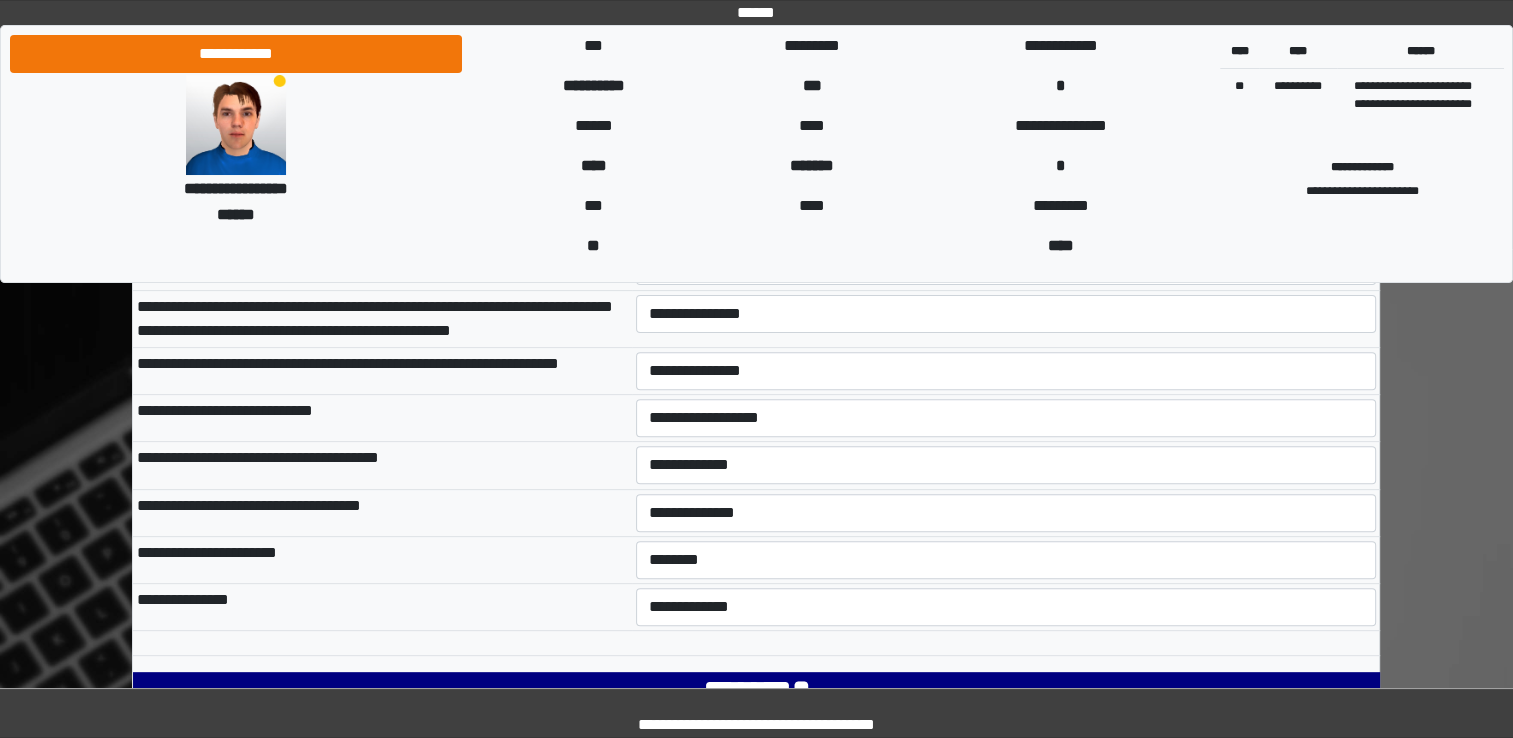 click on "**********" at bounding box center [382, 607] 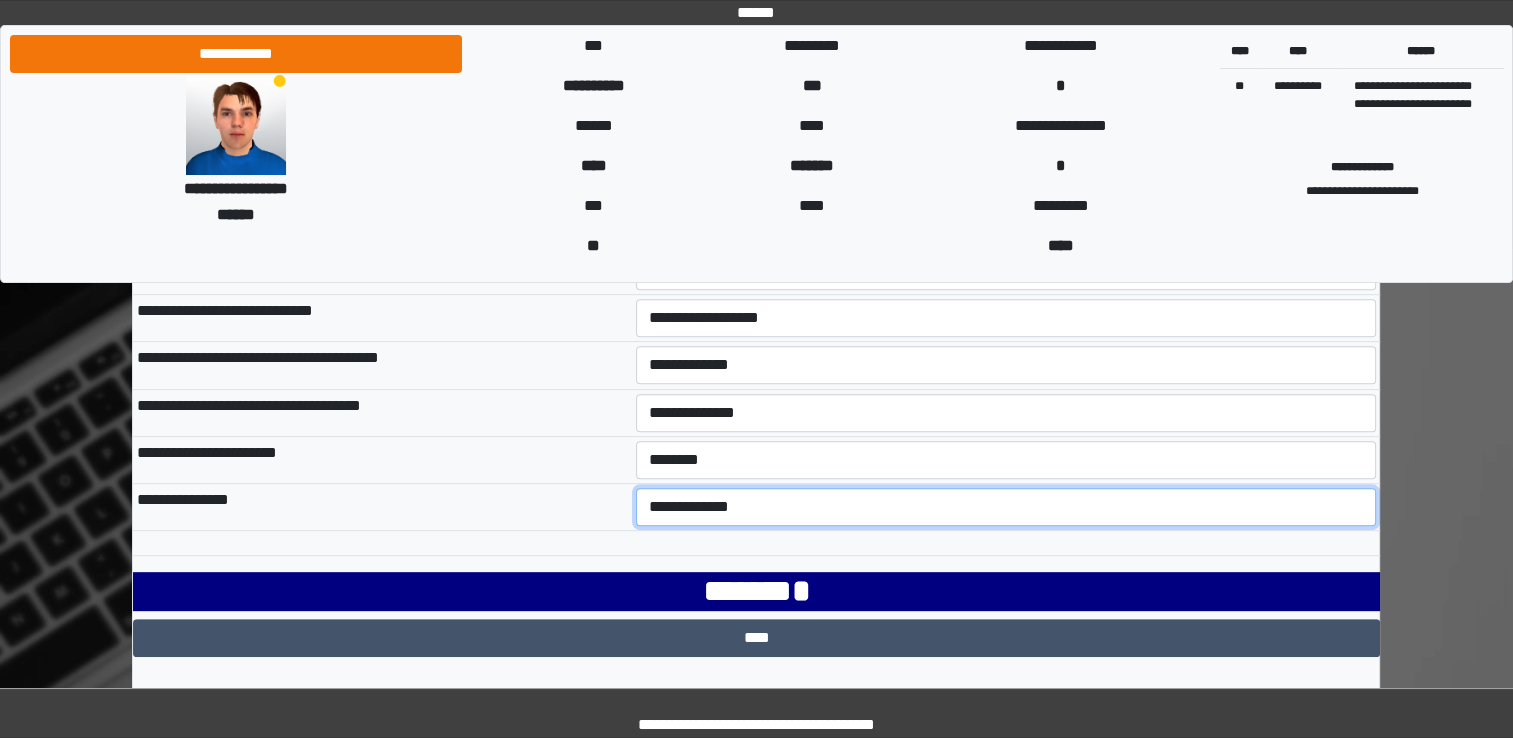 click on "**********" at bounding box center [1006, 507] 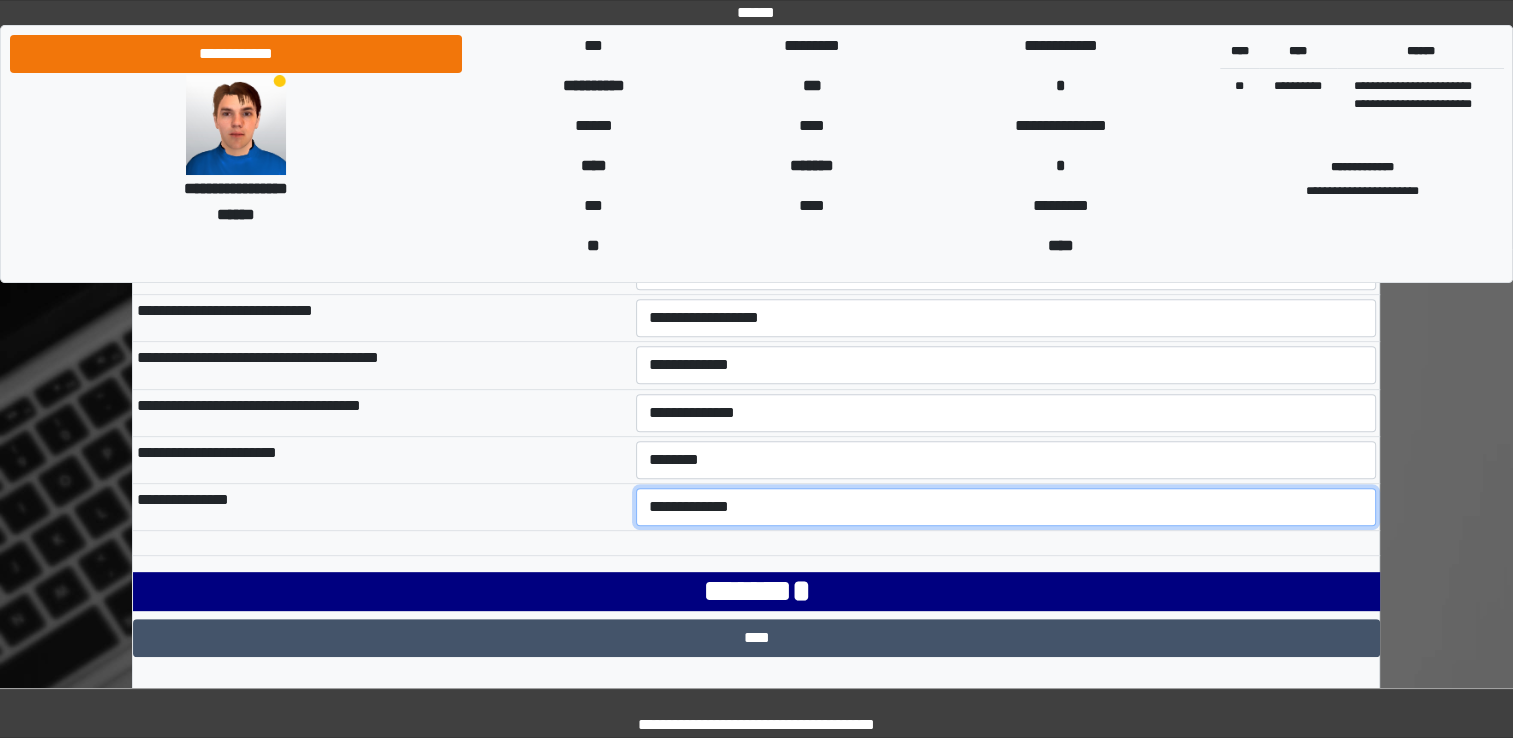 select on "***" 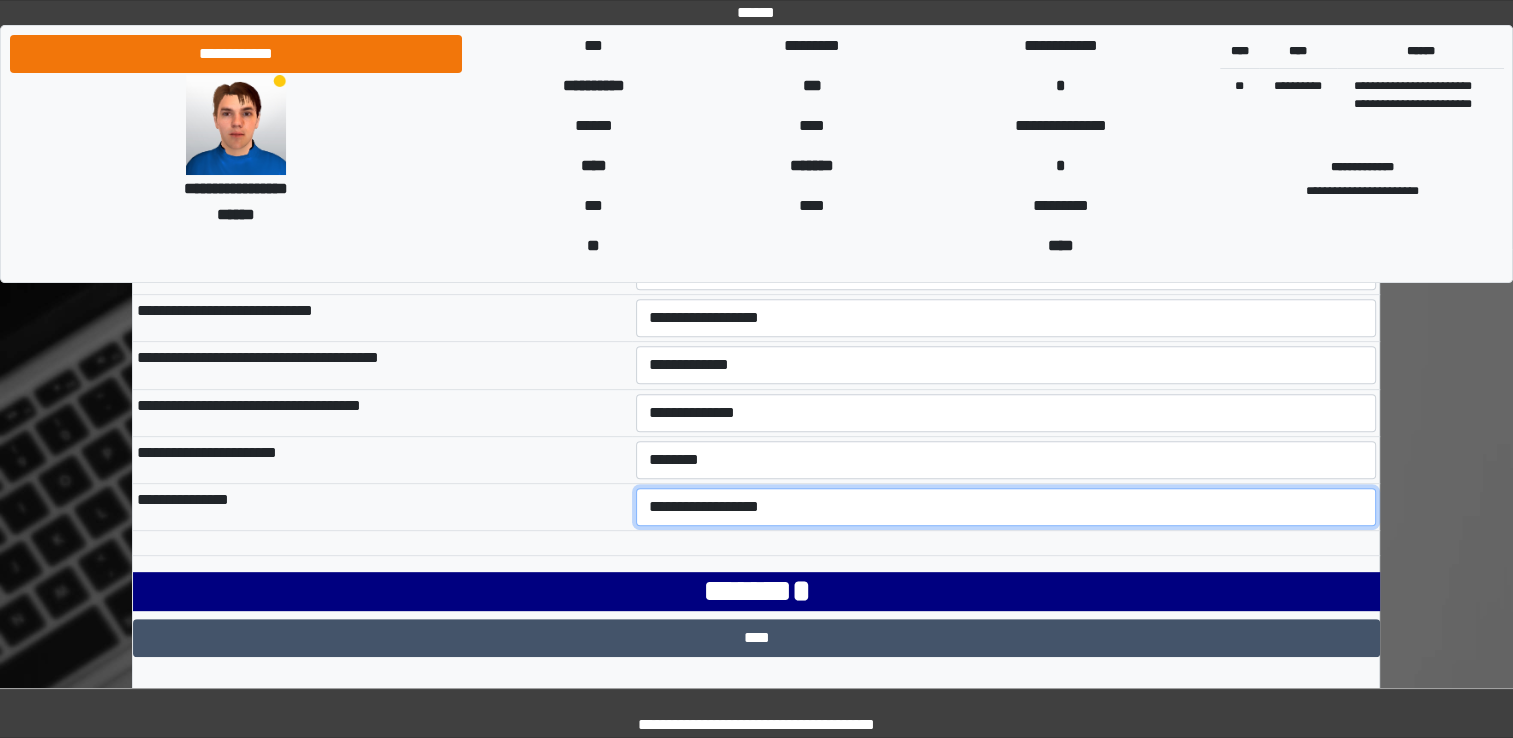 click on "**********" at bounding box center [1006, 507] 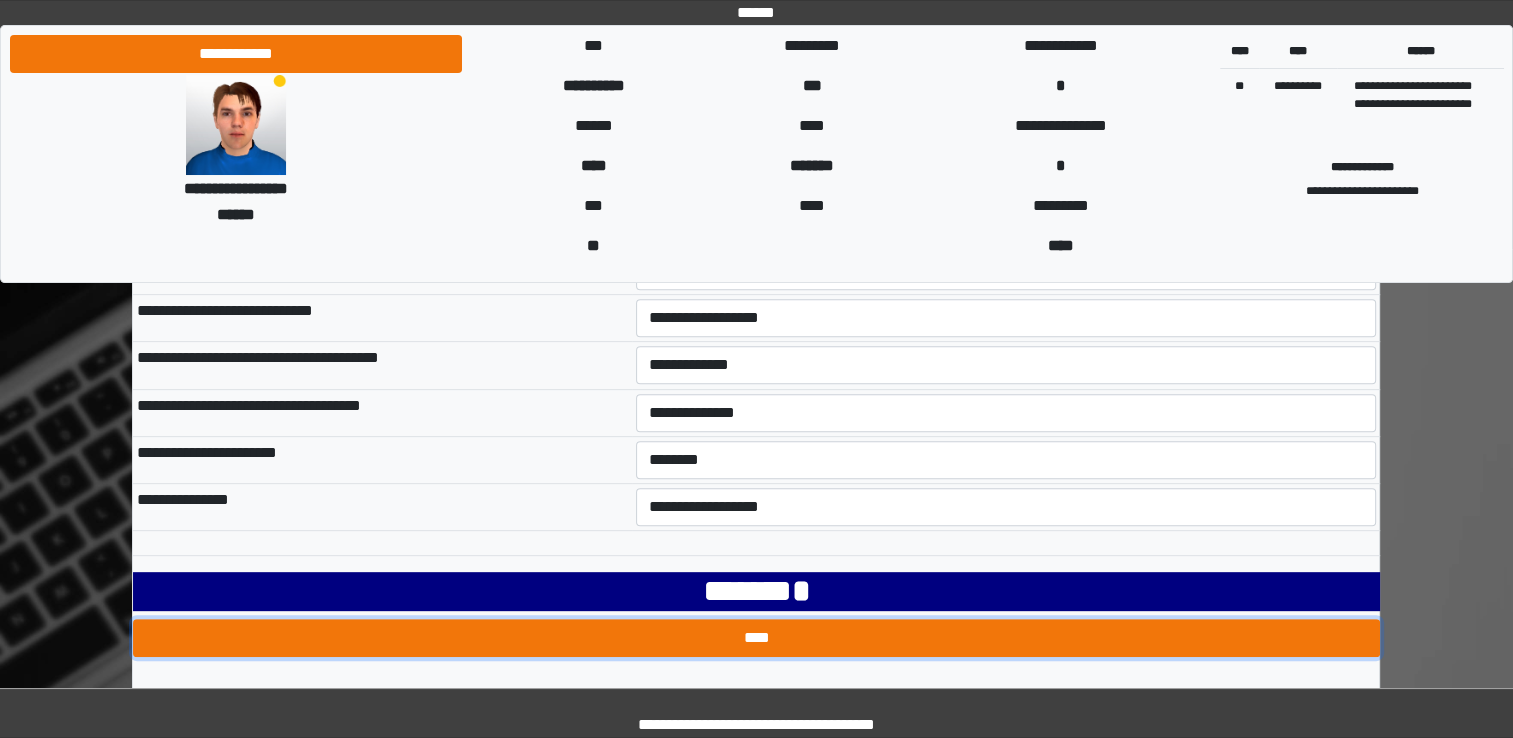 click on "****" at bounding box center (756, 638) 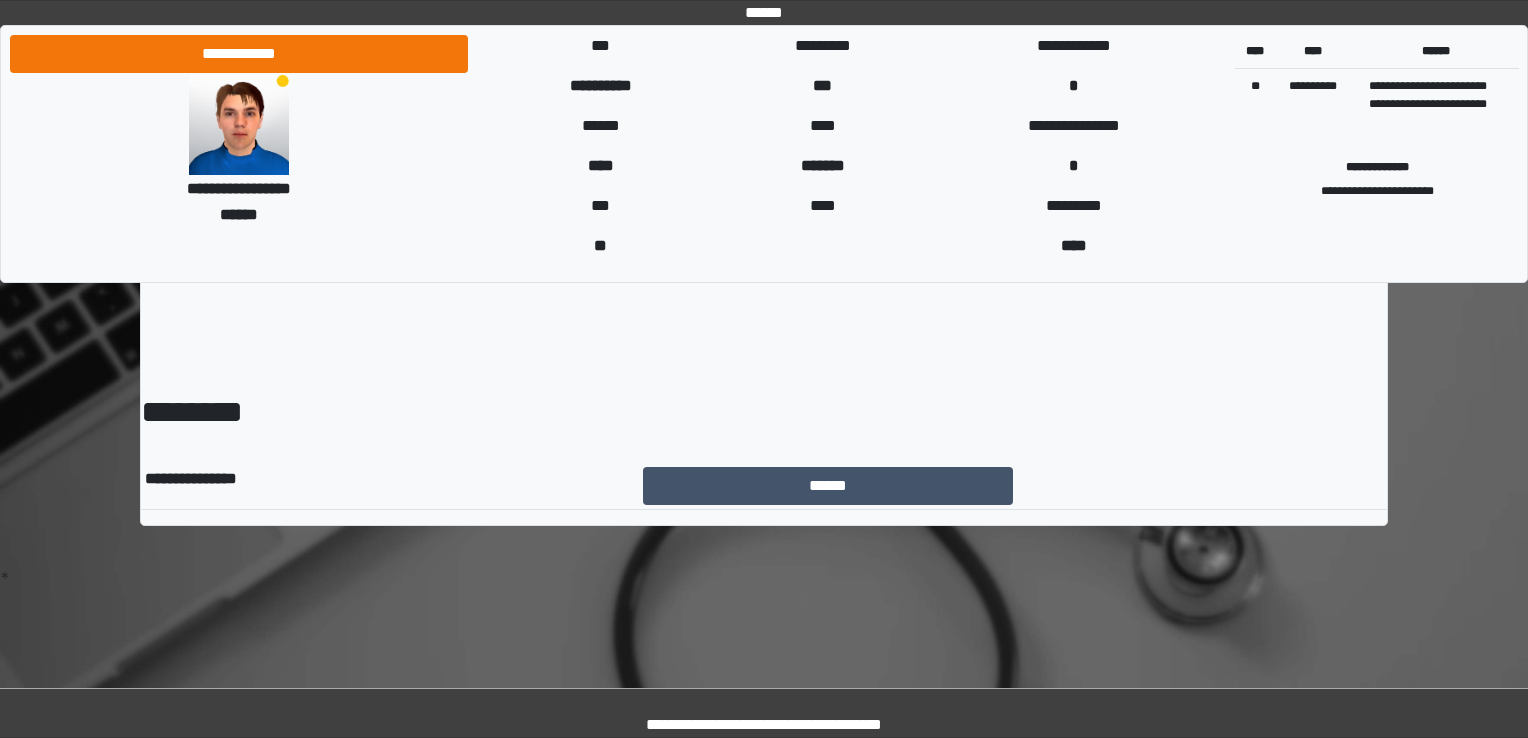scroll, scrollTop: 0, scrollLeft: 0, axis: both 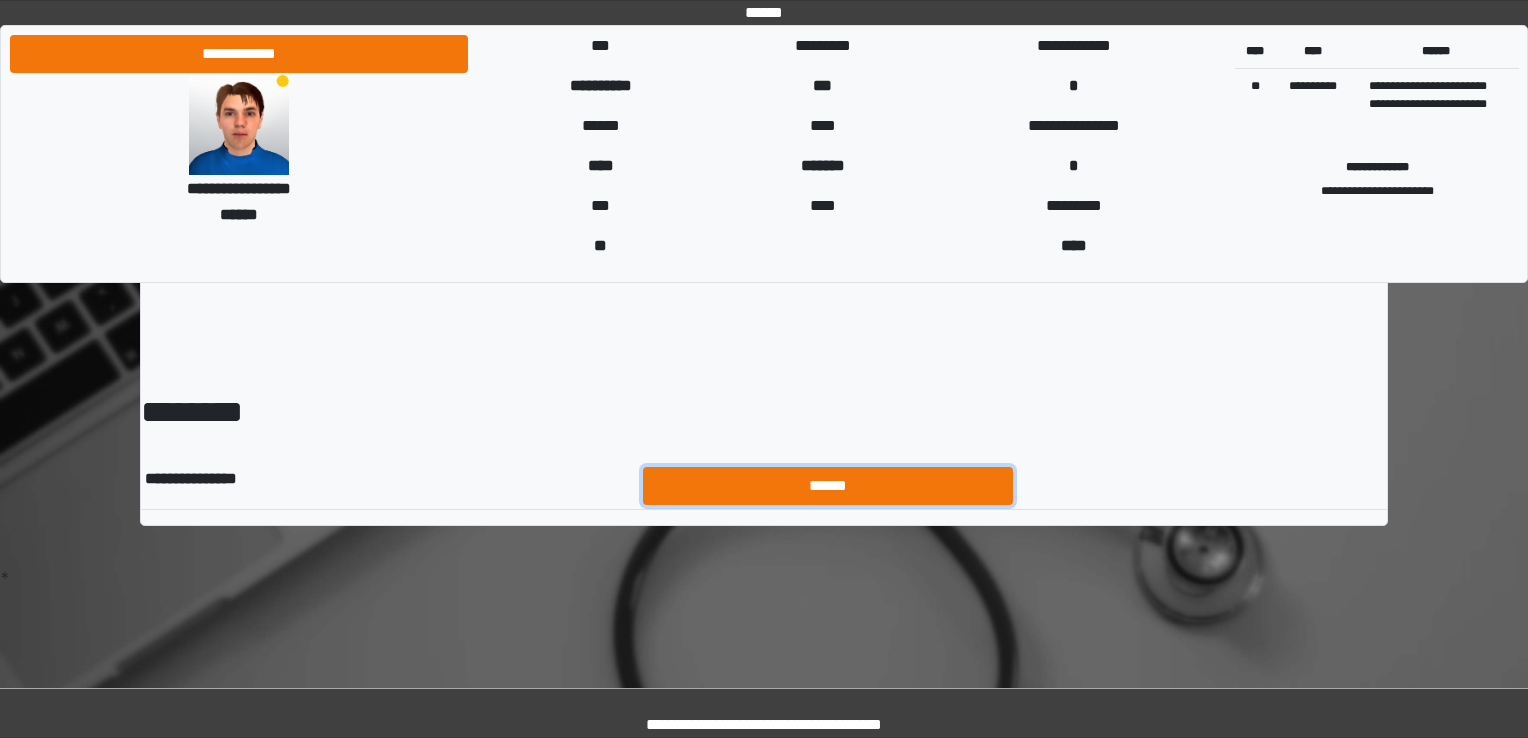 click on "******" at bounding box center (828, 486) 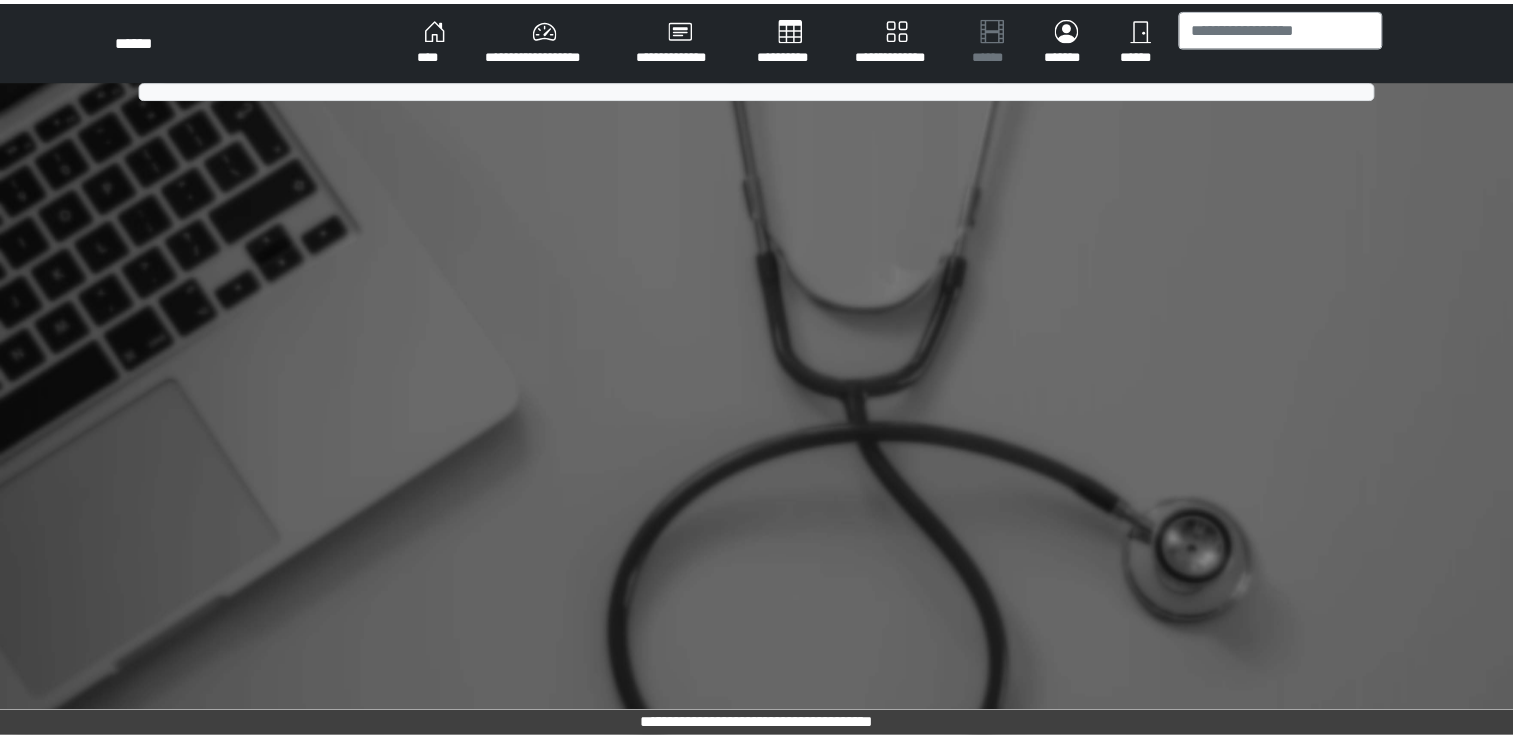 scroll, scrollTop: 0, scrollLeft: 0, axis: both 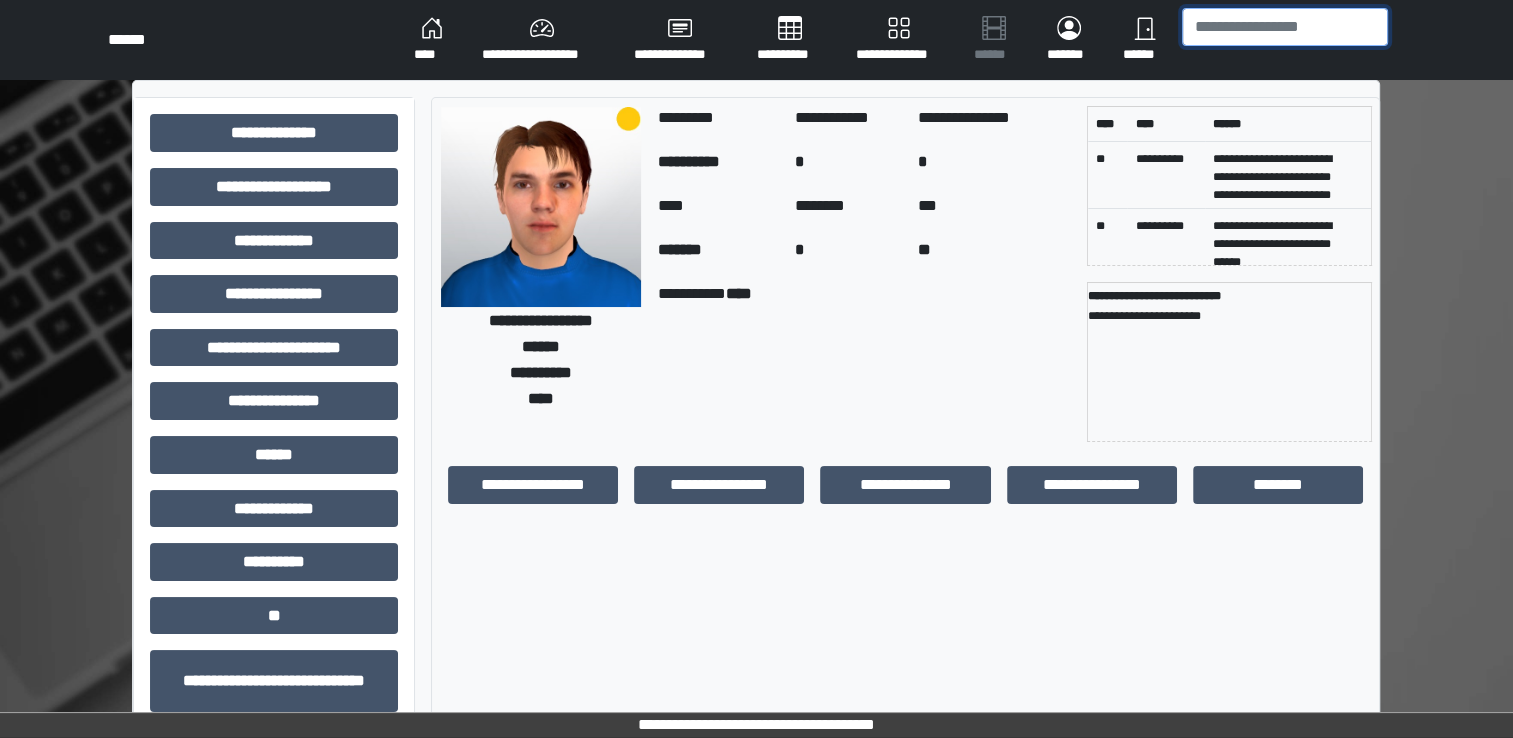 click at bounding box center (1285, 27) 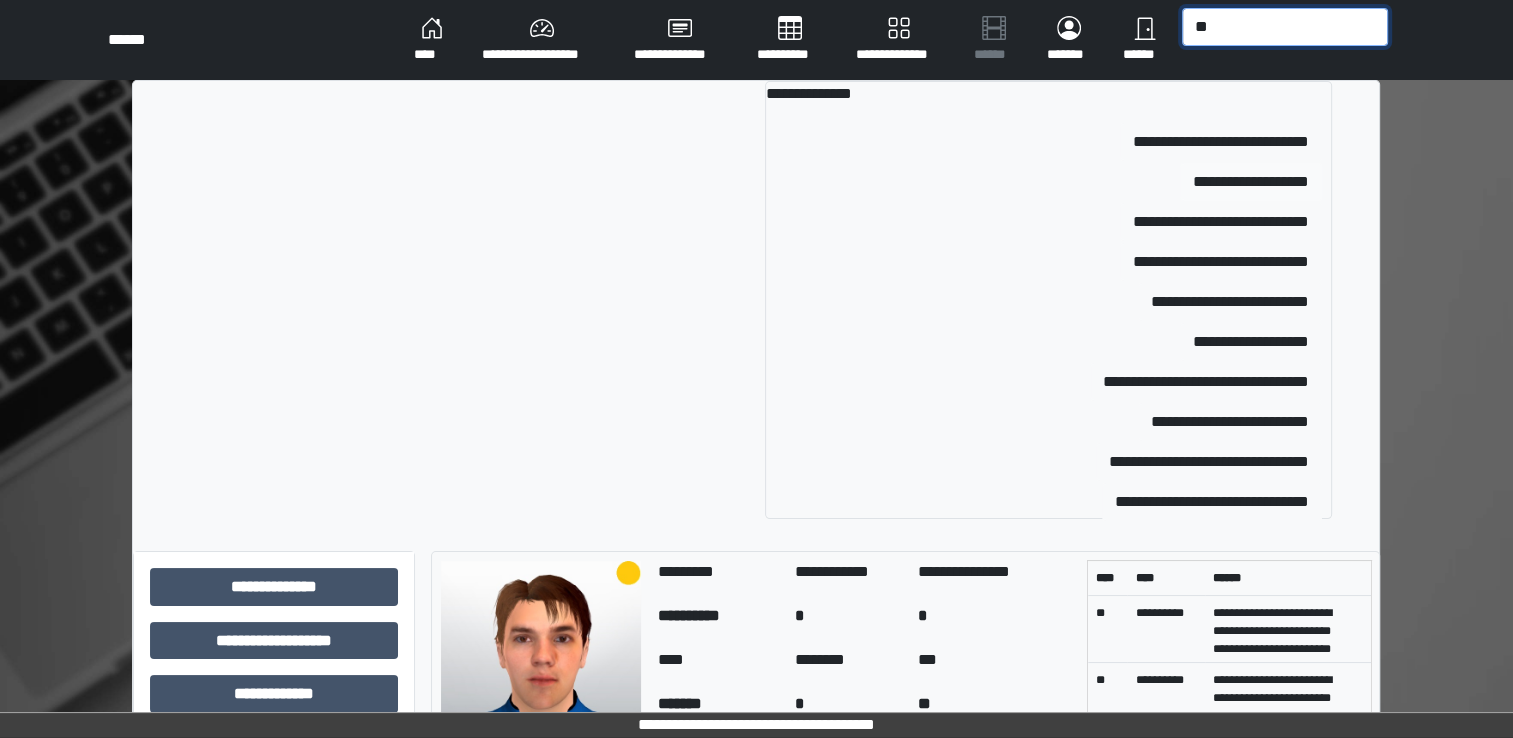 type on "**" 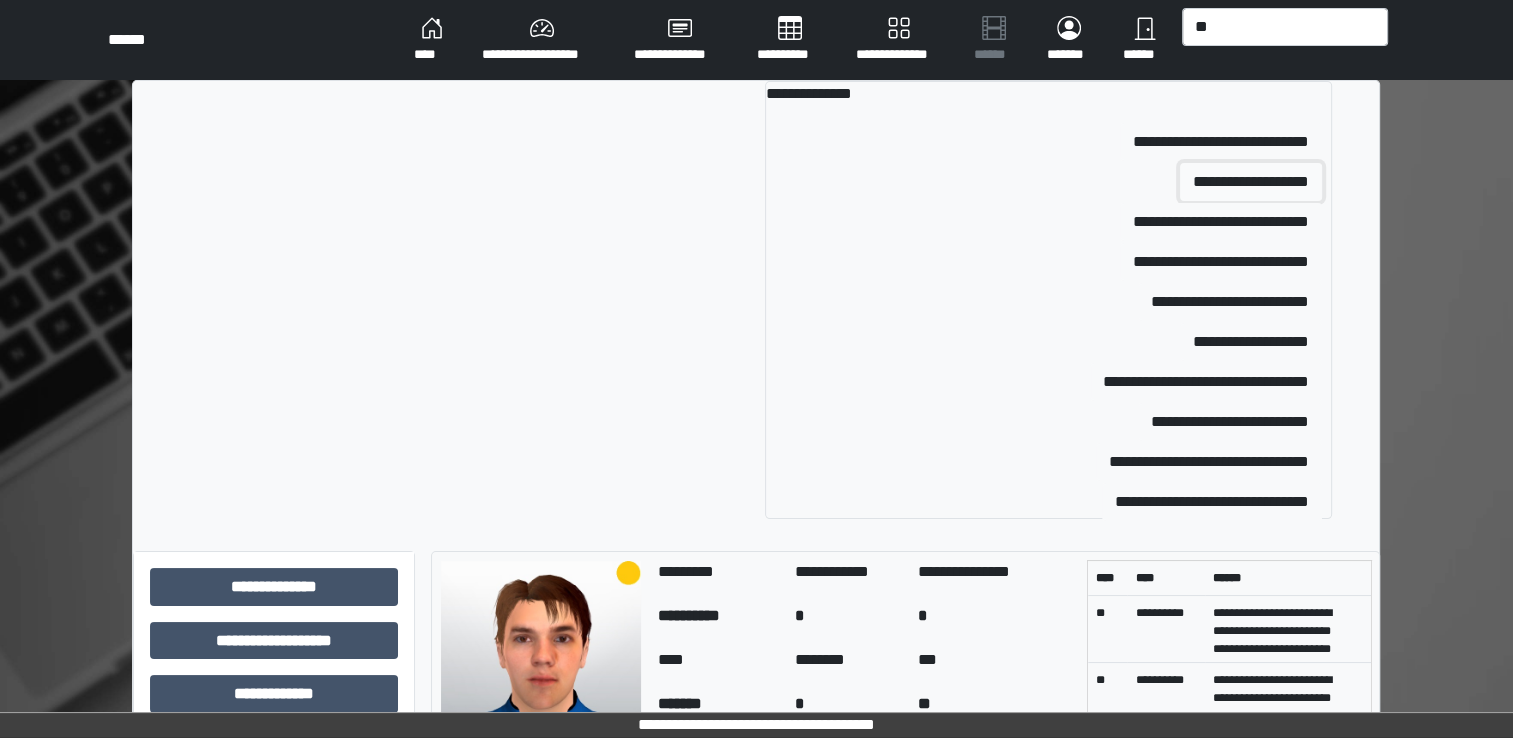 click on "**********" at bounding box center (1251, 182) 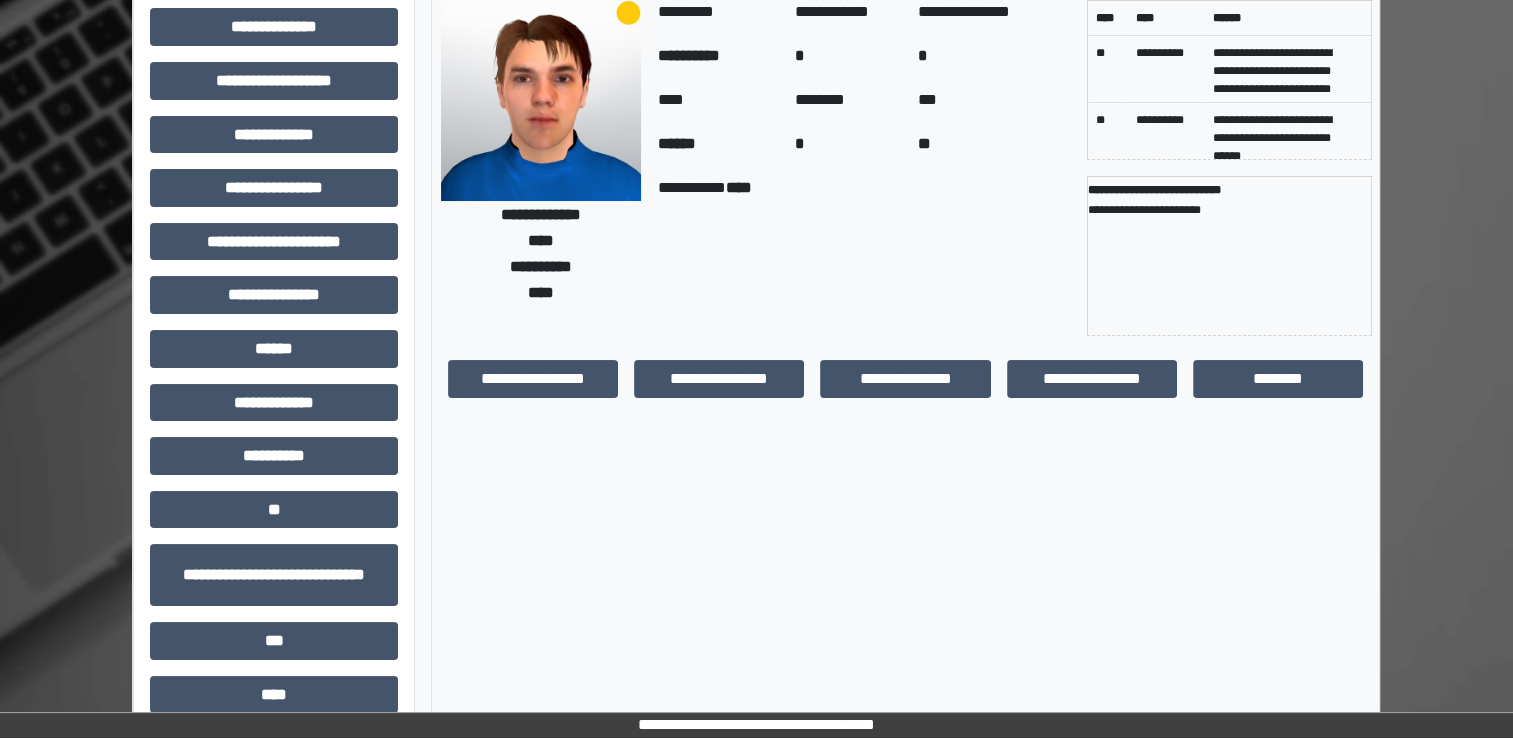 scroll, scrollTop: 184, scrollLeft: 0, axis: vertical 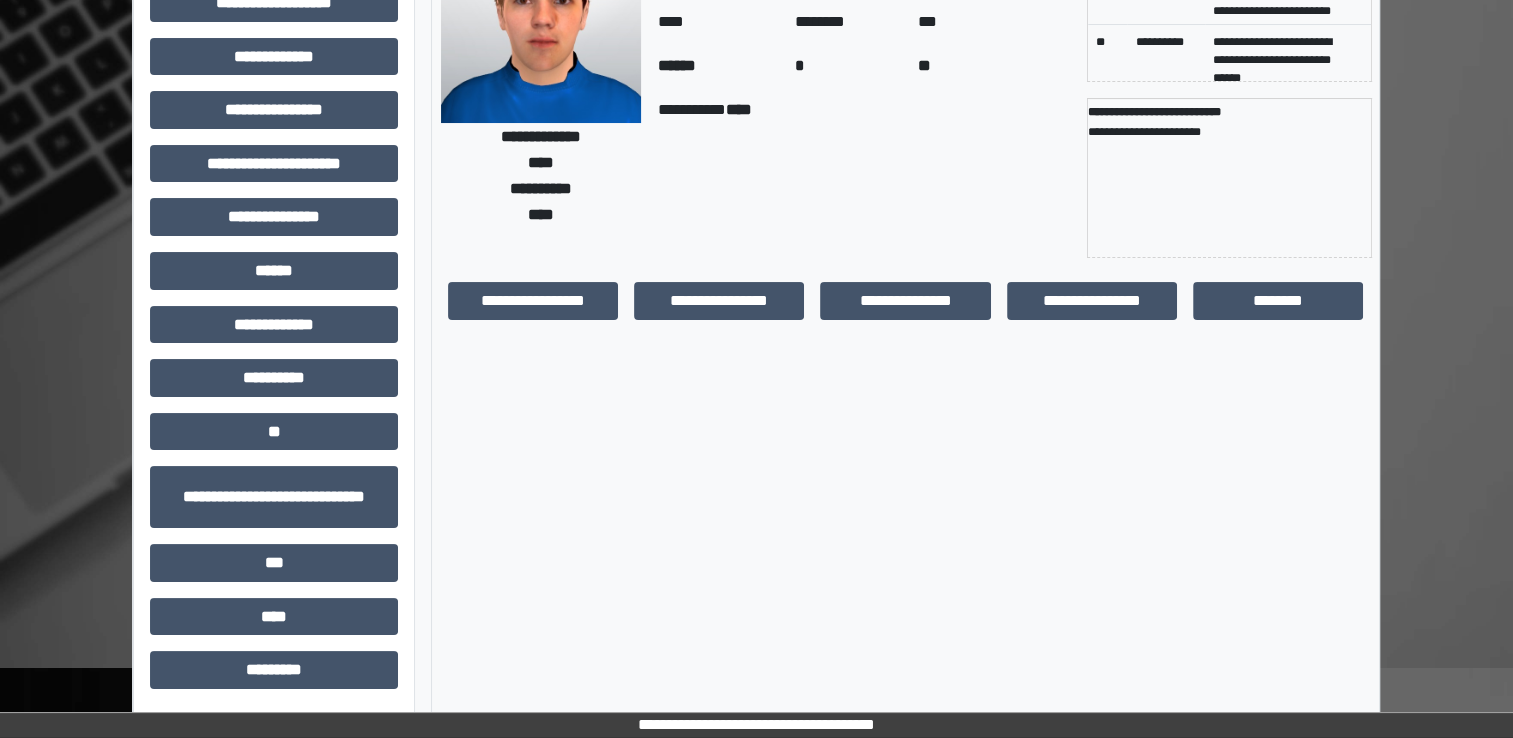click on "**********" at bounding box center (274, 317) 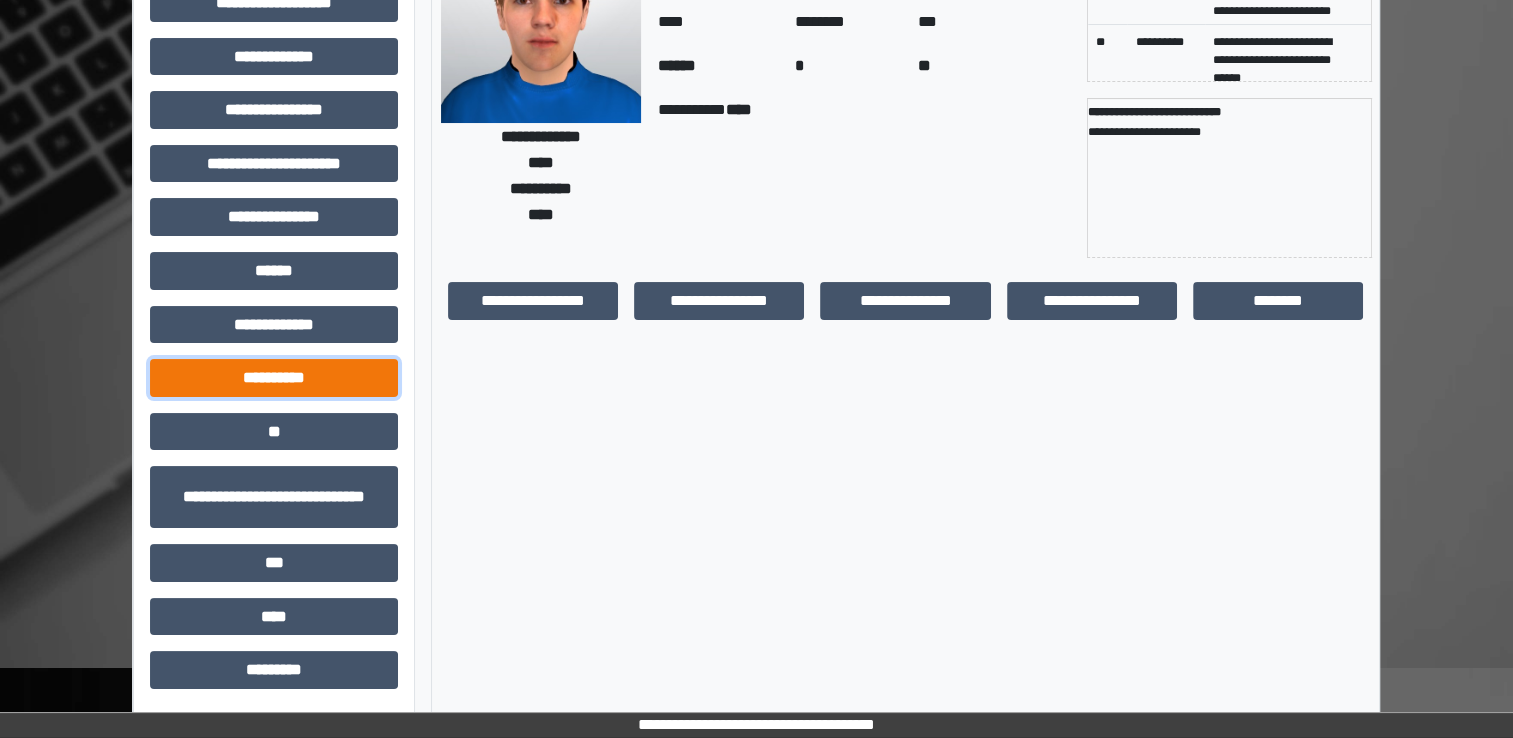 click on "**********" at bounding box center (274, 378) 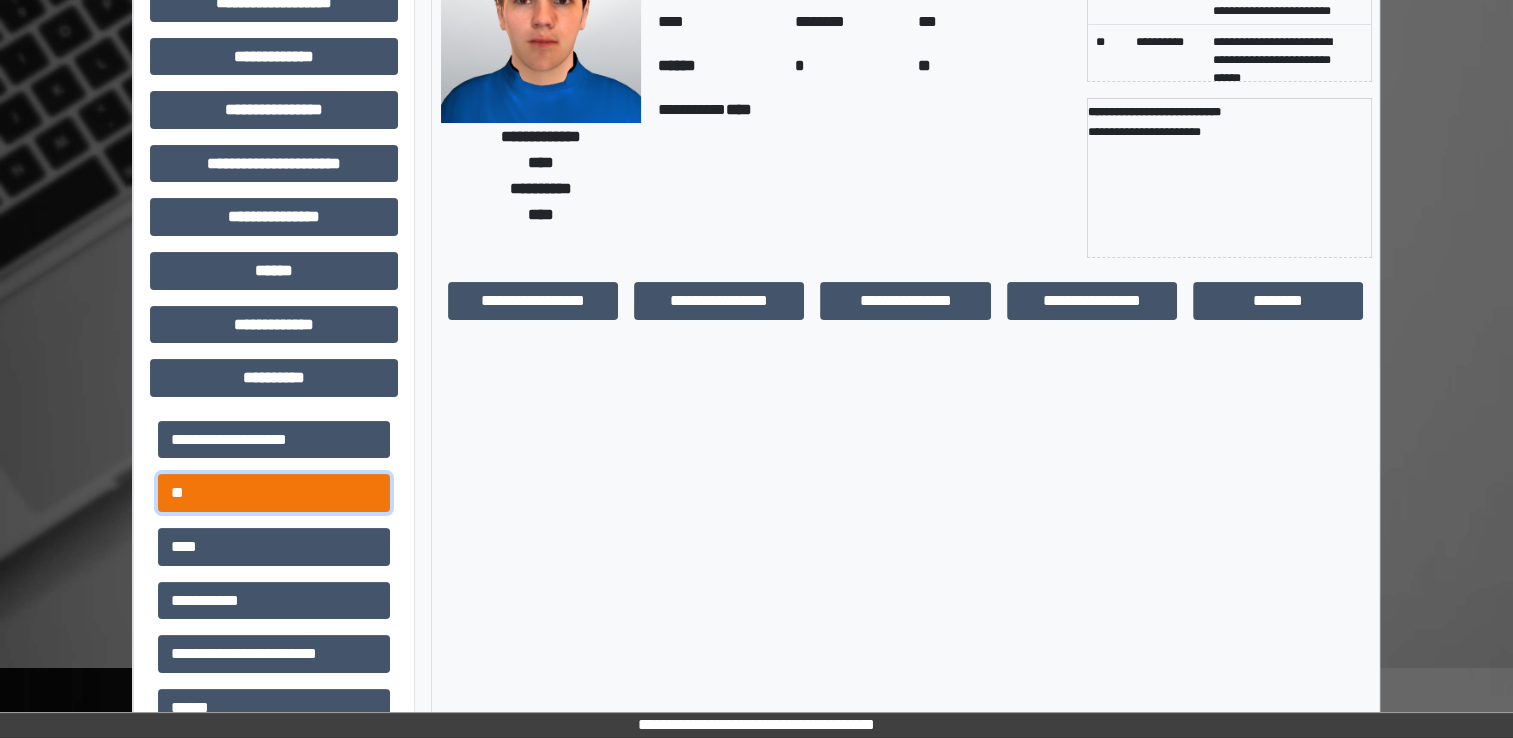 click on "**" at bounding box center [274, 493] 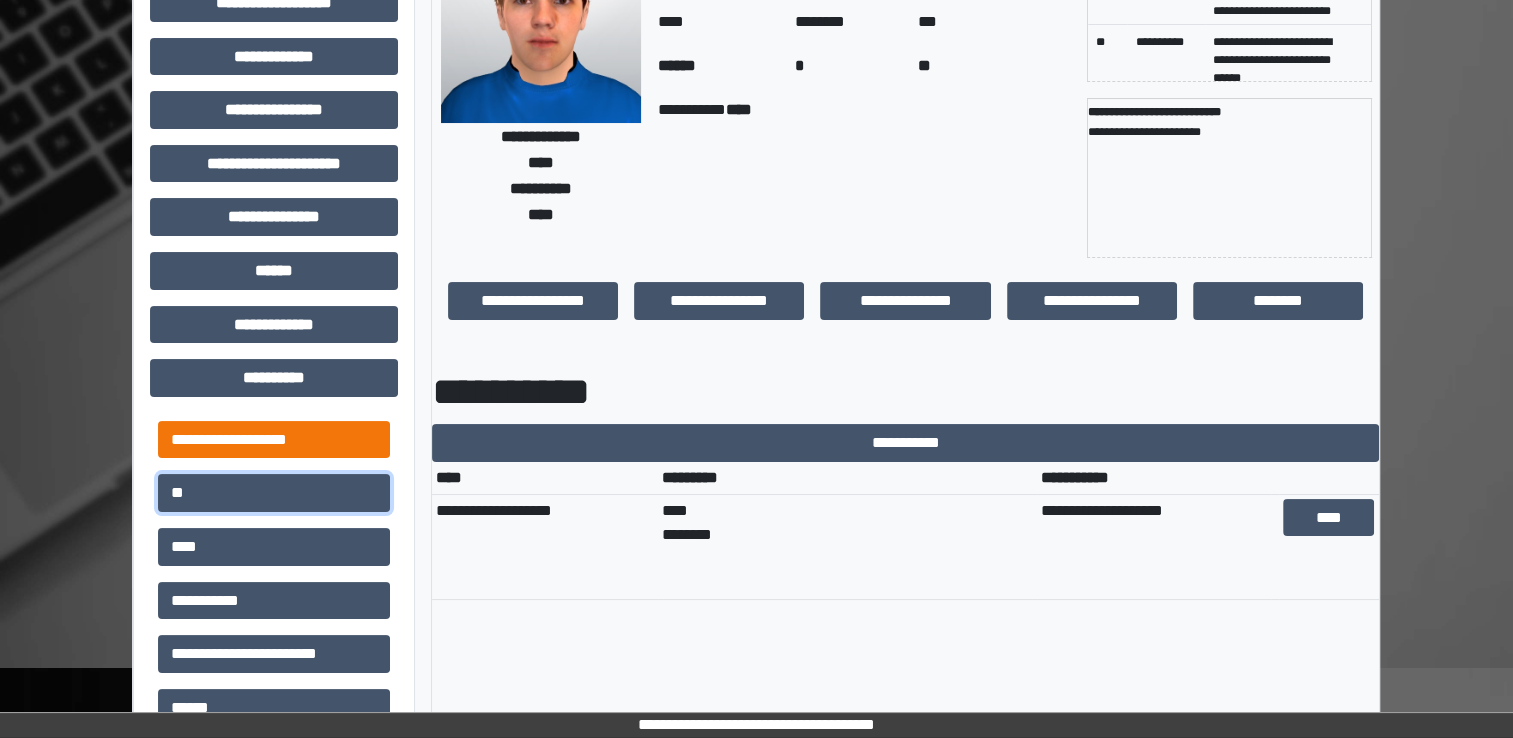 scroll, scrollTop: 0, scrollLeft: 0, axis: both 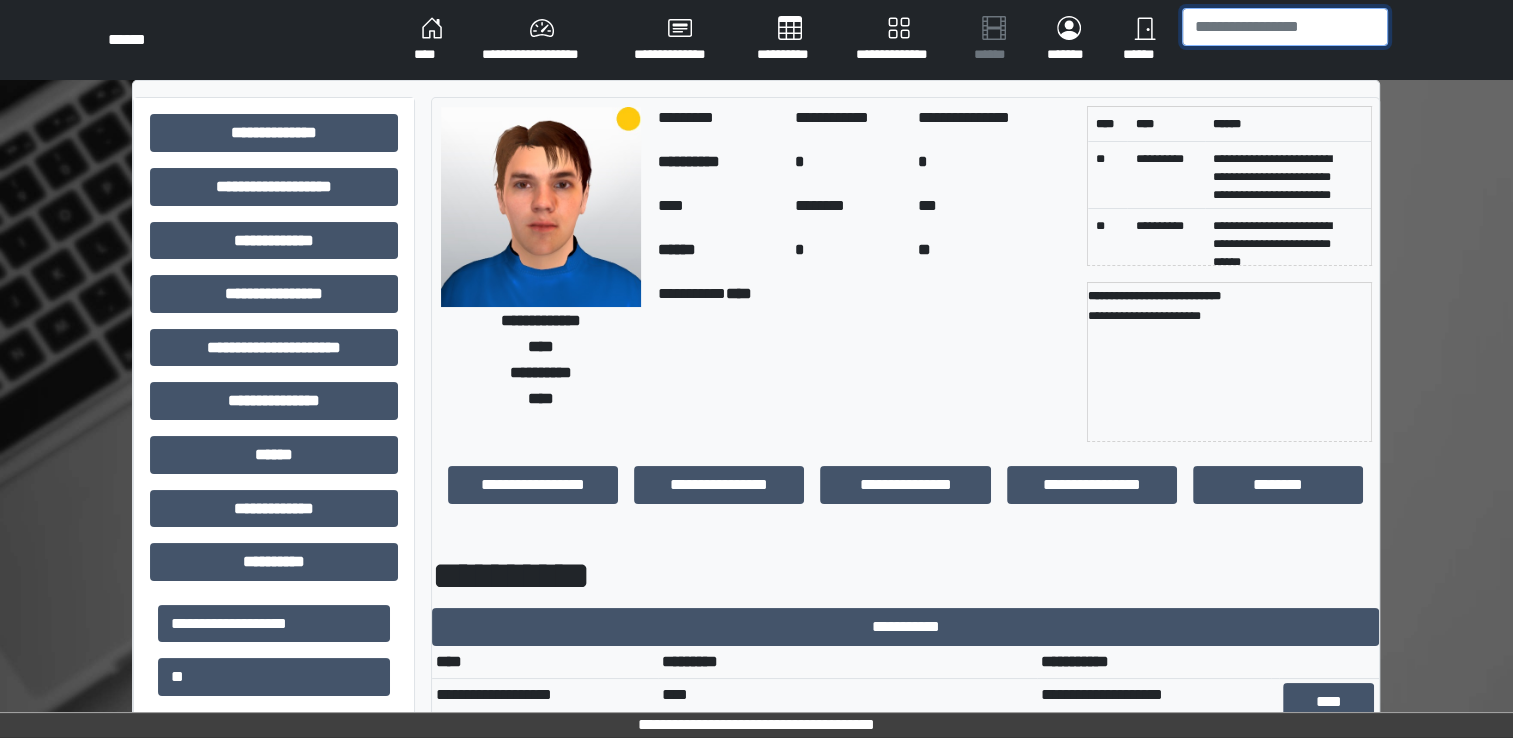 click at bounding box center [1285, 27] 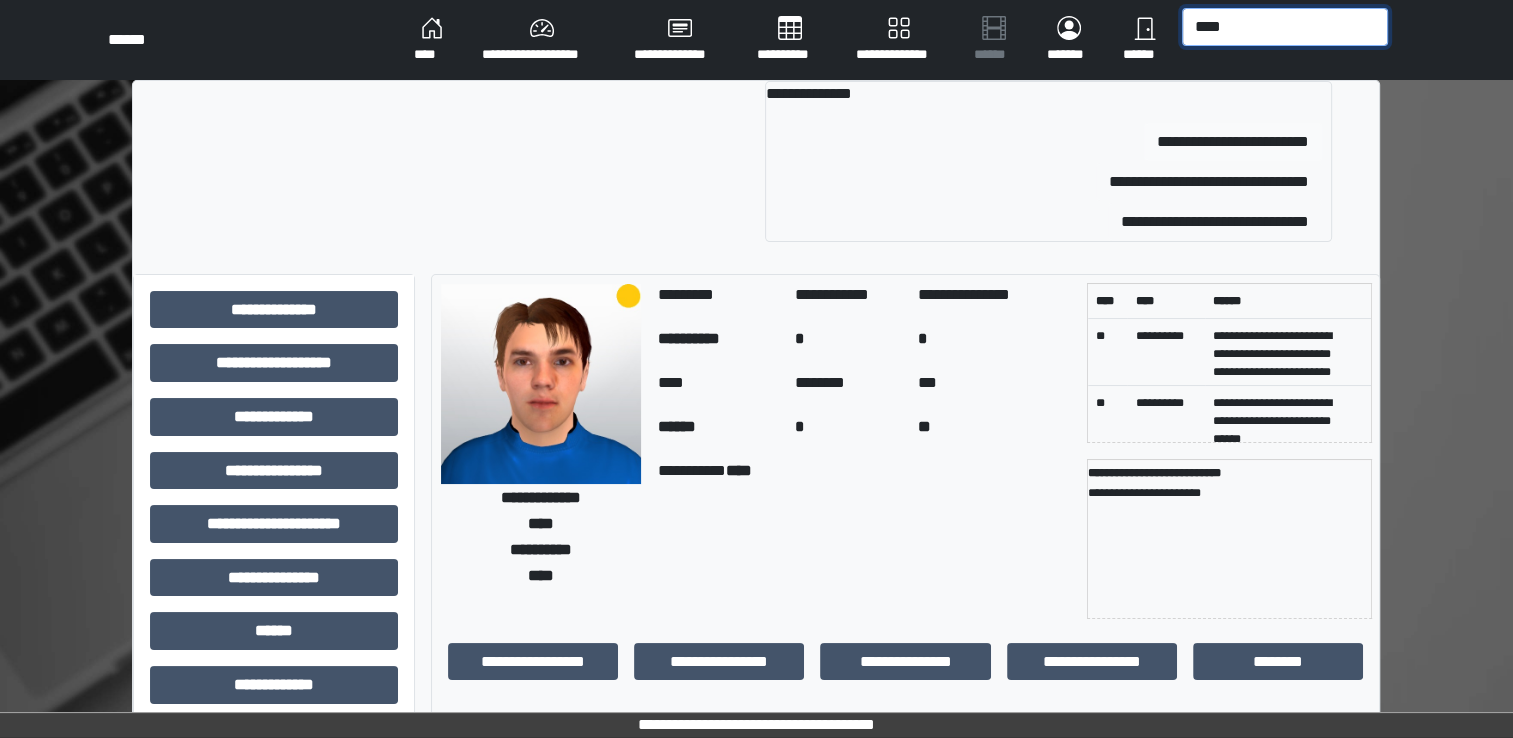 type on "****" 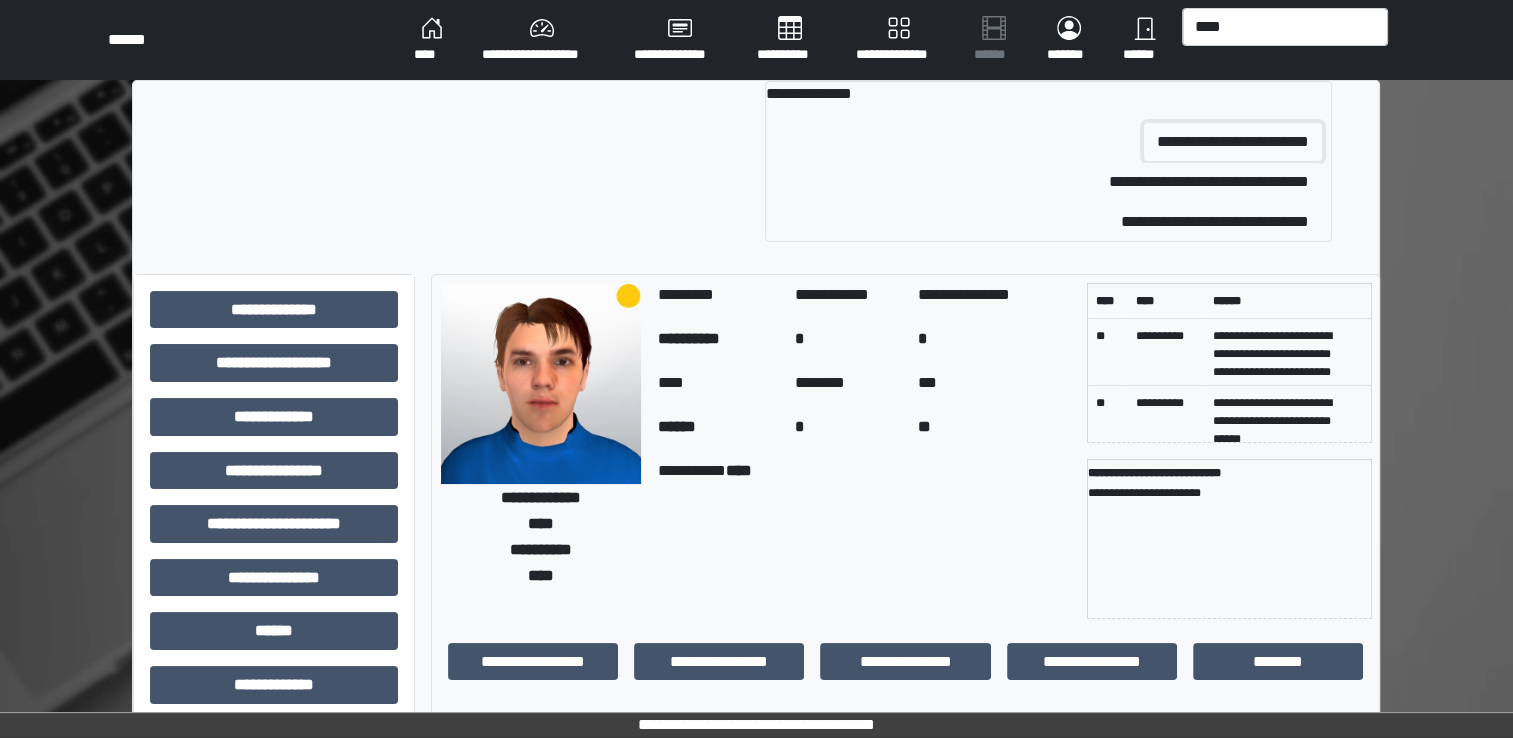 click on "**********" at bounding box center (1233, 142) 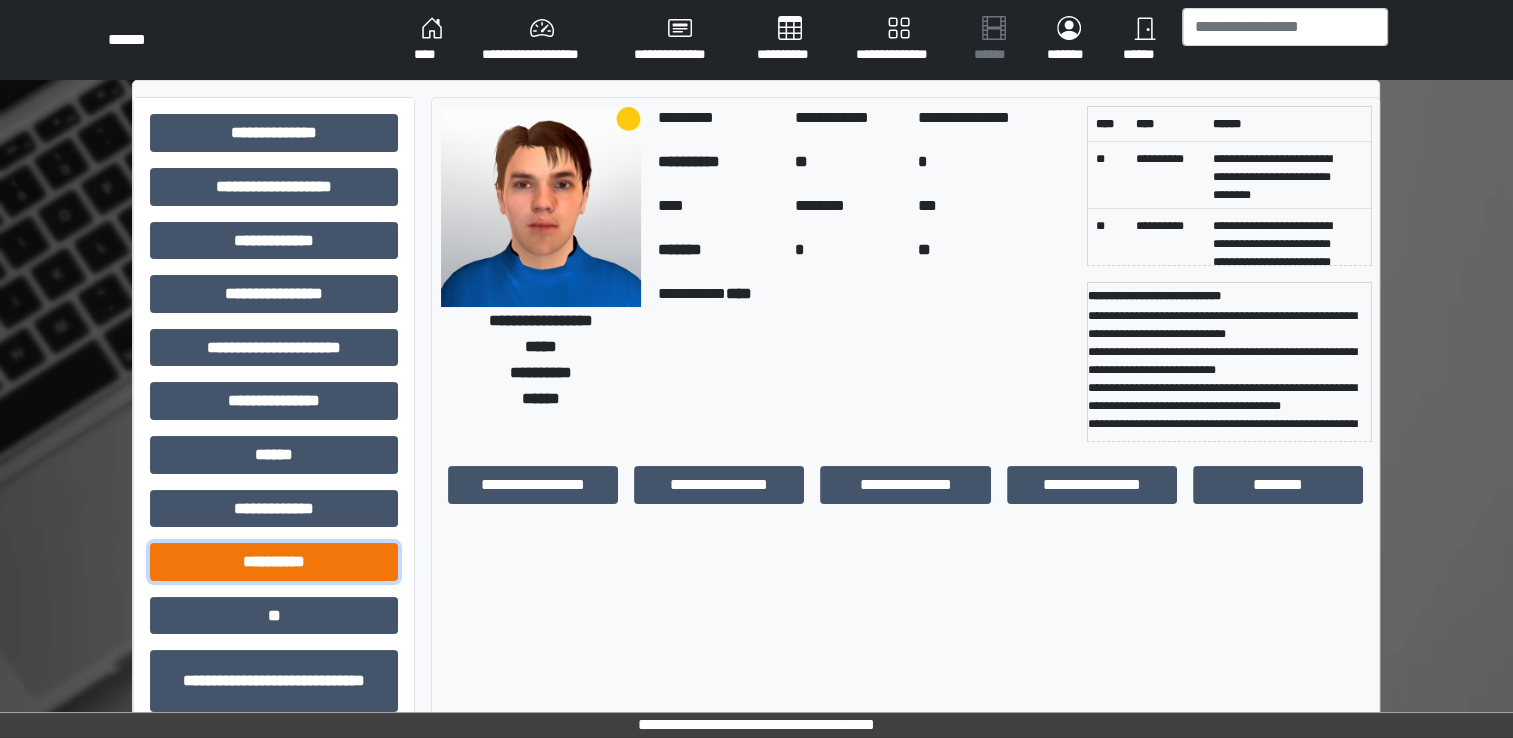 click on "**********" at bounding box center (274, 562) 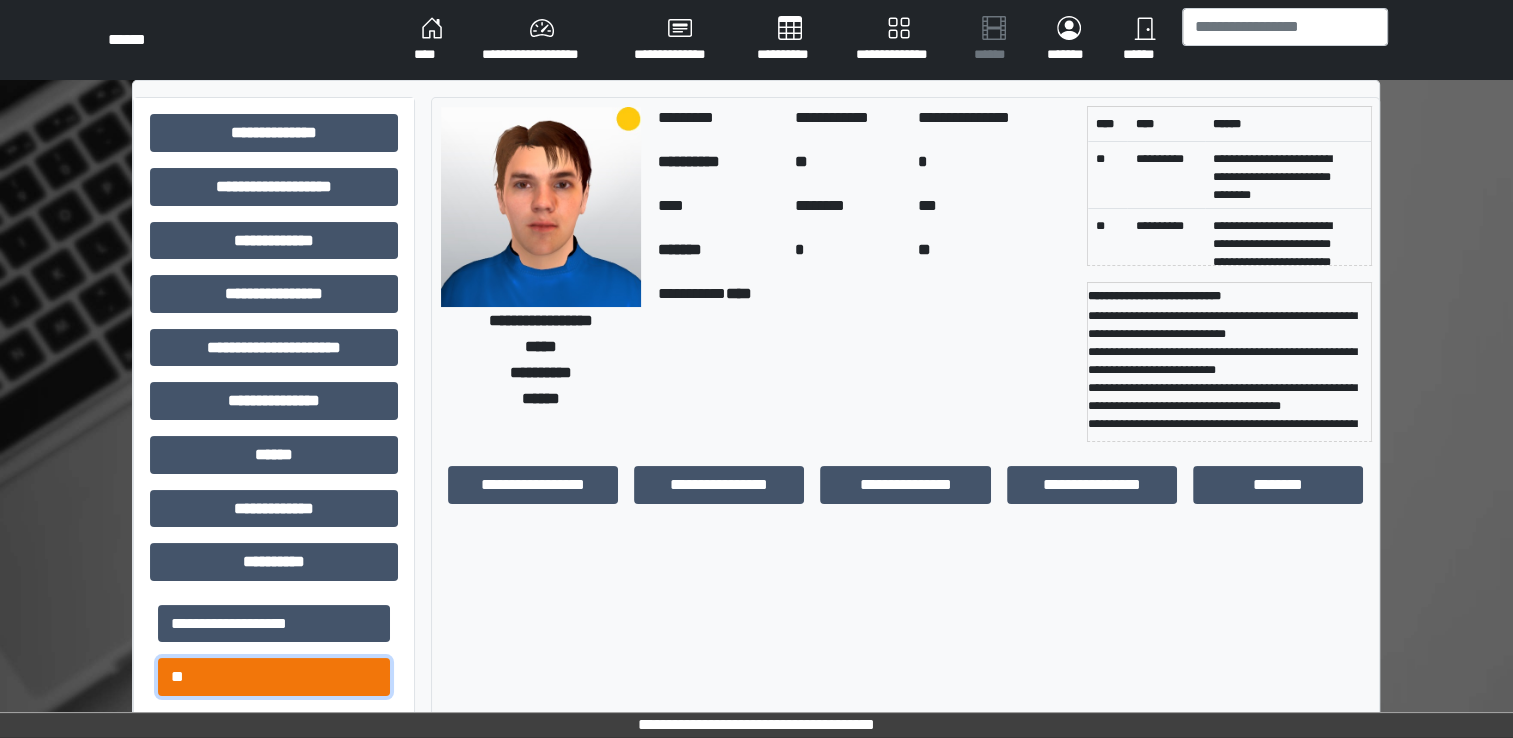 click on "**" at bounding box center [274, 677] 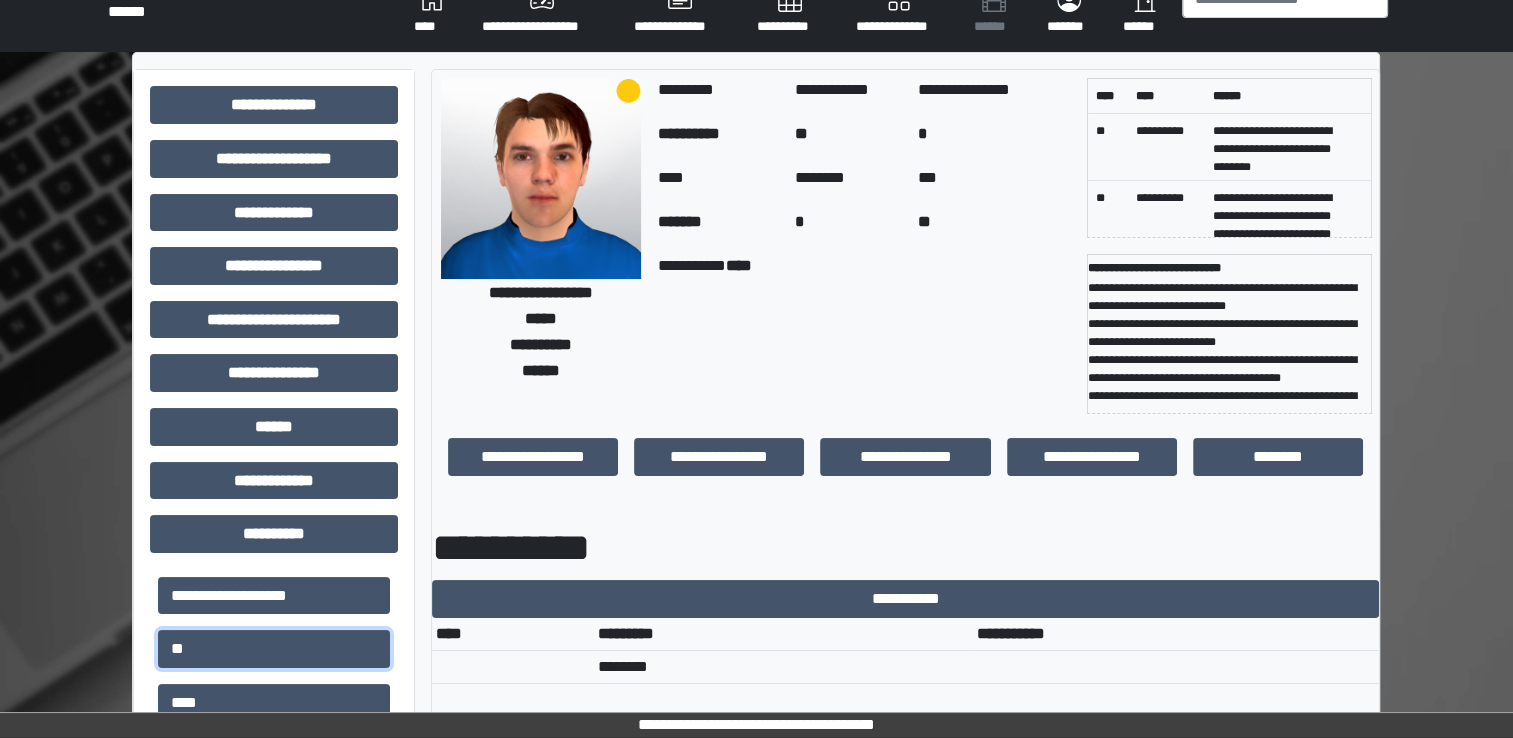 scroll, scrollTop: 0, scrollLeft: 0, axis: both 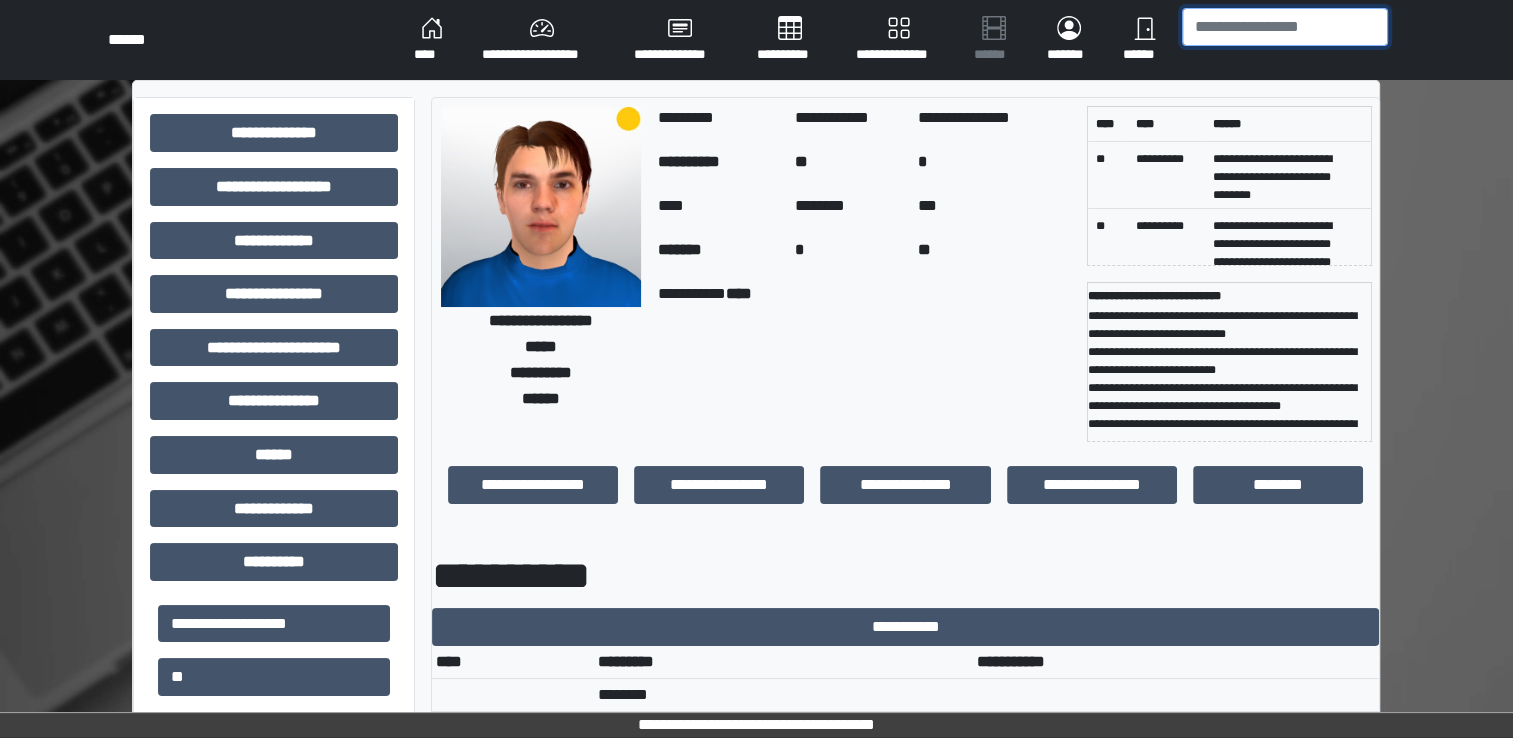 click at bounding box center [1285, 27] 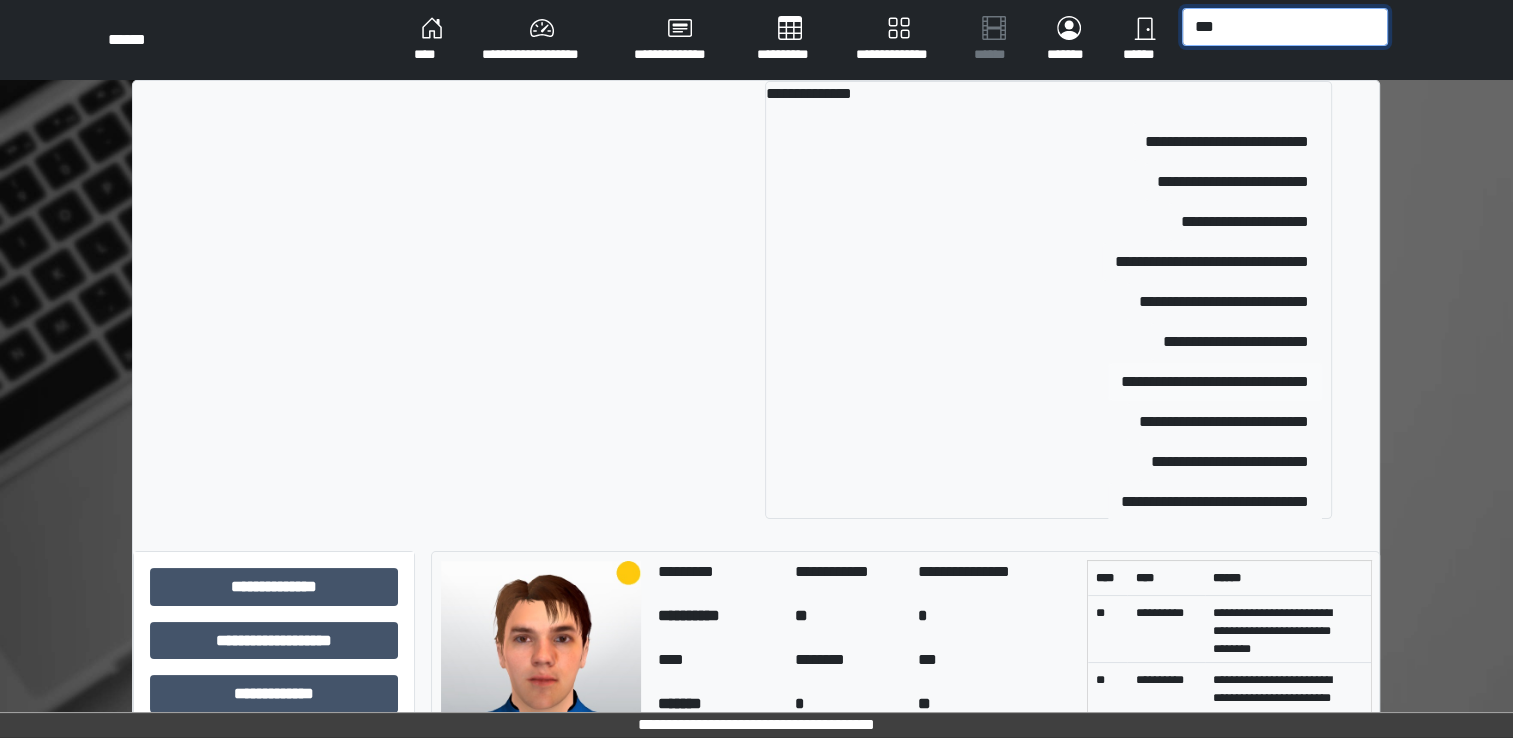 type on "***" 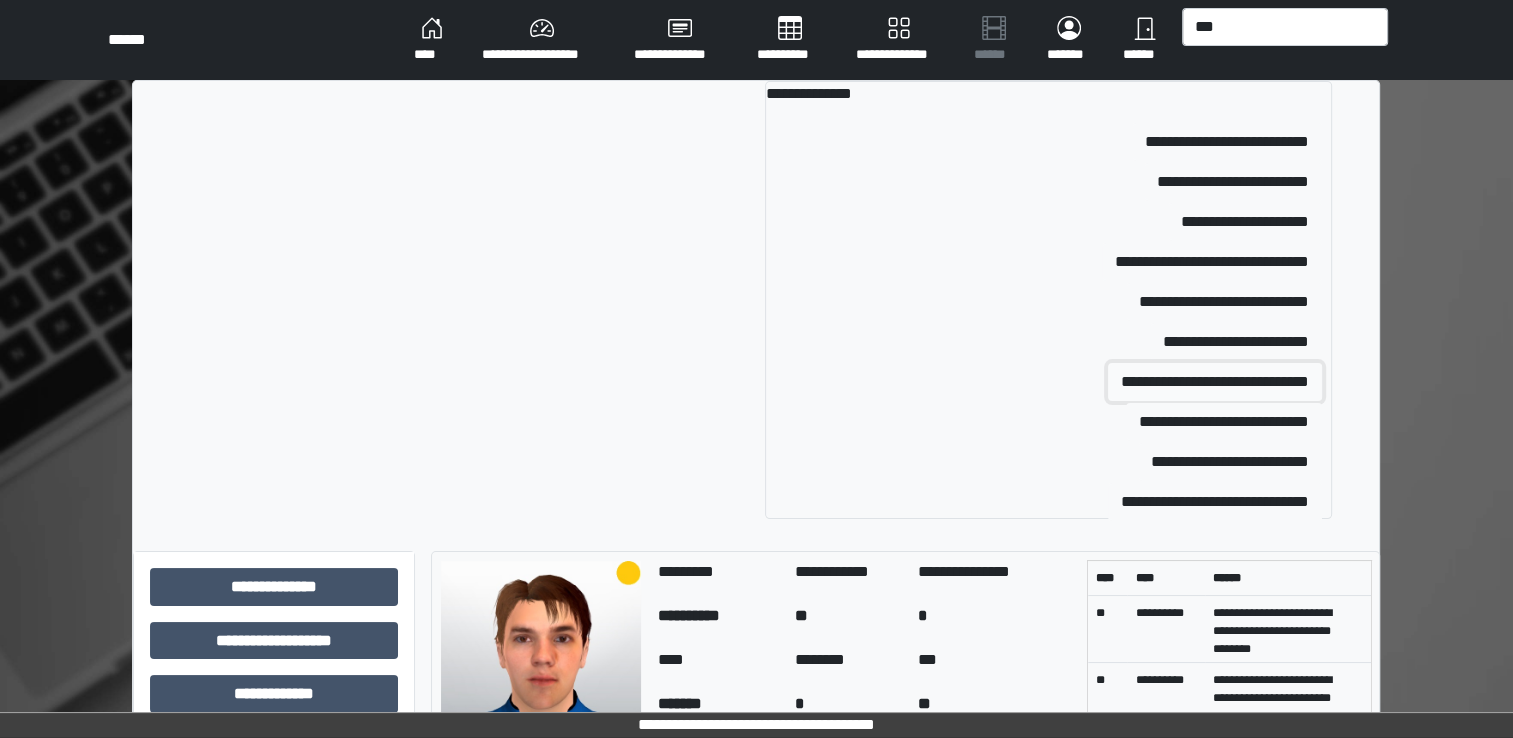 click on "**********" at bounding box center [1215, 382] 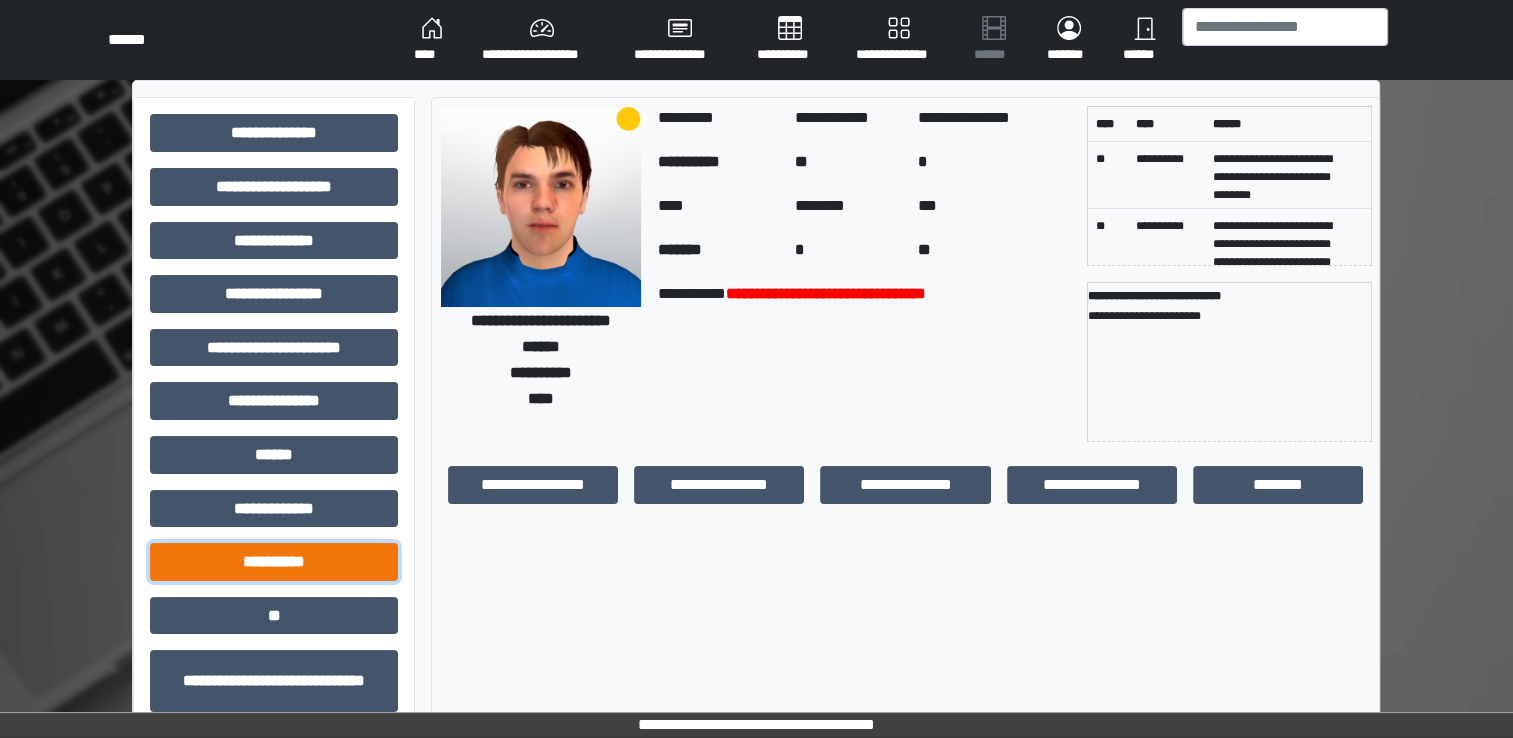 click on "**********" at bounding box center (274, 562) 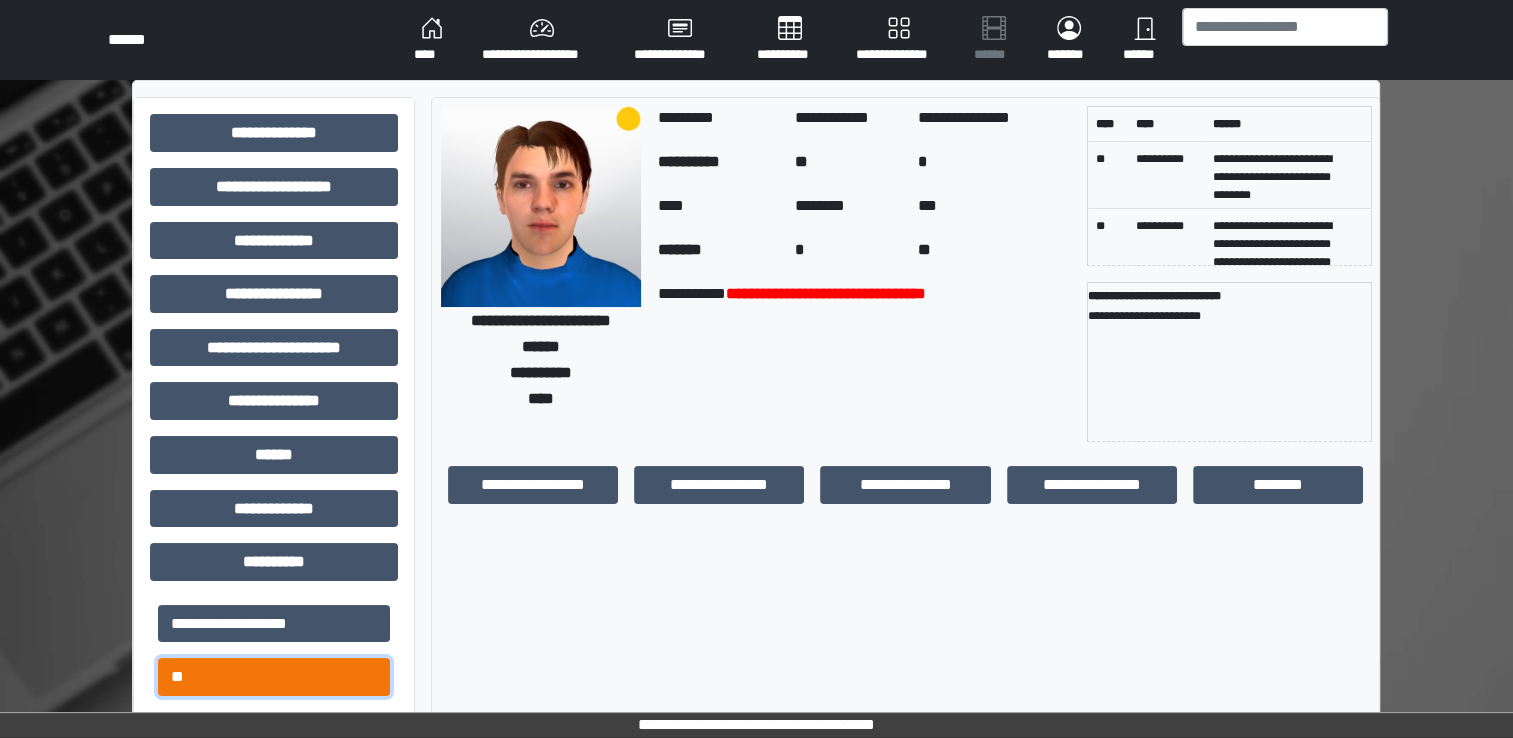 click on "**" at bounding box center [274, 677] 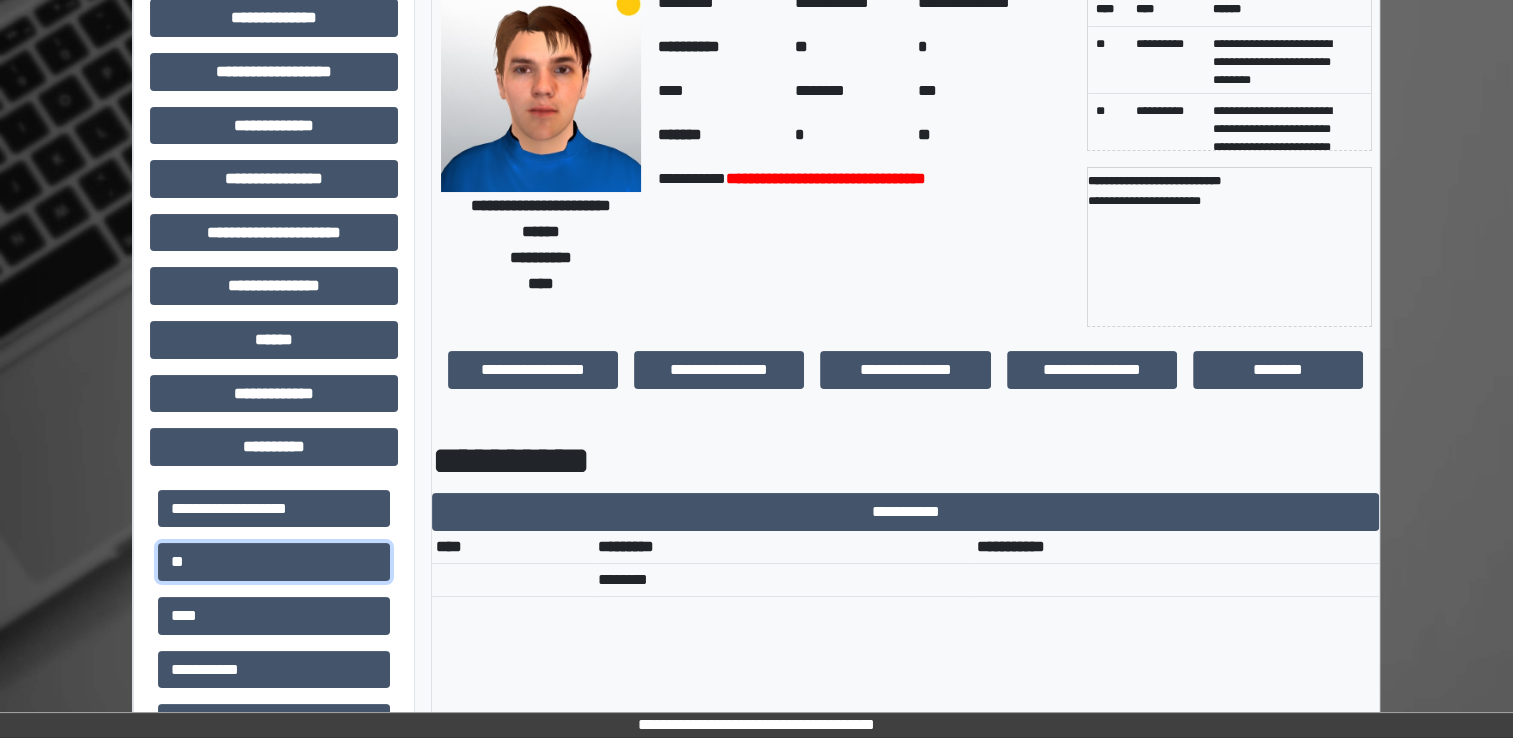 scroll, scrollTop: 0, scrollLeft: 0, axis: both 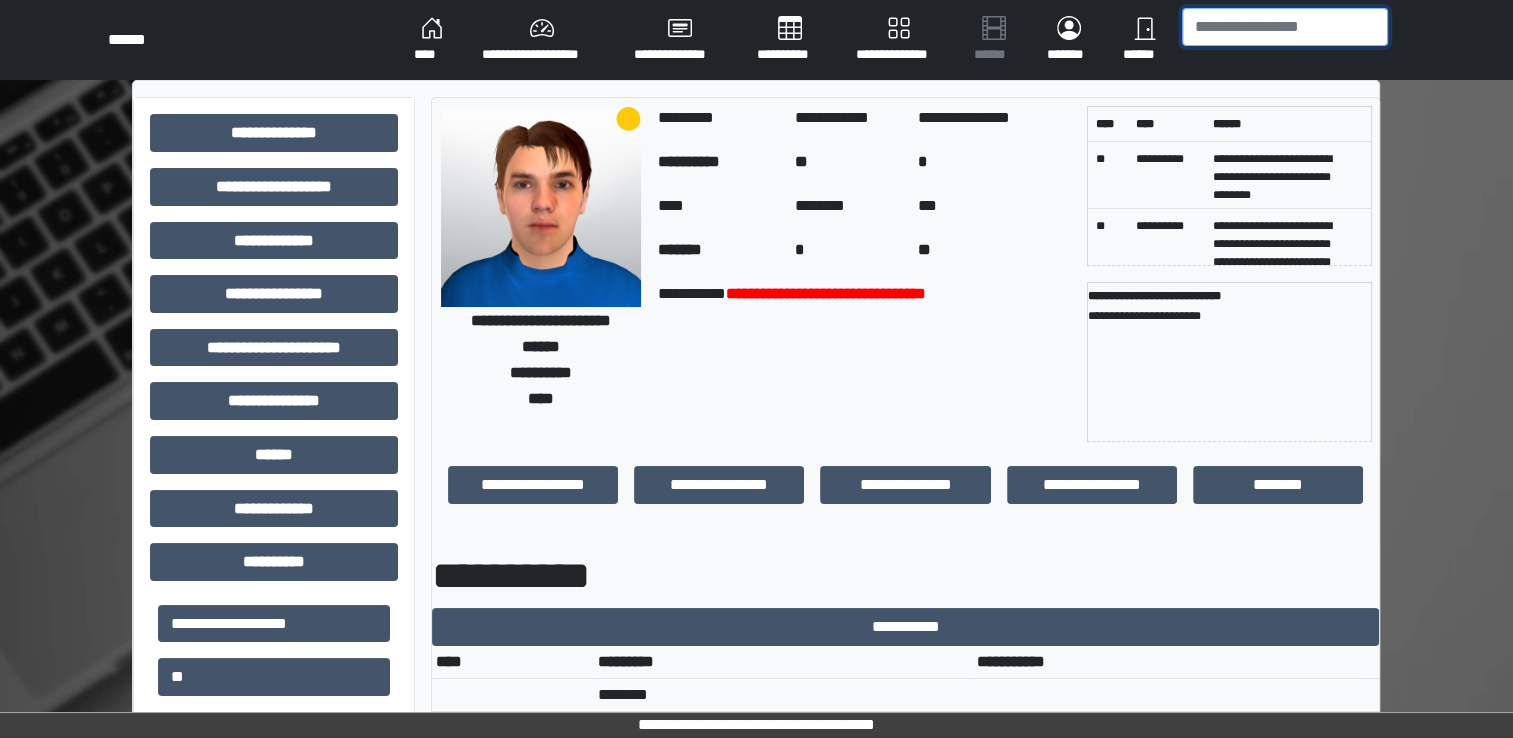 click at bounding box center (1285, 27) 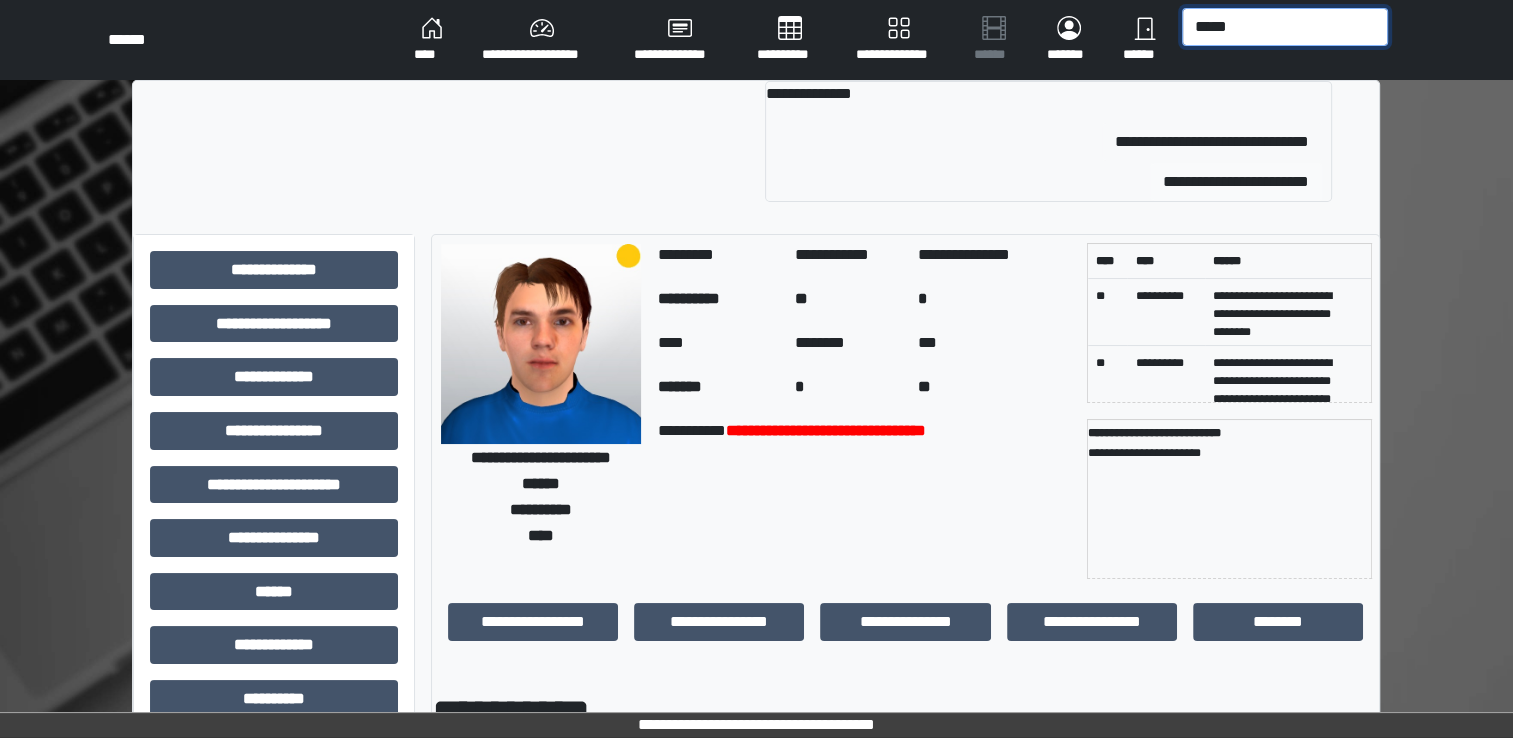 type on "*****" 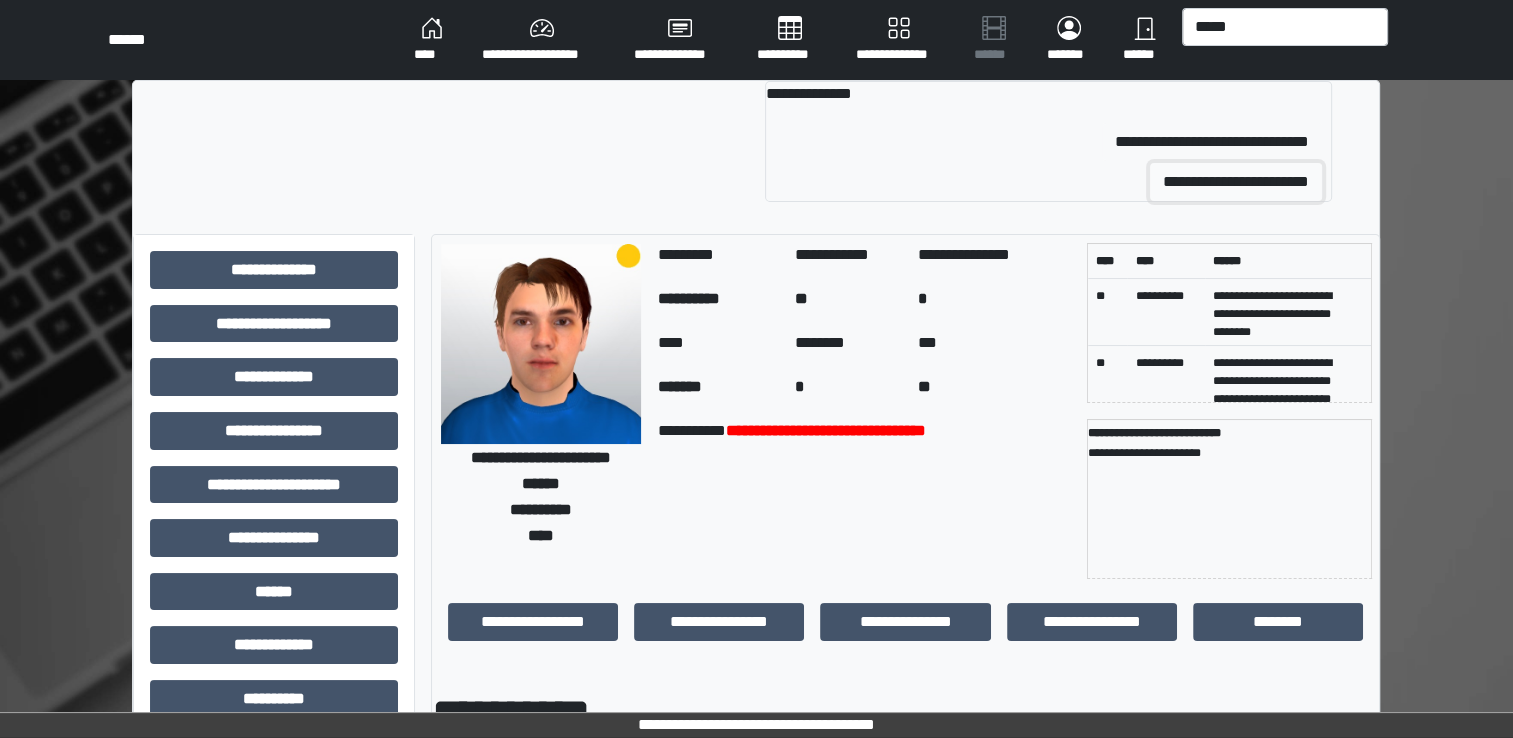 click on "**********" at bounding box center [1236, 182] 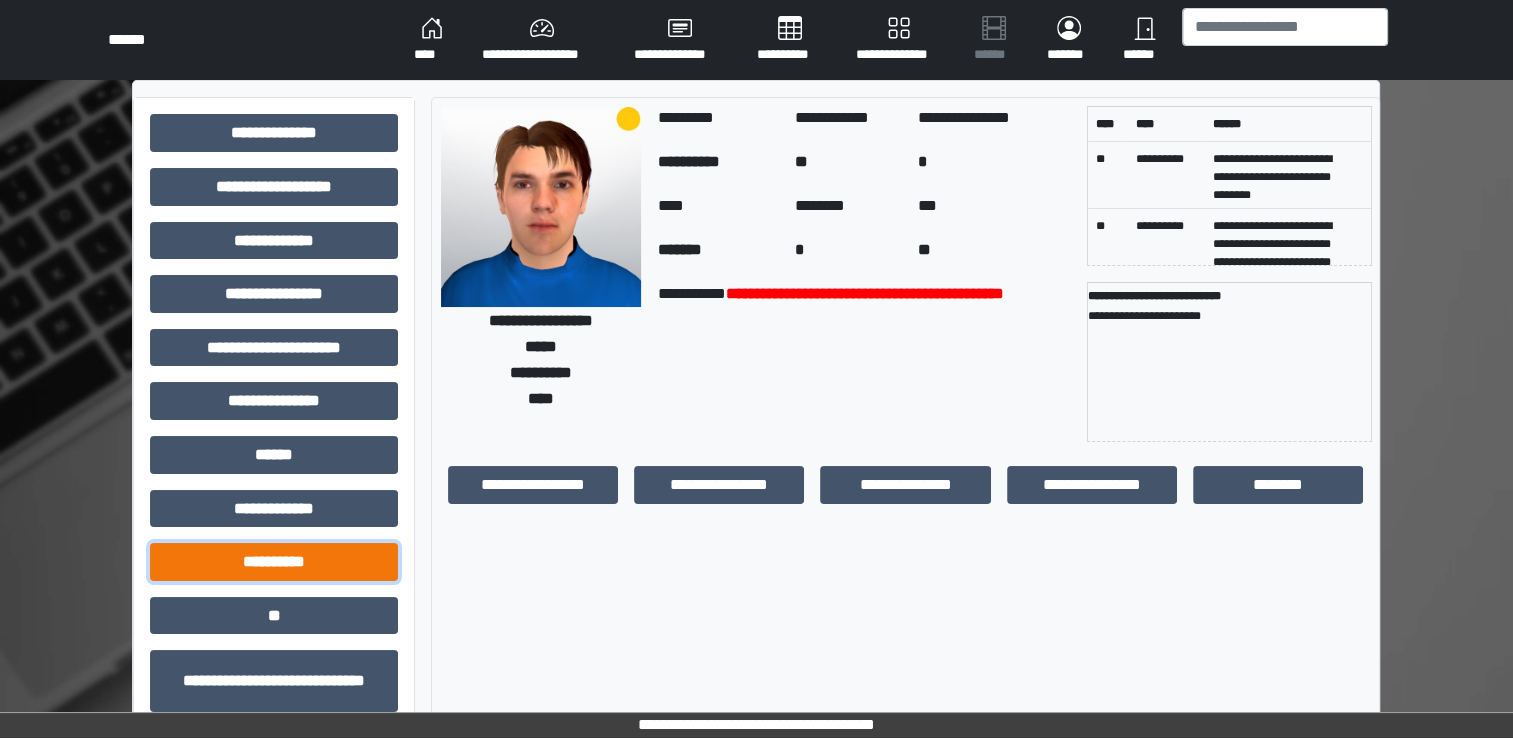 click on "**********" at bounding box center [274, 562] 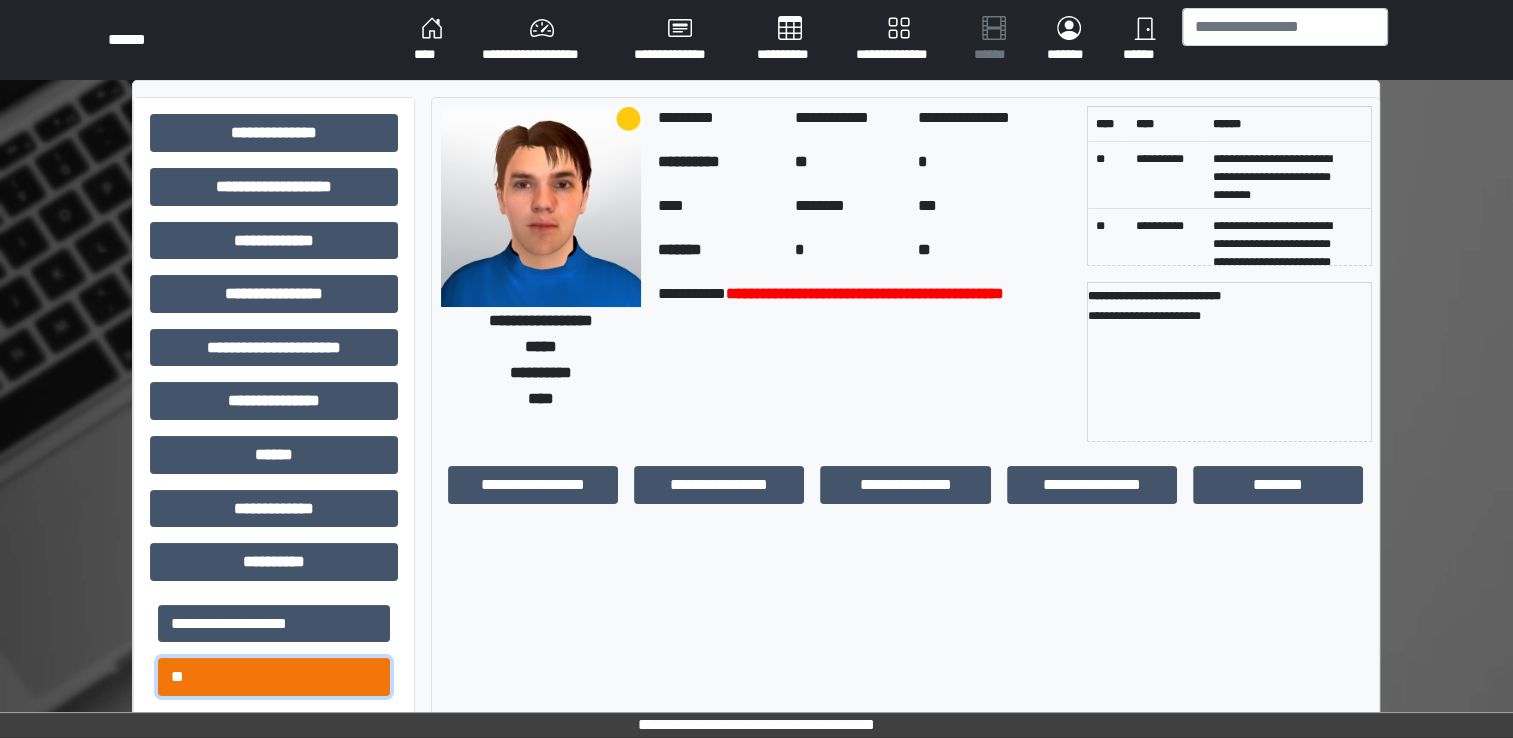 click on "**" at bounding box center (274, 677) 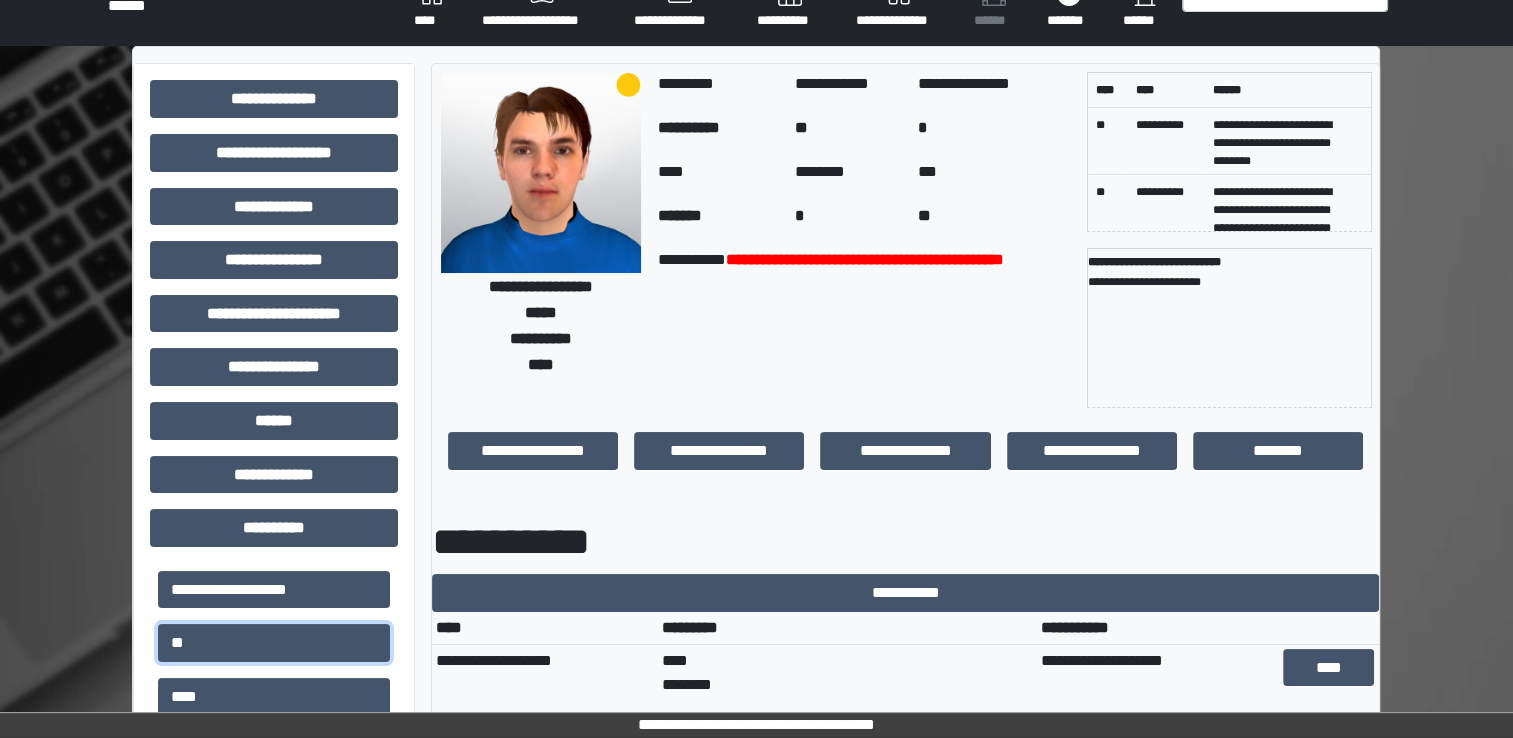 scroll, scrollTop: 0, scrollLeft: 0, axis: both 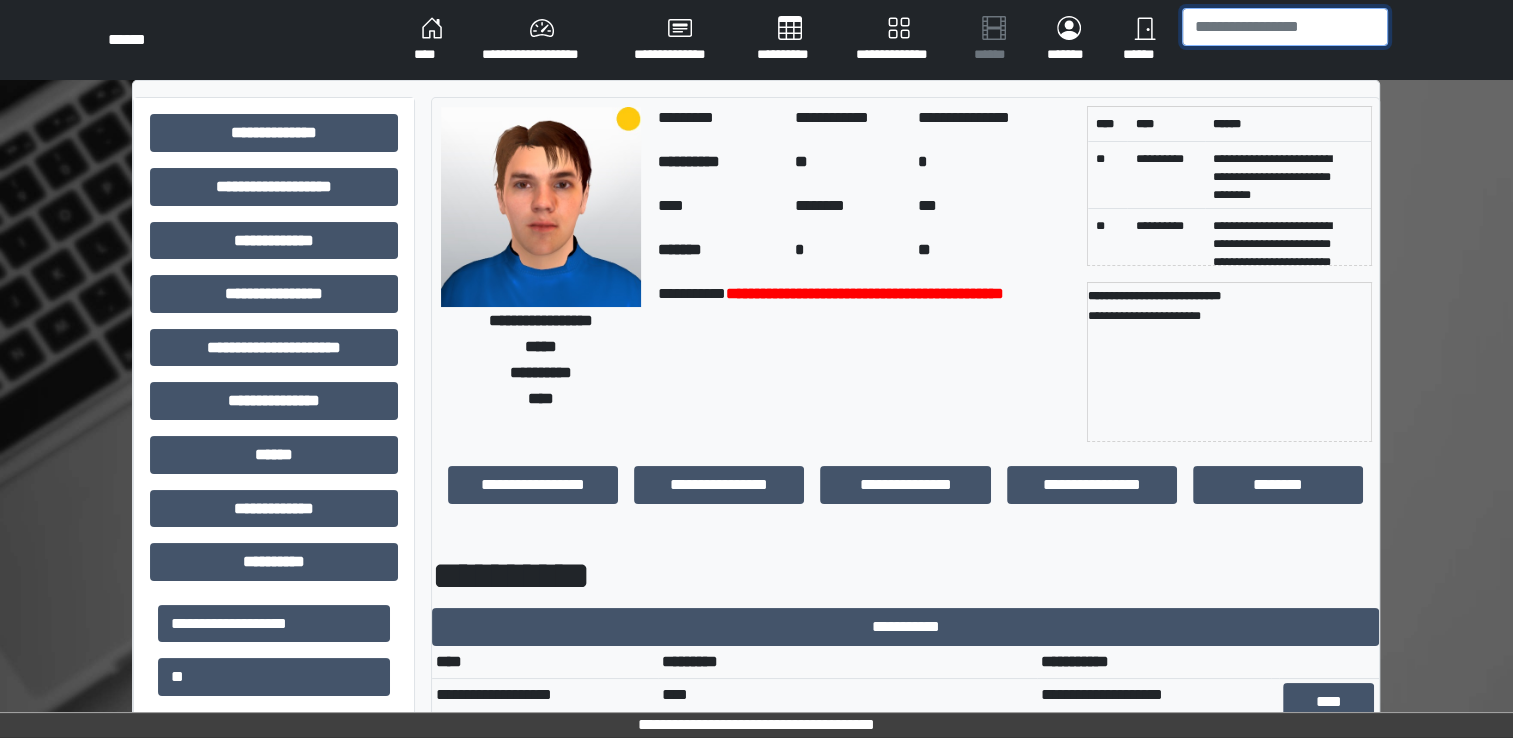 click at bounding box center [1285, 27] 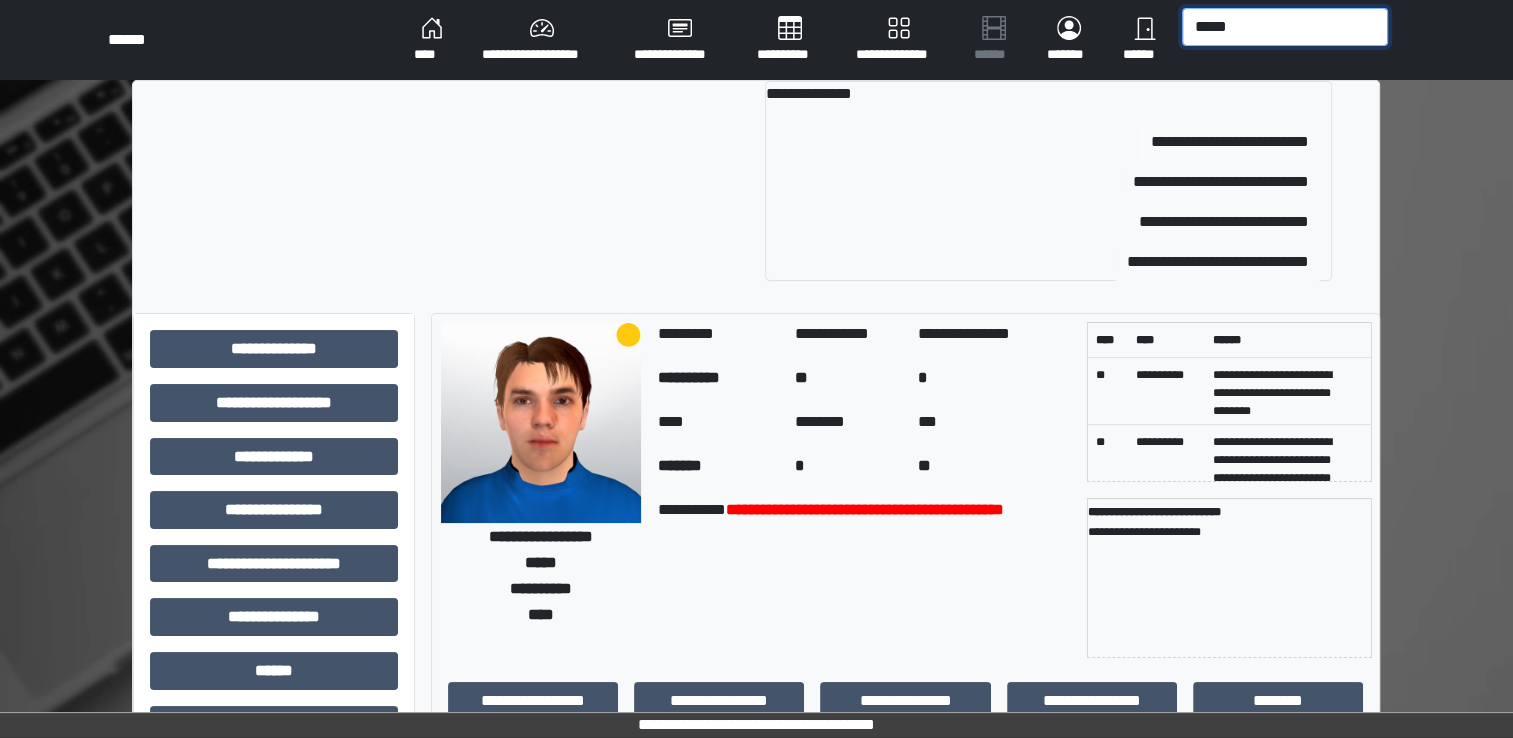 type on "*****" 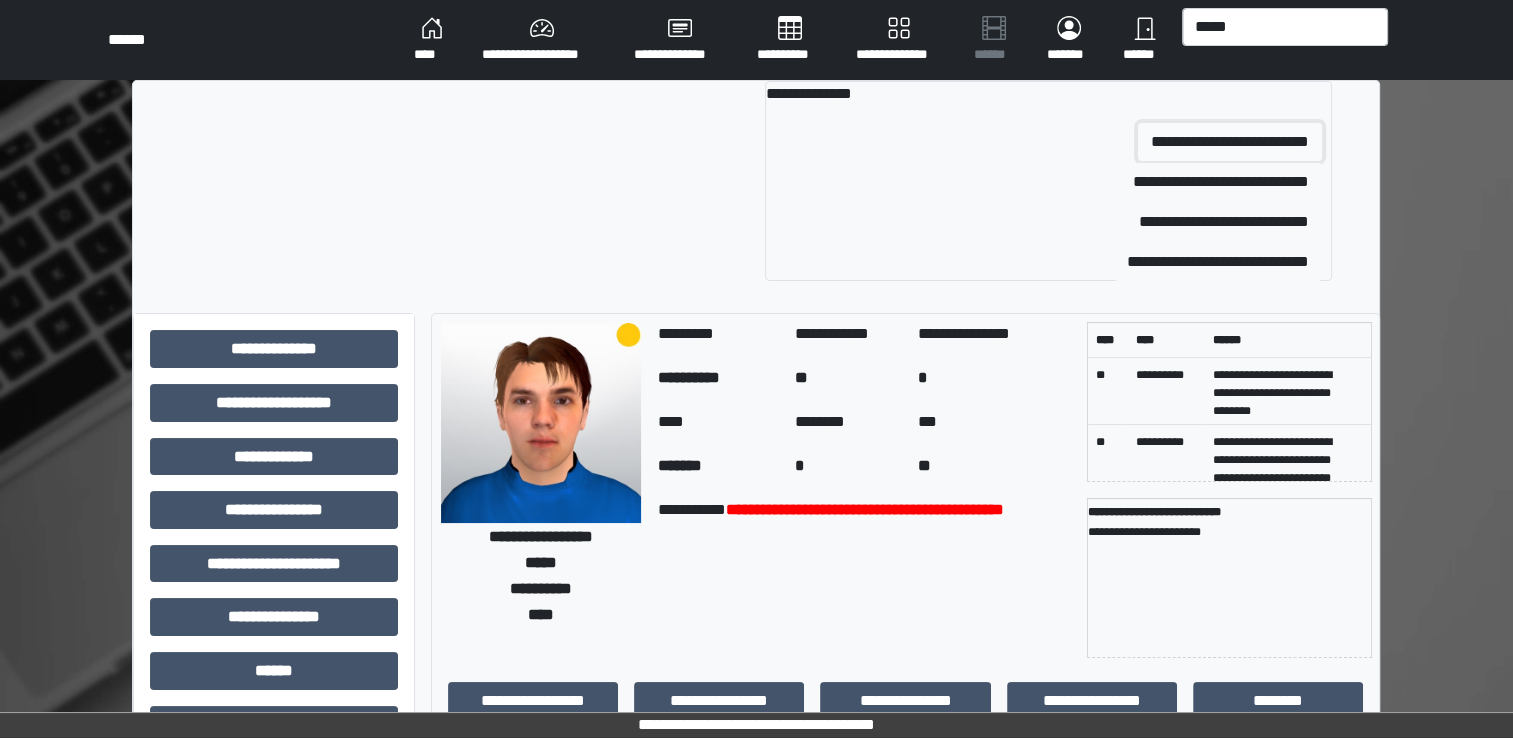 click on "**********" at bounding box center [1230, 142] 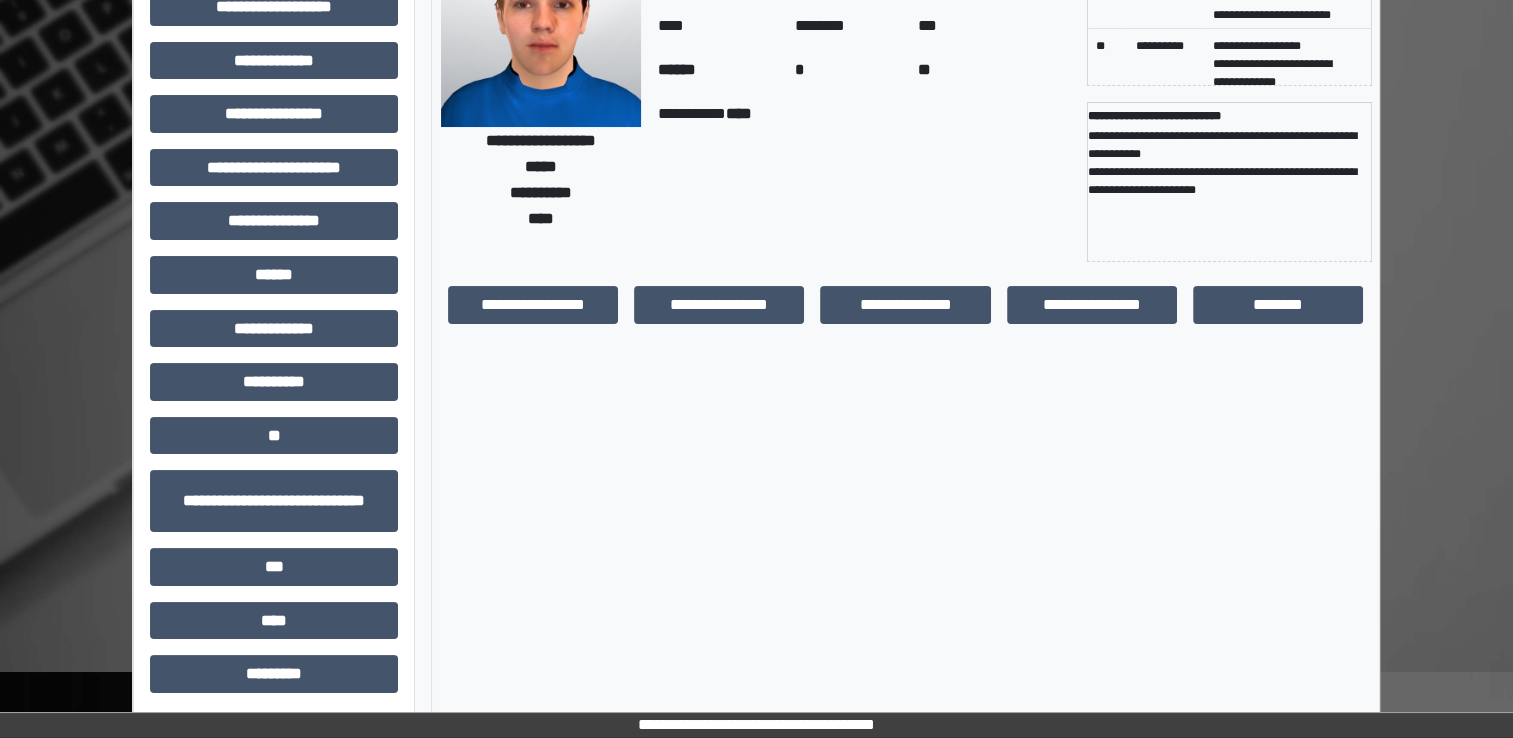scroll, scrollTop: 184, scrollLeft: 0, axis: vertical 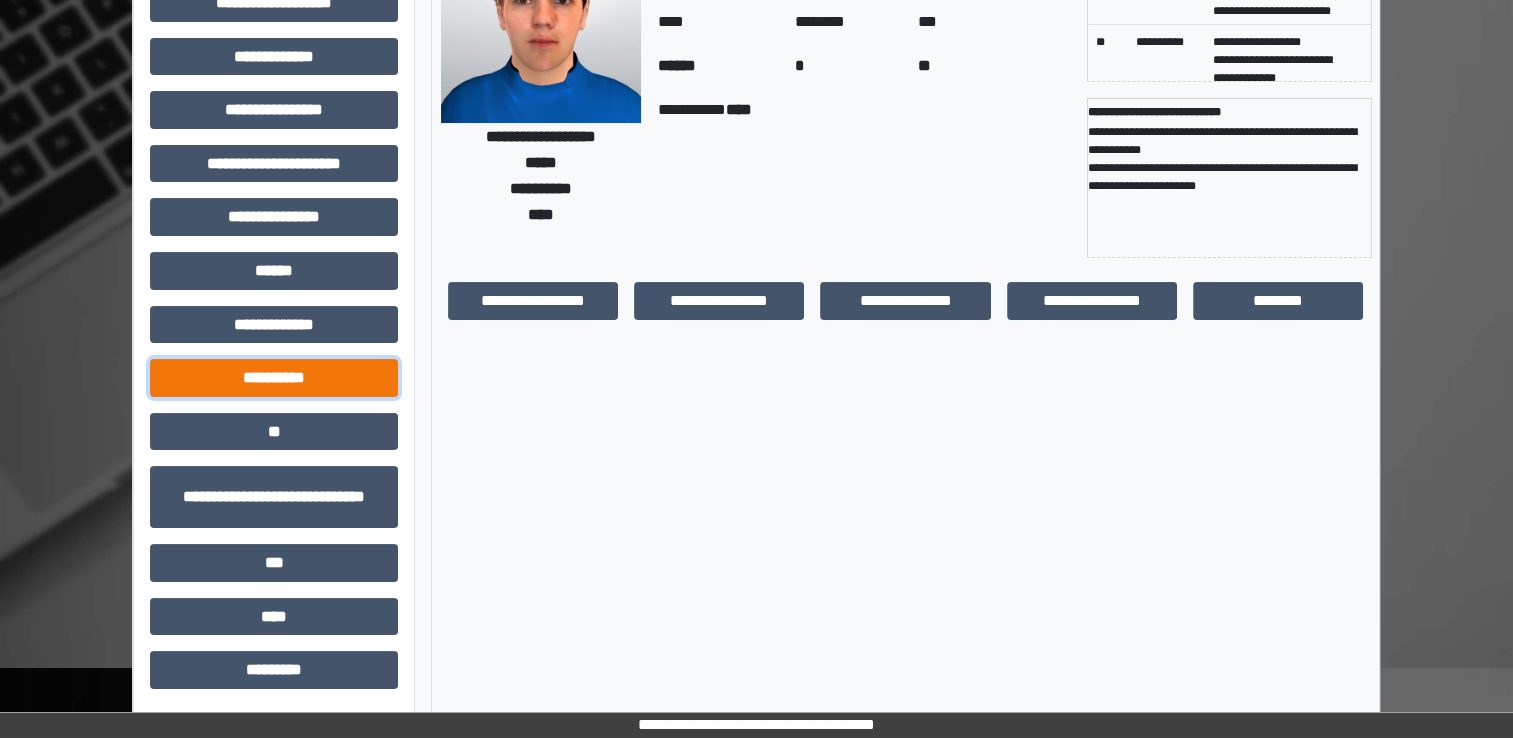 click on "**********" at bounding box center (274, 378) 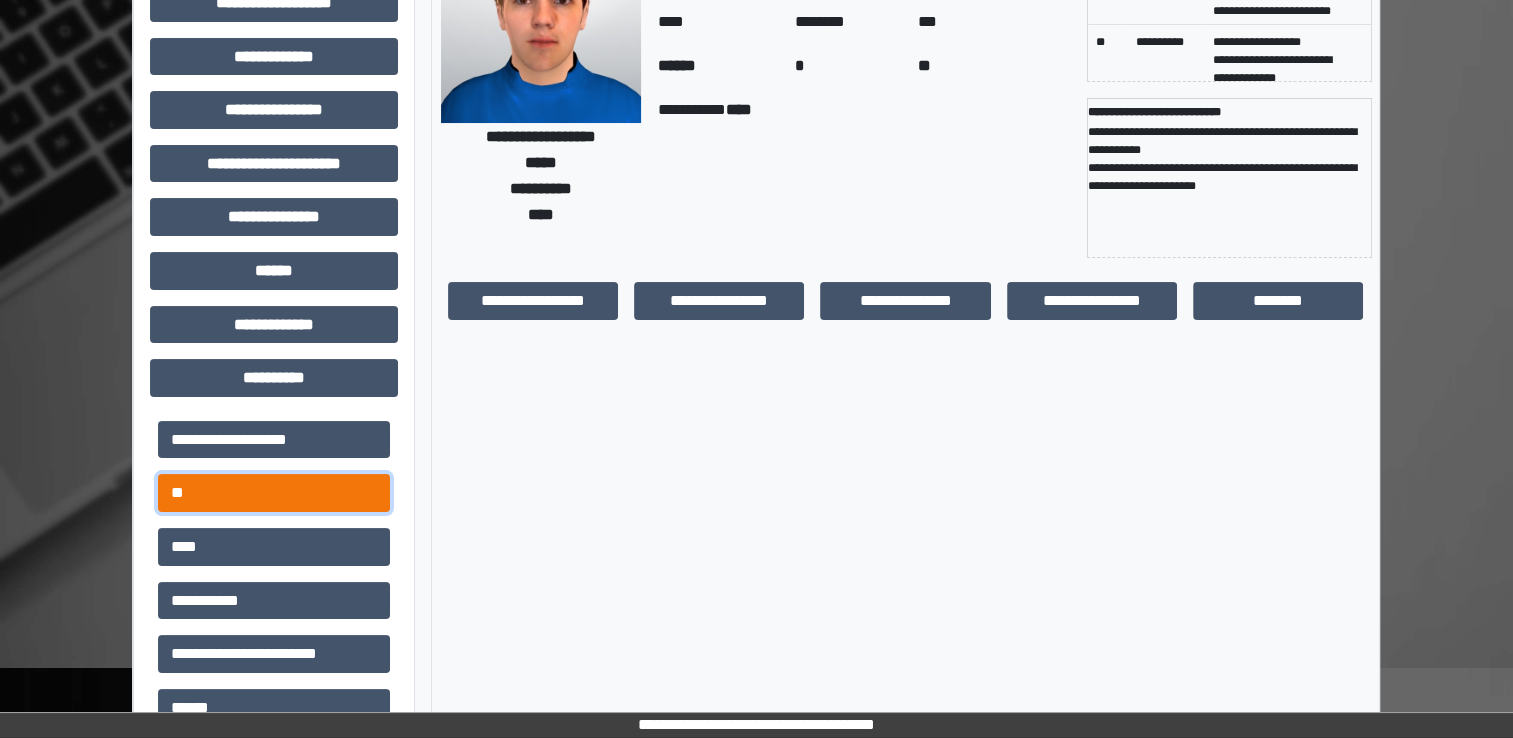 click on "**" at bounding box center (274, 493) 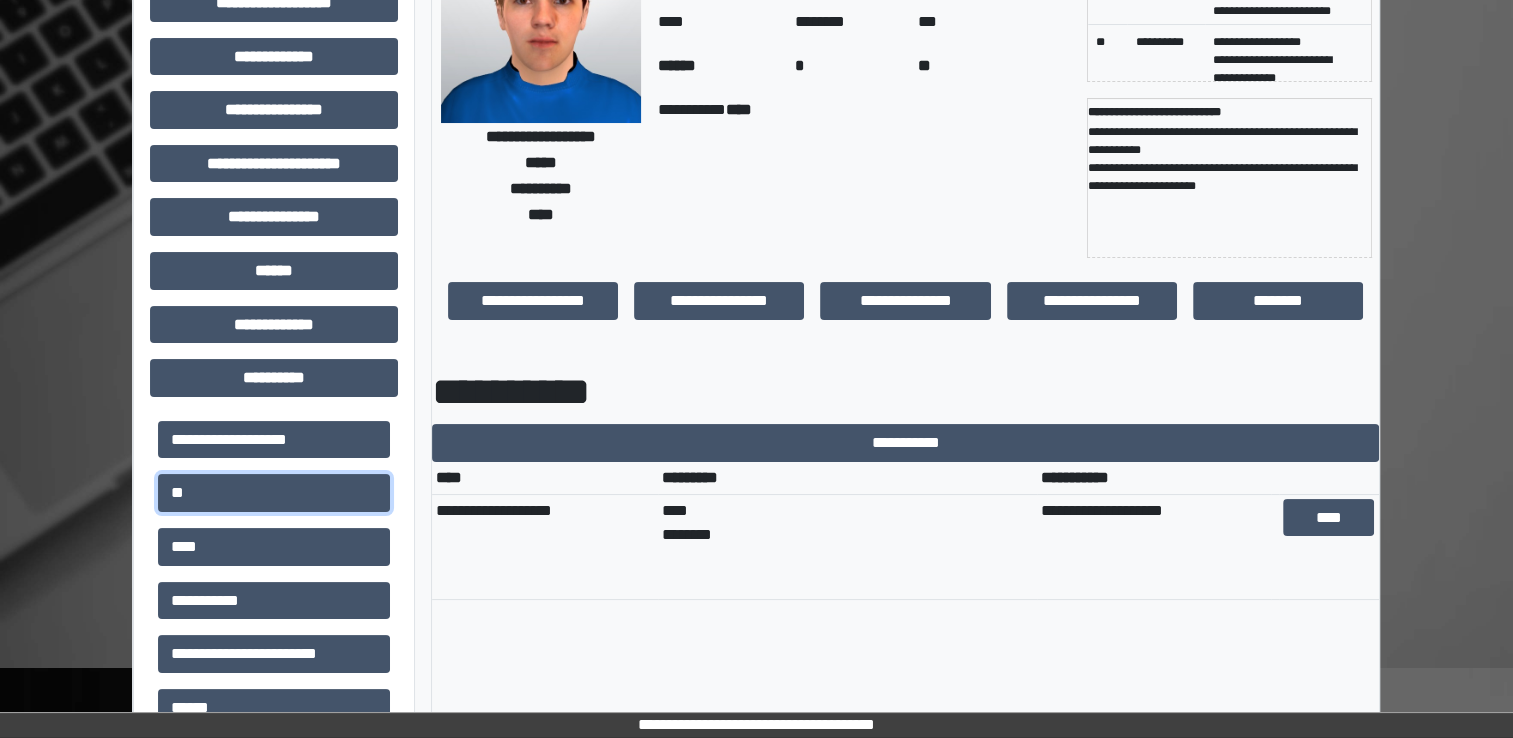 scroll, scrollTop: 0, scrollLeft: 0, axis: both 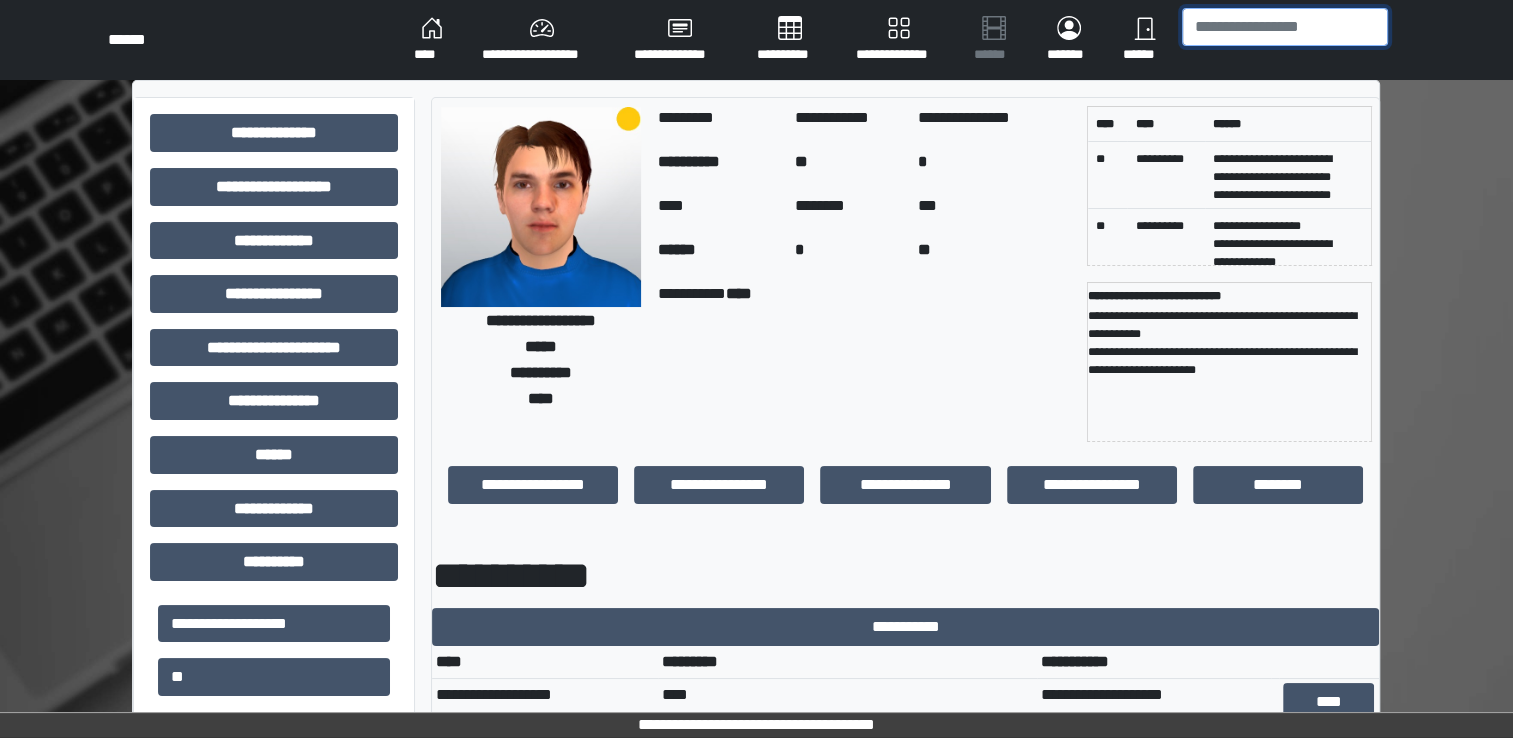 click at bounding box center [1285, 27] 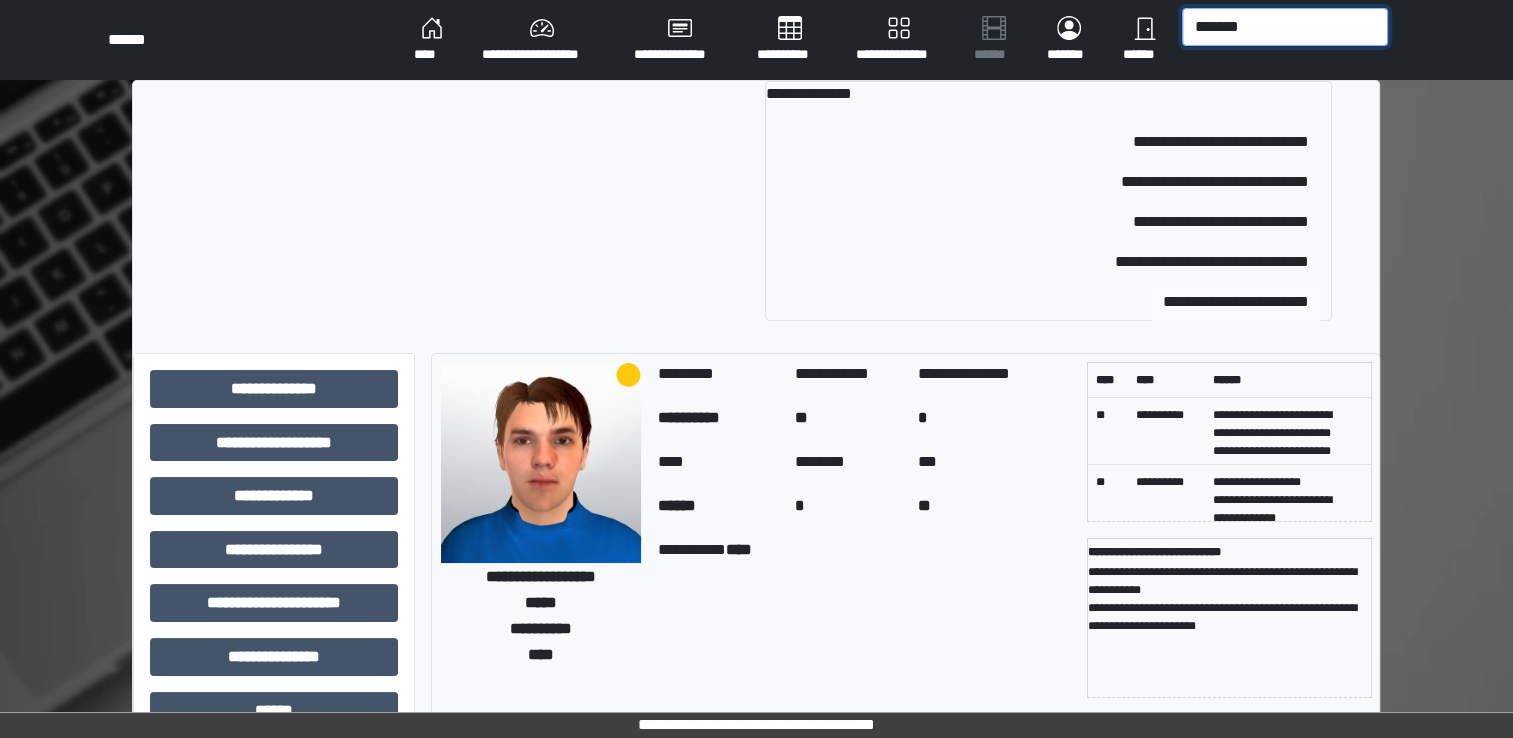 type on "*******" 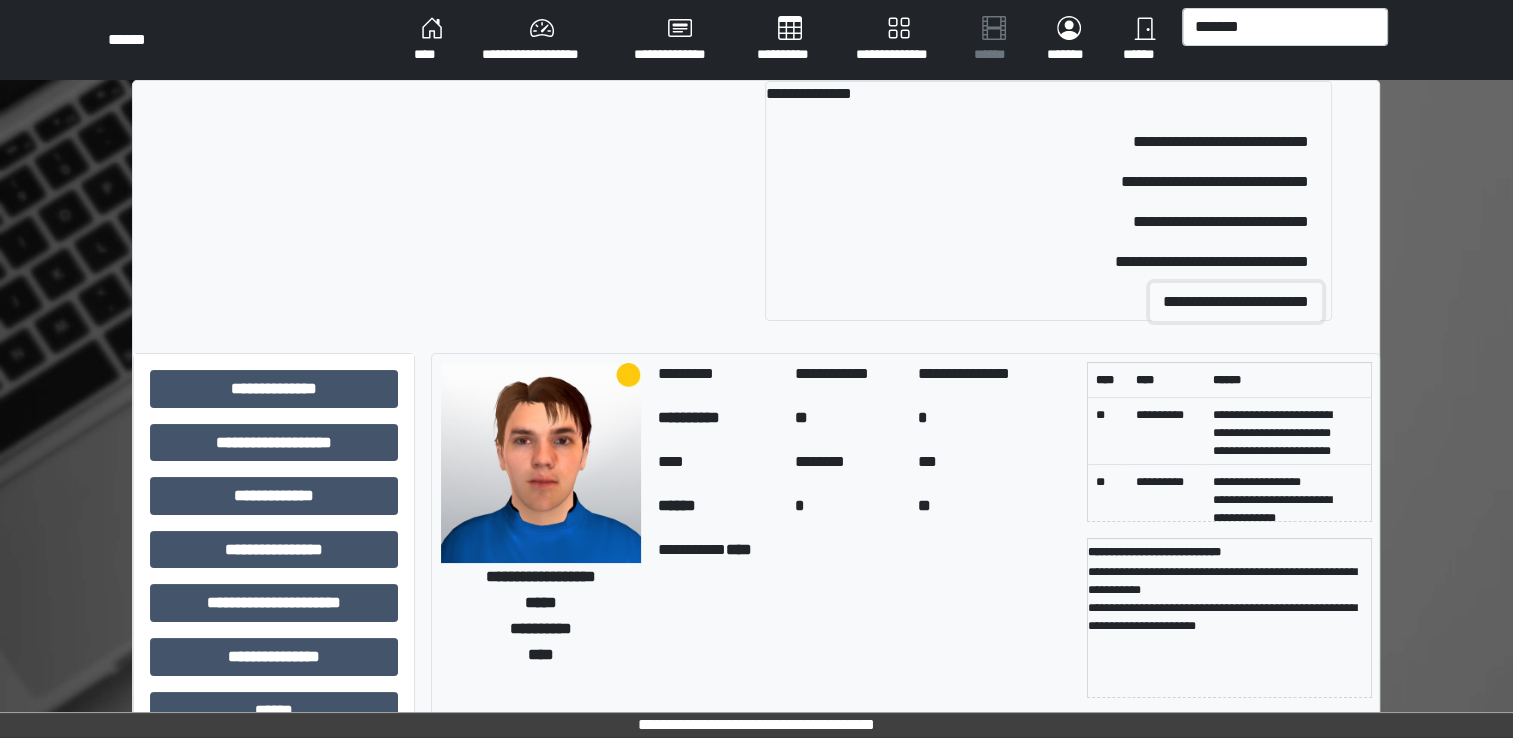 click on "**********" at bounding box center (1236, 302) 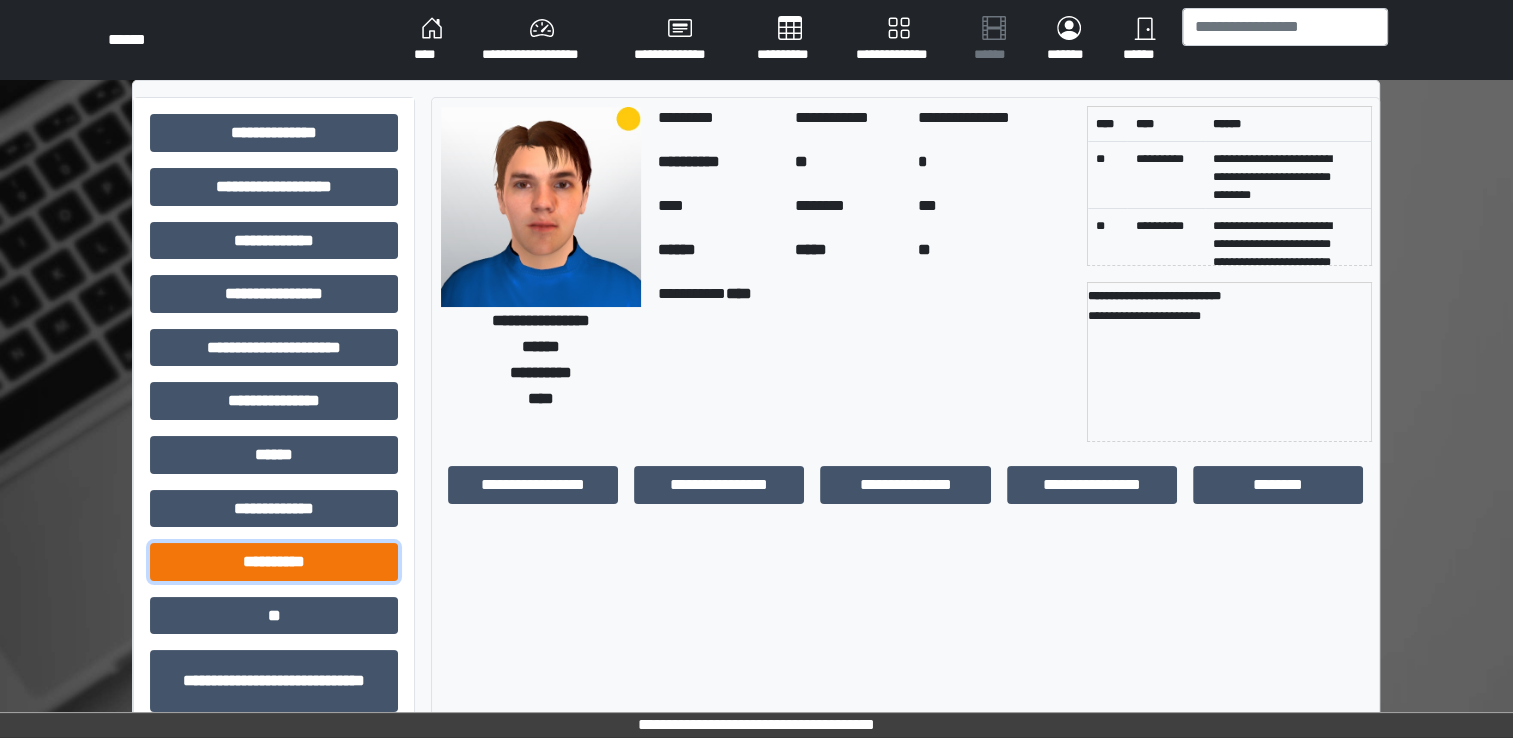 click on "**********" at bounding box center (274, 562) 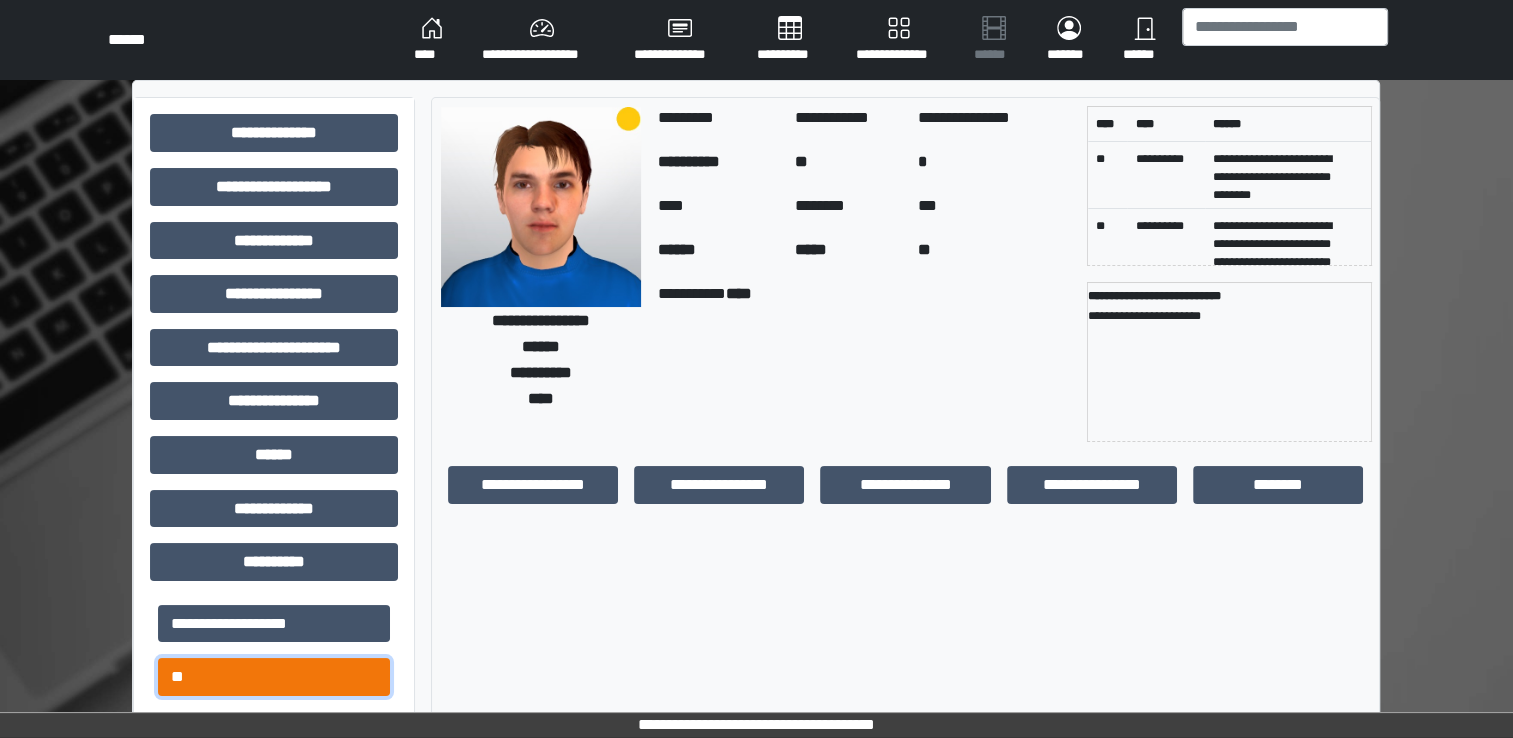 click on "**" at bounding box center [274, 677] 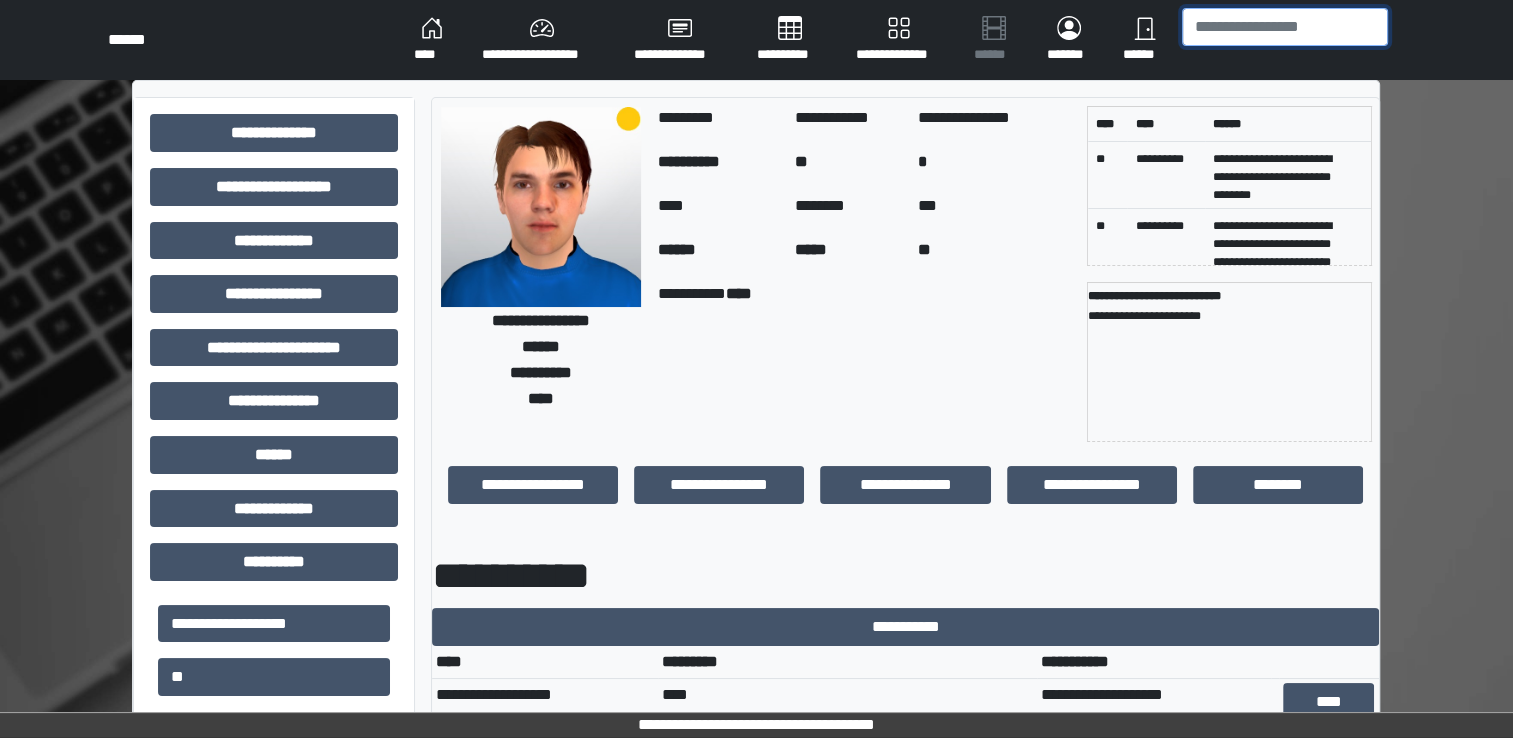 click at bounding box center (1285, 27) 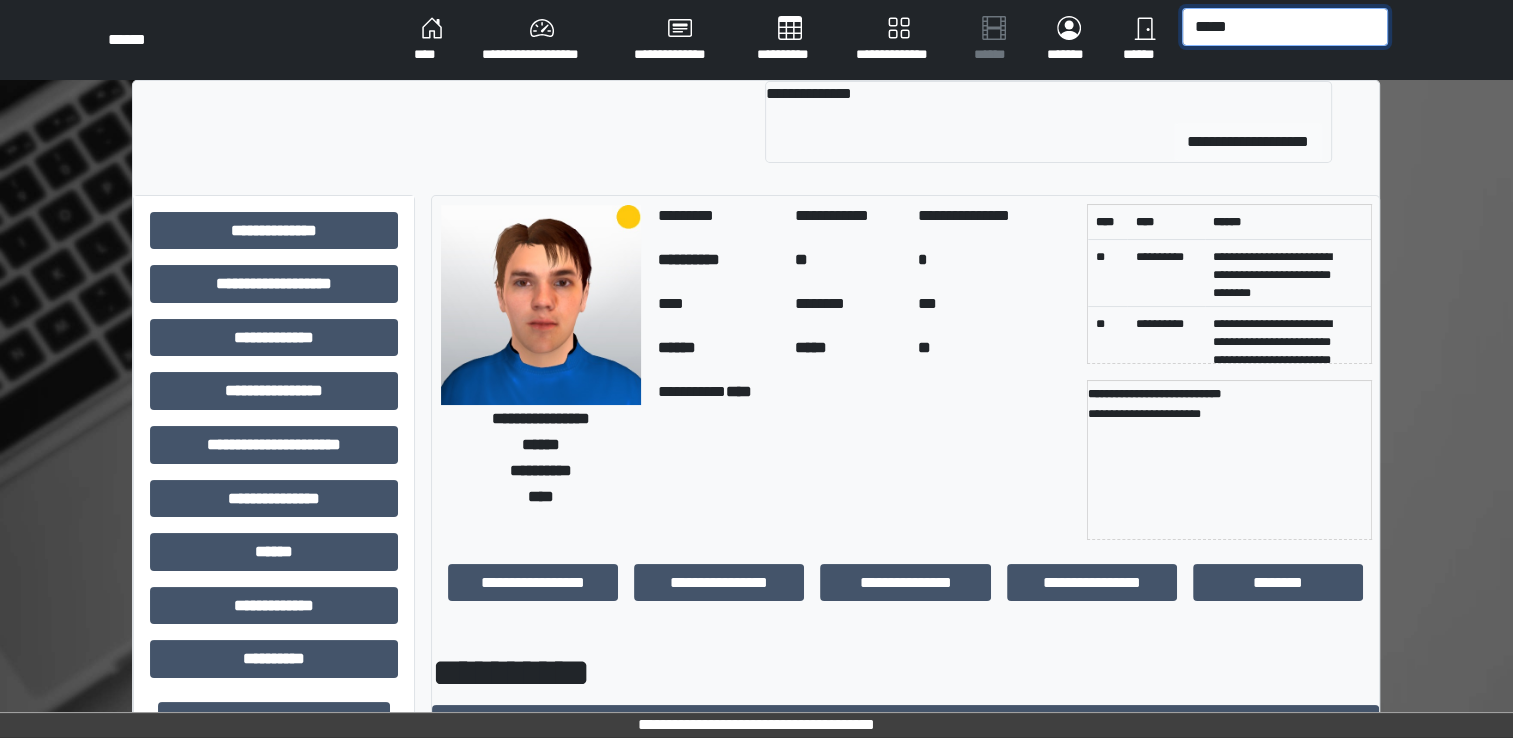 type on "*****" 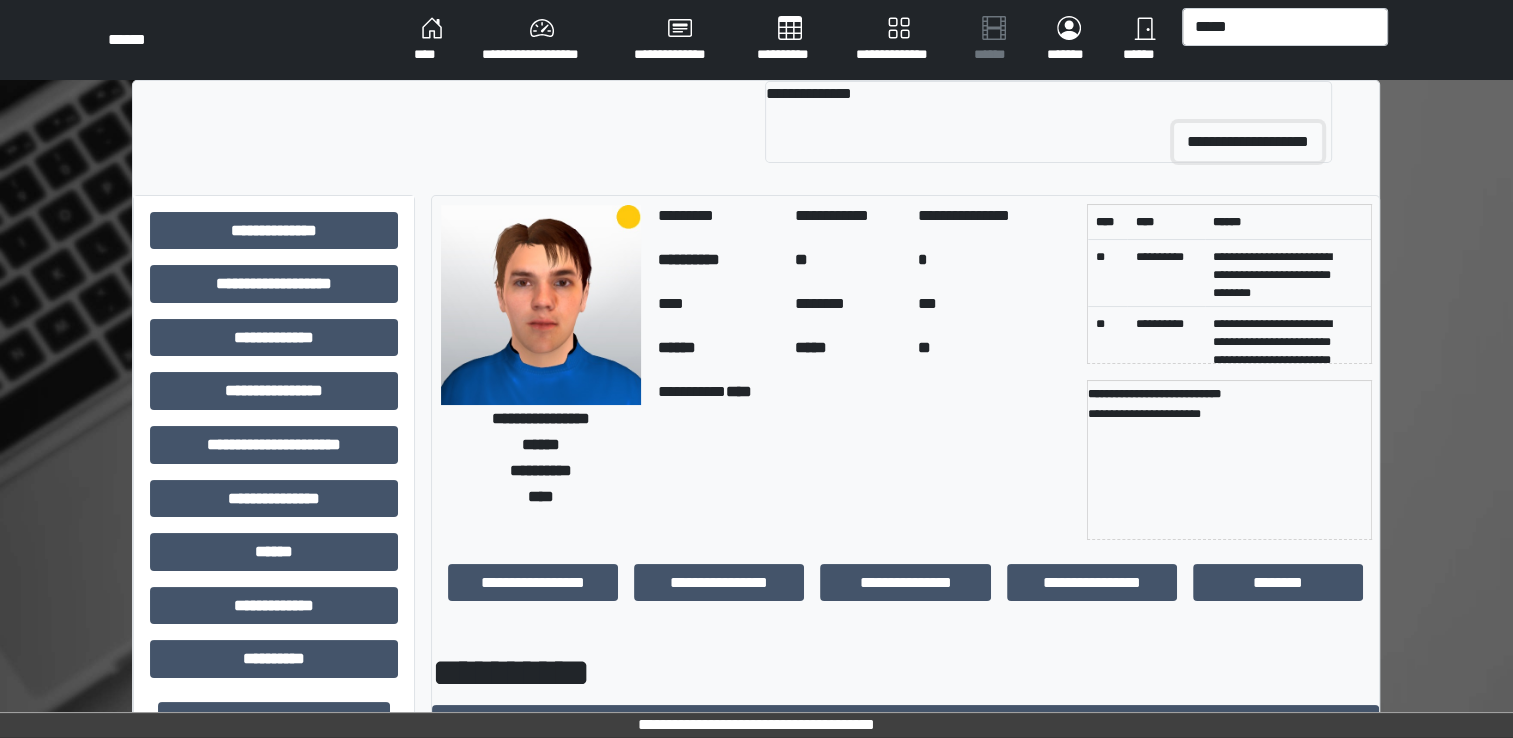 click on "**********" at bounding box center [1248, 142] 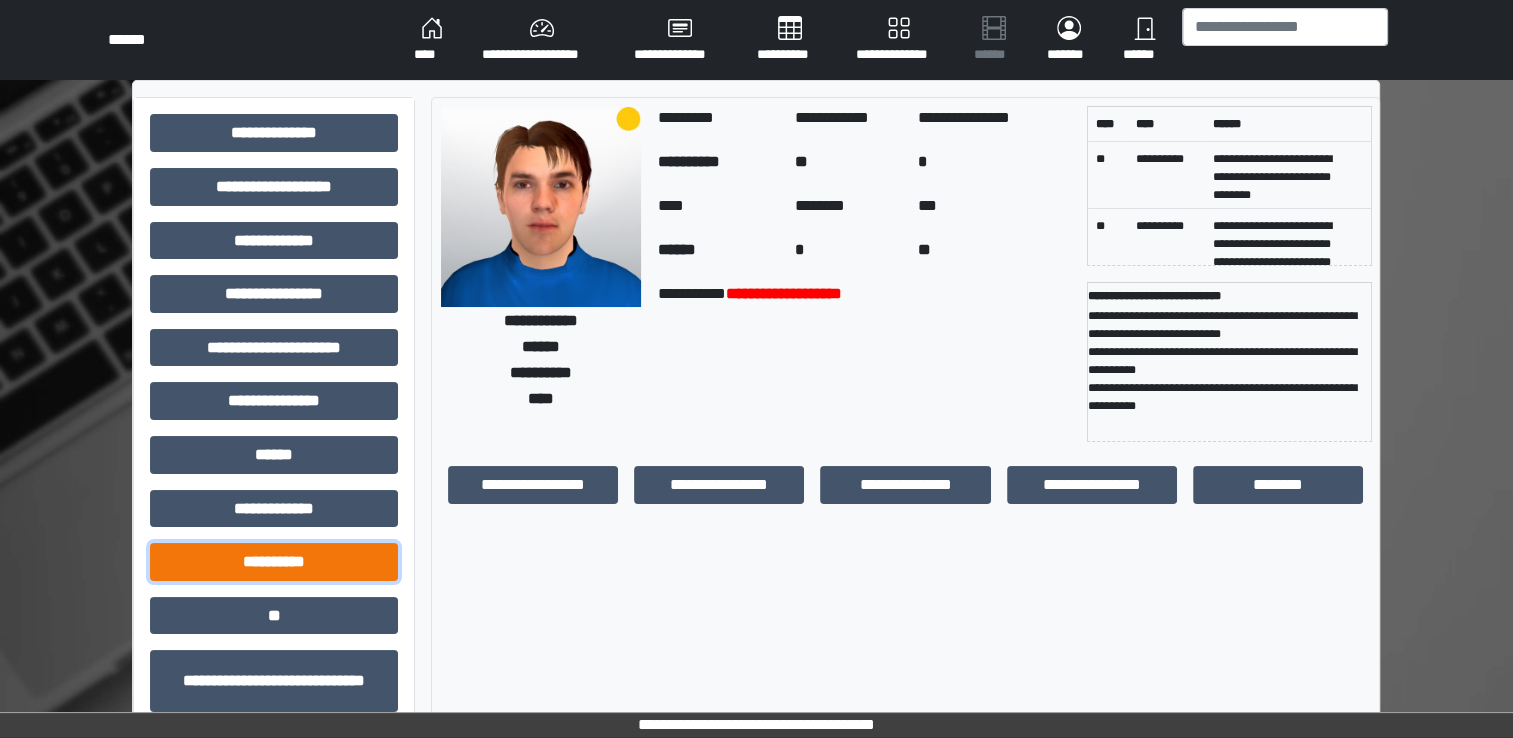 click on "**********" at bounding box center [274, 562] 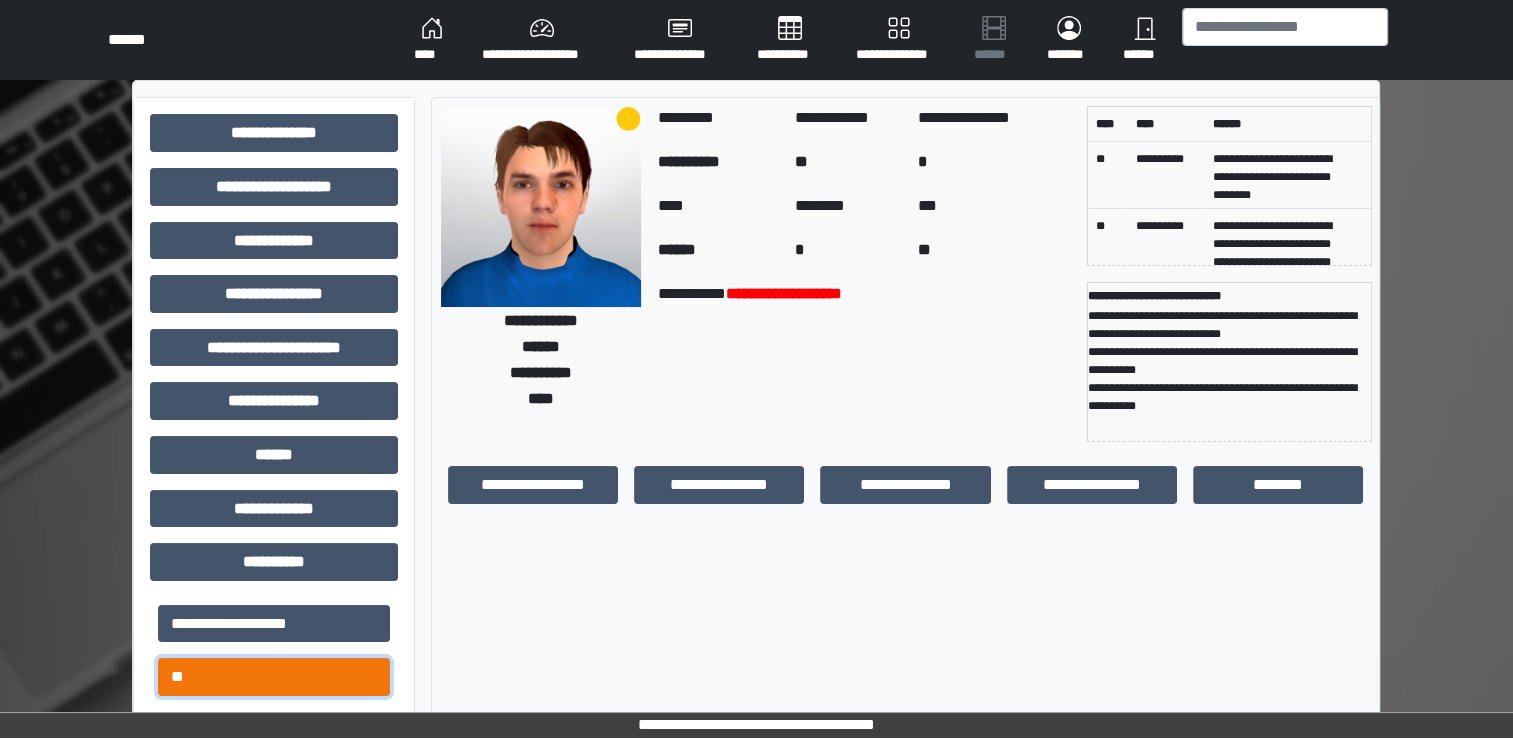 click on "**" at bounding box center (274, 677) 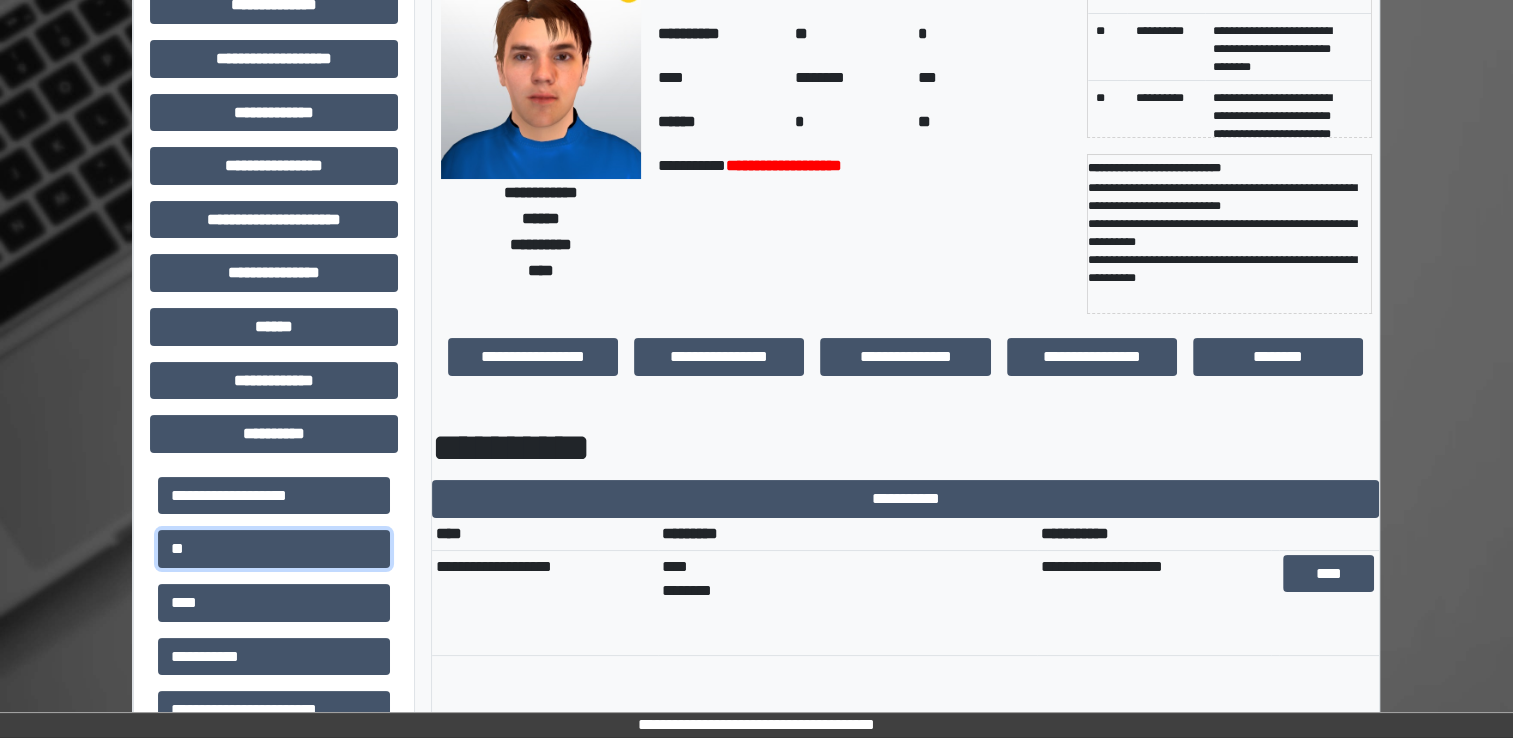 scroll, scrollTop: 0, scrollLeft: 0, axis: both 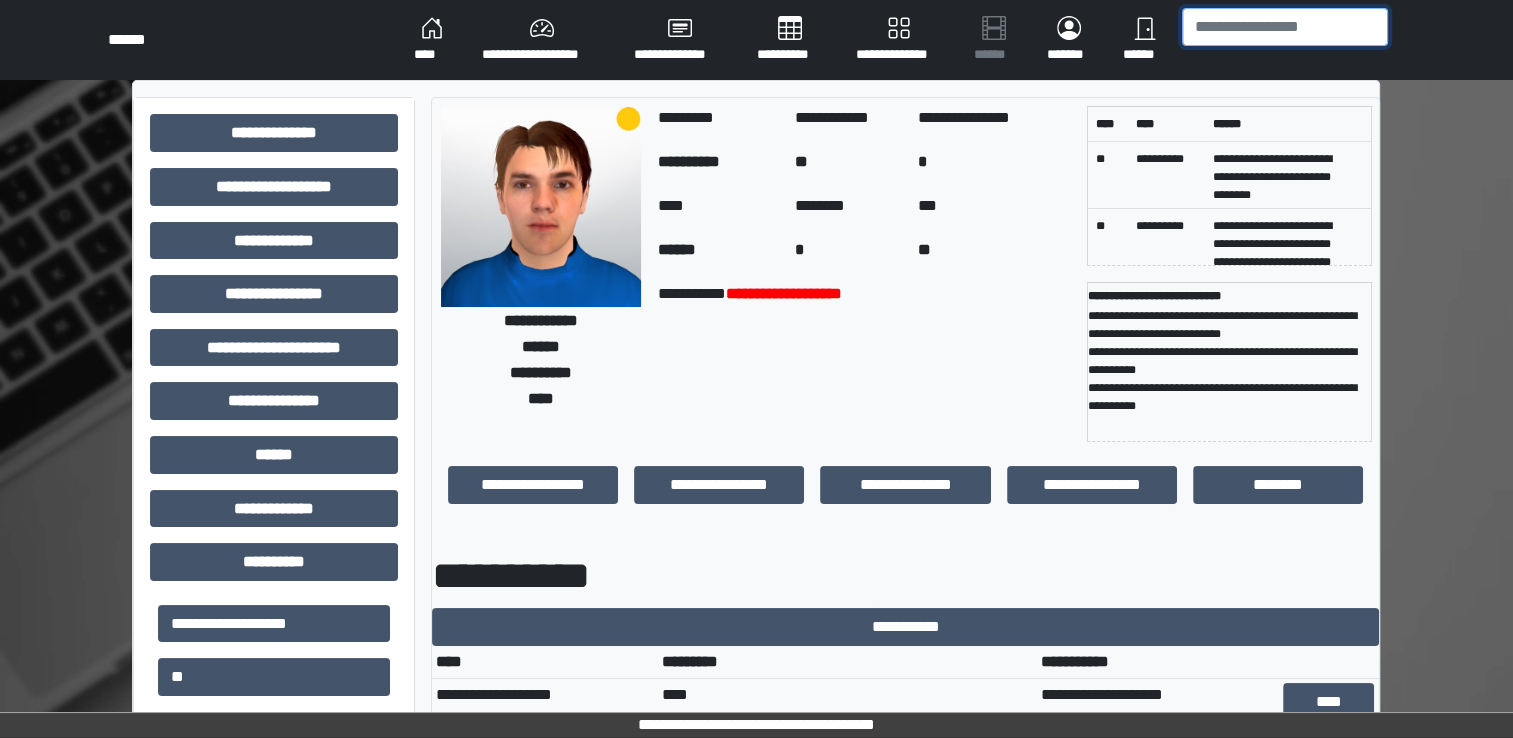click at bounding box center (1285, 27) 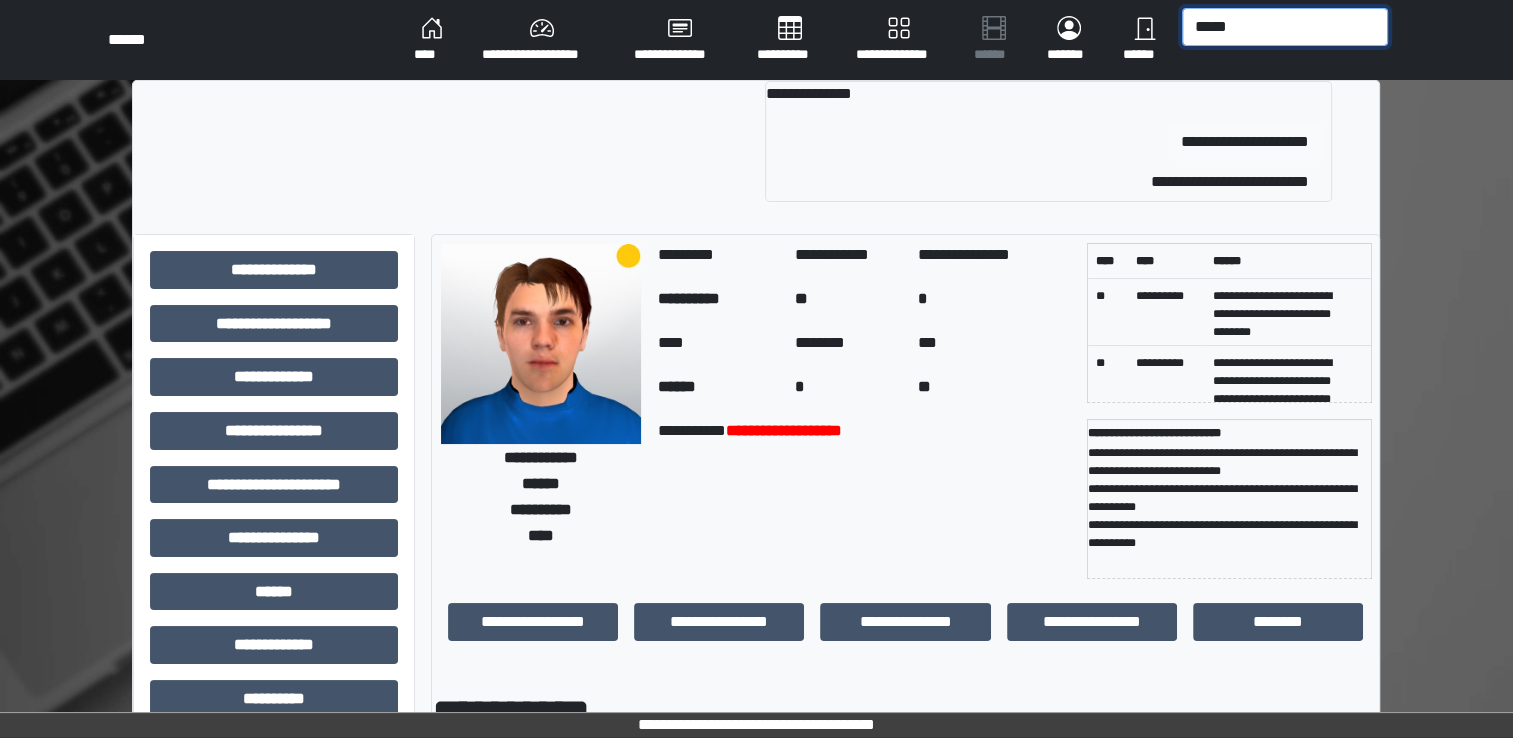 type on "*****" 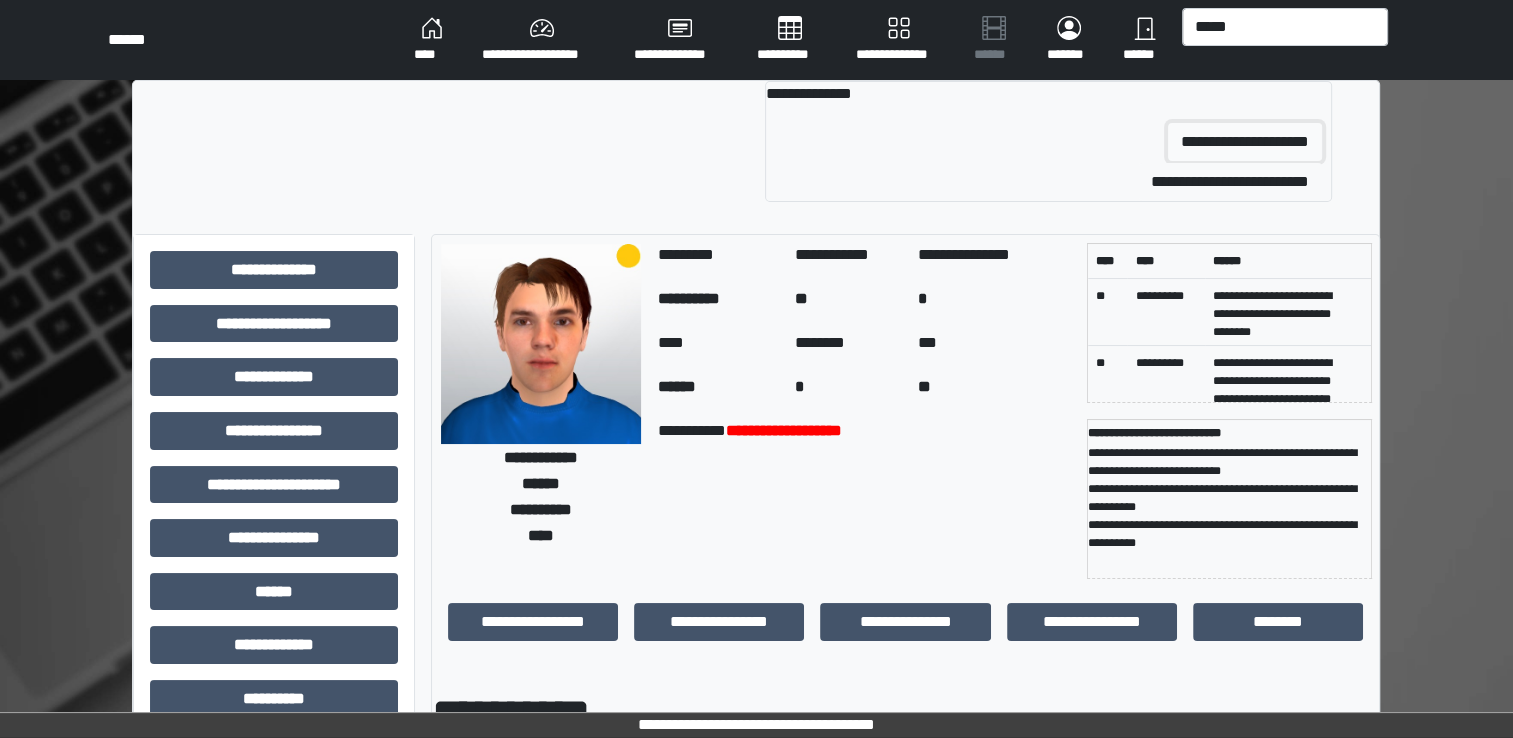 click on "**********" at bounding box center (1245, 142) 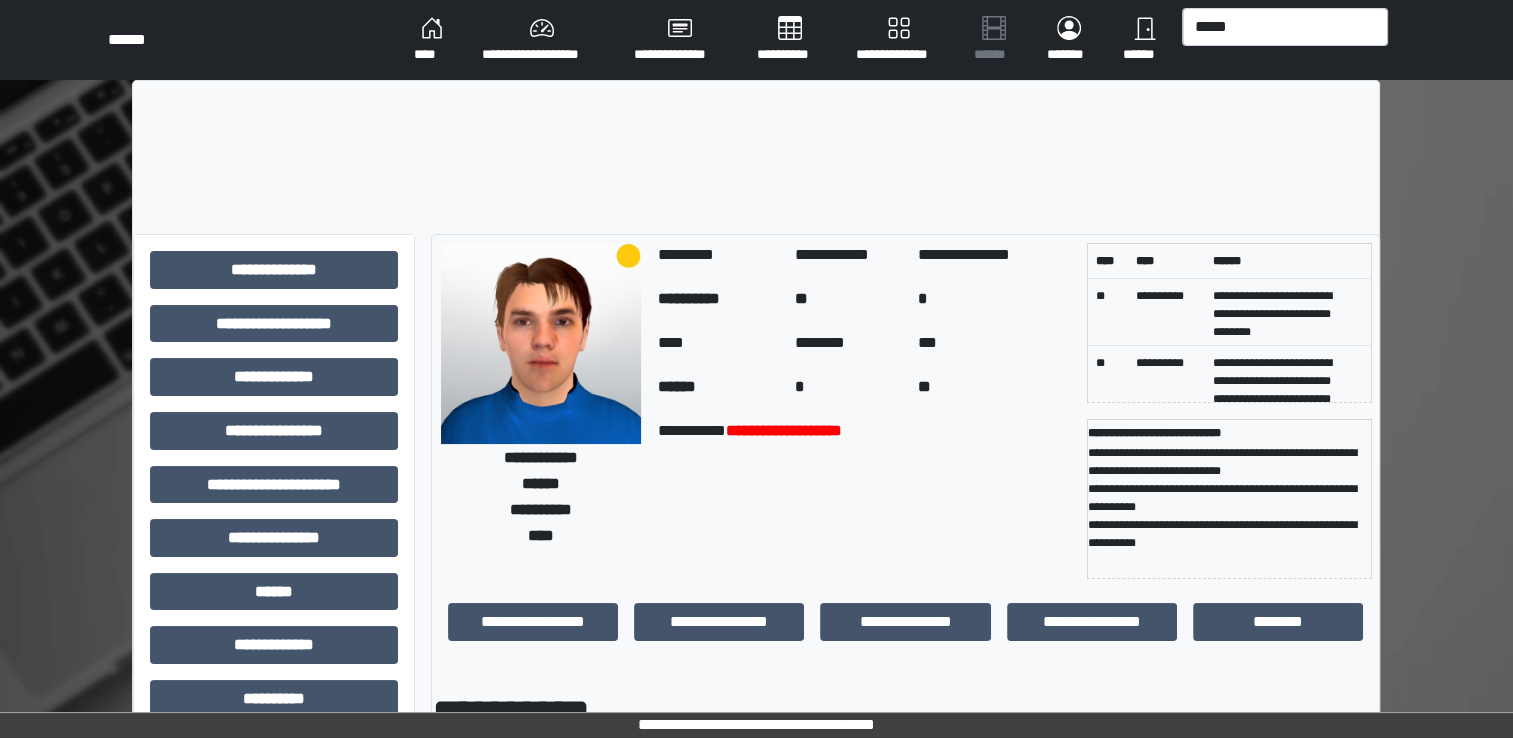 type 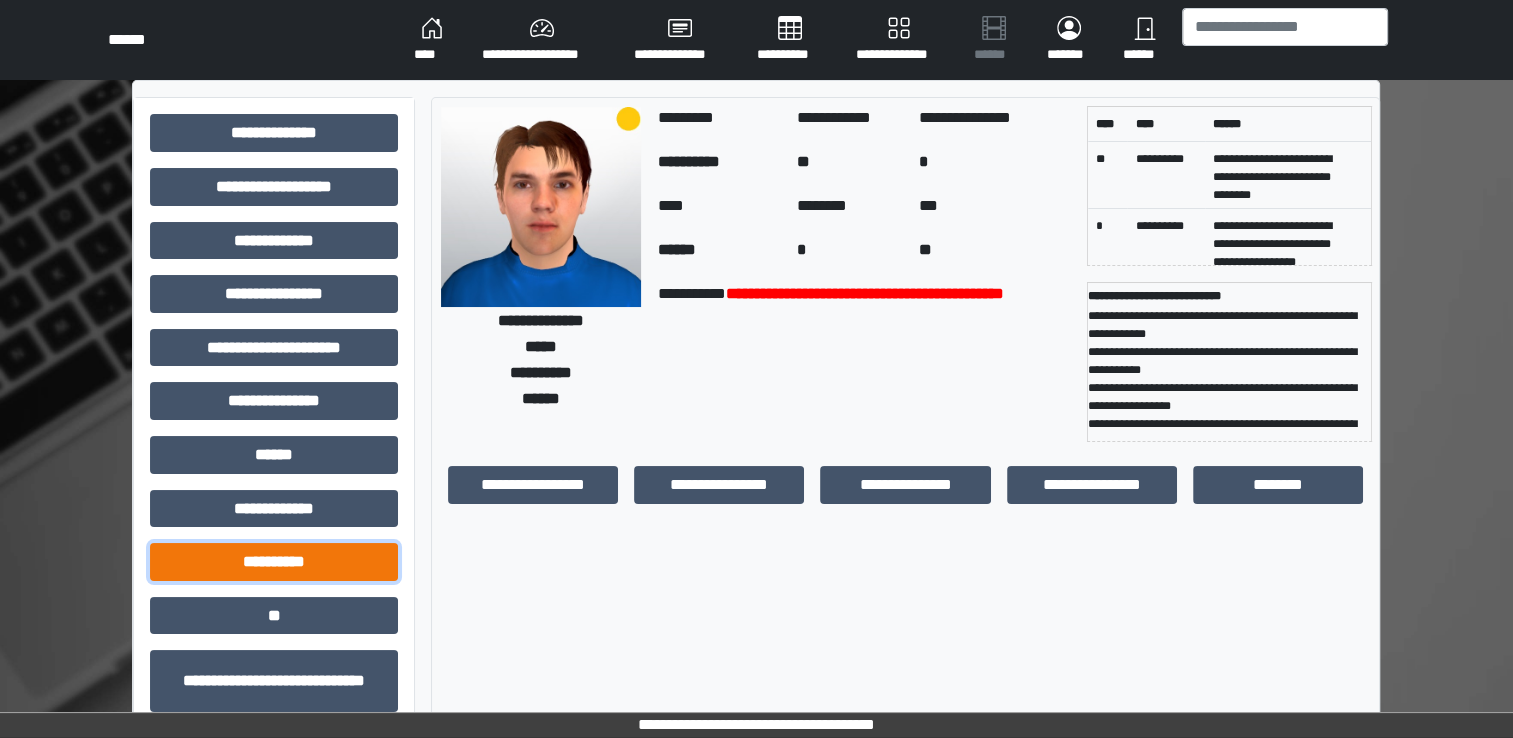 click on "**********" at bounding box center [274, 562] 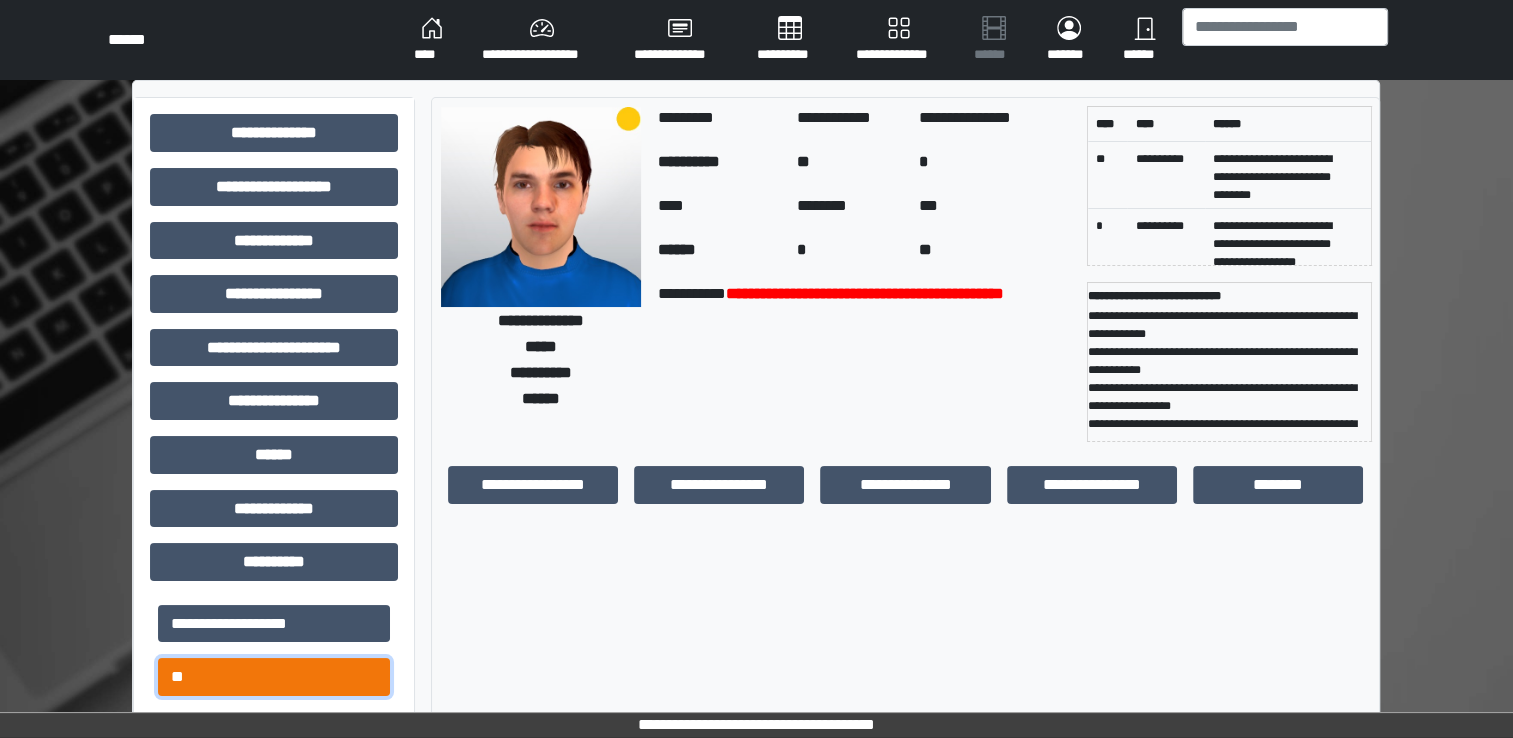 click on "**" at bounding box center (274, 677) 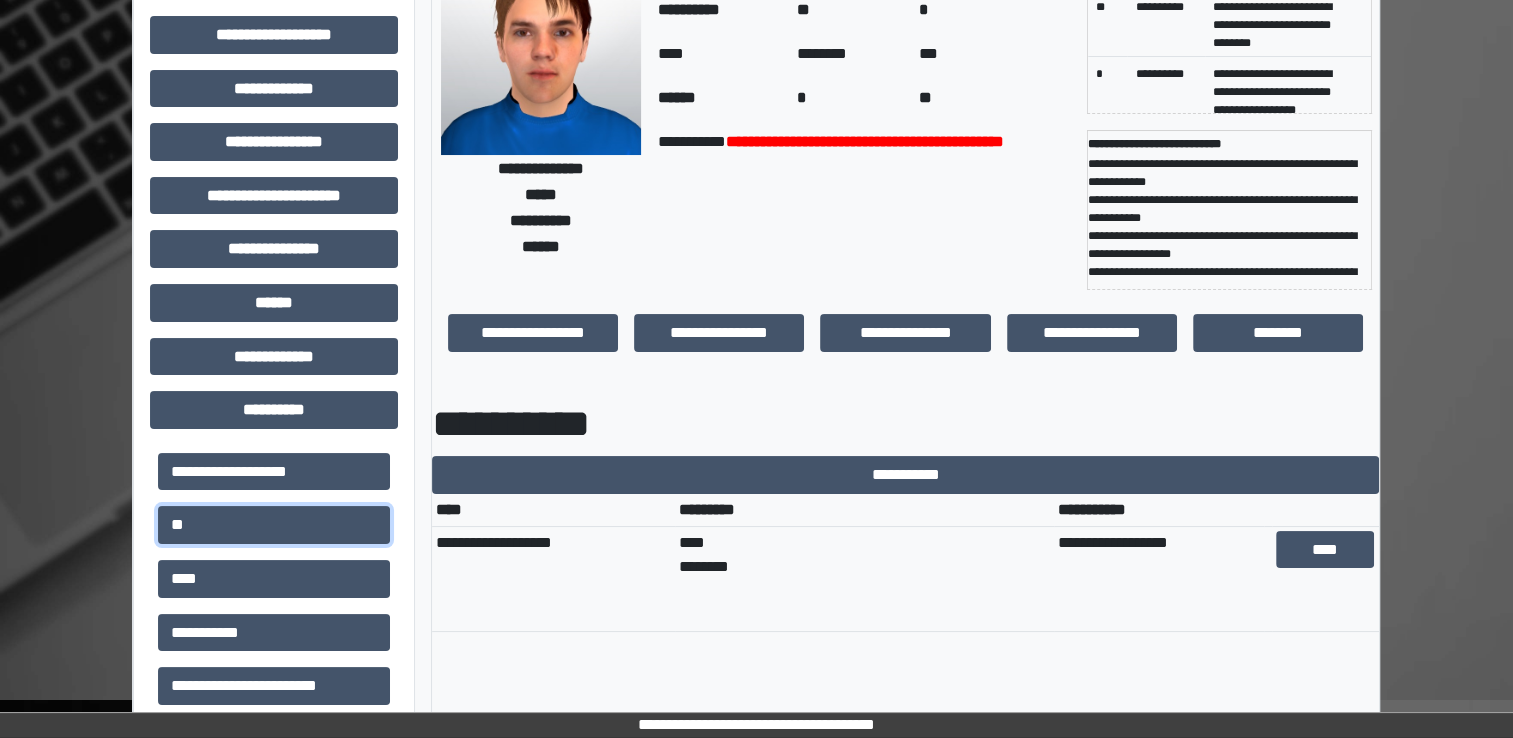 scroll, scrollTop: 500, scrollLeft: 0, axis: vertical 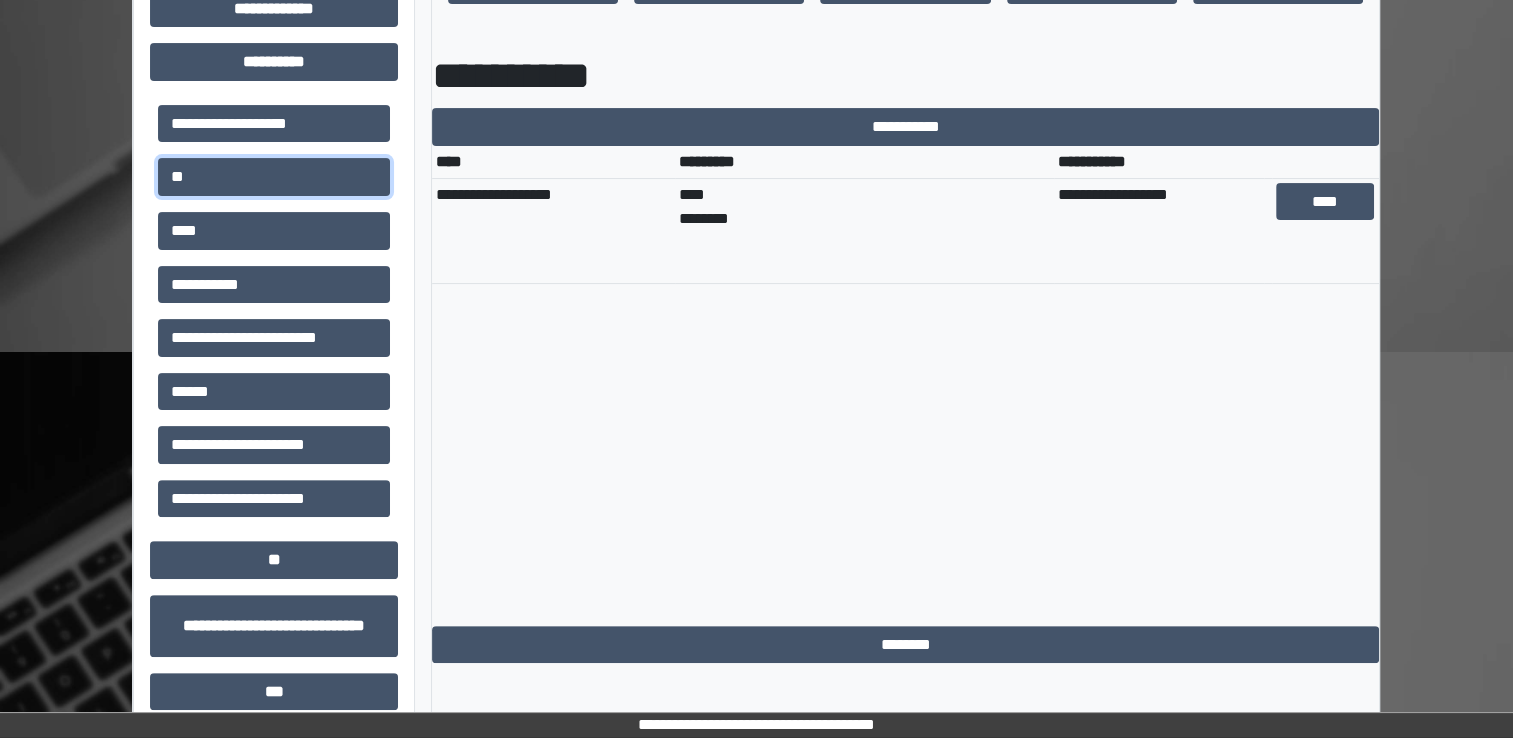 type 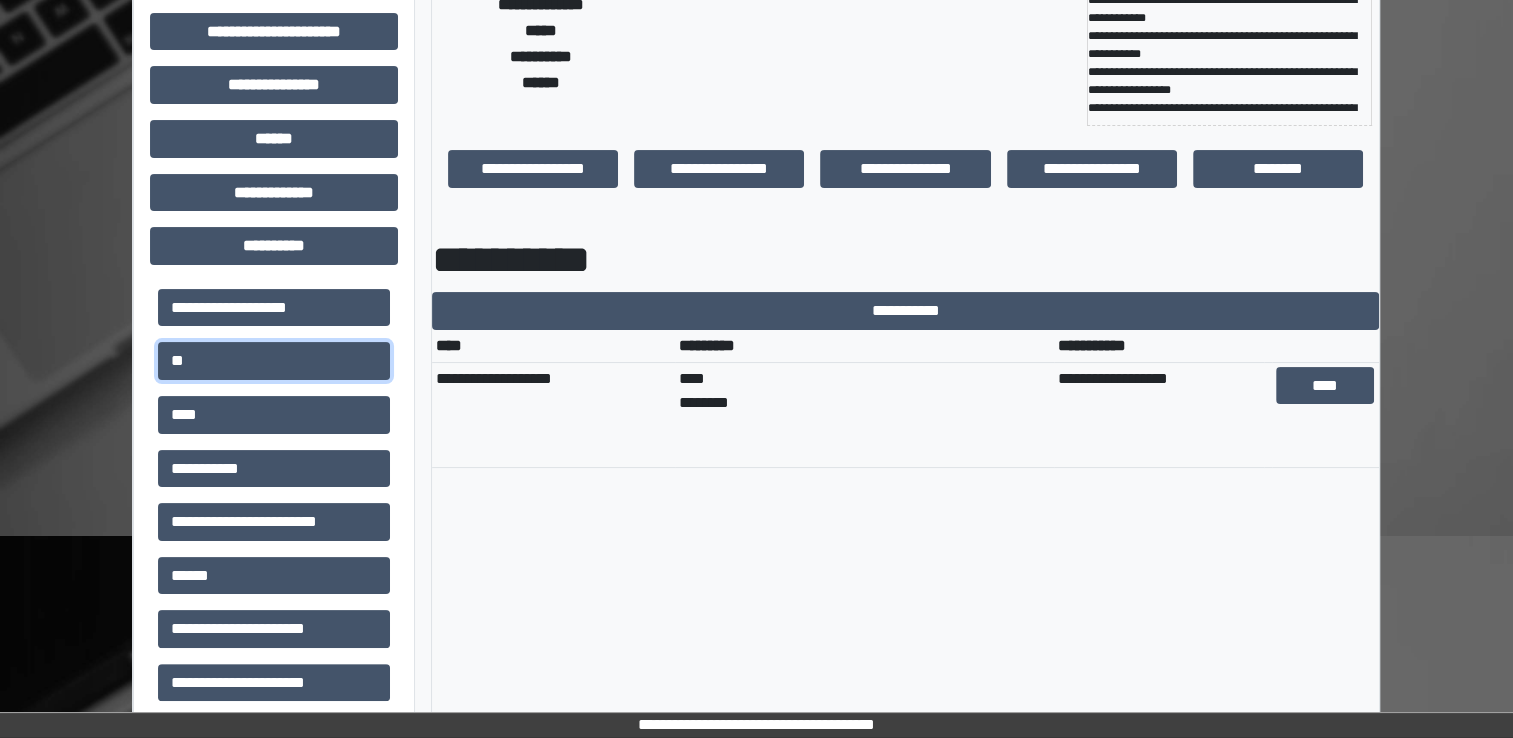 scroll, scrollTop: 0, scrollLeft: 0, axis: both 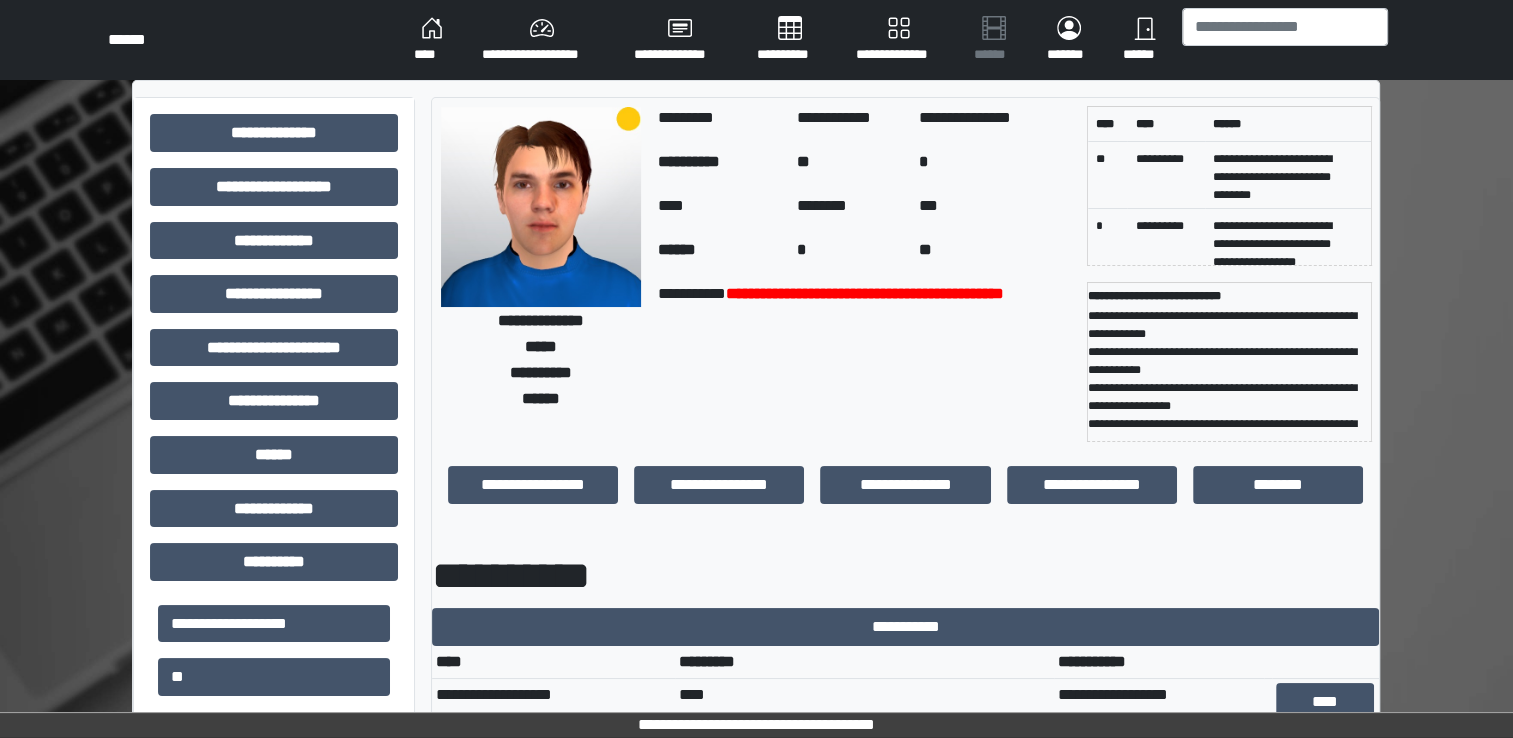 click on "****" at bounding box center (432, 40) 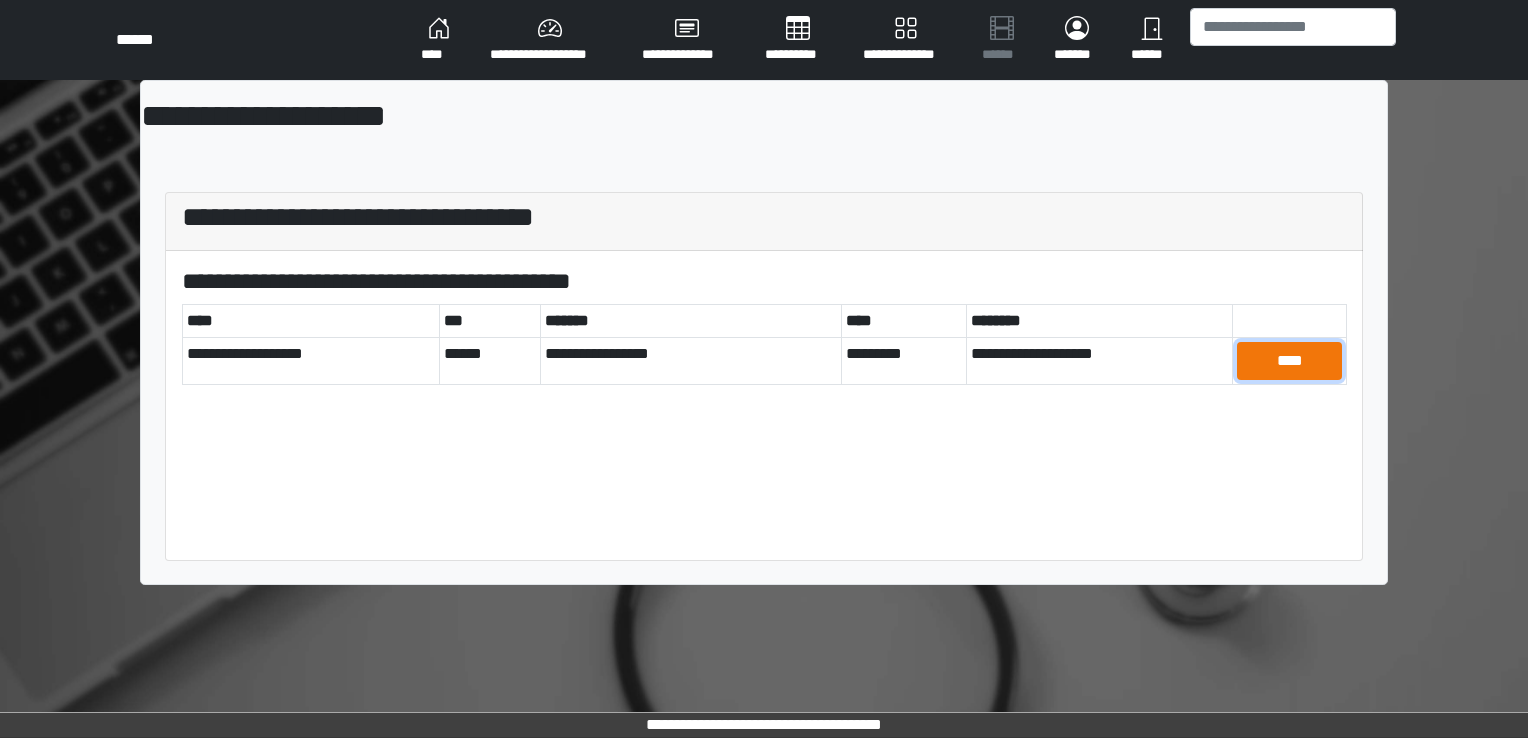 click on "****" at bounding box center (1289, 361) 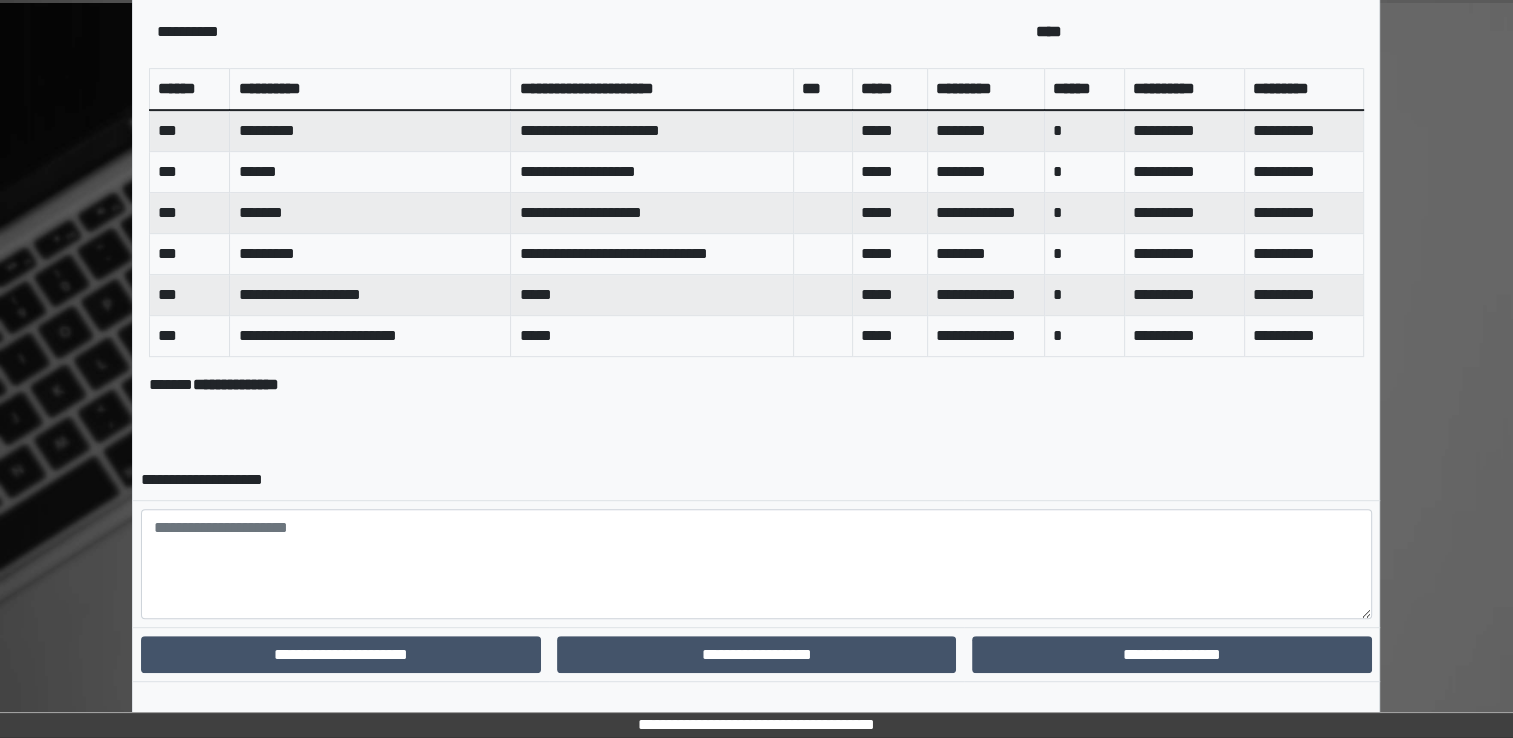 scroll, scrollTop: 872, scrollLeft: 0, axis: vertical 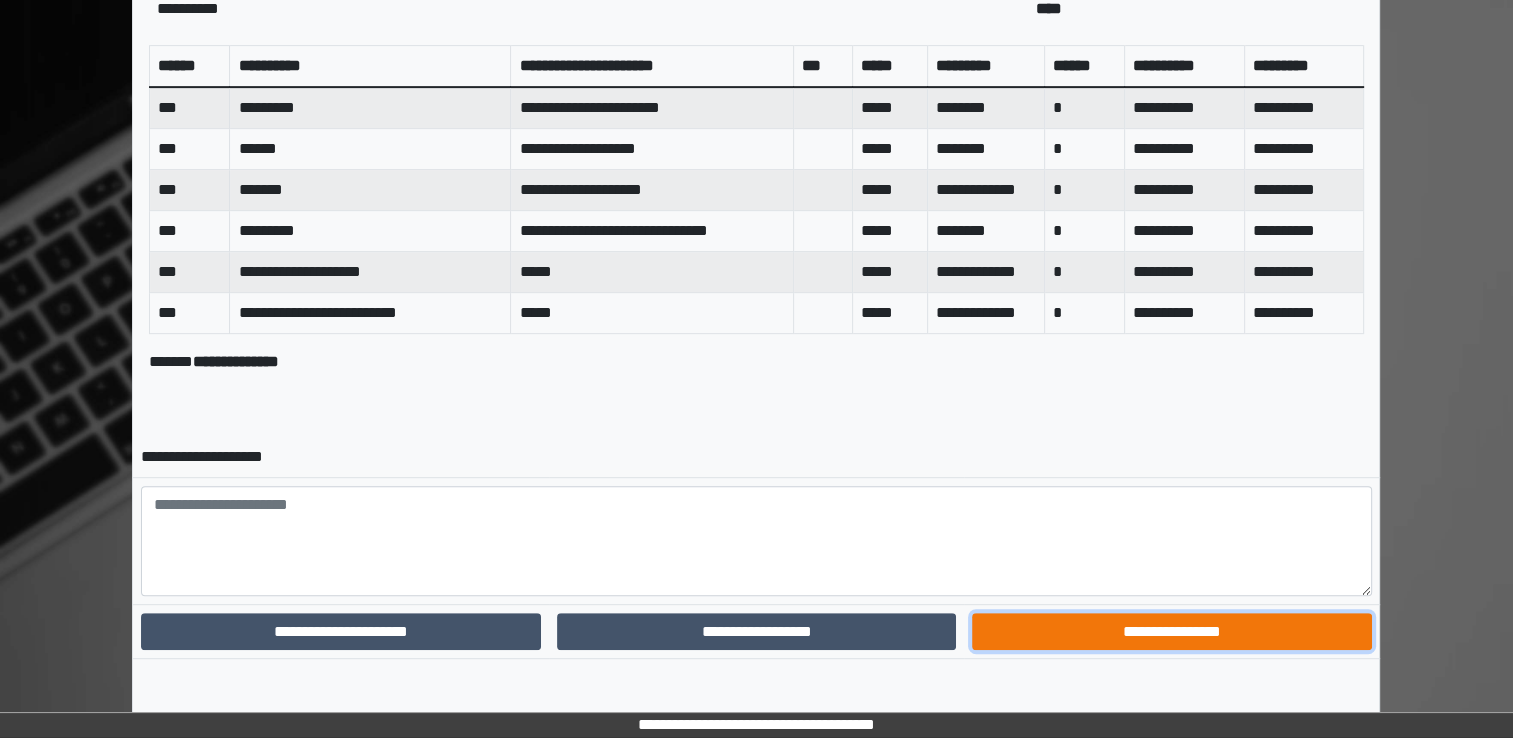 click on "**********" at bounding box center [1171, 632] 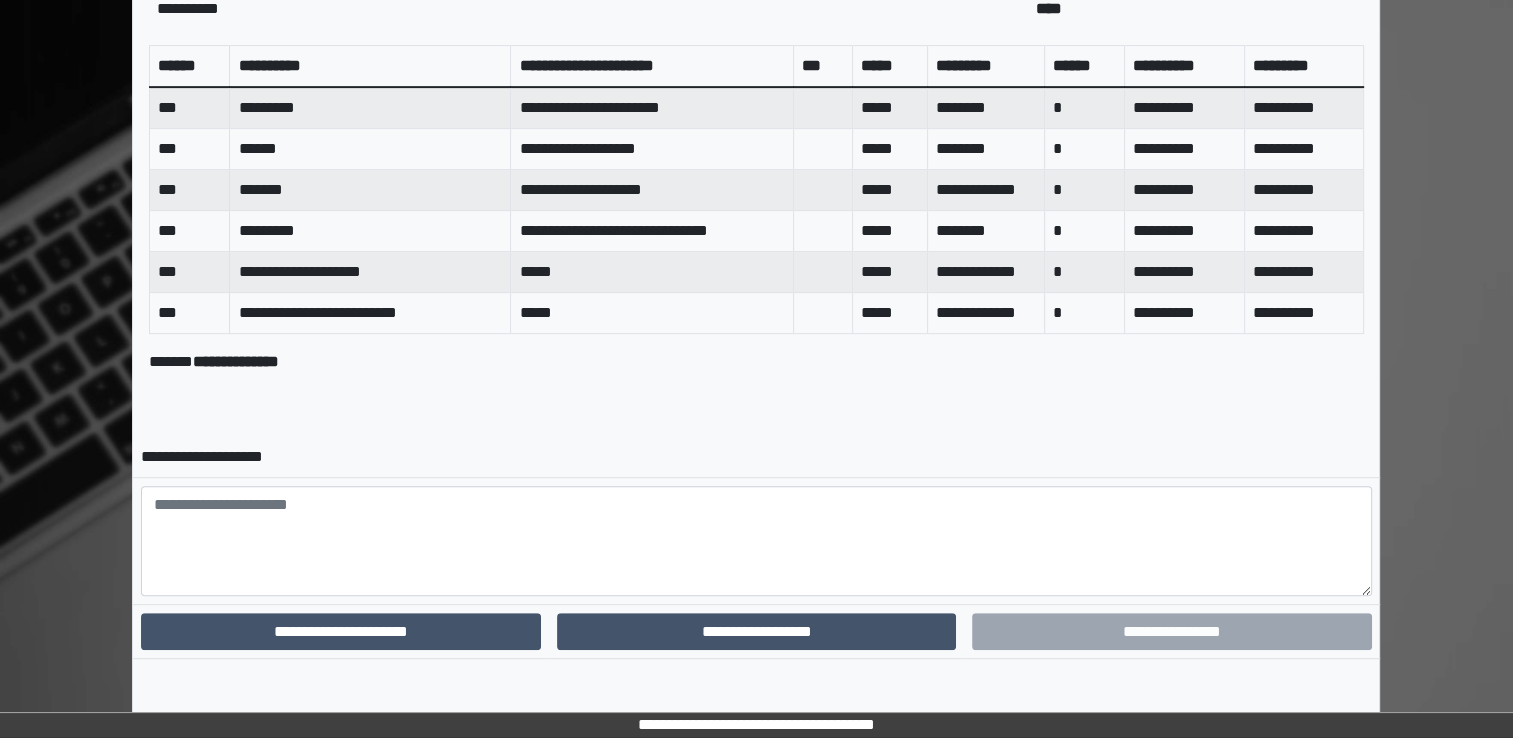 scroll, scrollTop: 787, scrollLeft: 0, axis: vertical 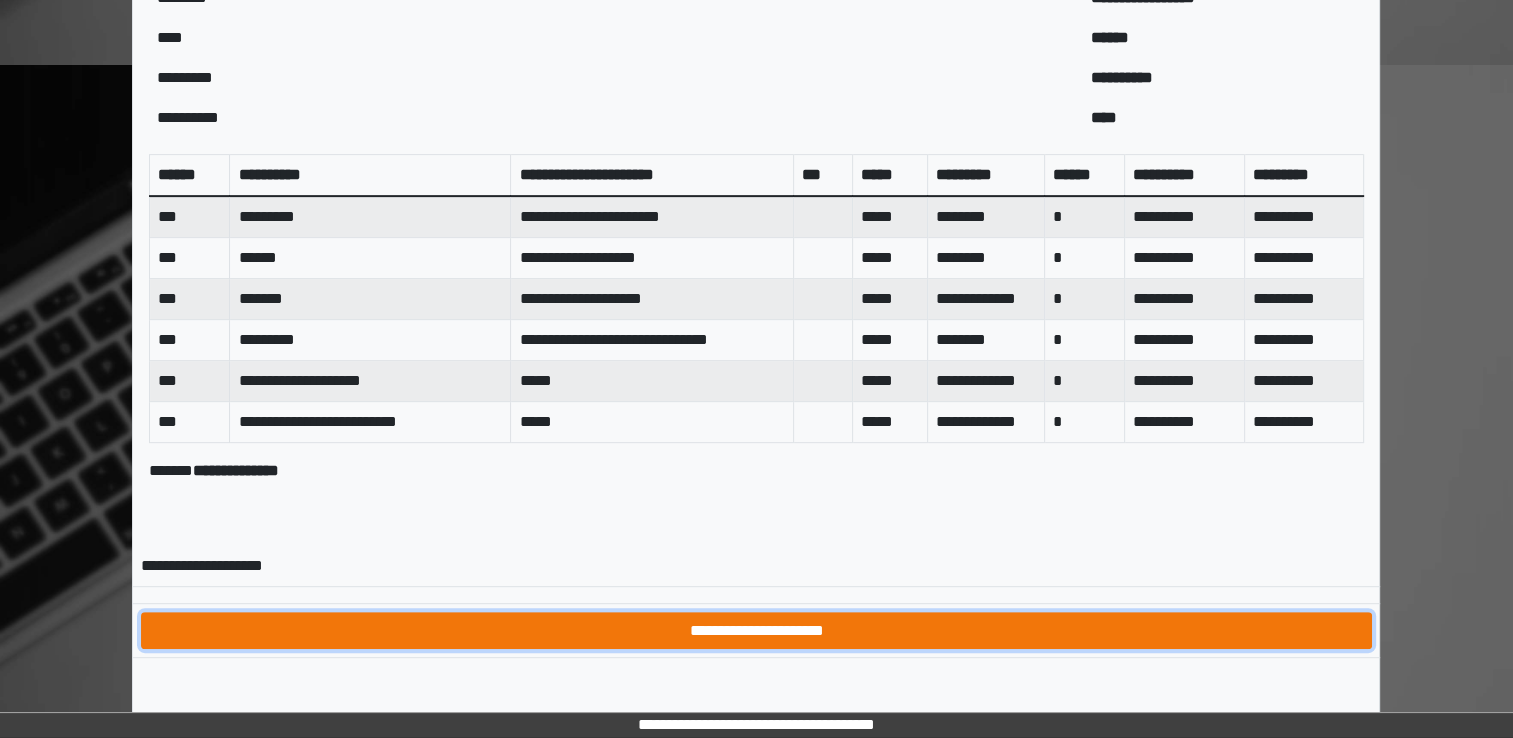 click on "**********" at bounding box center (756, 631) 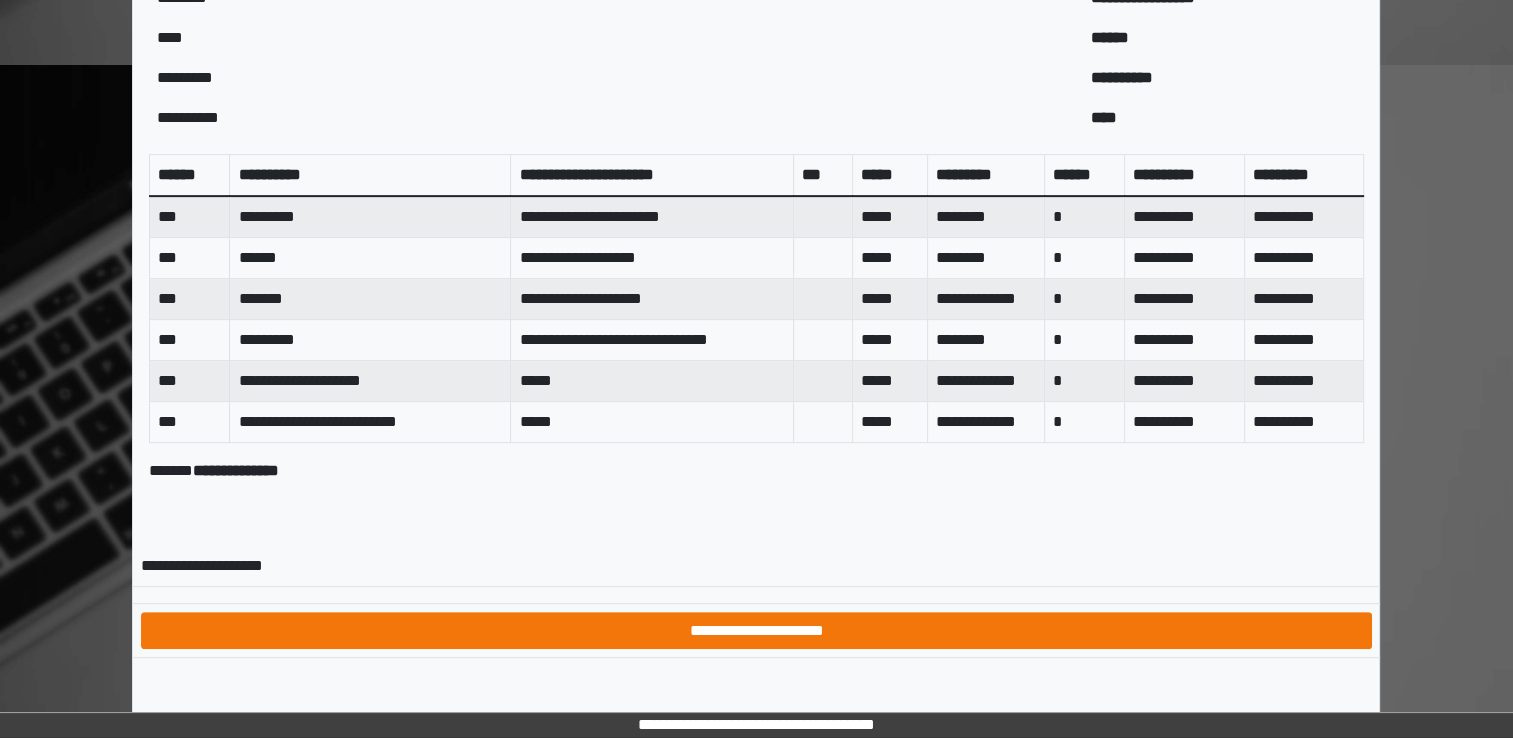scroll, scrollTop: 0, scrollLeft: 0, axis: both 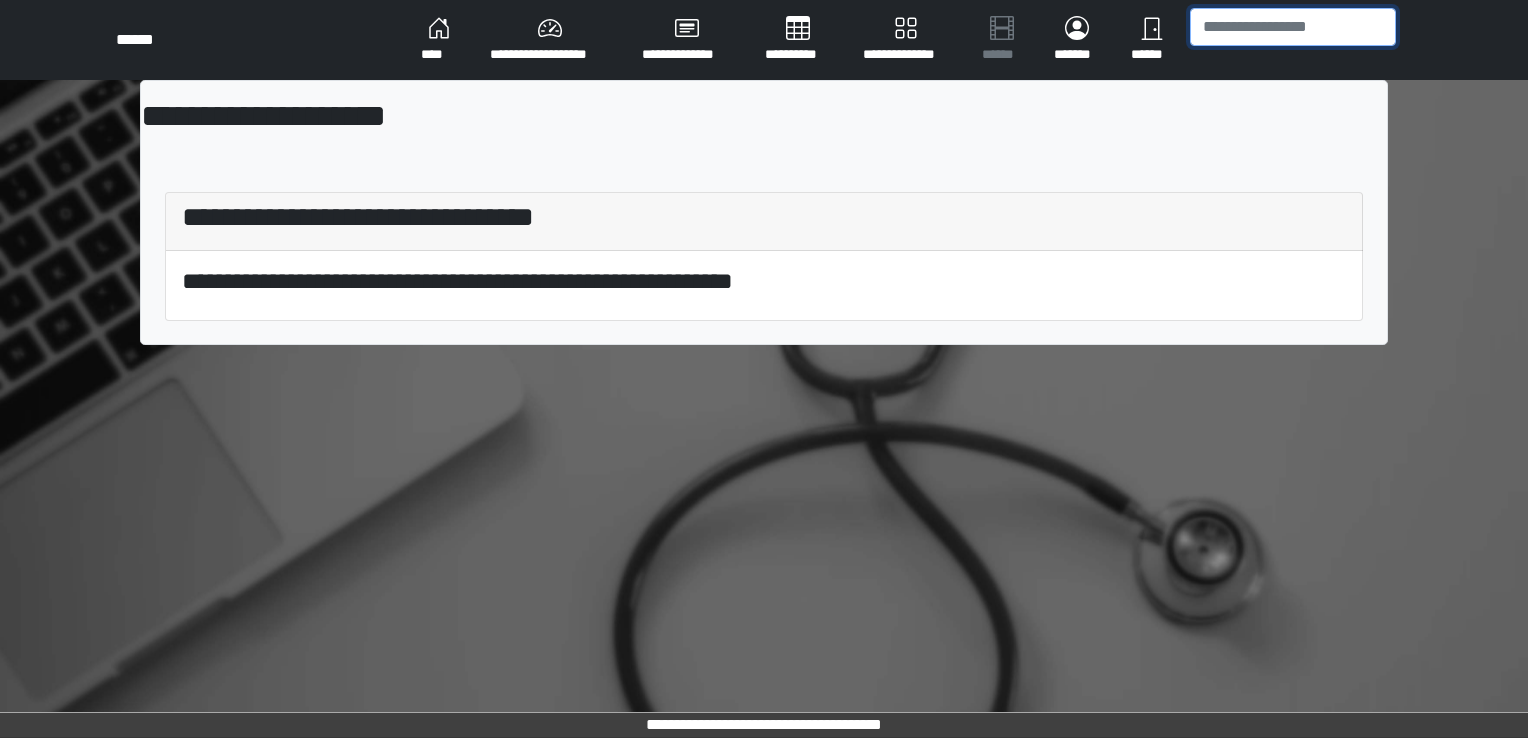 click at bounding box center [1293, 27] 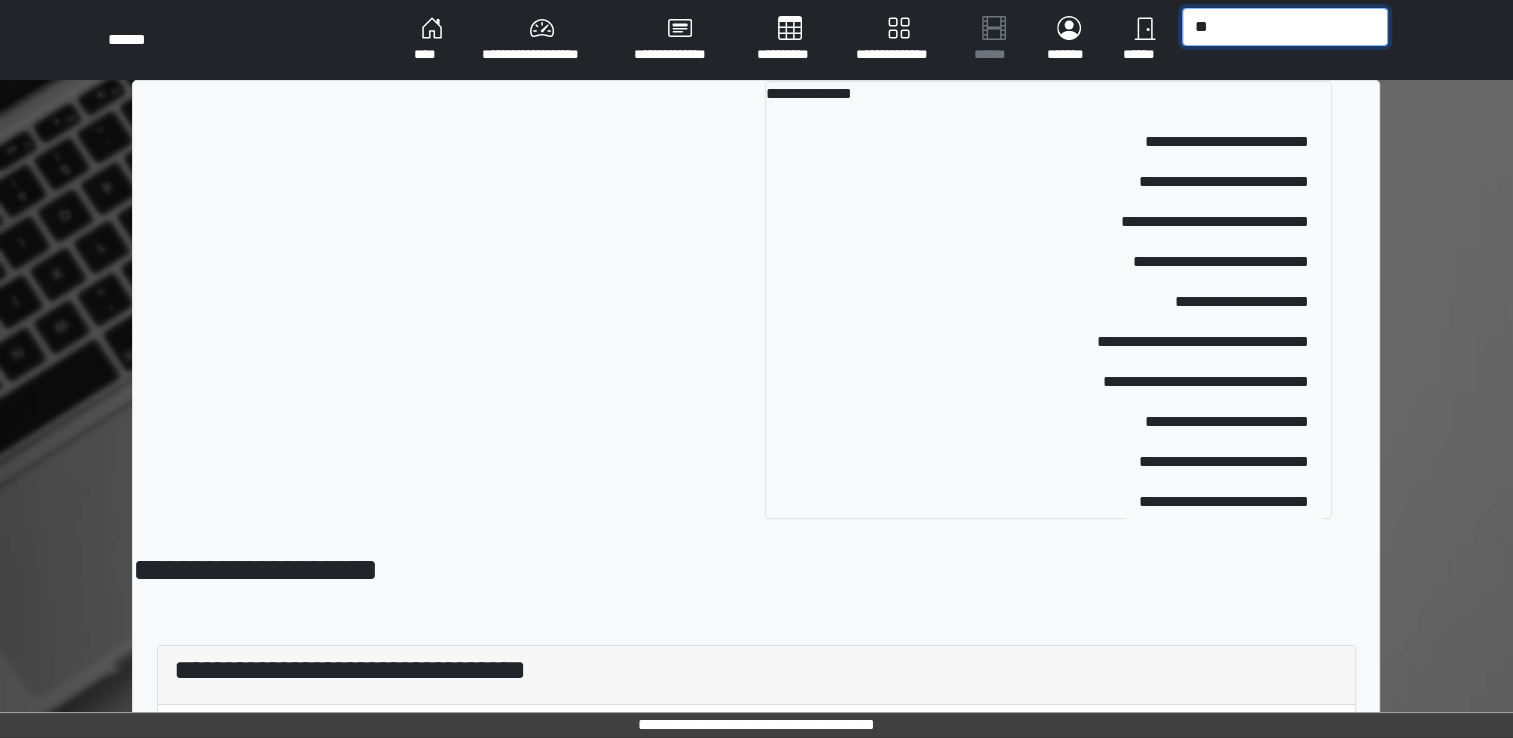 type on "**" 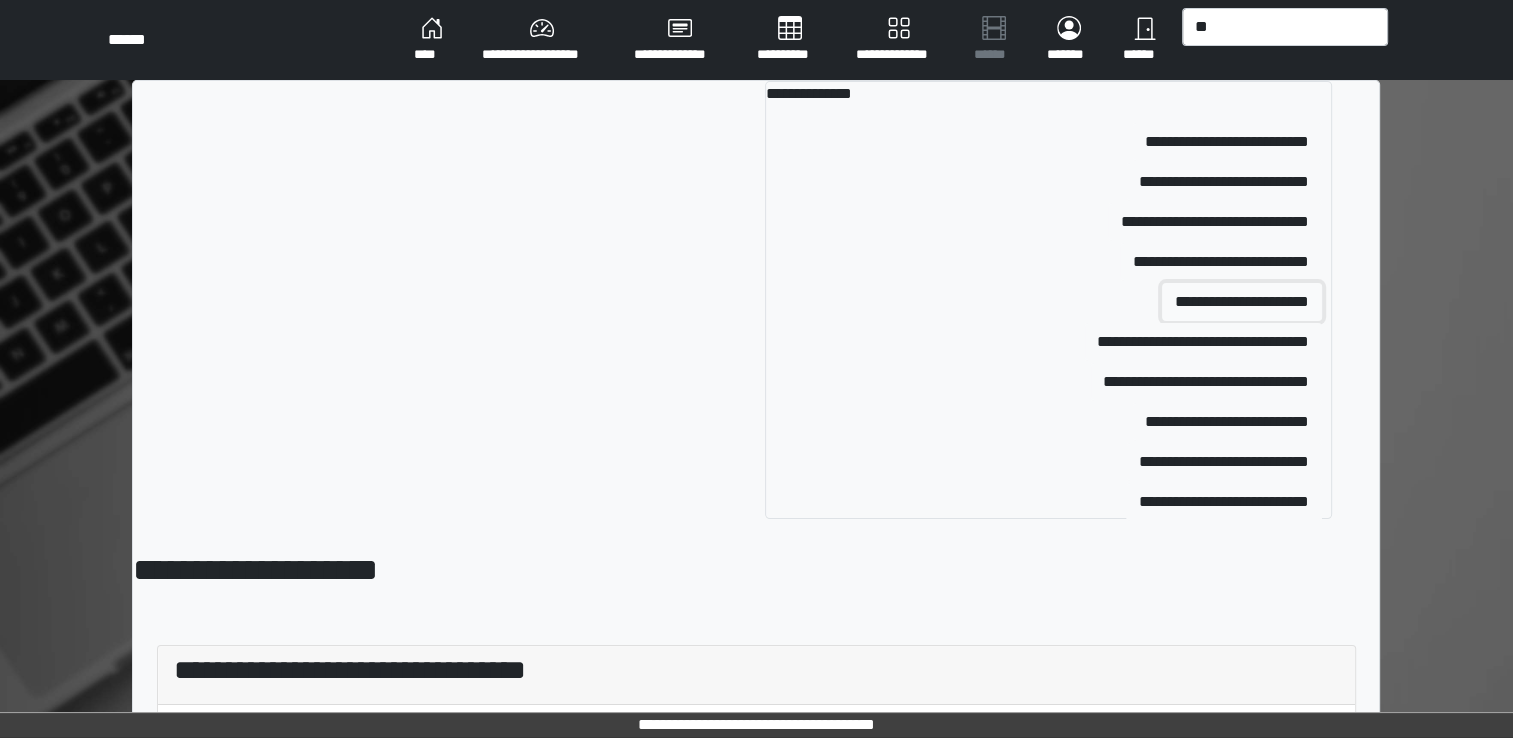 click on "**********" at bounding box center (1242, 302) 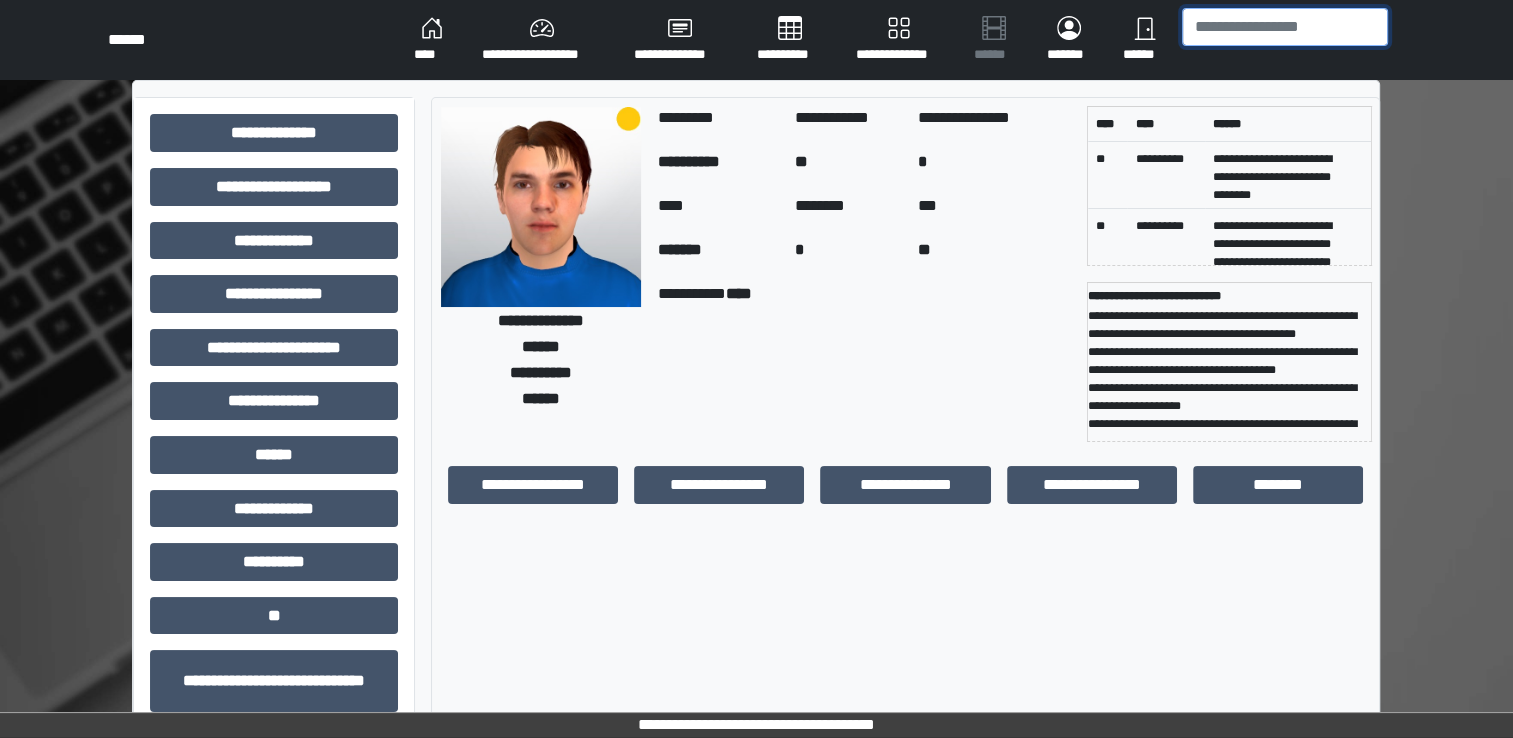 click at bounding box center [1285, 27] 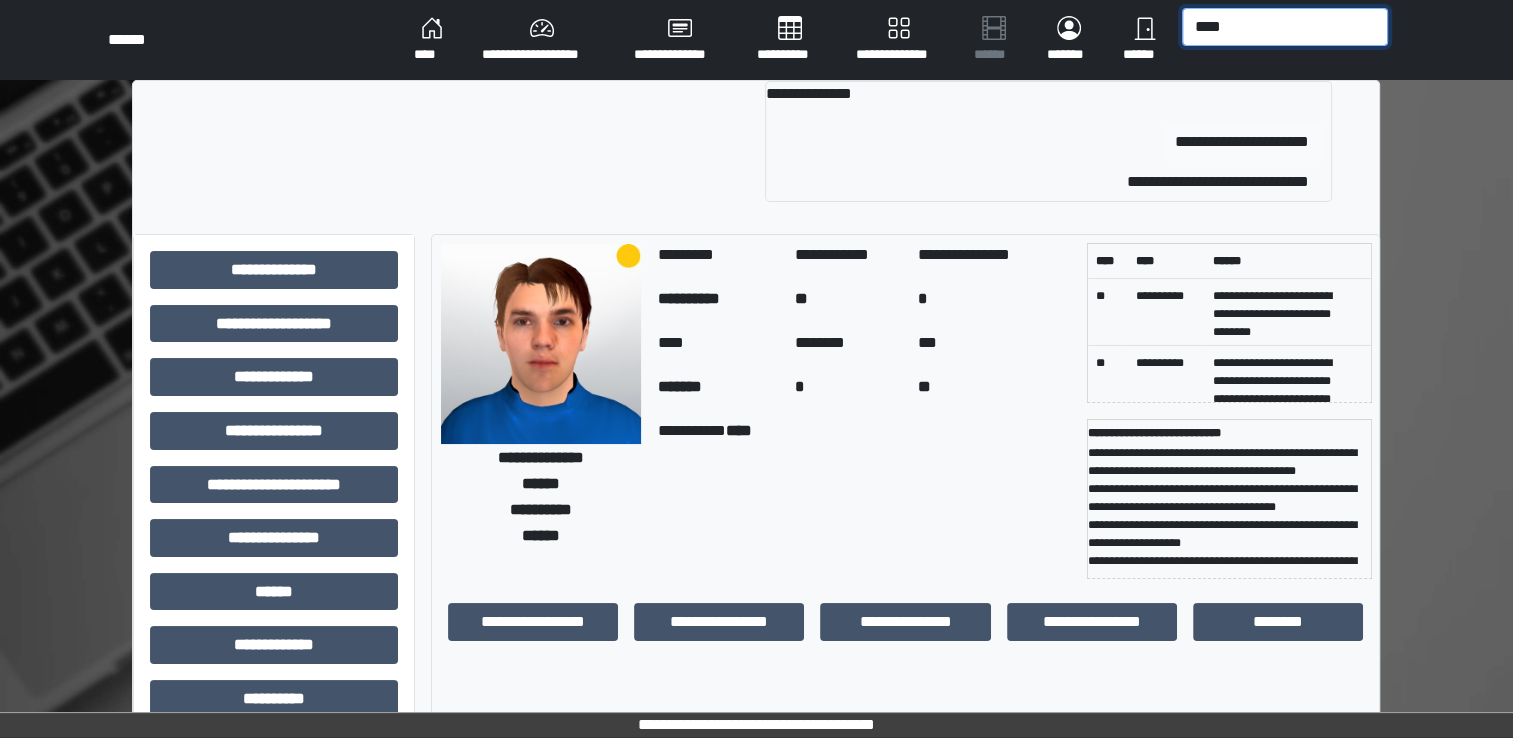type on "****" 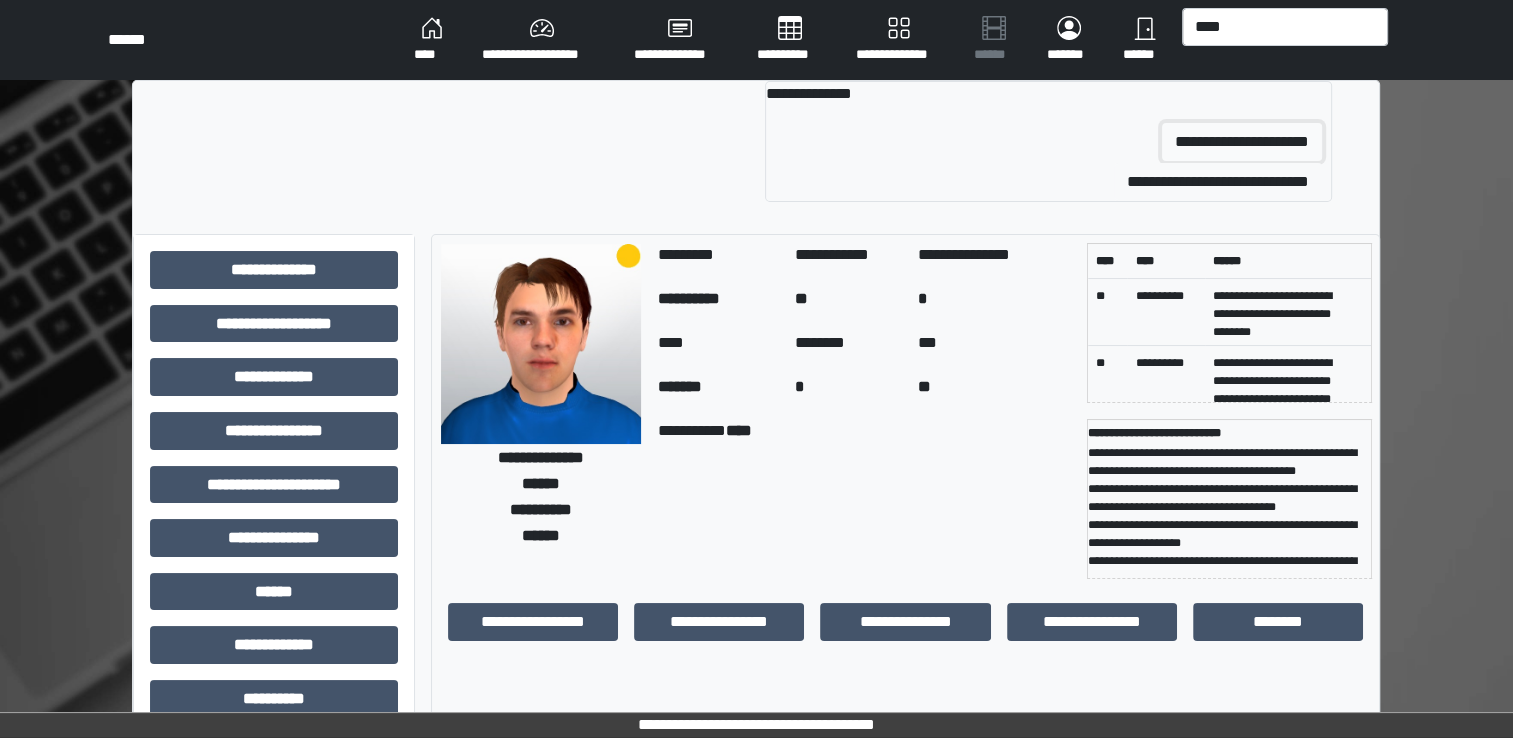 click on "**********" at bounding box center (1242, 142) 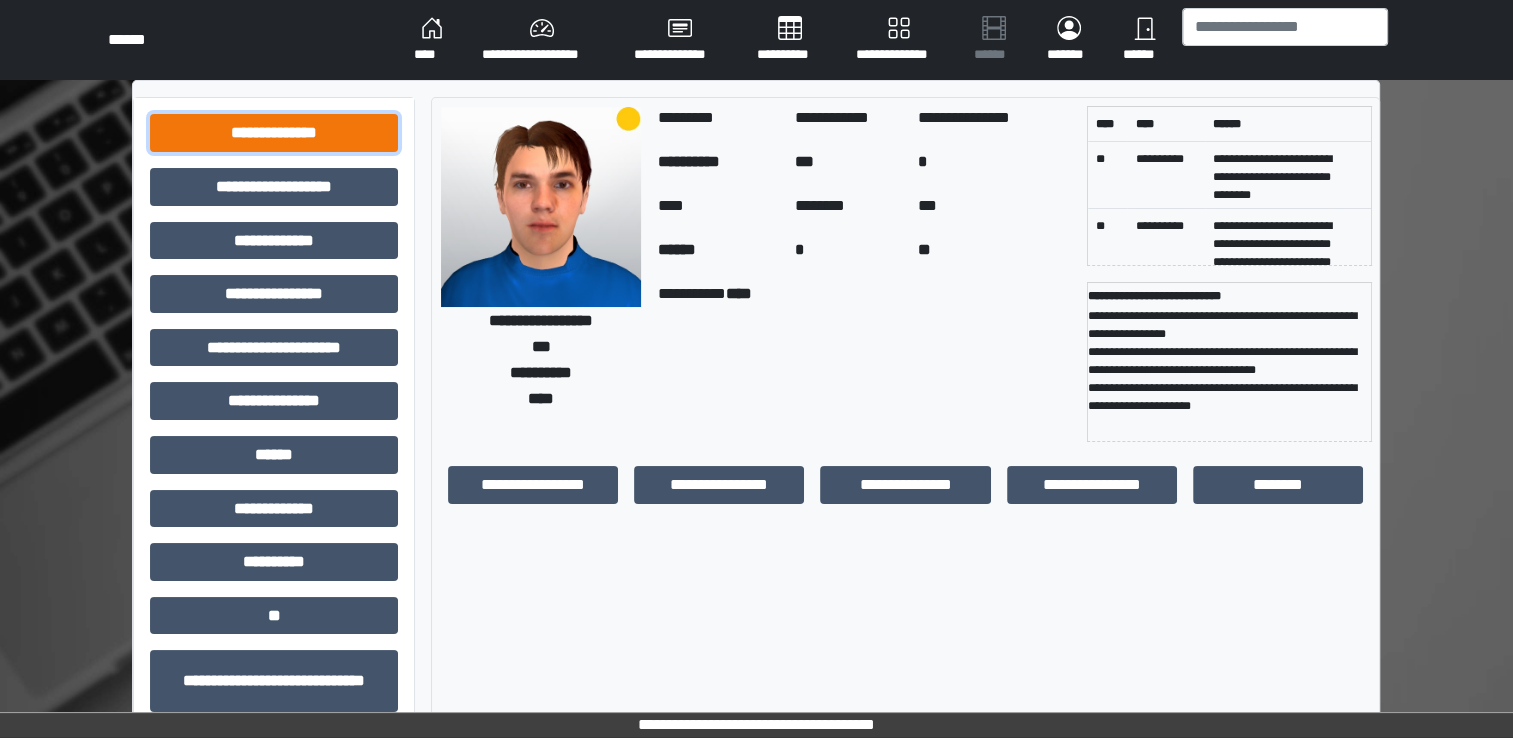 click on "**********" at bounding box center (274, 133) 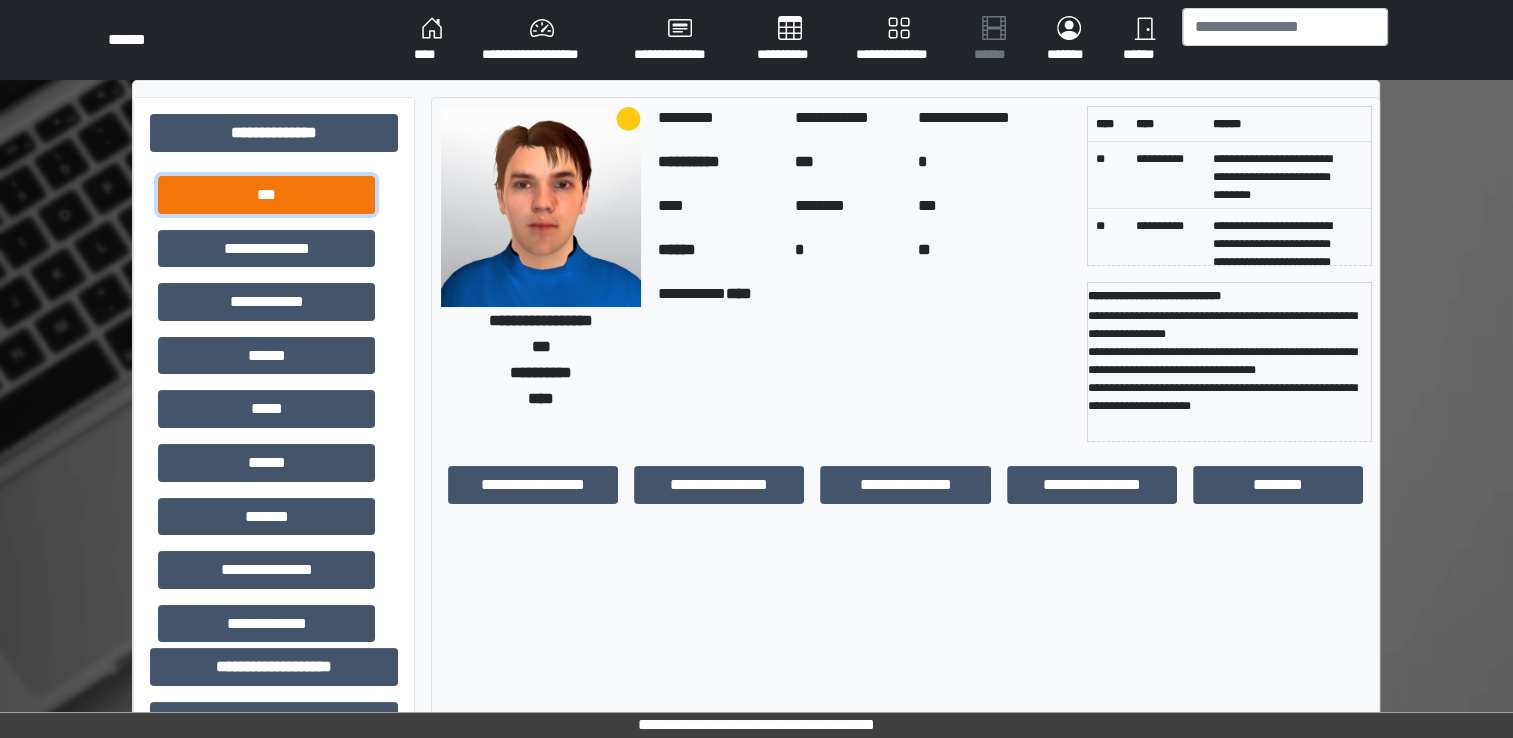 click on "***" at bounding box center (266, 195) 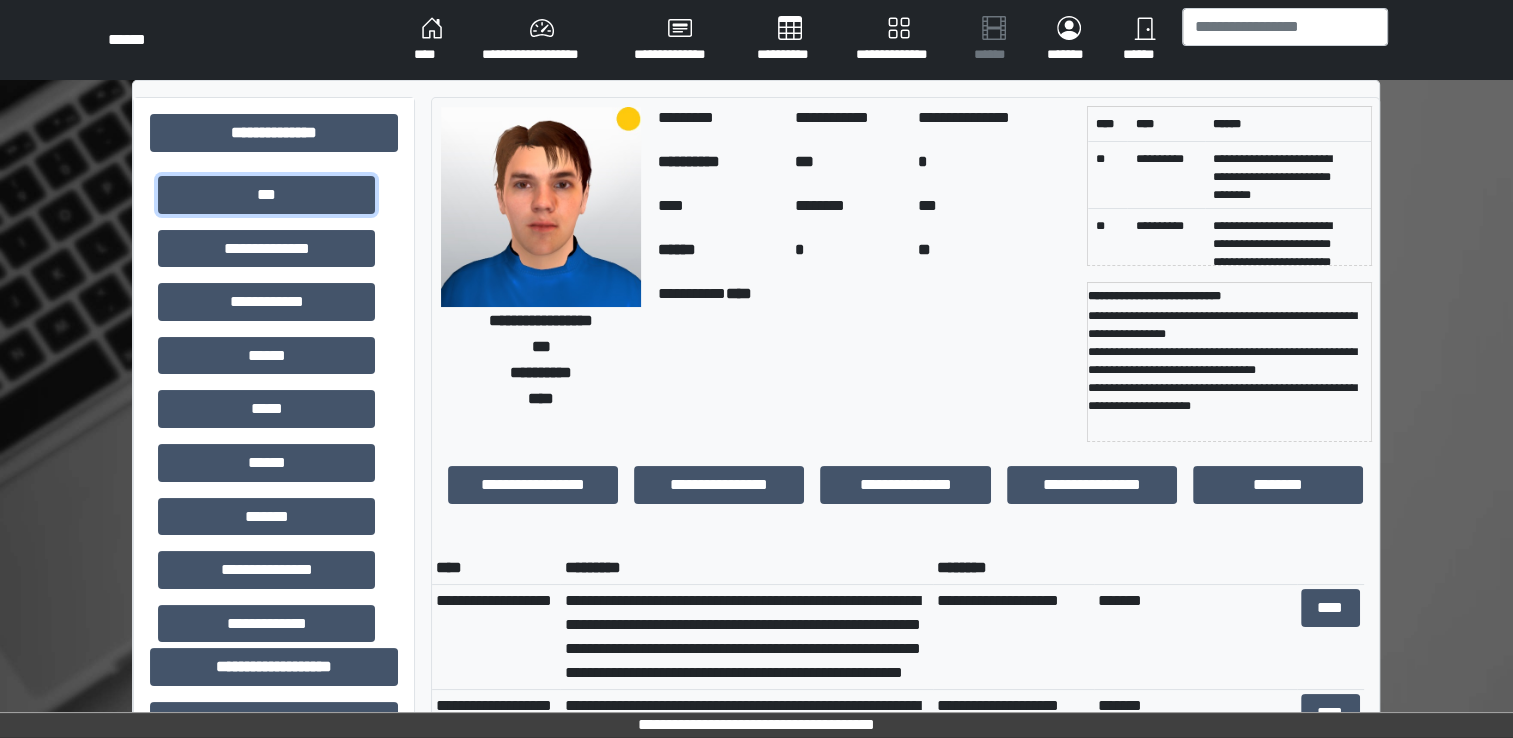 scroll, scrollTop: 24, scrollLeft: 0, axis: vertical 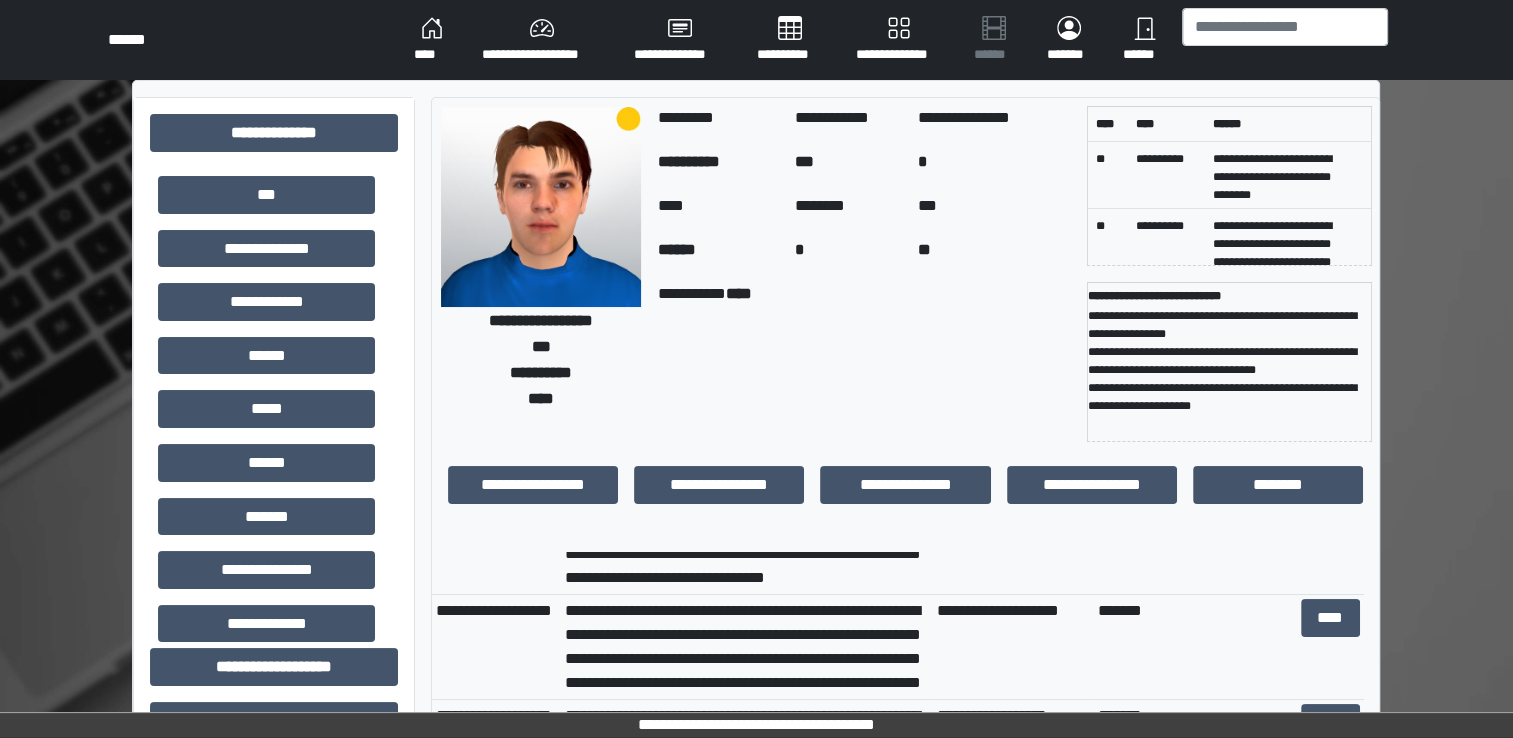click on "**********" at bounding box center [746, 647] 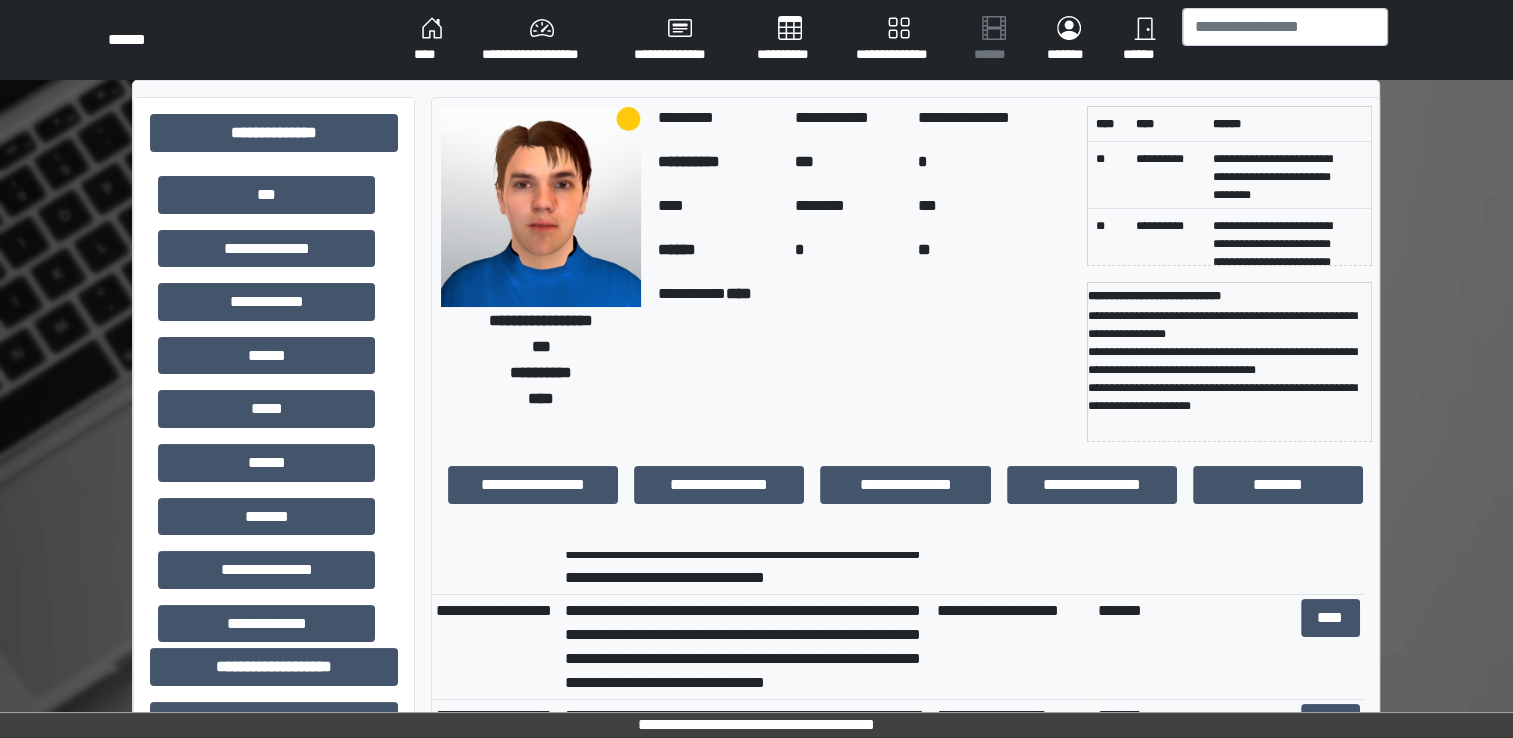 scroll, scrollTop: 48, scrollLeft: 0, axis: vertical 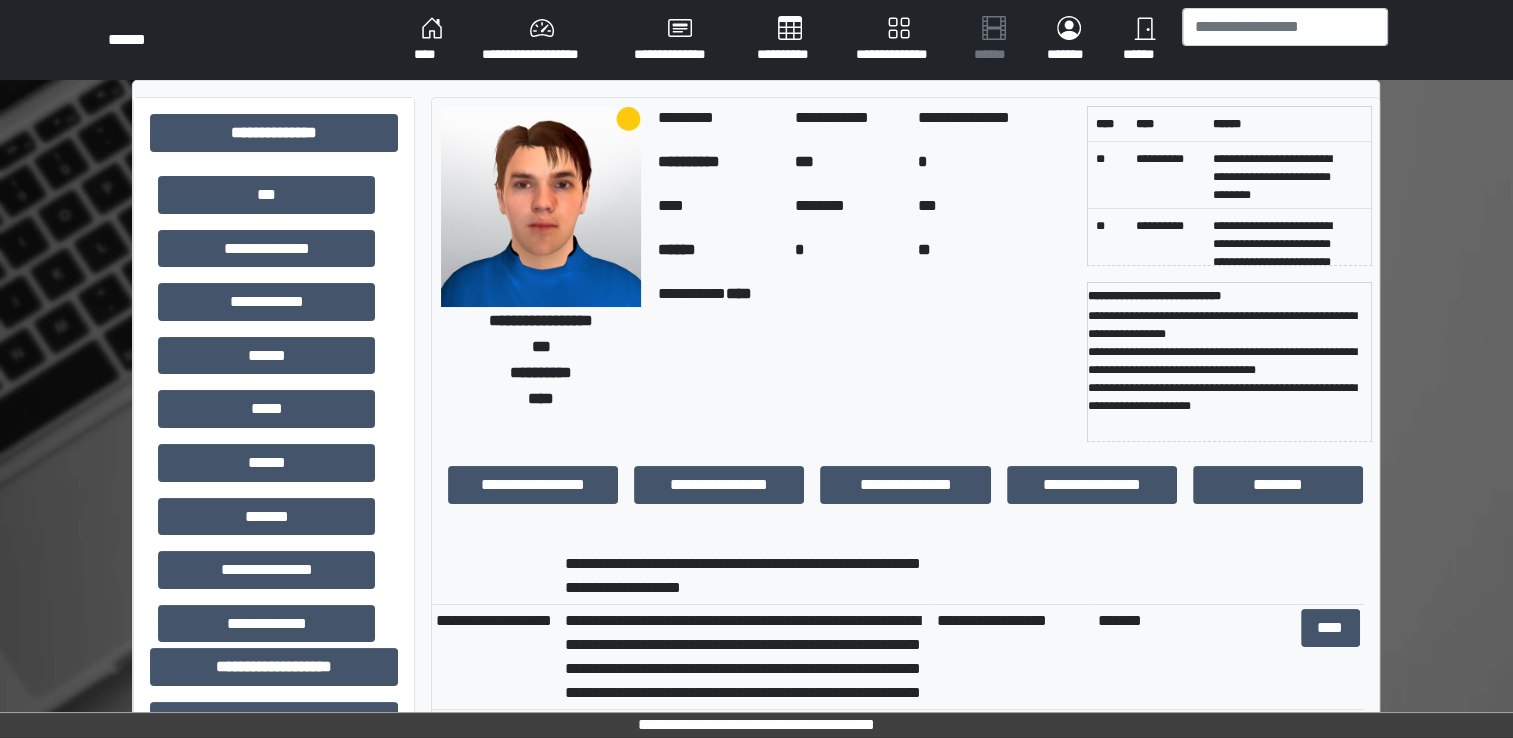 click on "**********" at bounding box center [1013, 656] 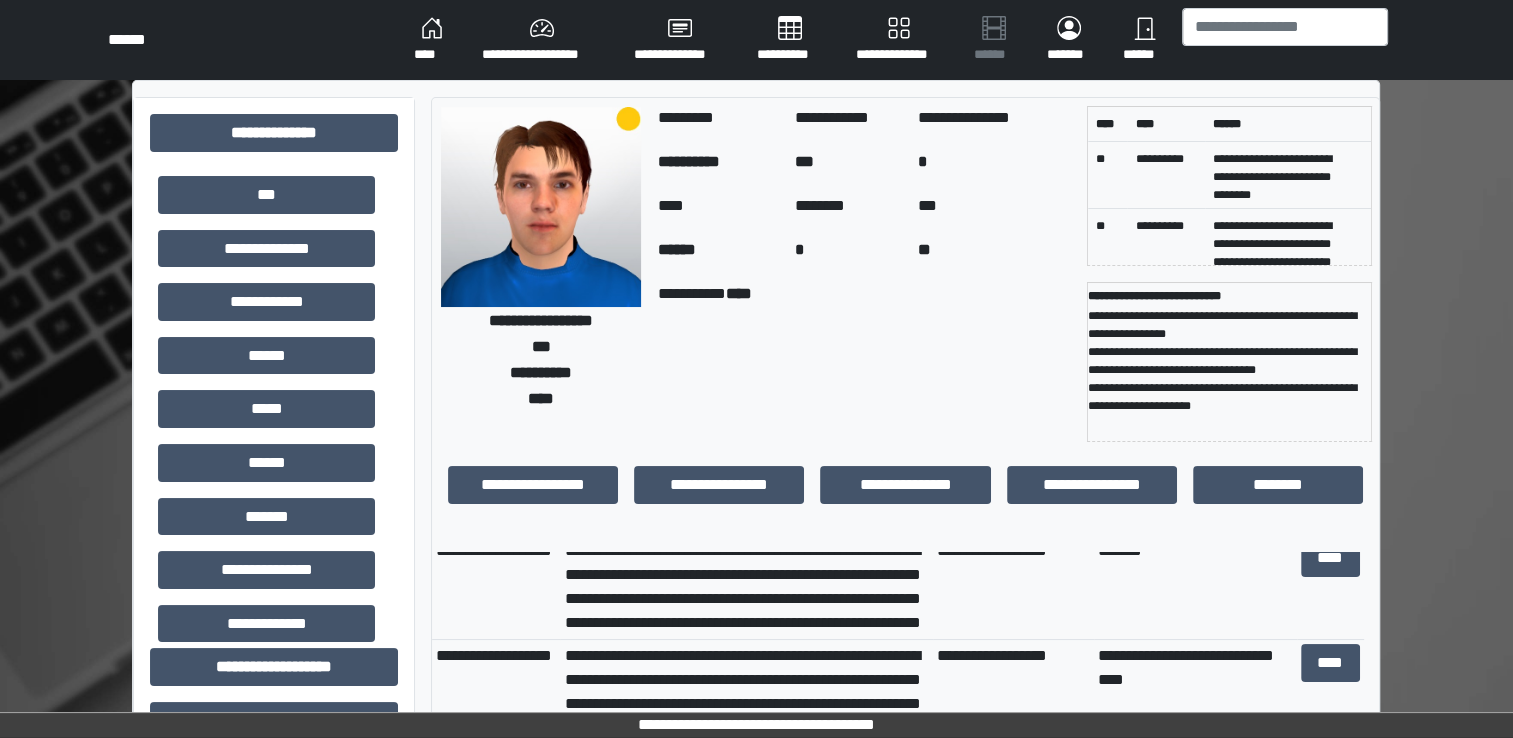 scroll, scrollTop: 500, scrollLeft: 0, axis: vertical 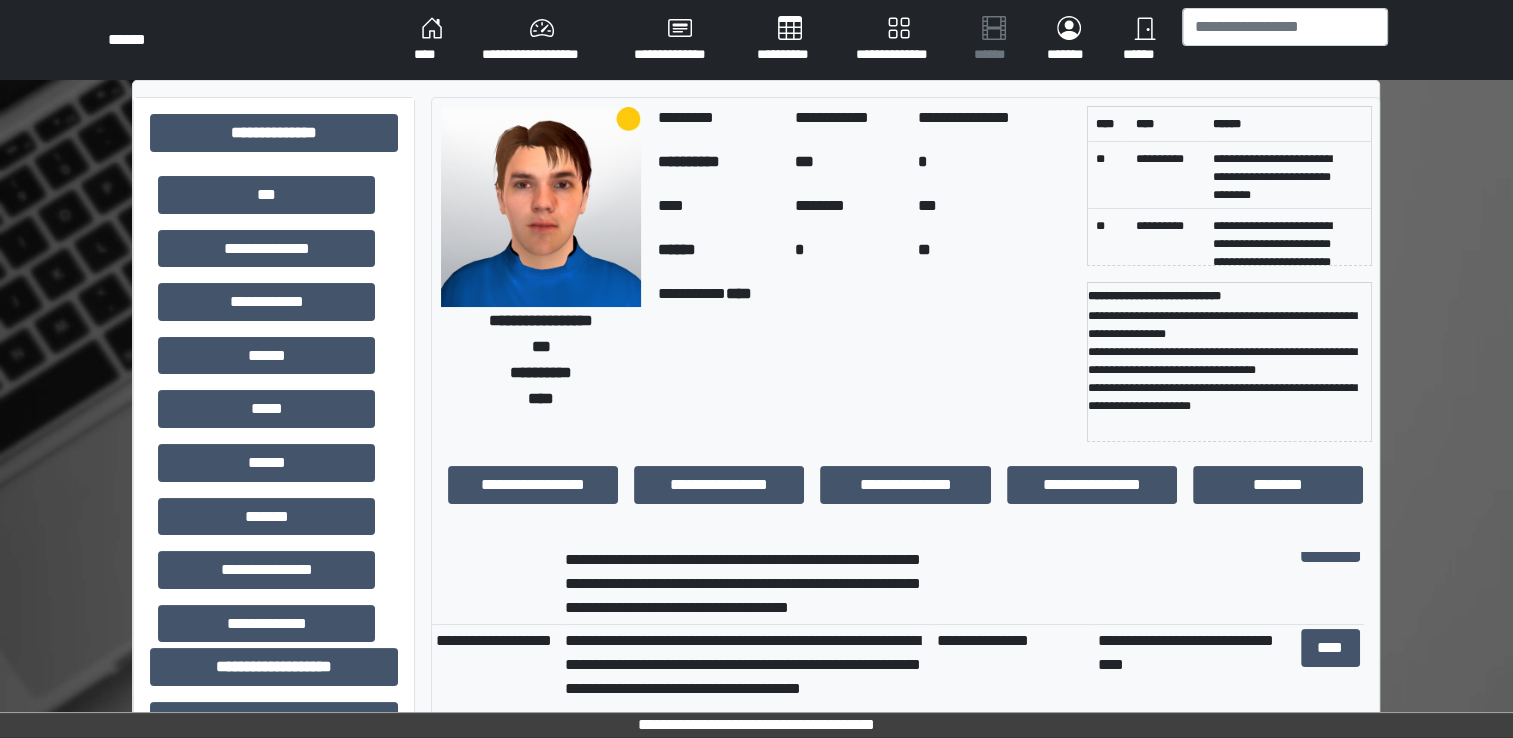 click on "****" at bounding box center [432, 40] 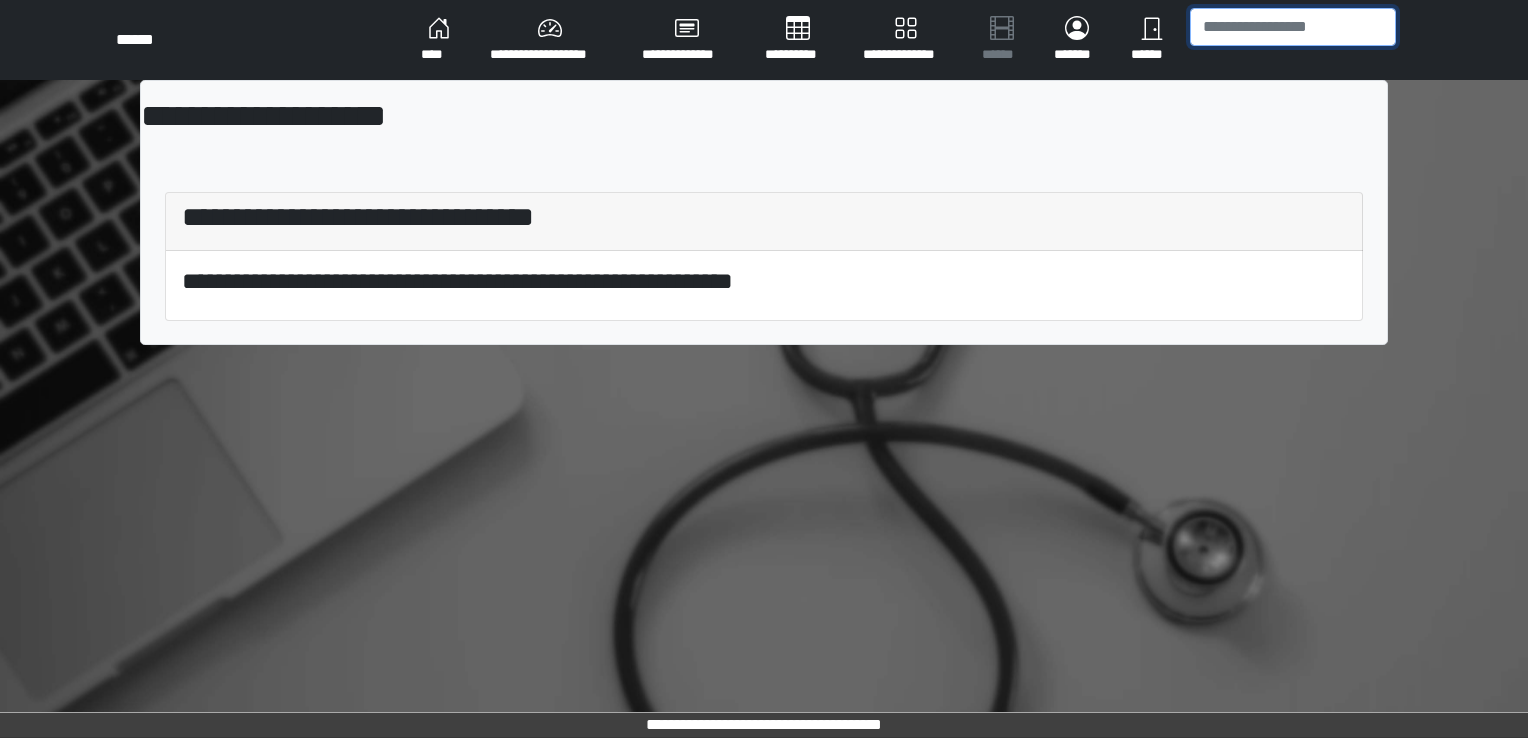 click at bounding box center [1293, 27] 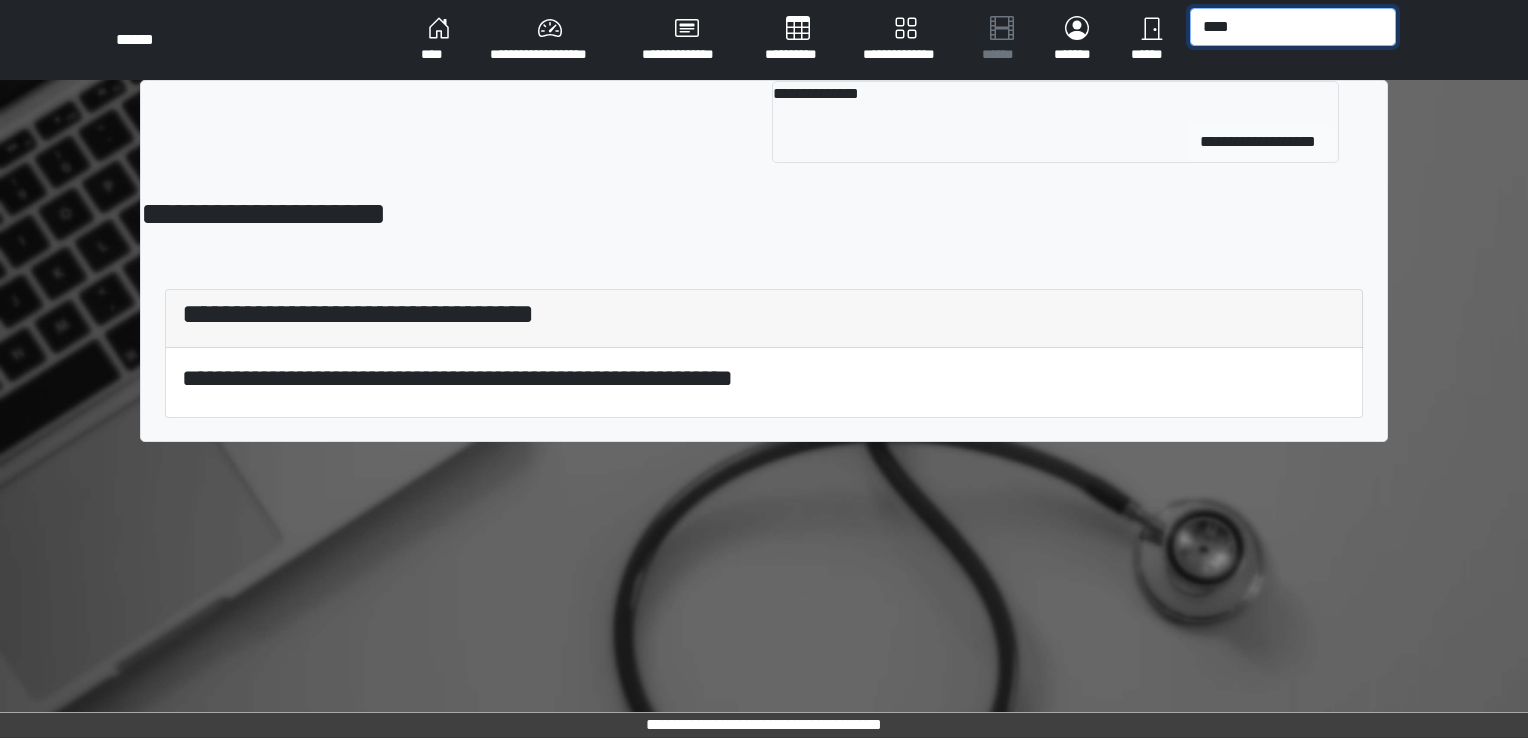 type on "****" 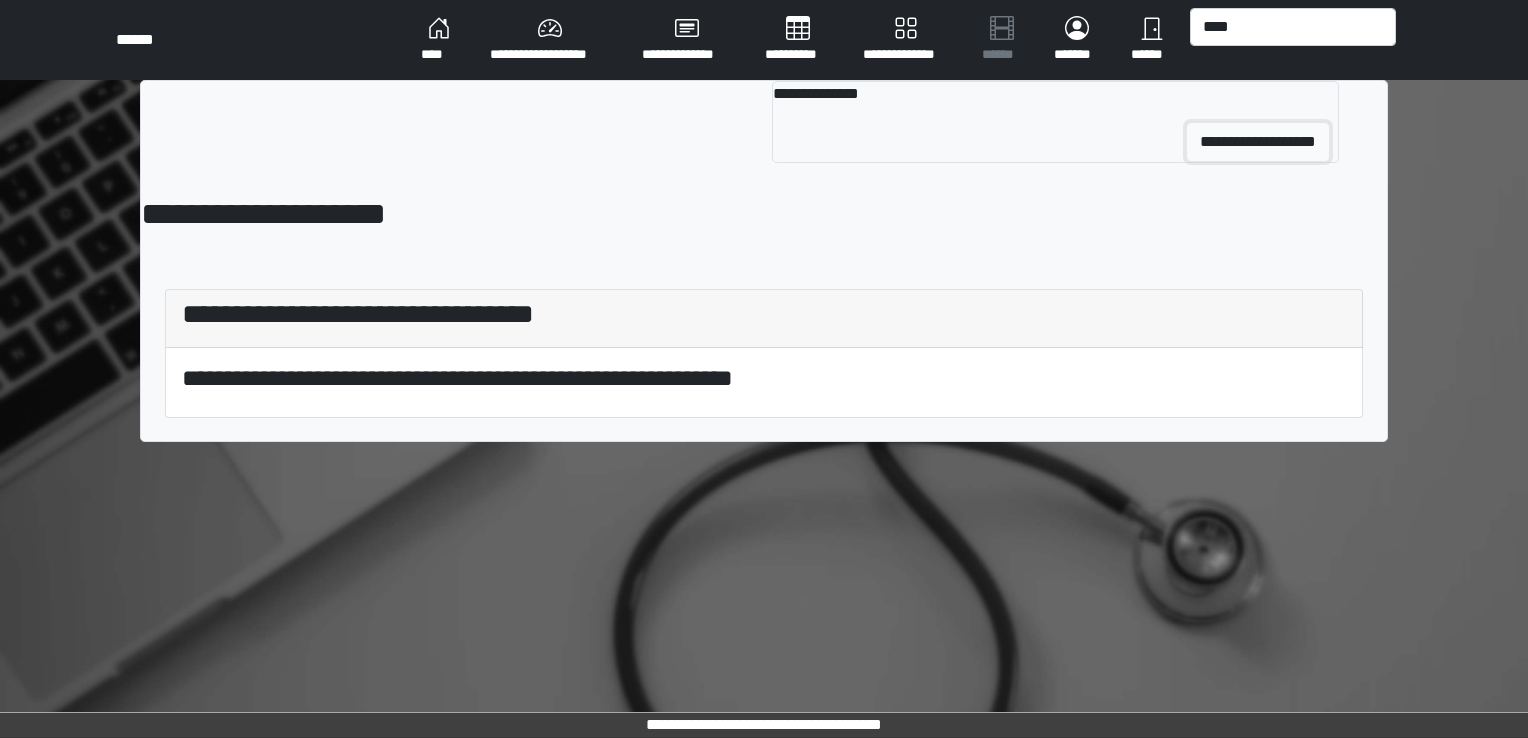 click on "**********" at bounding box center [1258, 142] 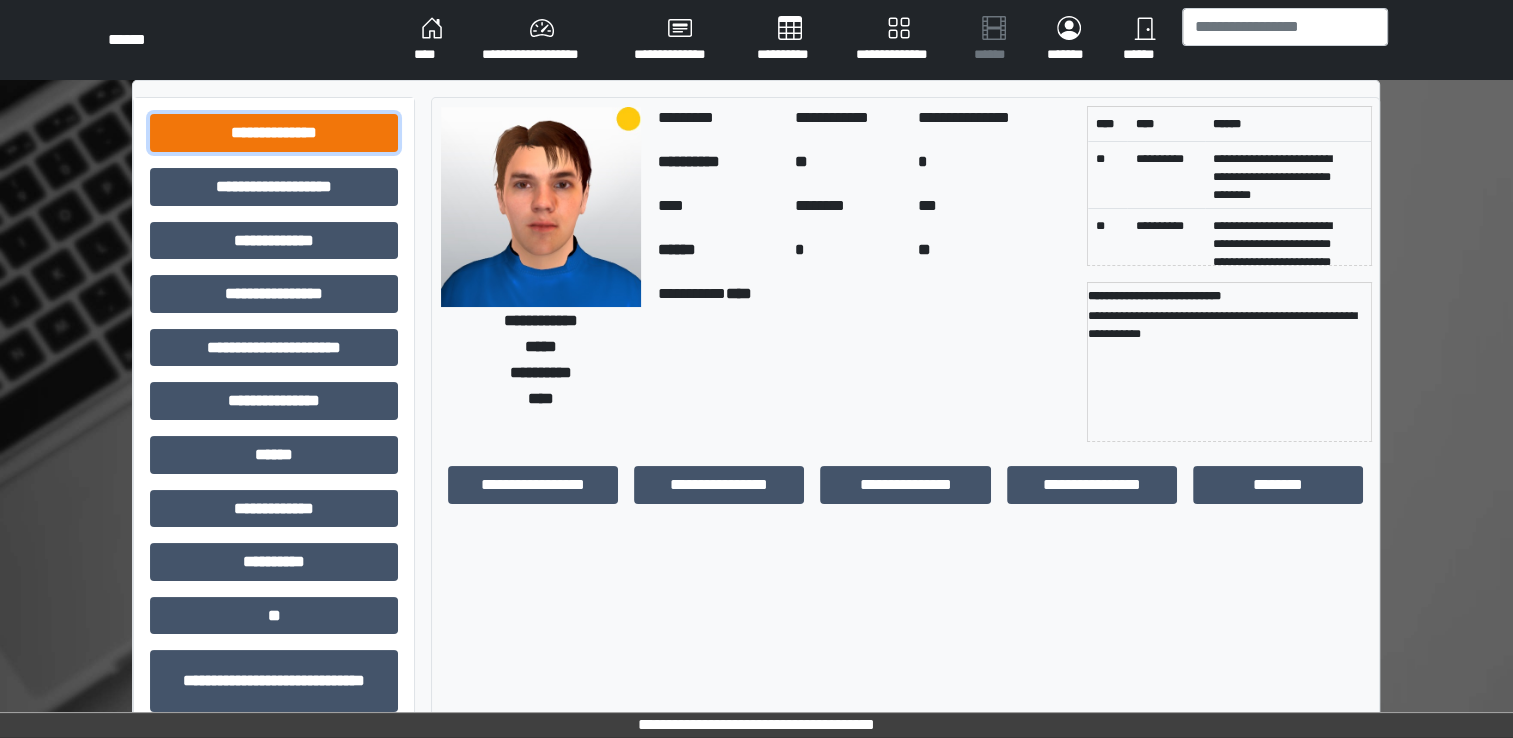 click on "**********" at bounding box center [274, 133] 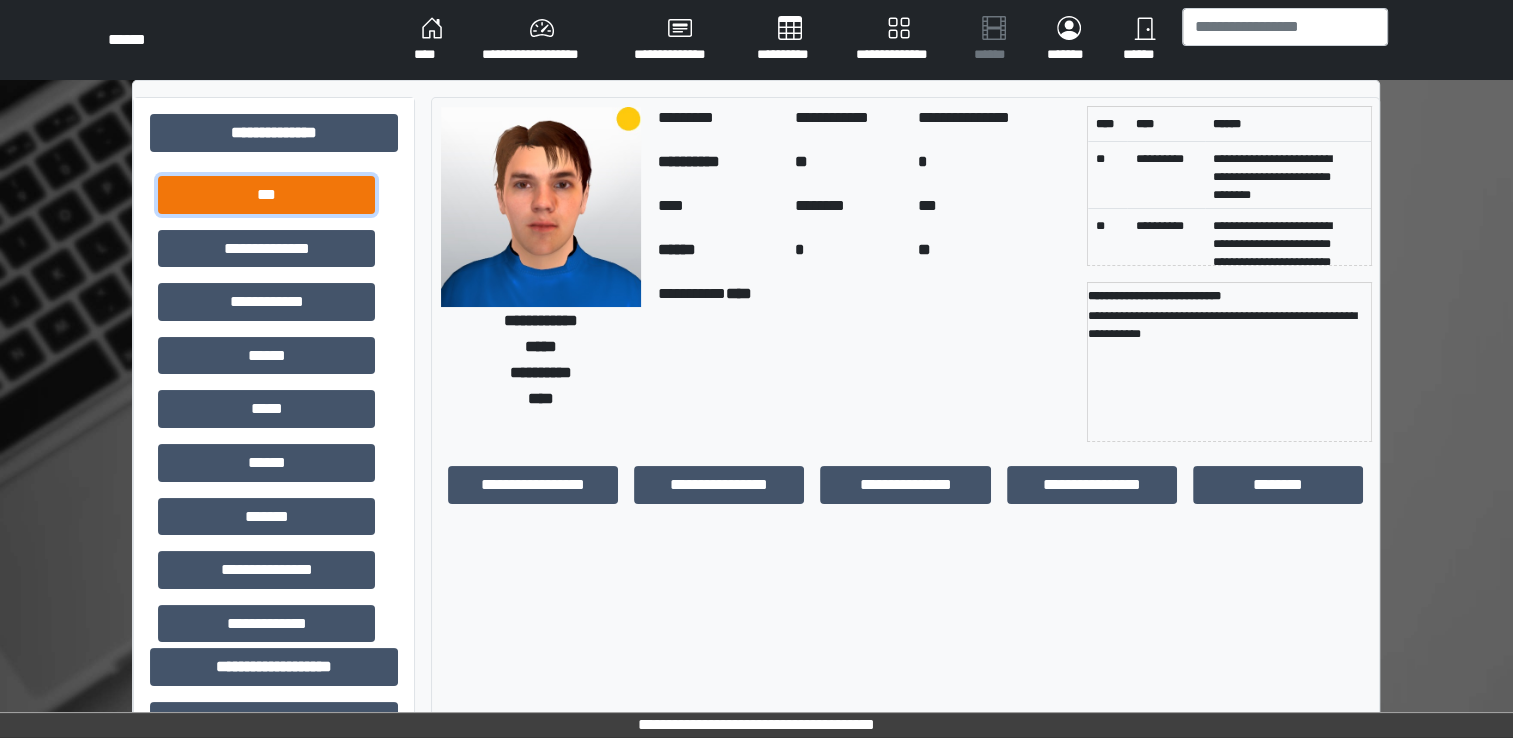 click on "***" at bounding box center [266, 195] 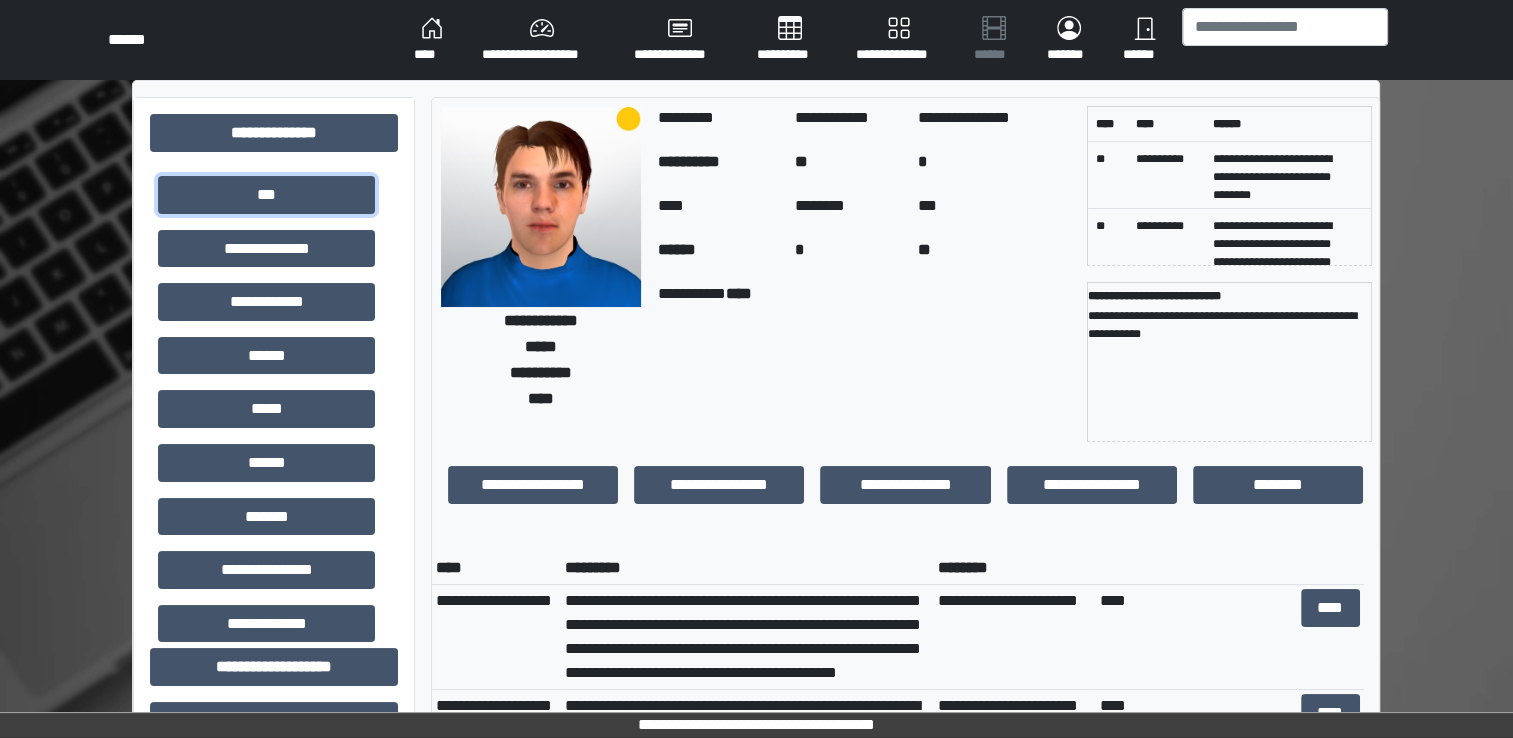 scroll, scrollTop: 144, scrollLeft: 0, axis: vertical 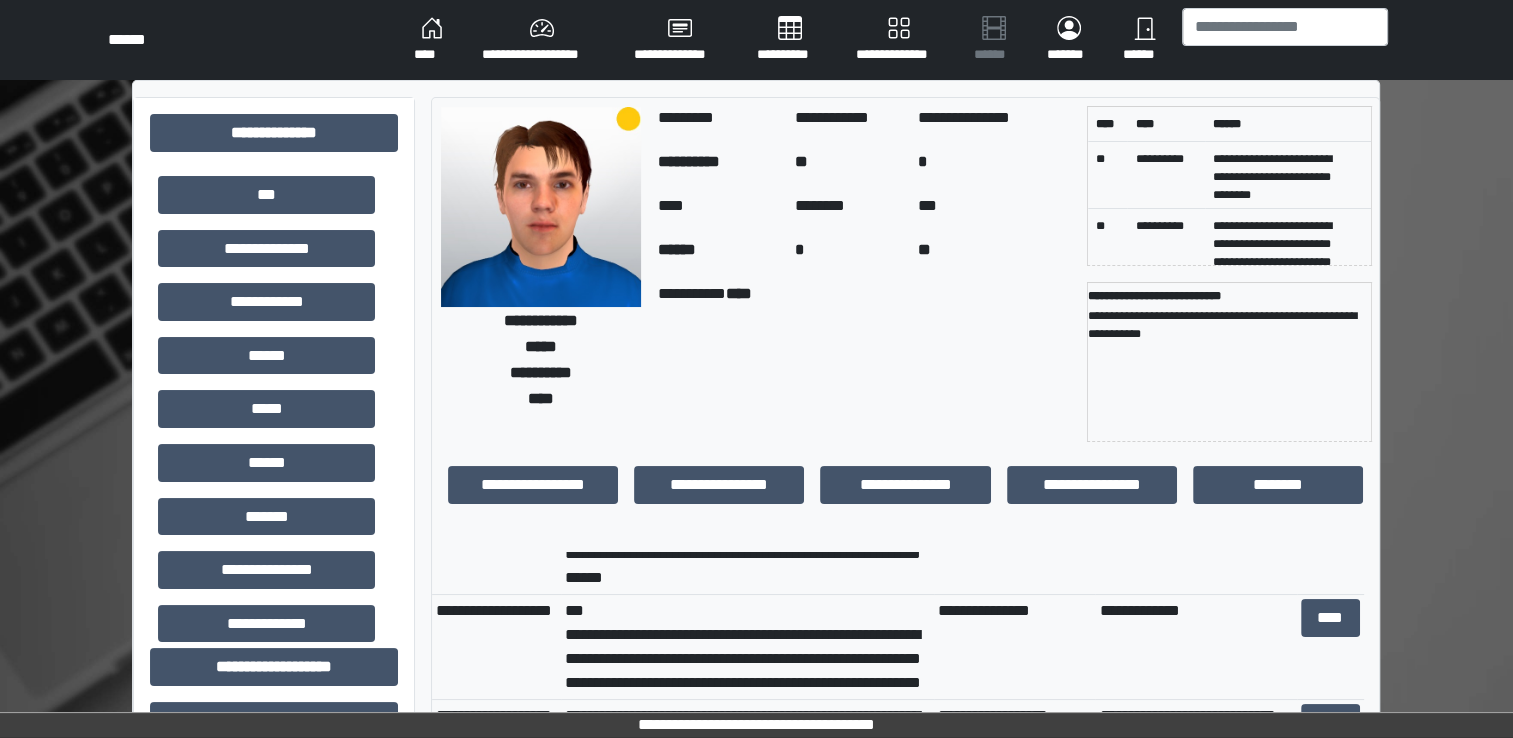 click on "John Doe lives at 123 Main St, Anytown, CA 90210." at bounding box center [747, 647] 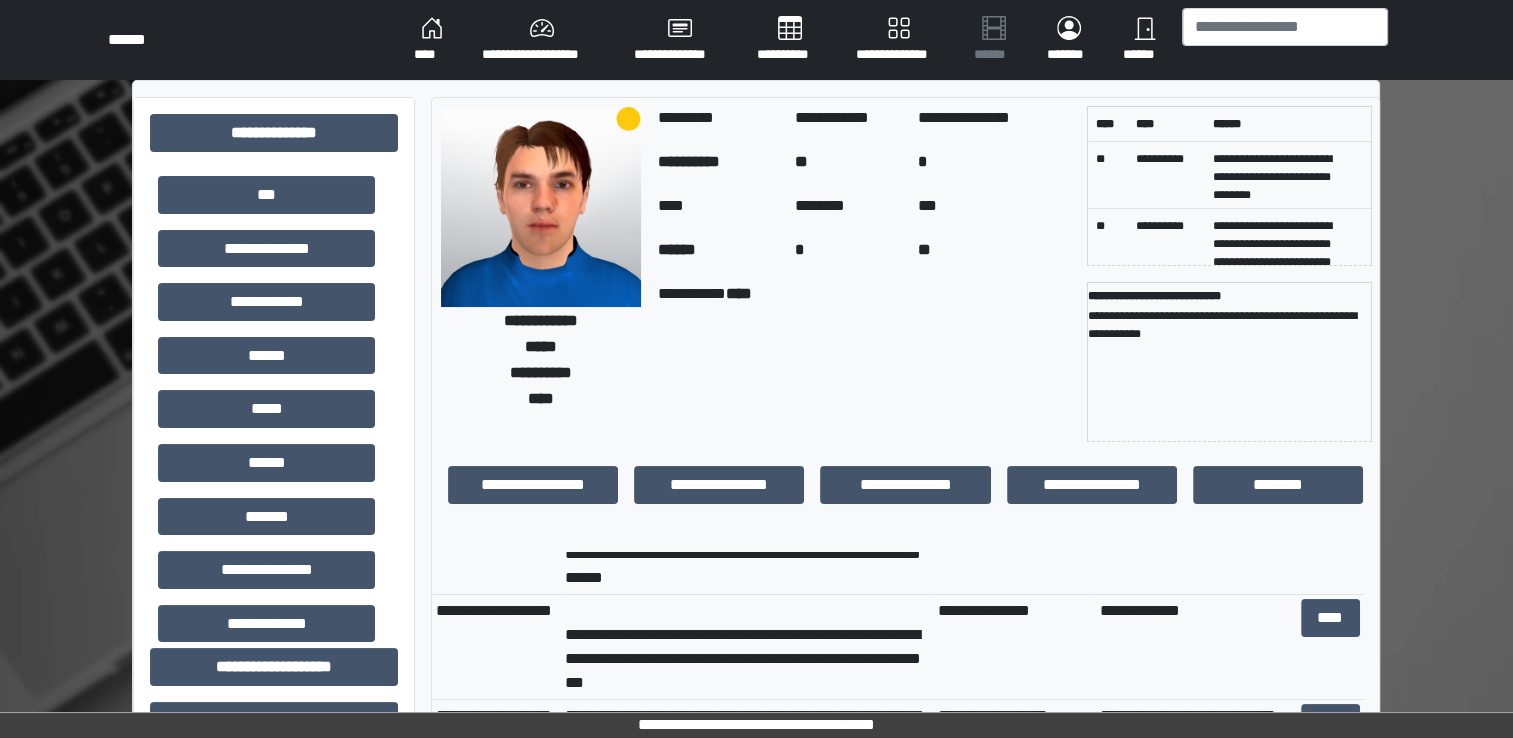scroll, scrollTop: 792, scrollLeft: 0, axis: vertical 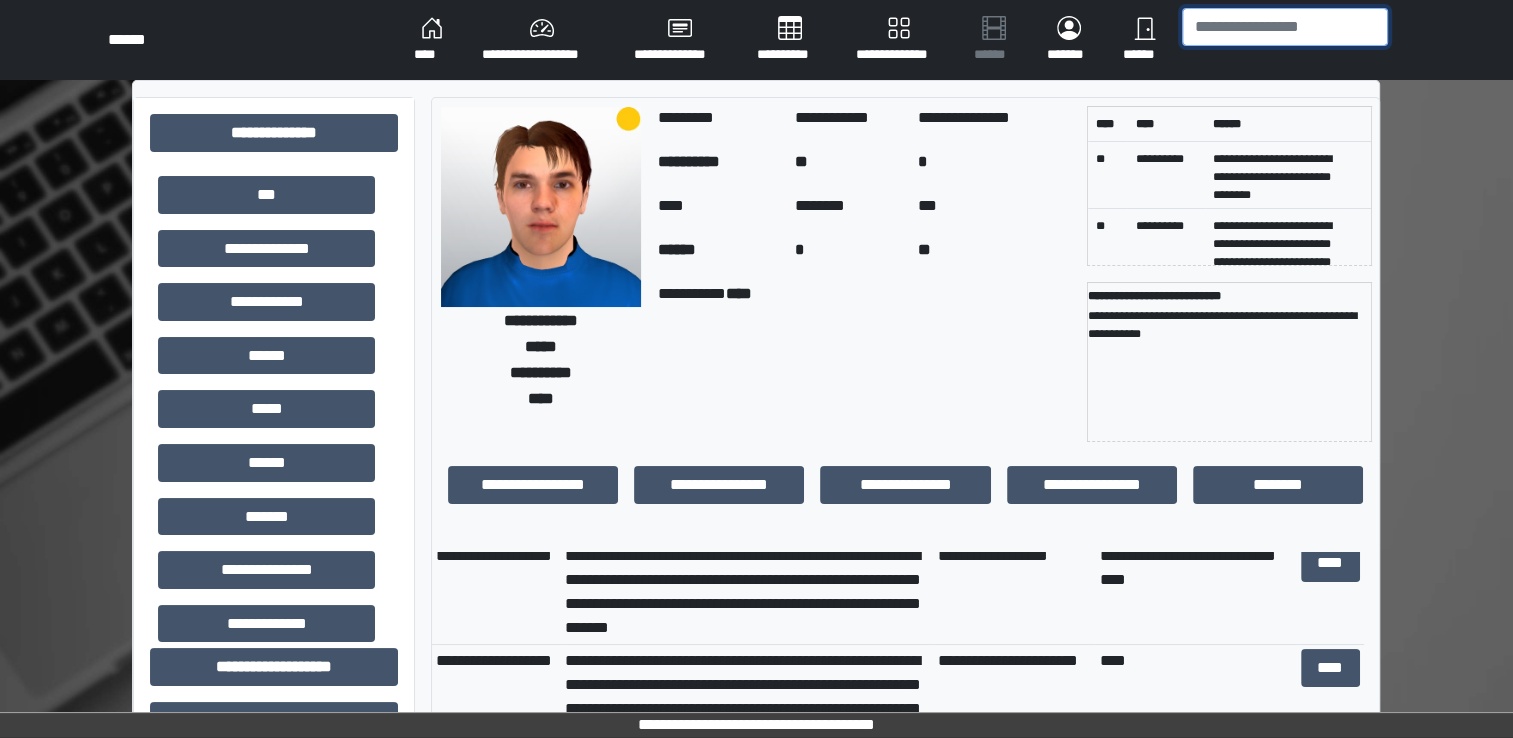 click at bounding box center (1285, 27) 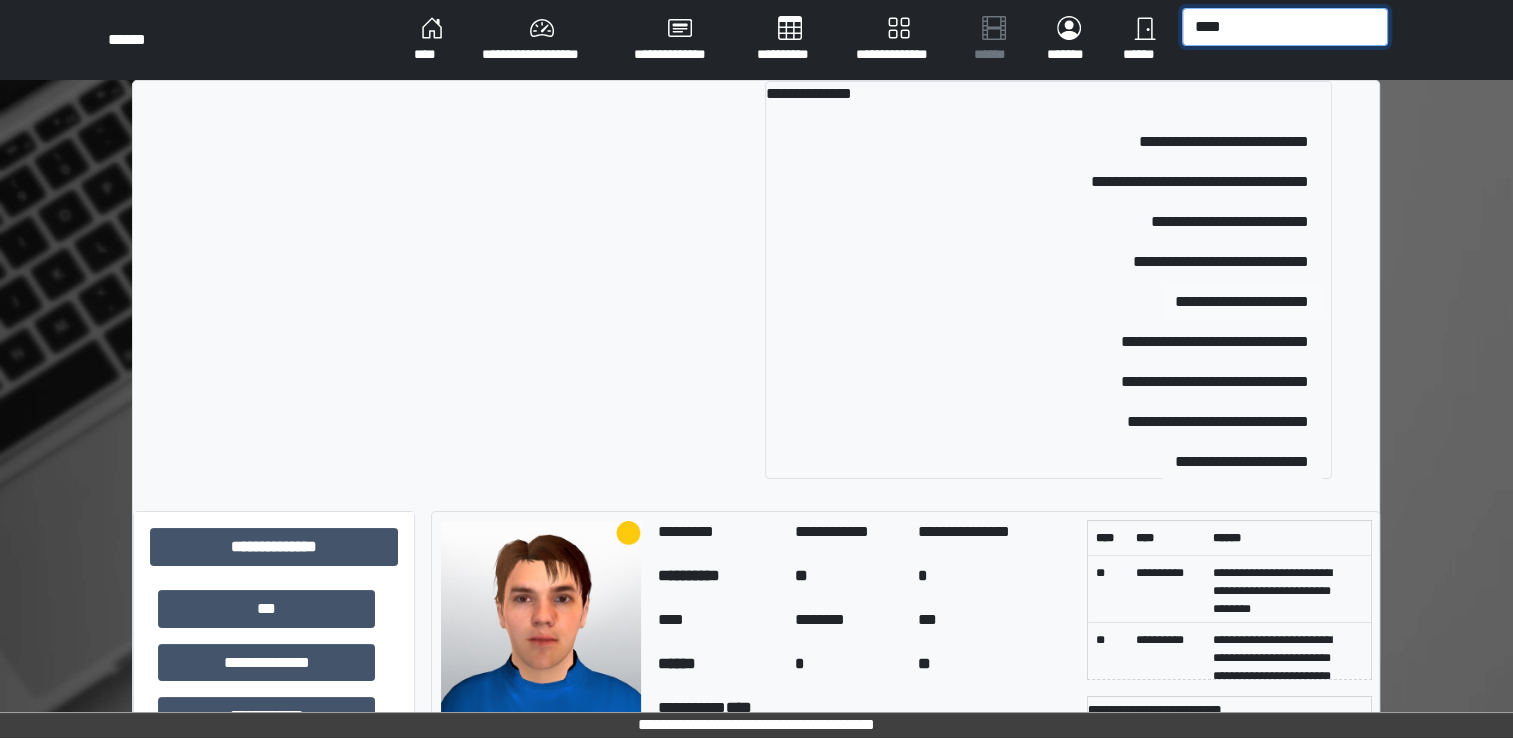 type on "****" 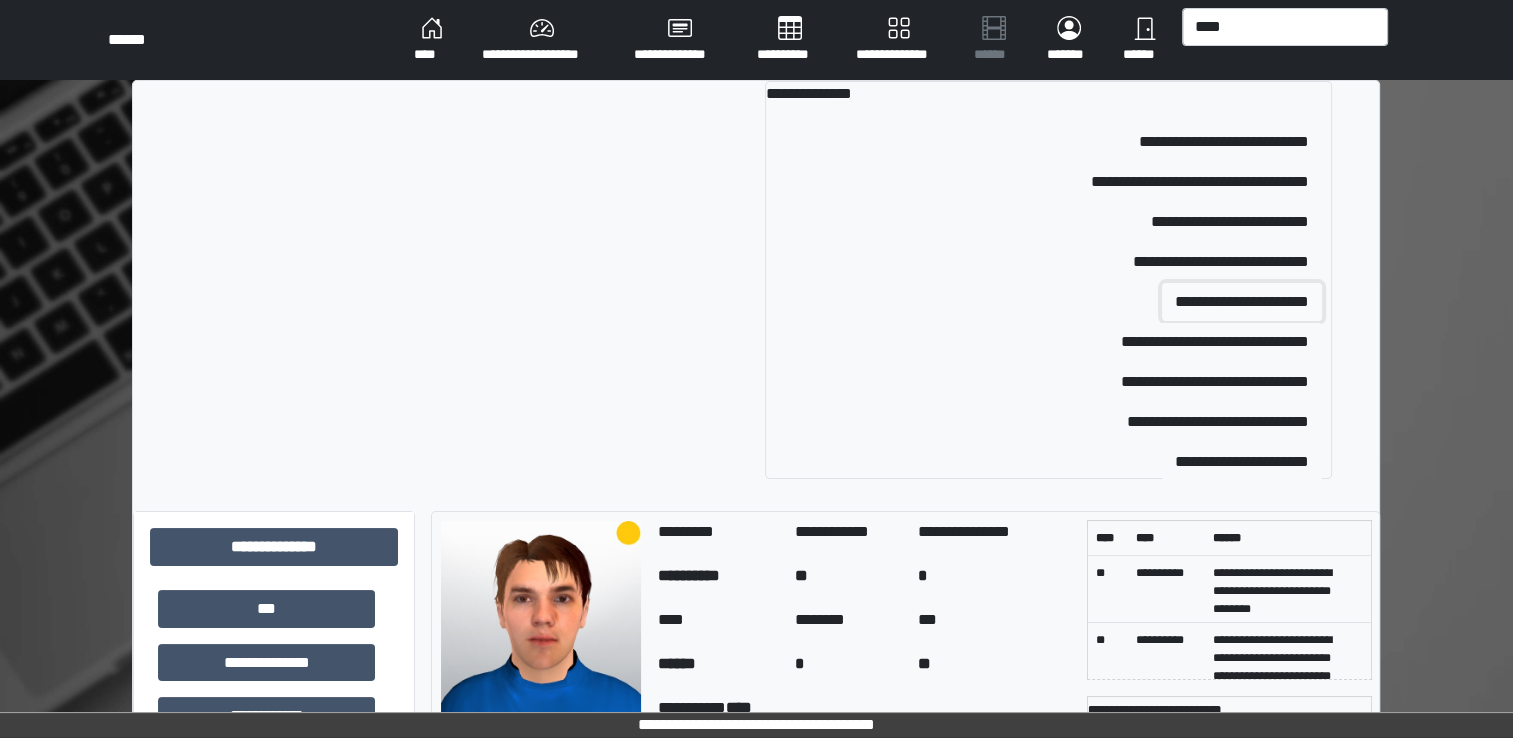 click on "**********" at bounding box center [1242, 302] 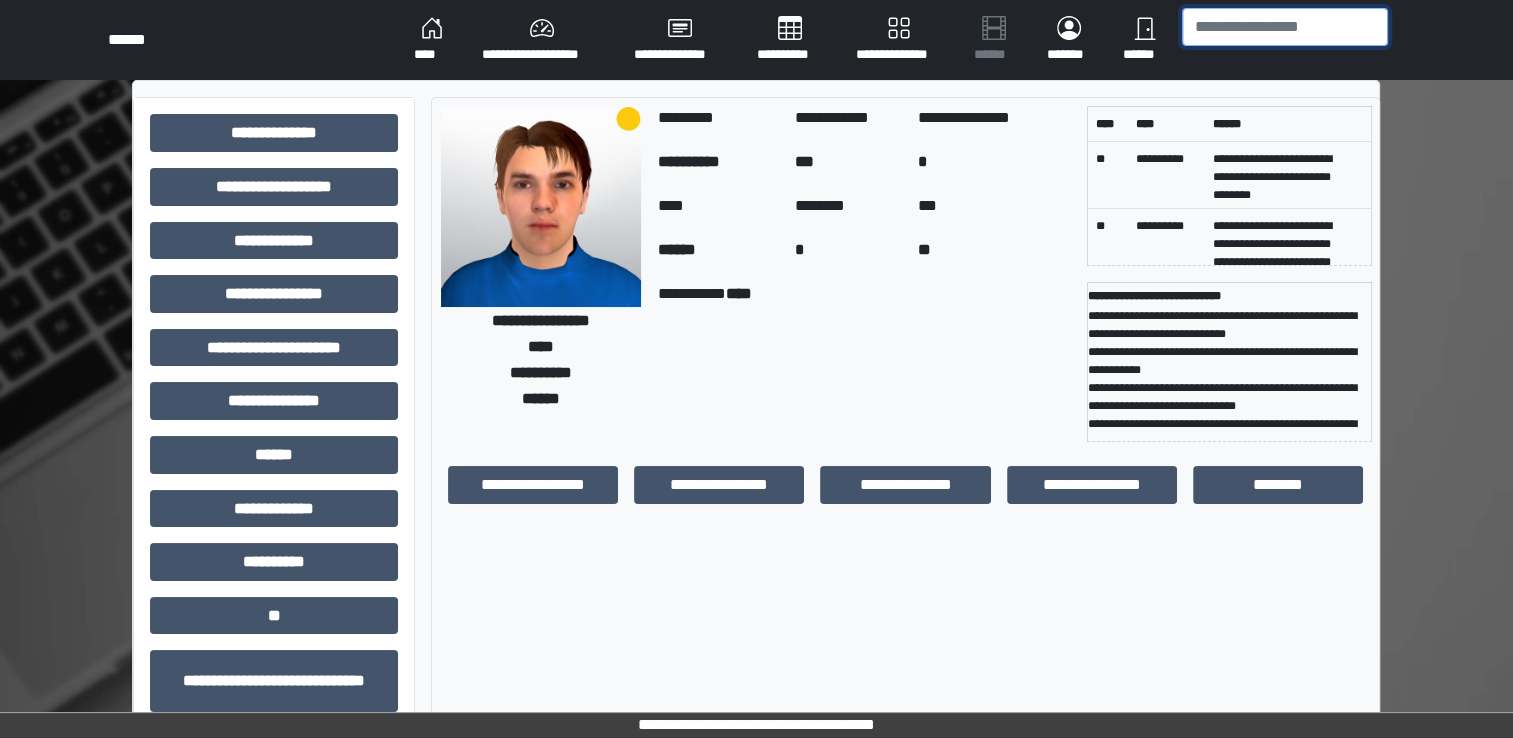 click at bounding box center [1285, 27] 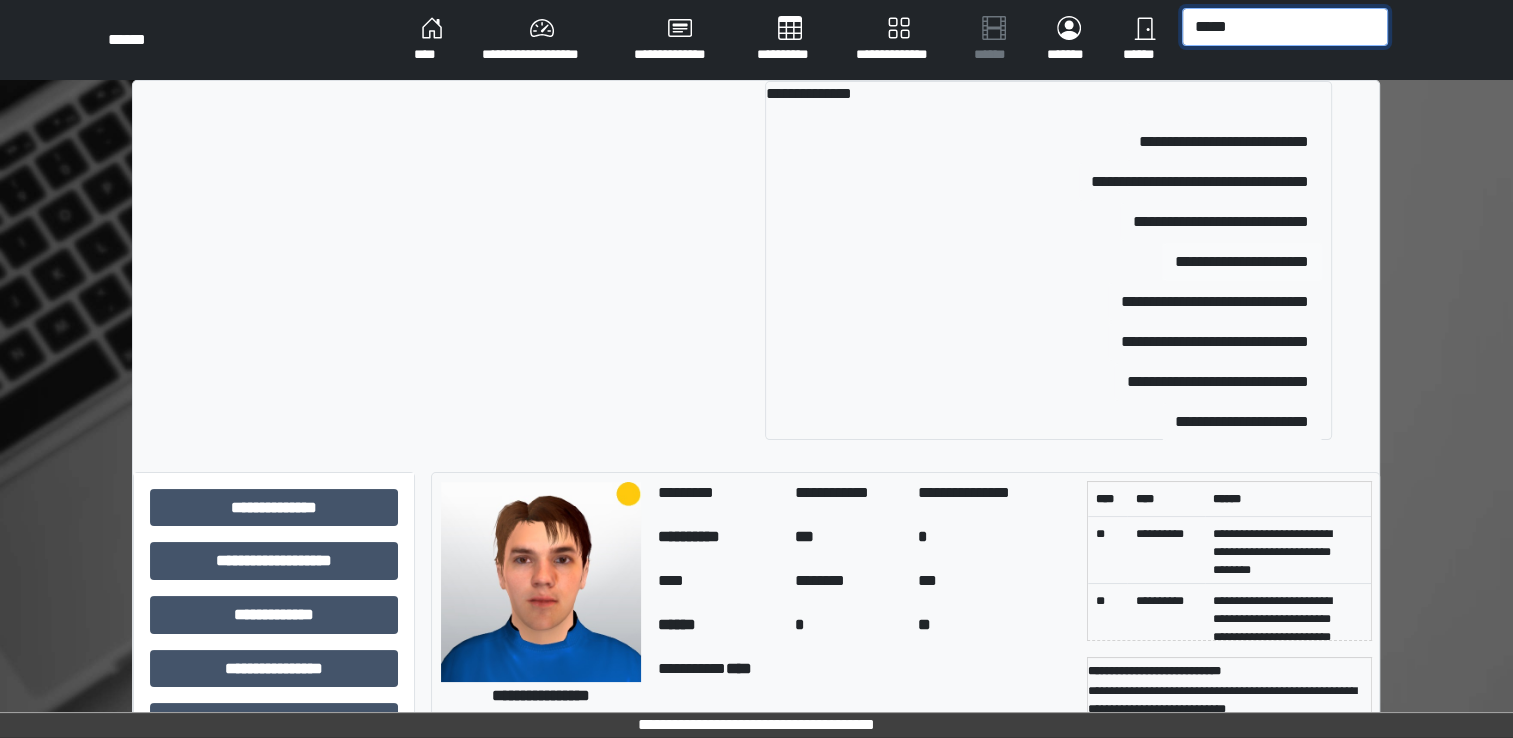 type on "*****" 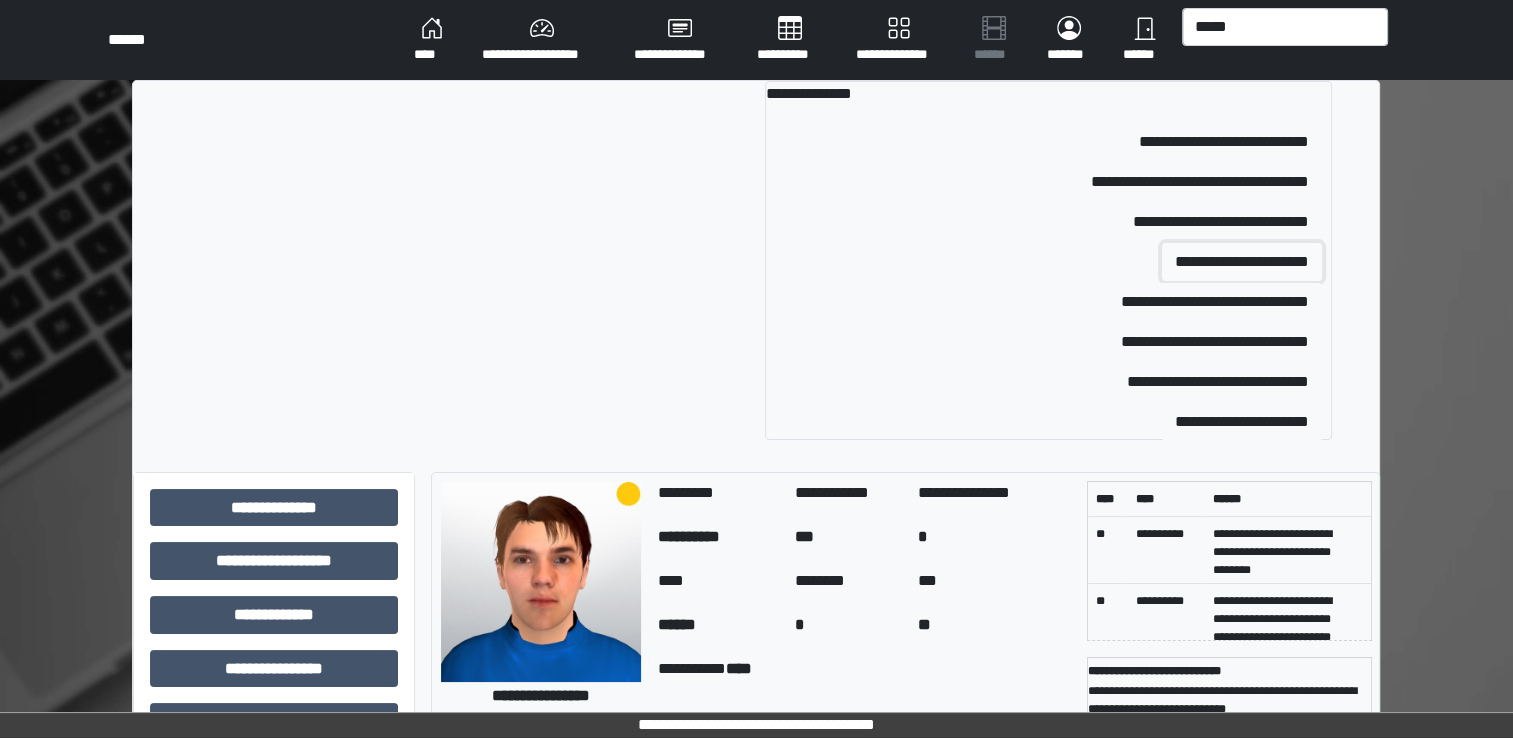 click on "**********" at bounding box center (1242, 262) 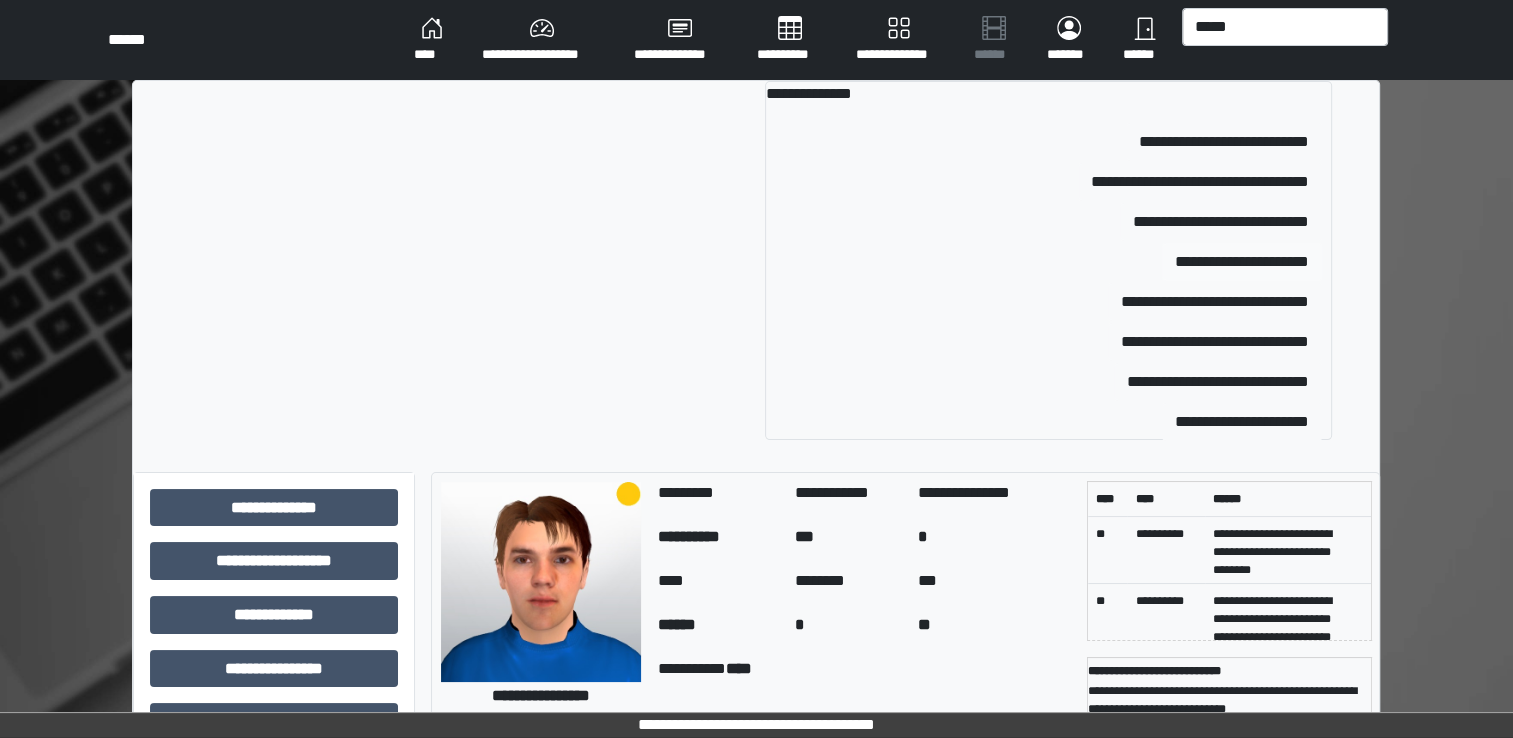type 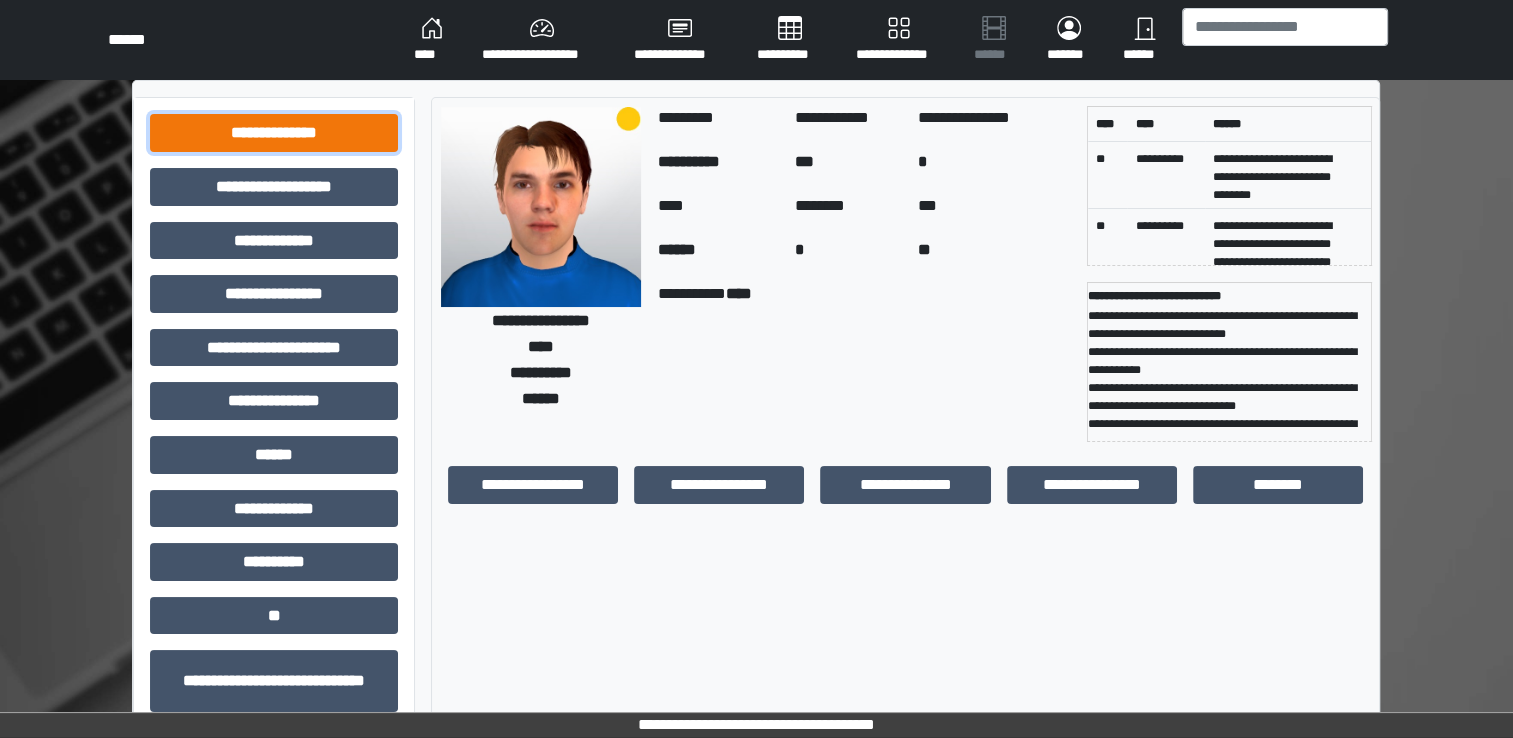 click on "**********" at bounding box center (274, 133) 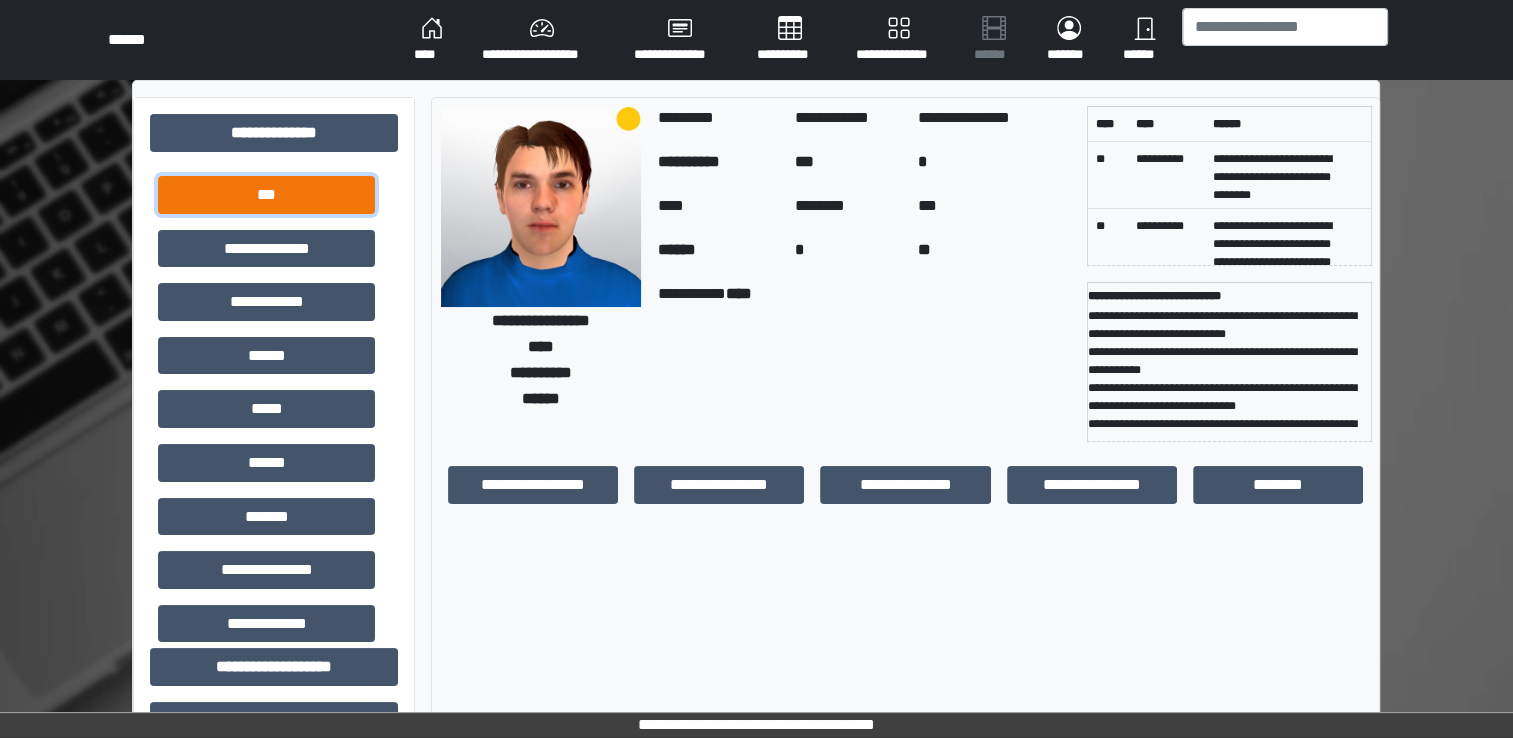click on "***" at bounding box center [266, 195] 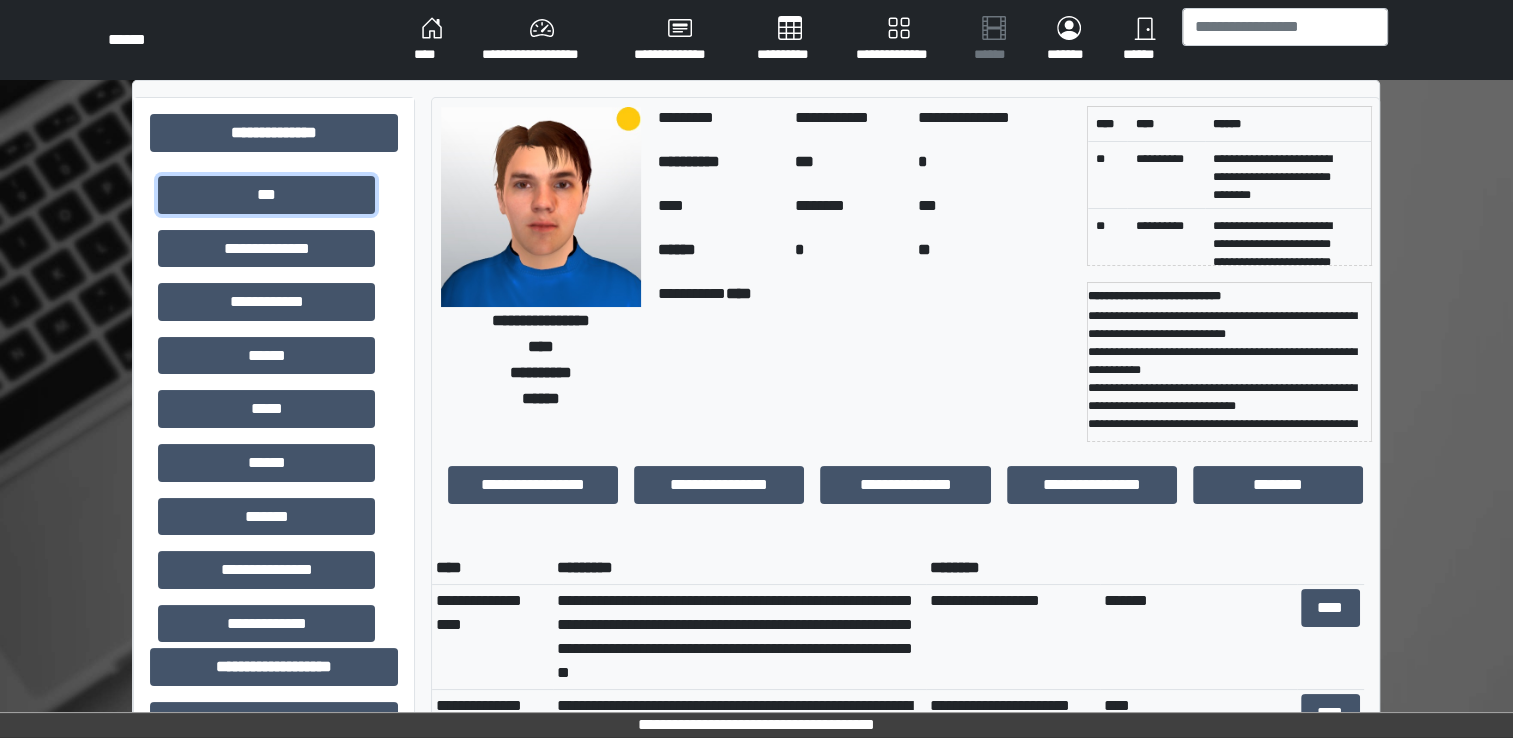 scroll, scrollTop: 48, scrollLeft: 0, axis: vertical 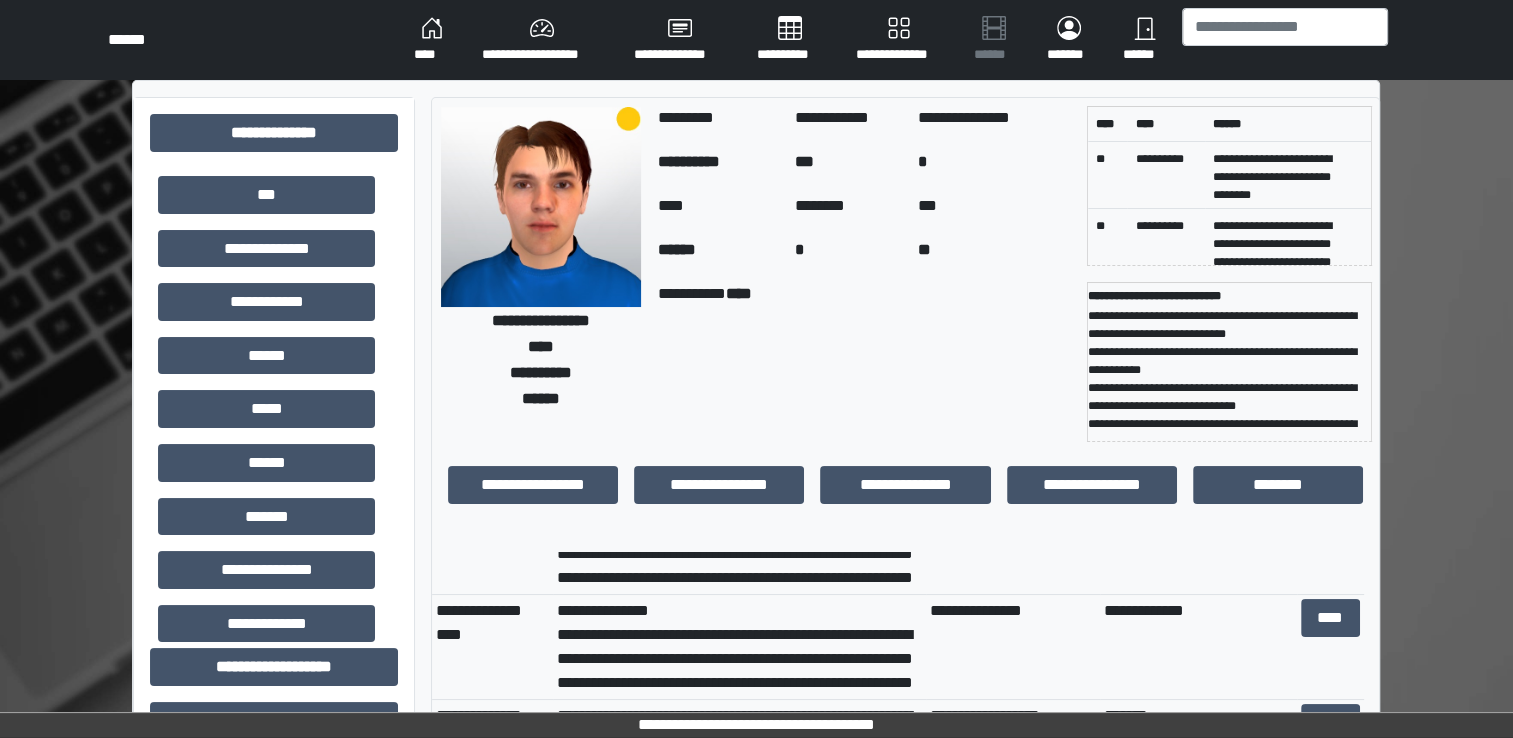 click on "Contact support@example.com for assistance." at bounding box center [739, 647] 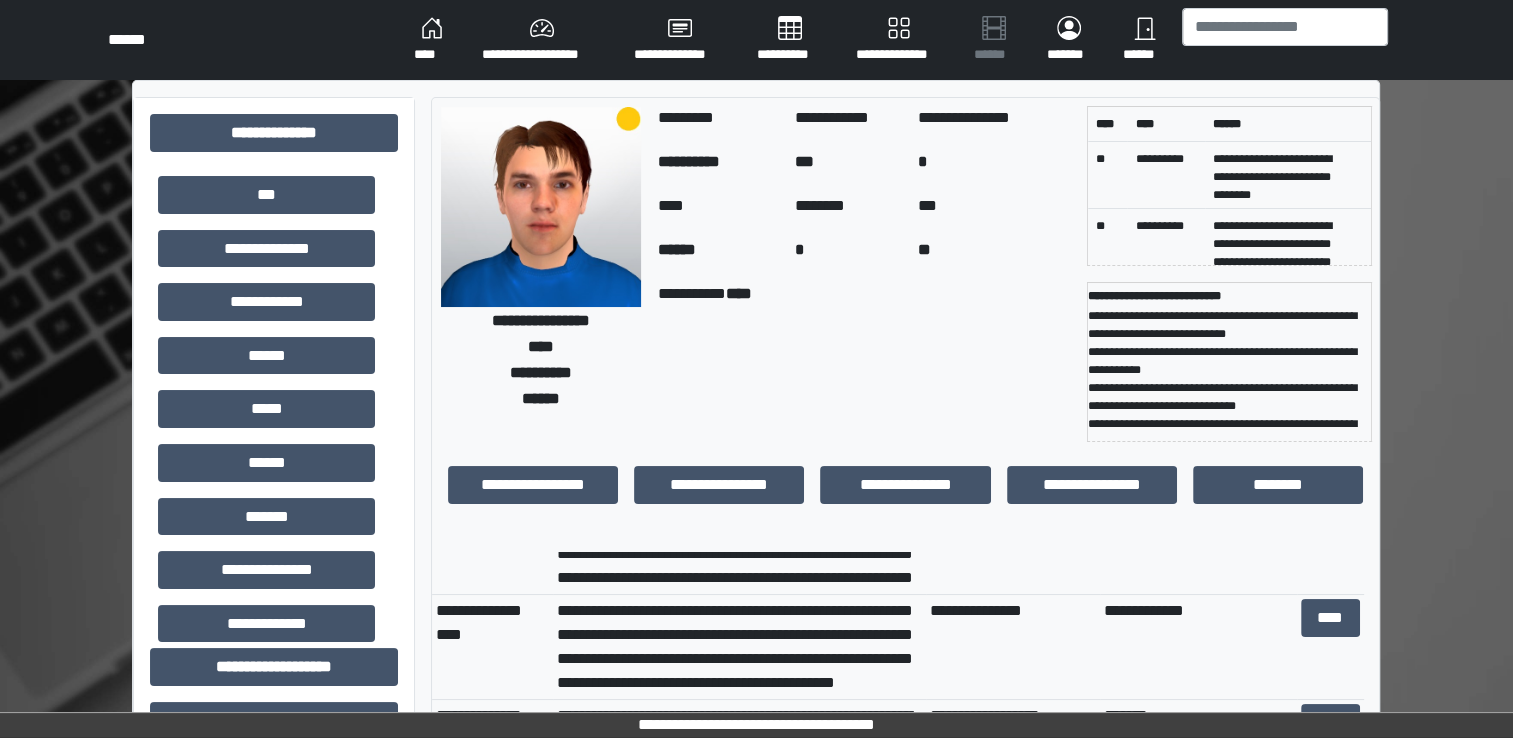 scroll, scrollTop: 120, scrollLeft: 0, axis: vertical 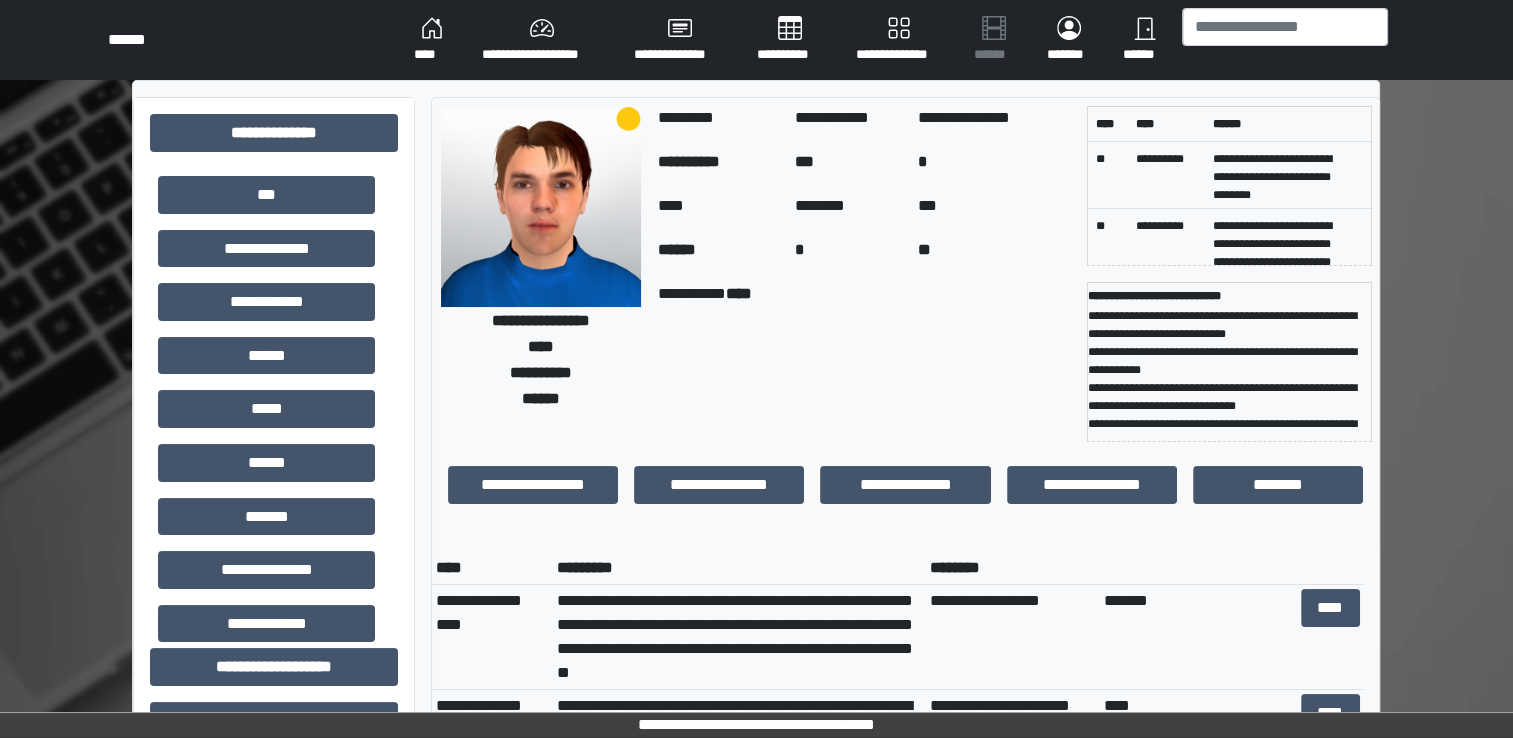 click on "**********" at bounding box center [864, 362] 